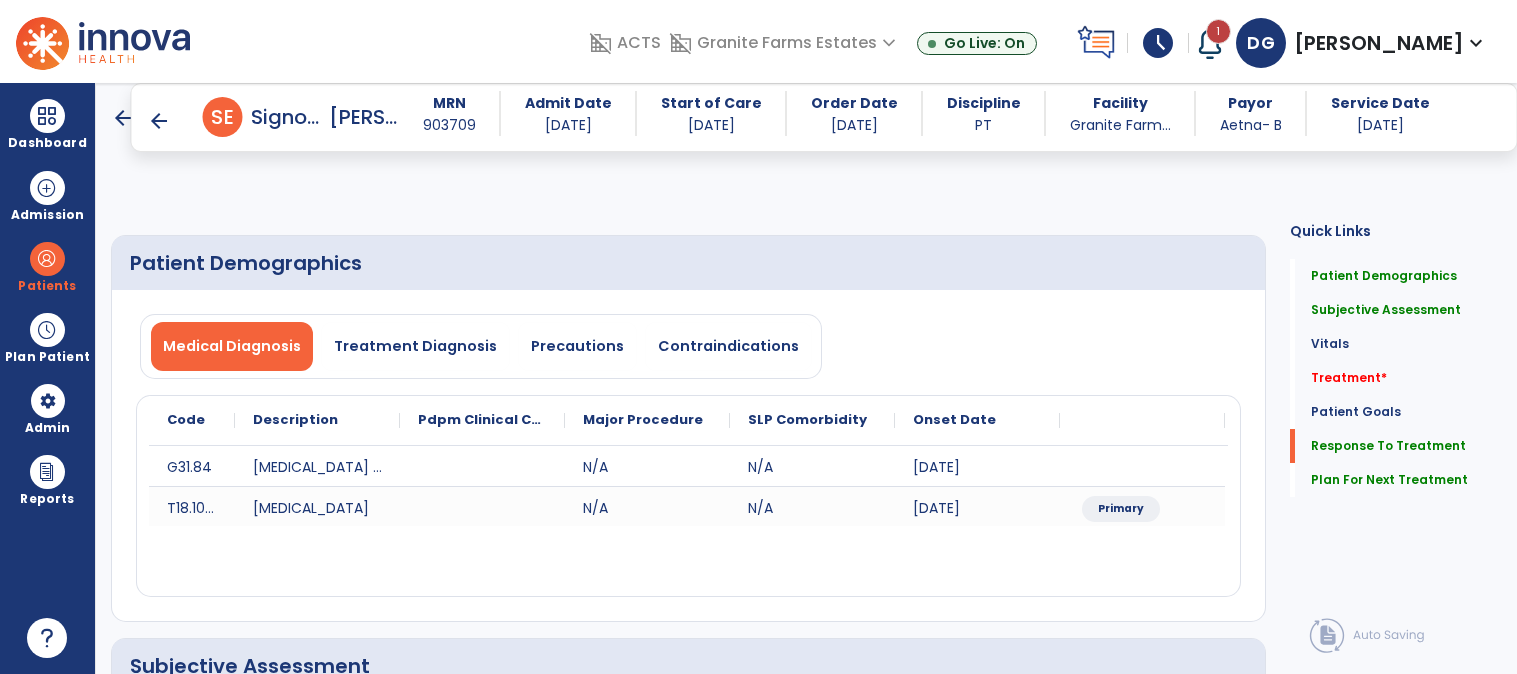 select on "*" 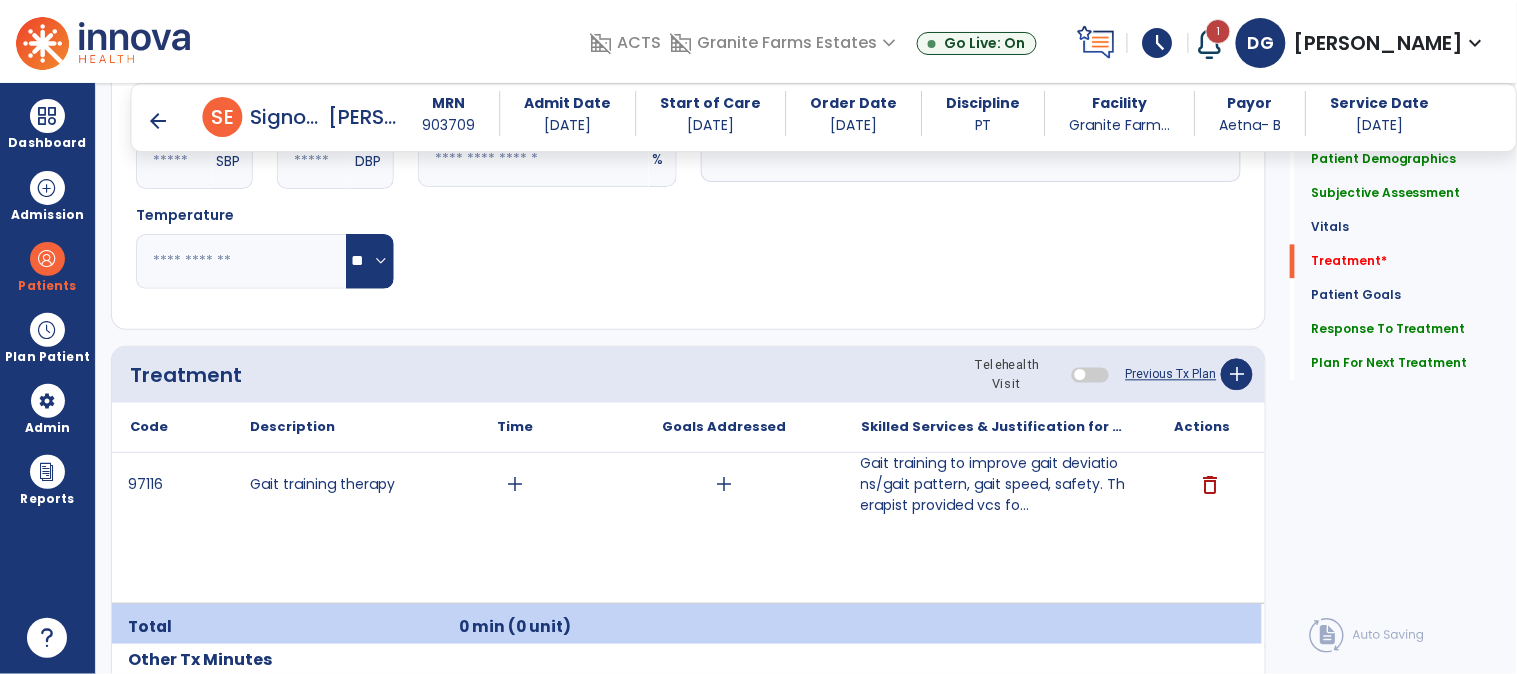scroll, scrollTop: 1000, scrollLeft: 0, axis: vertical 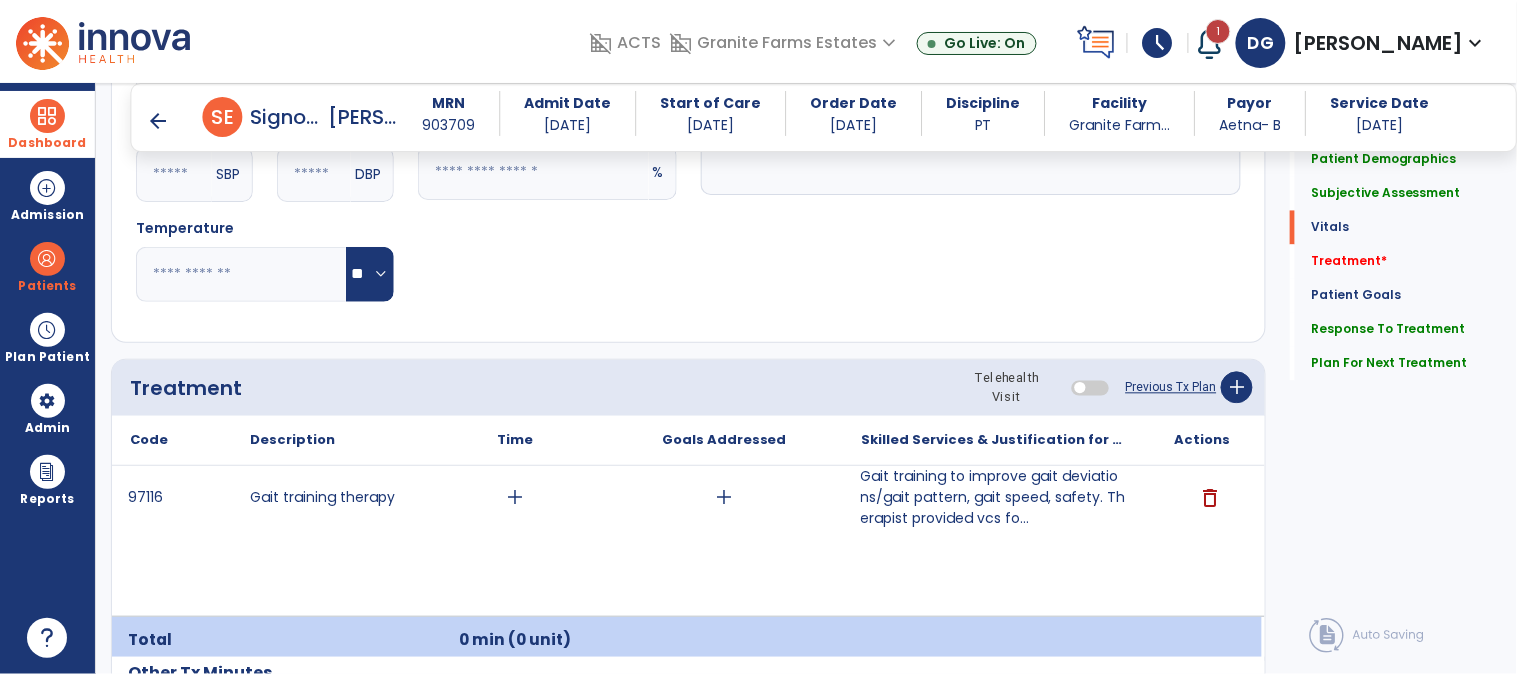 click at bounding box center (47, 116) 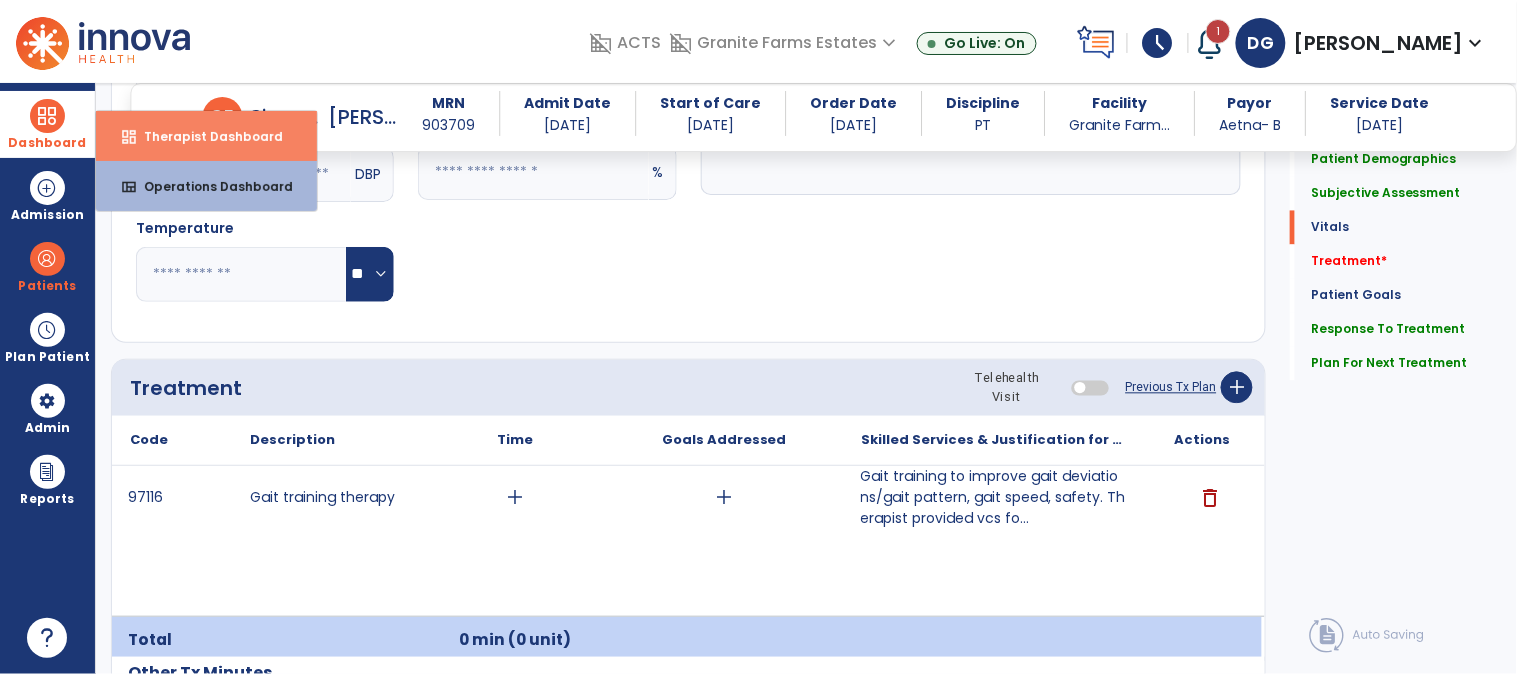 click on "dashboard  Therapist Dashboard" at bounding box center [206, 136] 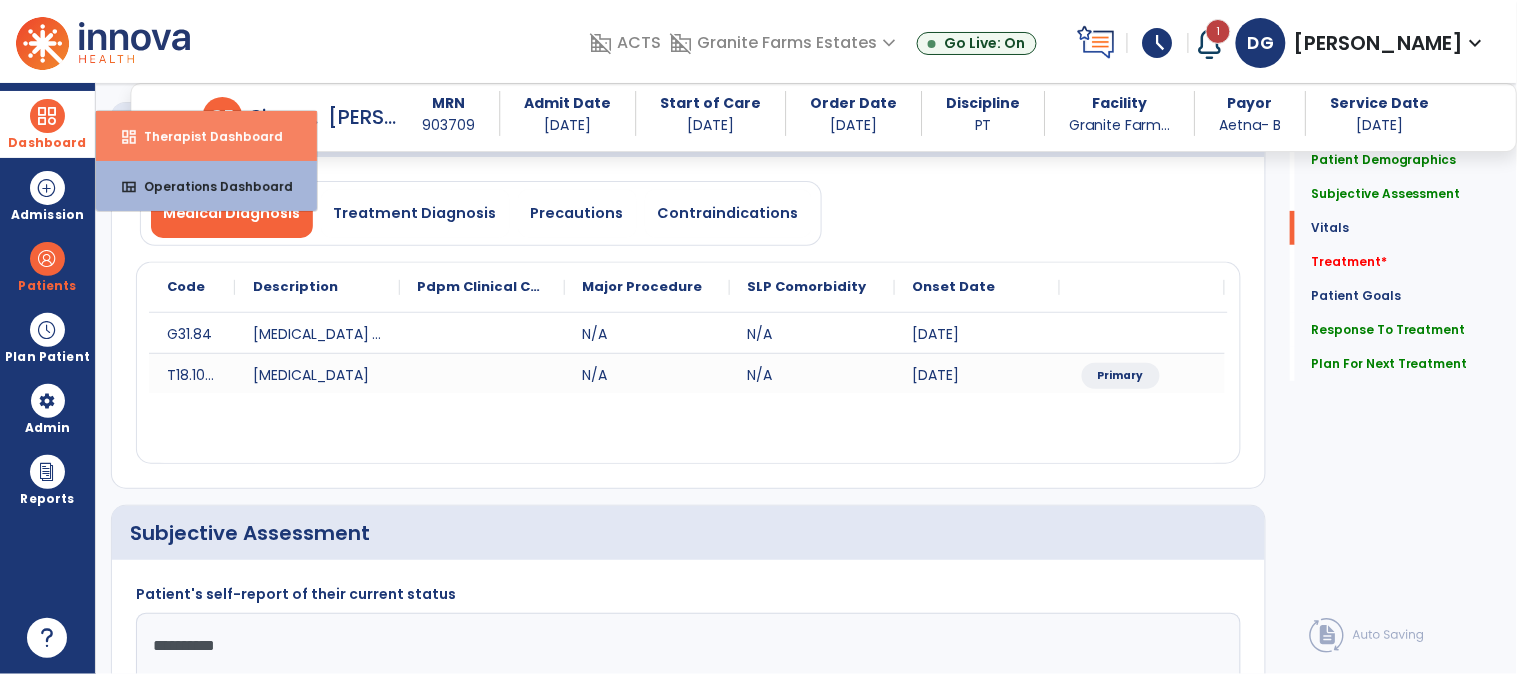 select on "****" 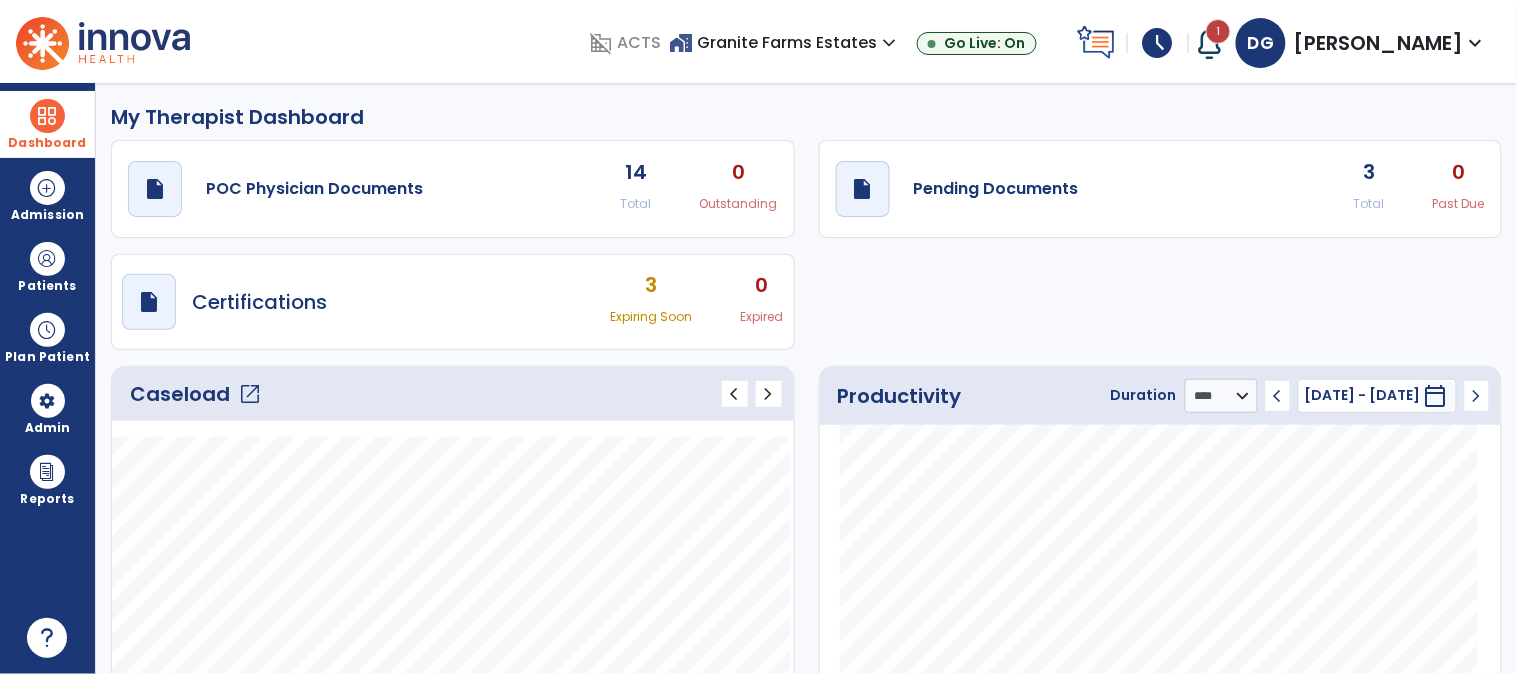 scroll, scrollTop: 0, scrollLeft: 0, axis: both 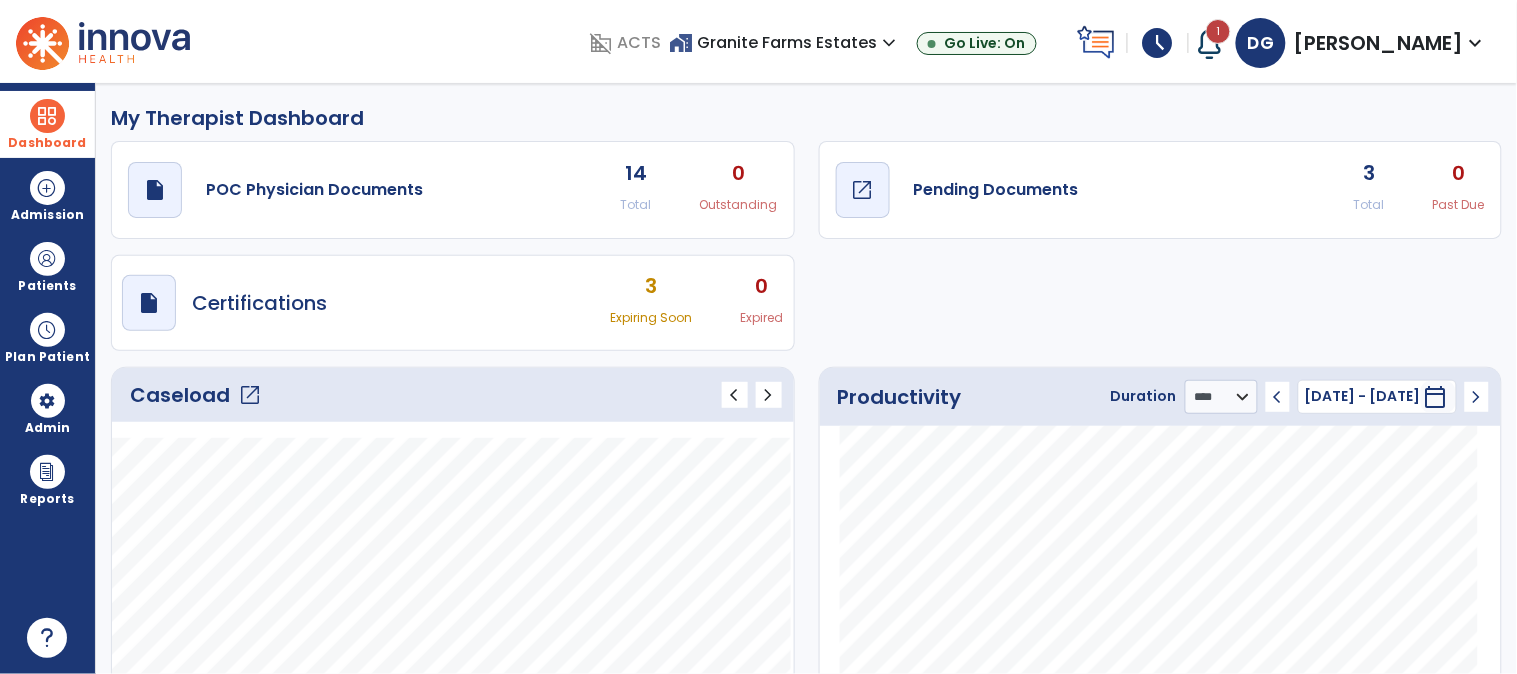 click on "open_in_new" 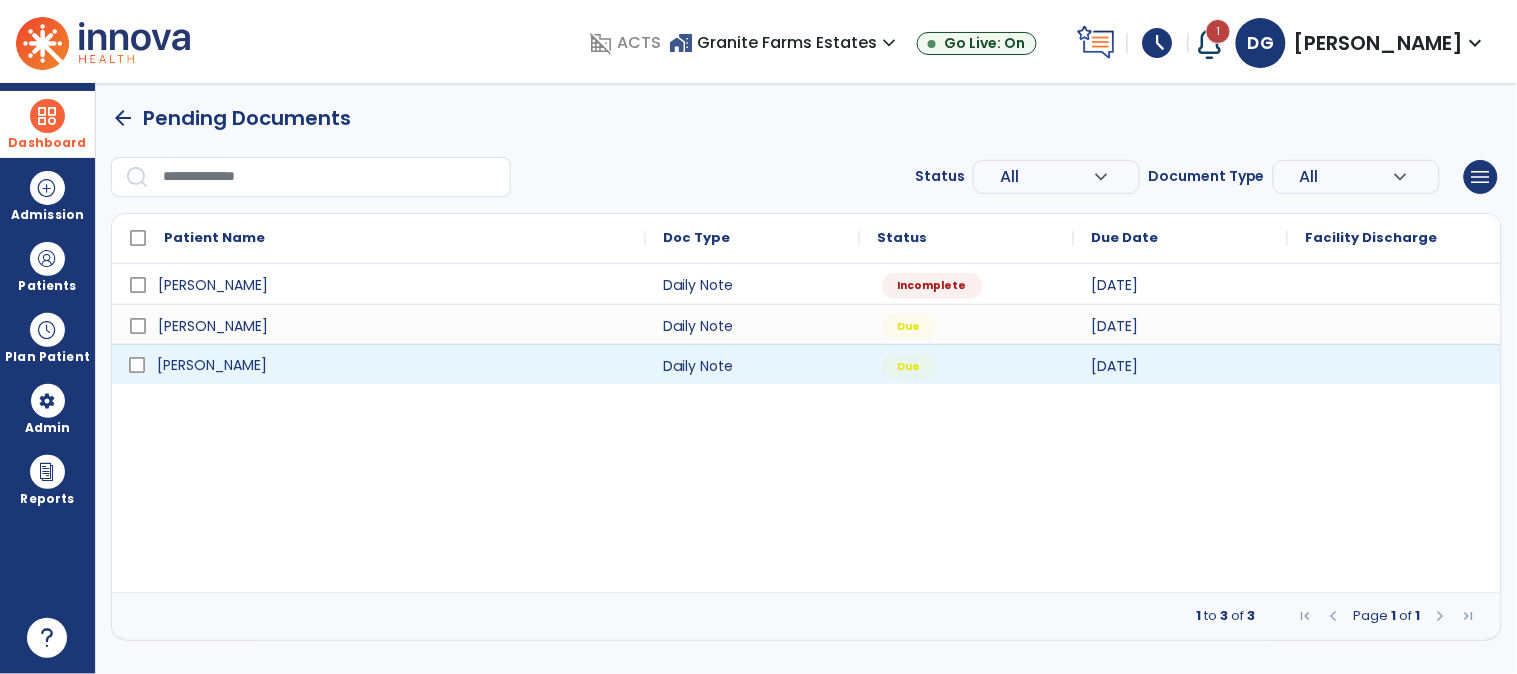 click on "[PERSON_NAME]" at bounding box center (212, 365) 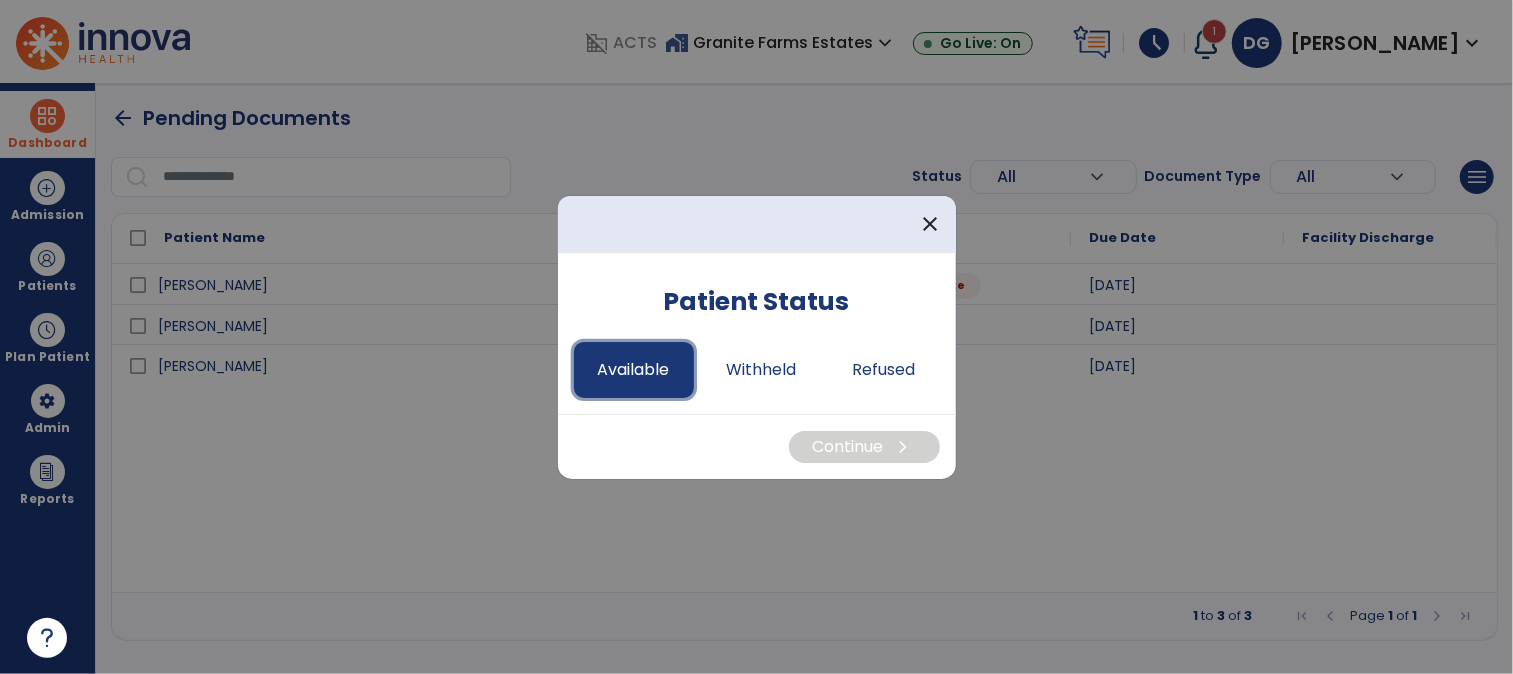 click on "Available" at bounding box center [634, 370] 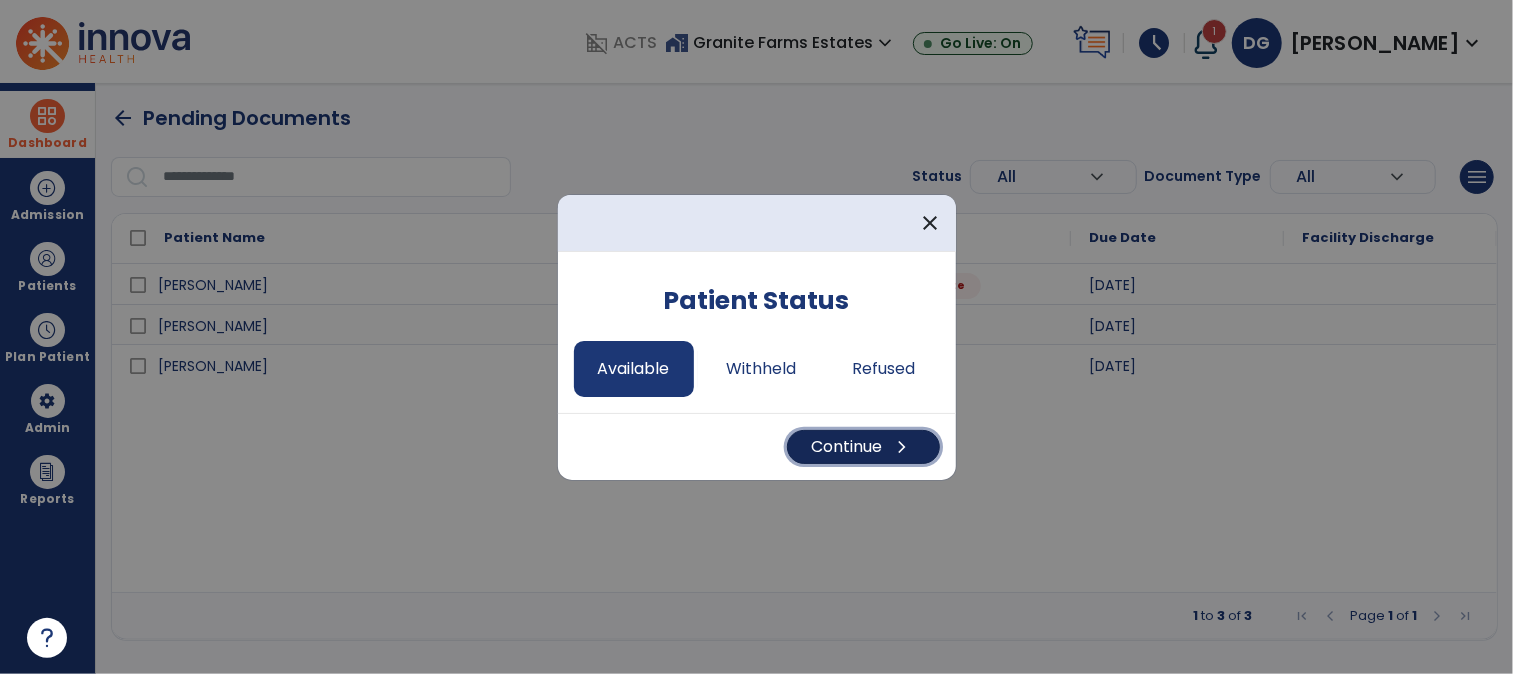 click on "Continue   chevron_right" at bounding box center (863, 447) 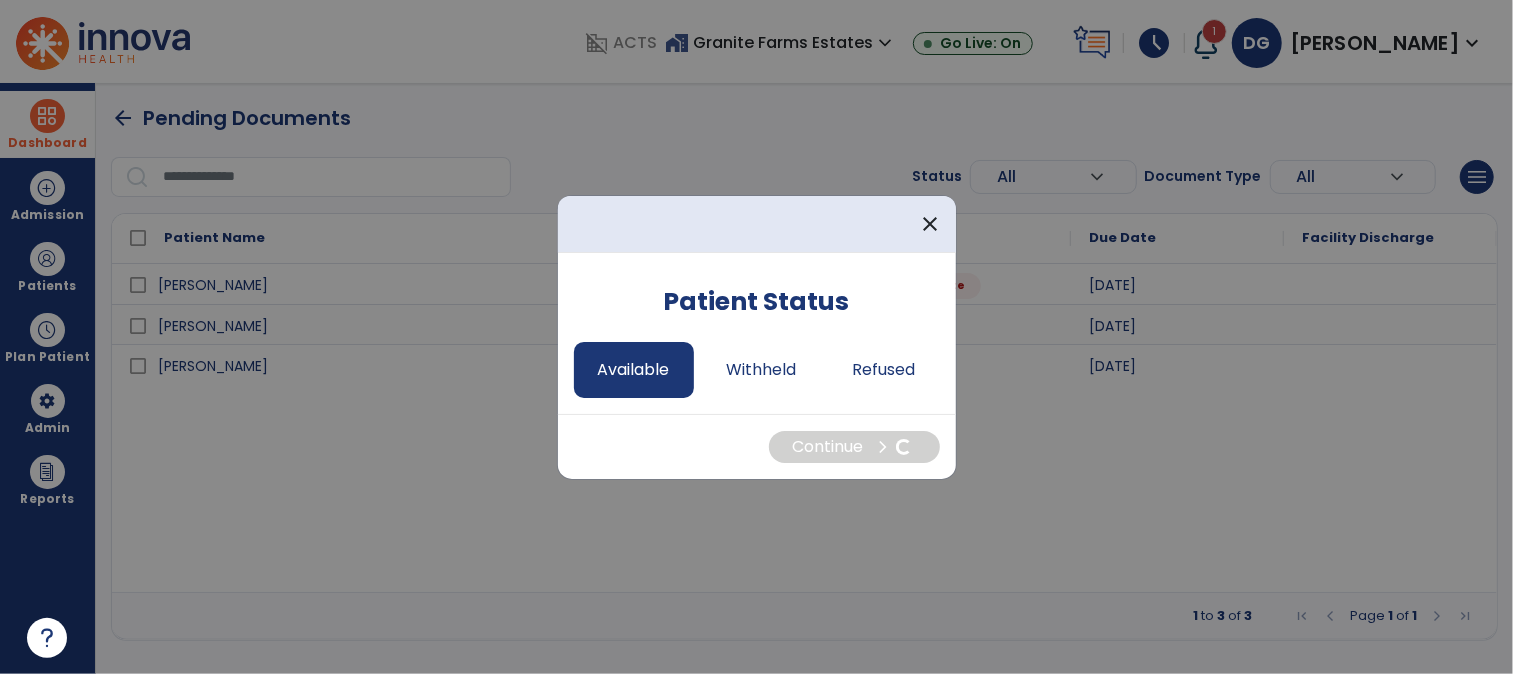 select on "*" 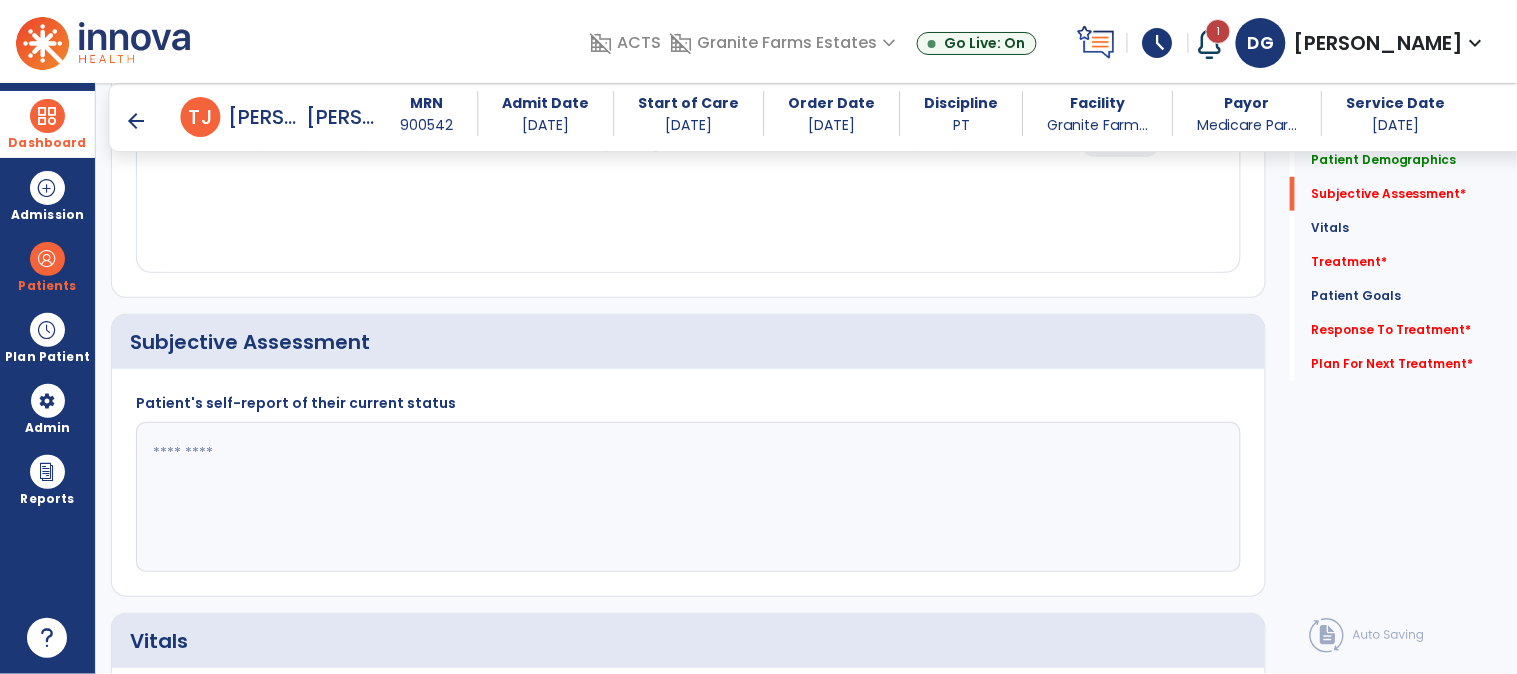 scroll, scrollTop: 333, scrollLeft: 0, axis: vertical 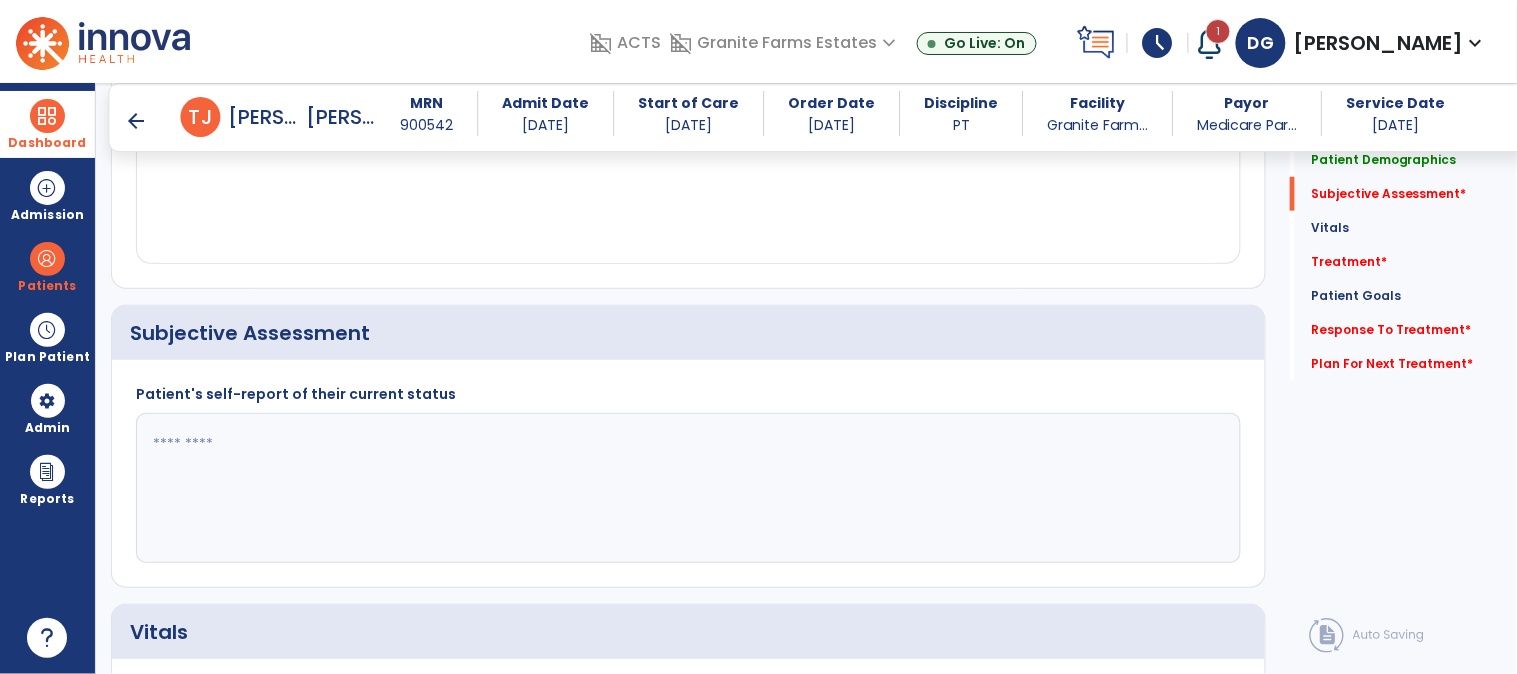click 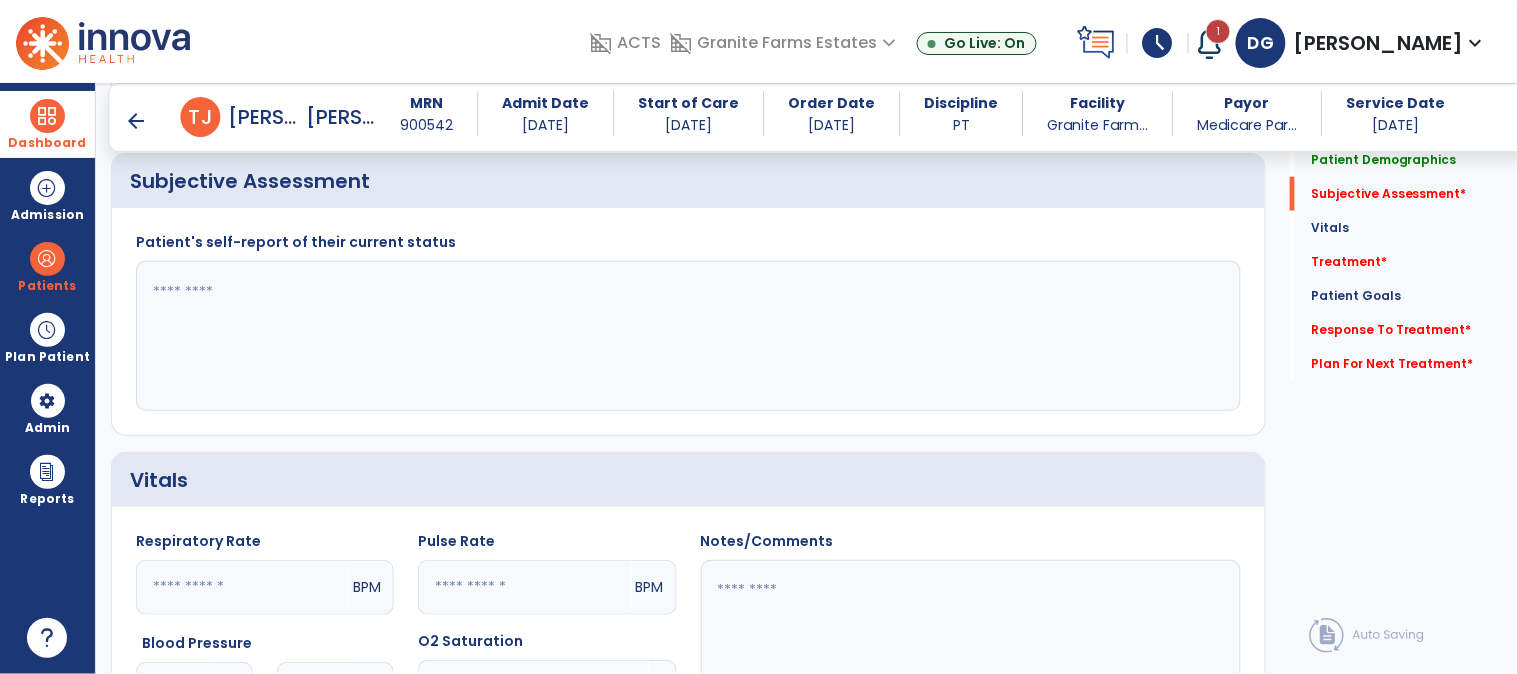 scroll, scrollTop: 555, scrollLeft: 0, axis: vertical 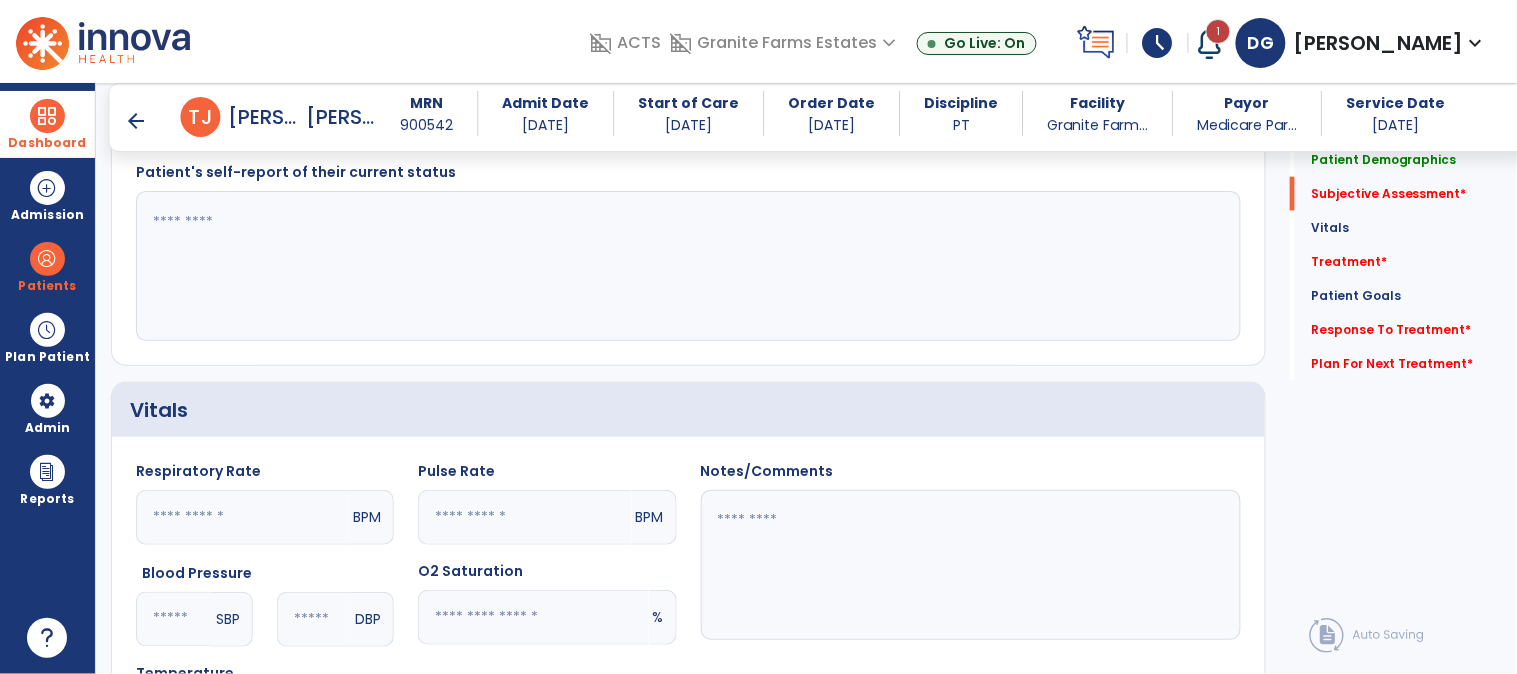 click 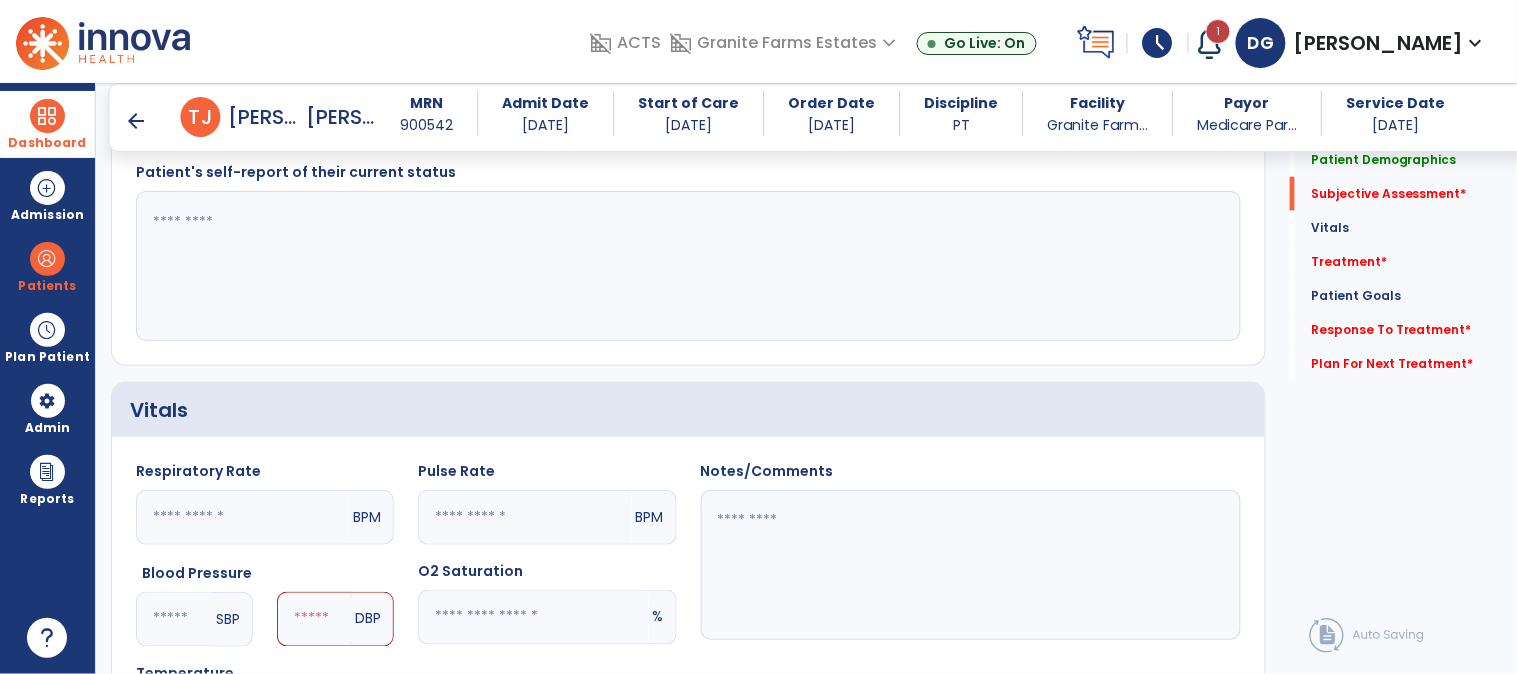 type on "***" 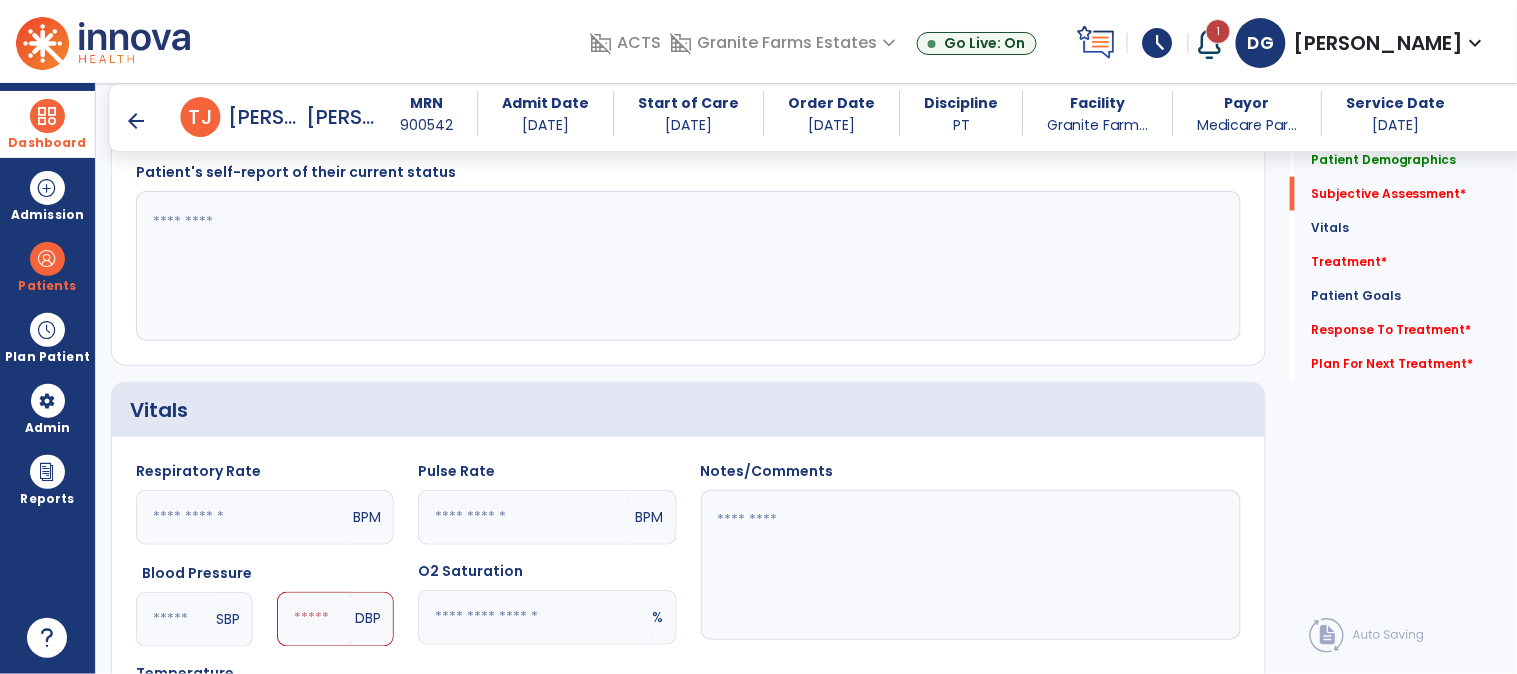 click 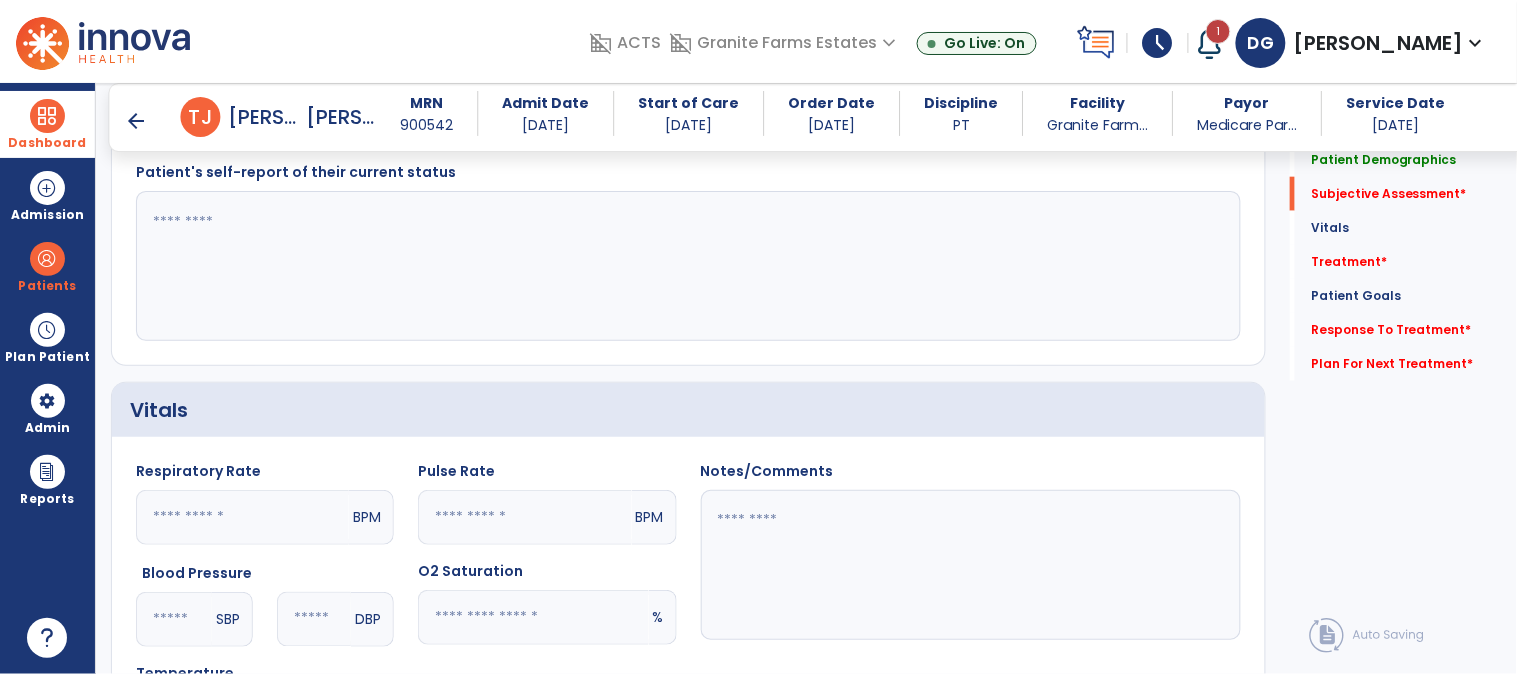 type on "**" 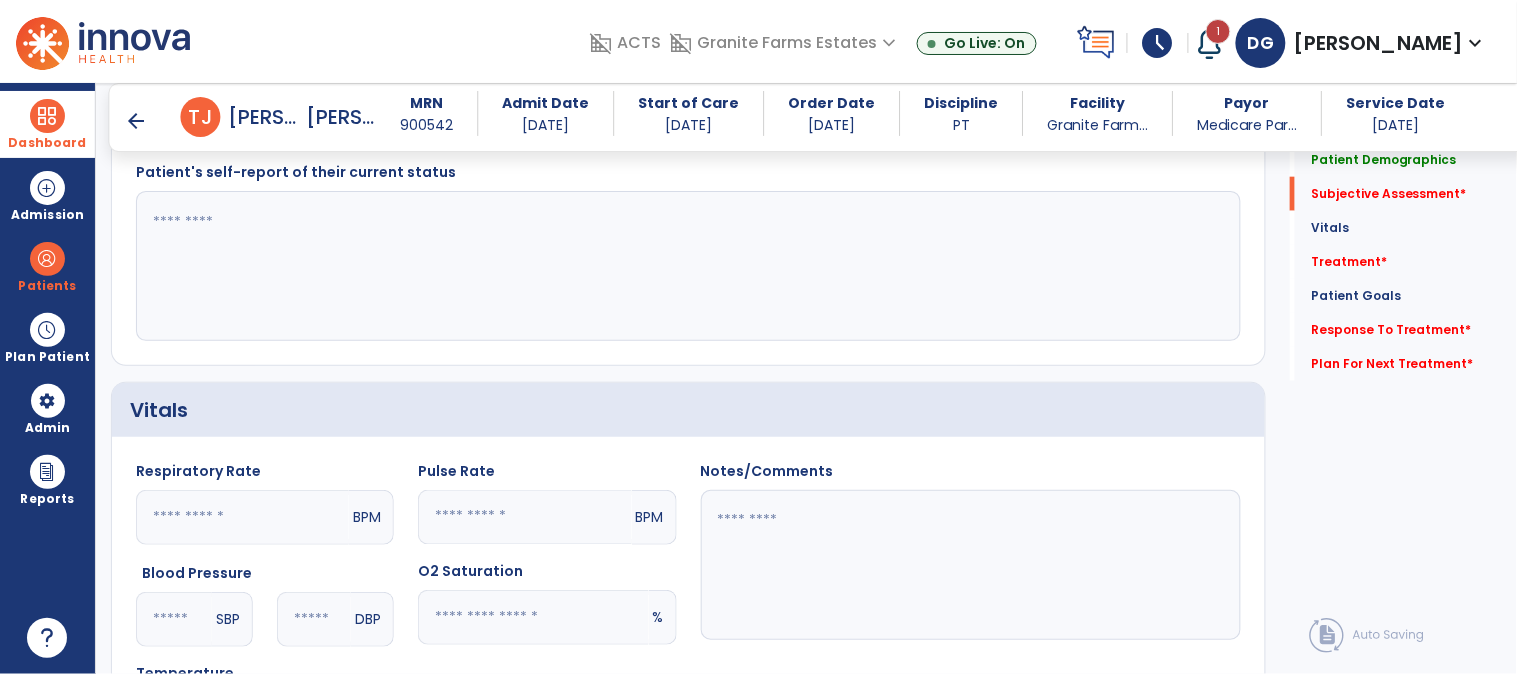 click 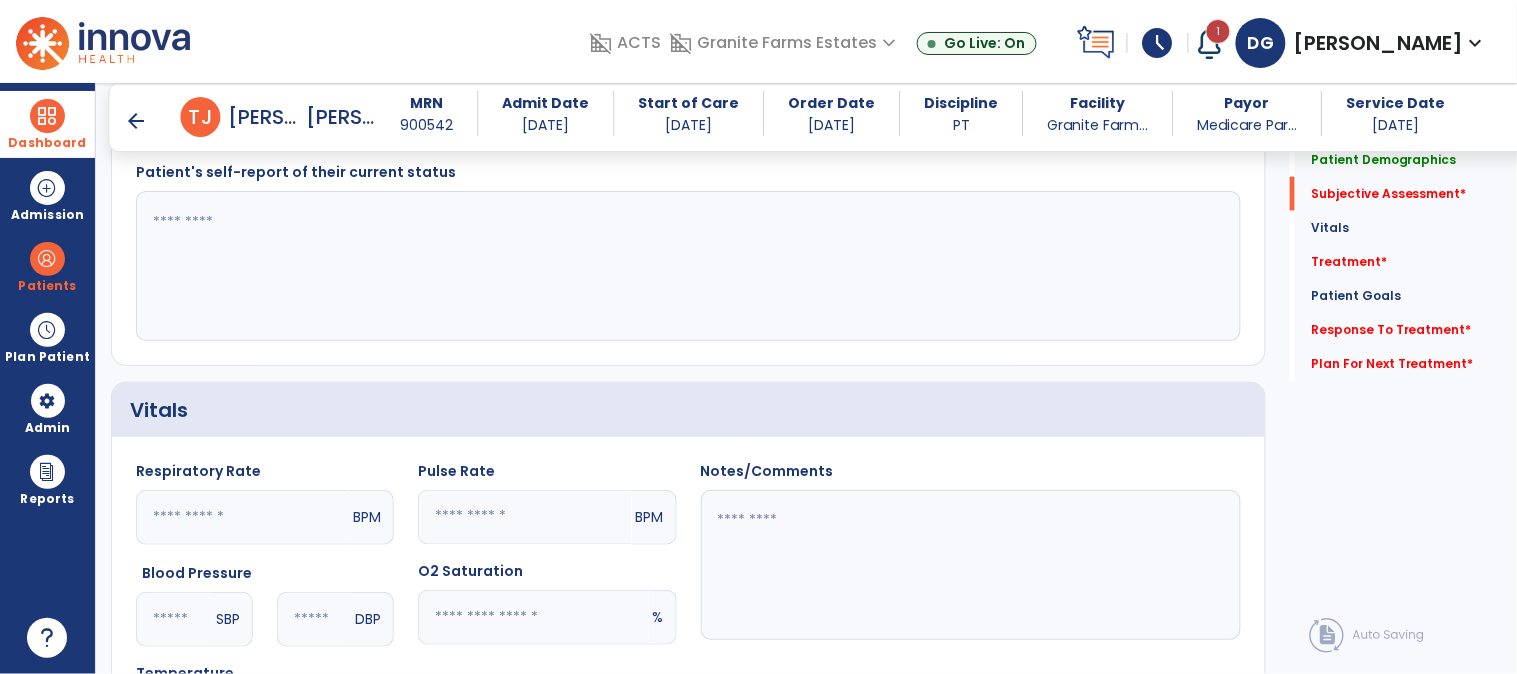 type on "**" 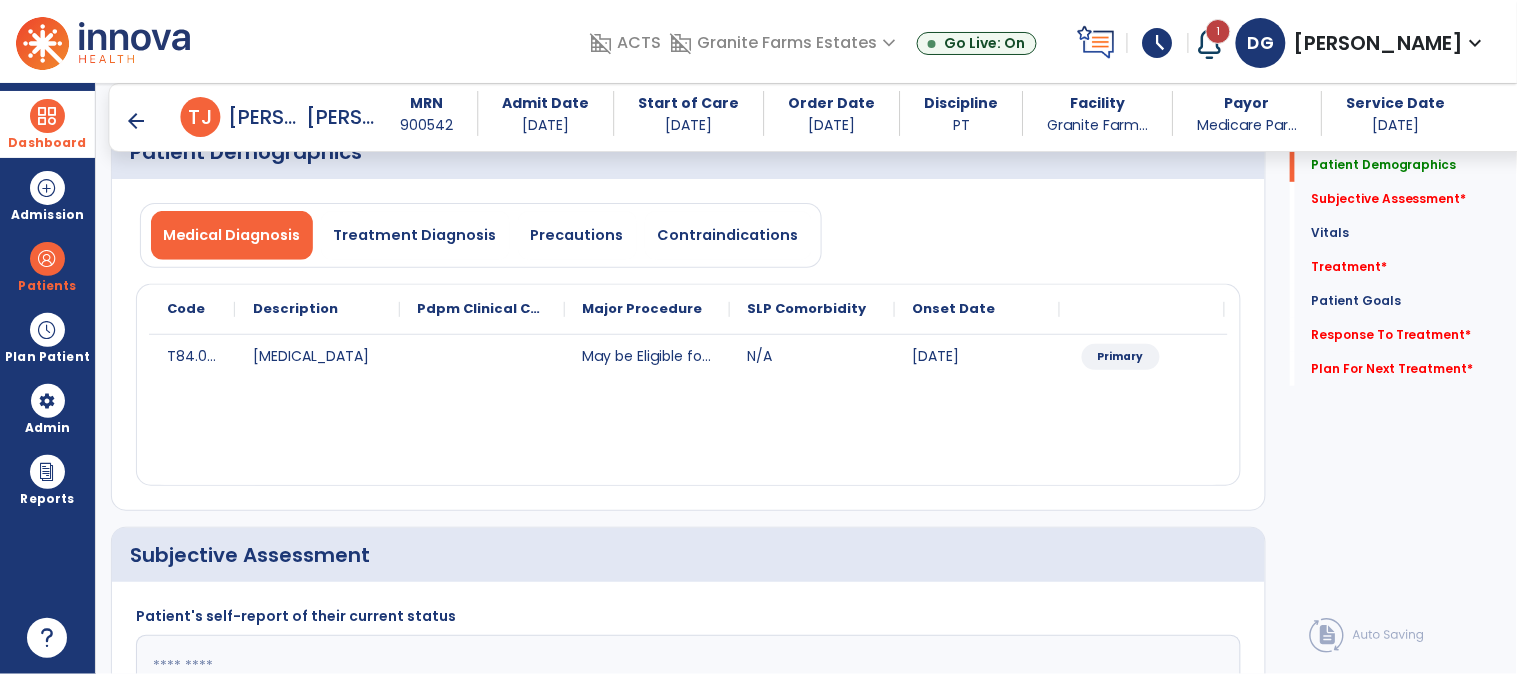 scroll, scrollTop: 0, scrollLeft: 0, axis: both 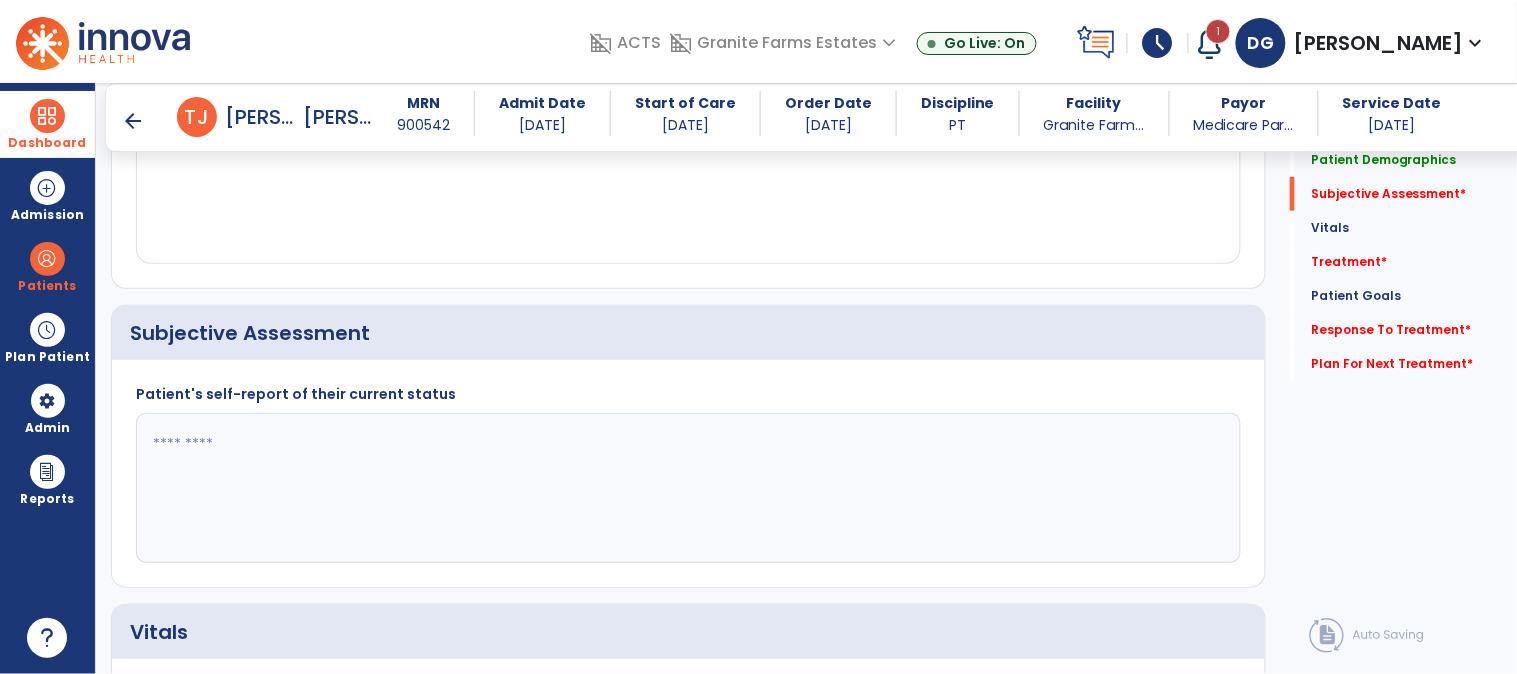 click 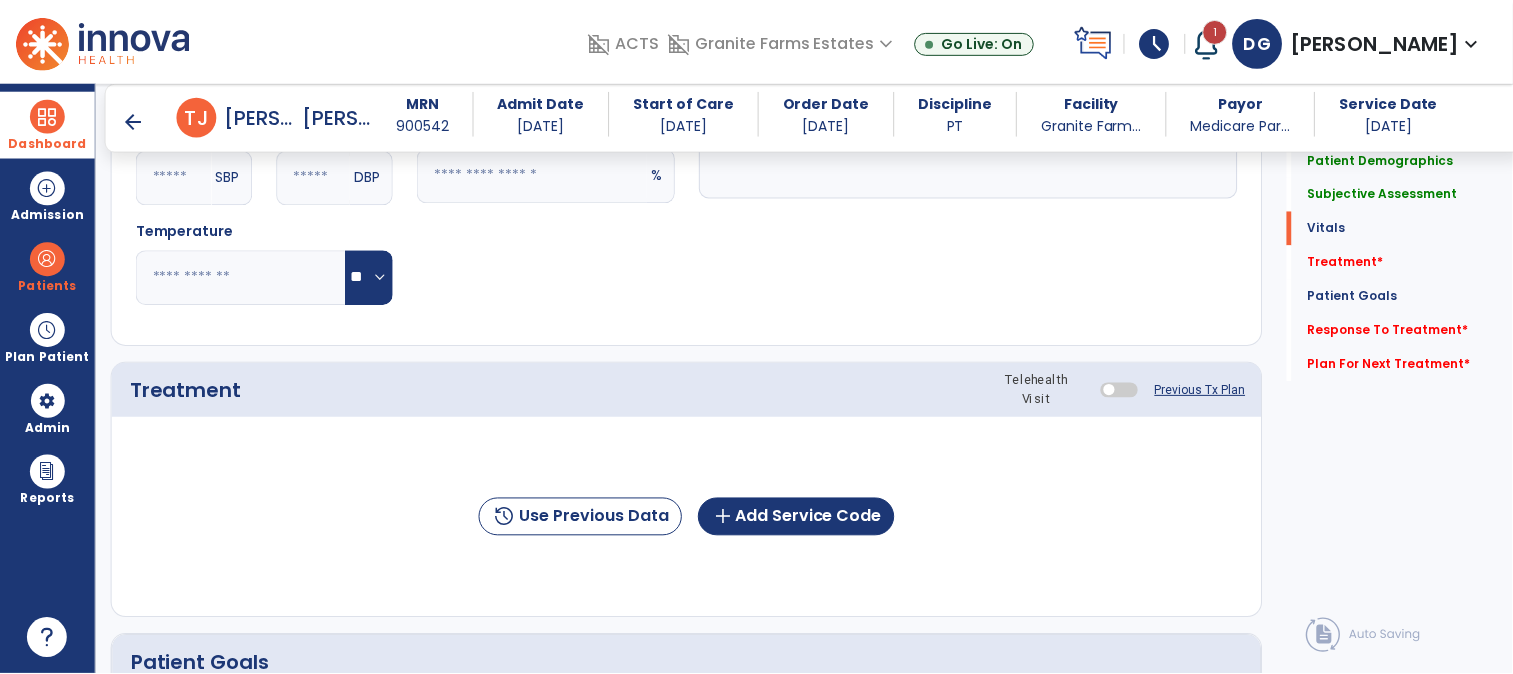 scroll, scrollTop: 1000, scrollLeft: 0, axis: vertical 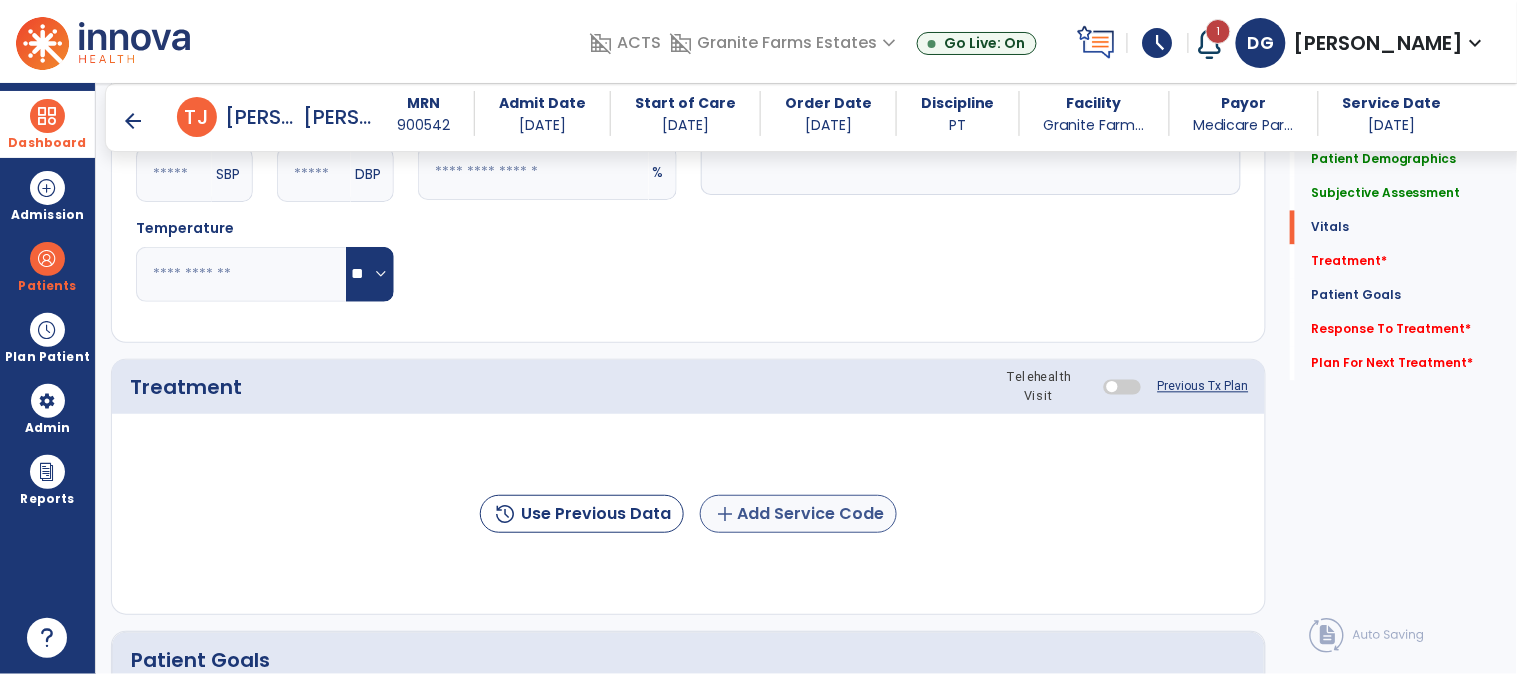 type on "**********" 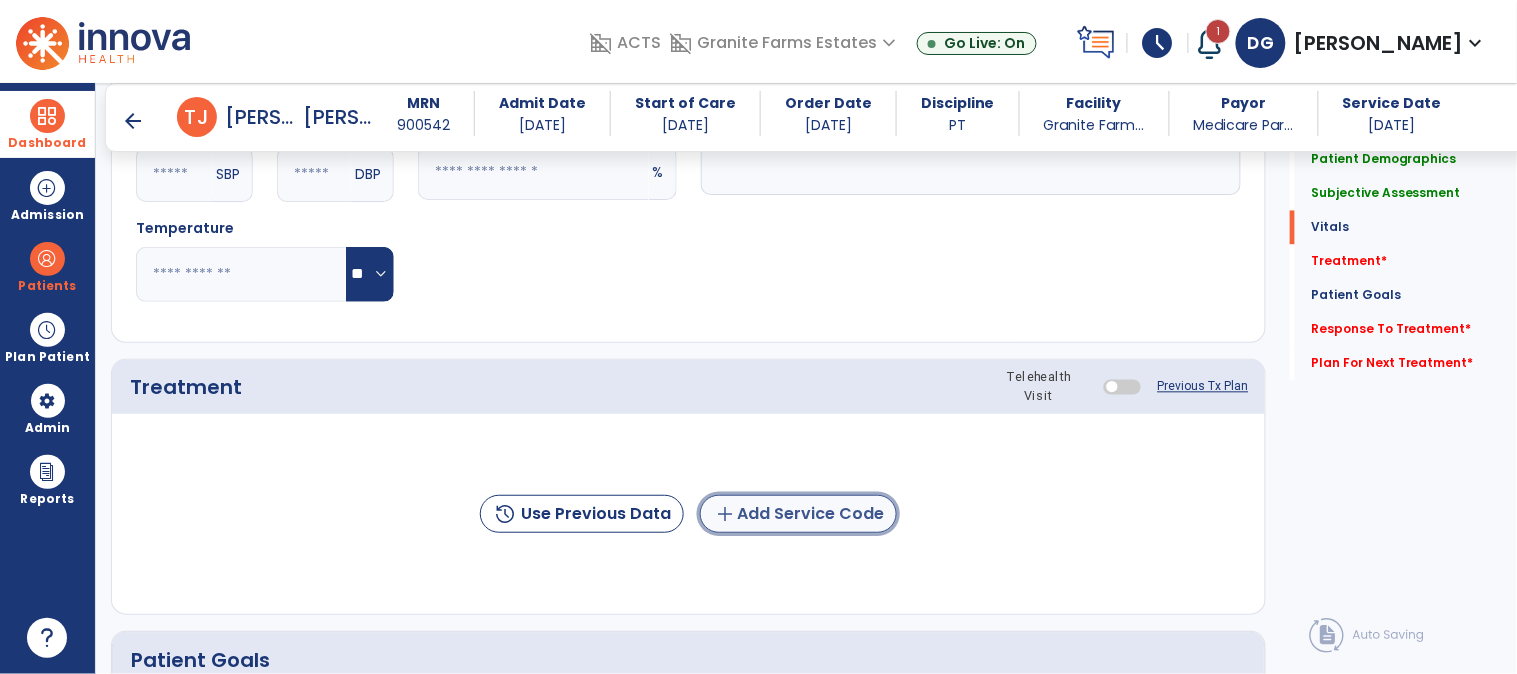 click on "add  Add Service Code" 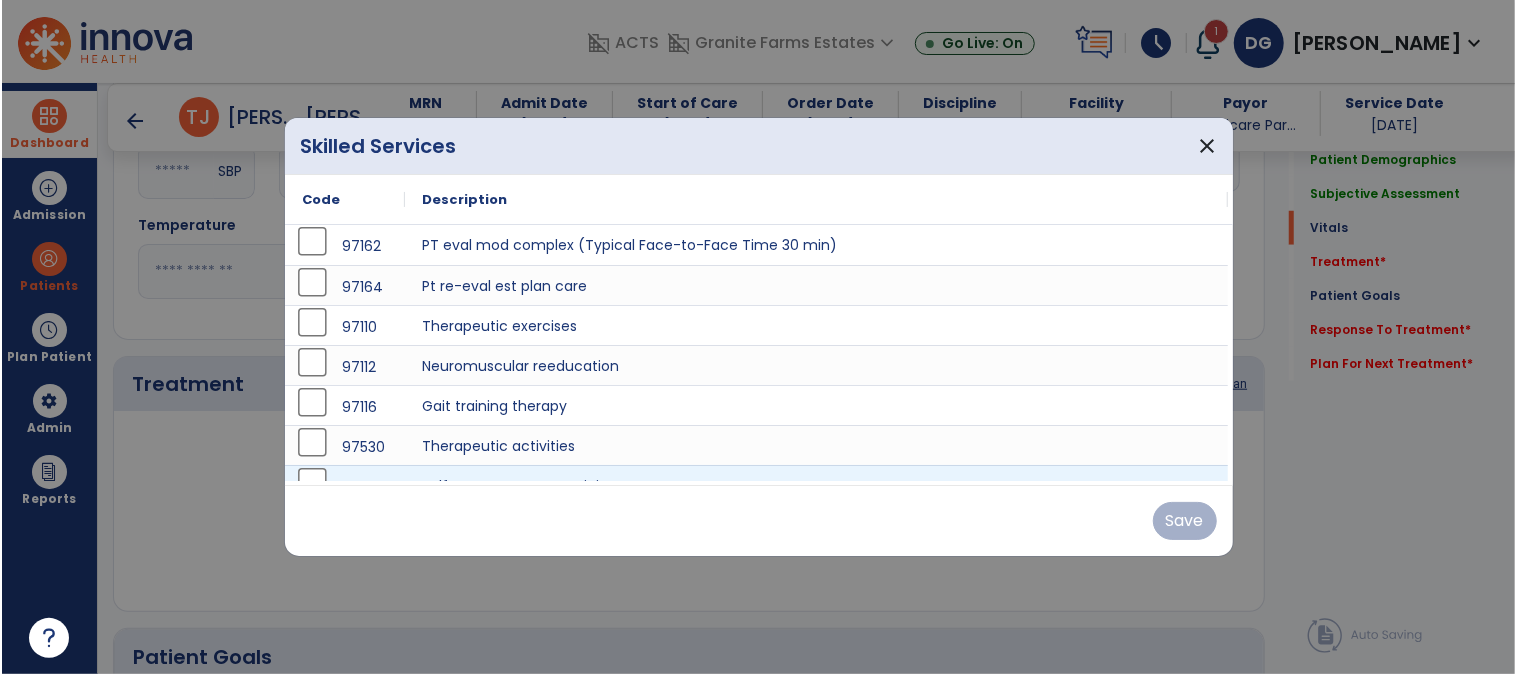 scroll, scrollTop: 1000, scrollLeft: 0, axis: vertical 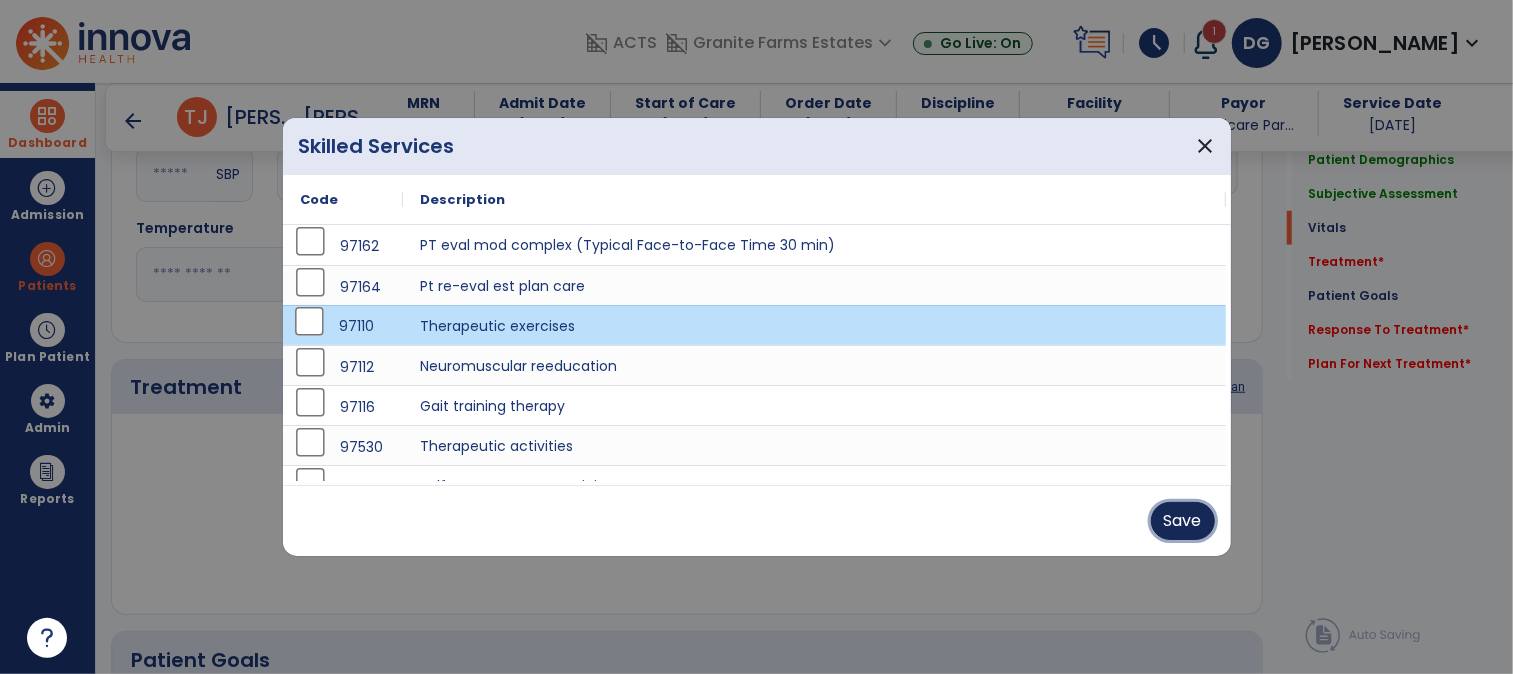 click on "Save" at bounding box center (1183, 521) 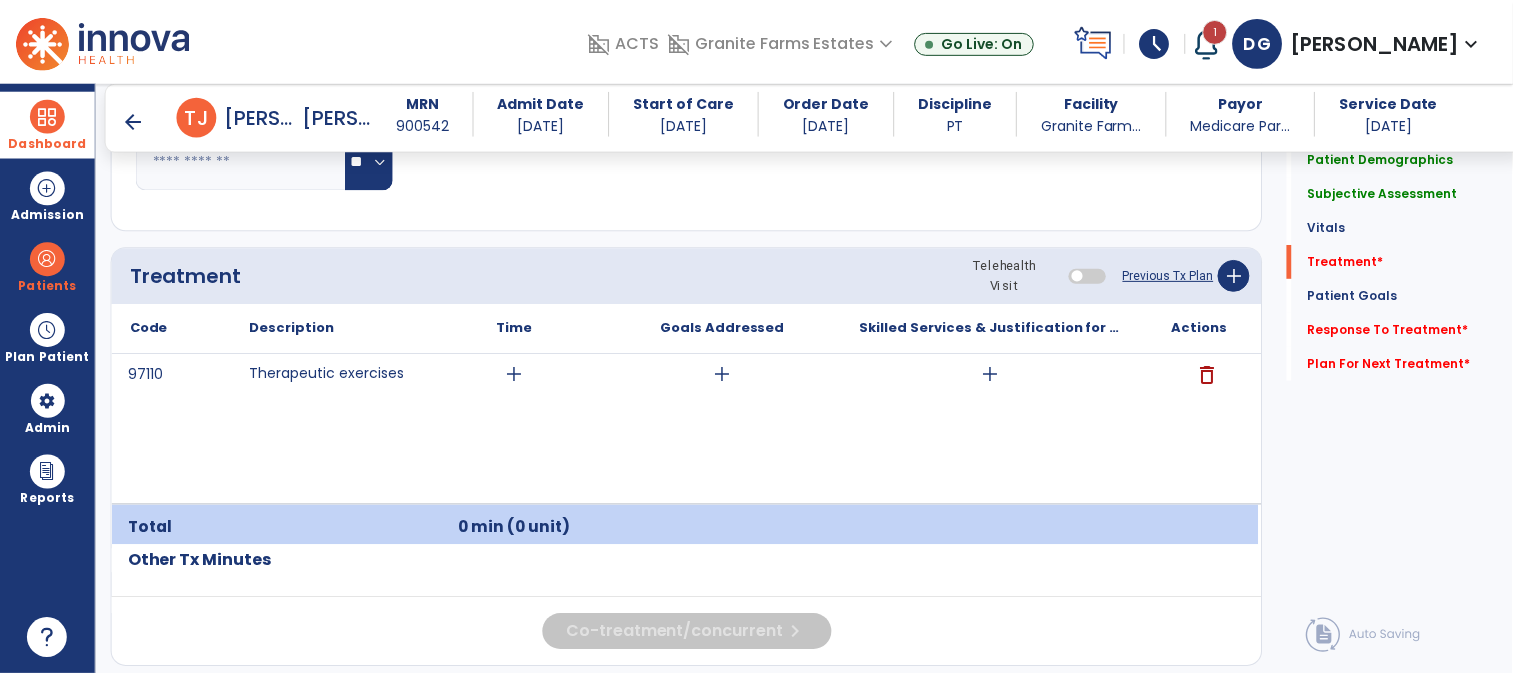 scroll, scrollTop: 1111, scrollLeft: 0, axis: vertical 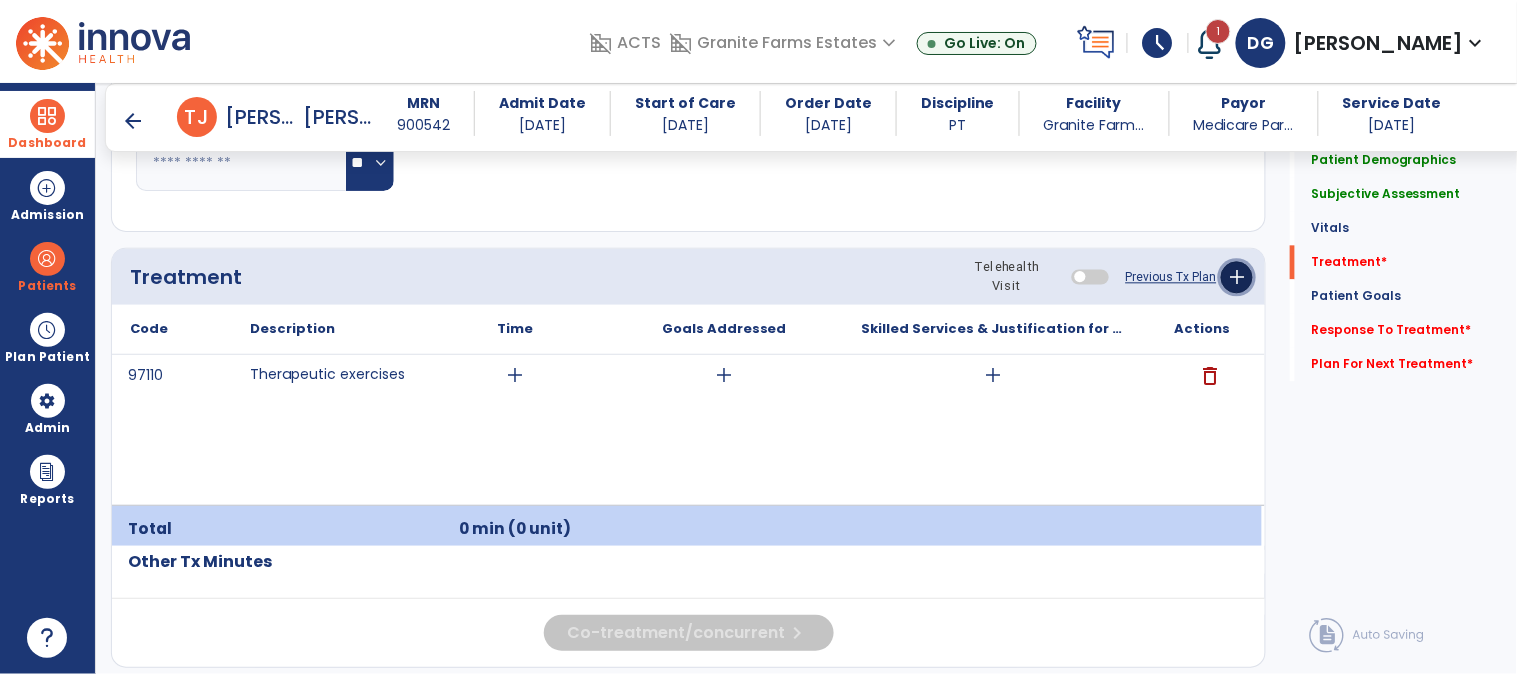 click on "add" 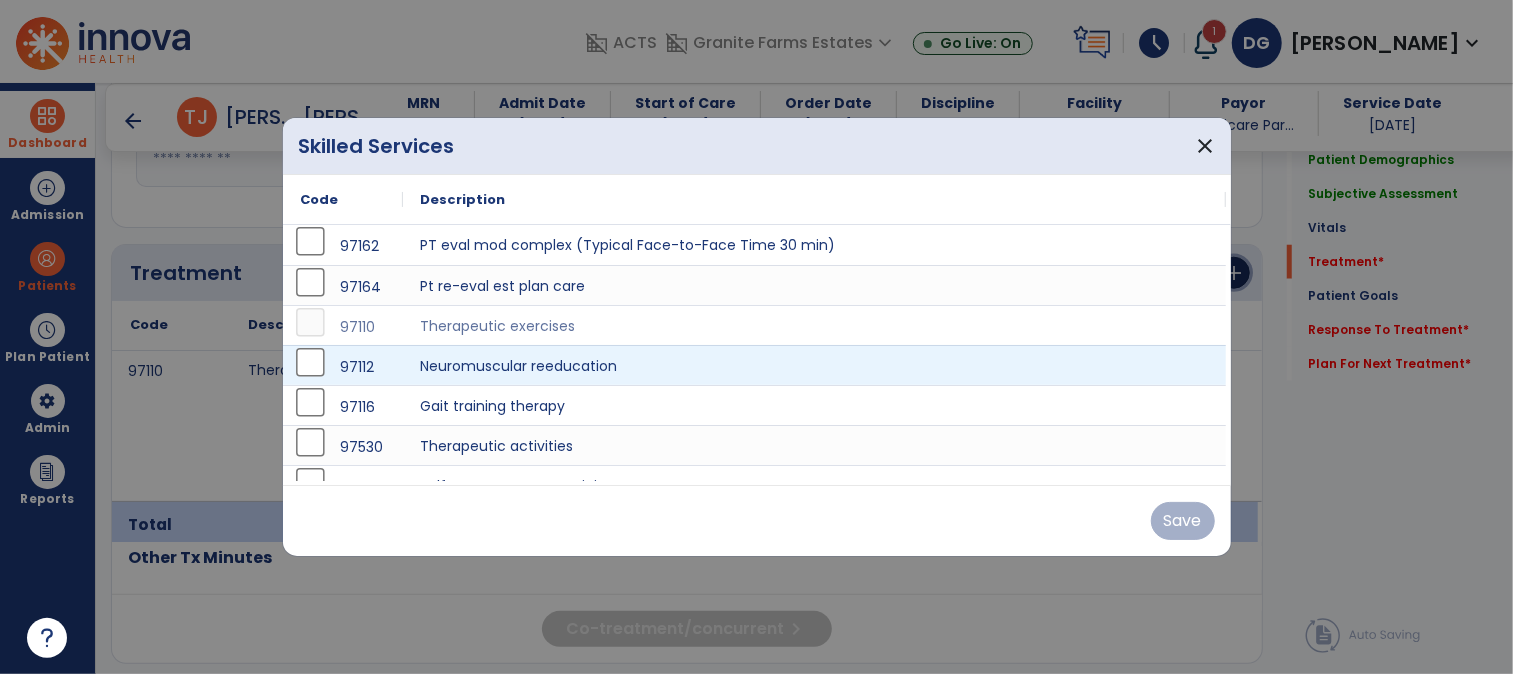 scroll, scrollTop: 1111, scrollLeft: 0, axis: vertical 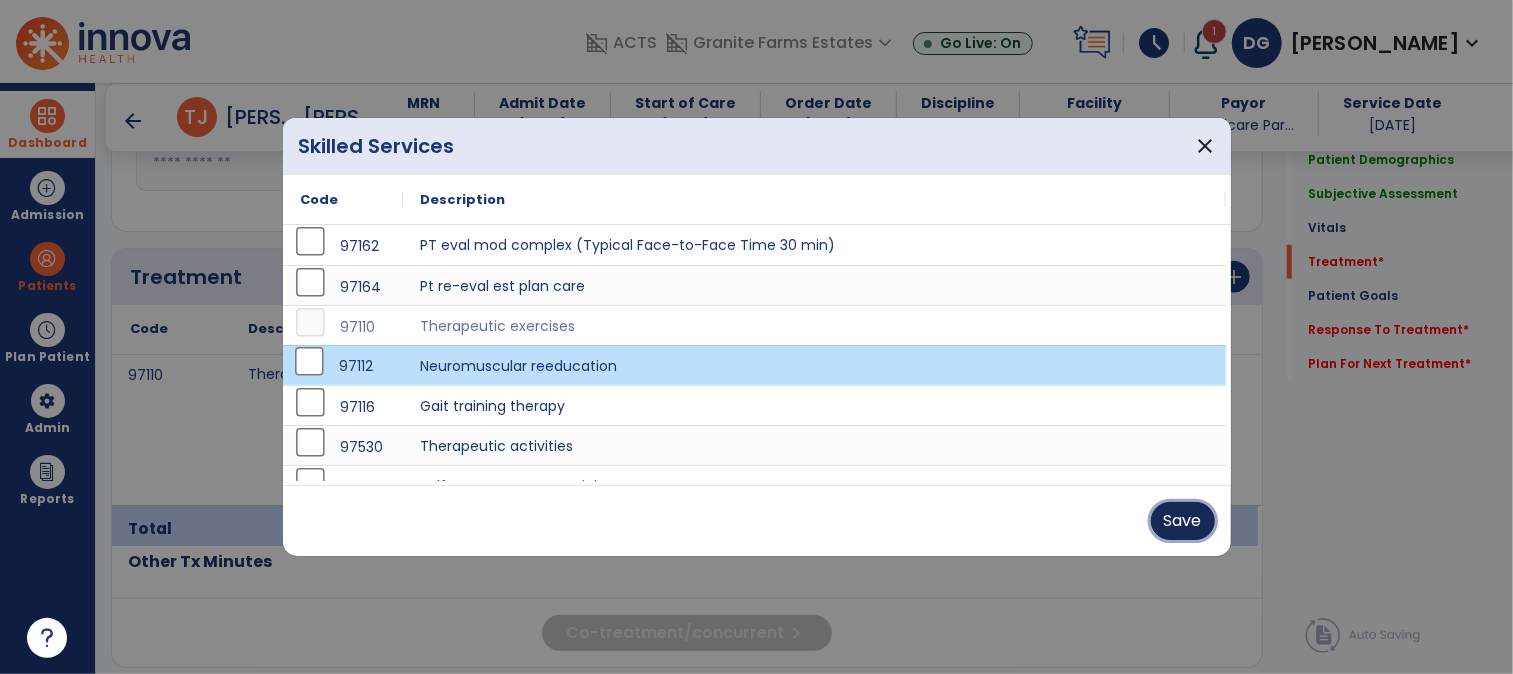 click on "Save" at bounding box center (1183, 521) 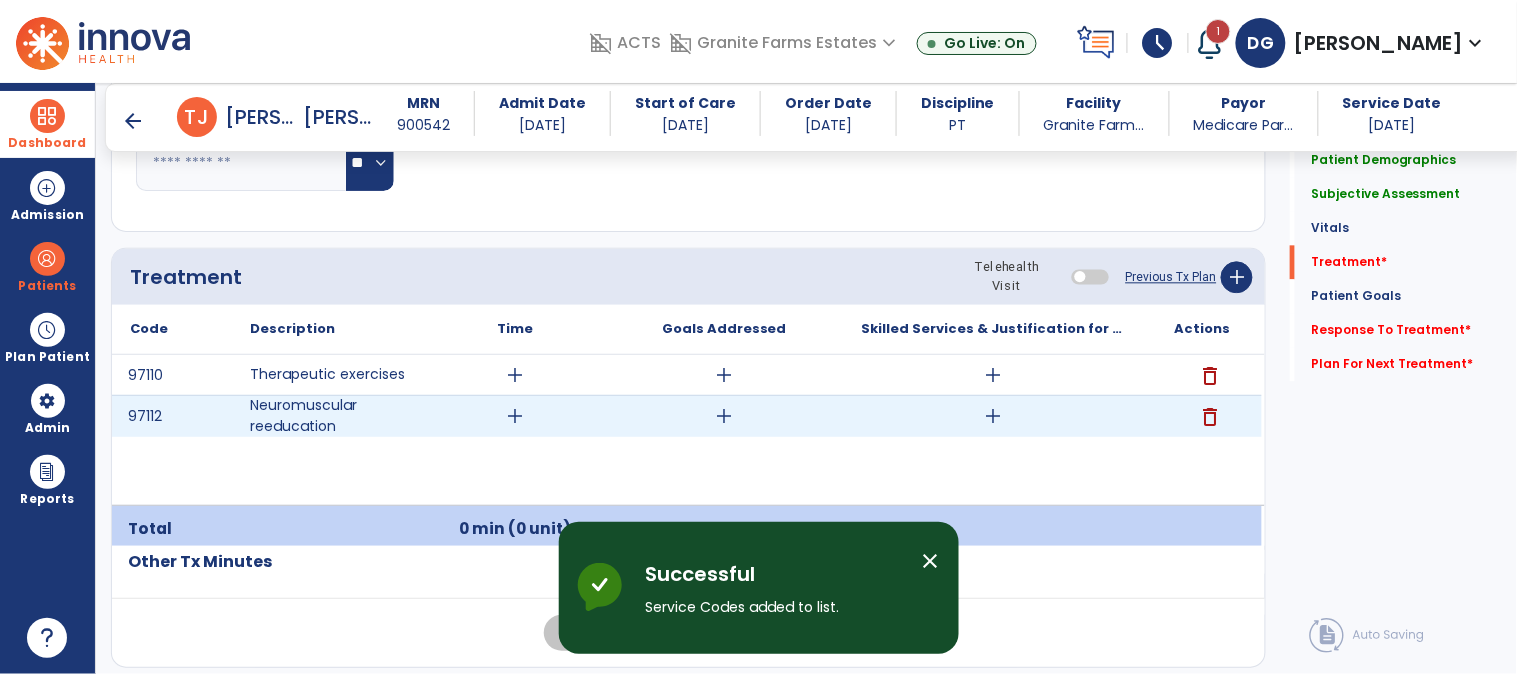 click on "add" at bounding box center [993, 416] 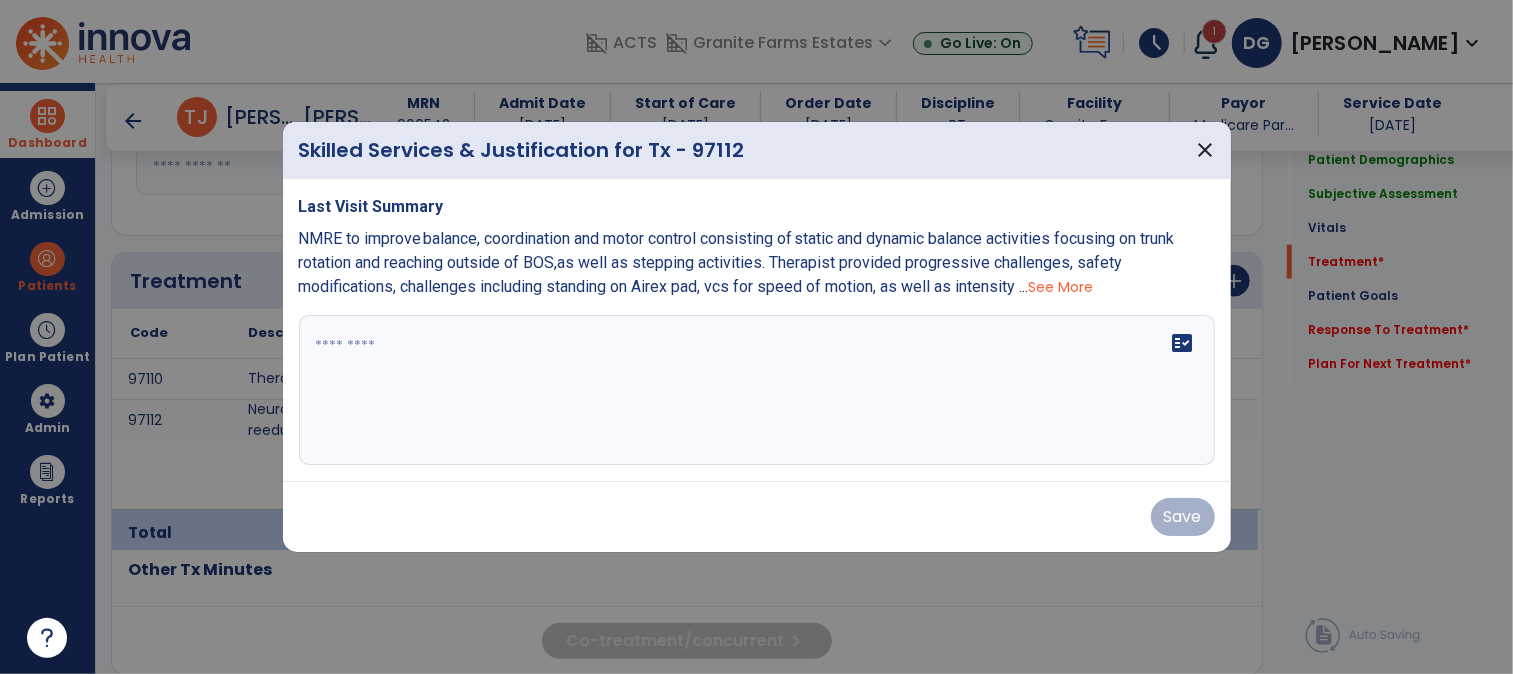 scroll, scrollTop: 1111, scrollLeft: 0, axis: vertical 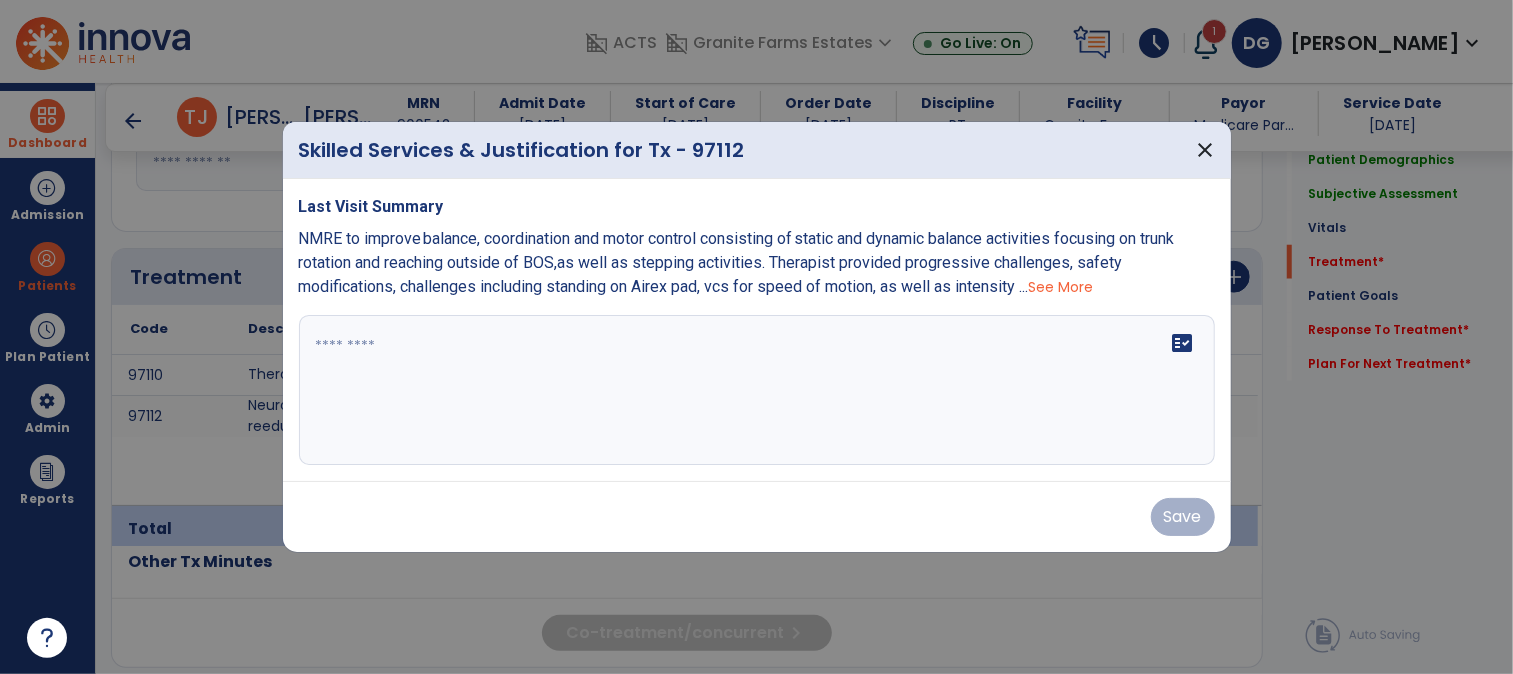 click on "fact_check" at bounding box center [757, 390] 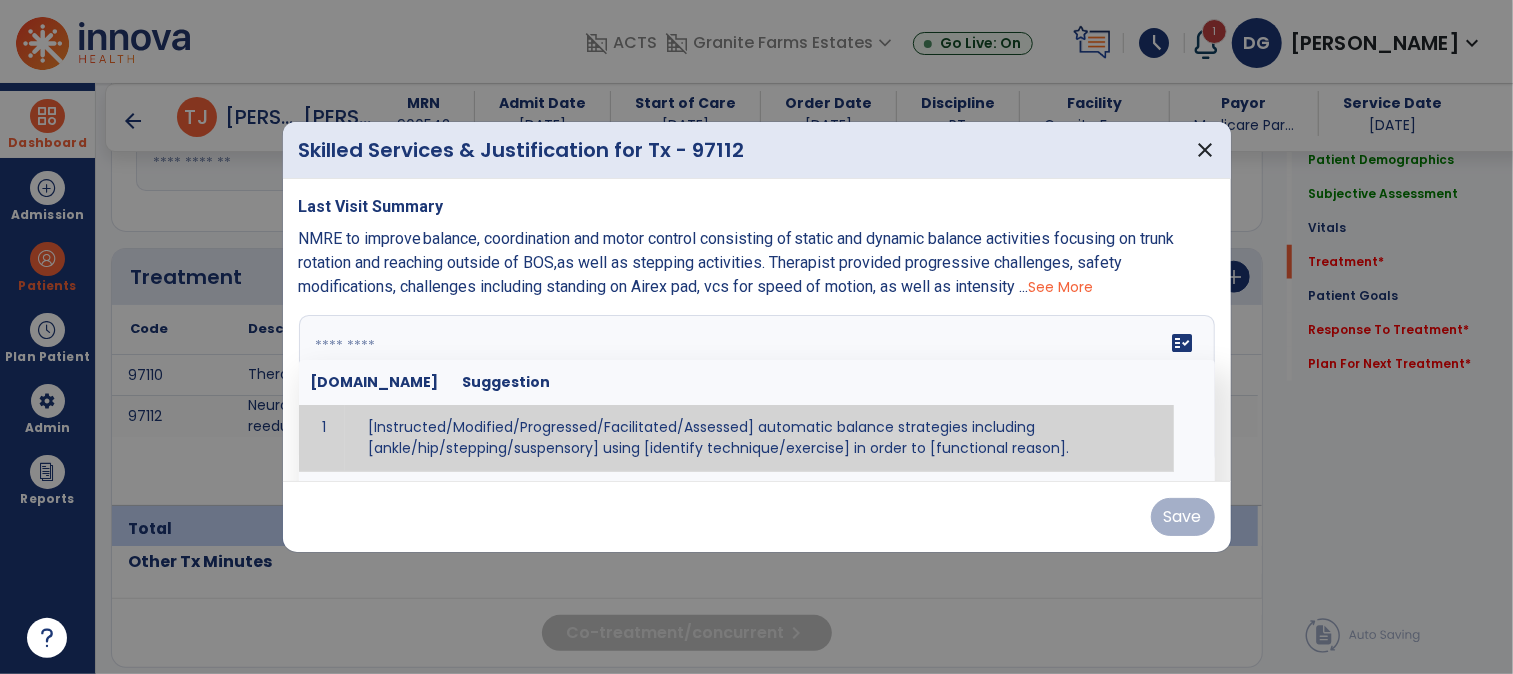 paste on "**********" 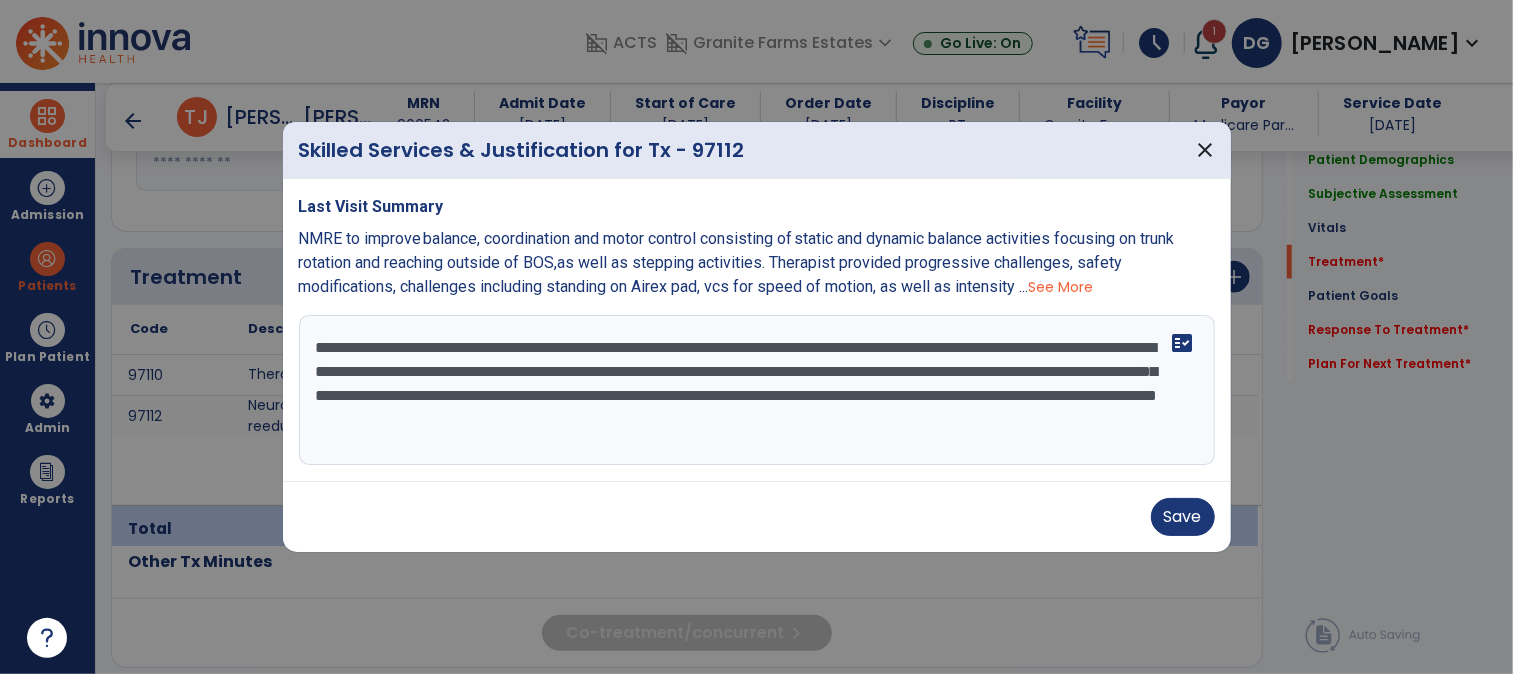 drag, startPoint x: 1088, startPoint y: 367, endPoint x: 834, endPoint y: 371, distance: 254.0315 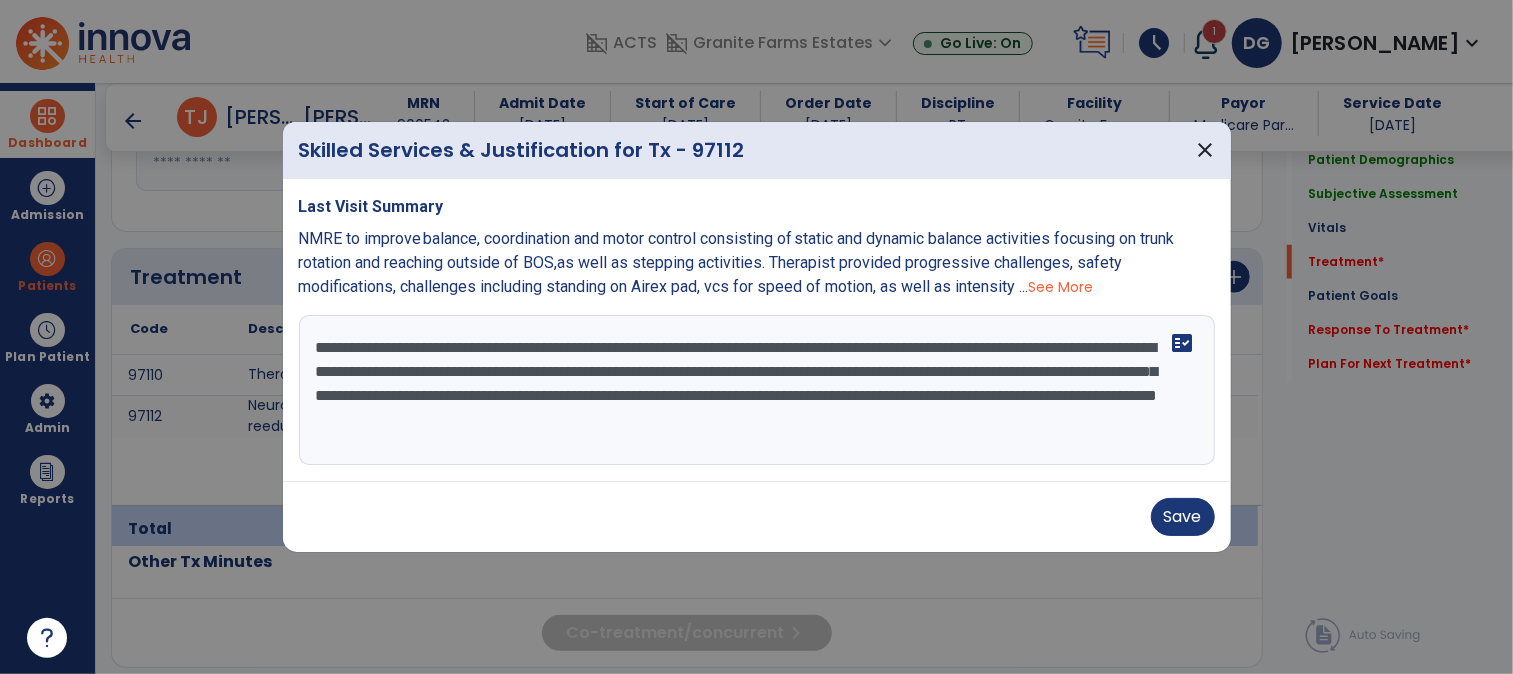 click on "**********" at bounding box center [757, 390] 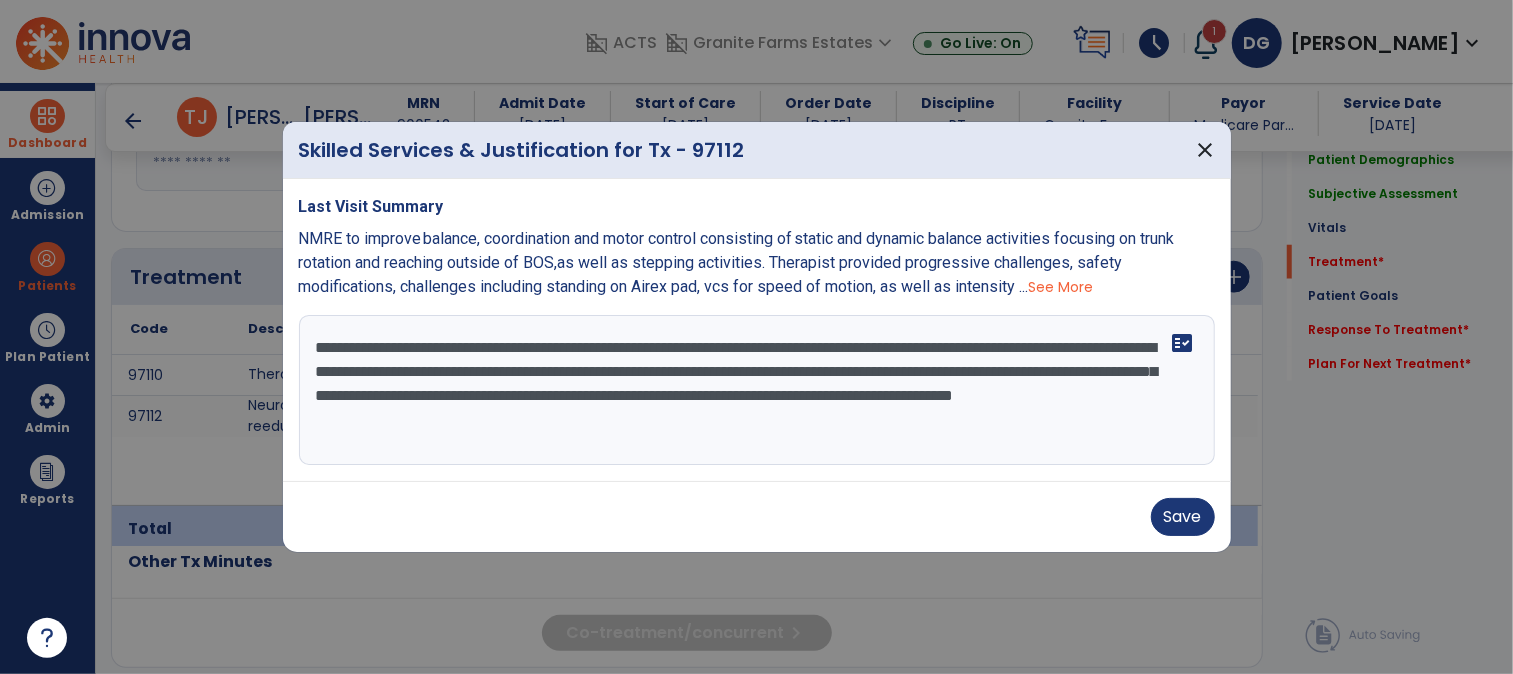 click on "**********" at bounding box center (757, 390) 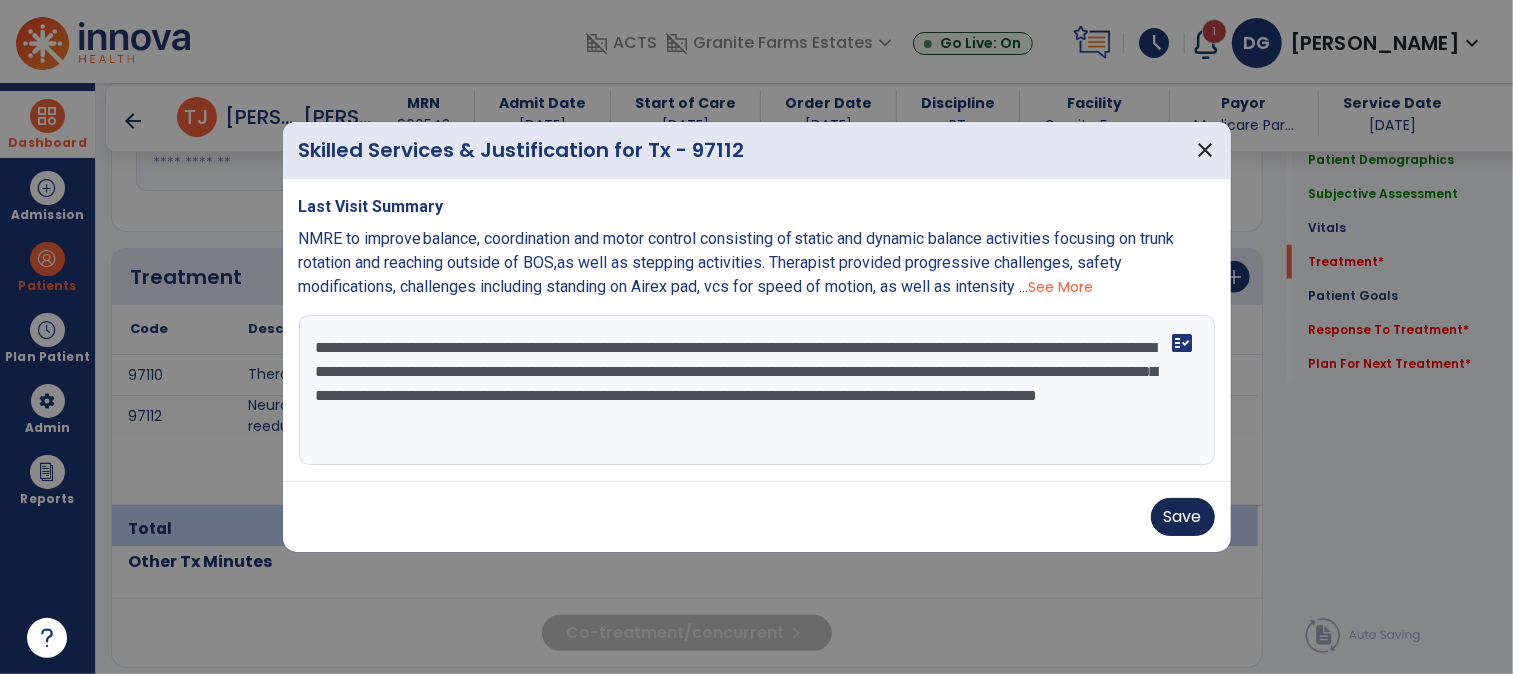 type on "**********" 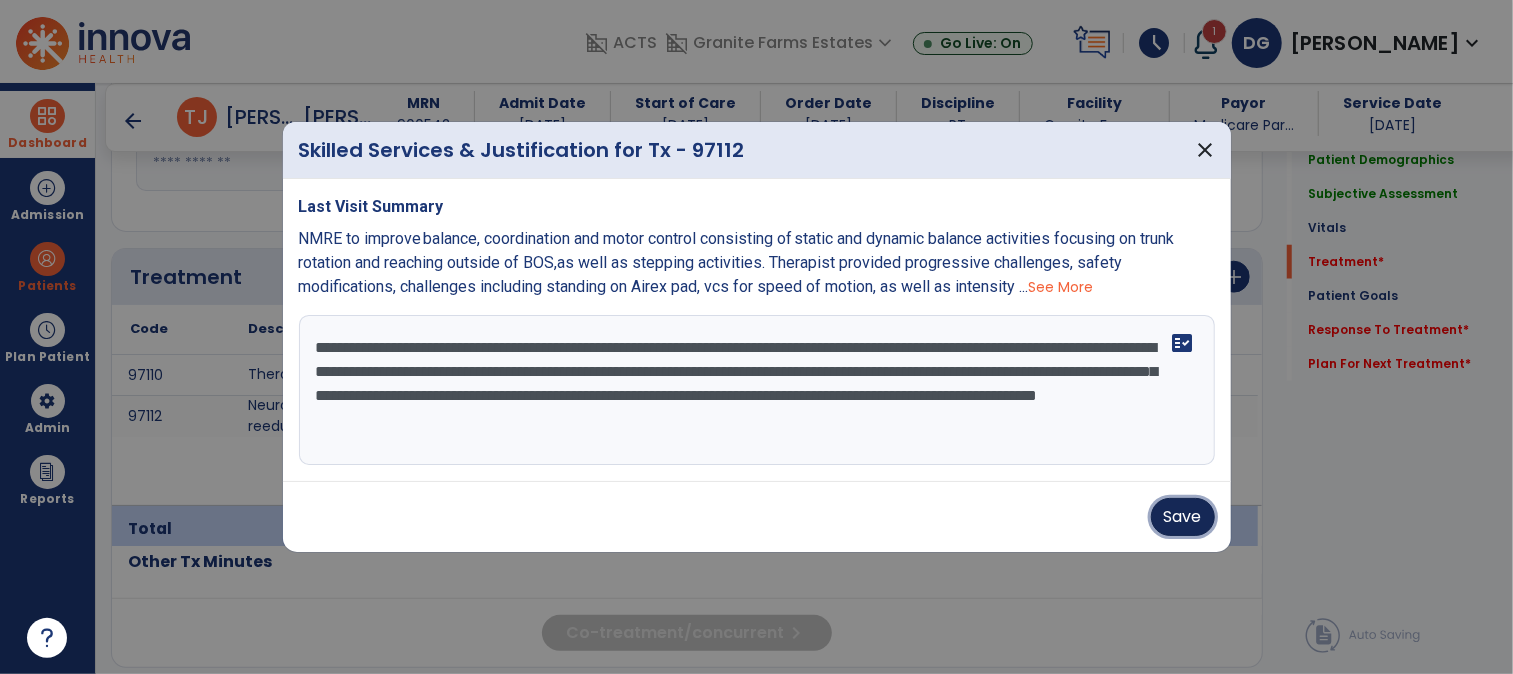click on "Save" at bounding box center [1183, 517] 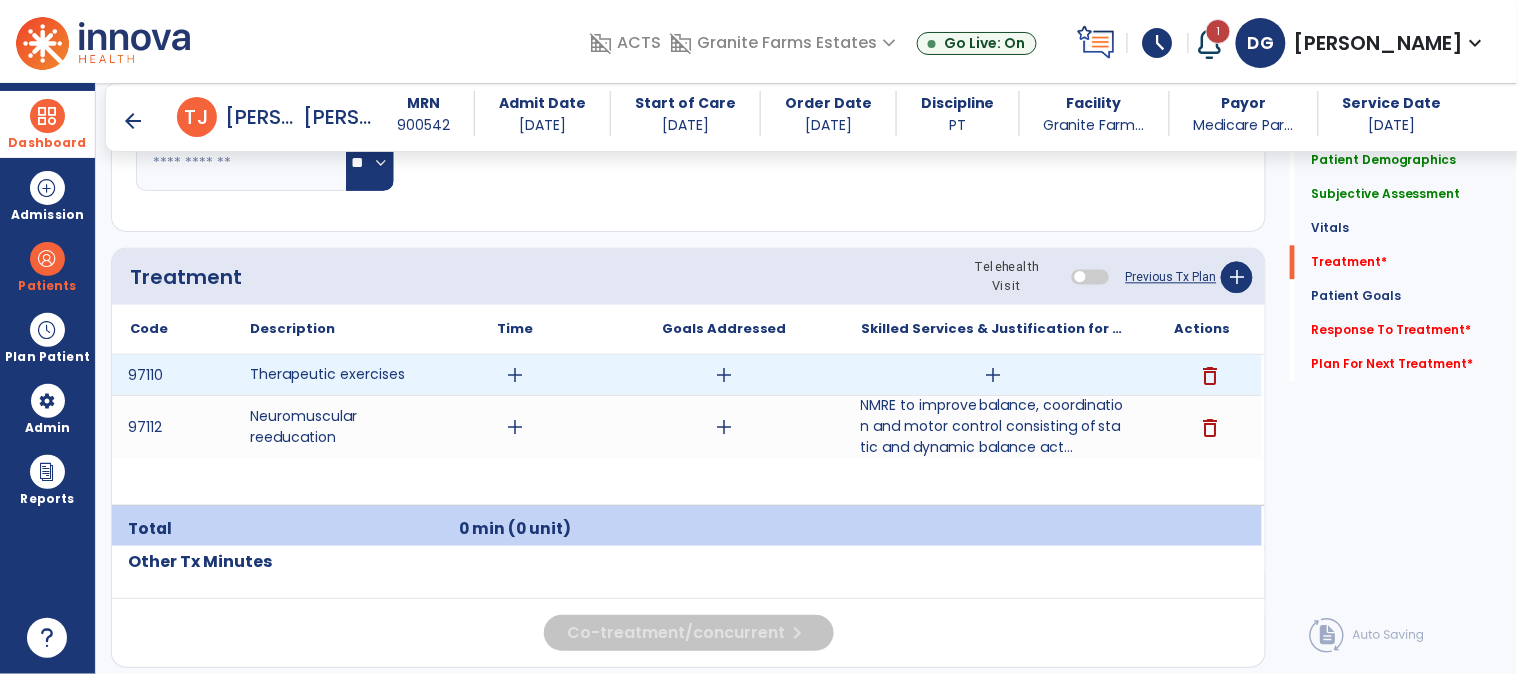click on "add" at bounding box center [993, 375] 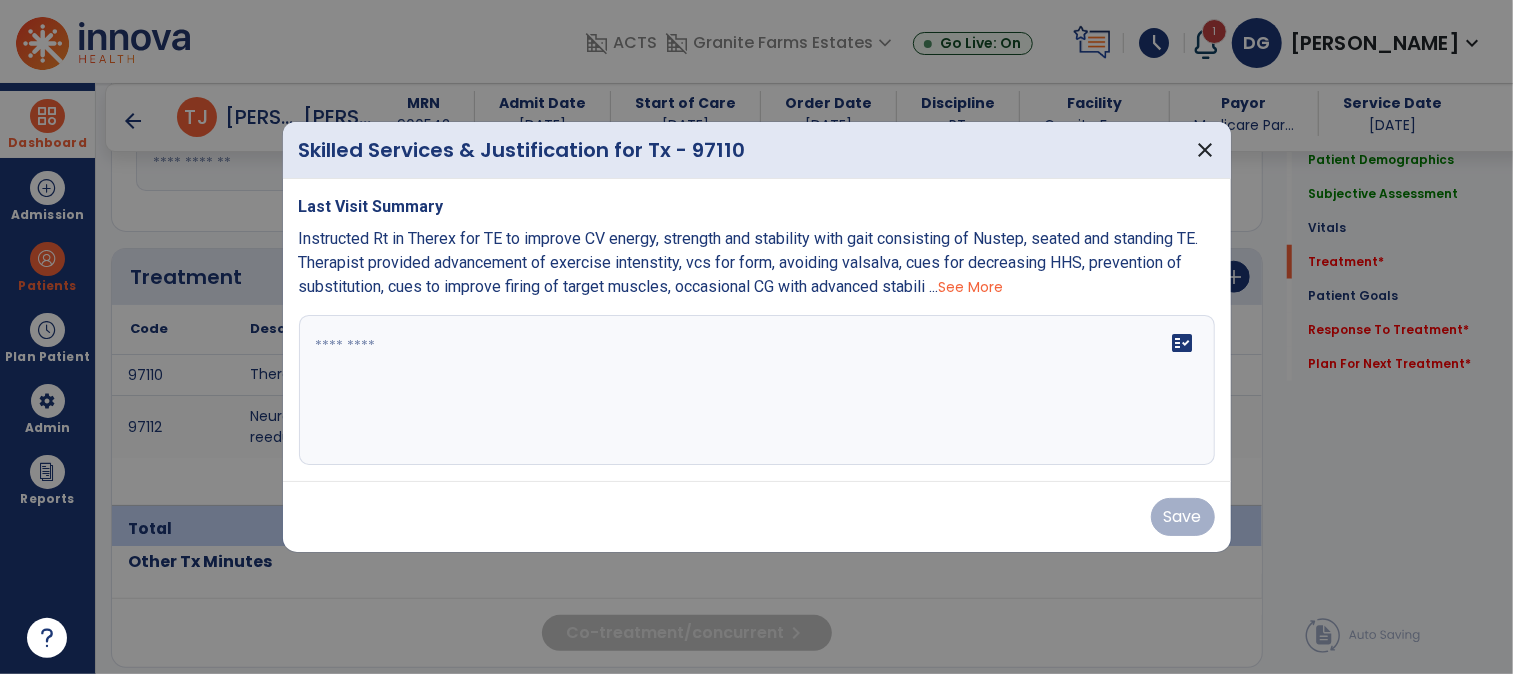 scroll, scrollTop: 1111, scrollLeft: 0, axis: vertical 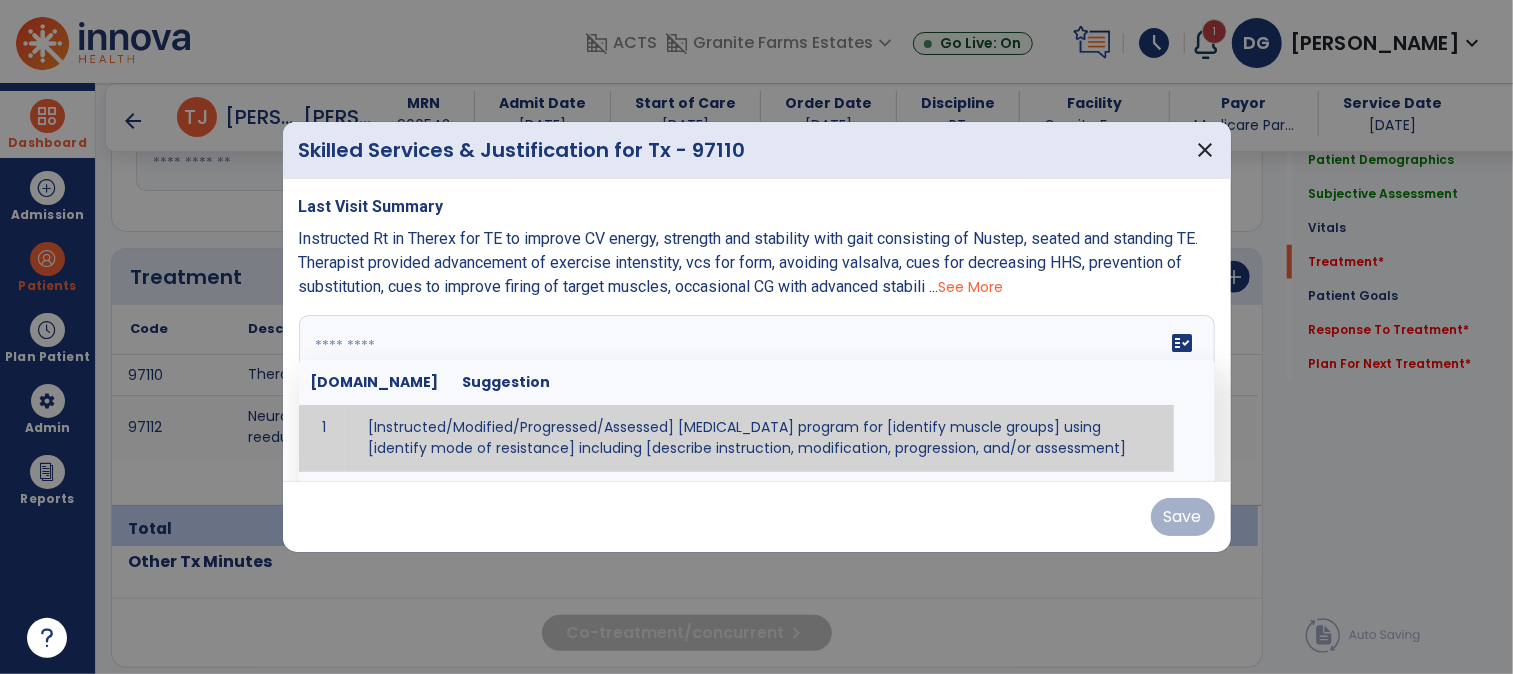 click at bounding box center (757, 390) 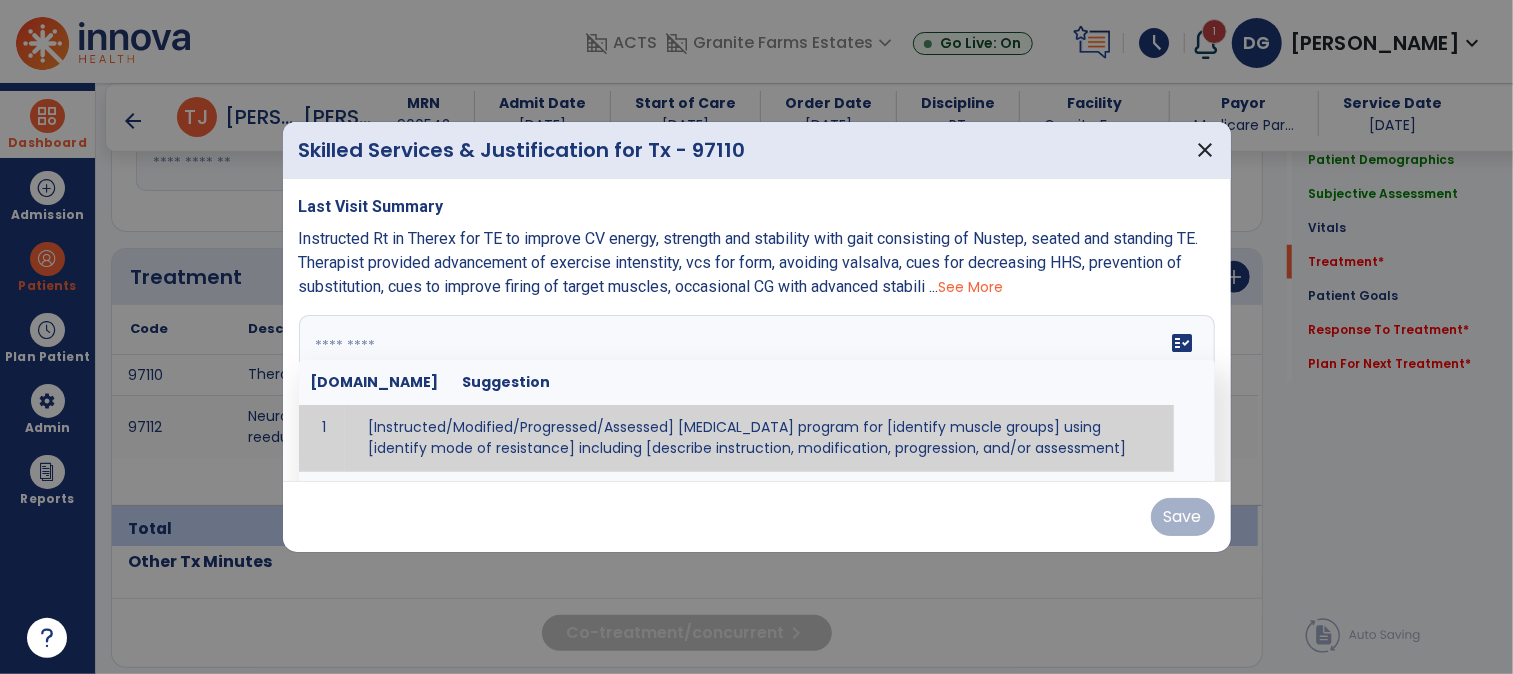 paste on "**********" 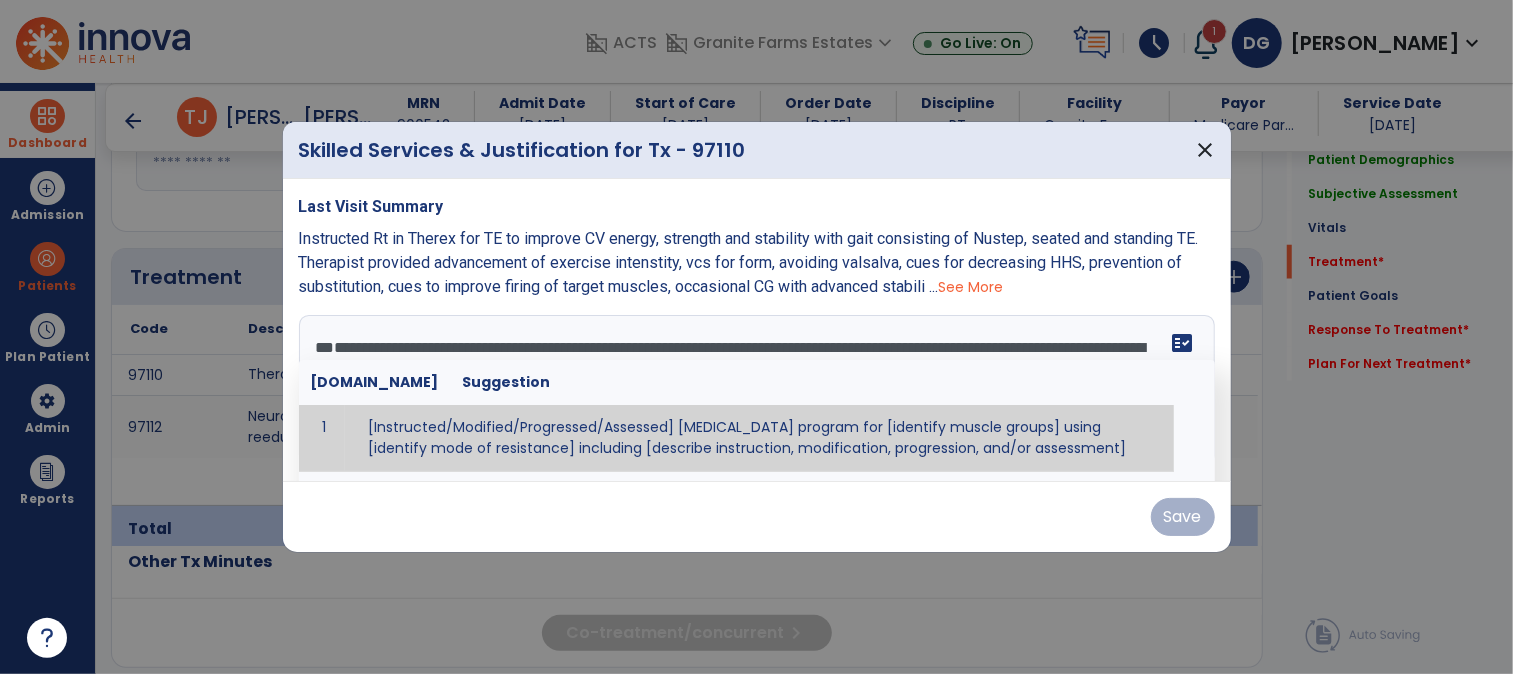 scroll, scrollTop: 254, scrollLeft: 0, axis: vertical 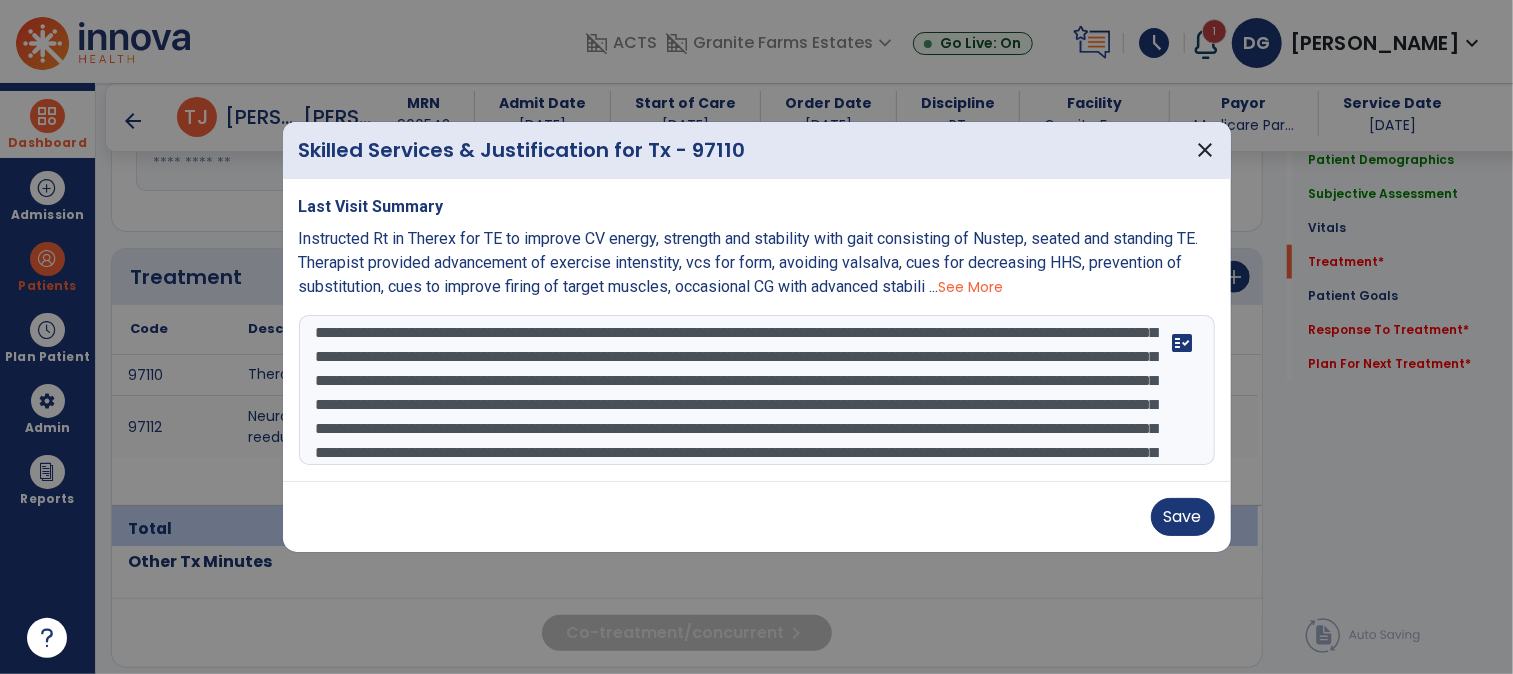 drag, startPoint x: 660, startPoint y: 403, endPoint x: 1158, endPoint y: 402, distance: 498.001 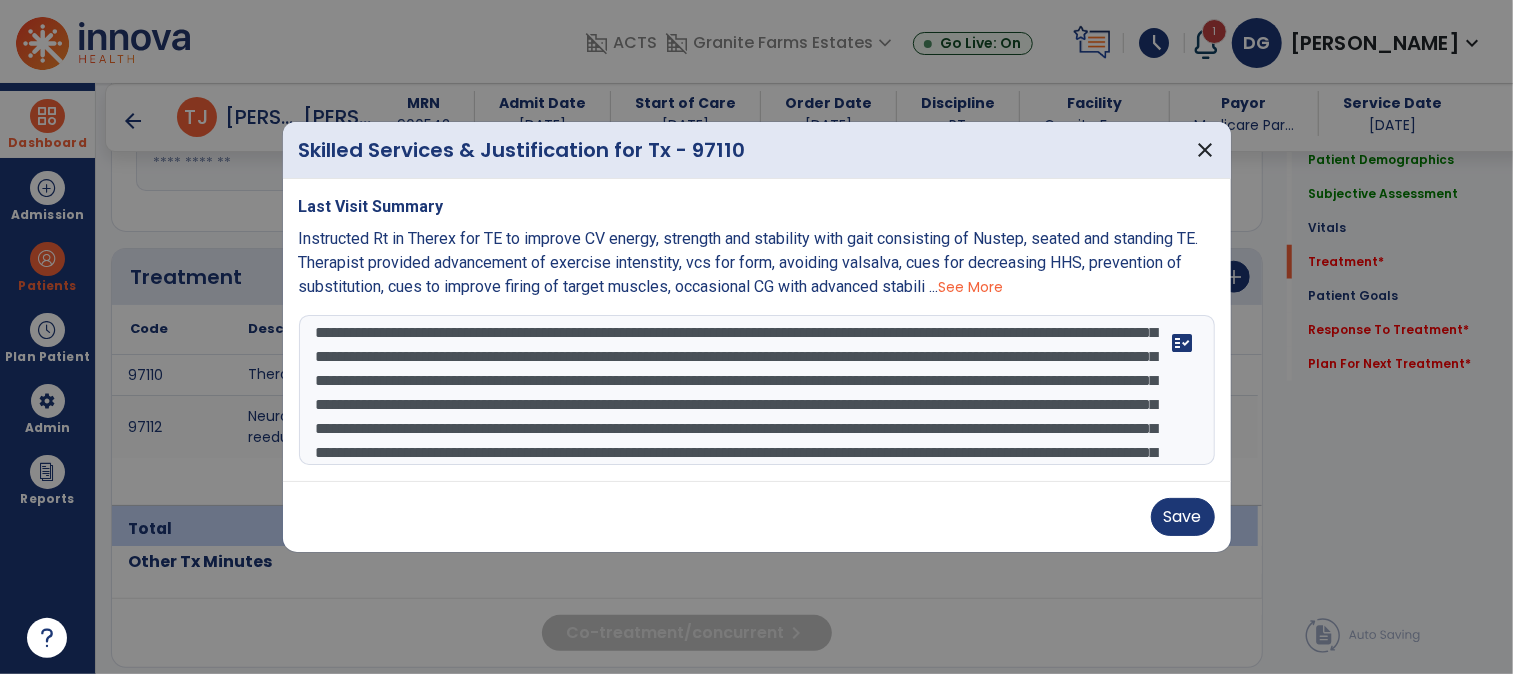 click at bounding box center (757, 390) 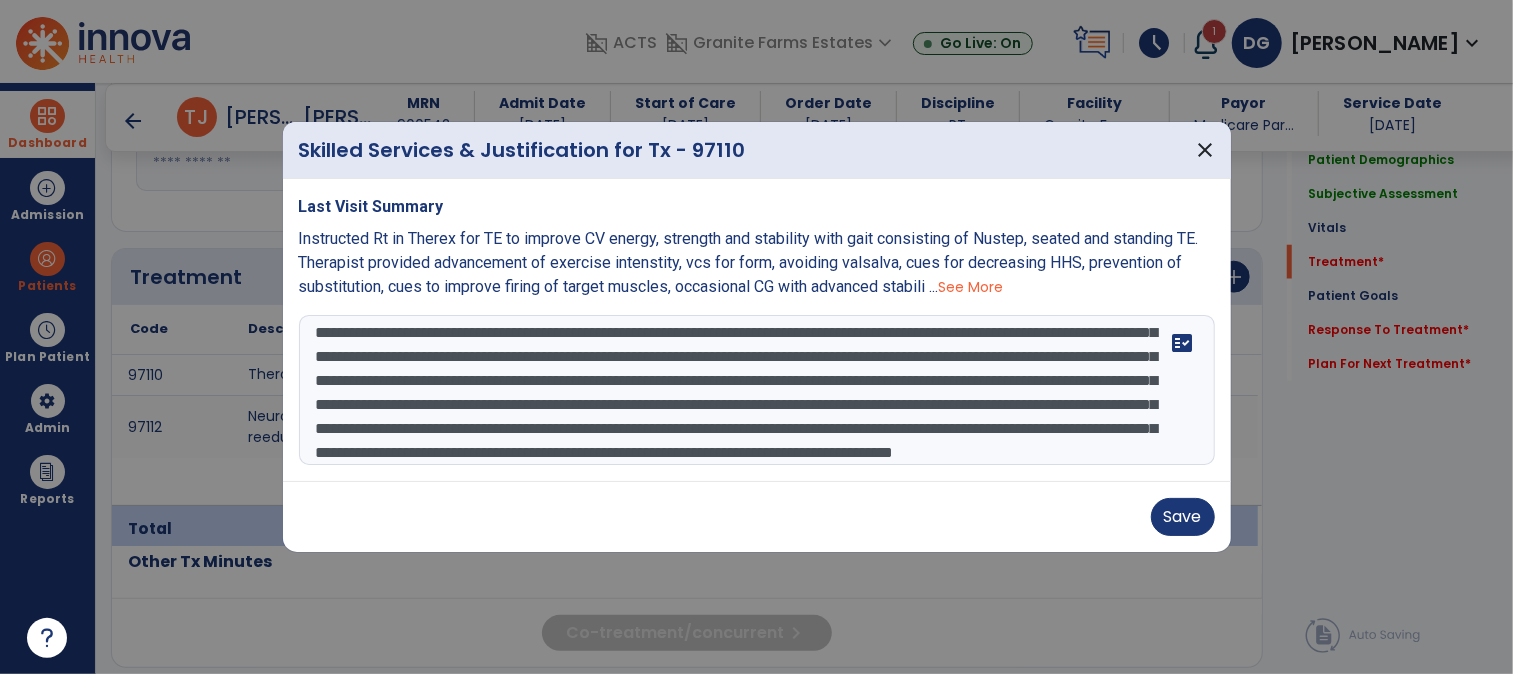 scroll, scrollTop: 191, scrollLeft: 0, axis: vertical 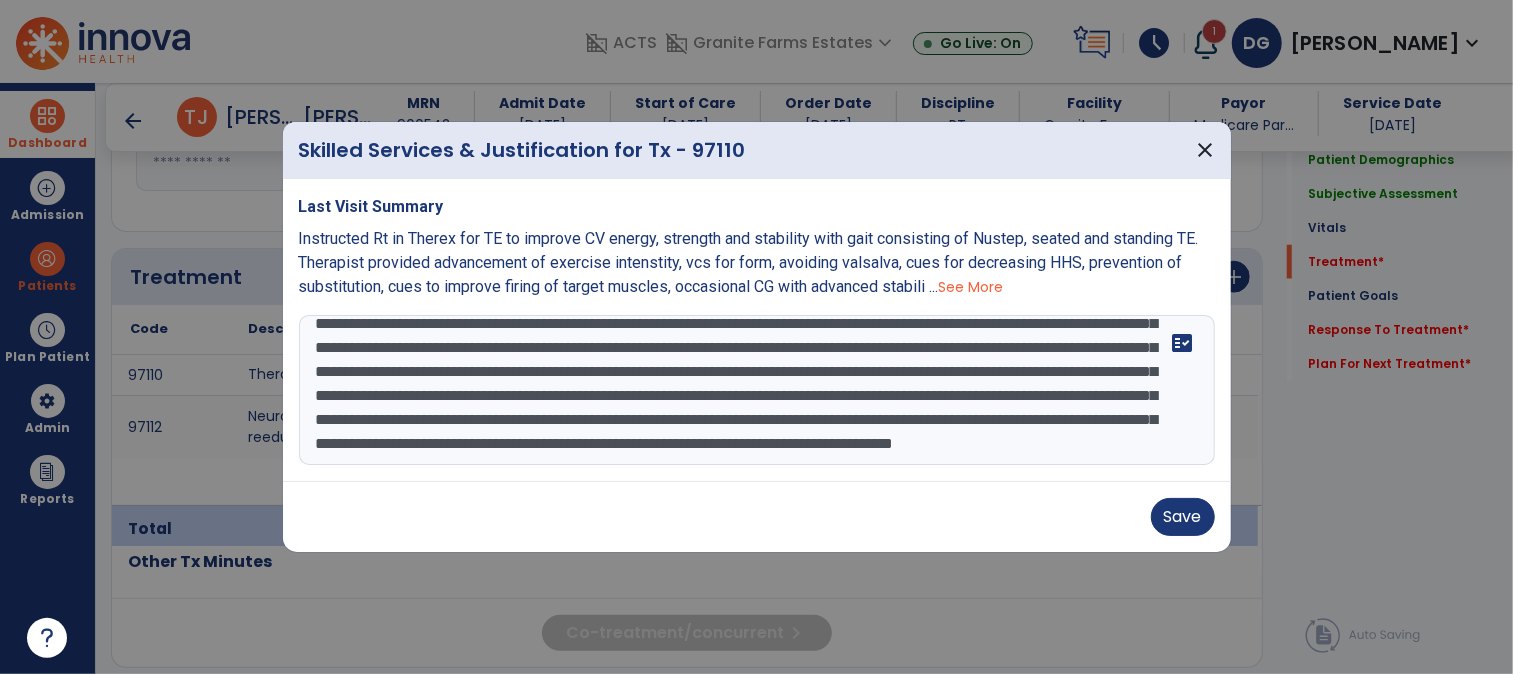 drag, startPoint x: 993, startPoint y: 401, endPoint x: 643, endPoint y: 393, distance: 350.09143 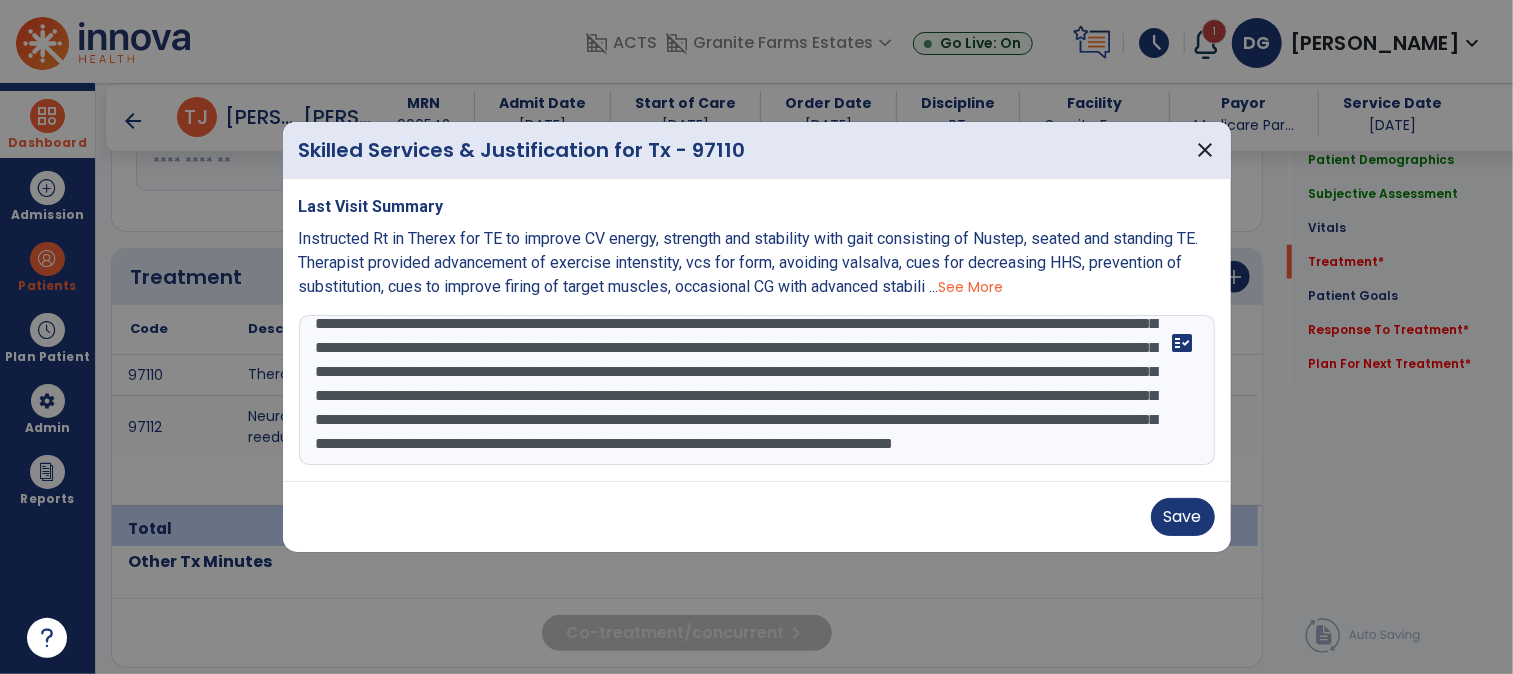 click at bounding box center (757, 390) 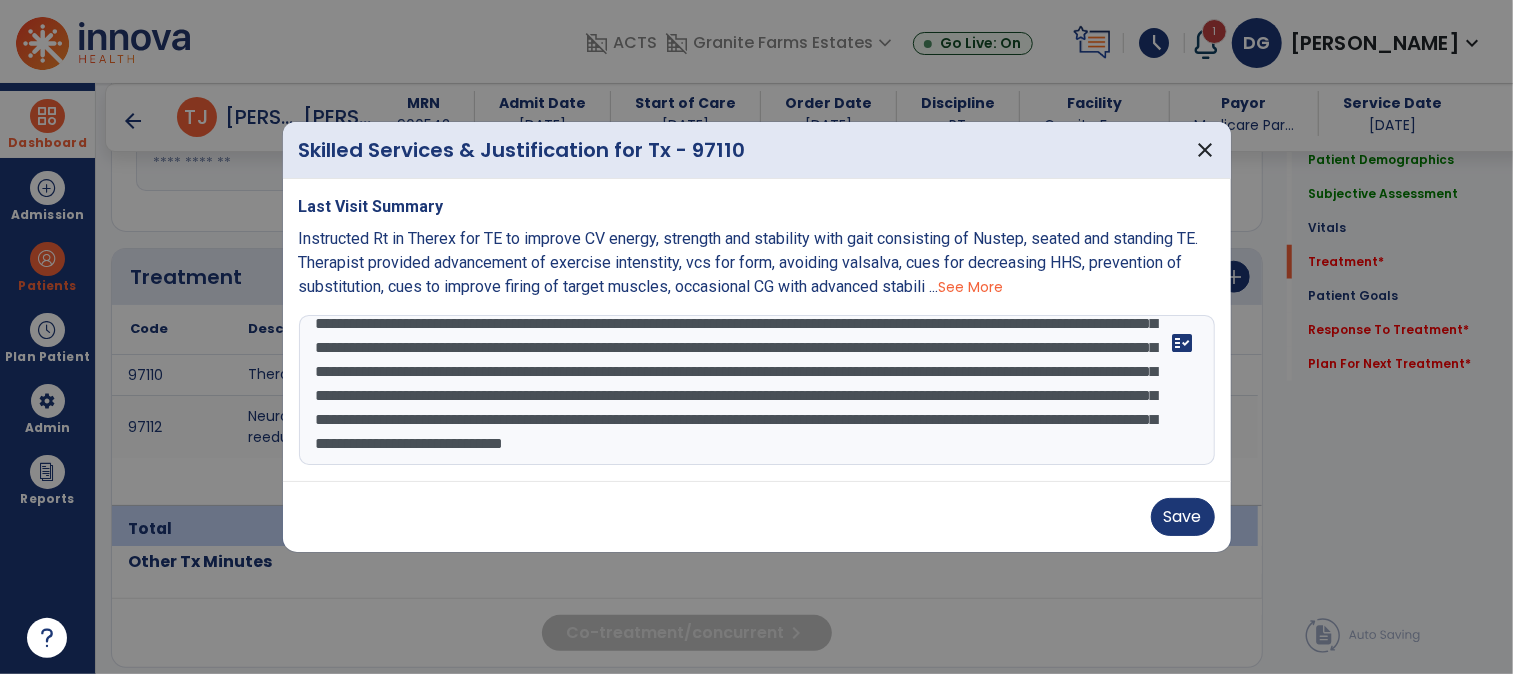 drag, startPoint x: 991, startPoint y: 366, endPoint x: 961, endPoint y: 427, distance: 67.977936 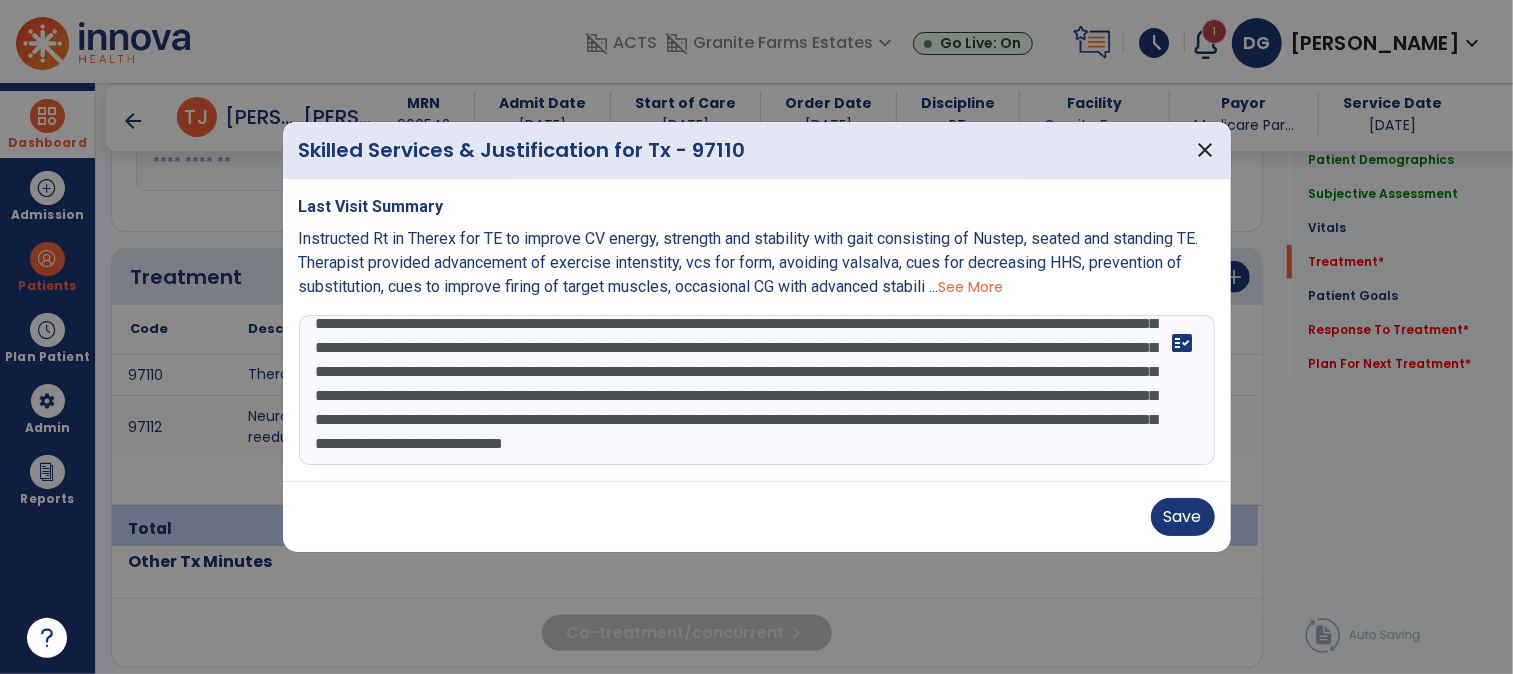 click at bounding box center (757, 390) 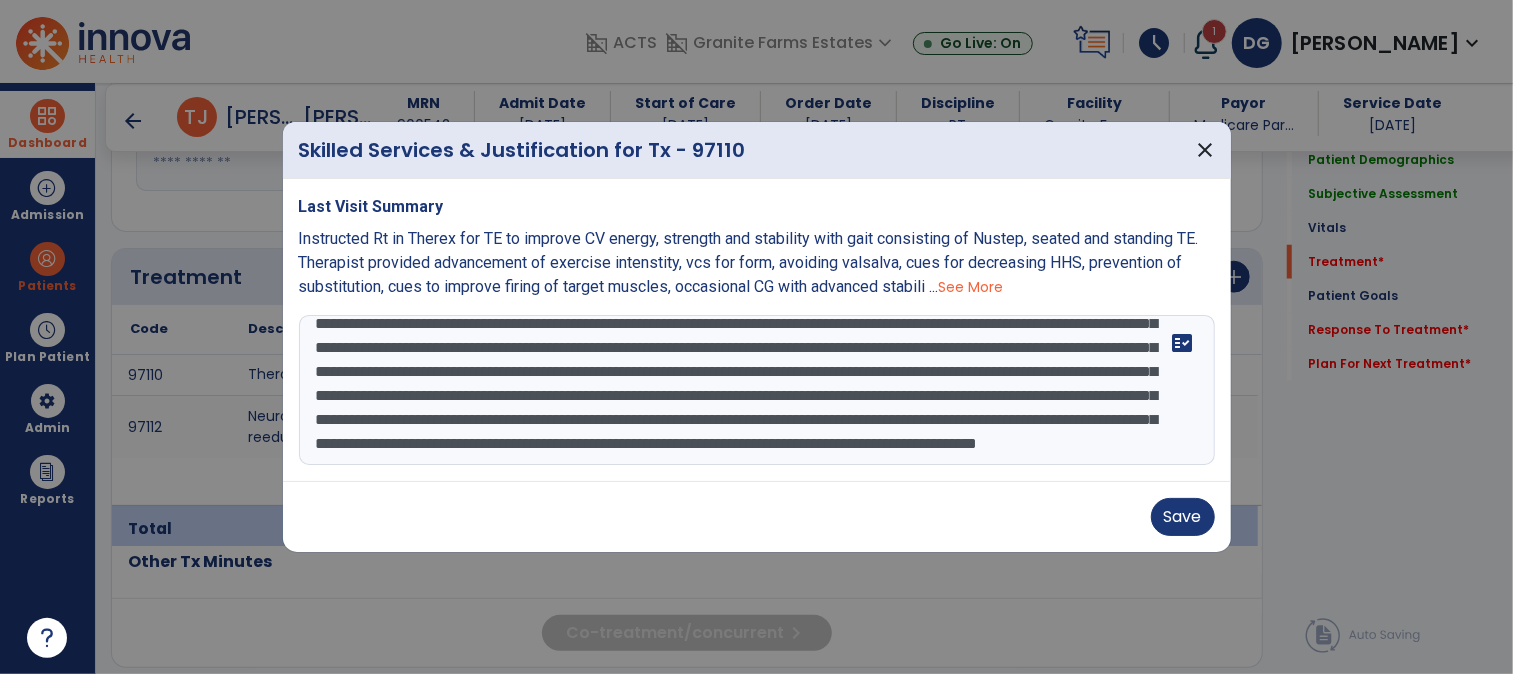 scroll, scrollTop: 192, scrollLeft: 0, axis: vertical 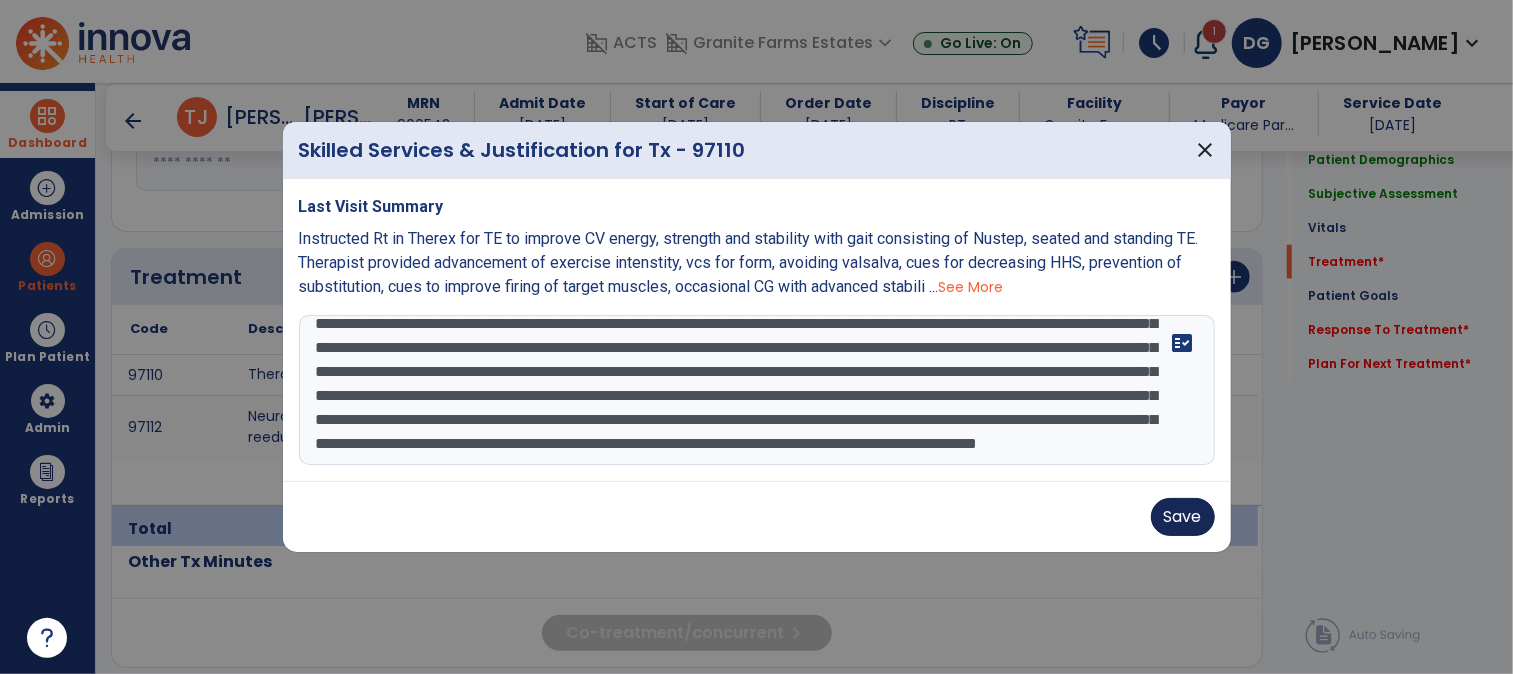 type on "**********" 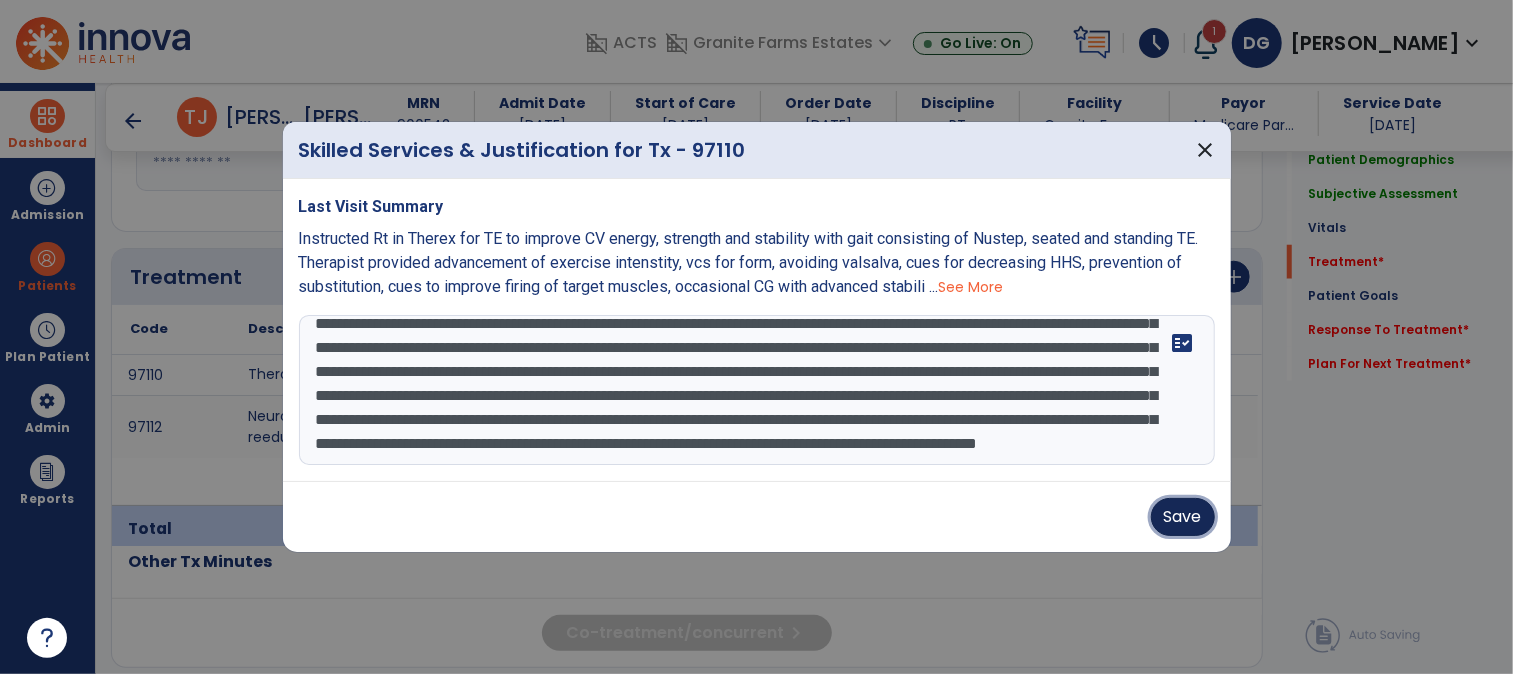 click on "Save" at bounding box center [1183, 517] 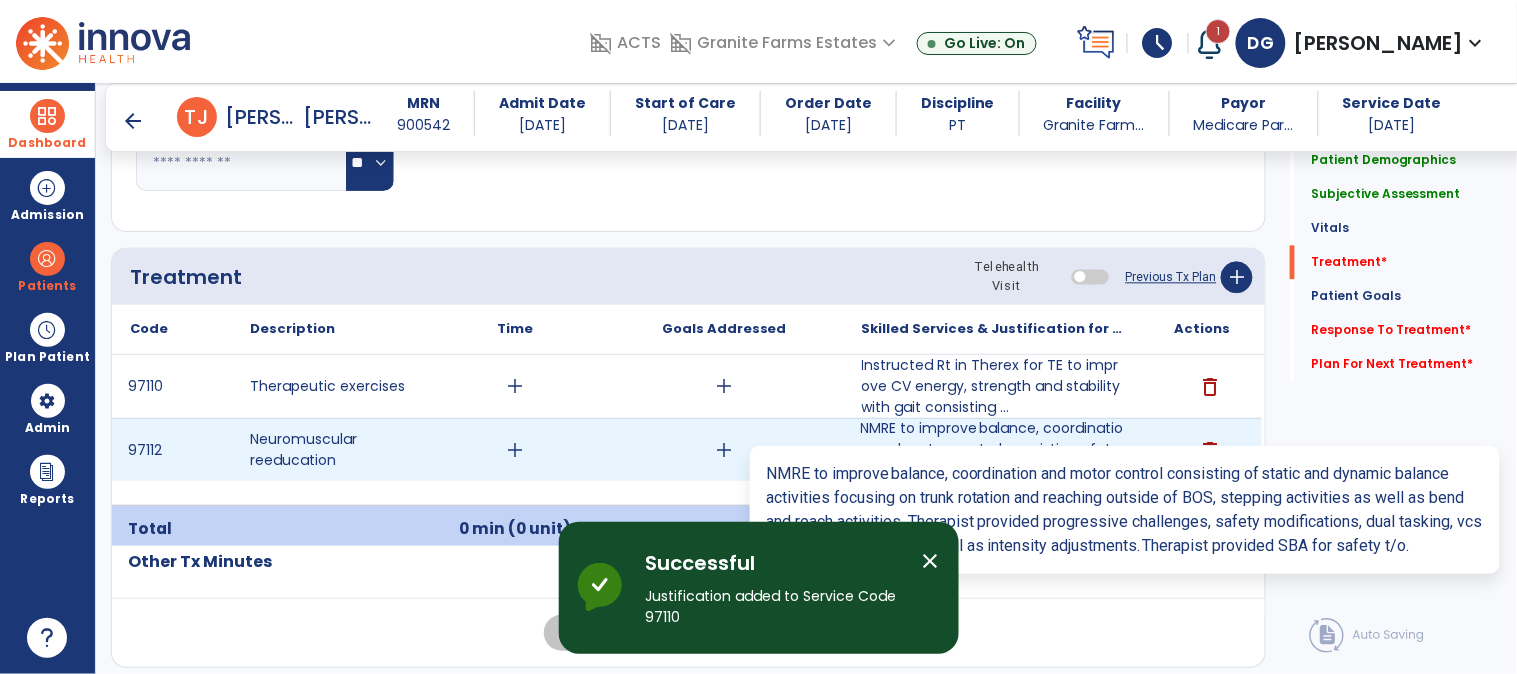 click on "NMRE to improve balance, coordination and motor control consisting of static and dynamic balance act..." at bounding box center [993, 449] 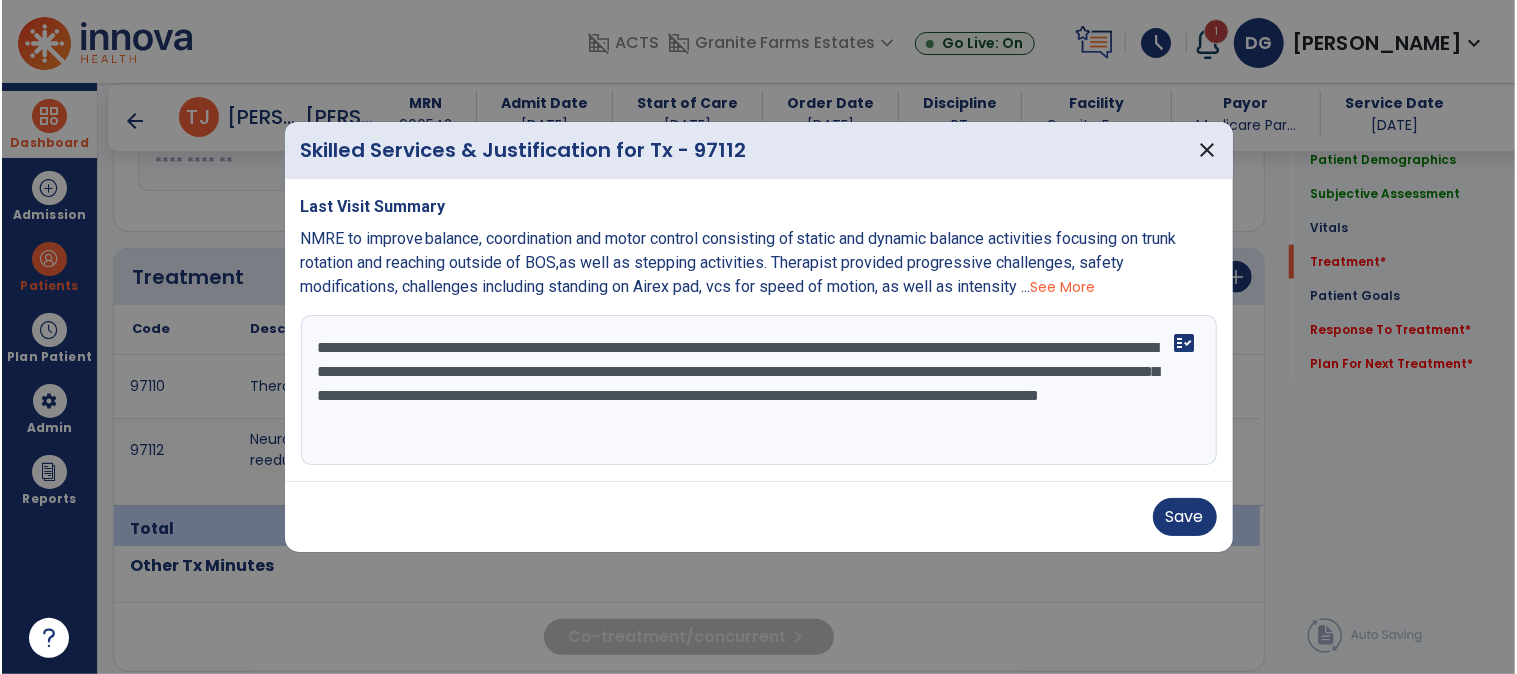 scroll, scrollTop: 1111, scrollLeft: 0, axis: vertical 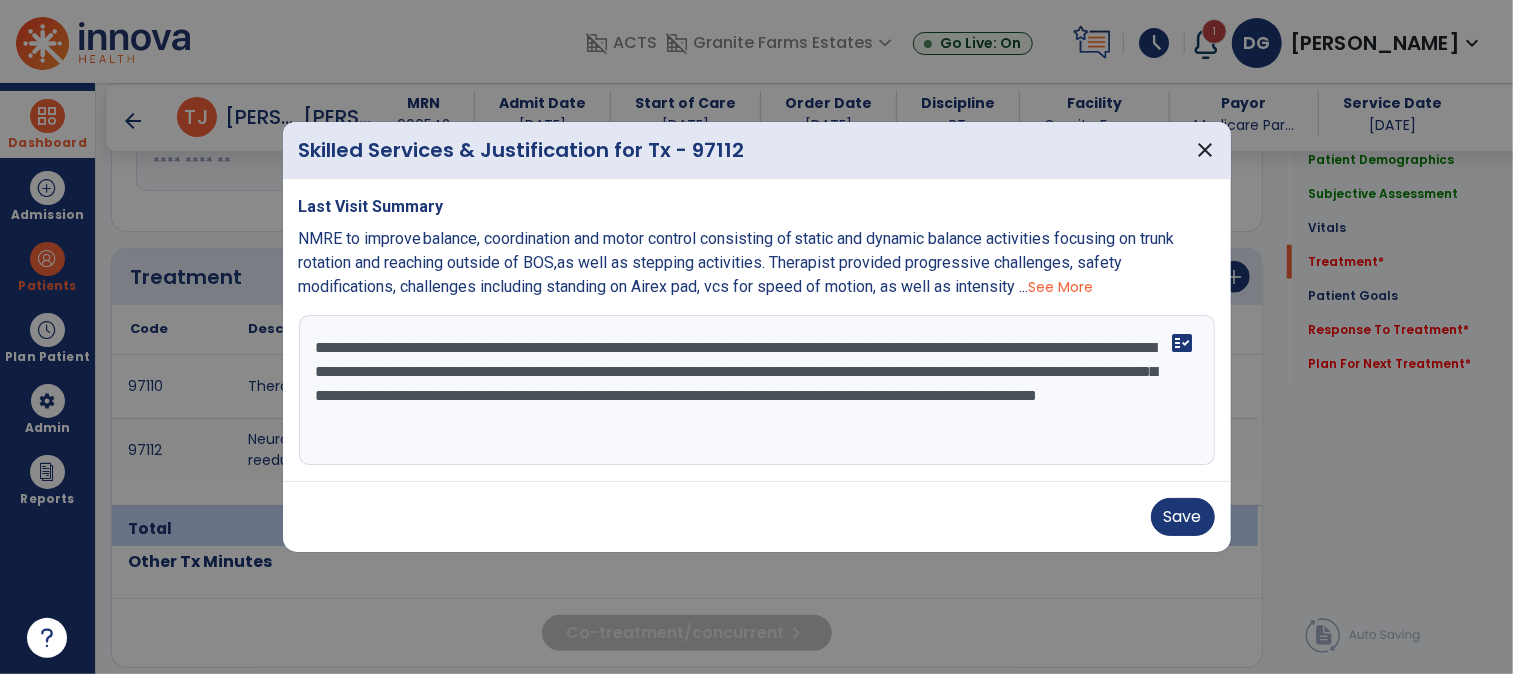 click on "**********" at bounding box center (757, 390) 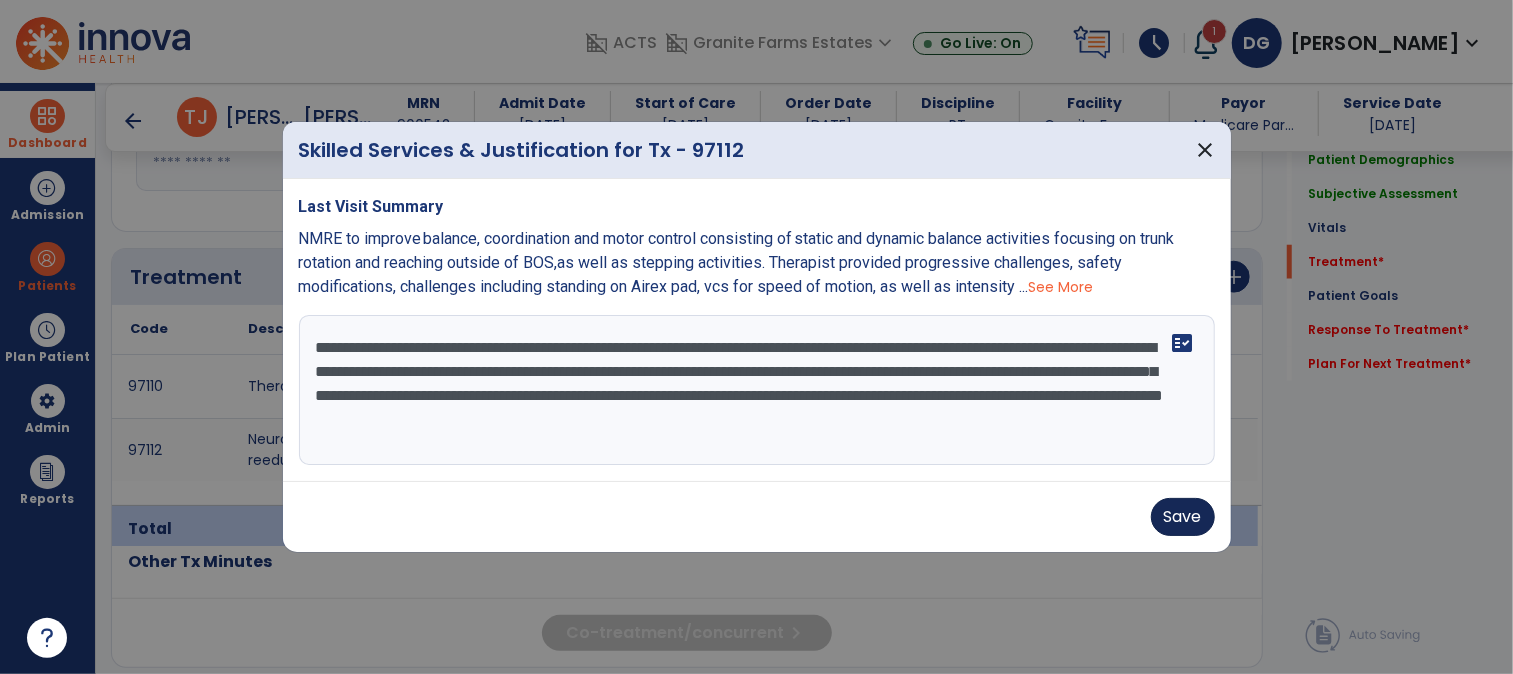 type on "**********" 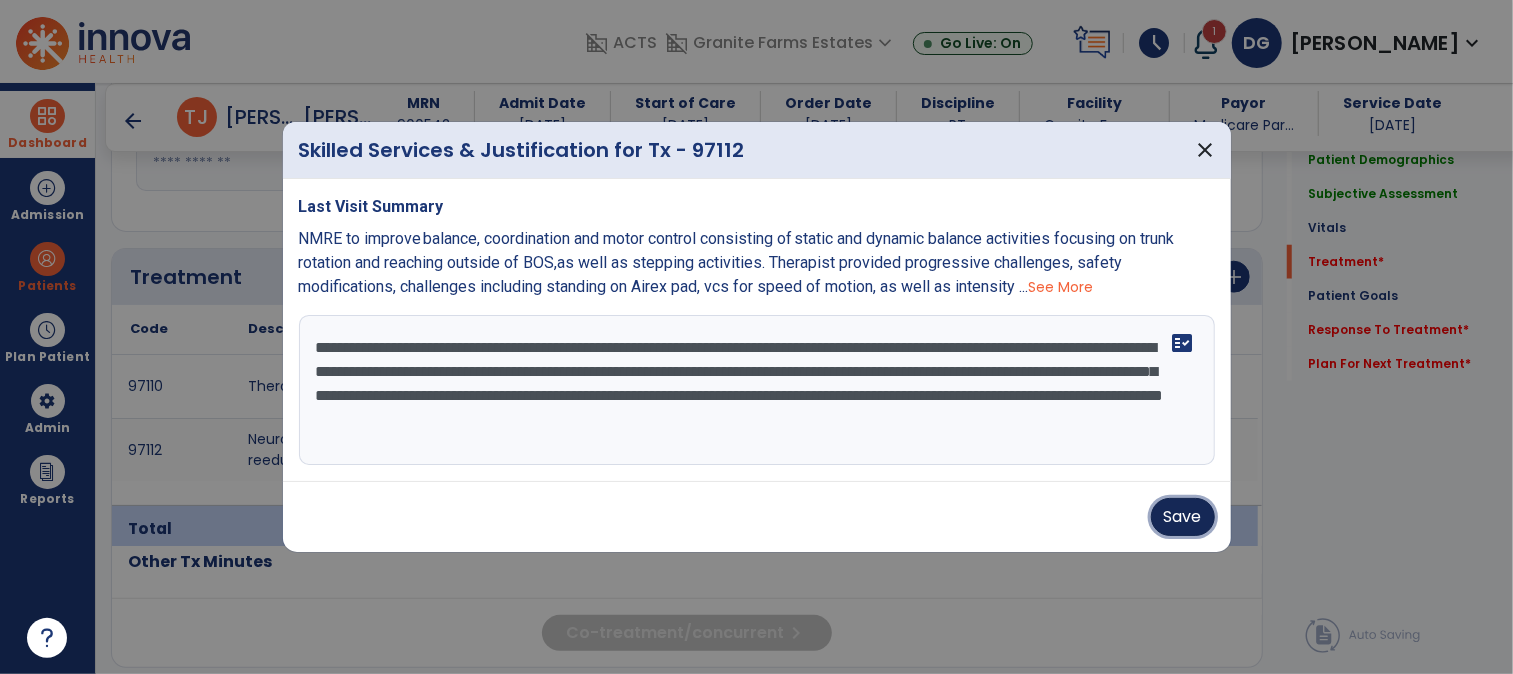 click on "Save" at bounding box center (1183, 517) 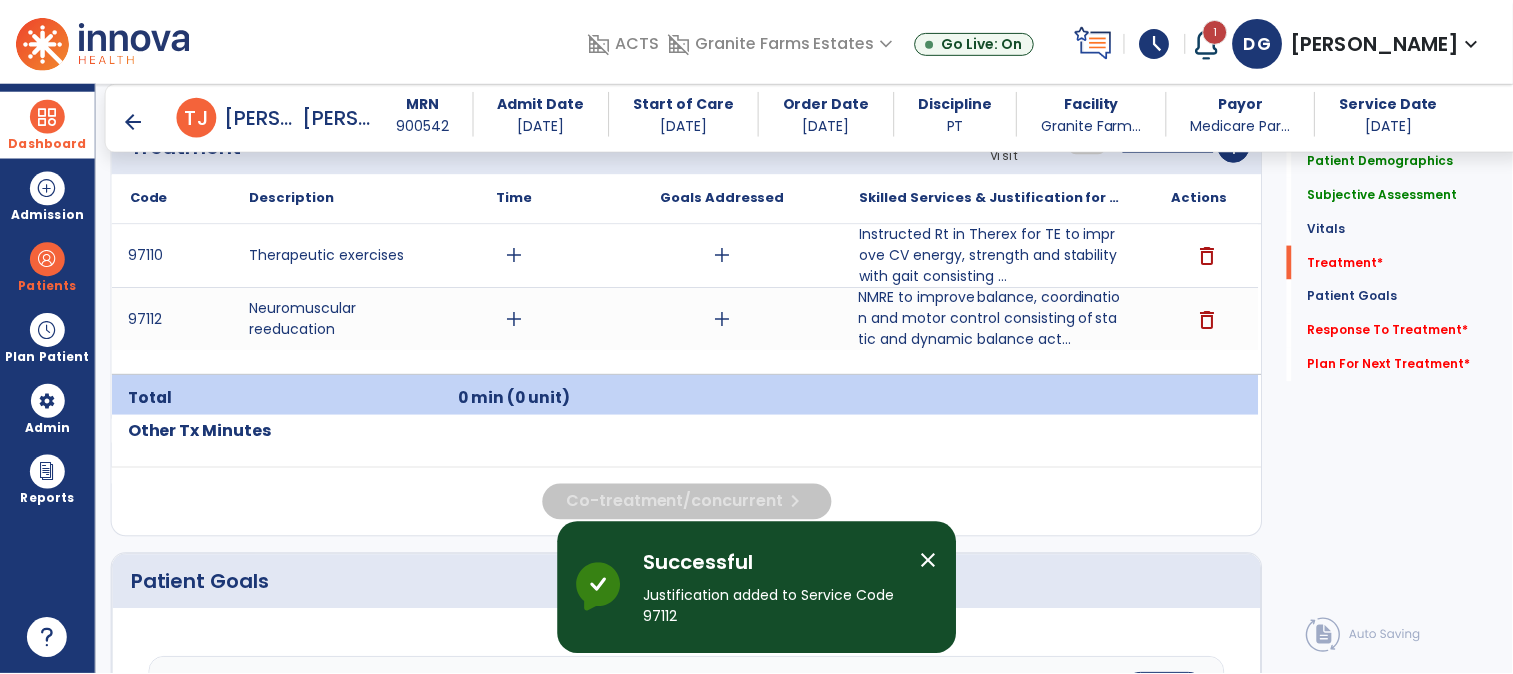 scroll, scrollTop: 1222, scrollLeft: 0, axis: vertical 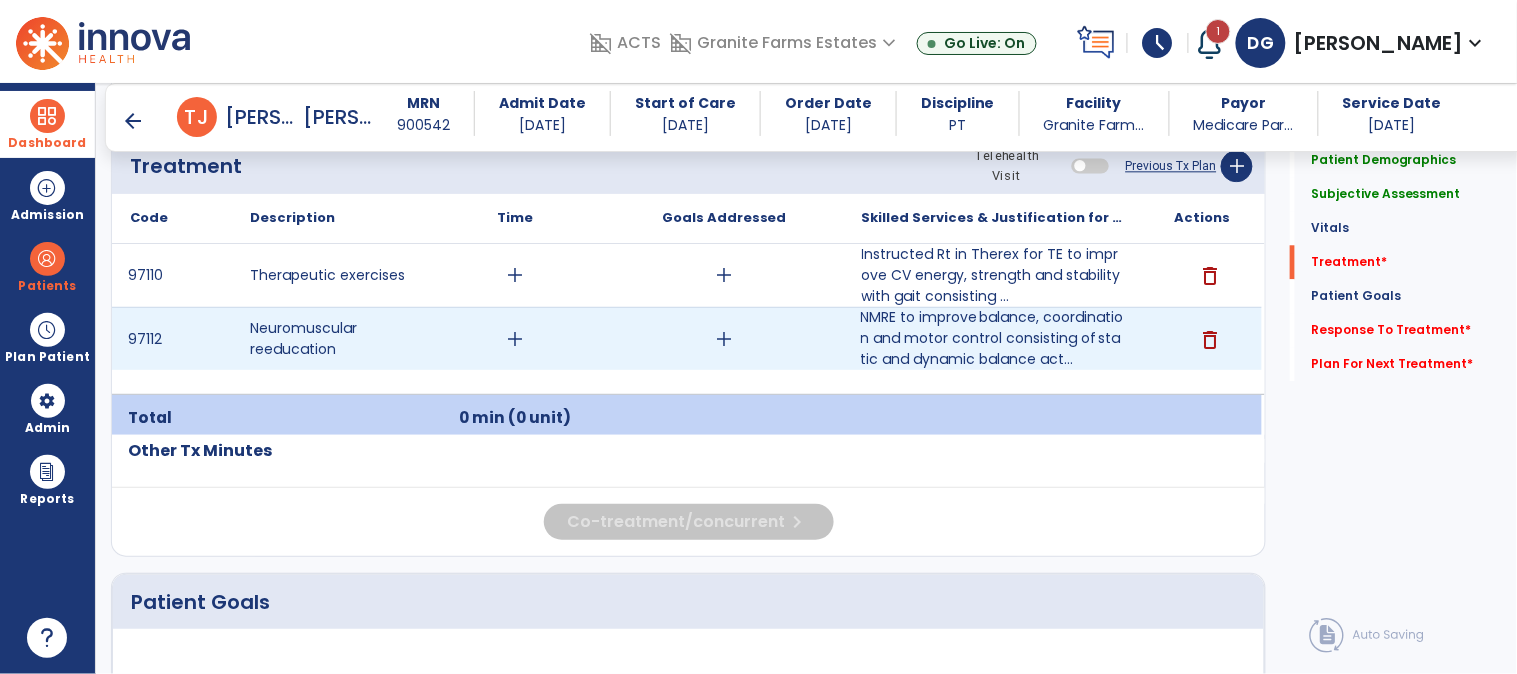 click on "add" at bounding box center [724, 339] 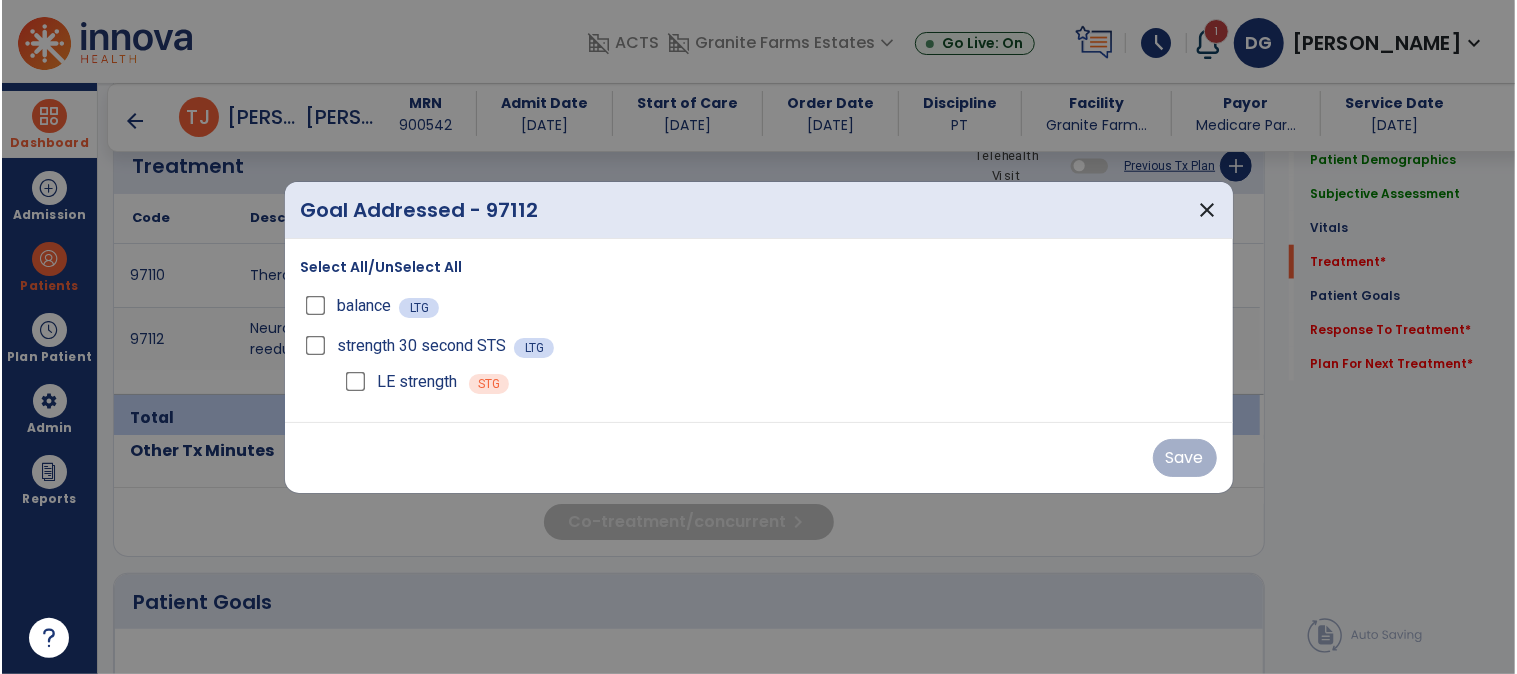 scroll, scrollTop: 1222, scrollLeft: 0, axis: vertical 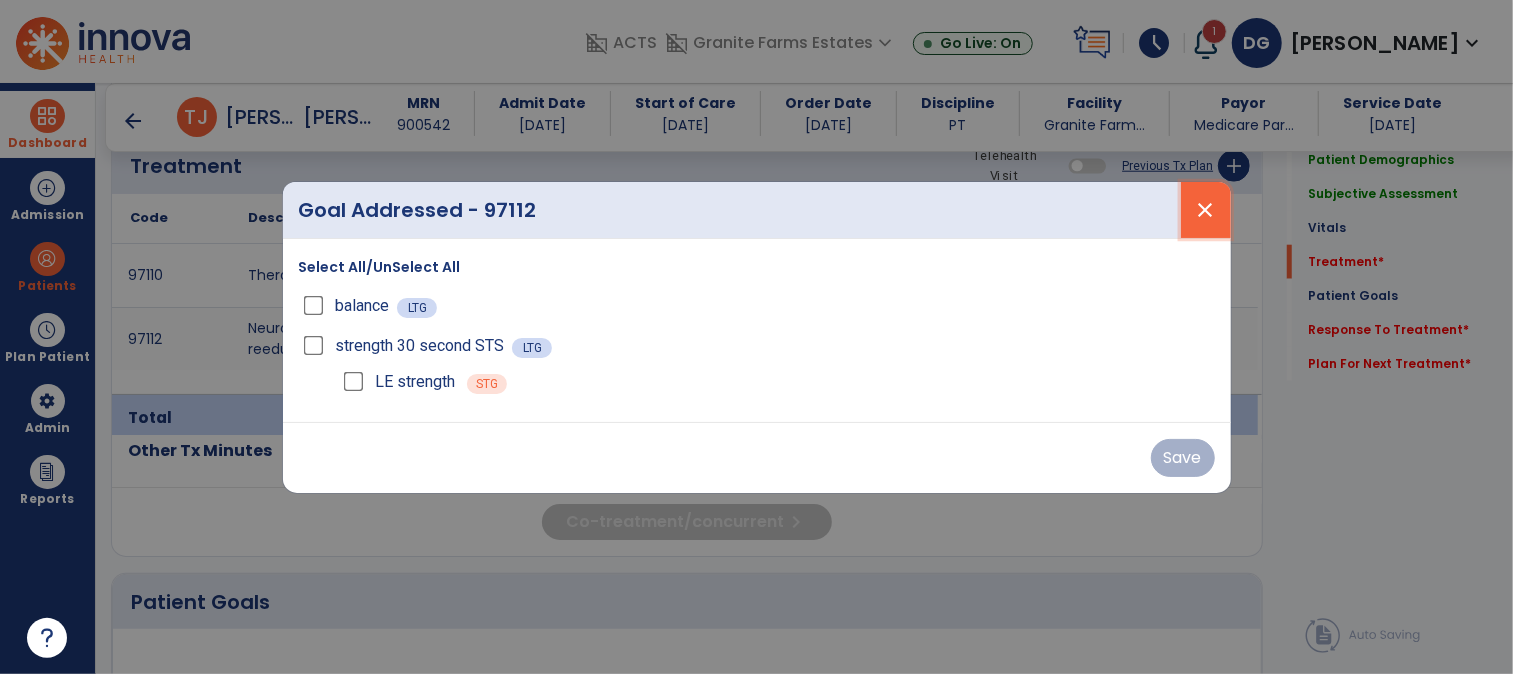 click on "close" at bounding box center [1206, 210] 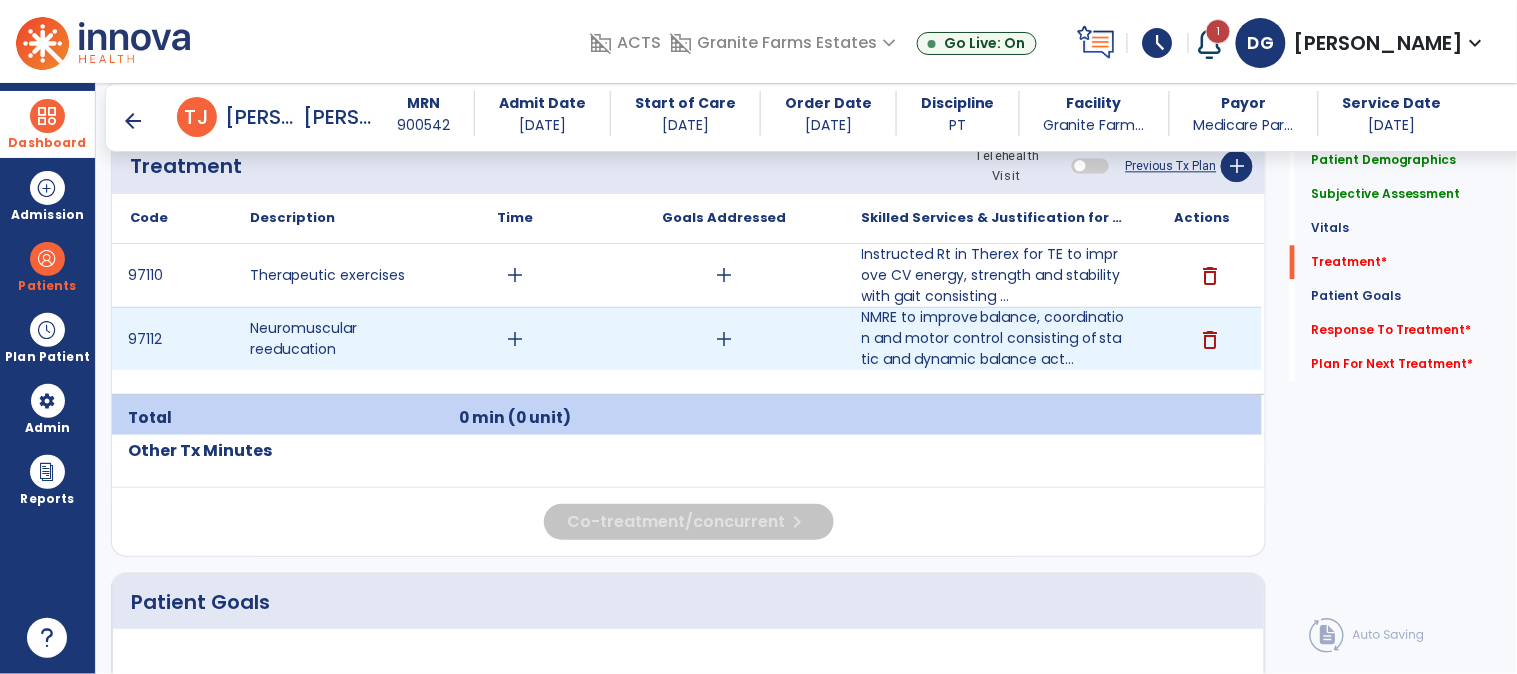 click on "add" at bounding box center (515, 339) 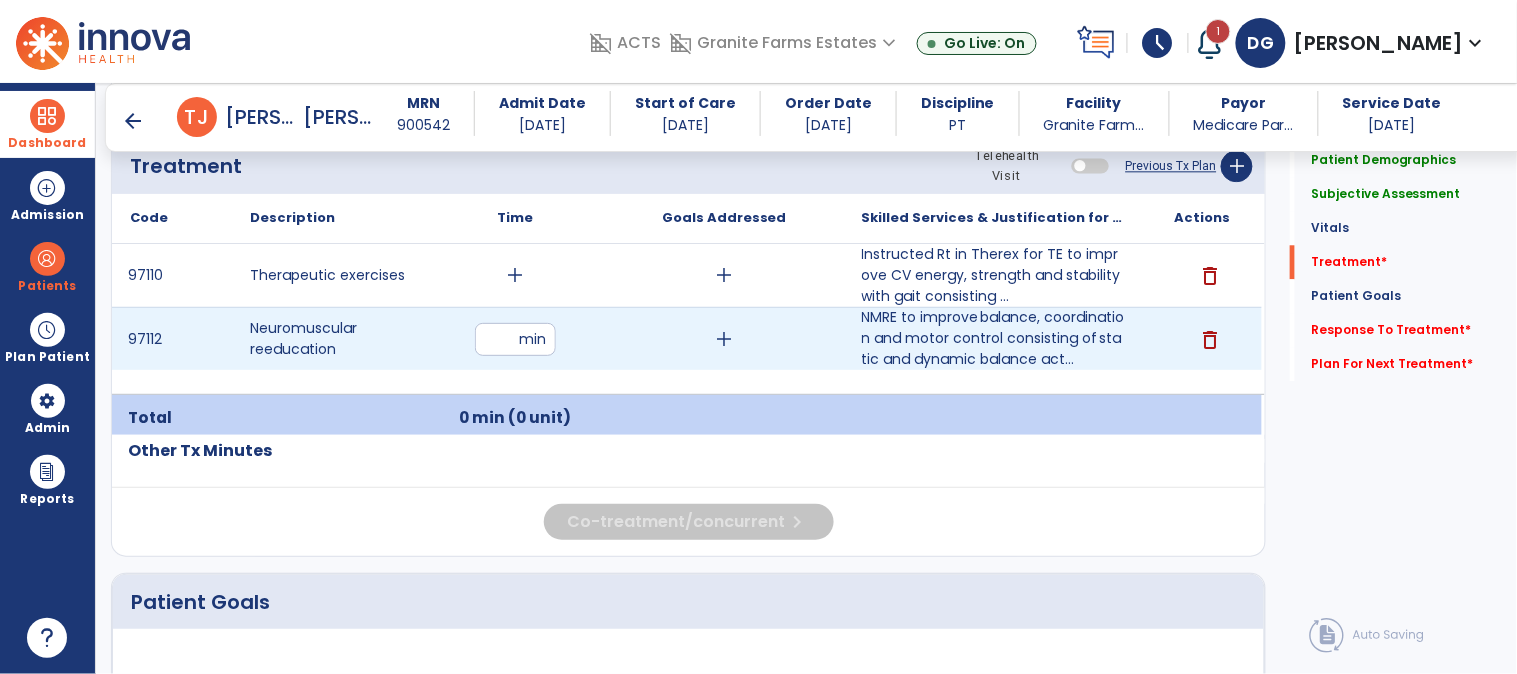 type on "**" 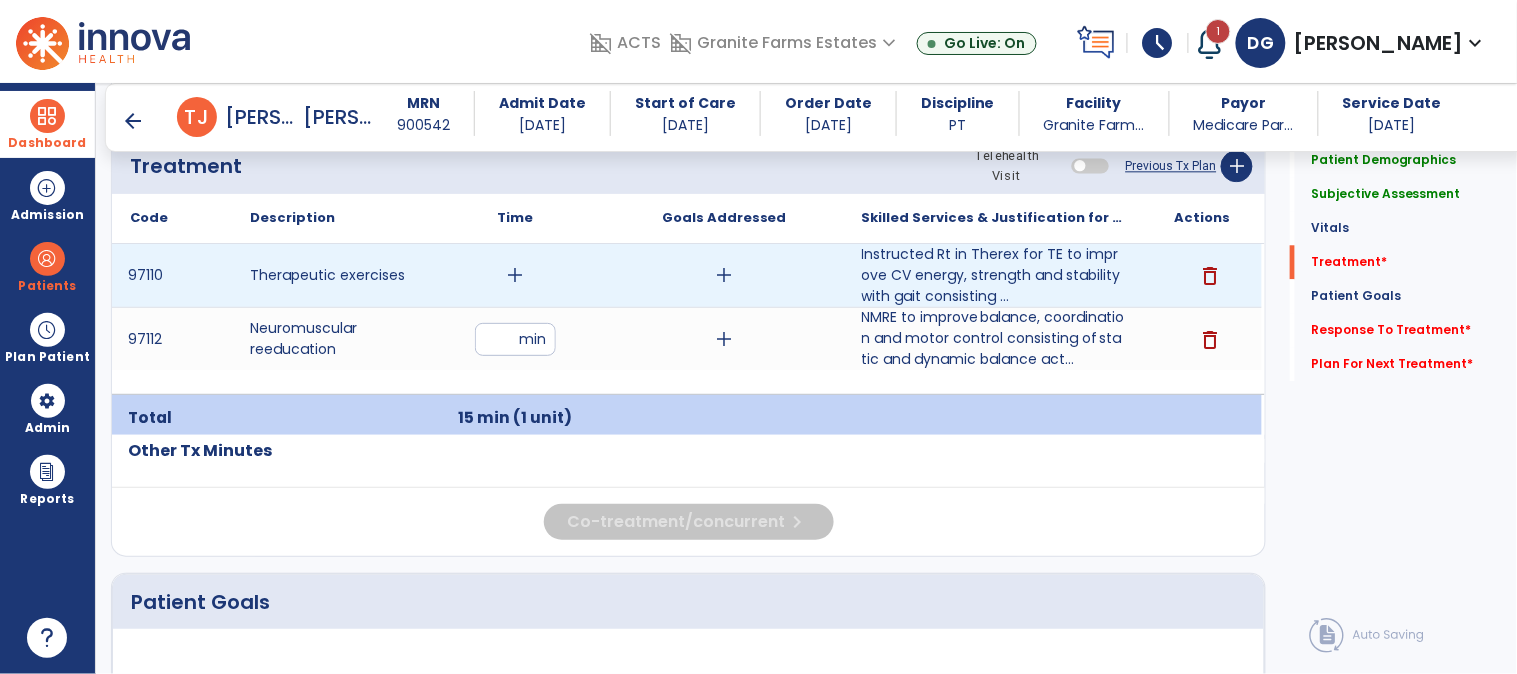 click on "add" at bounding box center [515, 275] 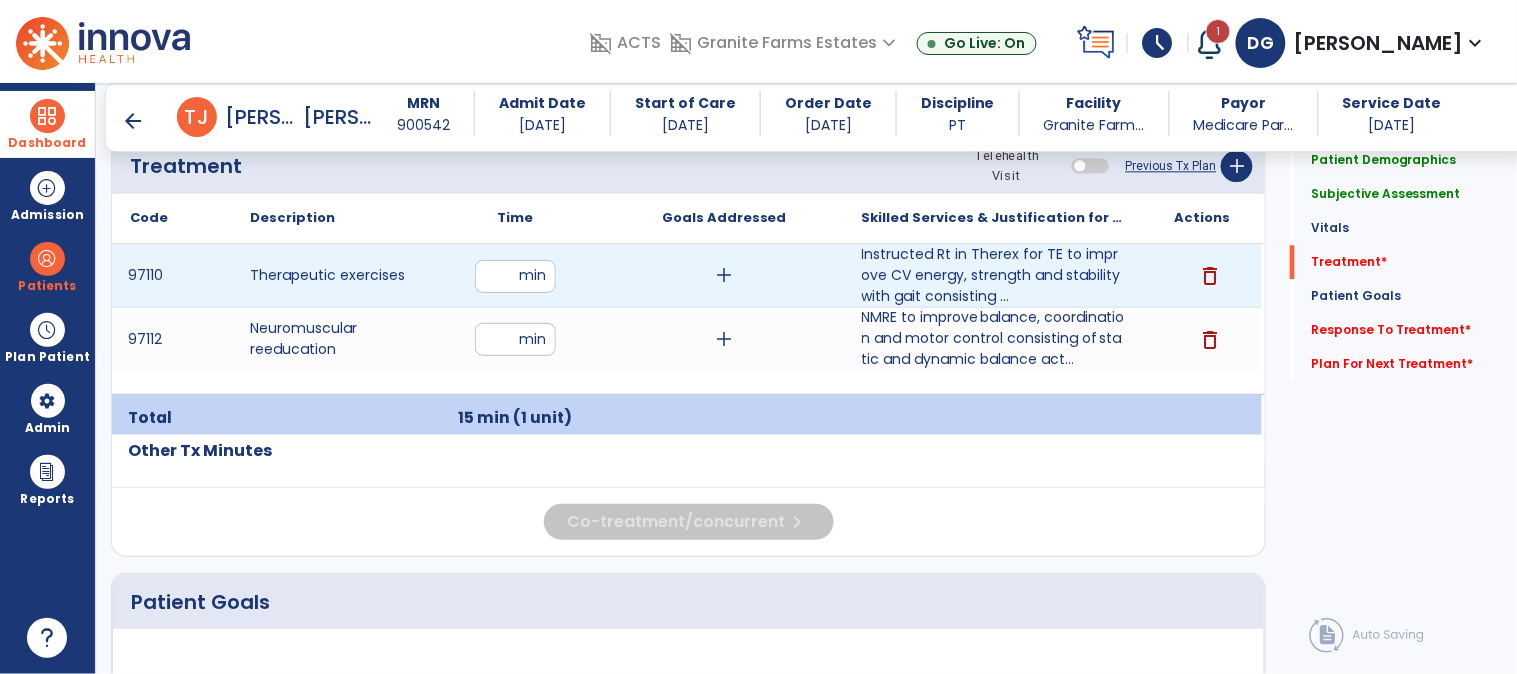 type on "**" 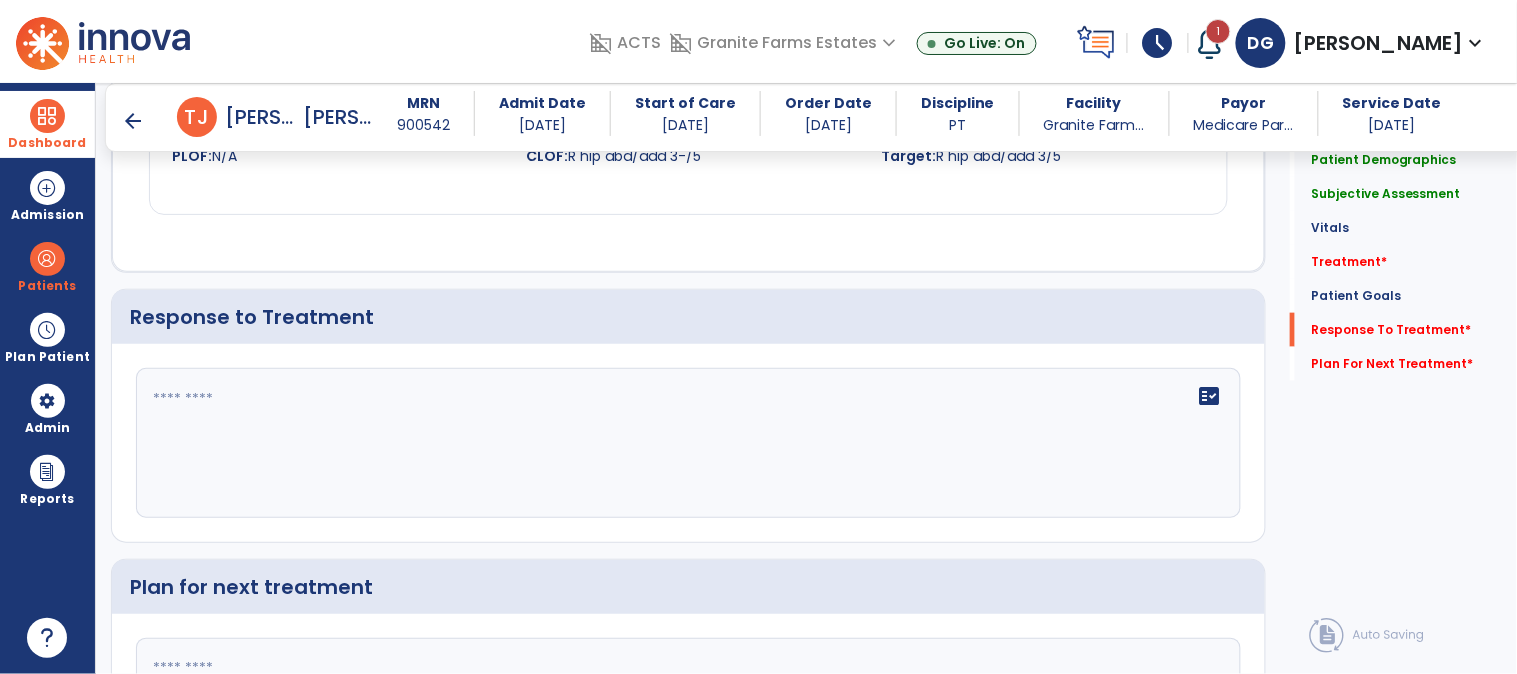 scroll, scrollTop: 2555, scrollLeft: 0, axis: vertical 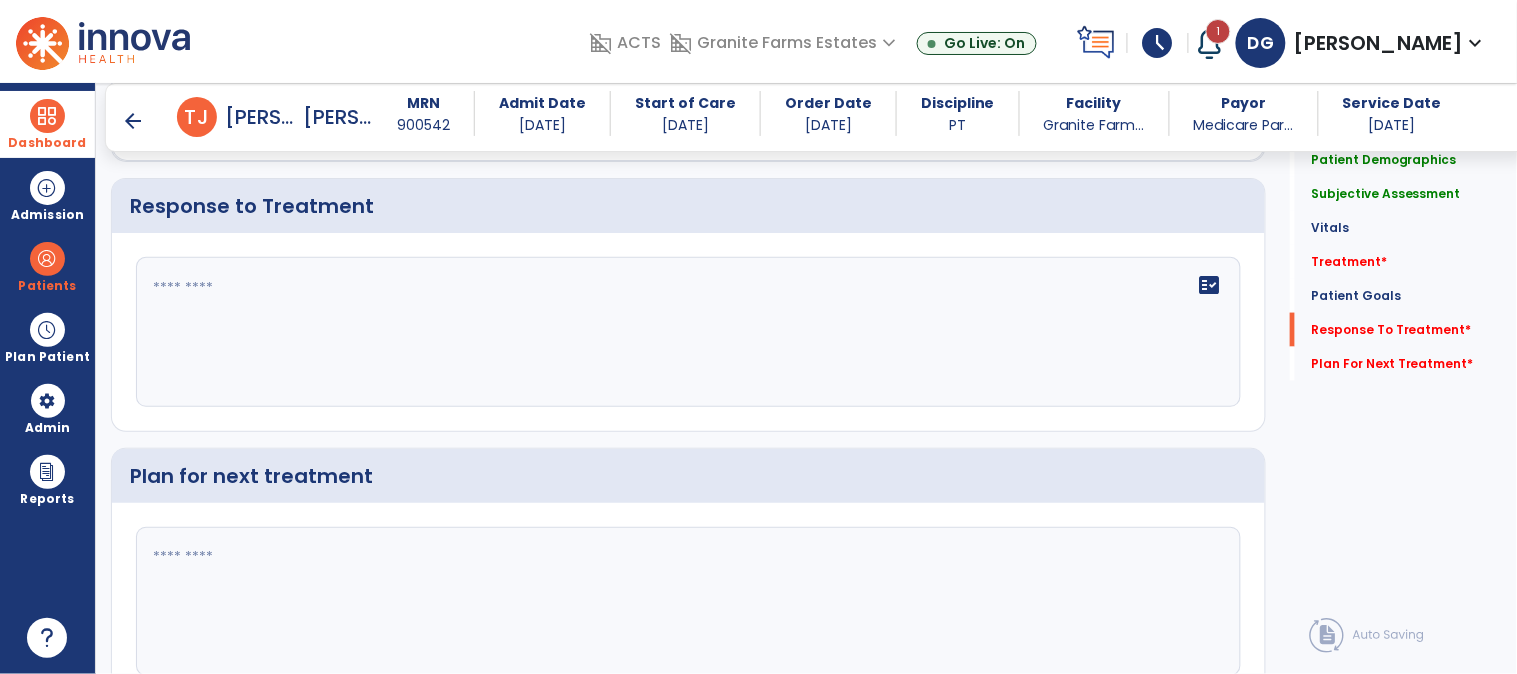 click 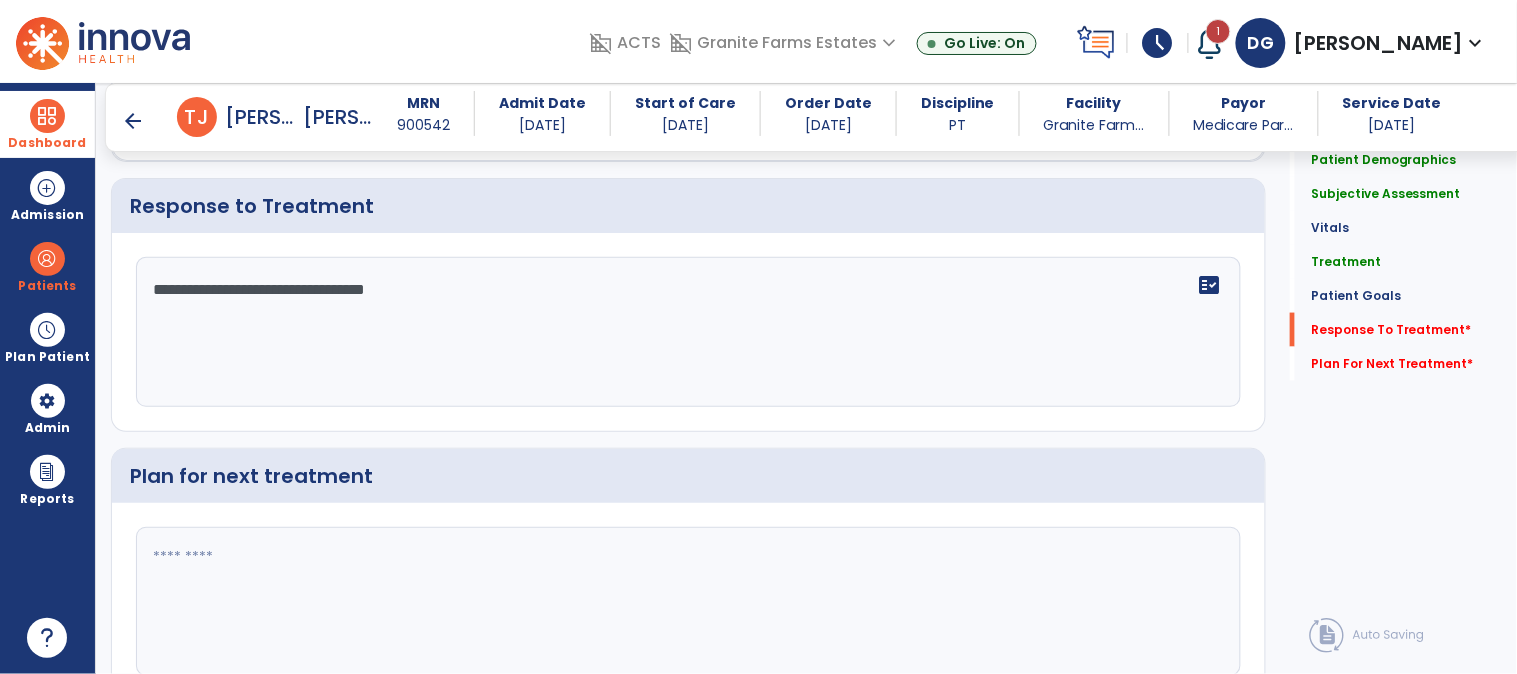type on "**********" 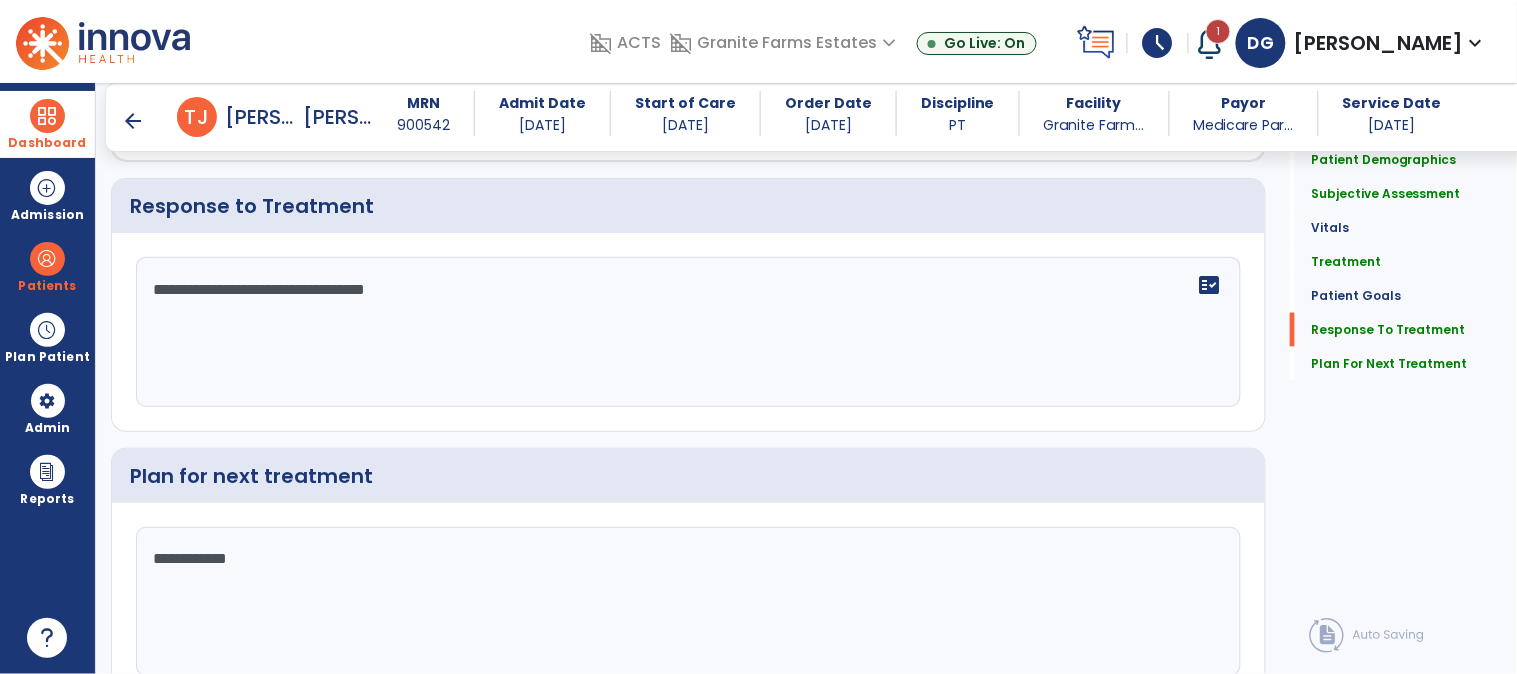 type on "**********" 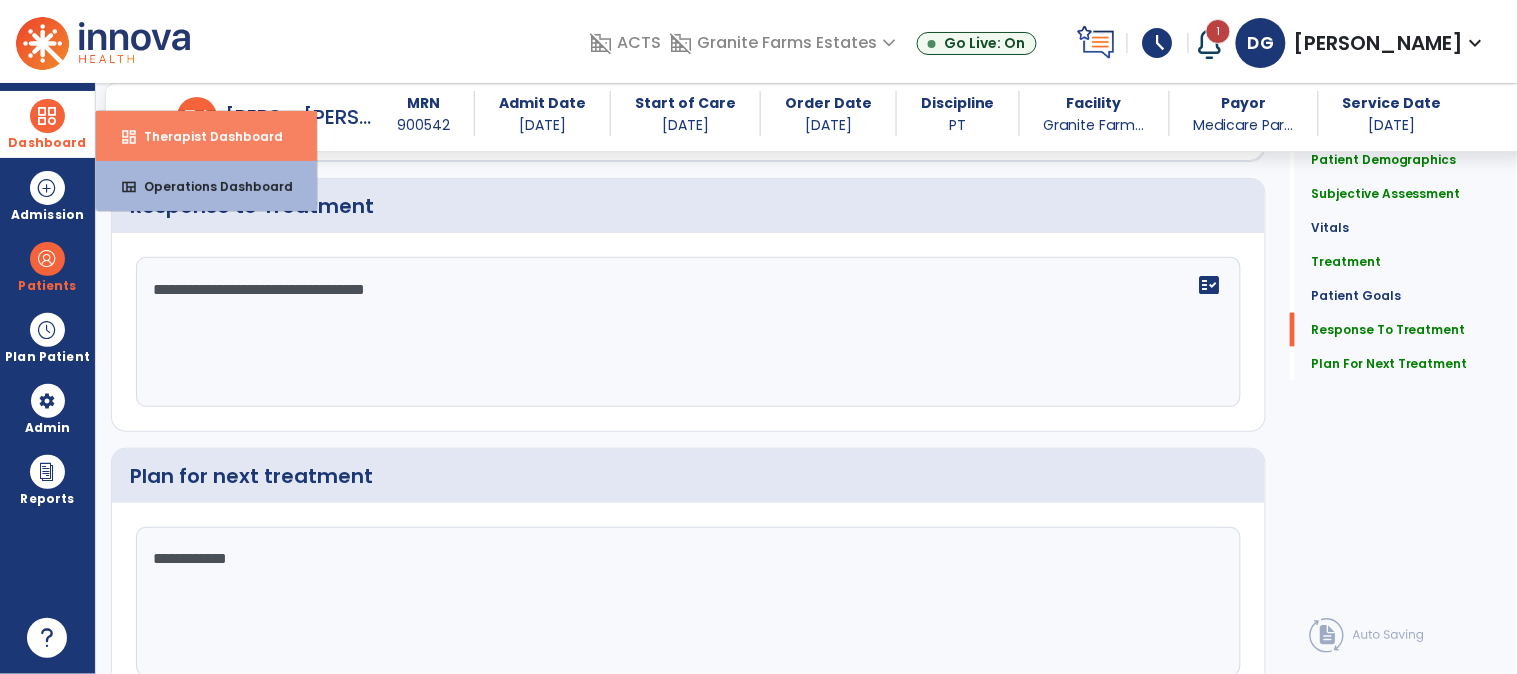 click on "Therapist Dashboard" at bounding box center (205, 136) 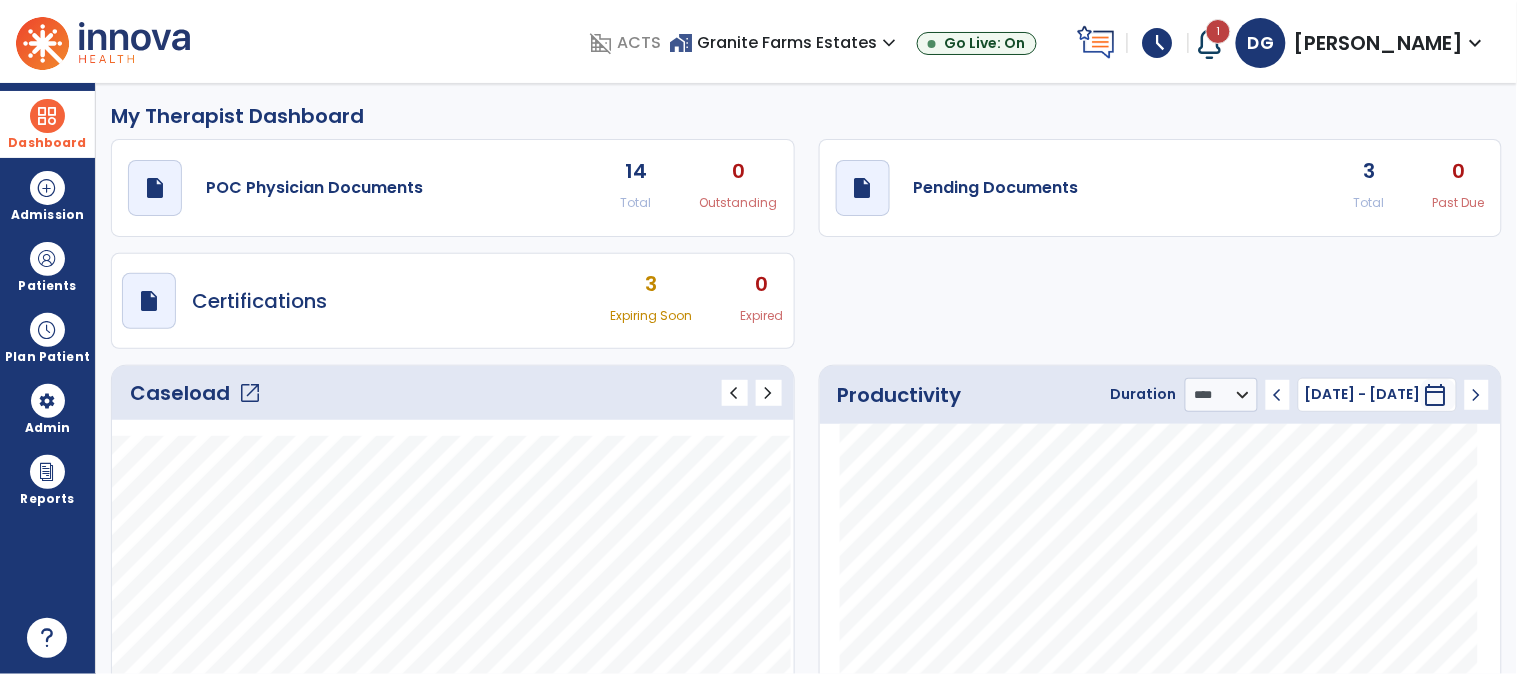 scroll, scrollTop: 0, scrollLeft: 0, axis: both 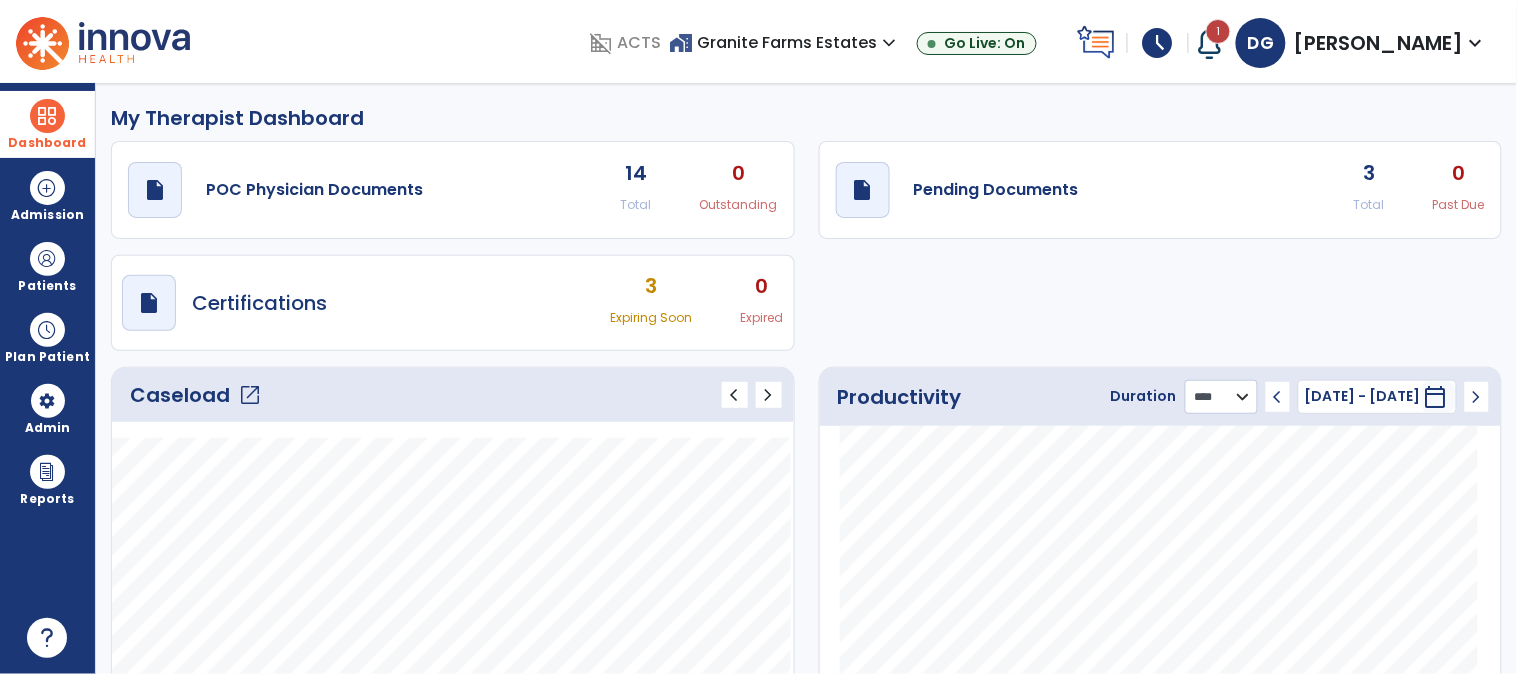 click on "******** **** ***" 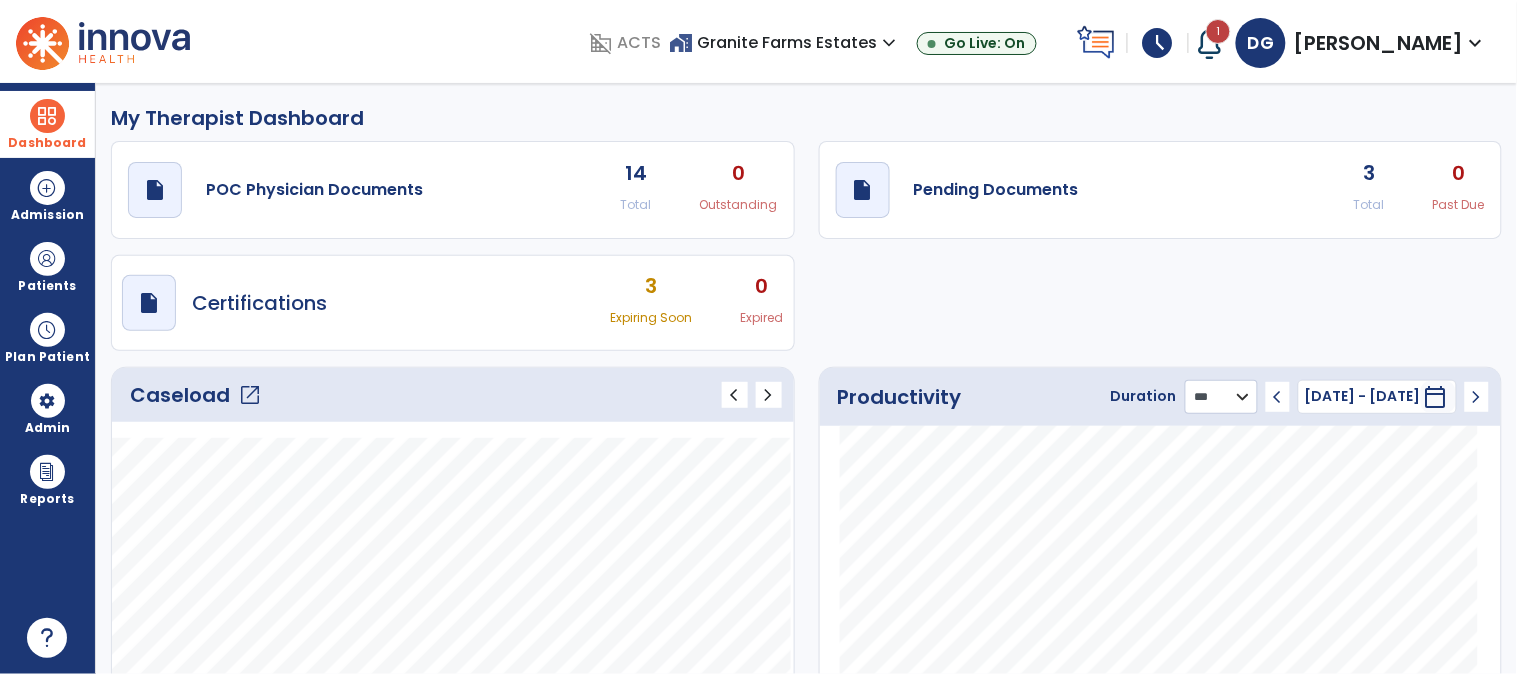 click on "******** **** ***" 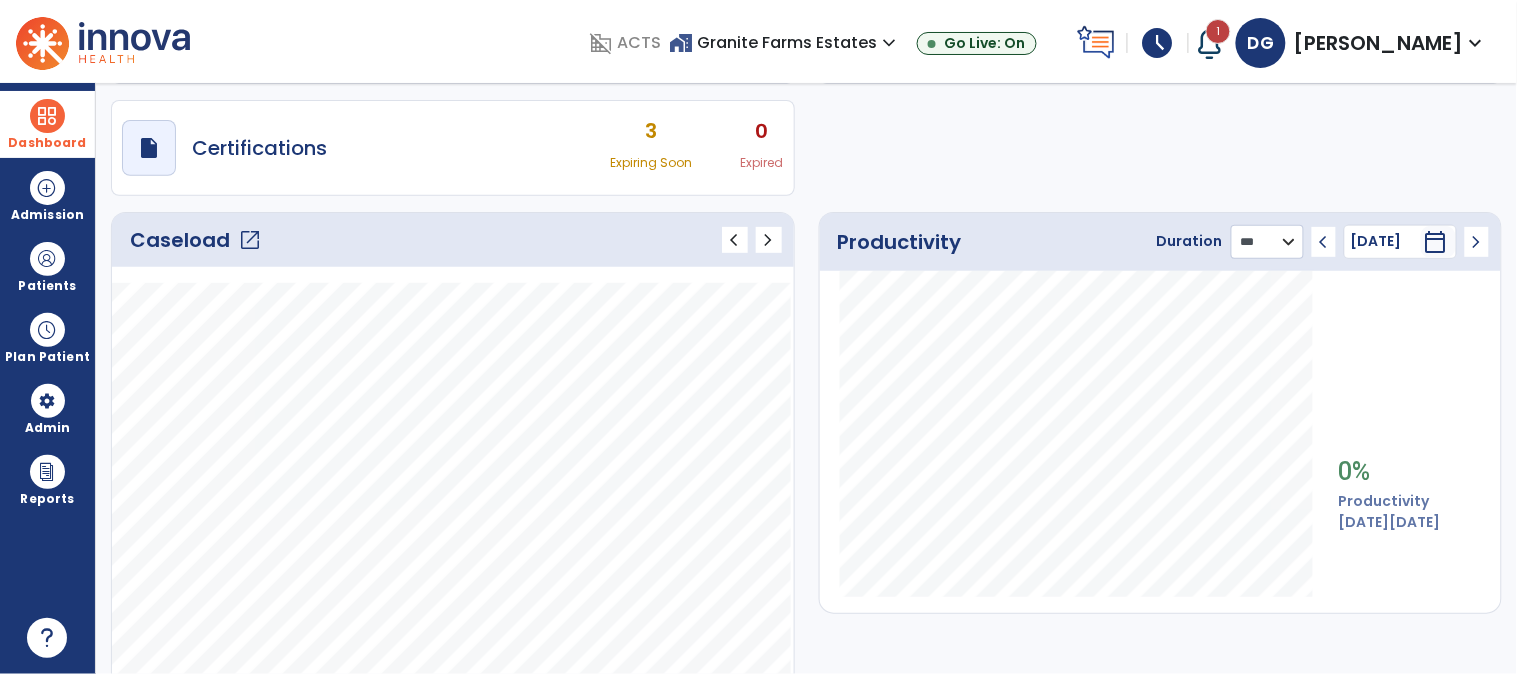 scroll, scrollTop: 111, scrollLeft: 0, axis: vertical 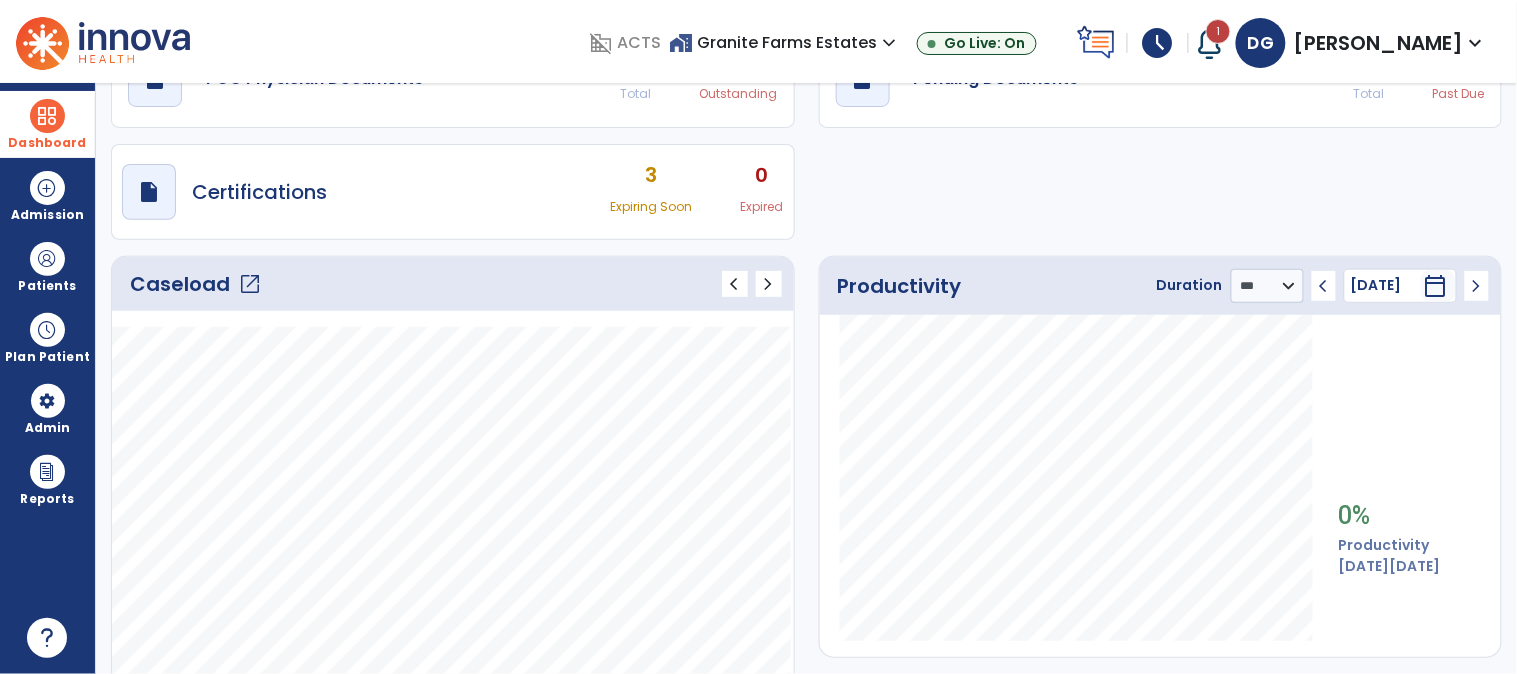 click on "chevron_left" 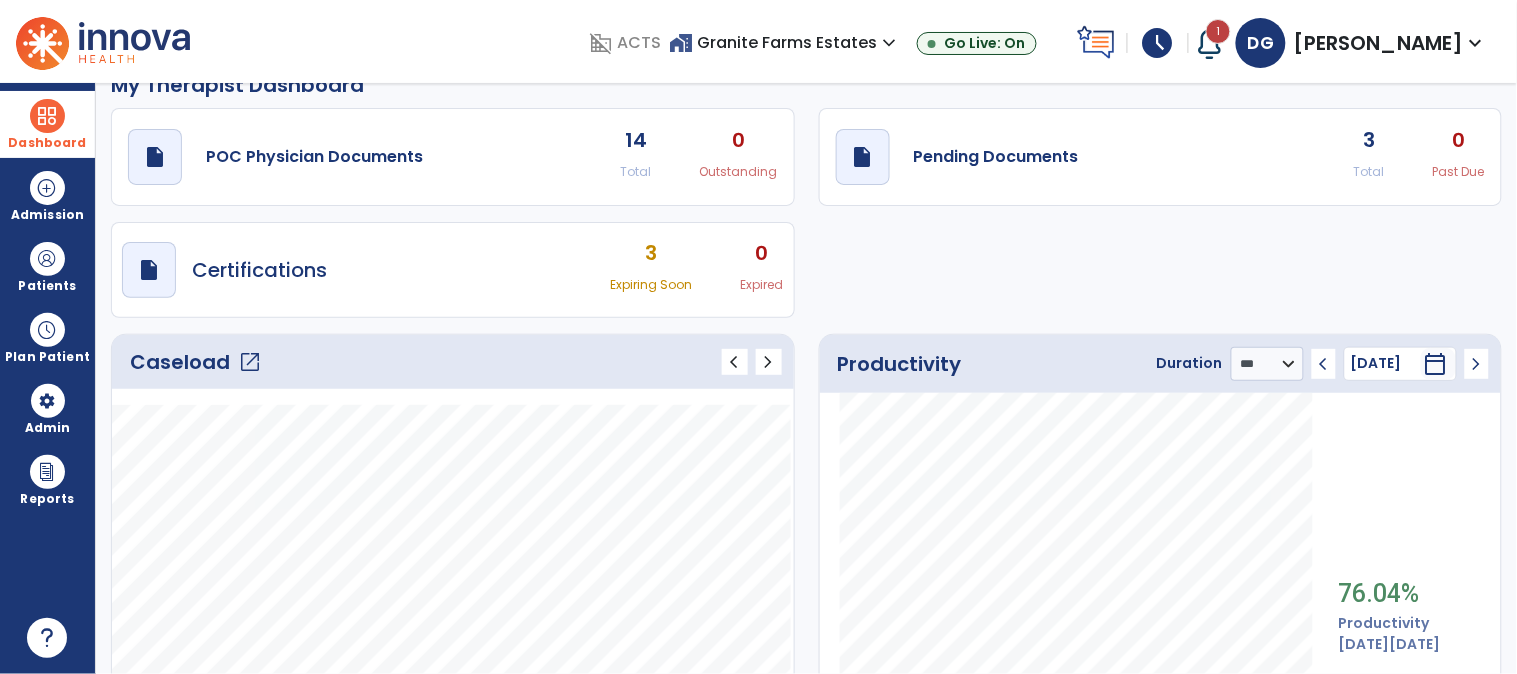 scroll, scrollTop: 0, scrollLeft: 0, axis: both 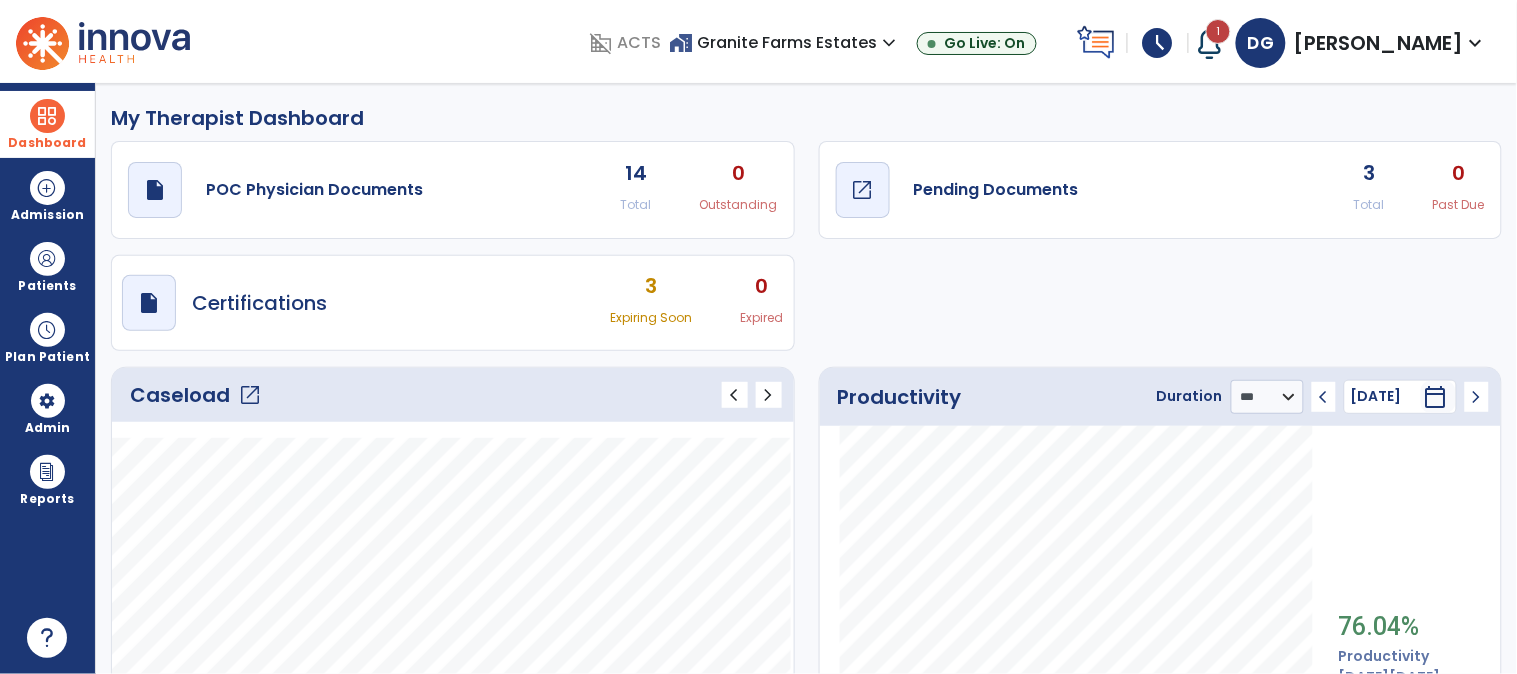 click on "open_in_new" 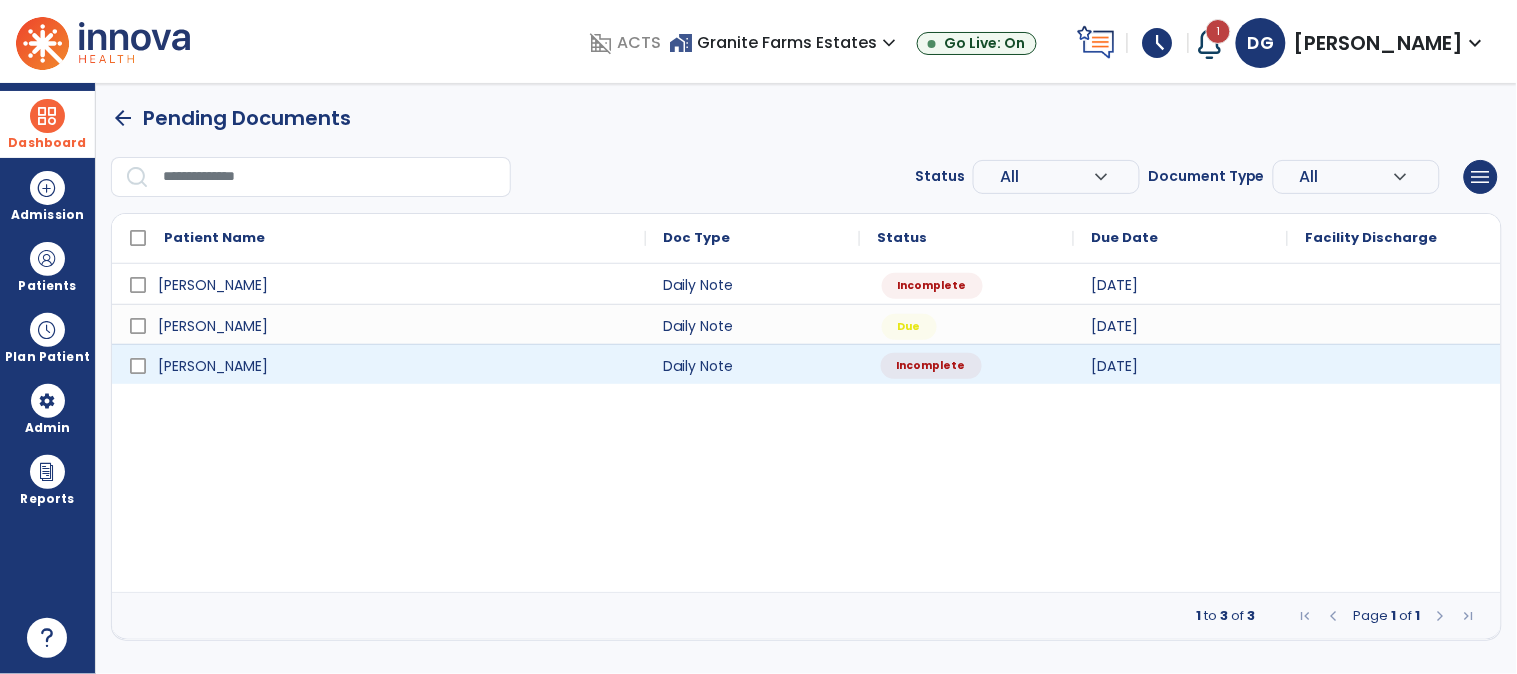 click on "Incomplete" at bounding box center (931, 366) 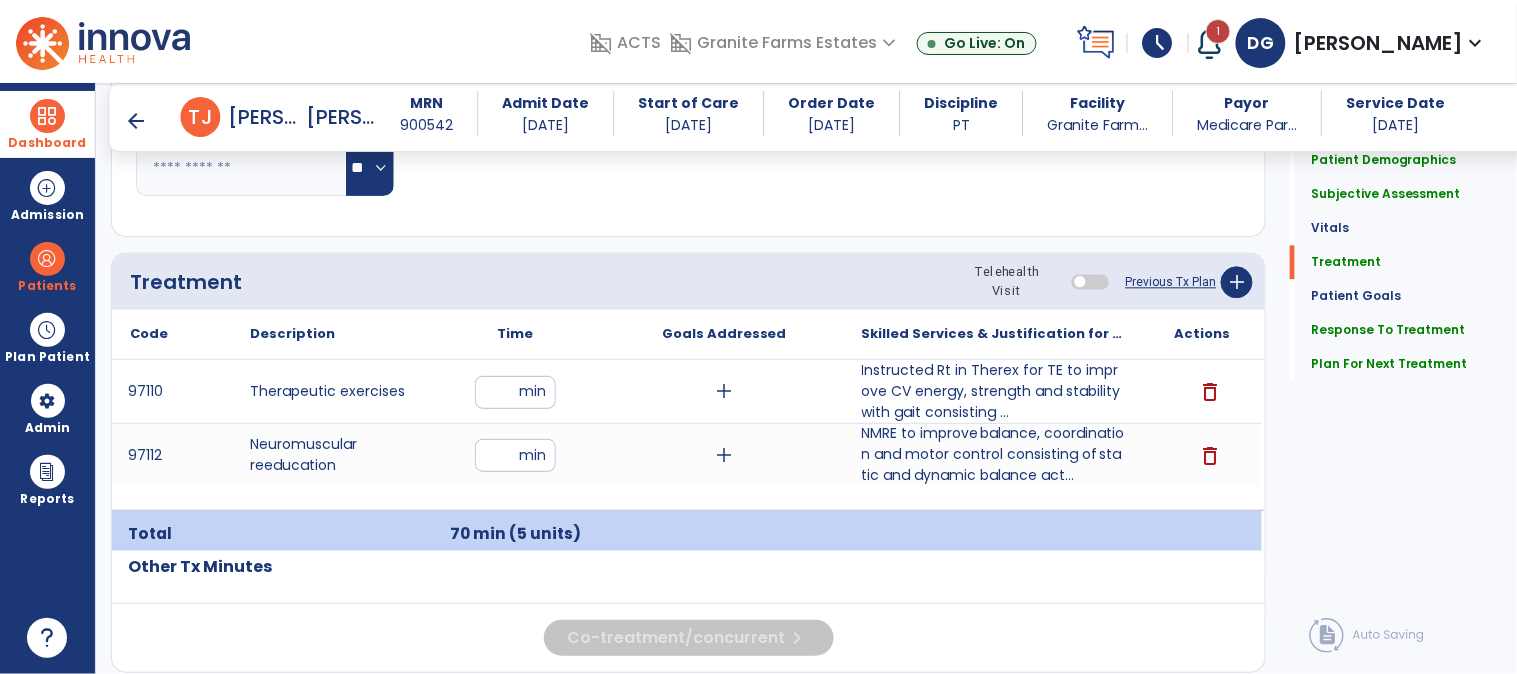 scroll, scrollTop: 1111, scrollLeft: 0, axis: vertical 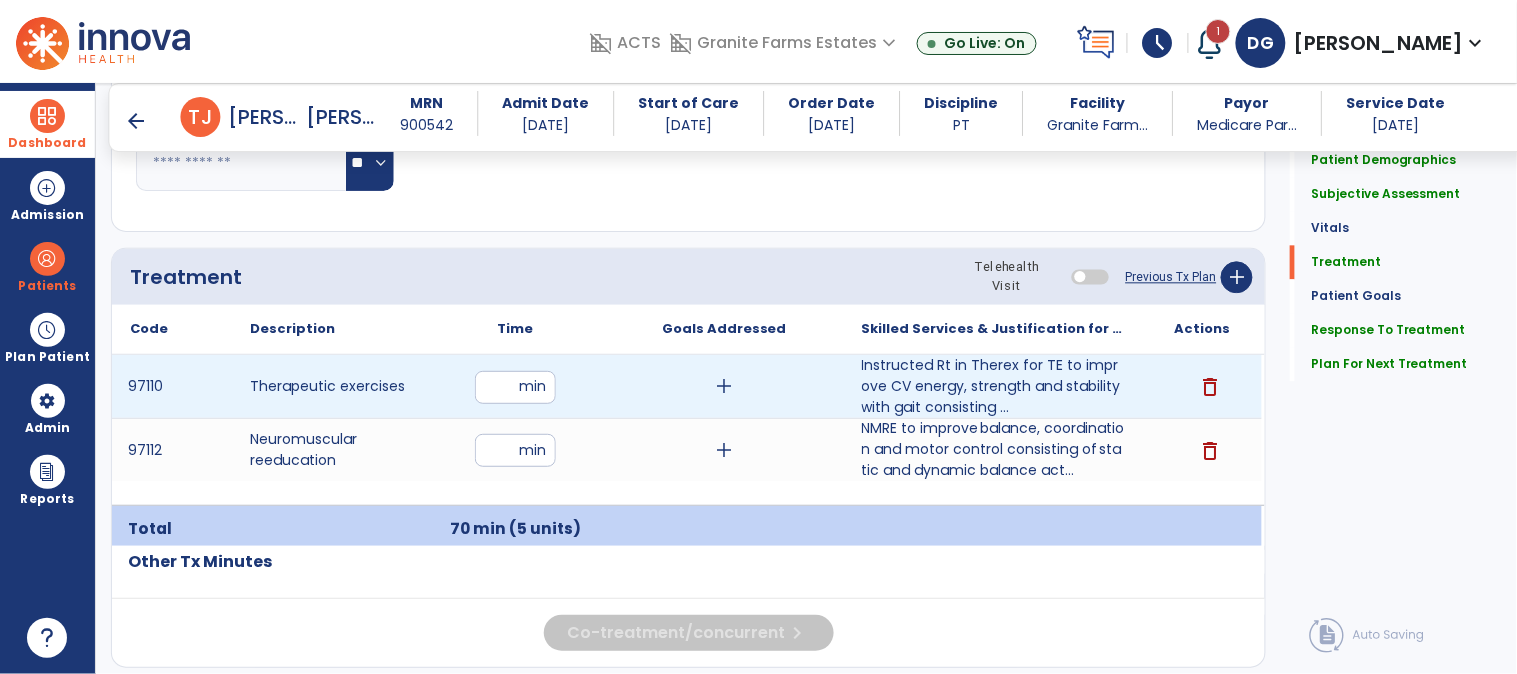 click on "**" at bounding box center [515, 387] 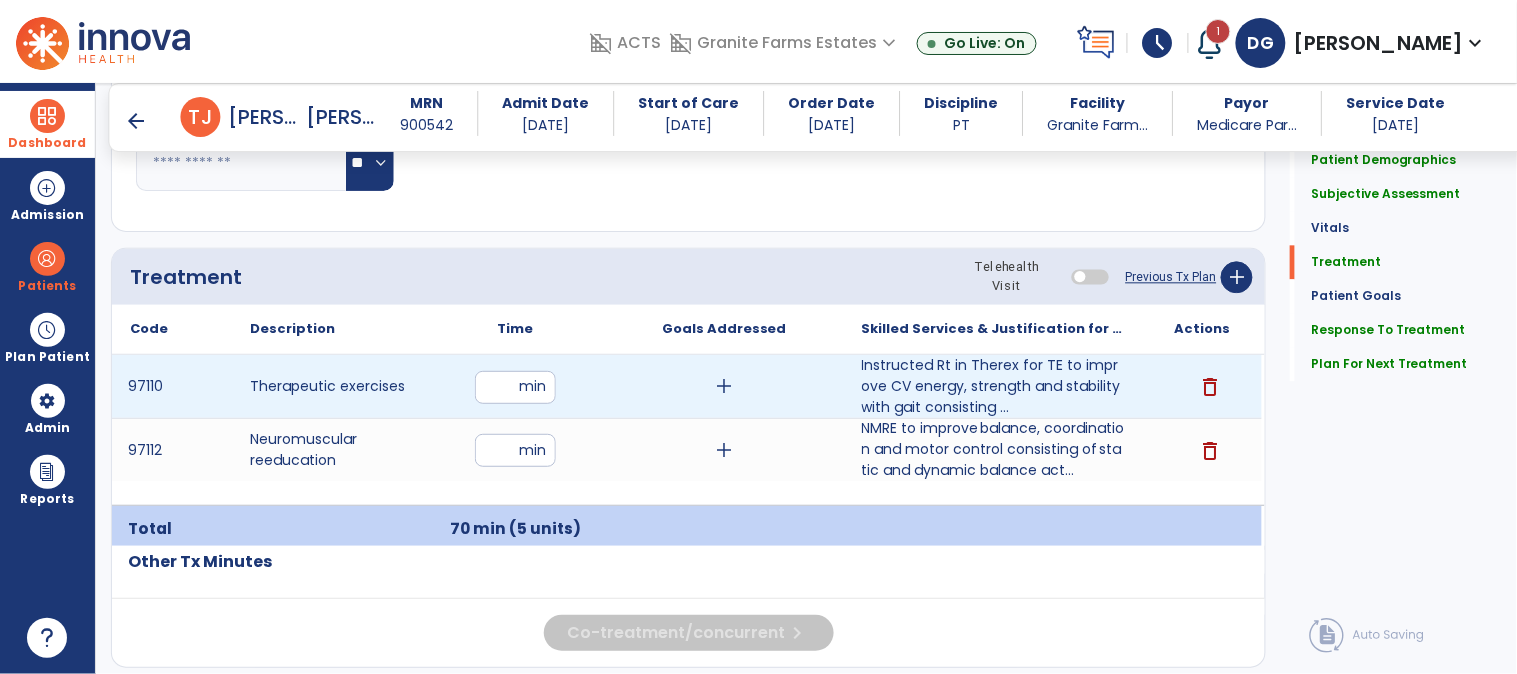 type on "**" 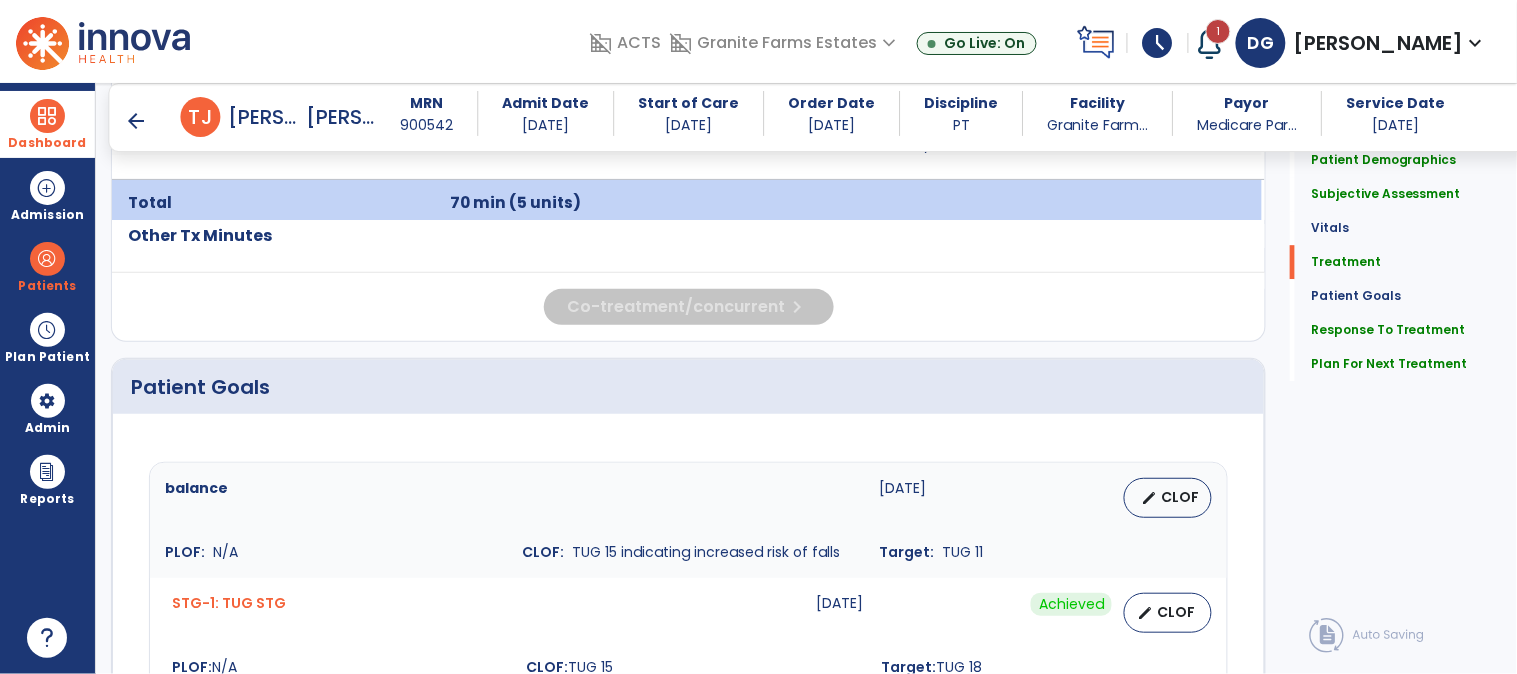 scroll, scrollTop: 1444, scrollLeft: 0, axis: vertical 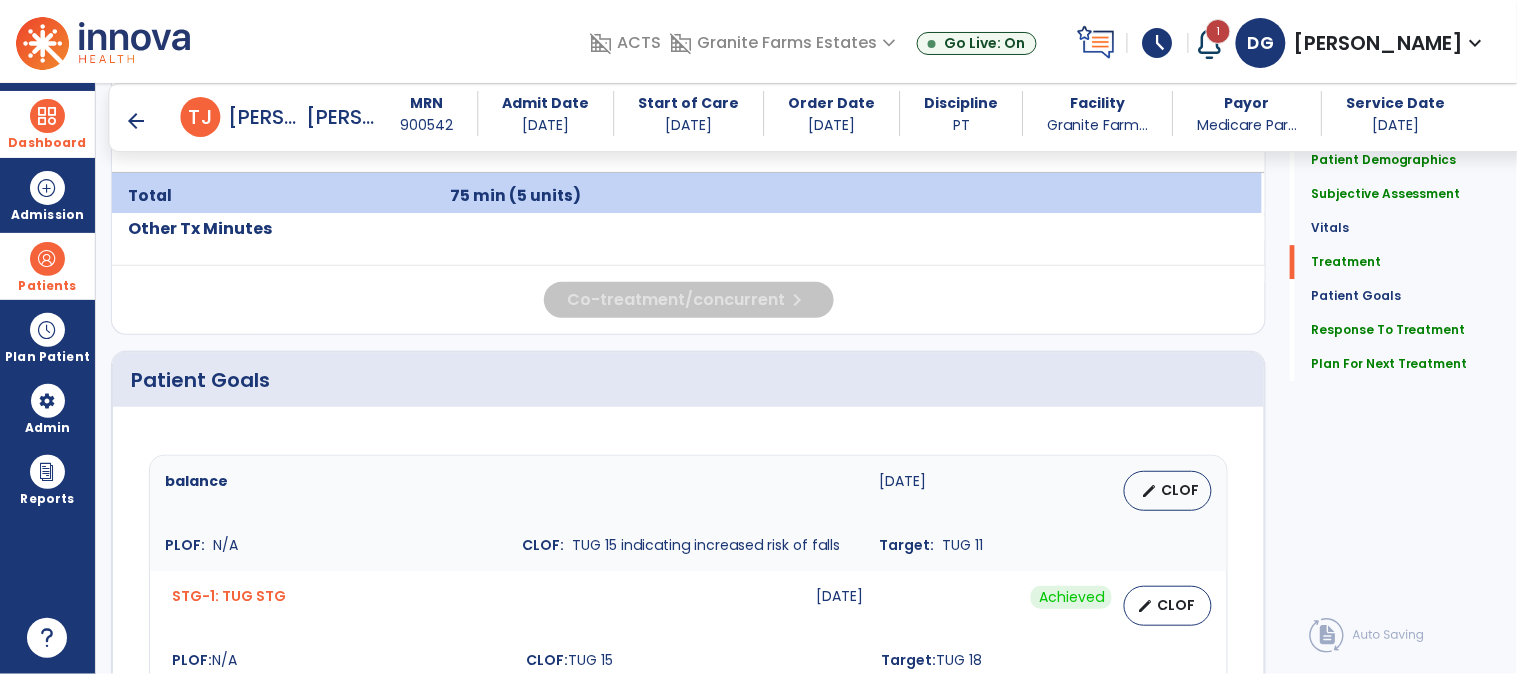 click at bounding box center [47, 259] 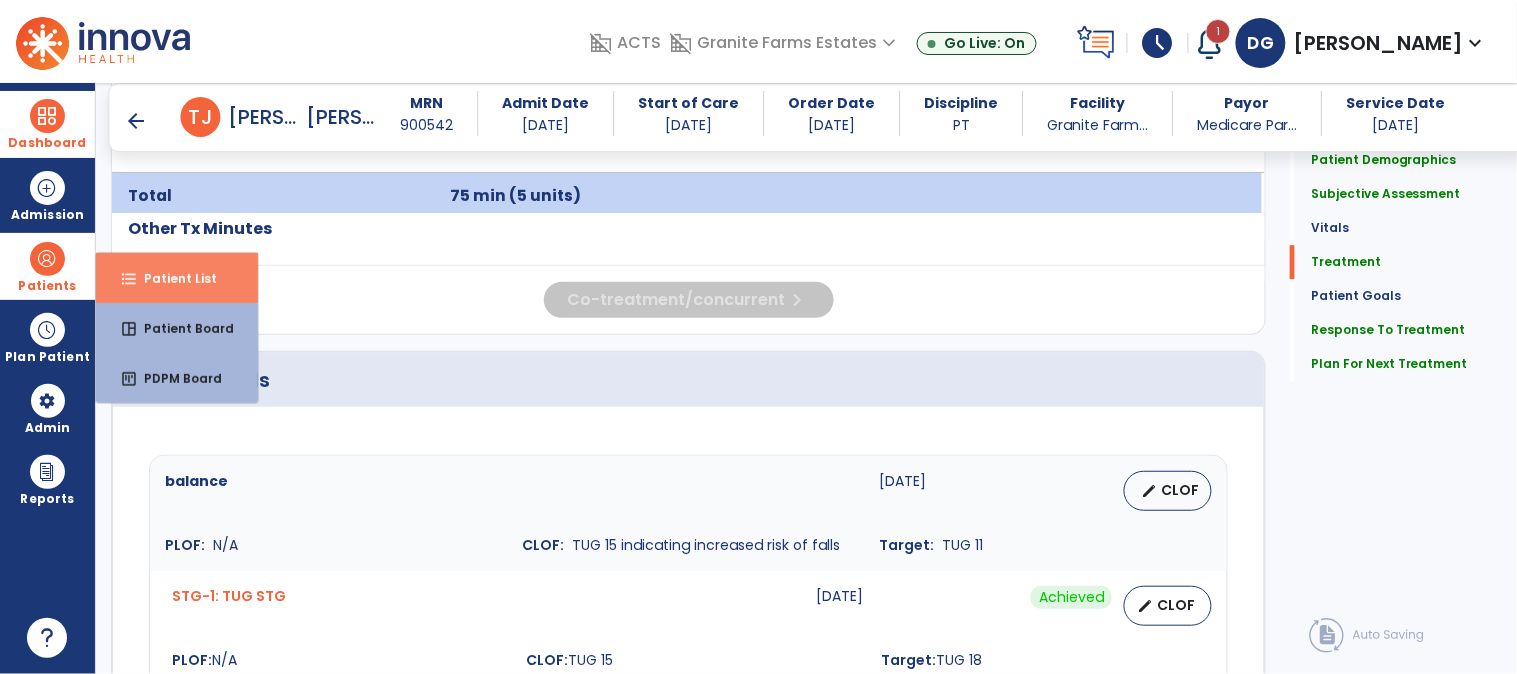 click on "Patient List" at bounding box center (172, 278) 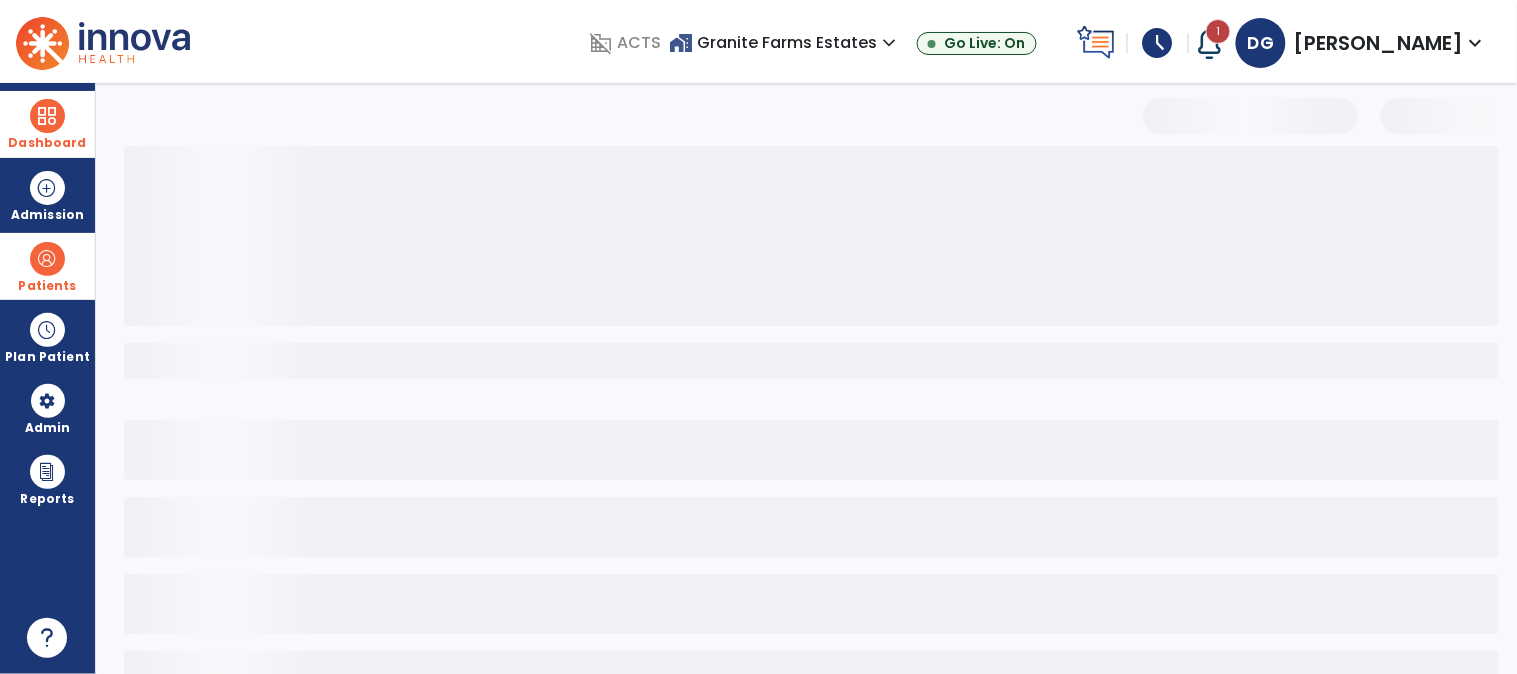 scroll, scrollTop: 68, scrollLeft: 0, axis: vertical 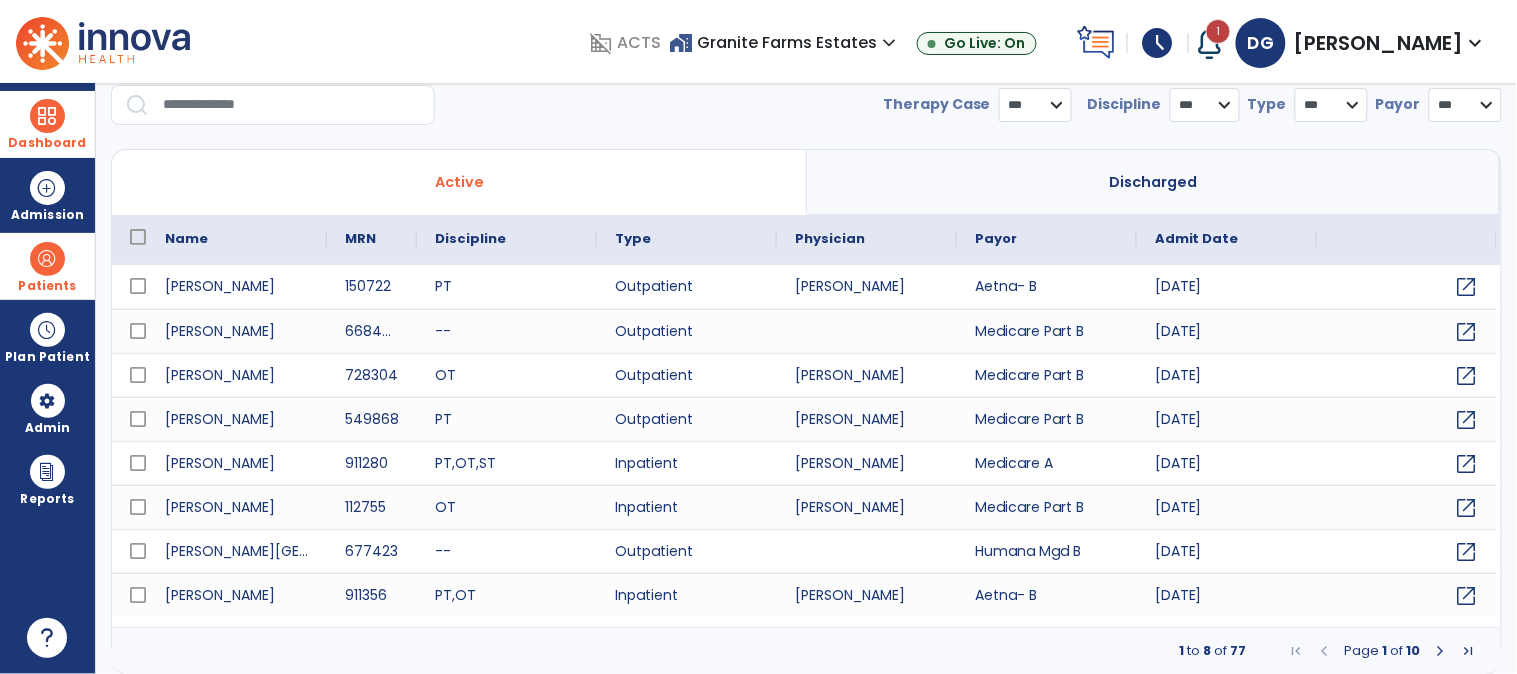 select on "***" 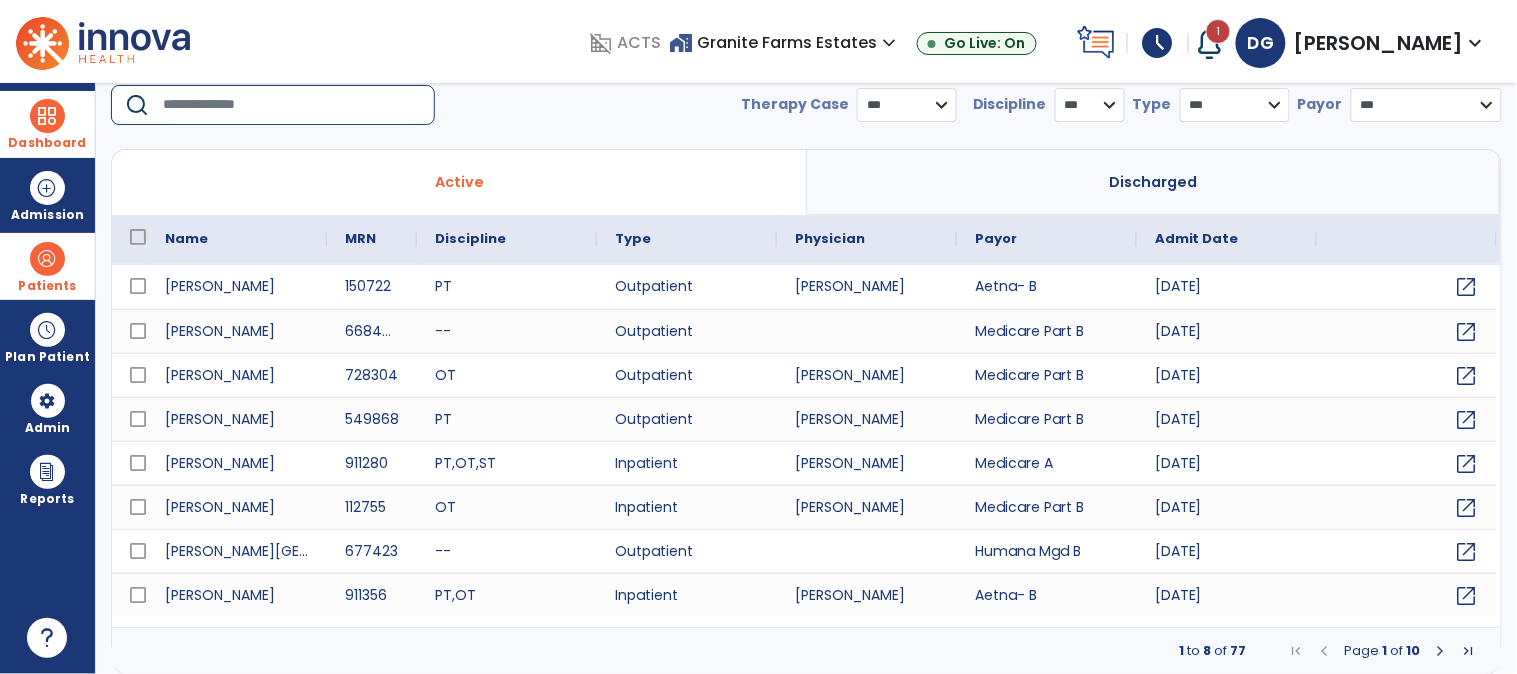 click at bounding box center (292, 105) 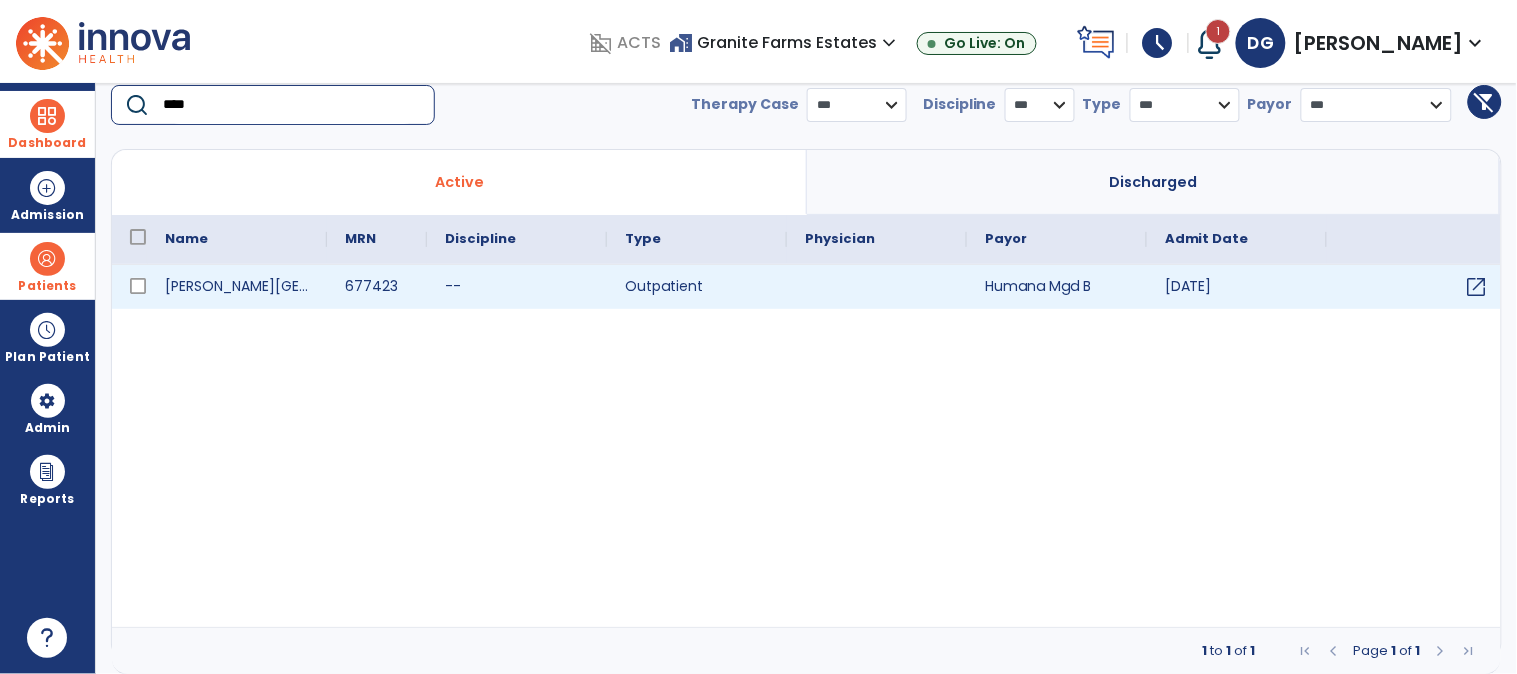 type on "****" 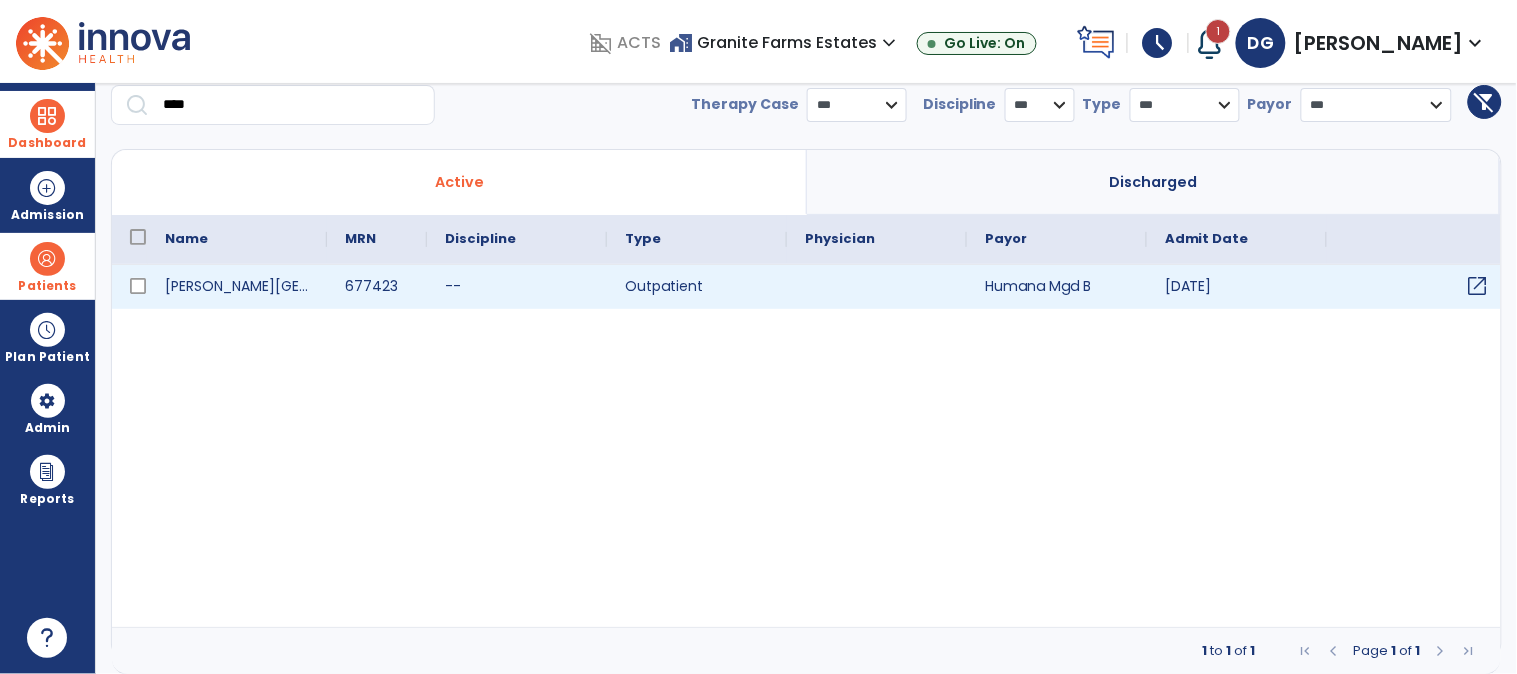 click on "open_in_new" at bounding box center (1478, 286) 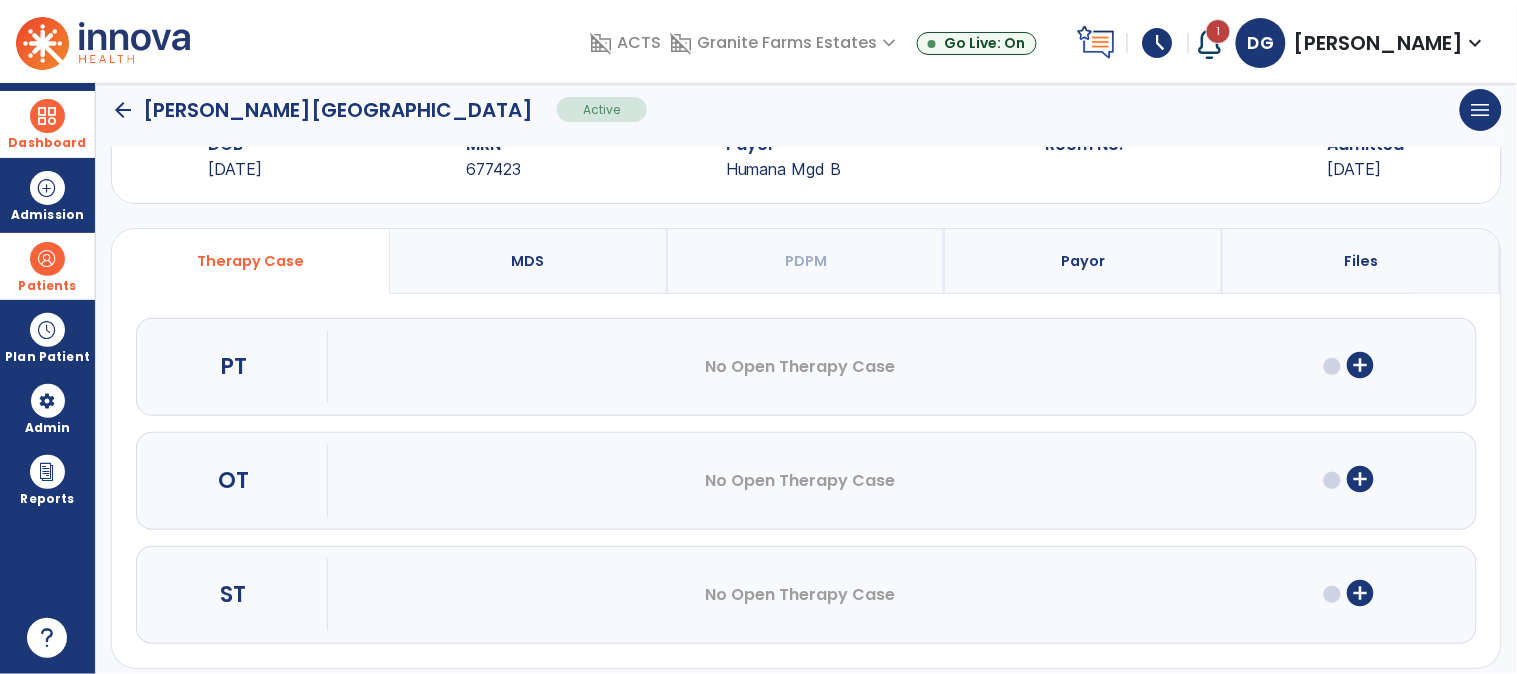 click on "add_circle" at bounding box center [1361, 365] 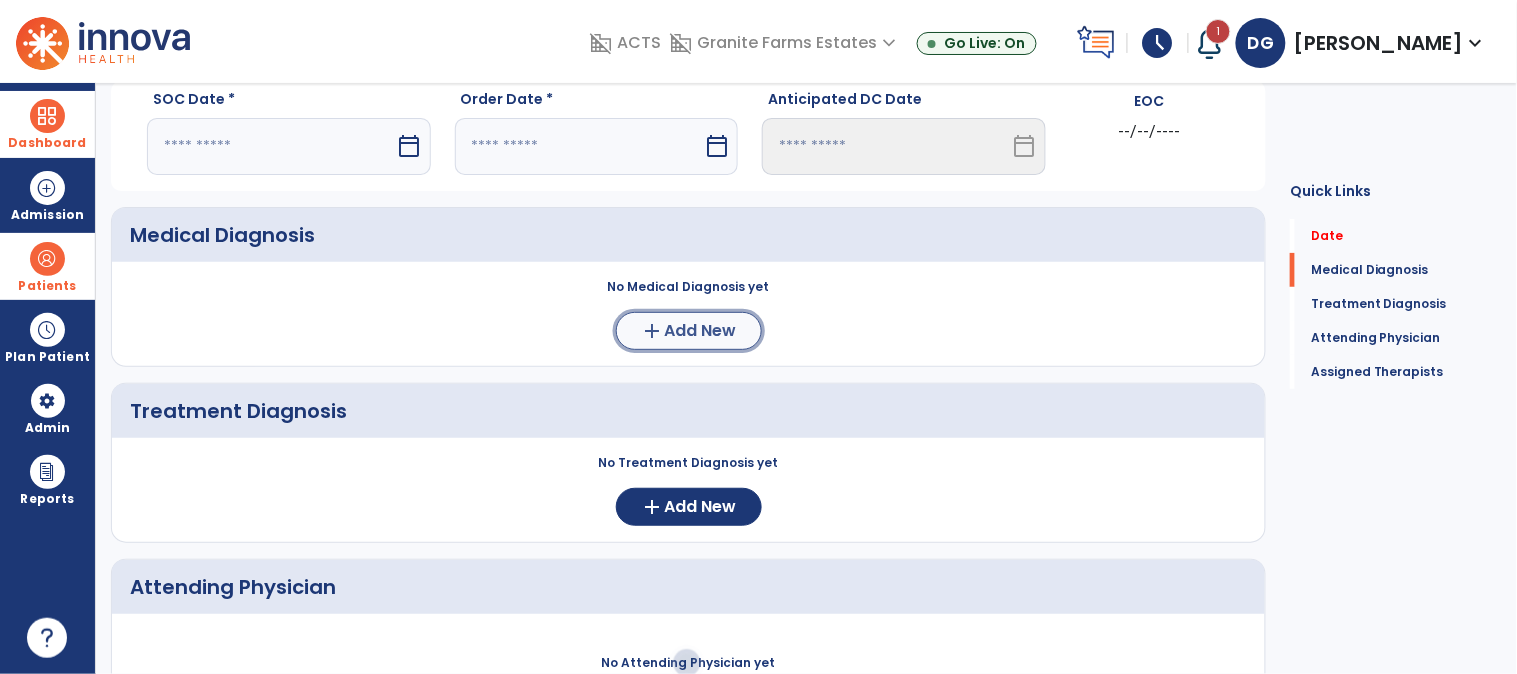 click on "add  Add New" 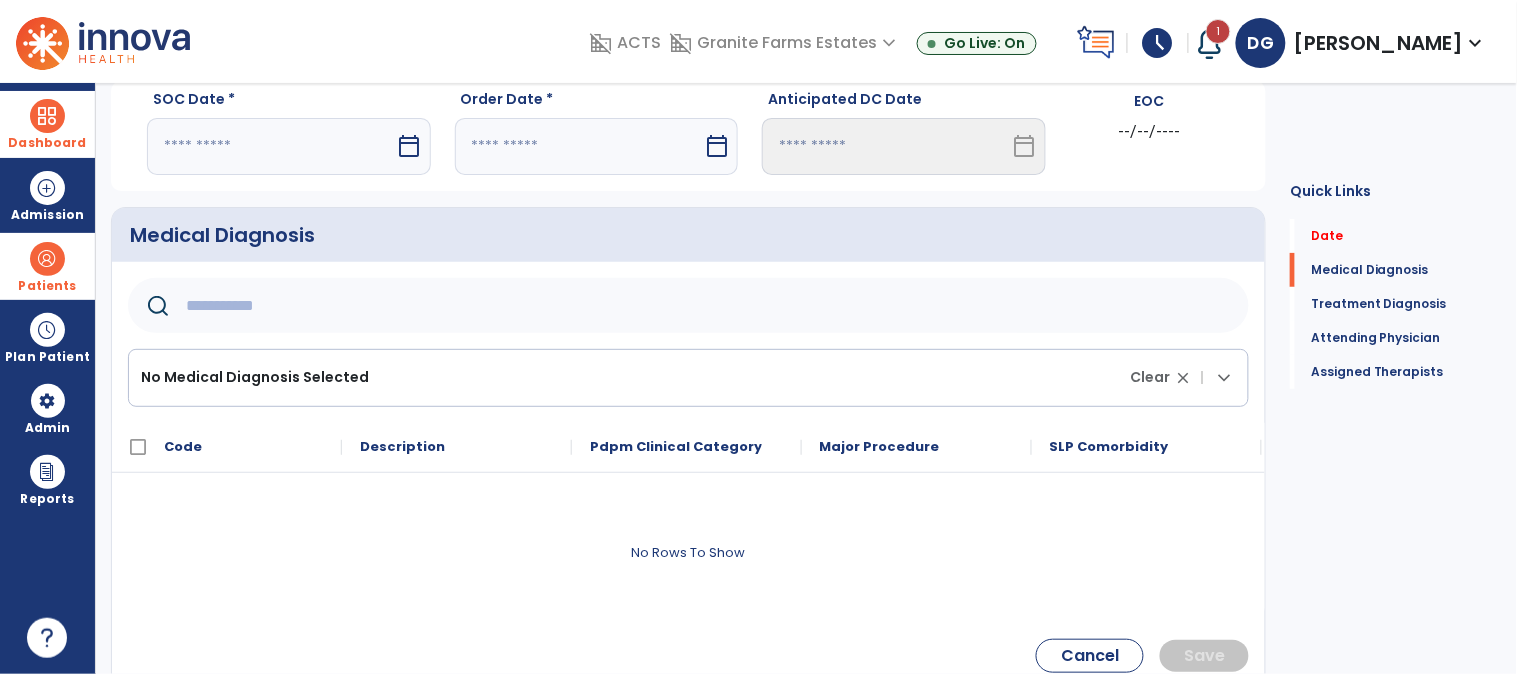 click at bounding box center (271, 146) 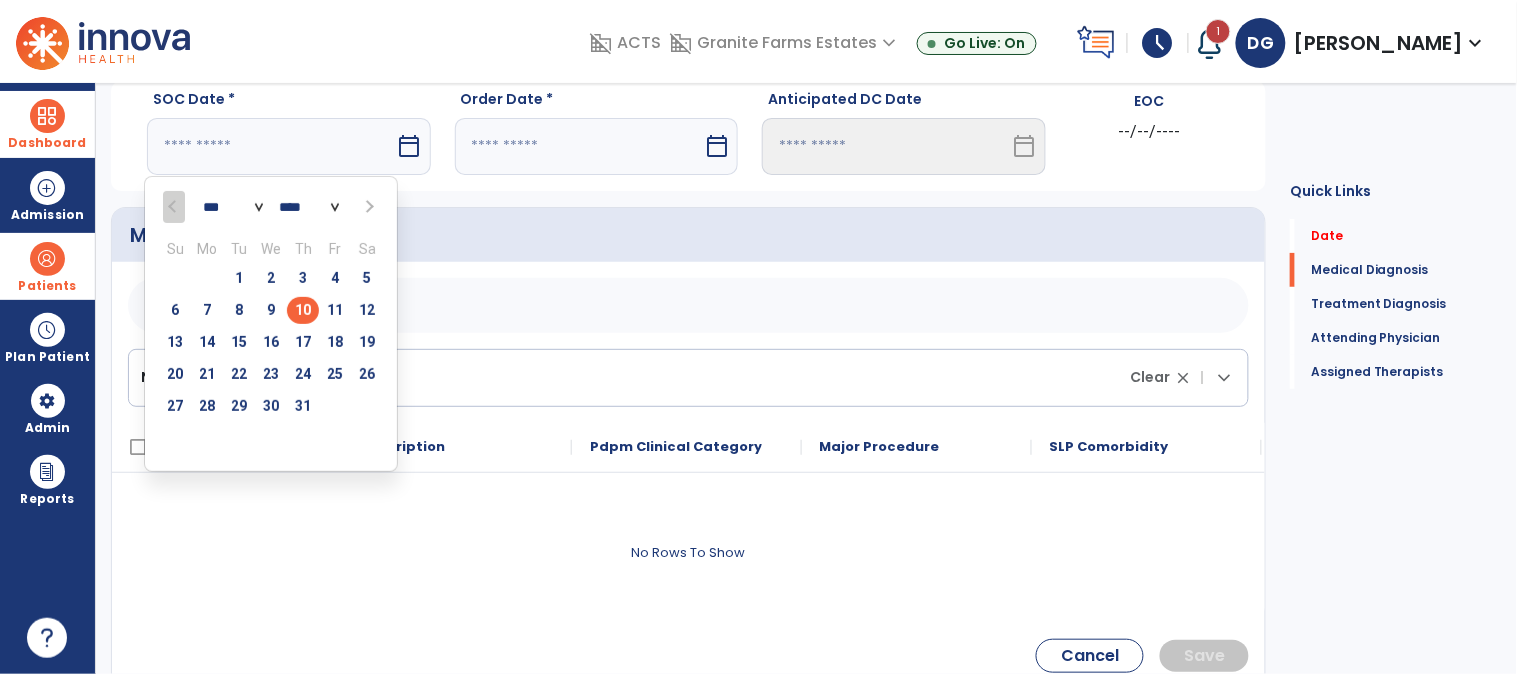 click on "10" at bounding box center [303, 310] 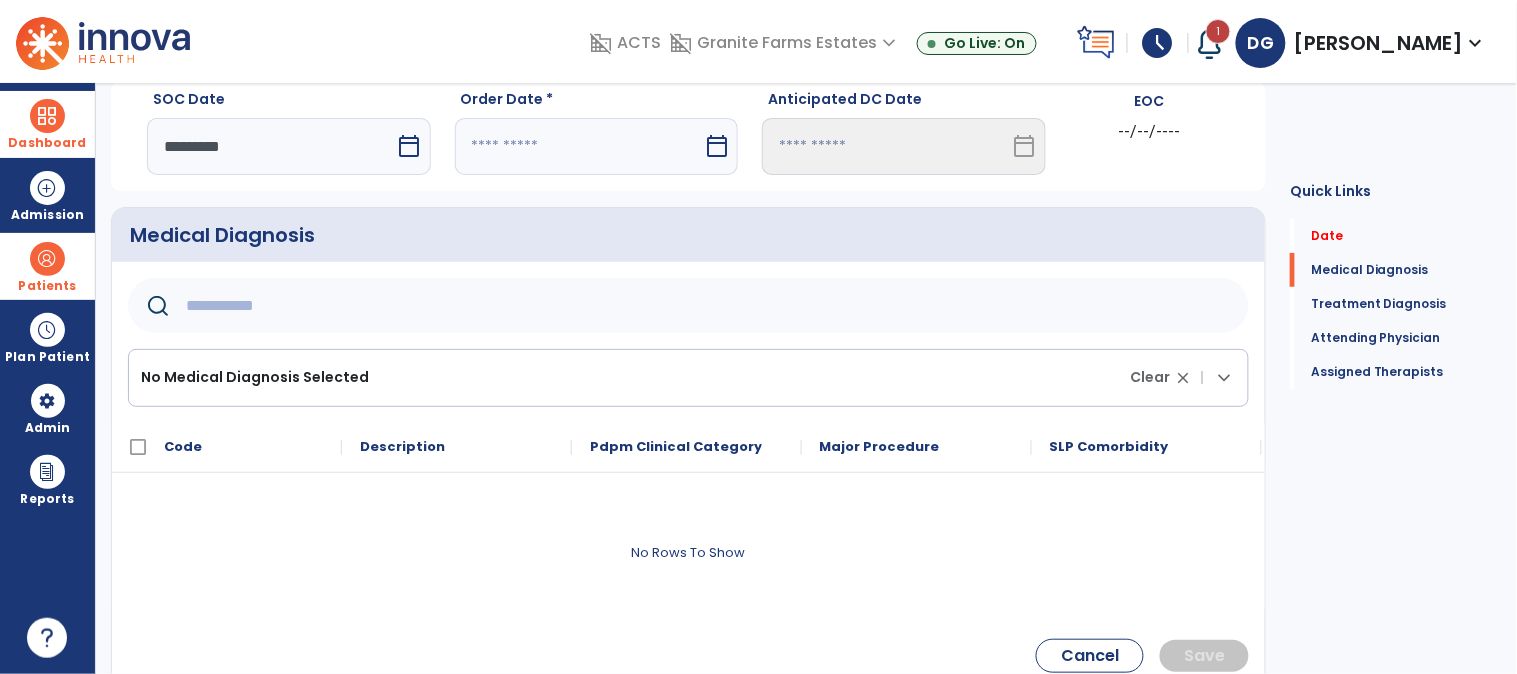 click at bounding box center [579, 146] 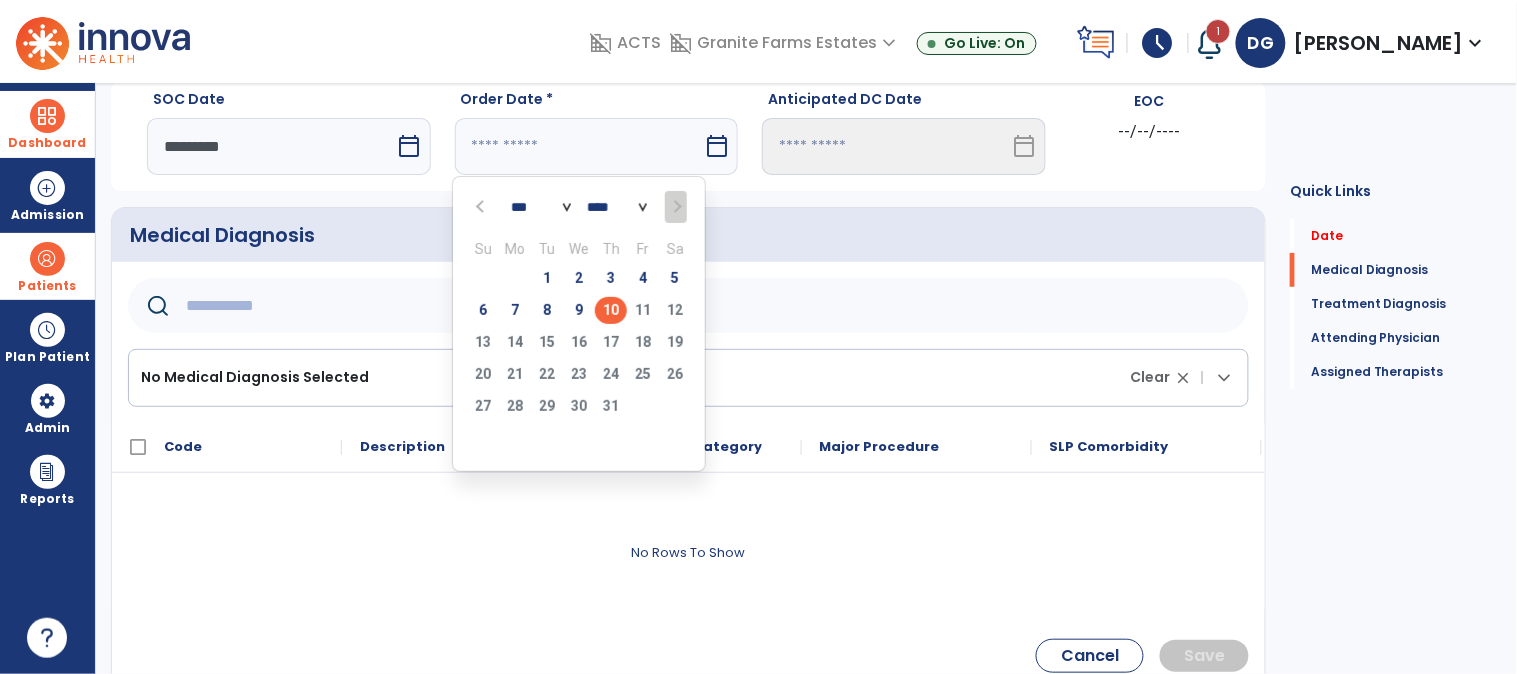 click on "*** *** *** *** *** *** ***" at bounding box center [541, 207] 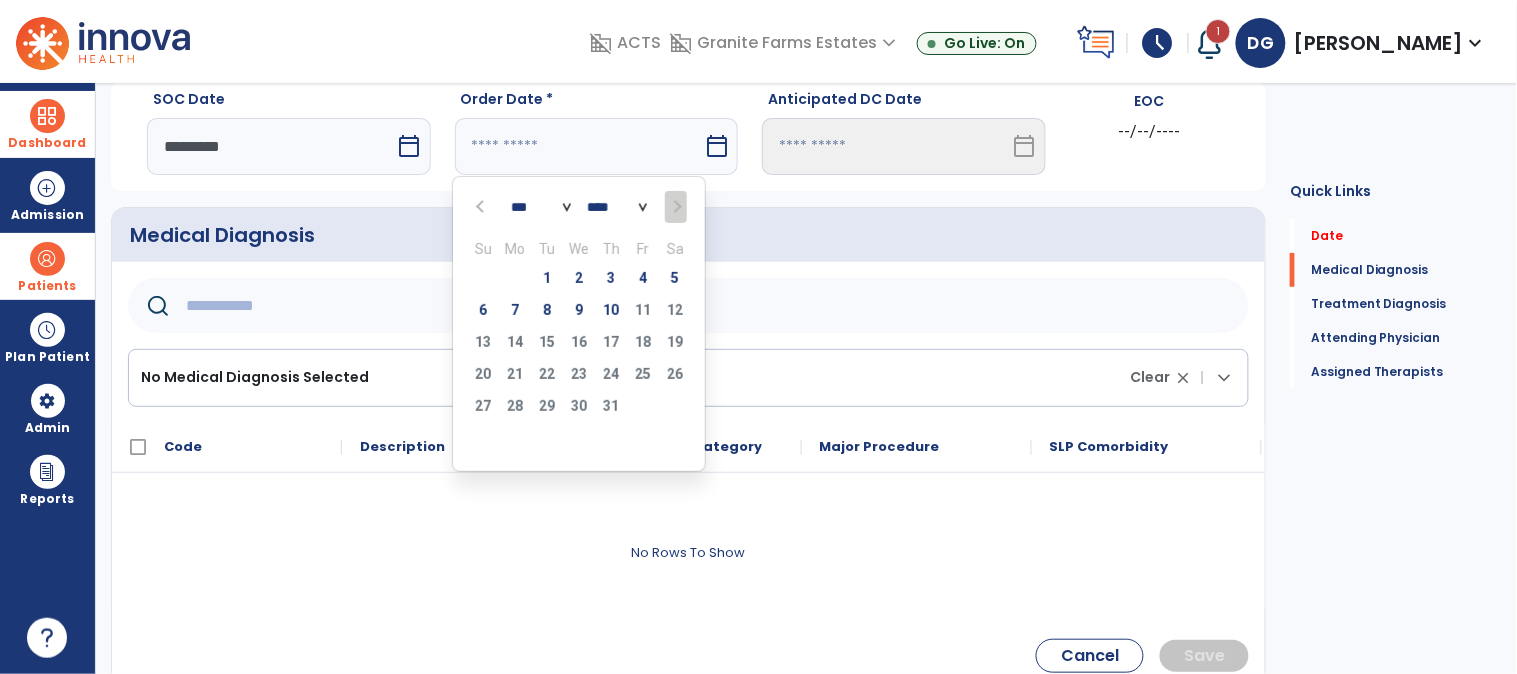 select on "*" 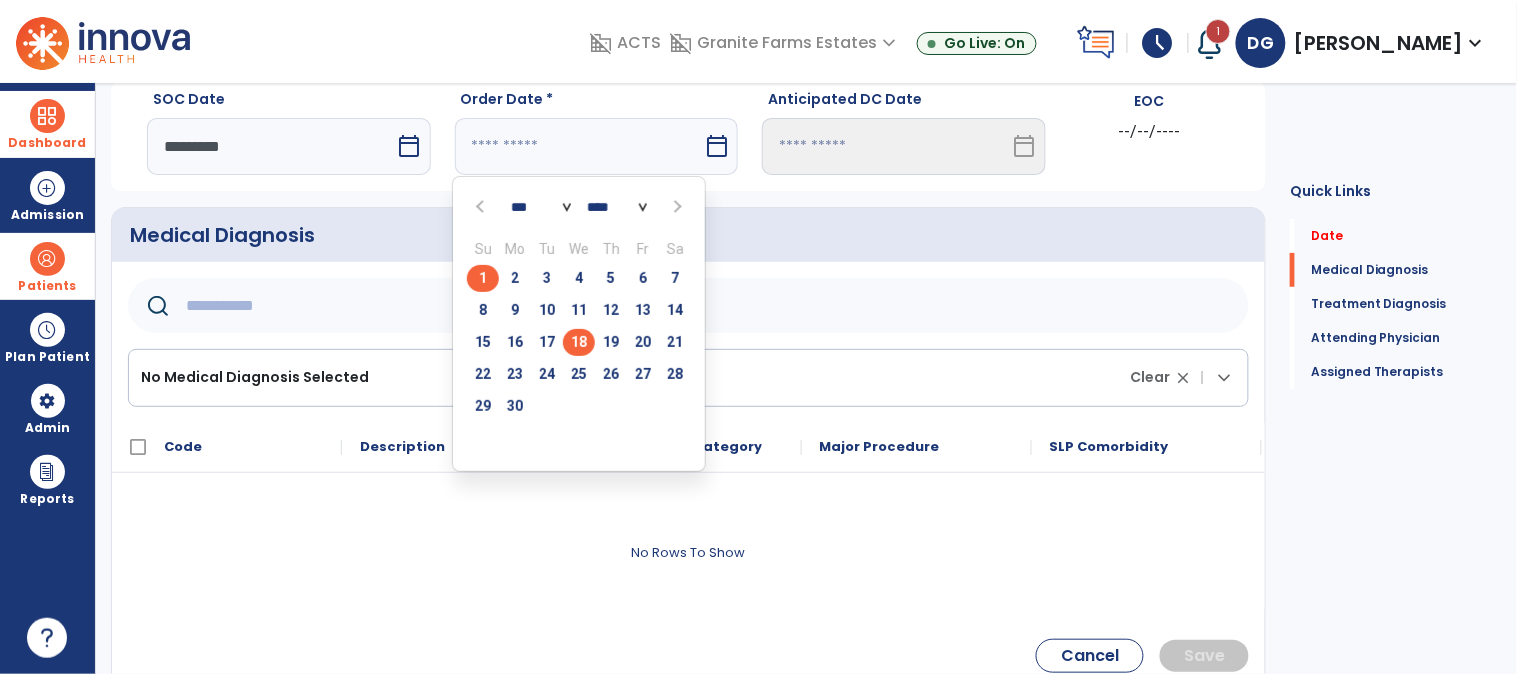 click on "18" at bounding box center [579, 342] 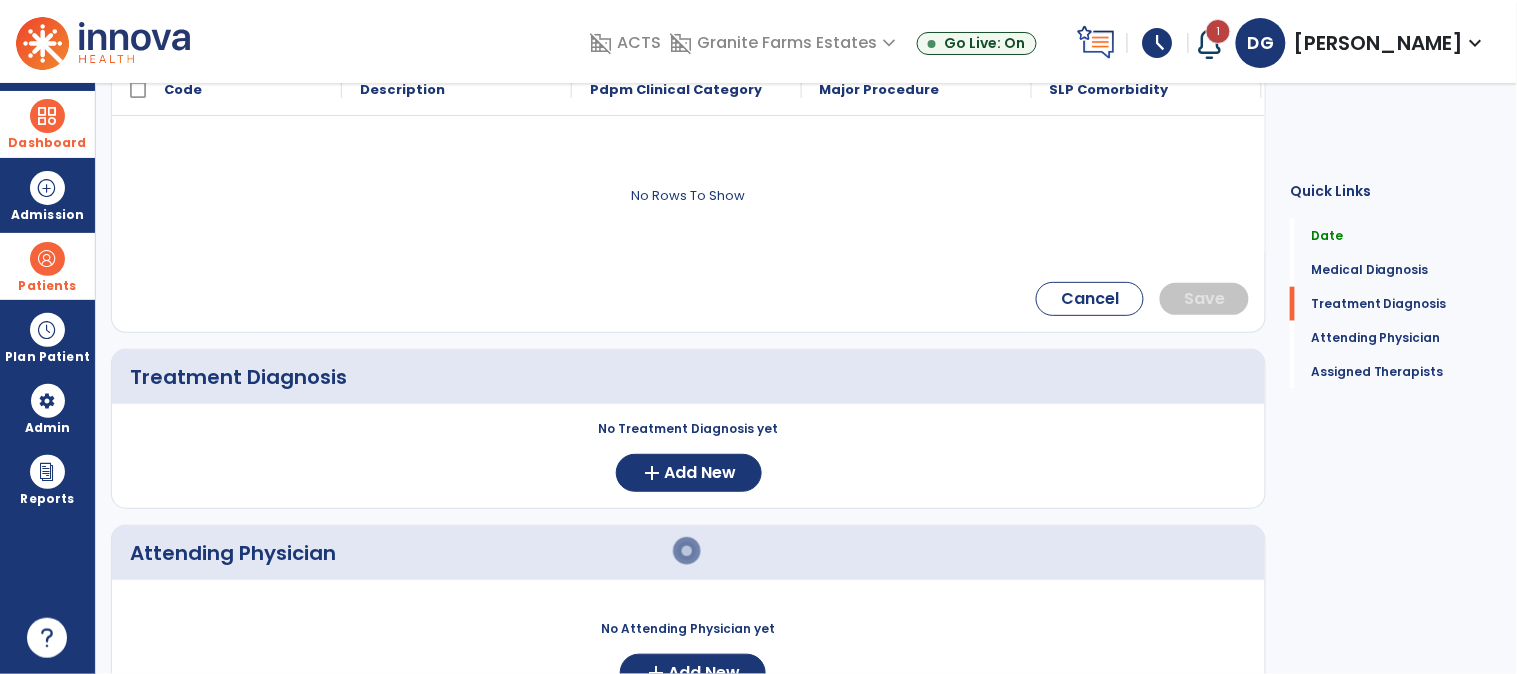 scroll, scrollTop: 513, scrollLeft: 0, axis: vertical 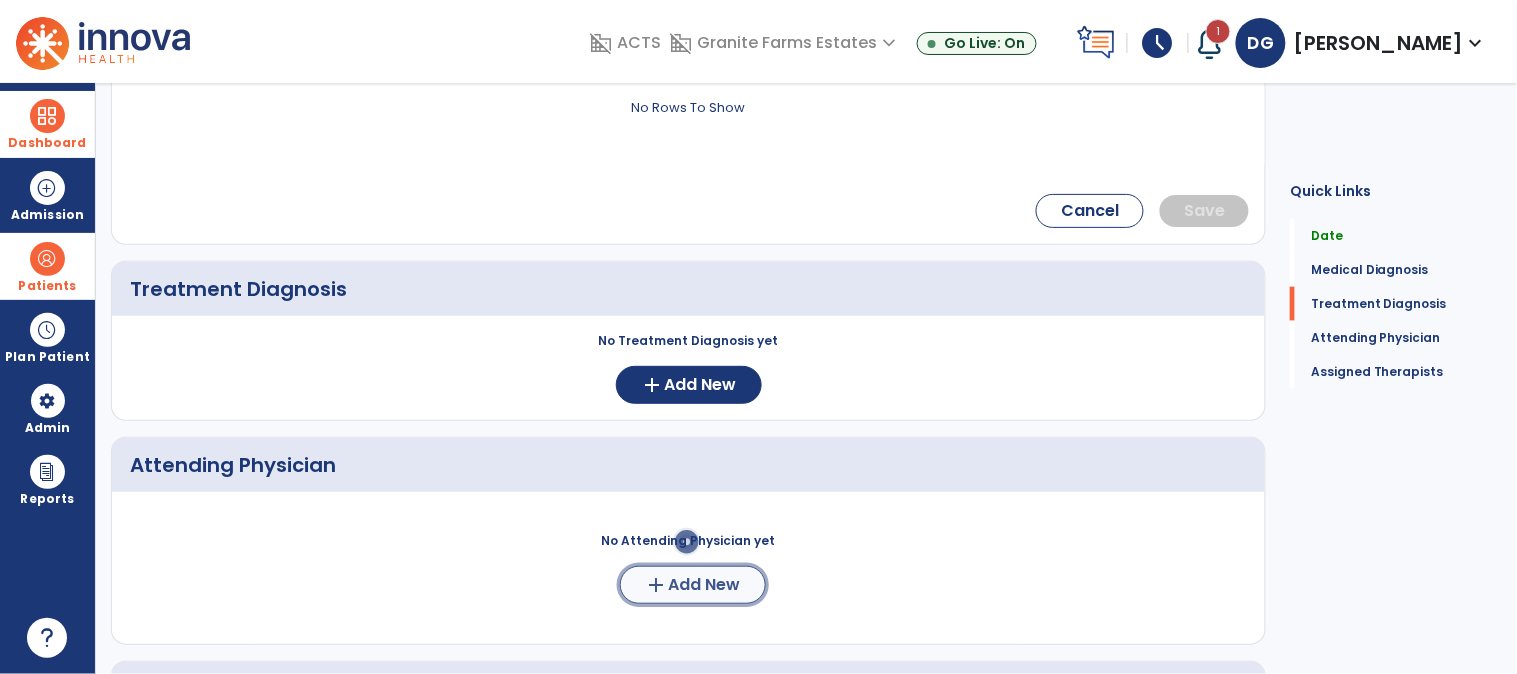 click on "Add New" 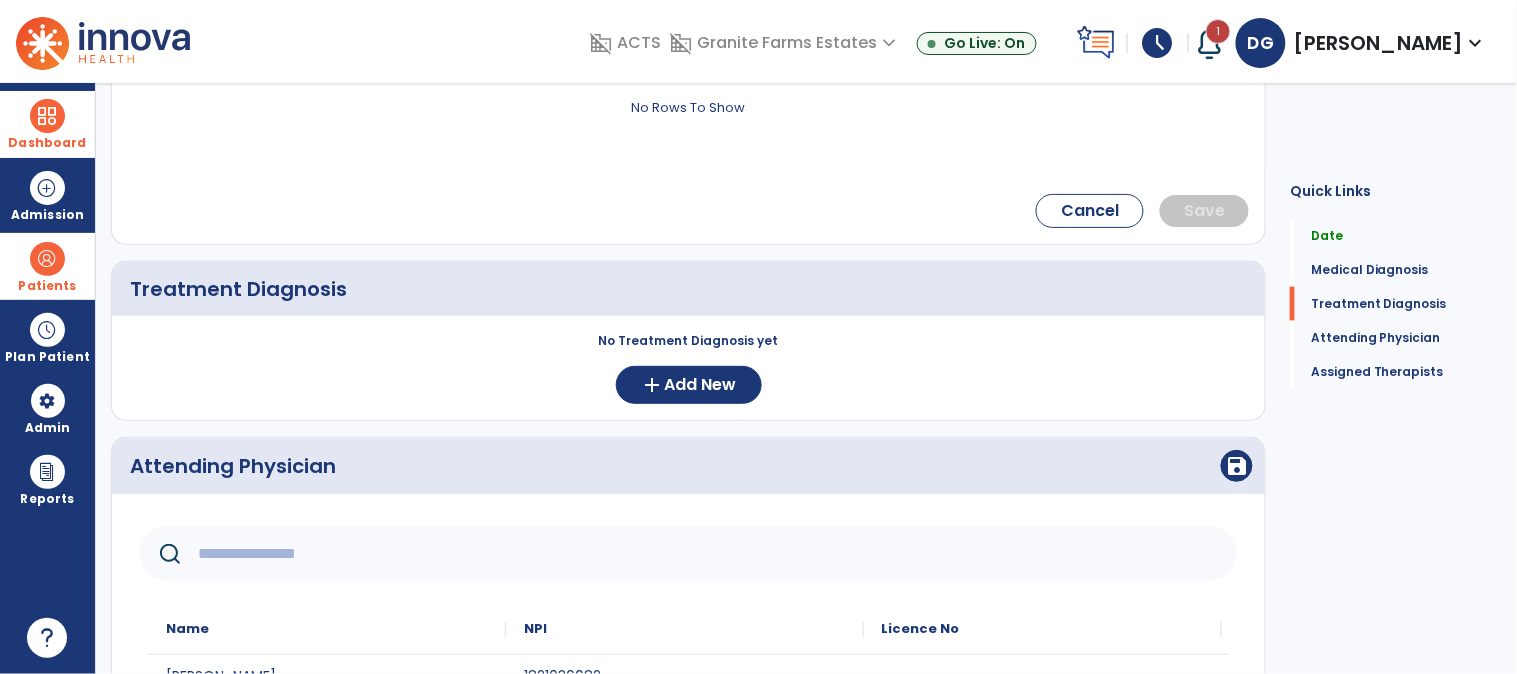 click 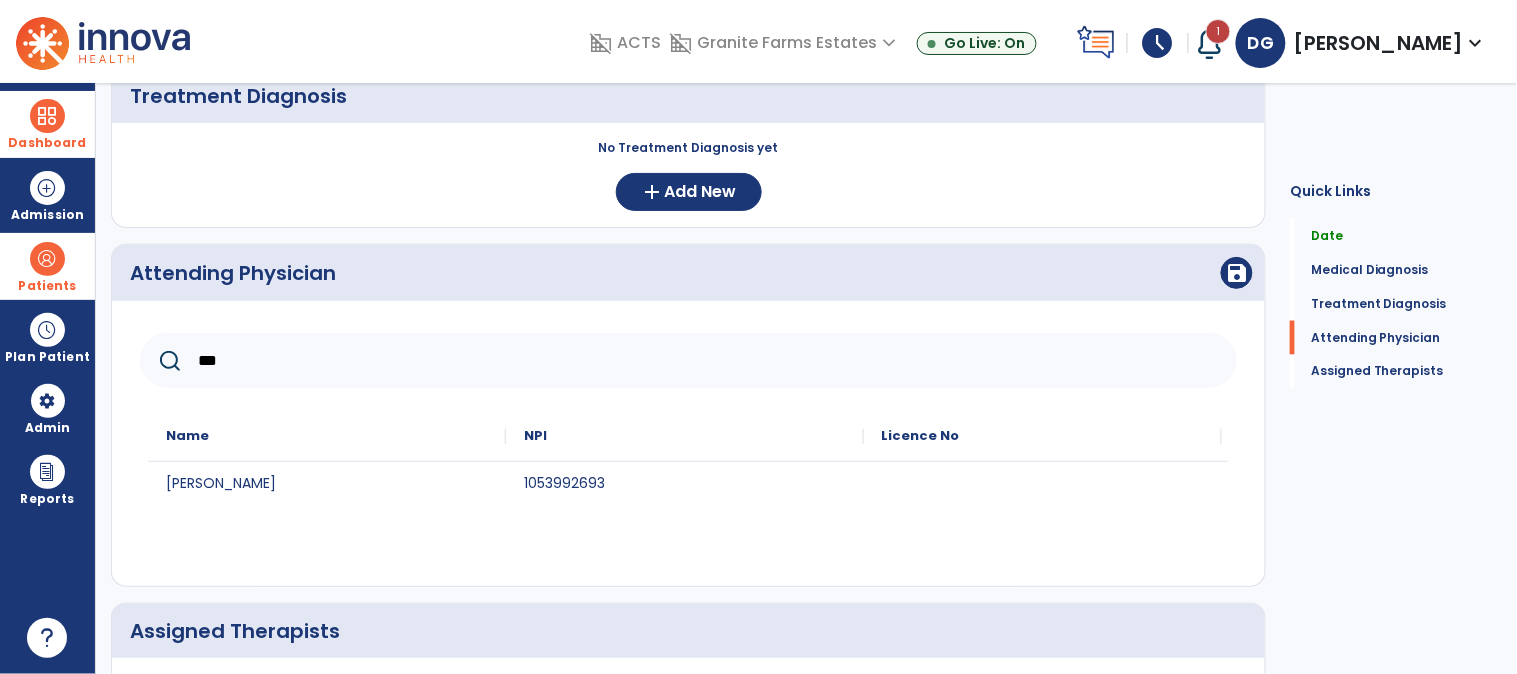 scroll, scrollTop: 735, scrollLeft: 0, axis: vertical 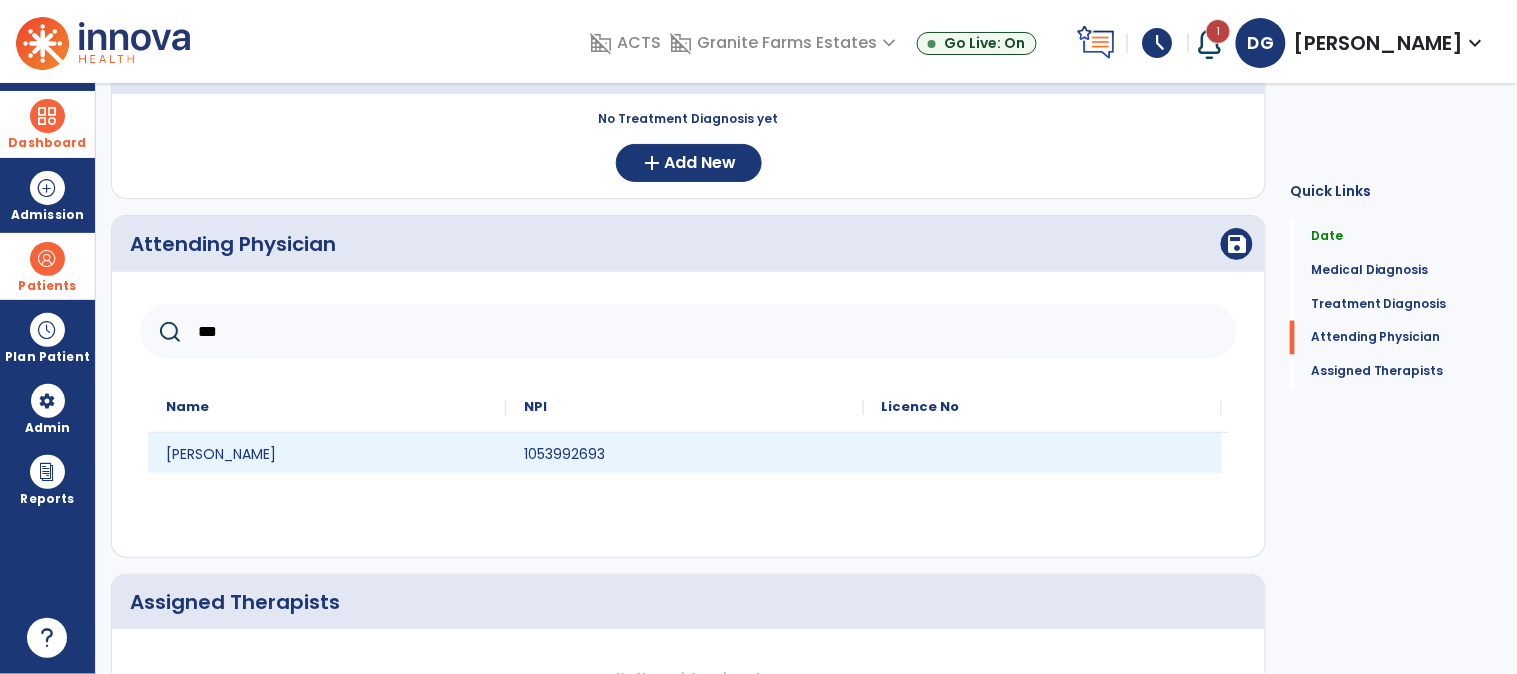 type on "***" 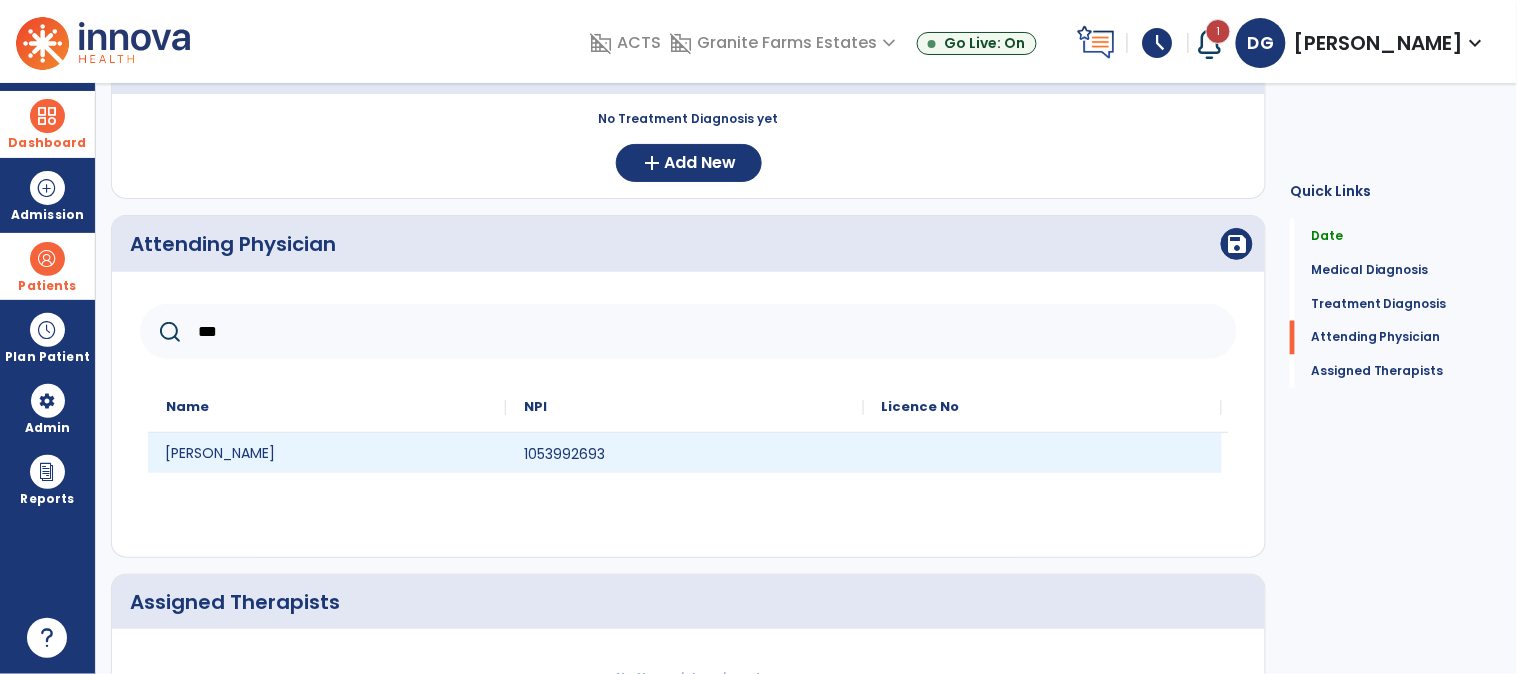 click on "[PERSON_NAME]" 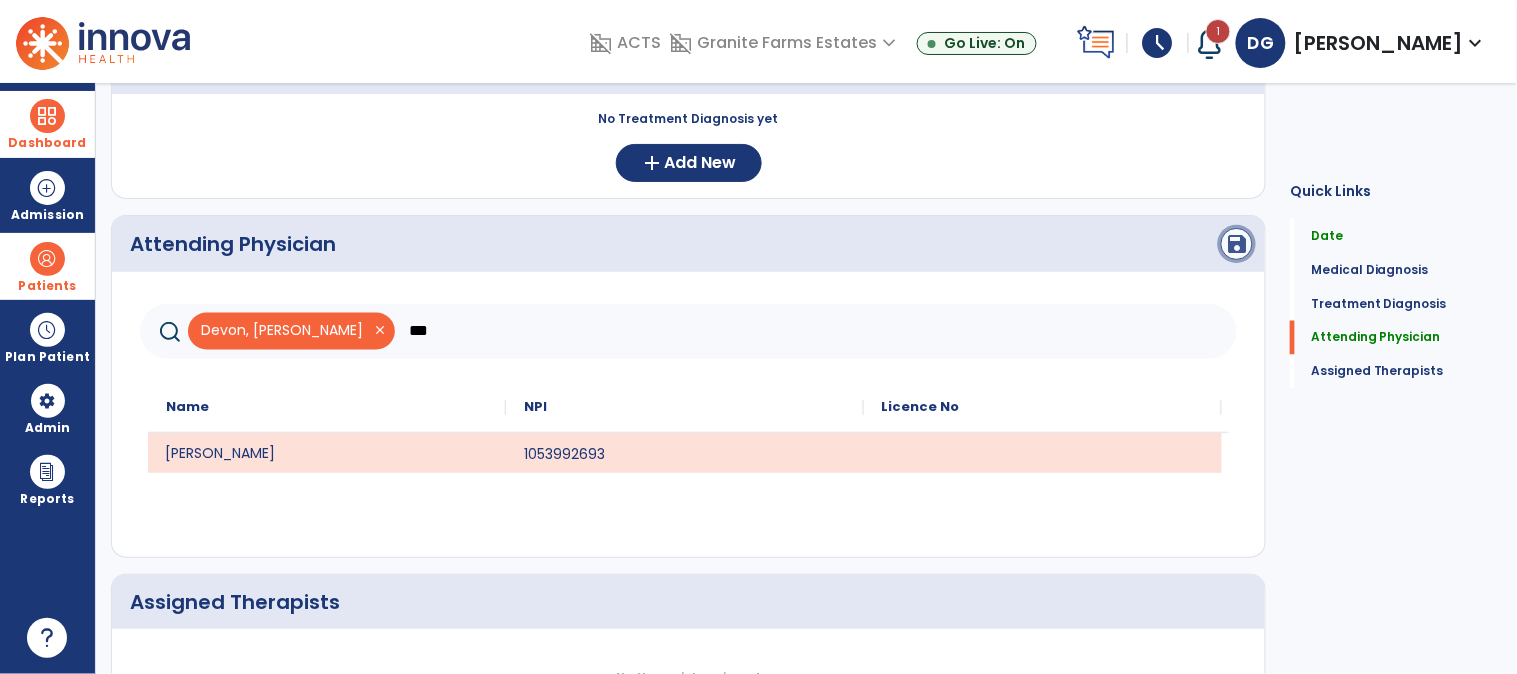click on "save" 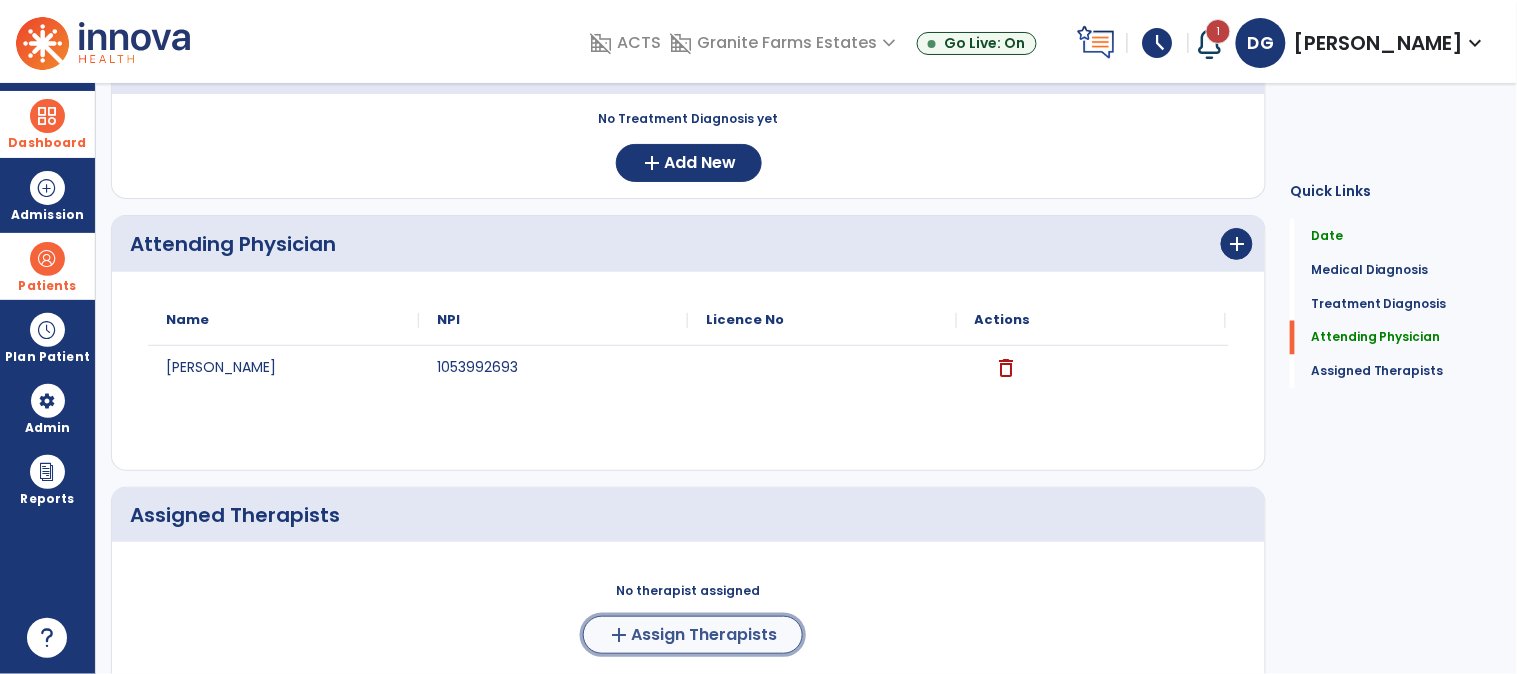 click on "Assign Therapists" 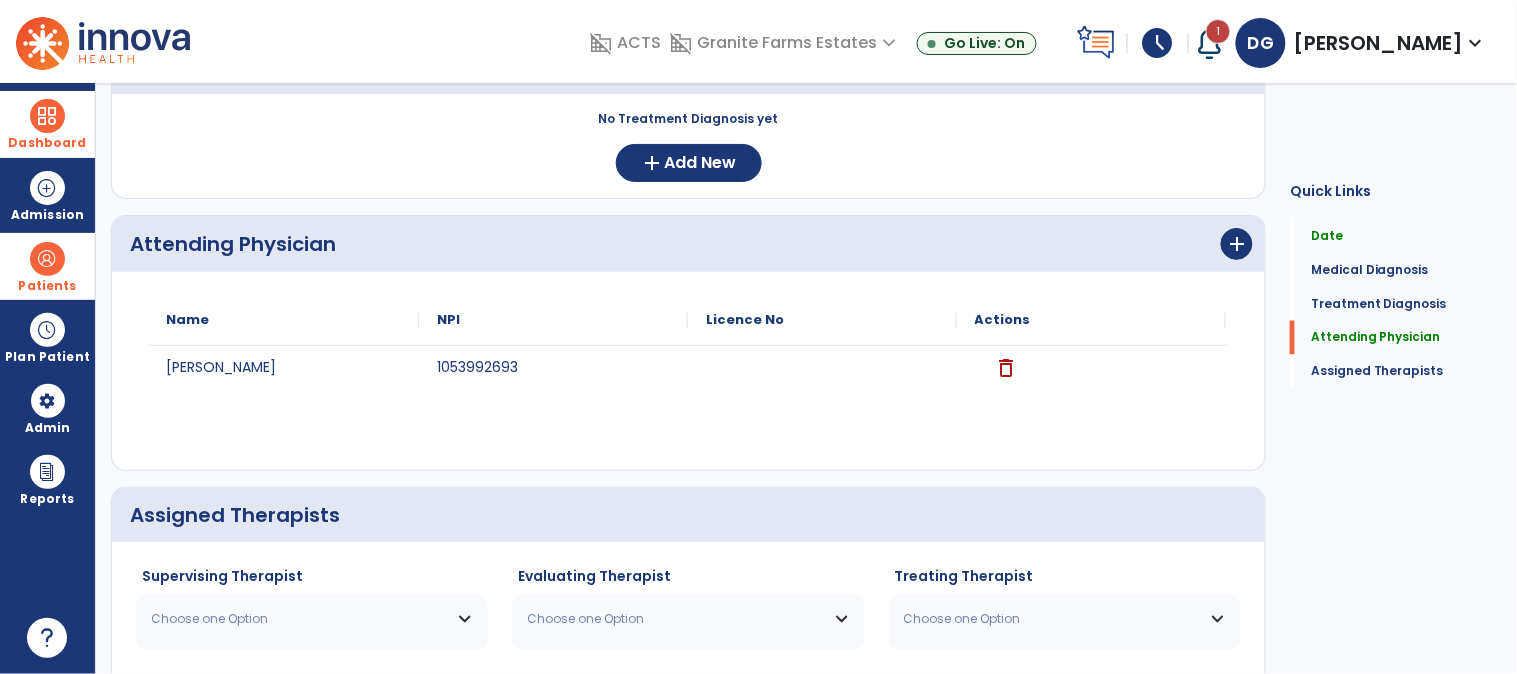 click on "Choose one Option" at bounding box center (299, 619) 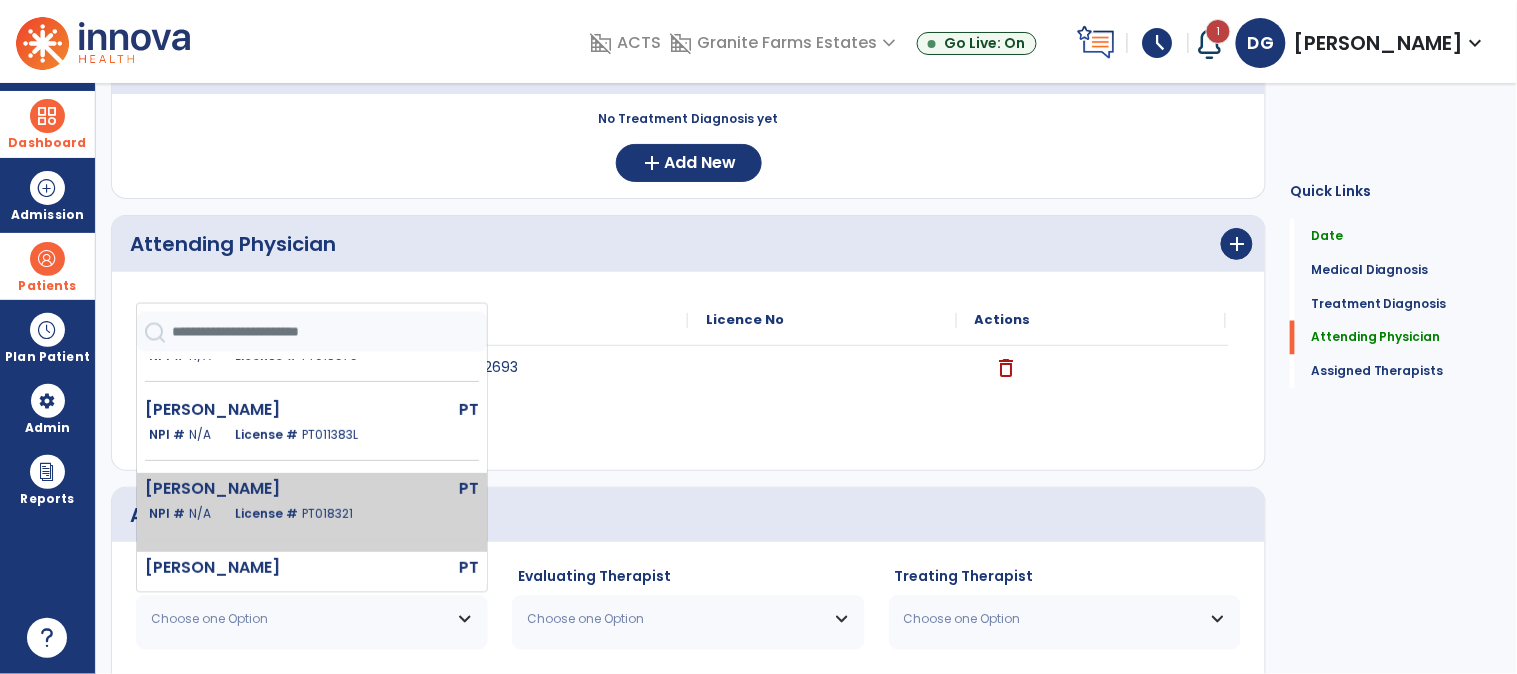scroll, scrollTop: 222, scrollLeft: 0, axis: vertical 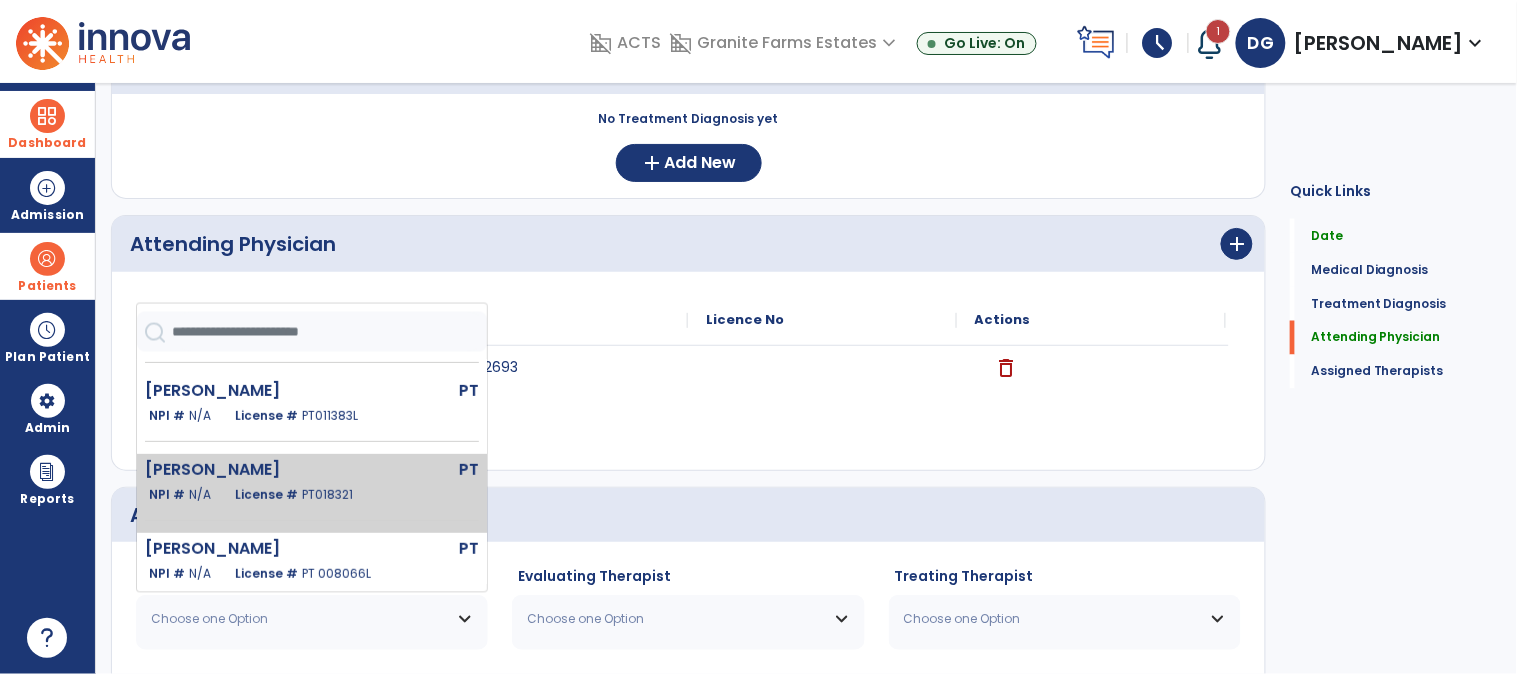 click on "PT018321" 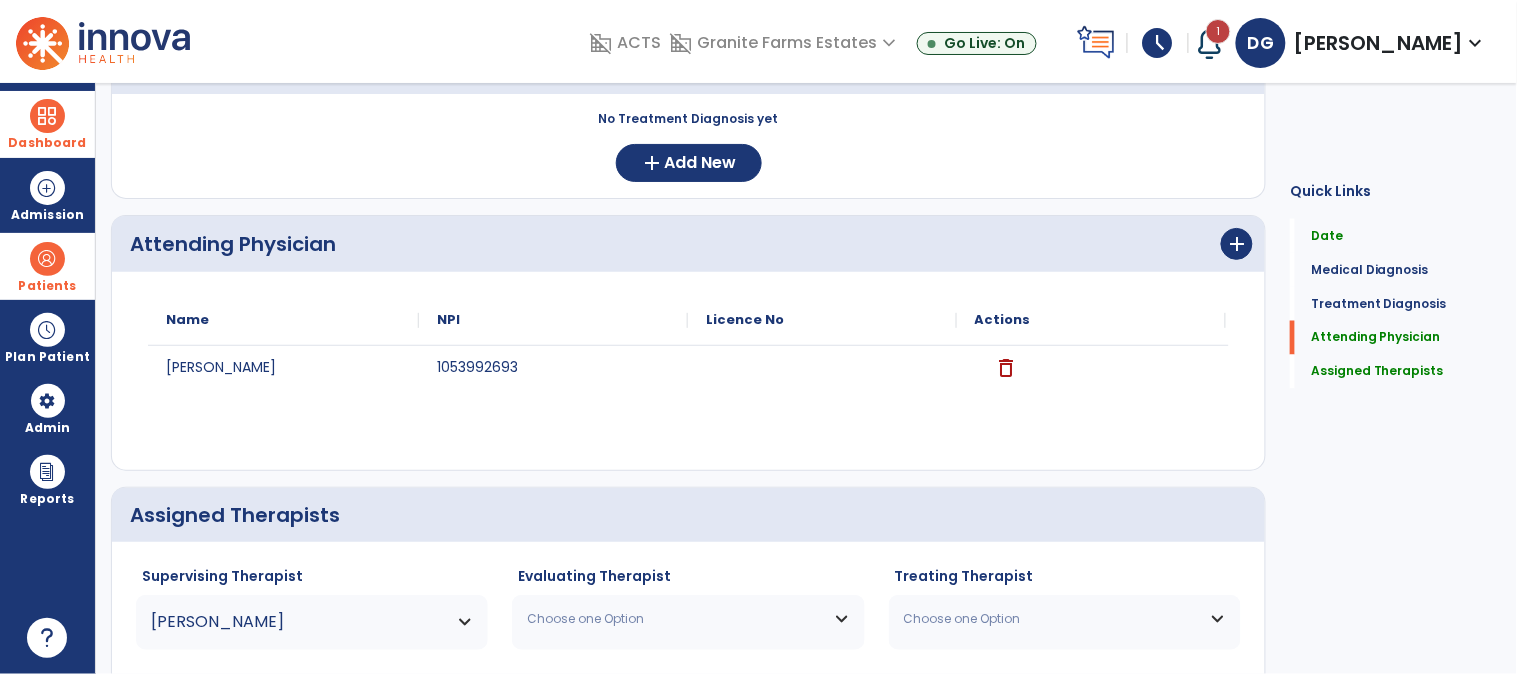 click on "Choose one Option" at bounding box center [675, 619] 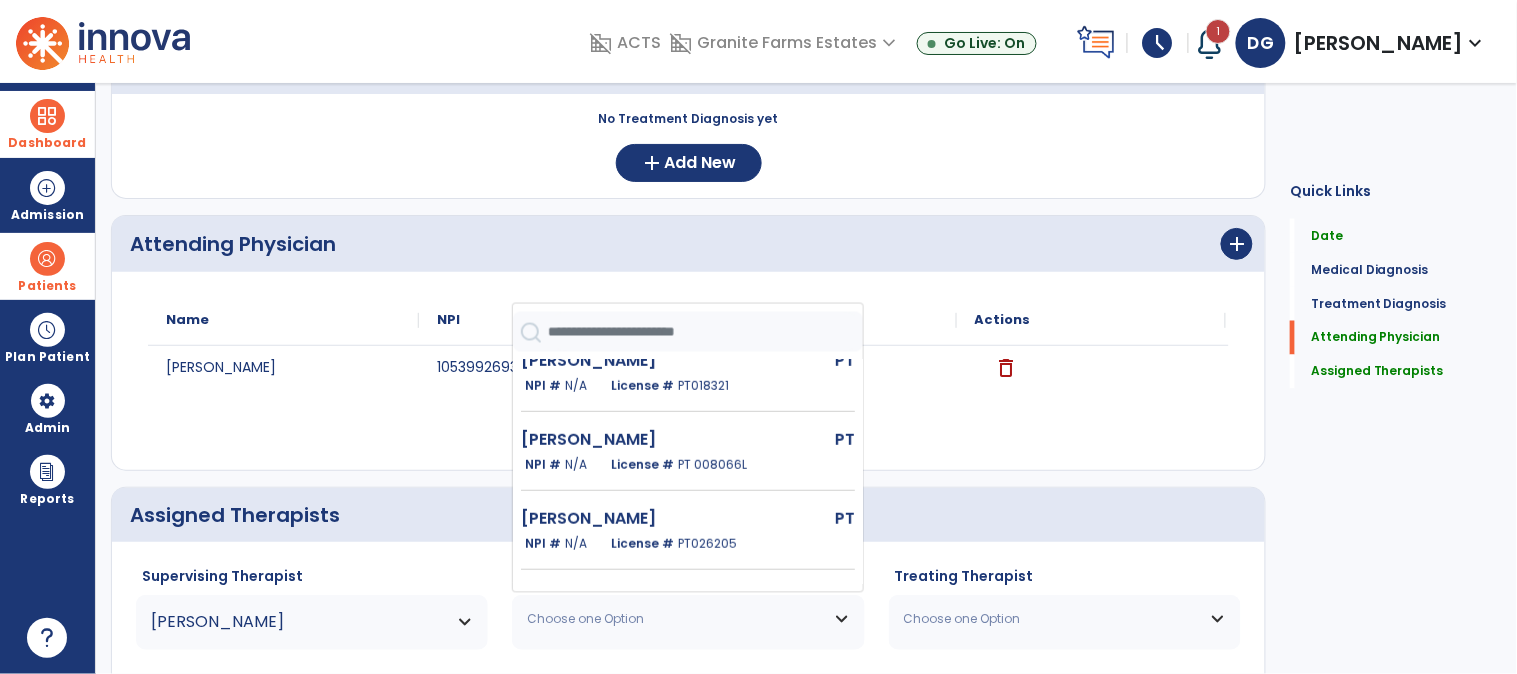 scroll, scrollTop: 333, scrollLeft: 0, axis: vertical 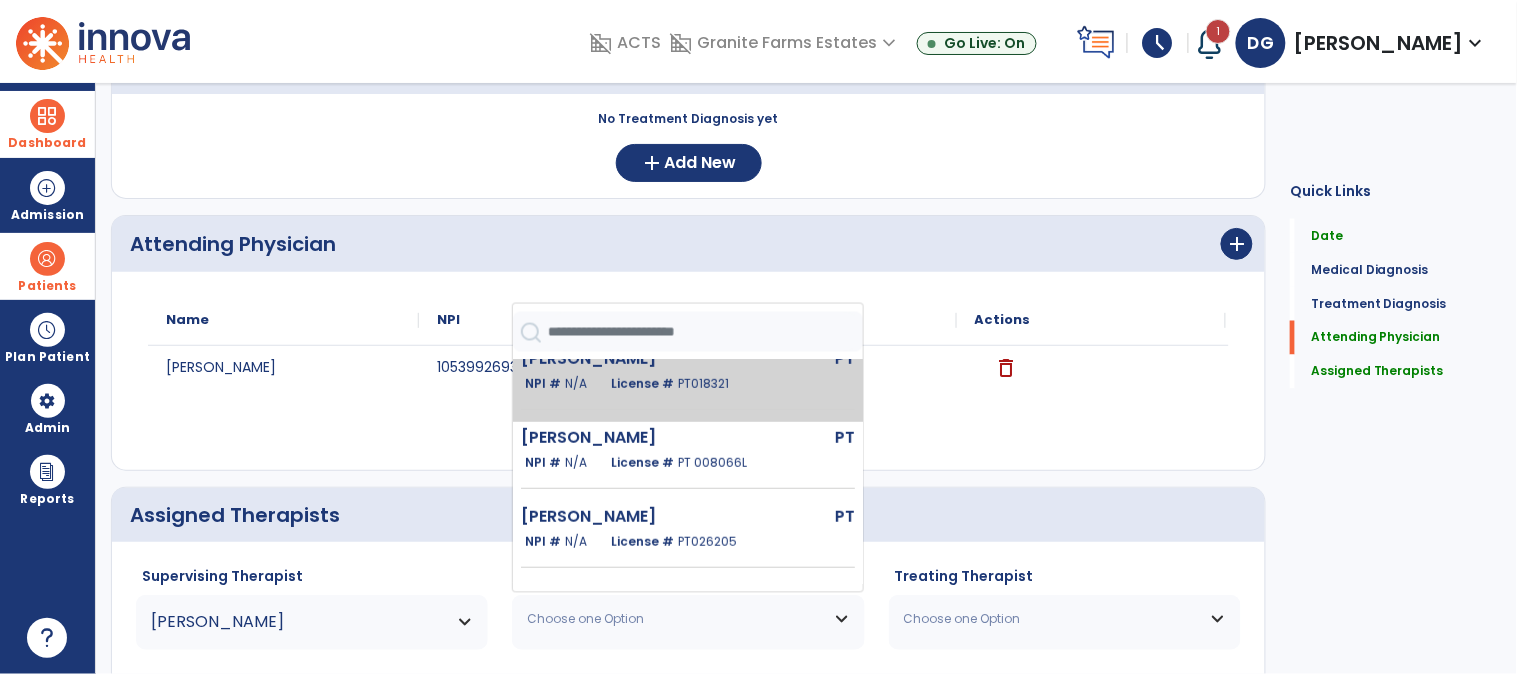 click on "N/A" 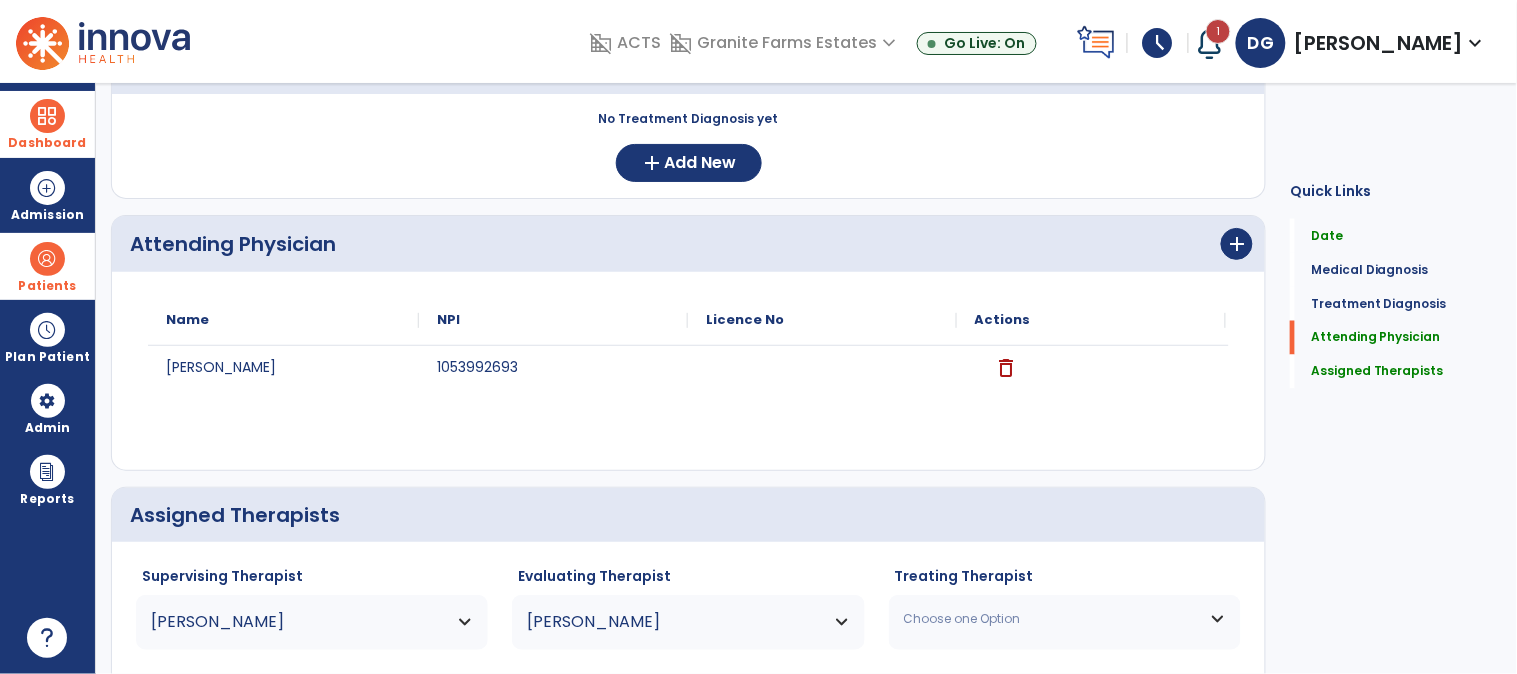 click on "Choose one Option" at bounding box center (1052, 619) 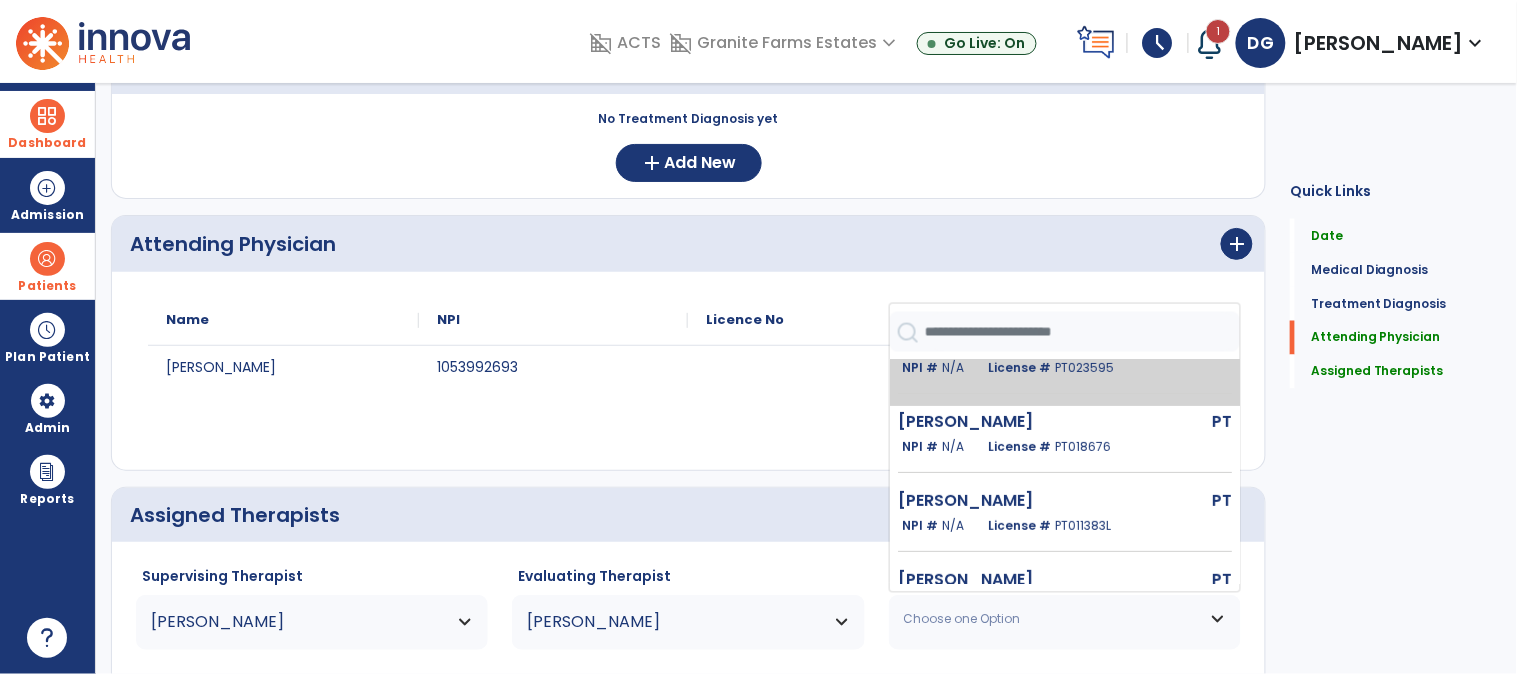 scroll, scrollTop: 222, scrollLeft: 0, axis: vertical 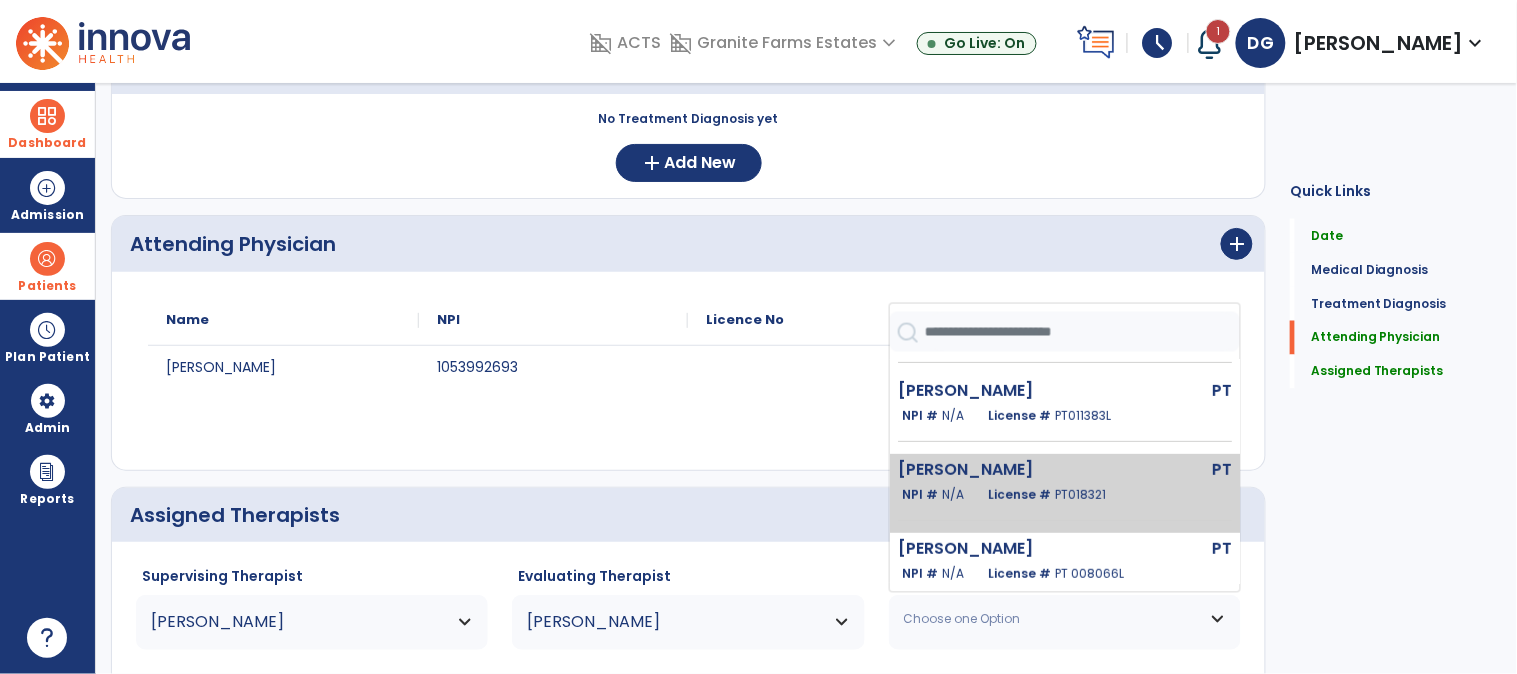 click on "[PERSON_NAME]" 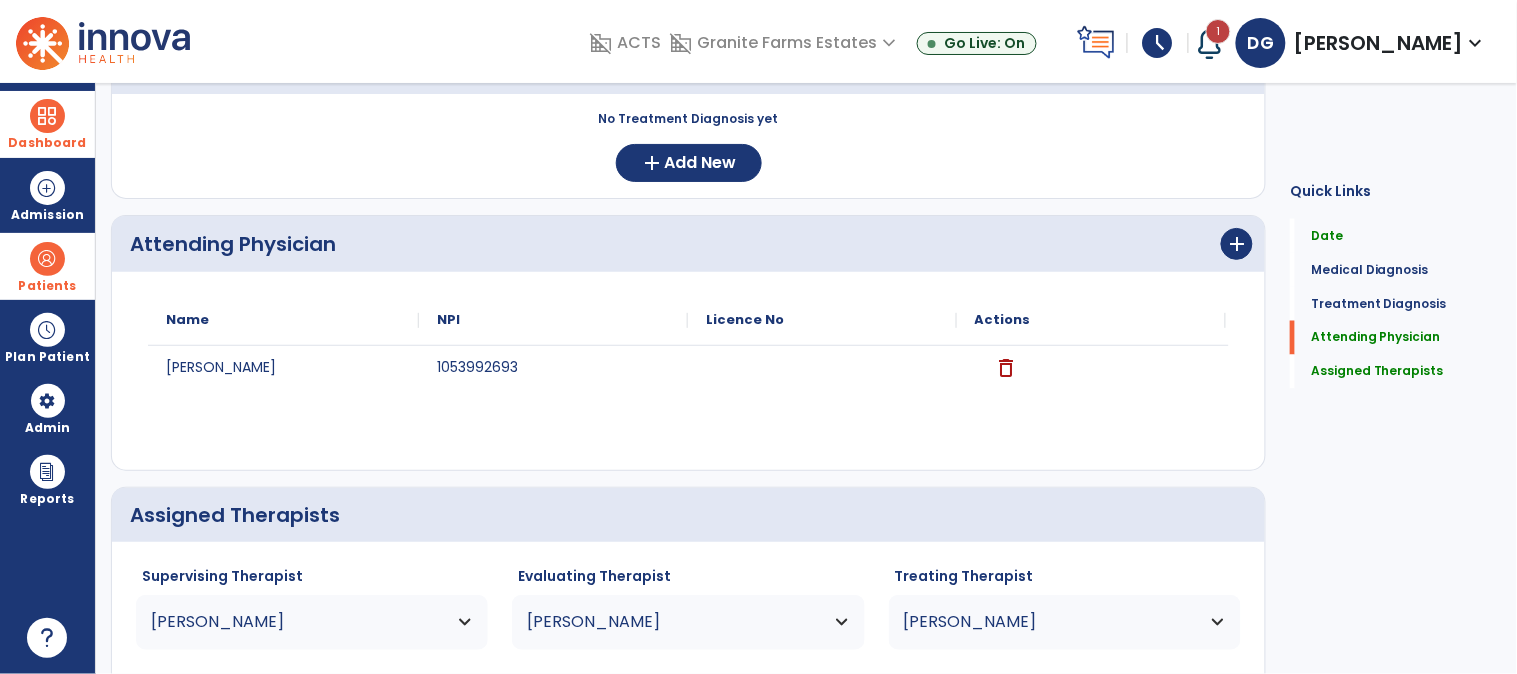 scroll, scrollTop: 845, scrollLeft: 0, axis: vertical 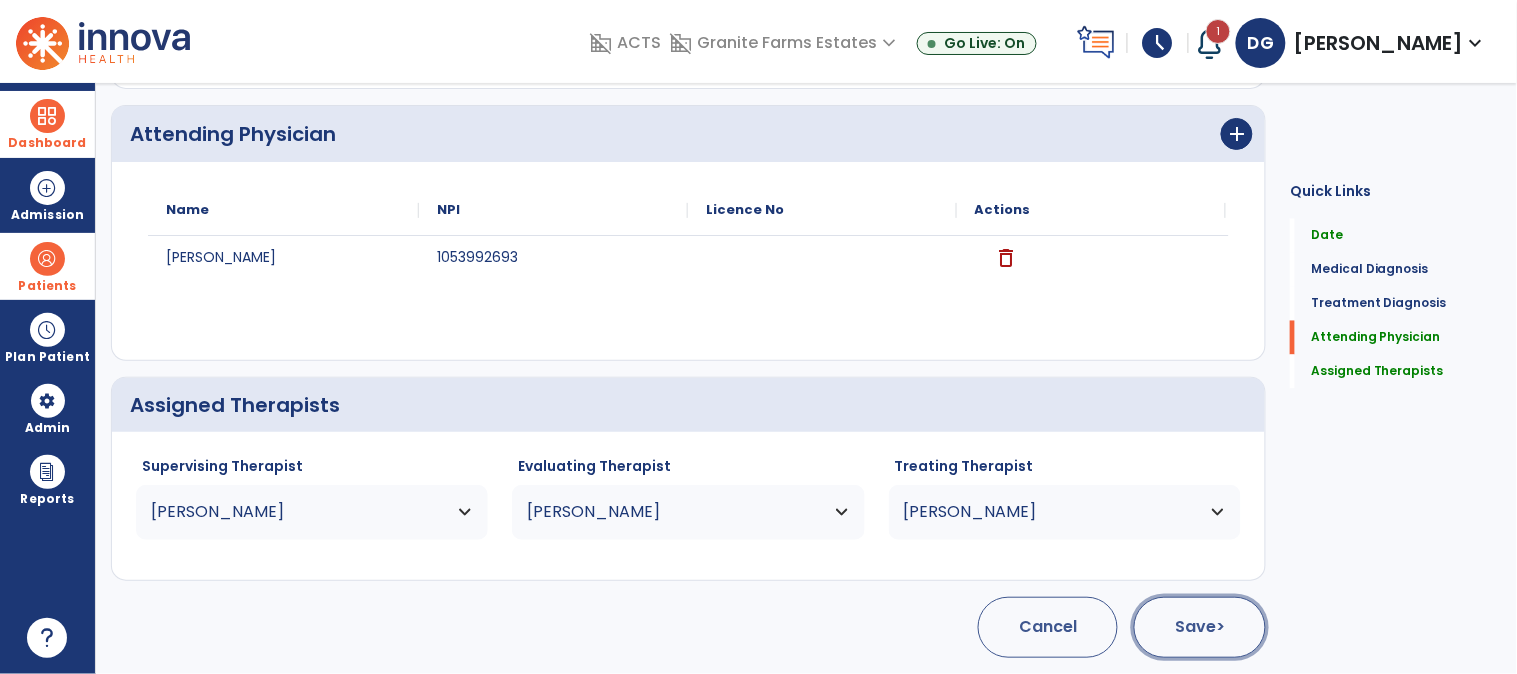 click on ">" 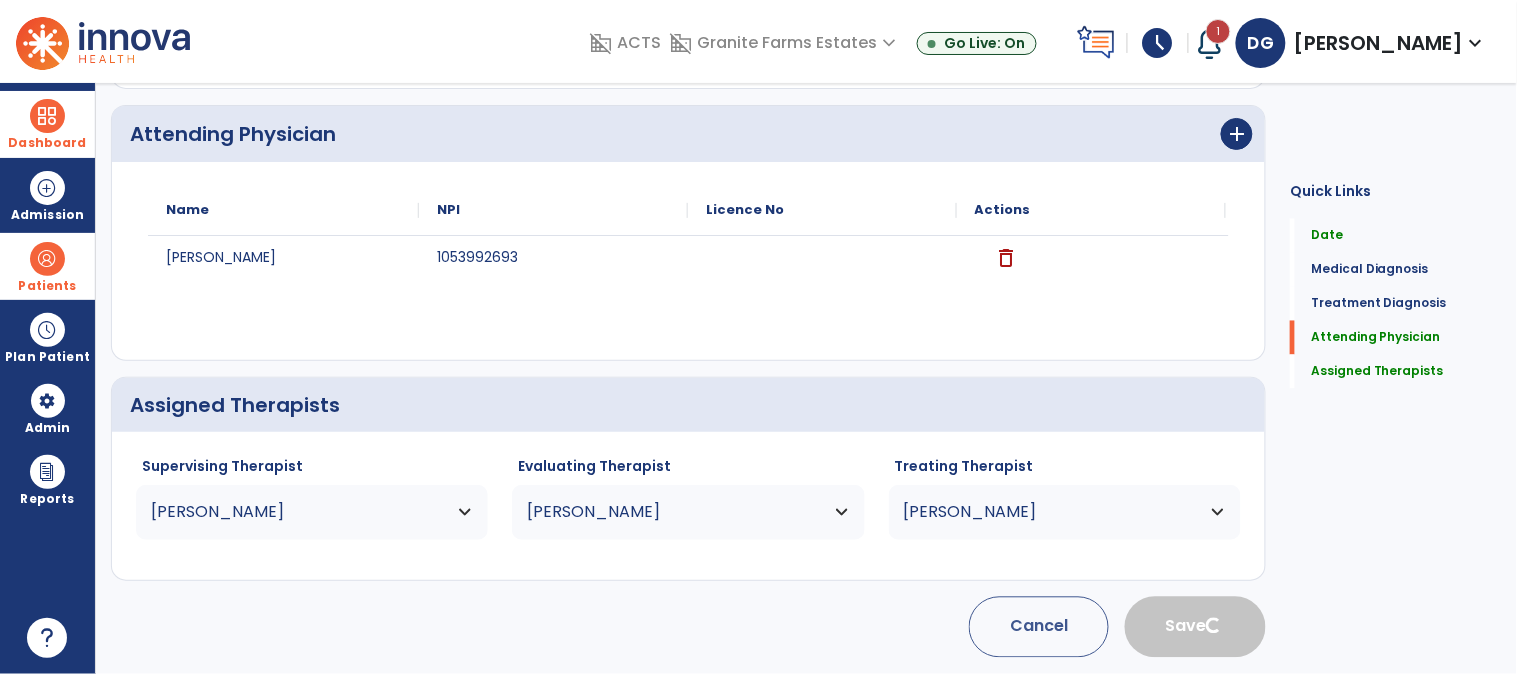 type 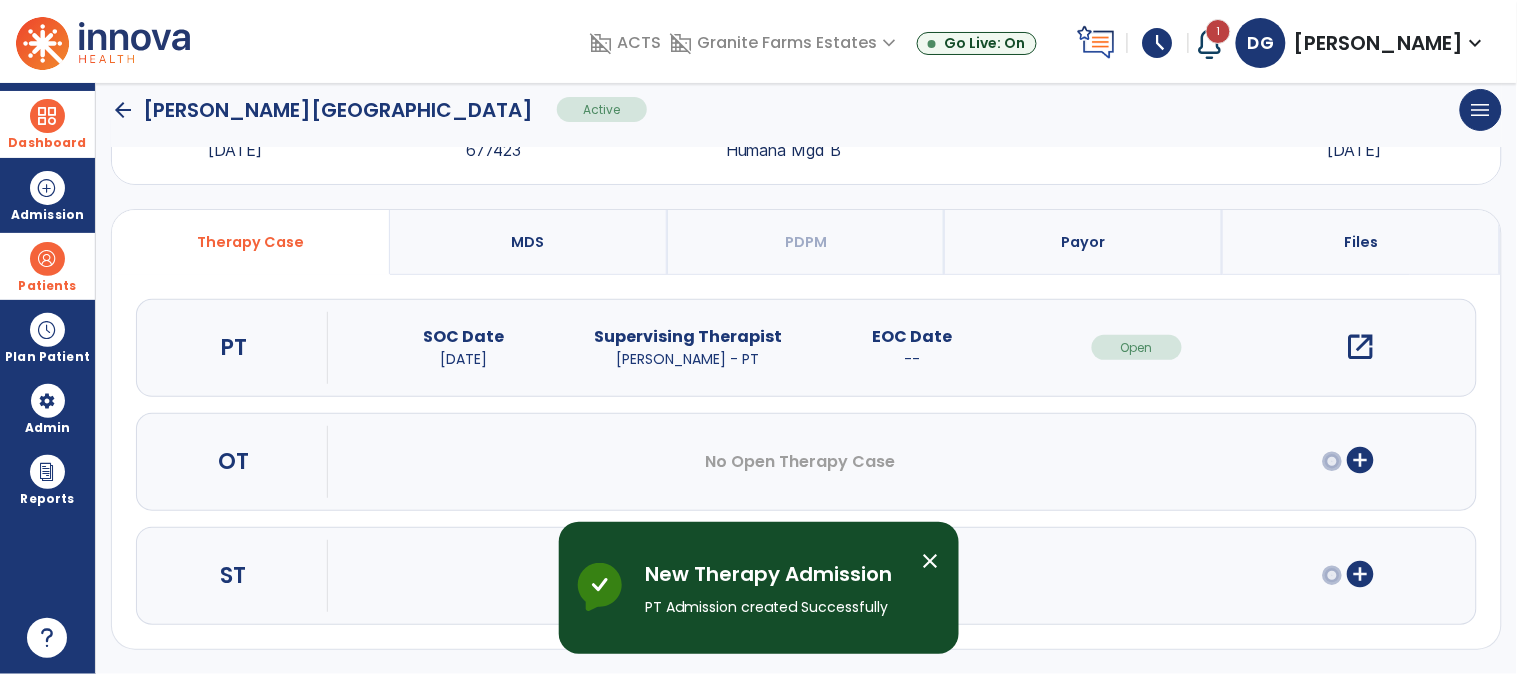 scroll, scrollTop: 87, scrollLeft: 0, axis: vertical 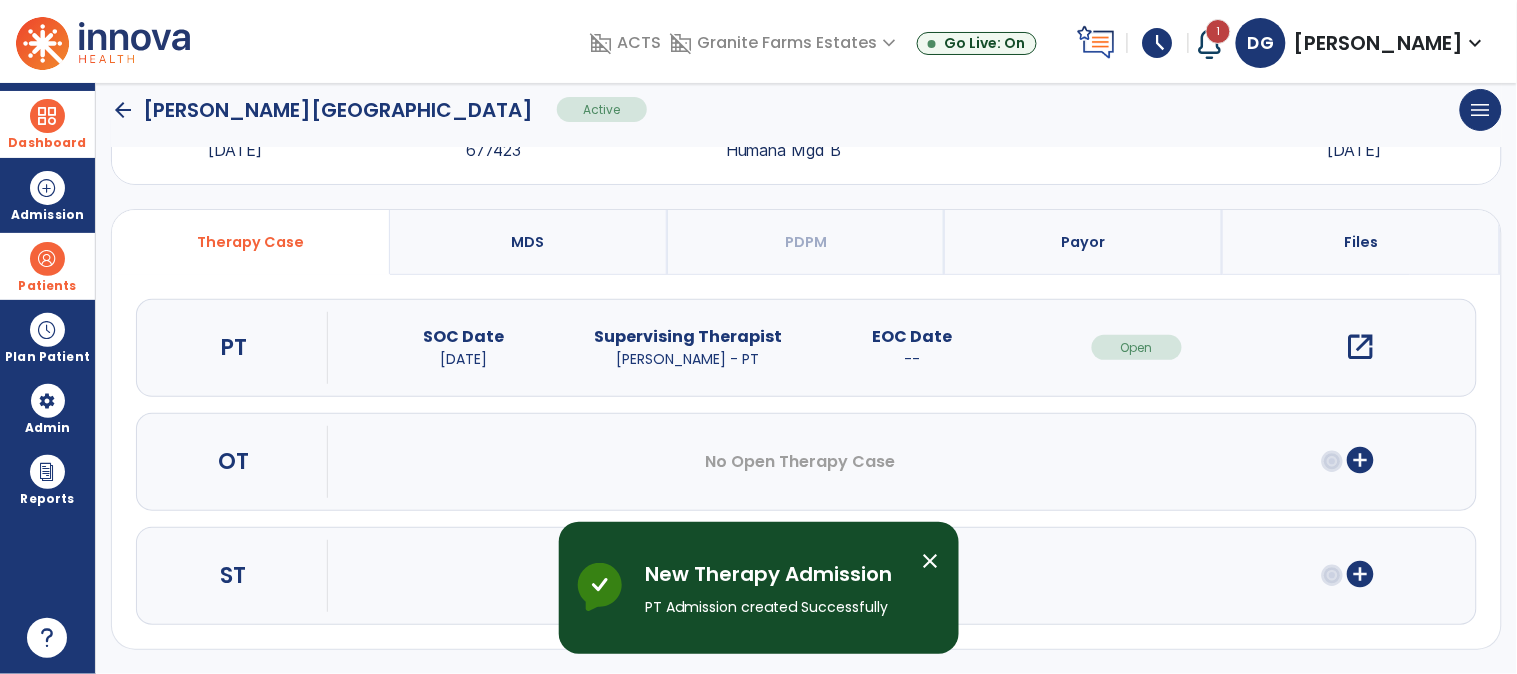 click at bounding box center [47, 116] 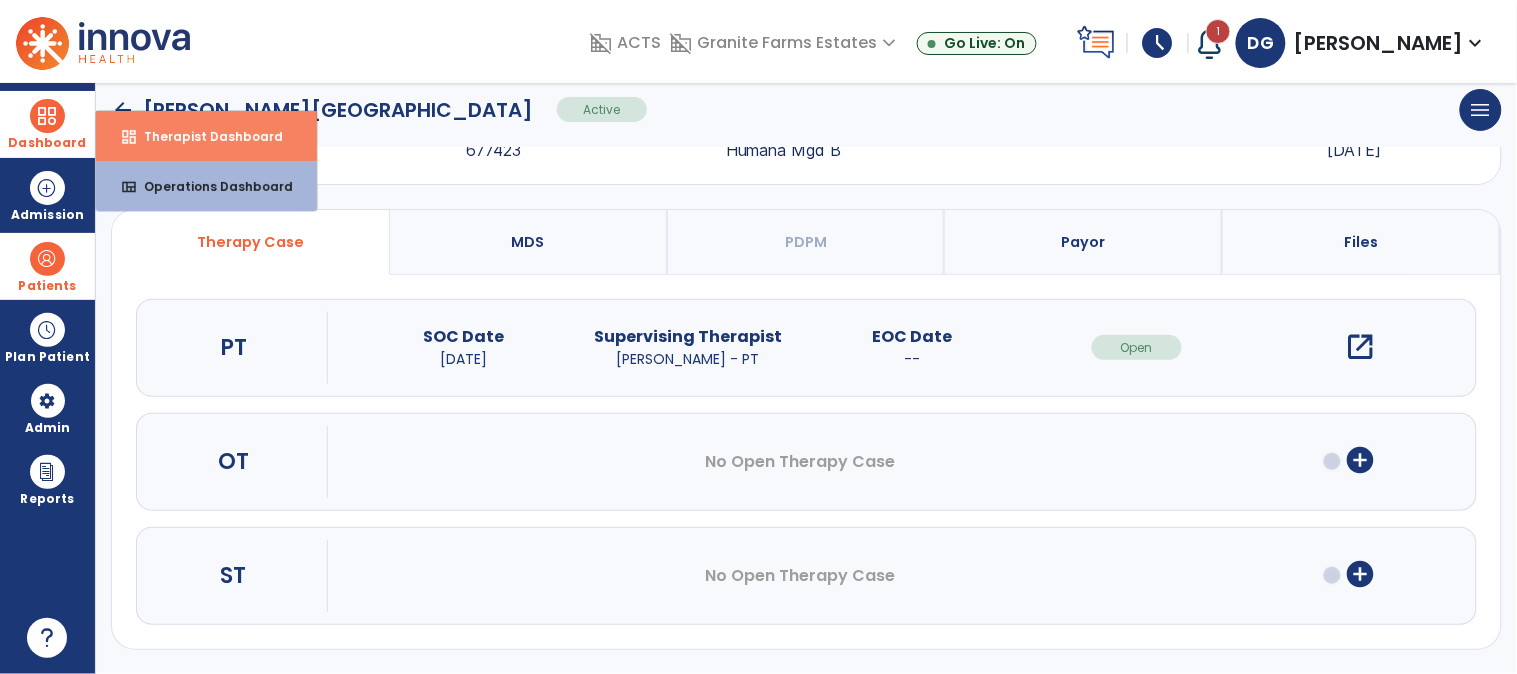 click on "Therapist Dashboard" at bounding box center [205, 136] 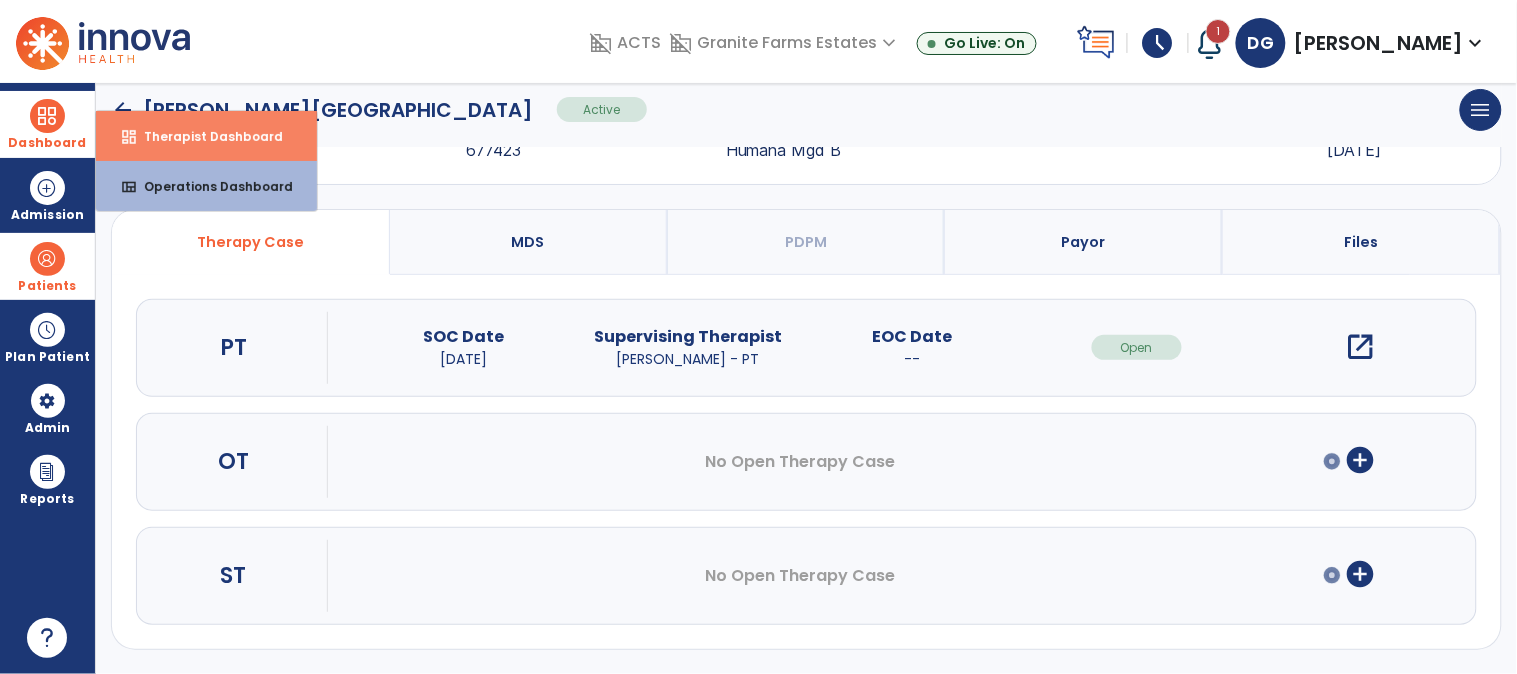 select on "****" 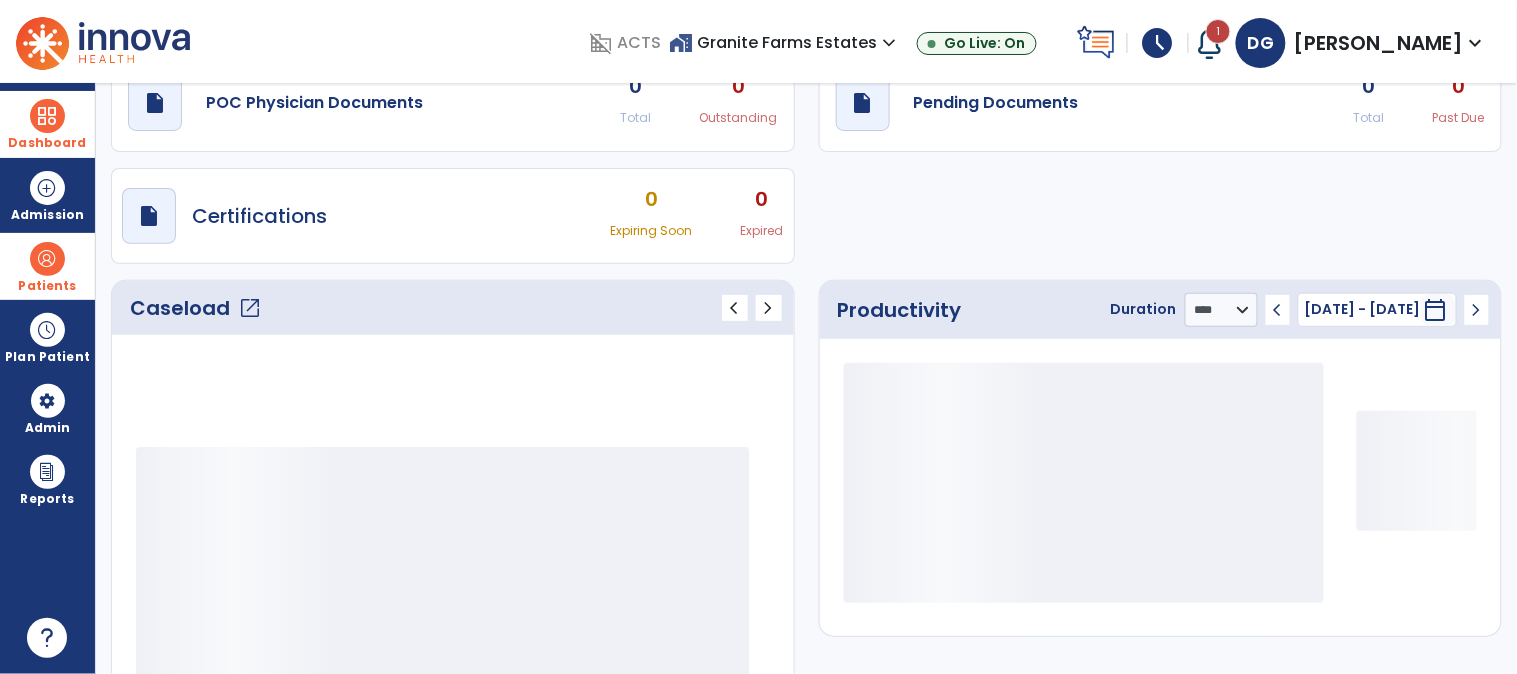 scroll, scrollTop: 87, scrollLeft: 0, axis: vertical 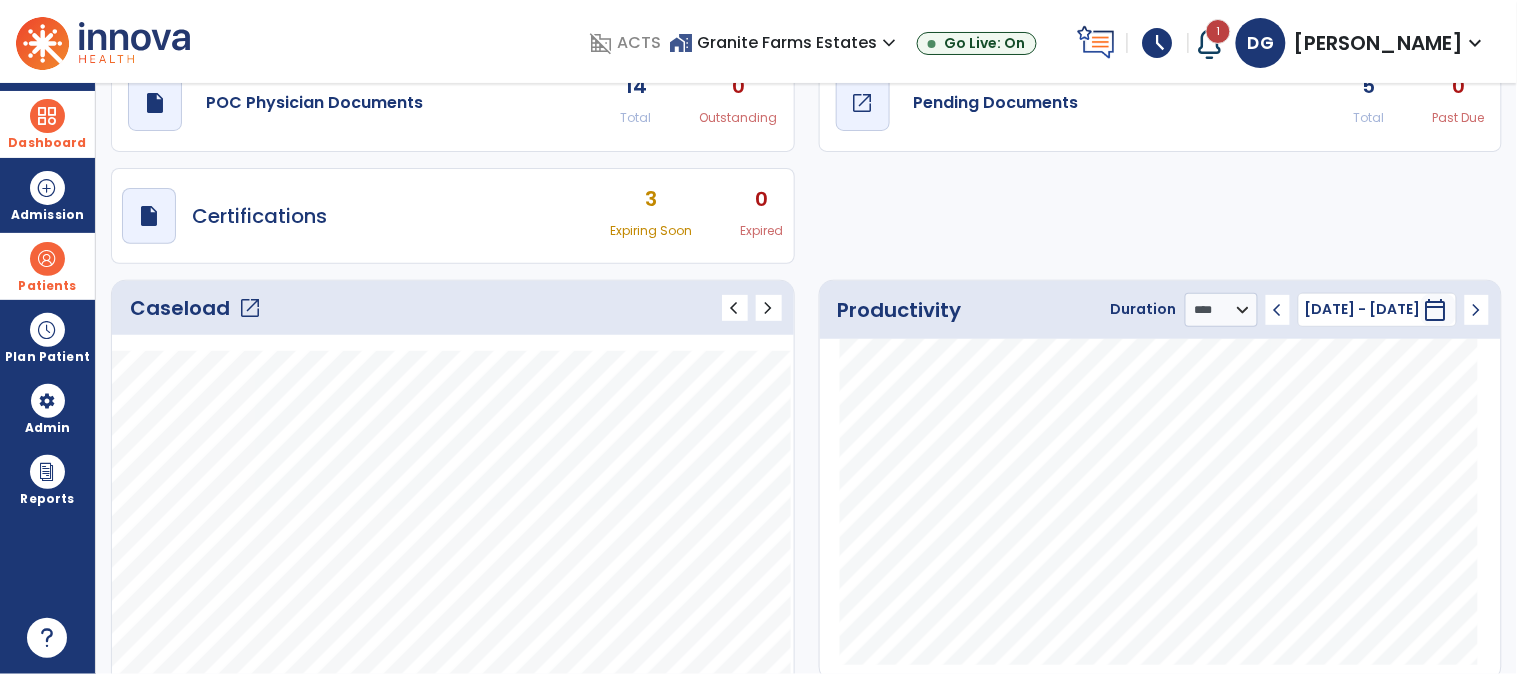click on "open_in_new" 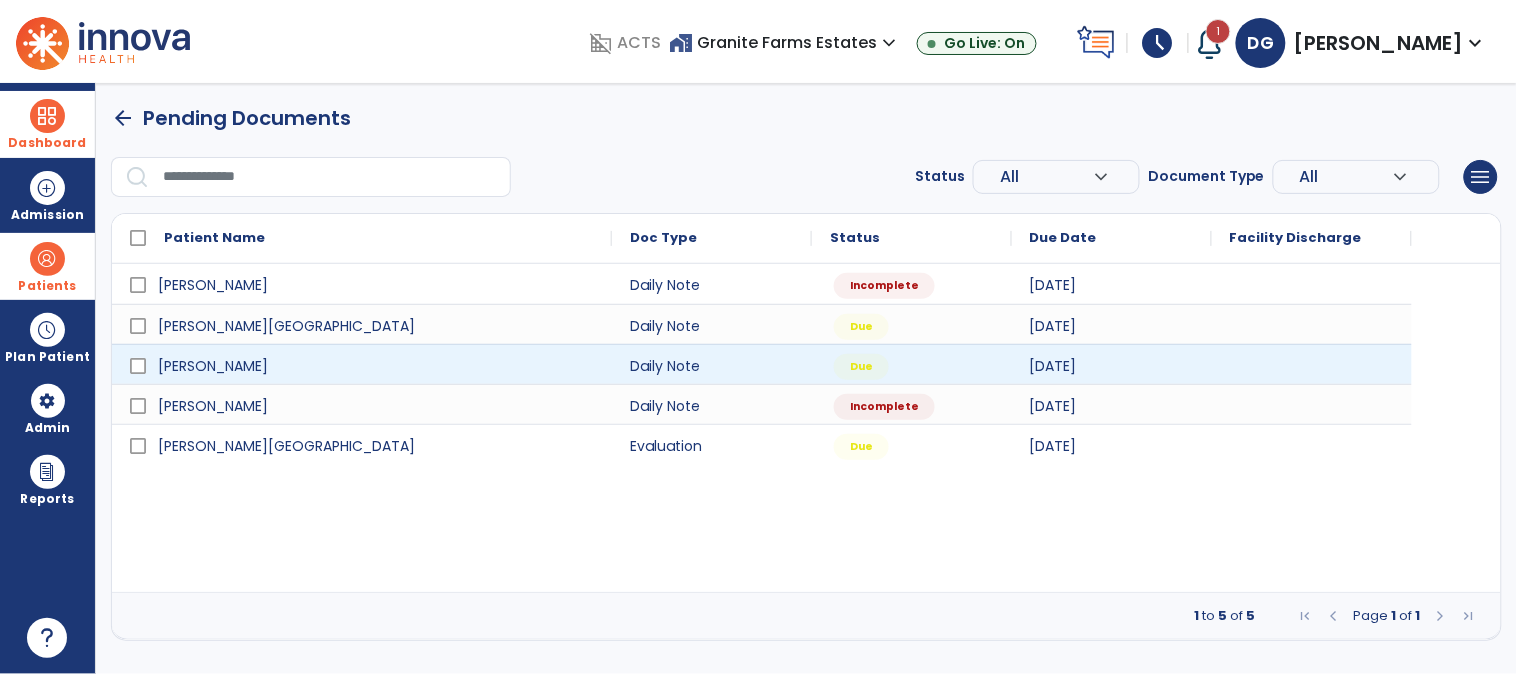 scroll, scrollTop: 0, scrollLeft: 0, axis: both 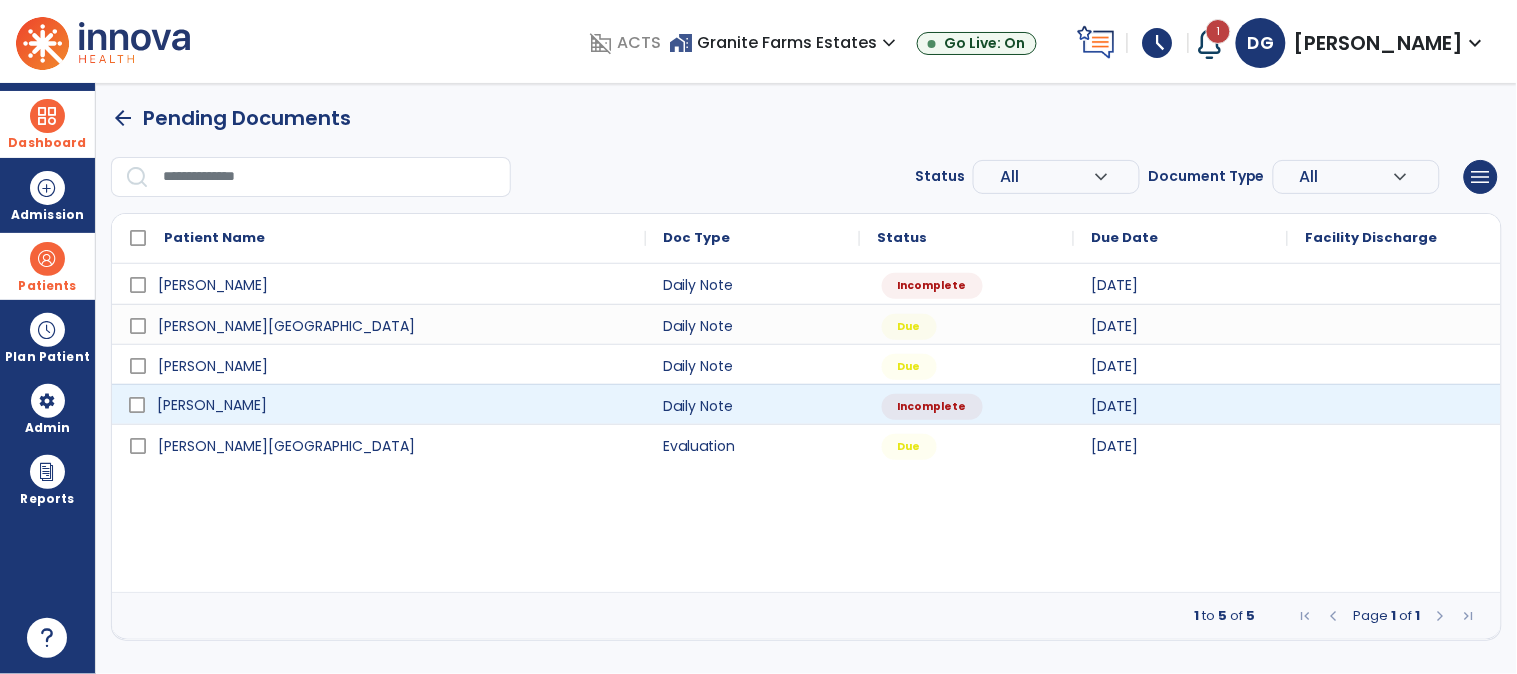 click on "[PERSON_NAME]" at bounding box center [212, 405] 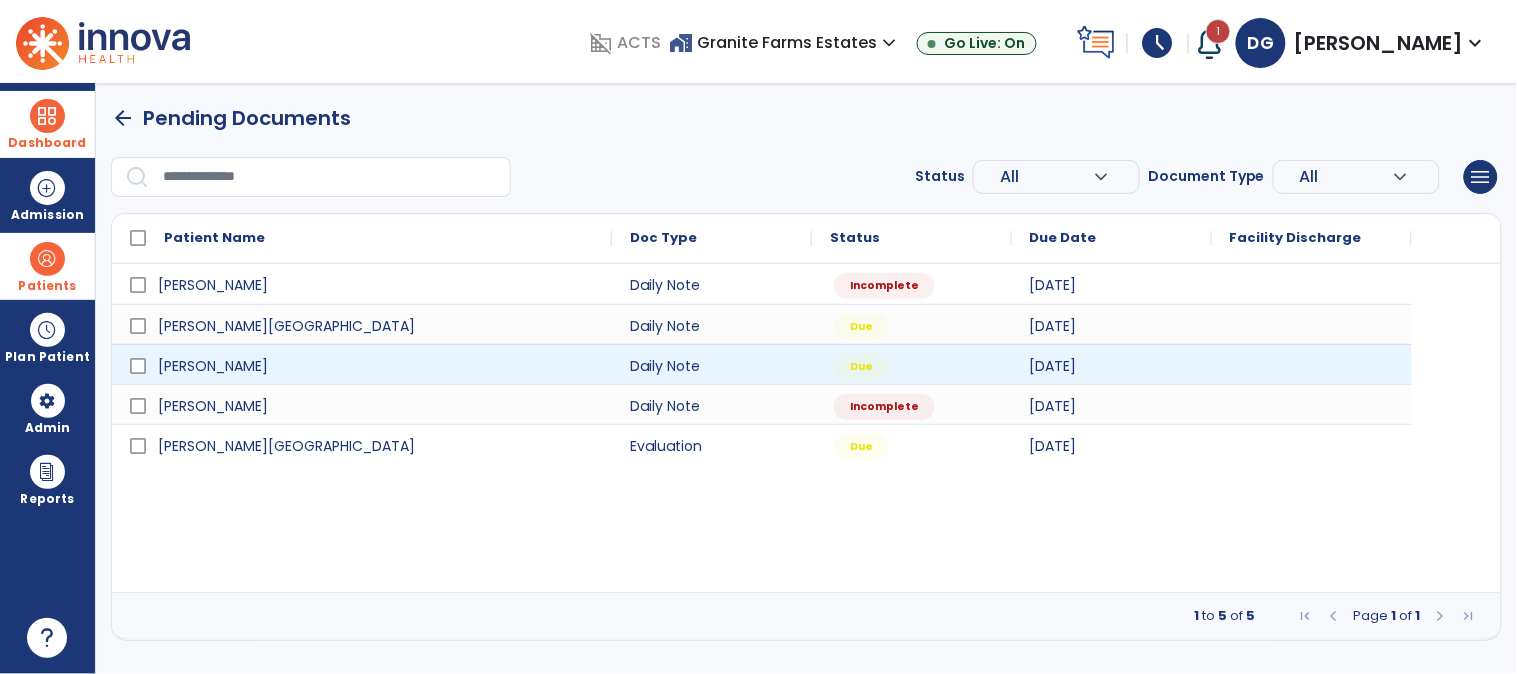 select on "*" 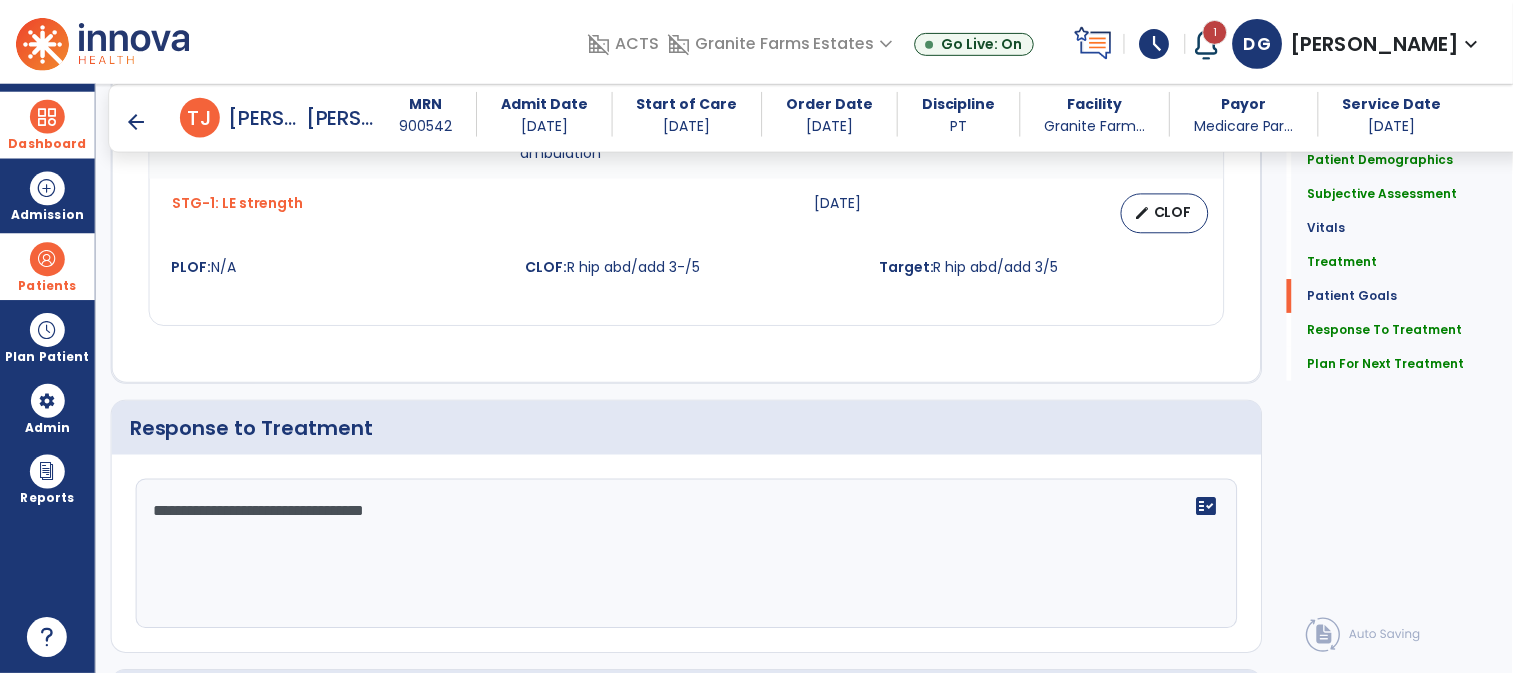 scroll, scrollTop: 2652, scrollLeft: 0, axis: vertical 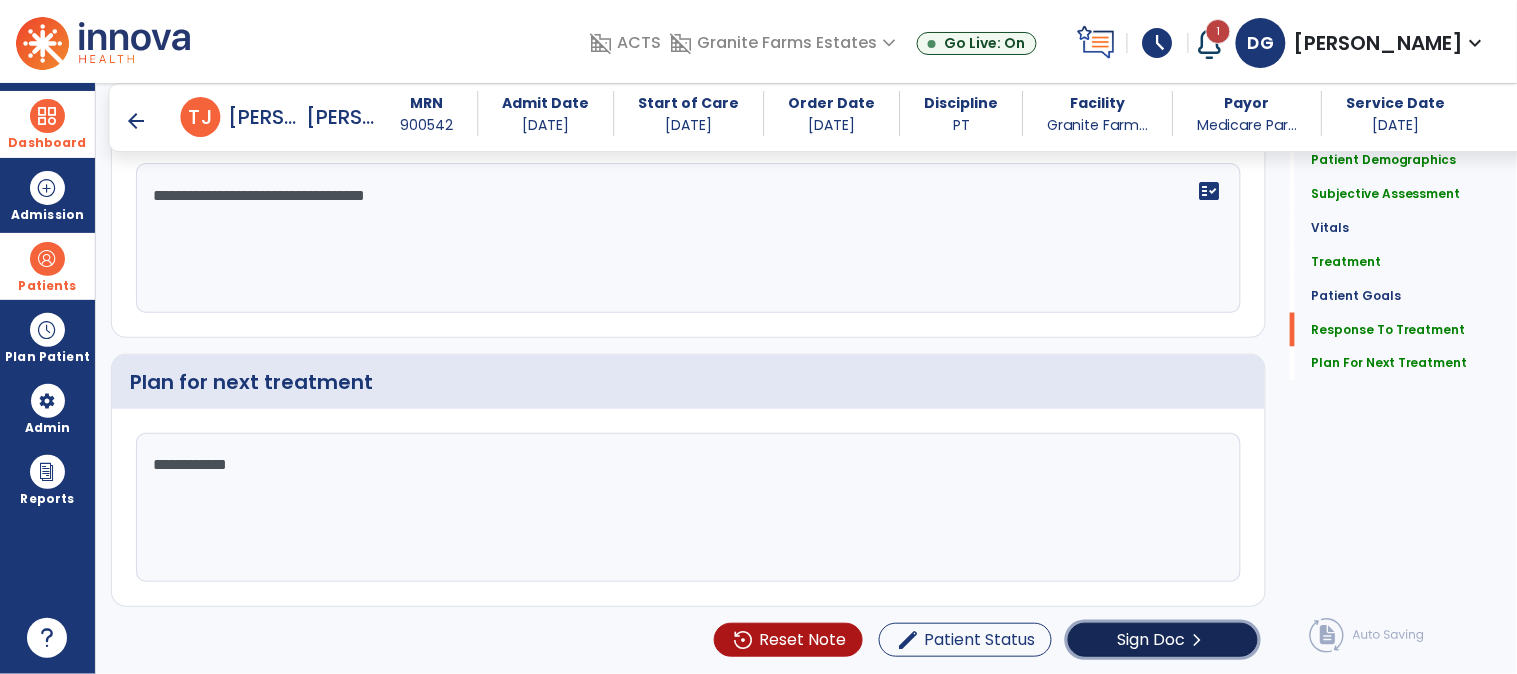 click on "Sign Doc  chevron_right" 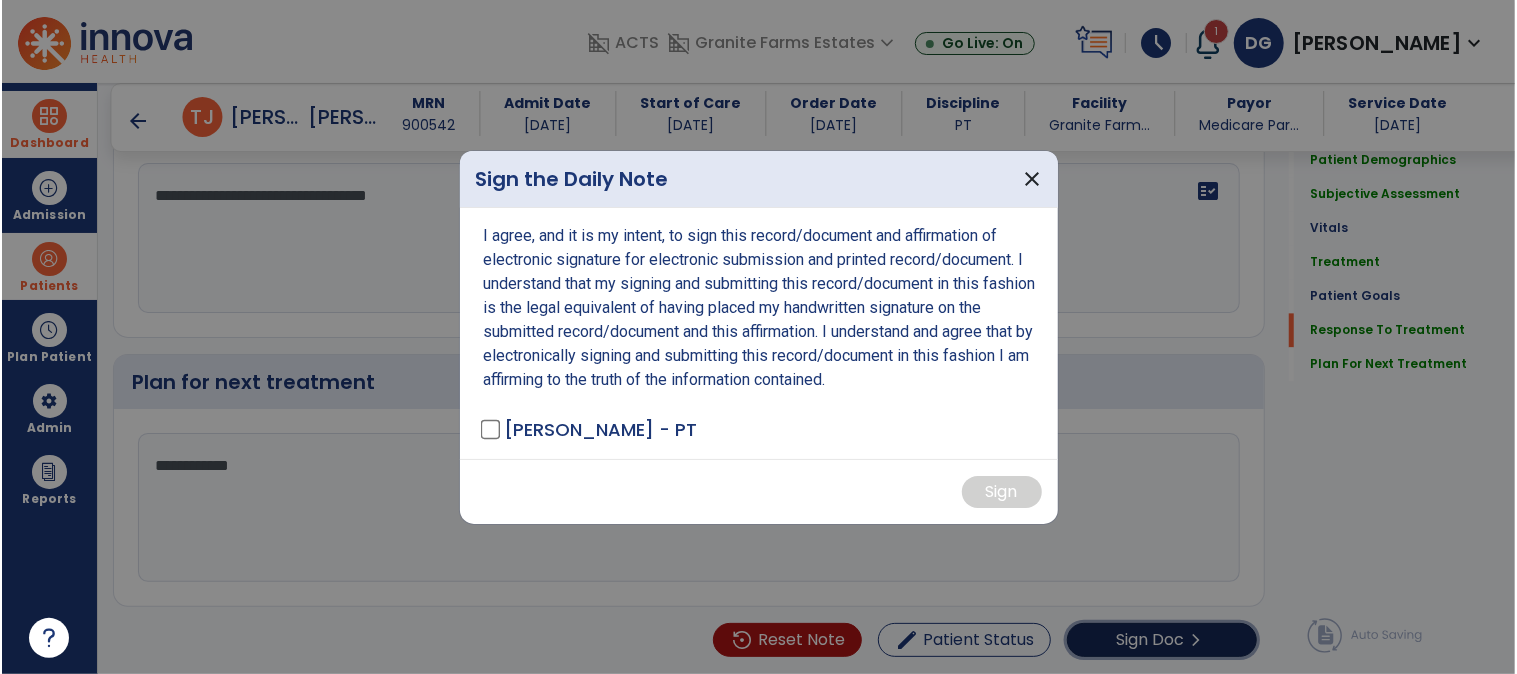 scroll, scrollTop: 2652, scrollLeft: 0, axis: vertical 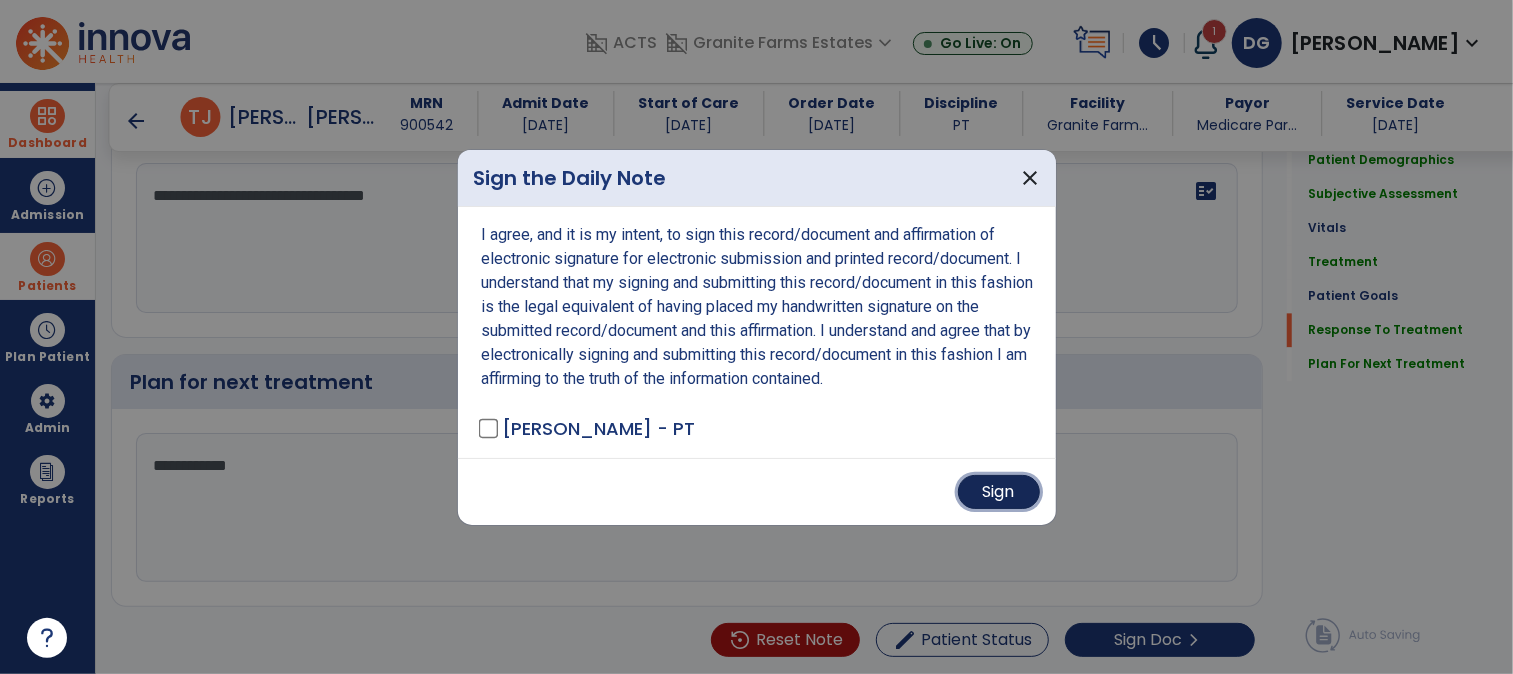 click on "Sign" at bounding box center (999, 492) 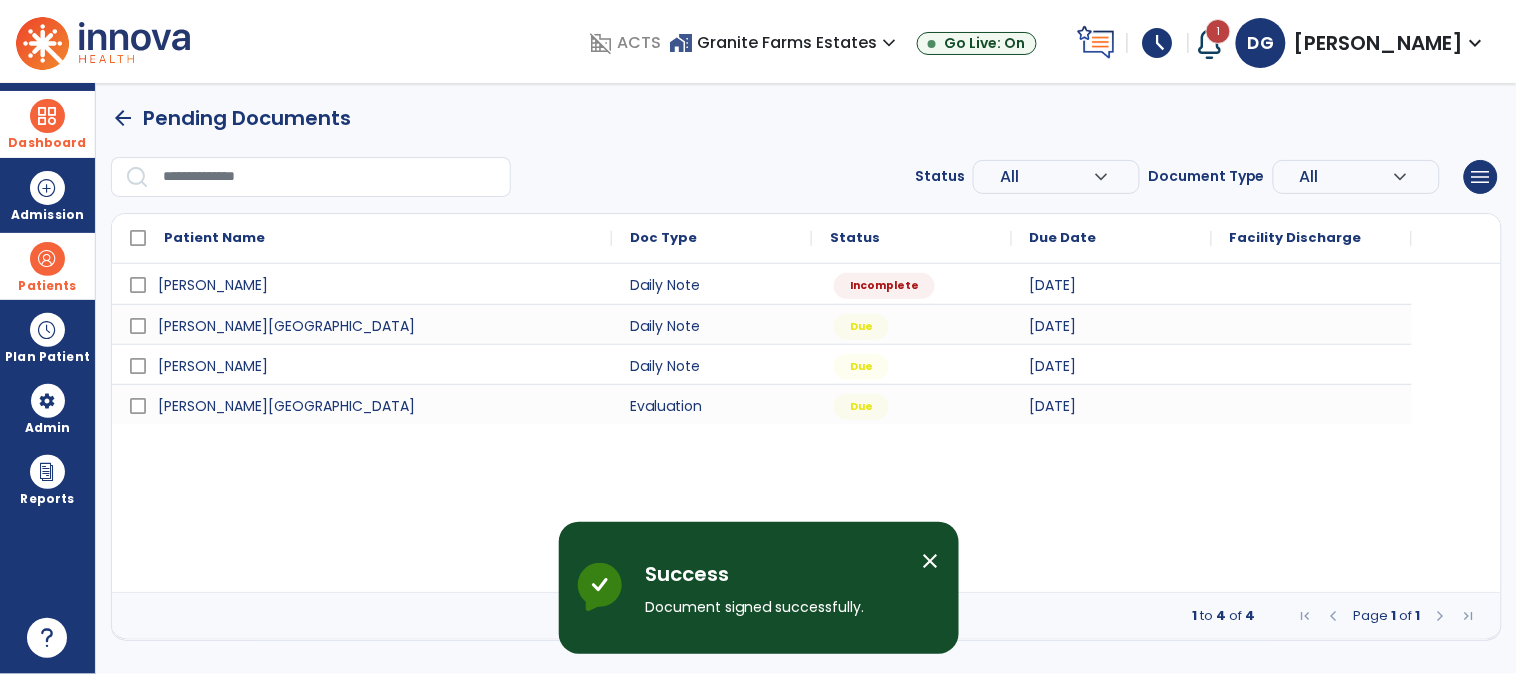 scroll, scrollTop: 0, scrollLeft: 0, axis: both 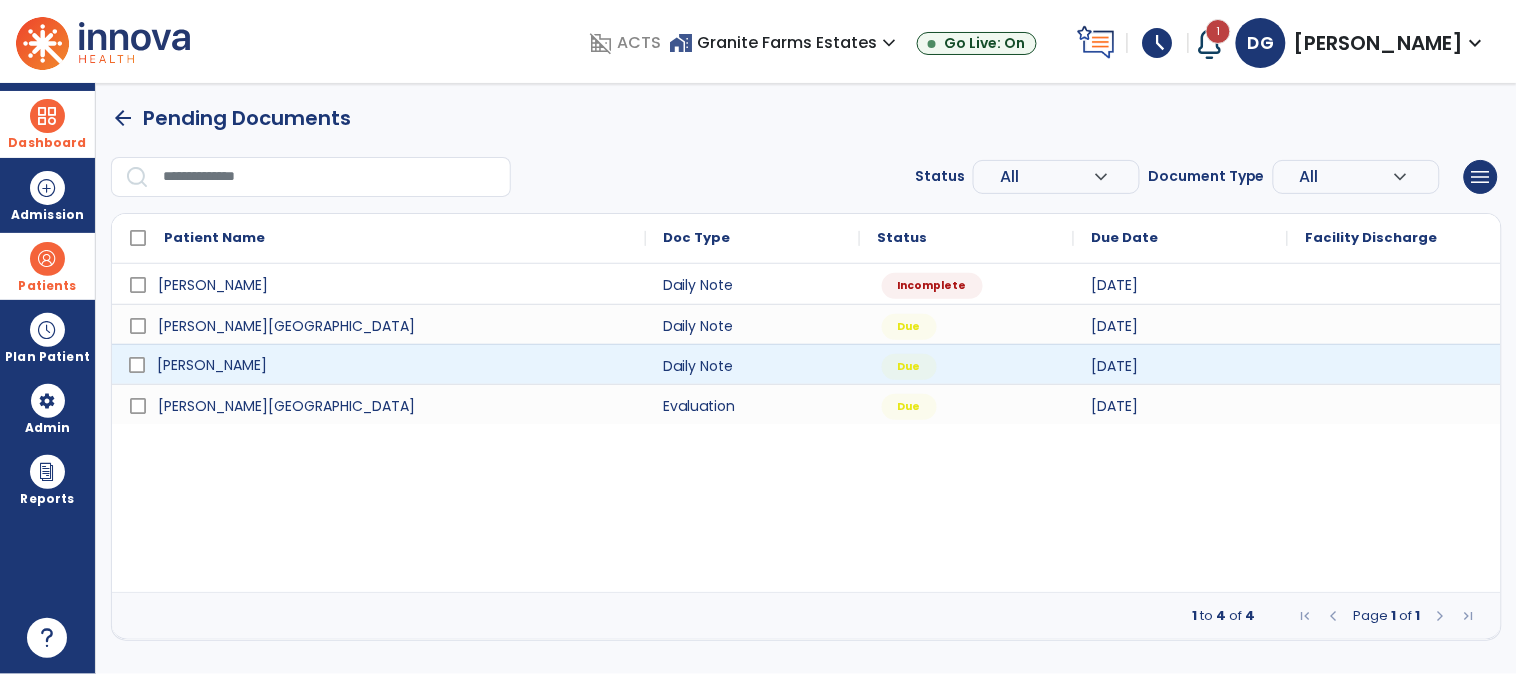 click on "[PERSON_NAME]" at bounding box center (212, 365) 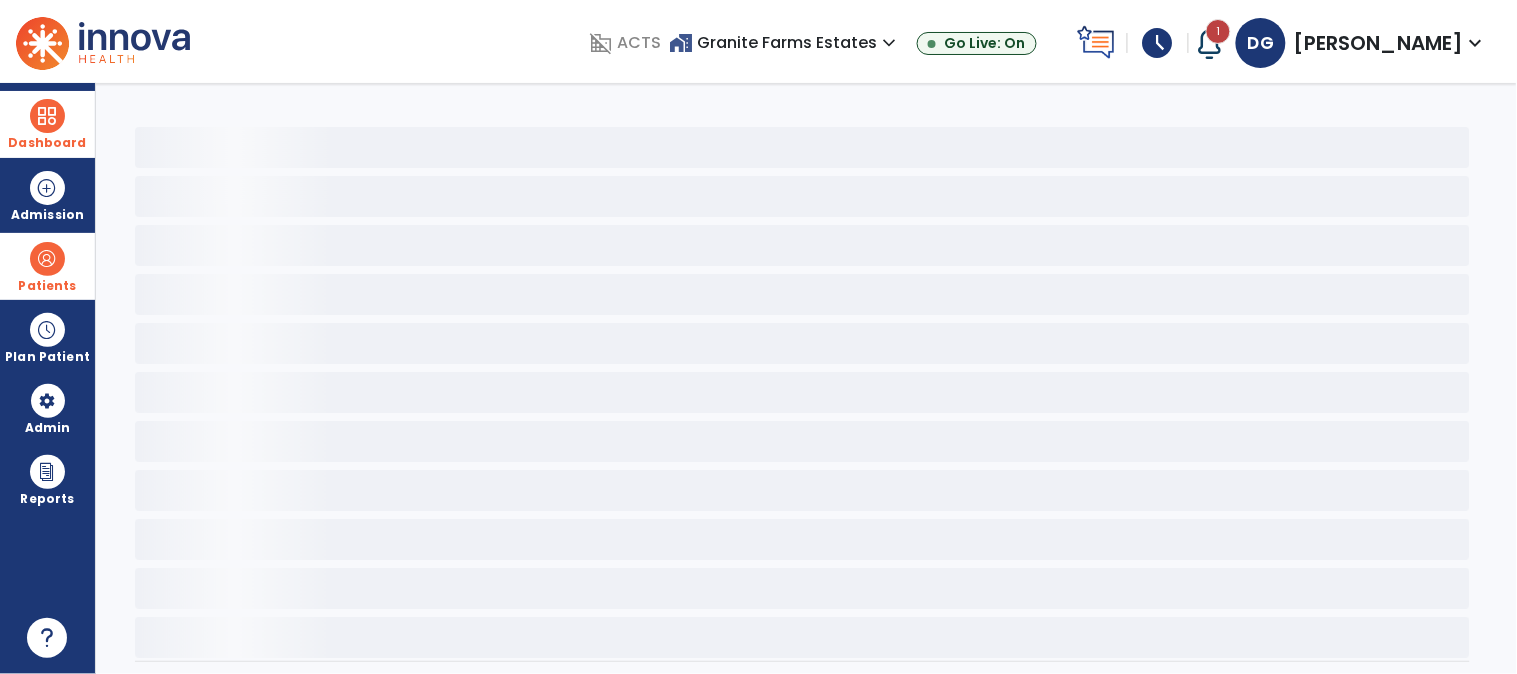 click 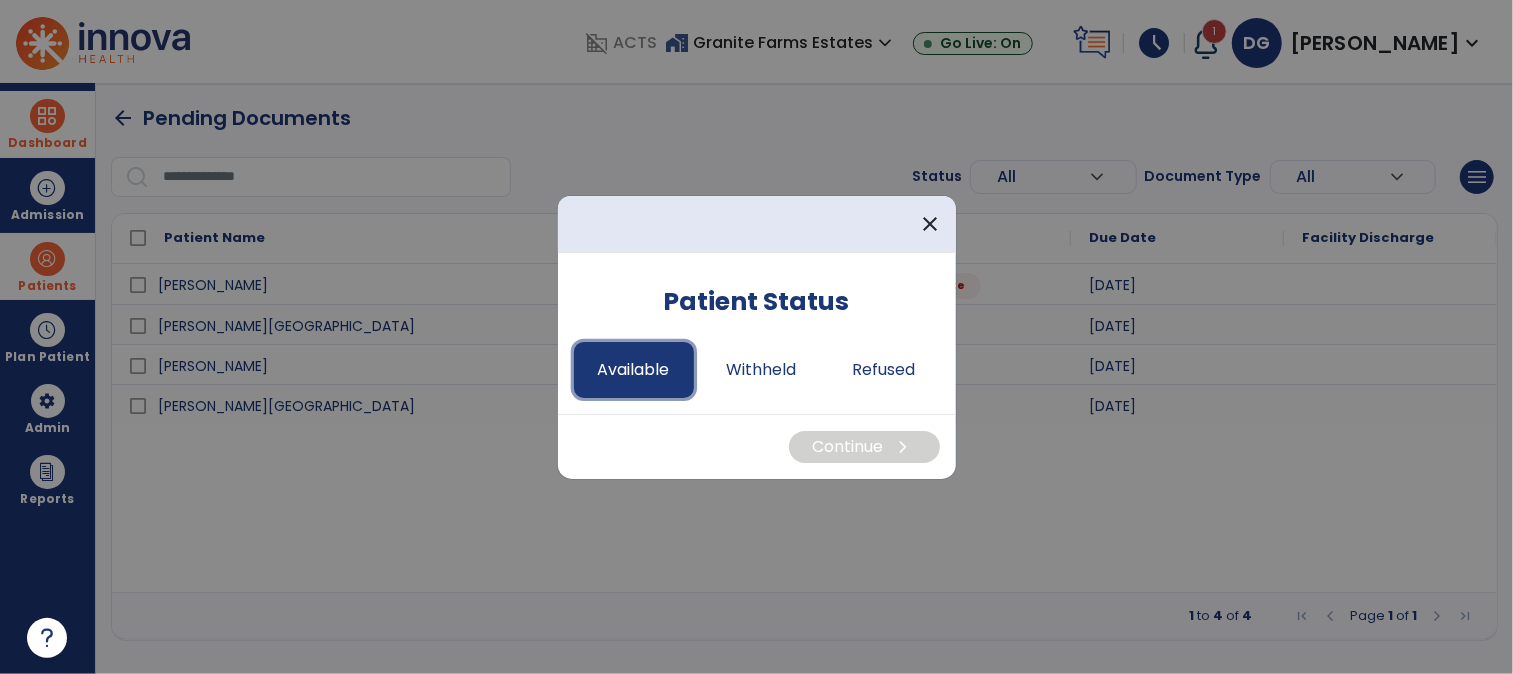click on "Available" at bounding box center (634, 370) 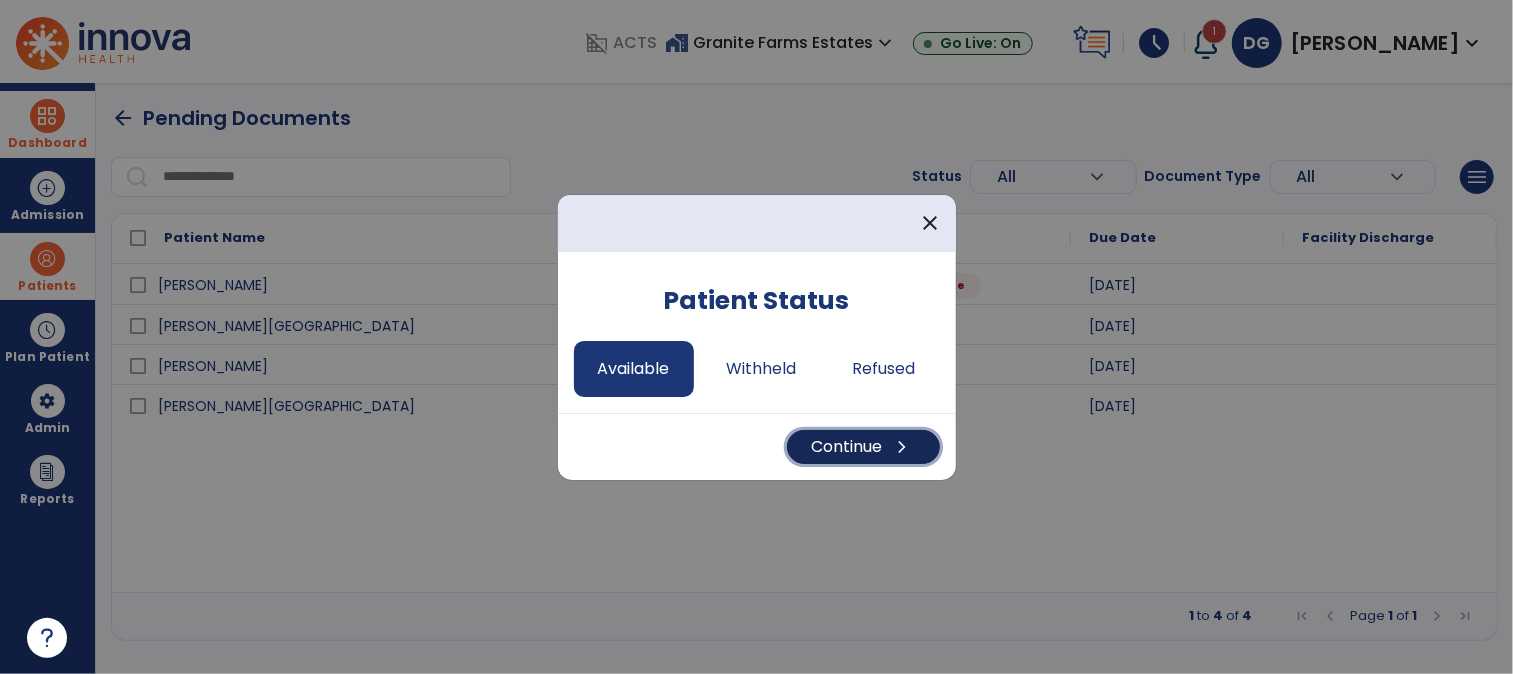 click on "Continue   chevron_right" at bounding box center (863, 447) 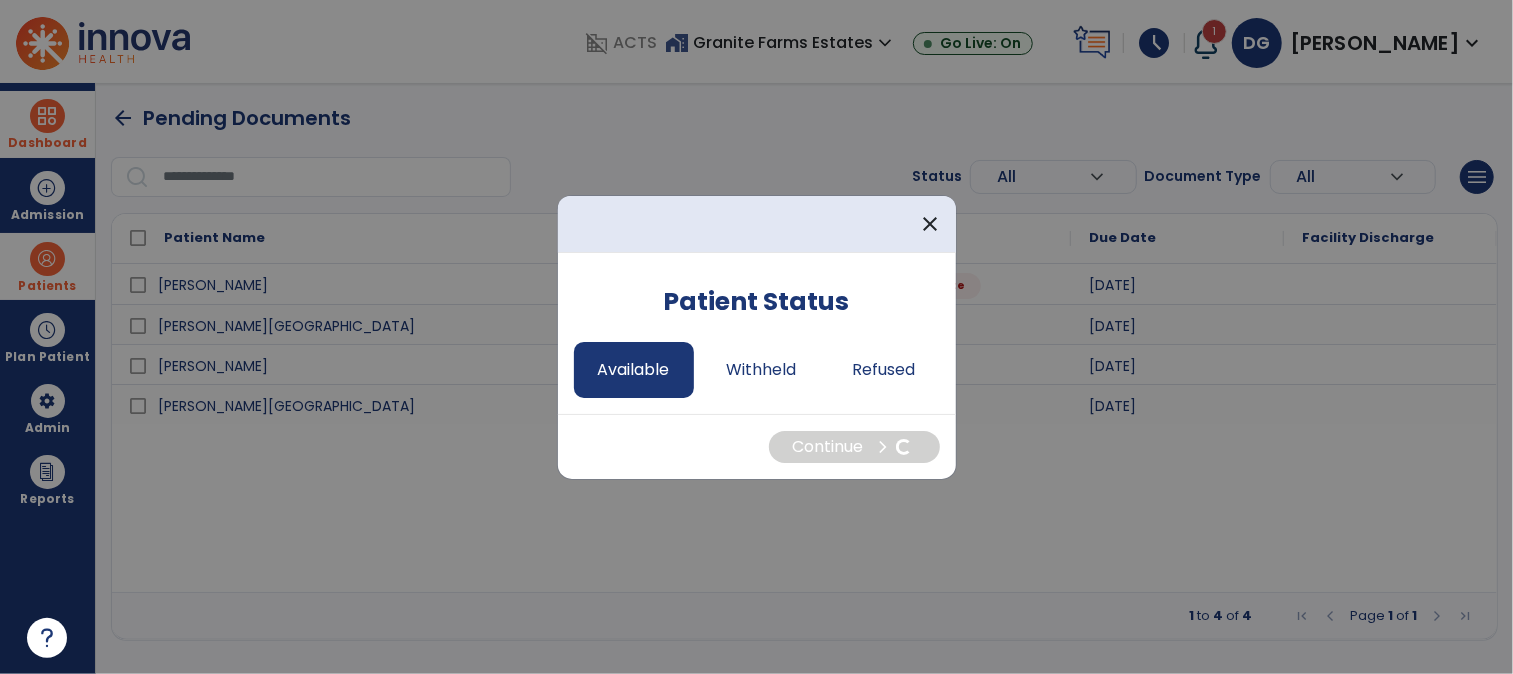 select on "*" 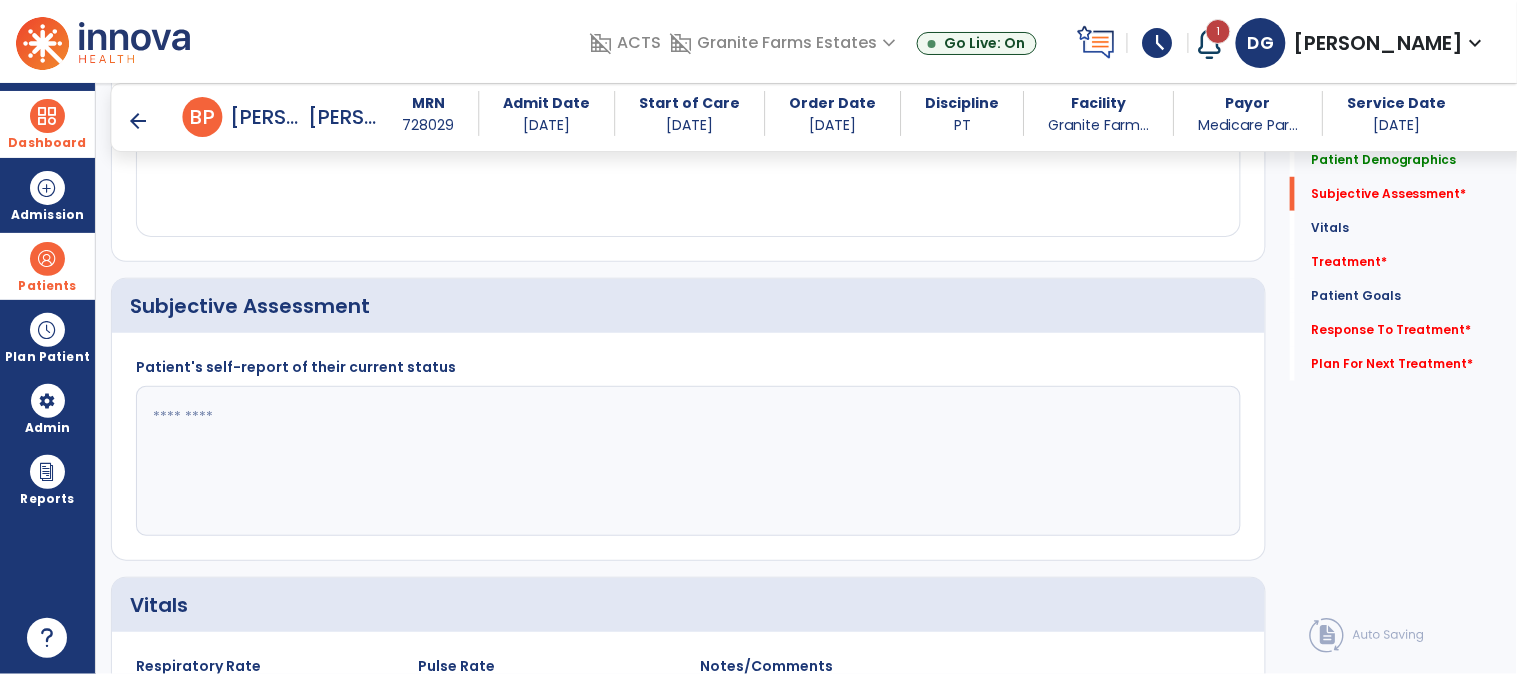 scroll, scrollTop: 444, scrollLeft: 0, axis: vertical 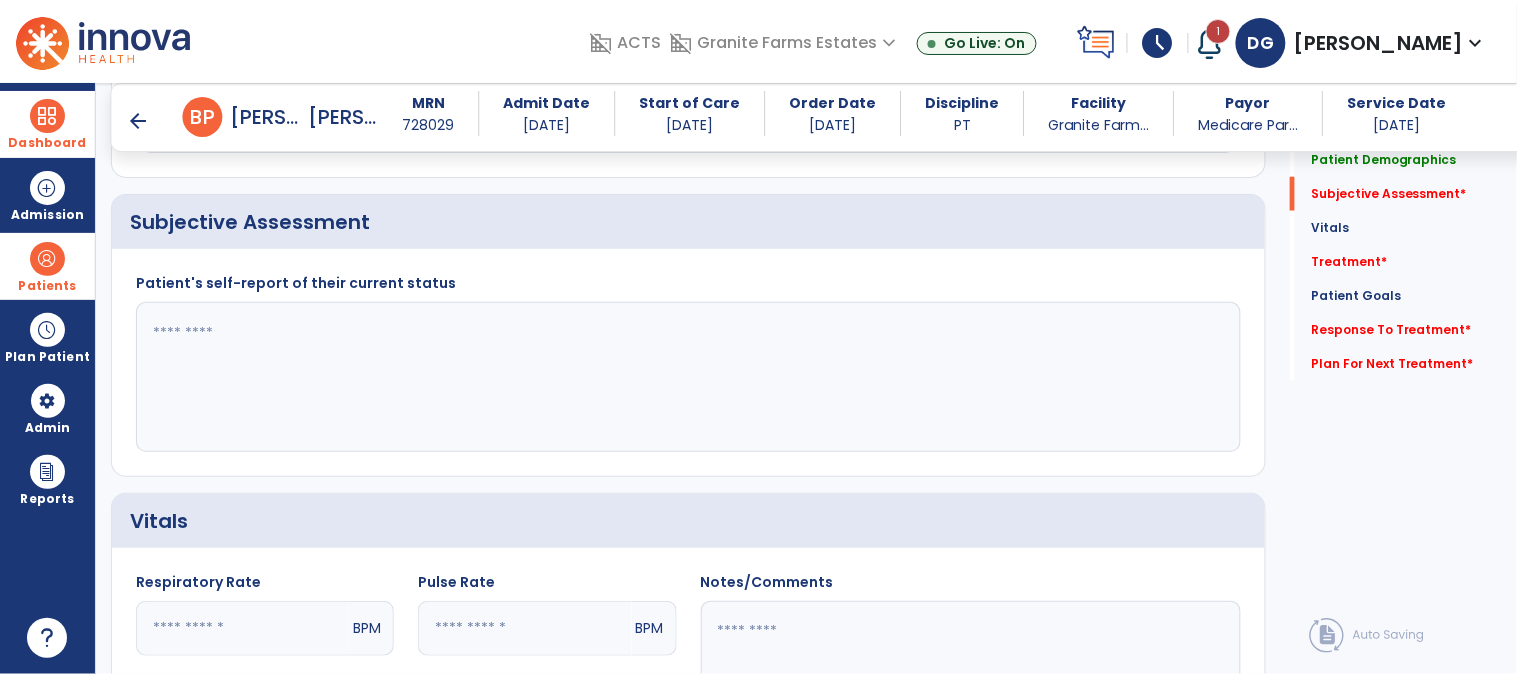 click 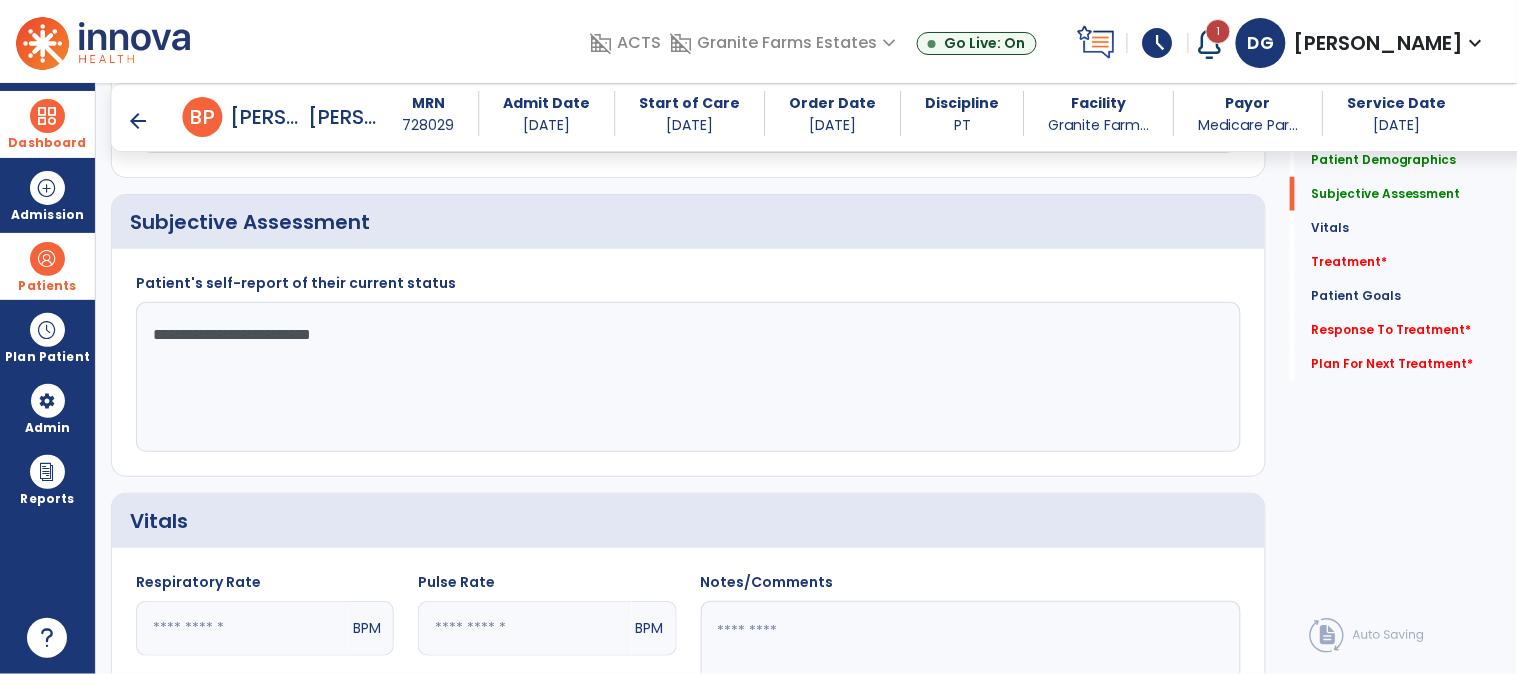 type on "**********" 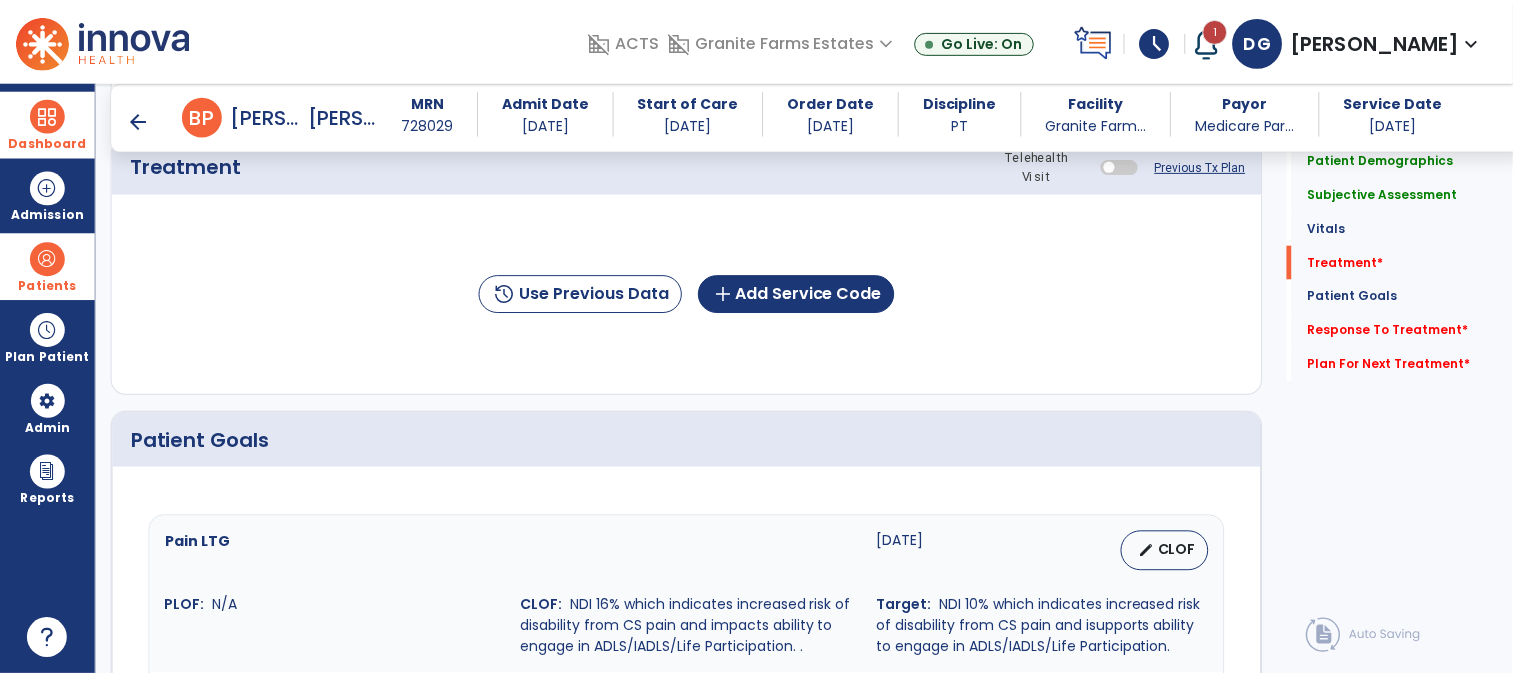 scroll, scrollTop: 1222, scrollLeft: 0, axis: vertical 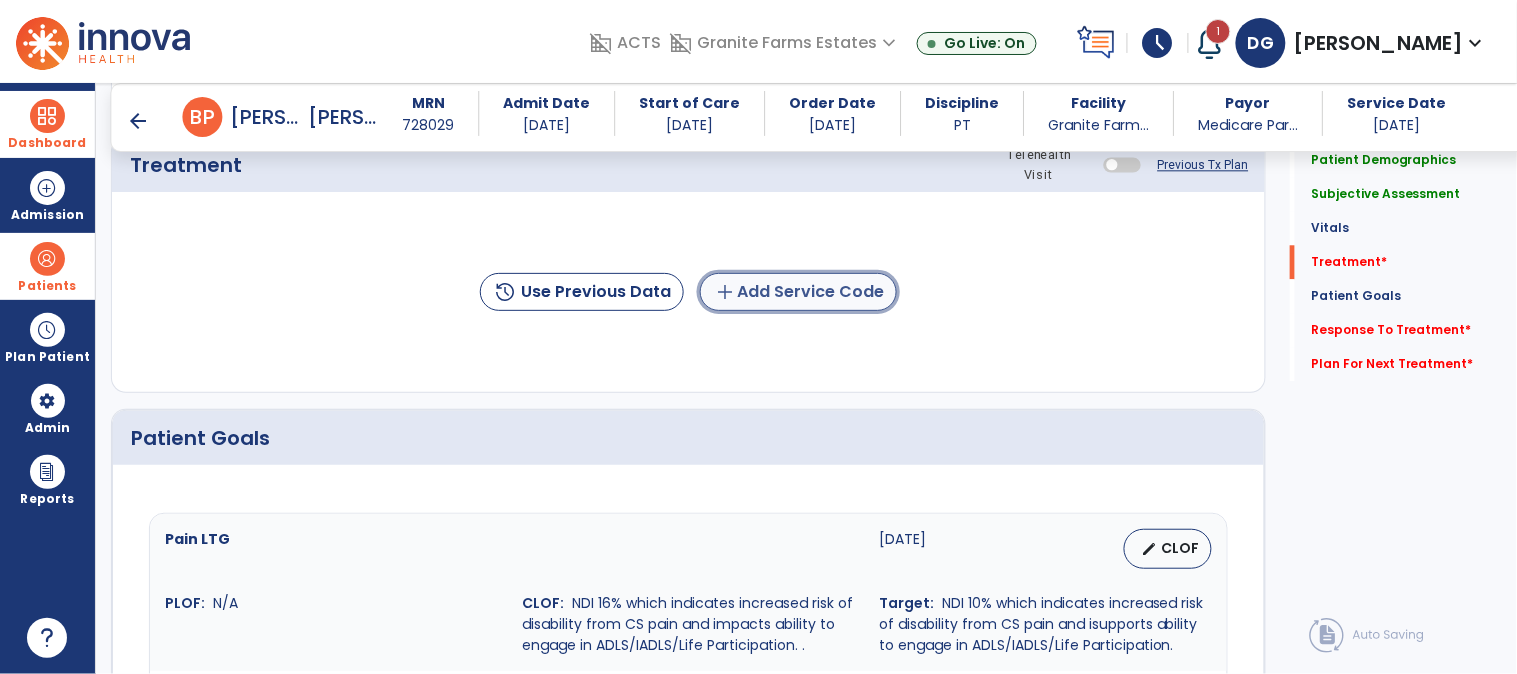 click on "add  Add Service Code" 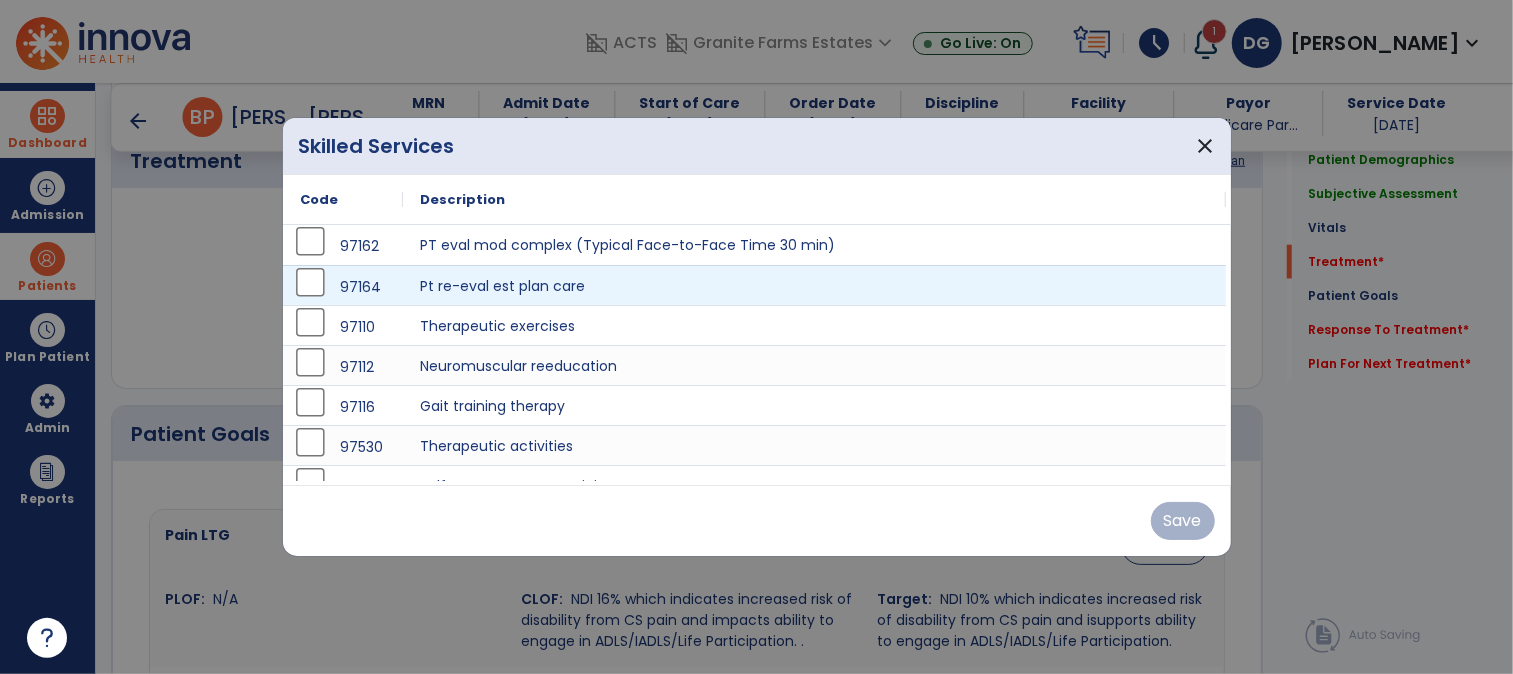 scroll, scrollTop: 1222, scrollLeft: 0, axis: vertical 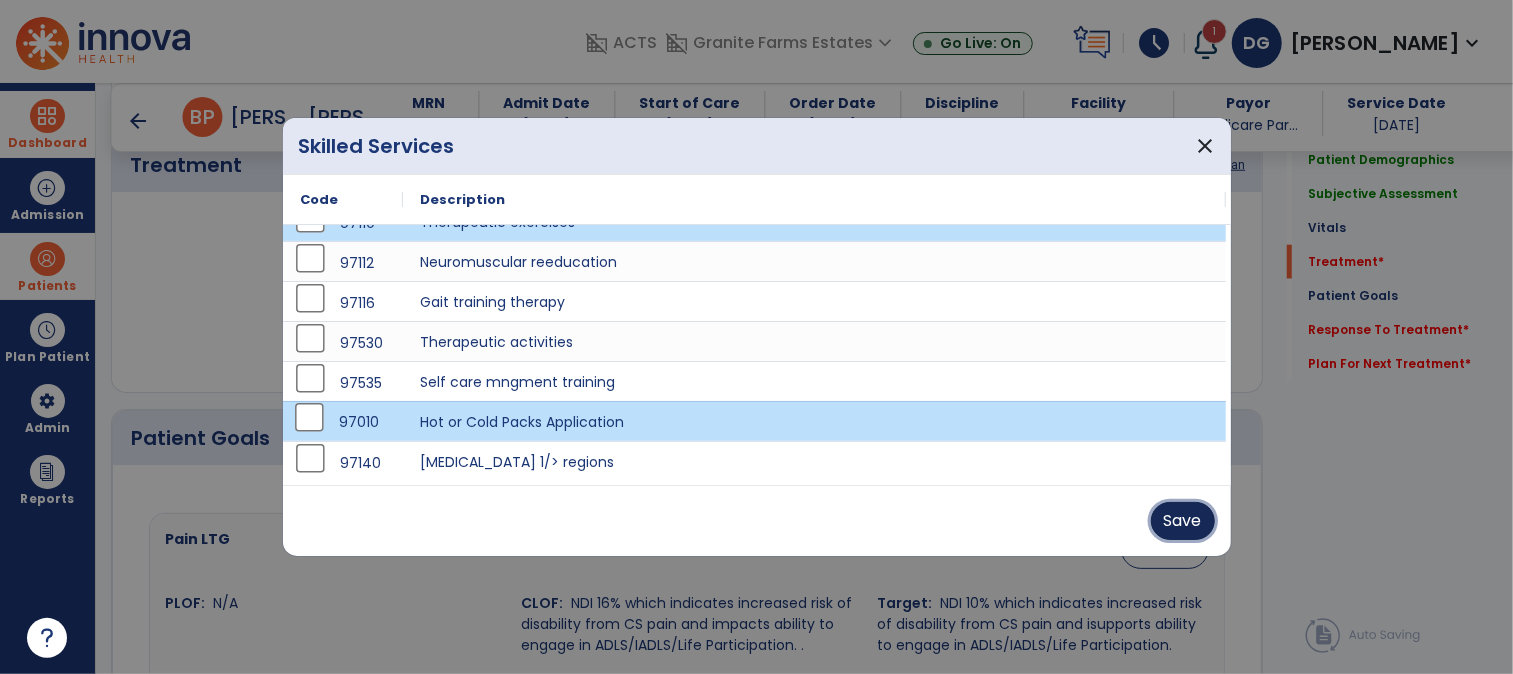 click on "Save" at bounding box center [1183, 521] 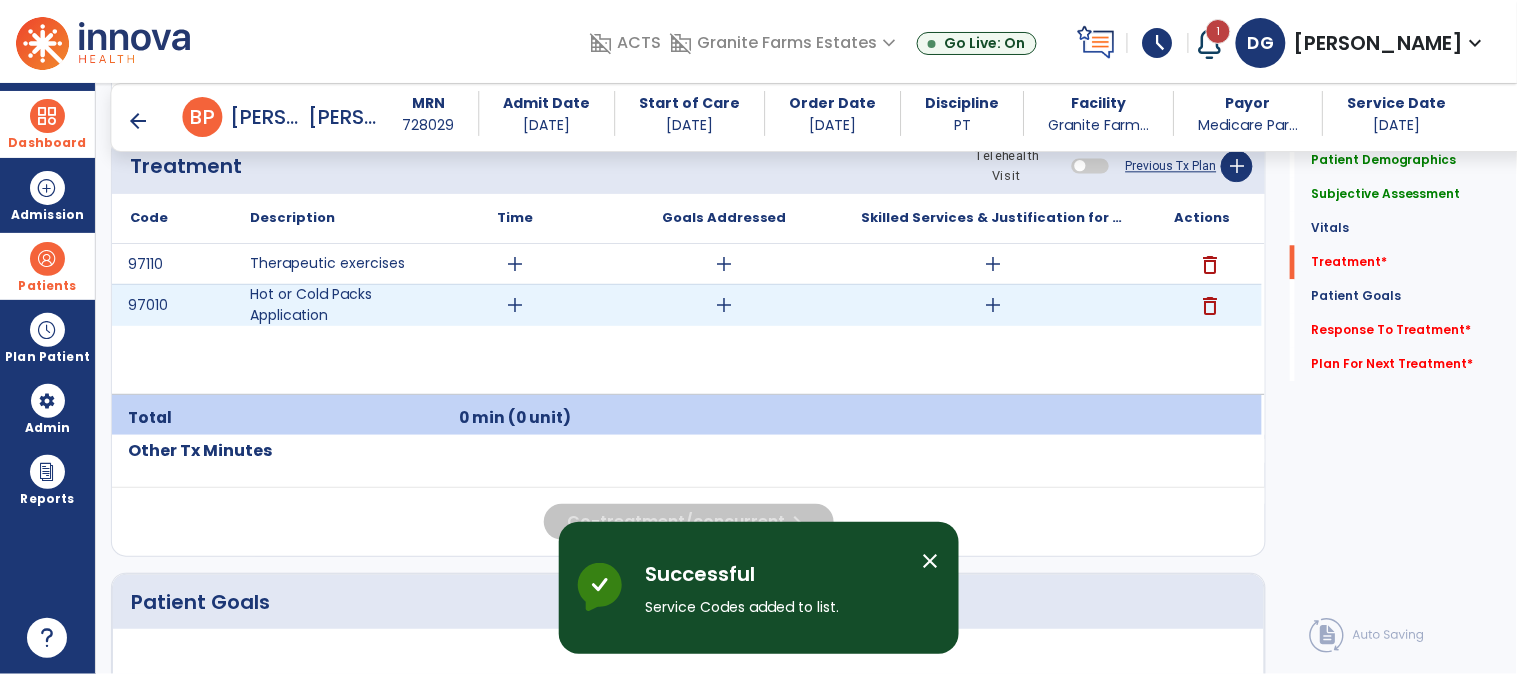 click on "add" at bounding box center [515, 305] 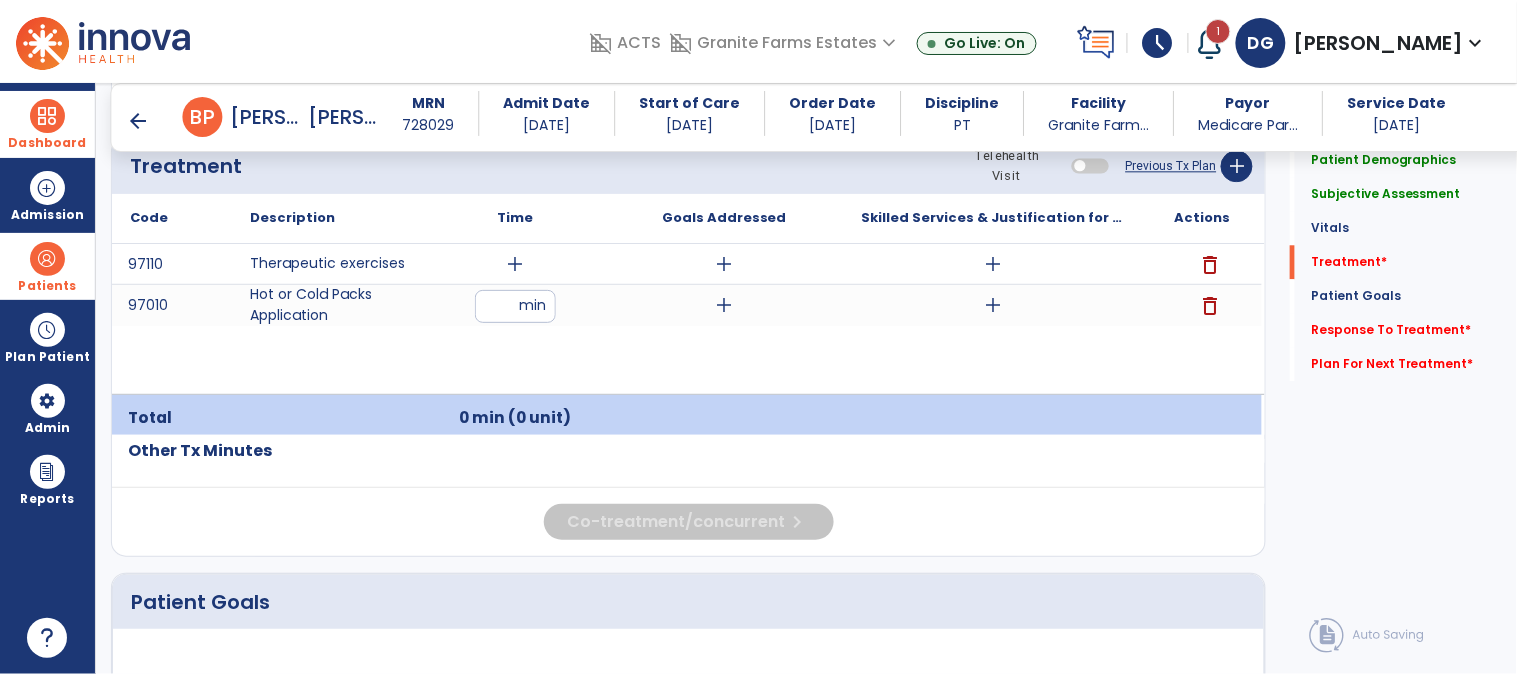 type on "*" 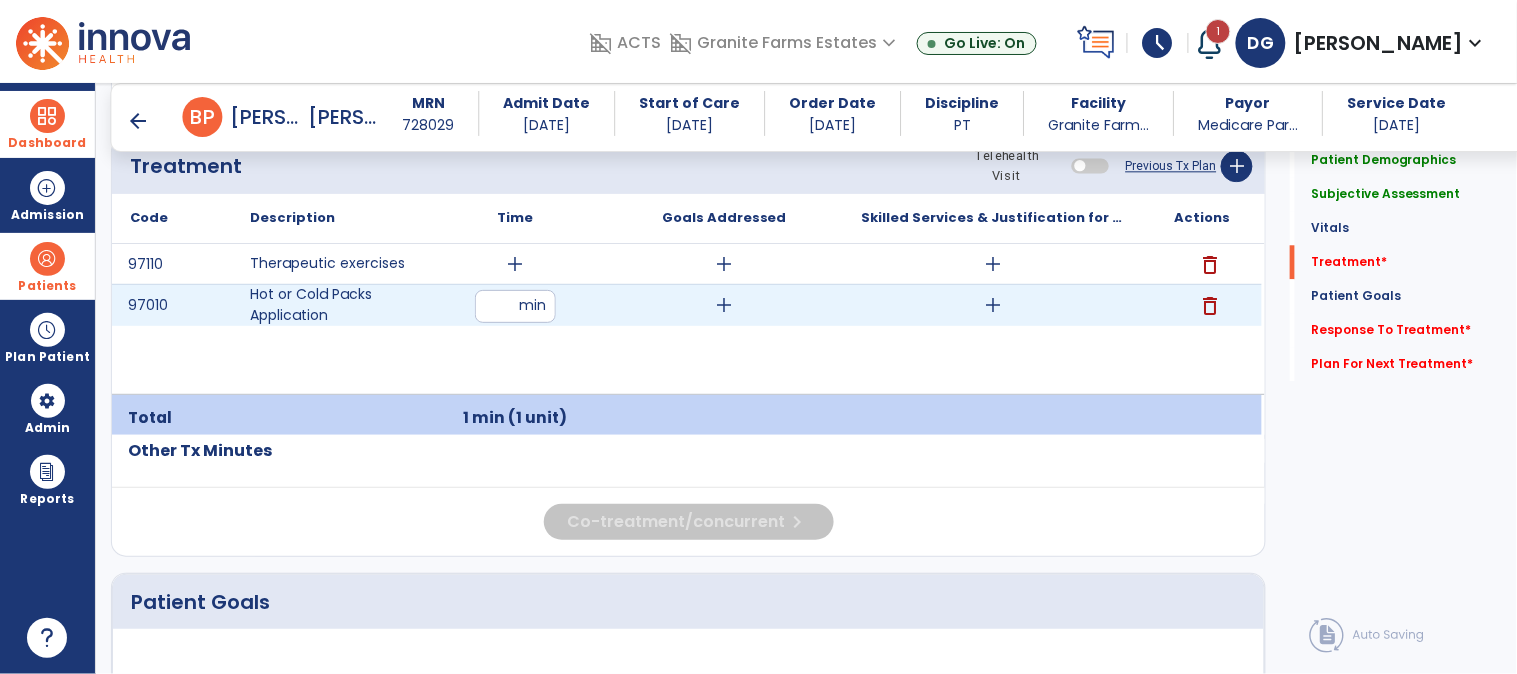 click on "add" at bounding box center [993, 305] 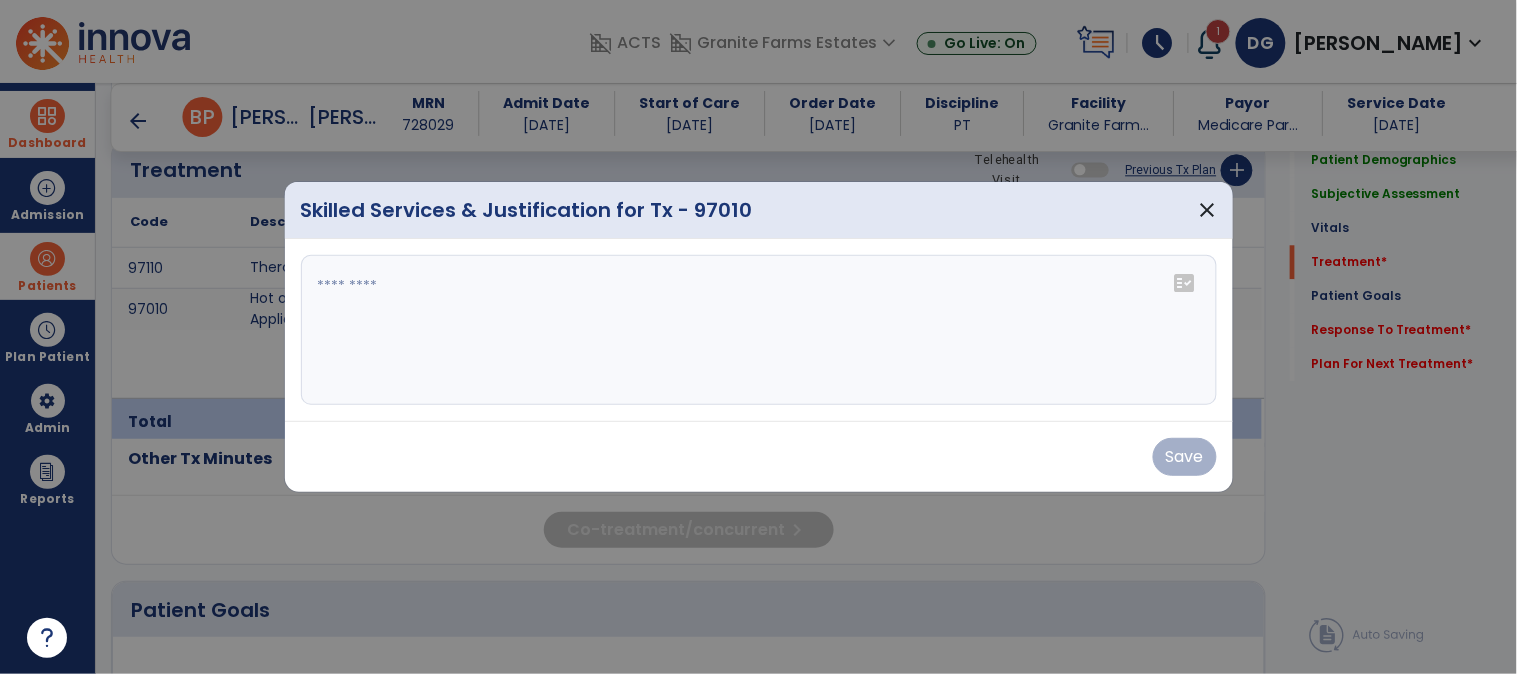 scroll, scrollTop: 1222, scrollLeft: 0, axis: vertical 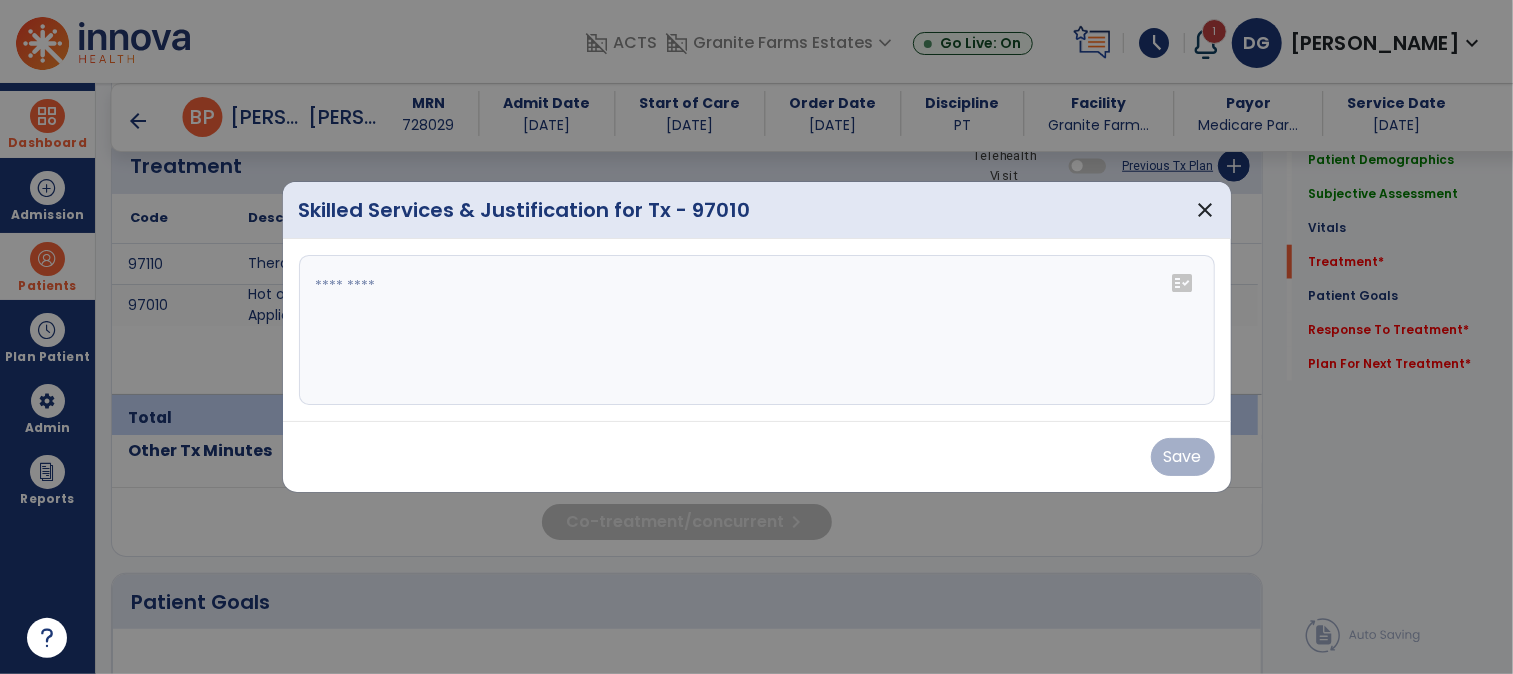 click at bounding box center [757, 330] 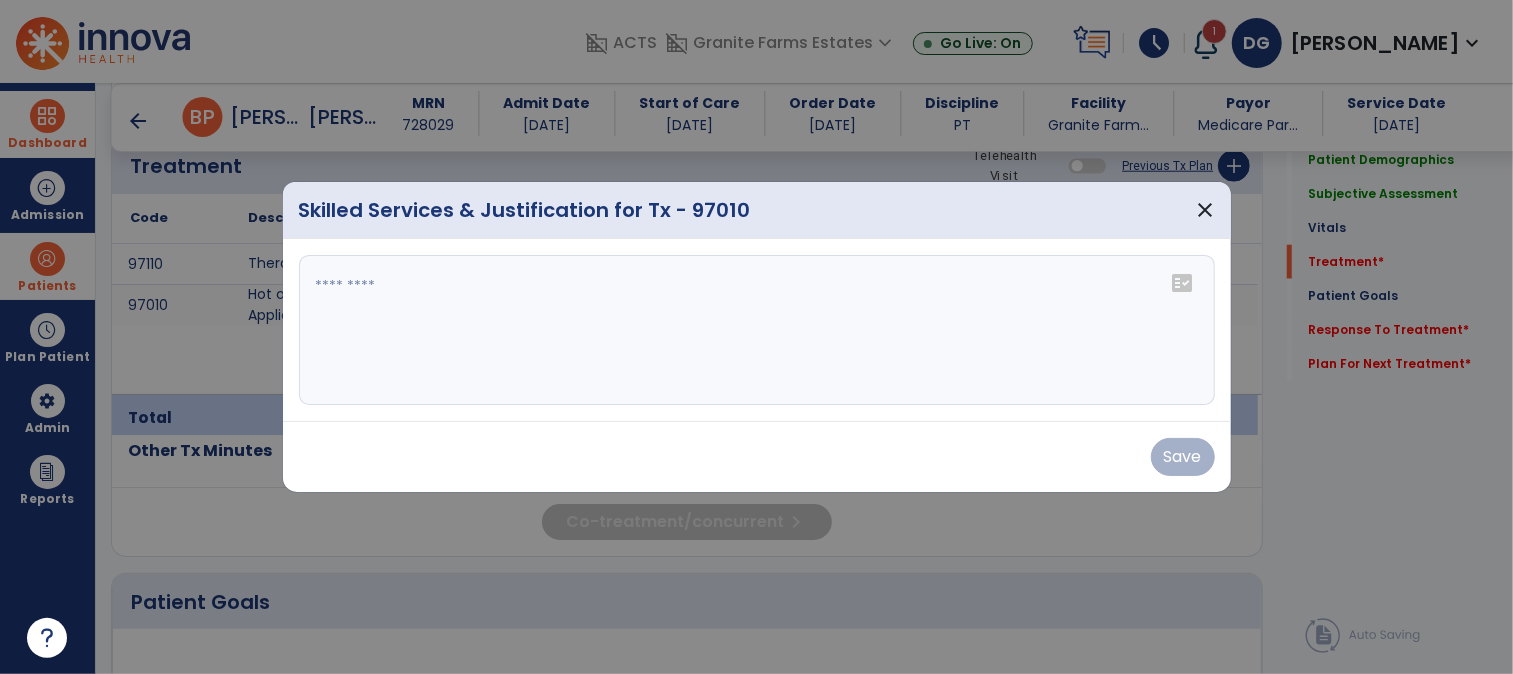 paste on "**********" 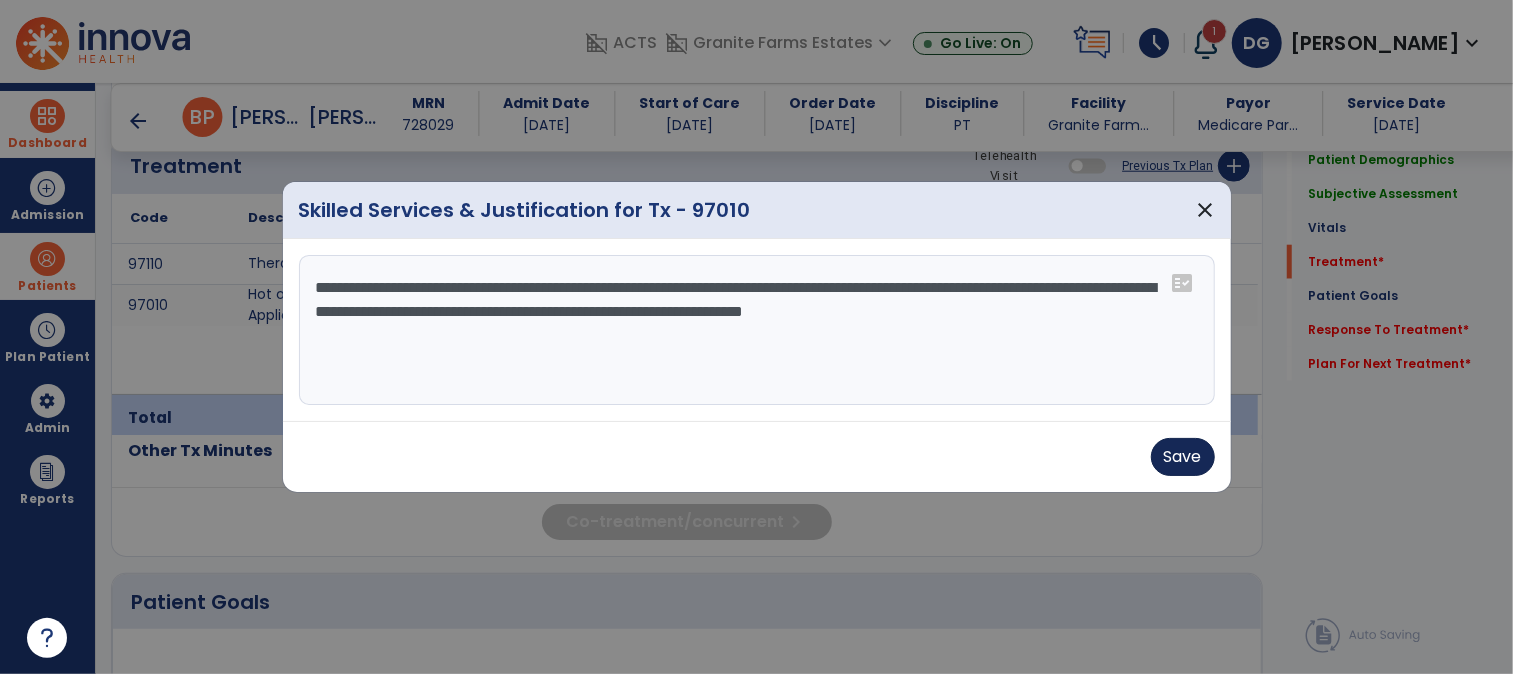 type on "**********" 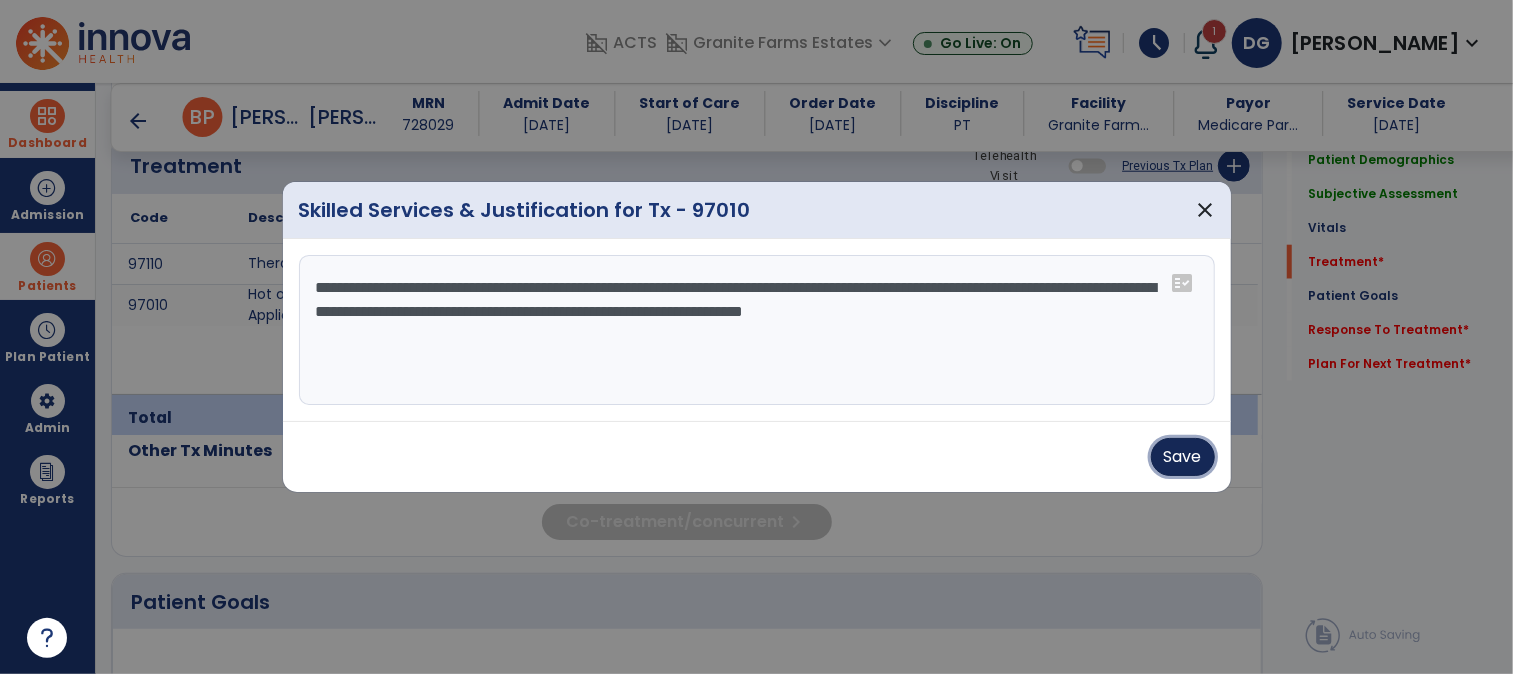 click on "Save" at bounding box center (1183, 457) 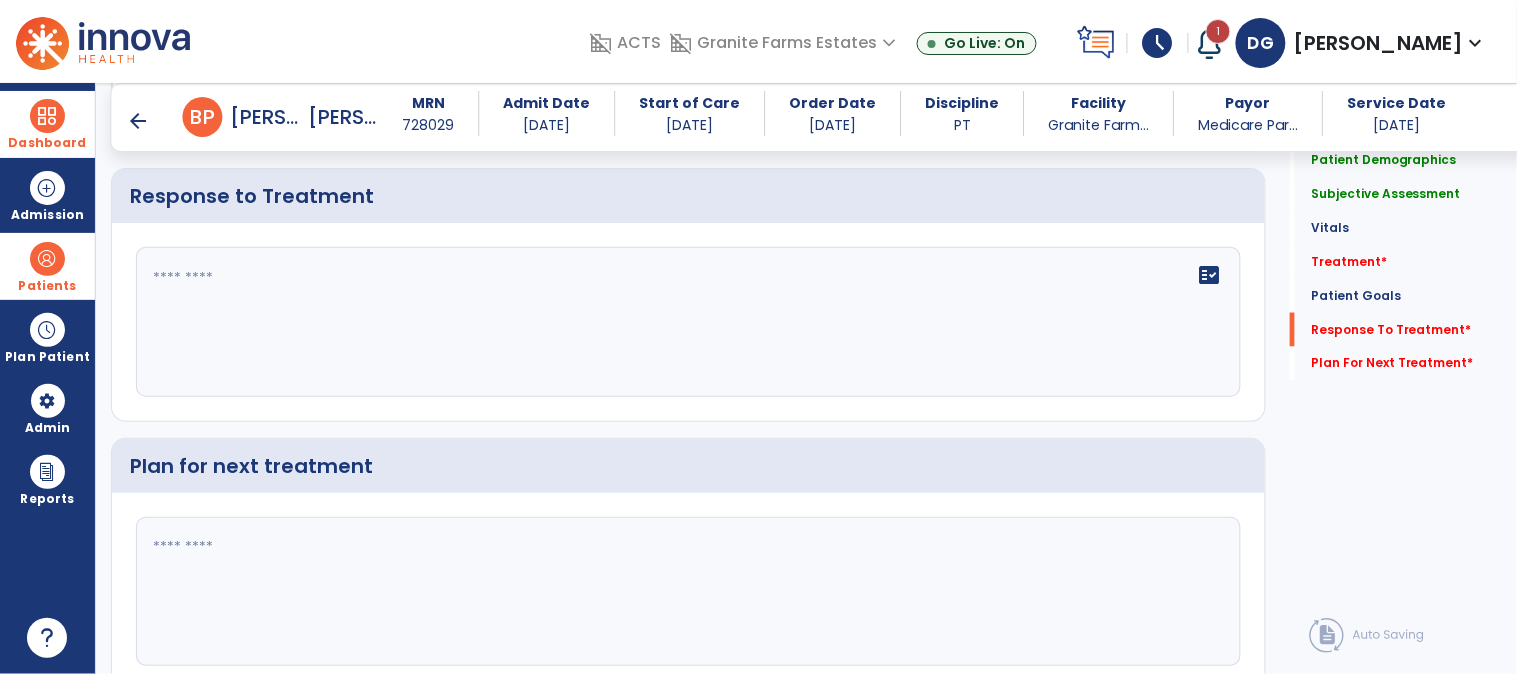 scroll, scrollTop: 2666, scrollLeft: 0, axis: vertical 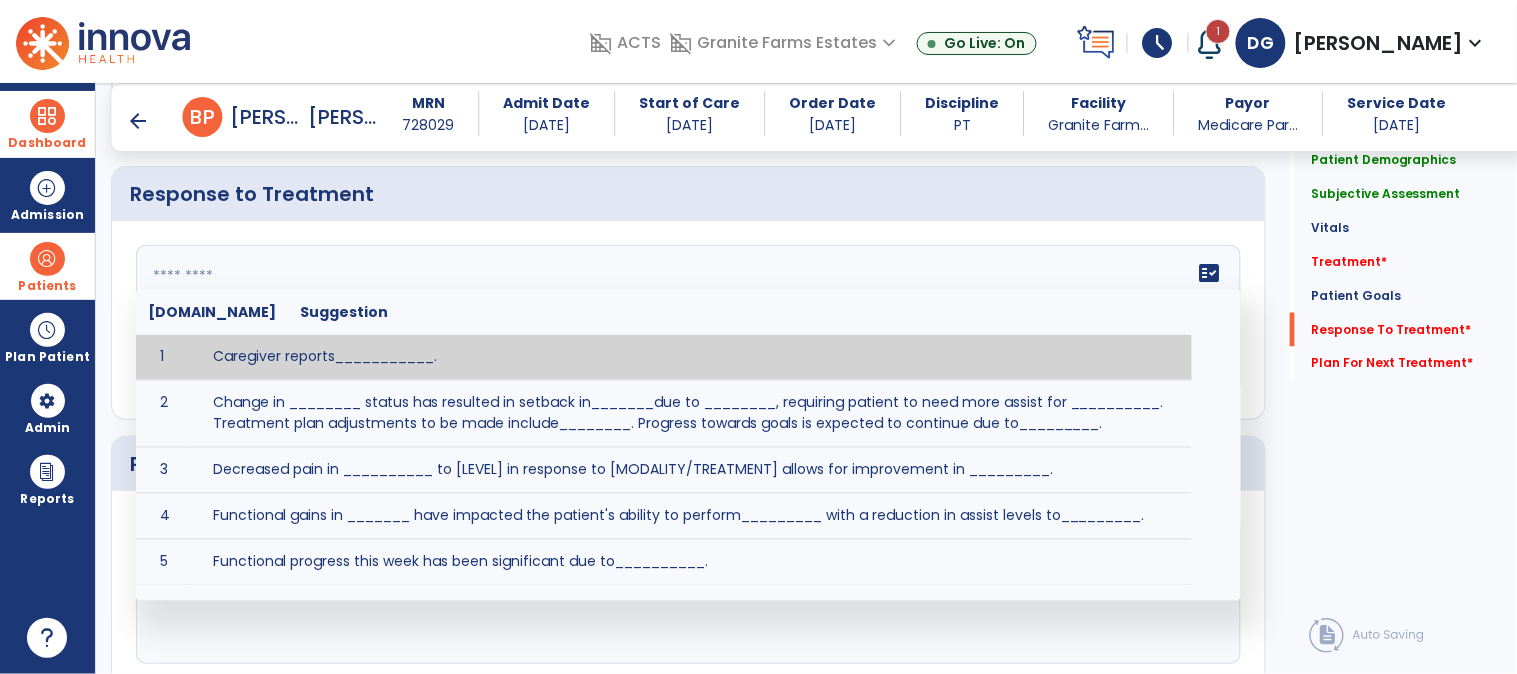 click 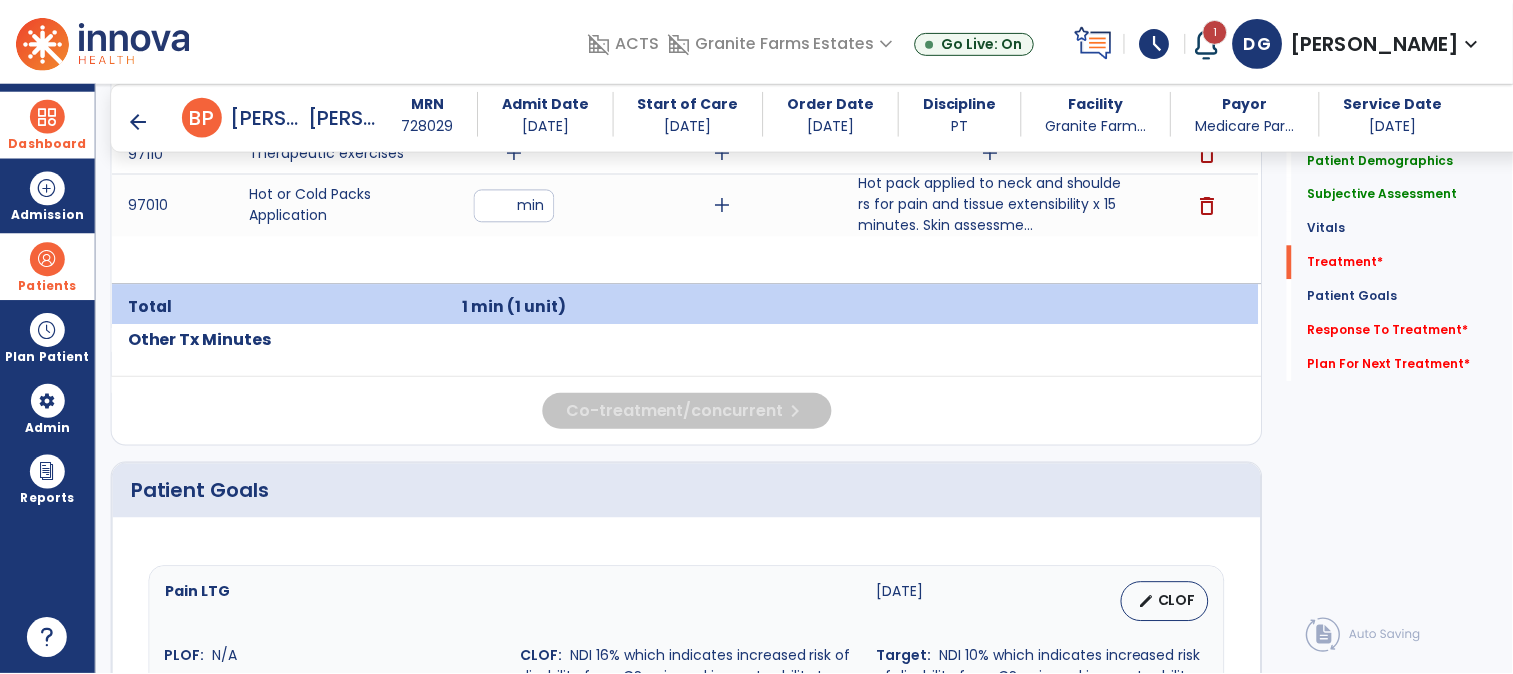 scroll, scrollTop: 1222, scrollLeft: 0, axis: vertical 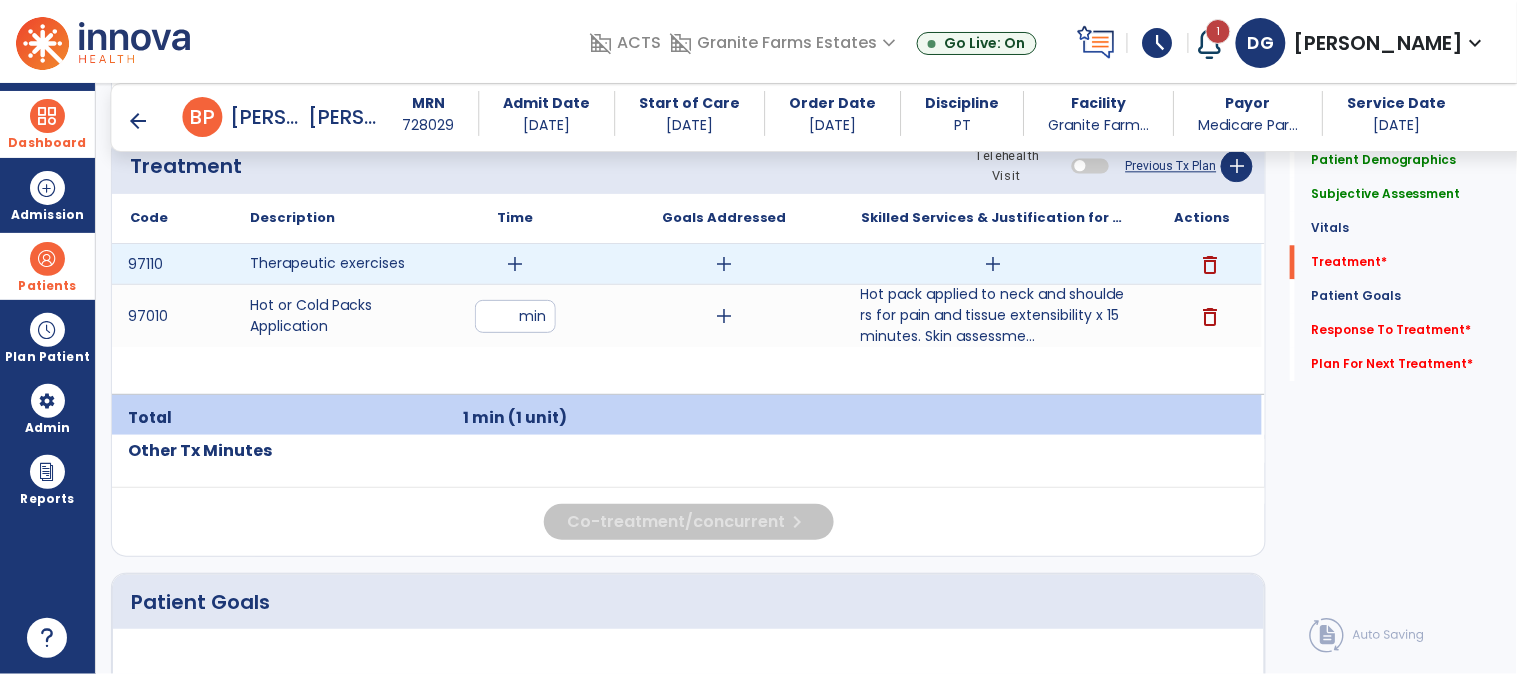 click on "add" at bounding box center [515, 264] 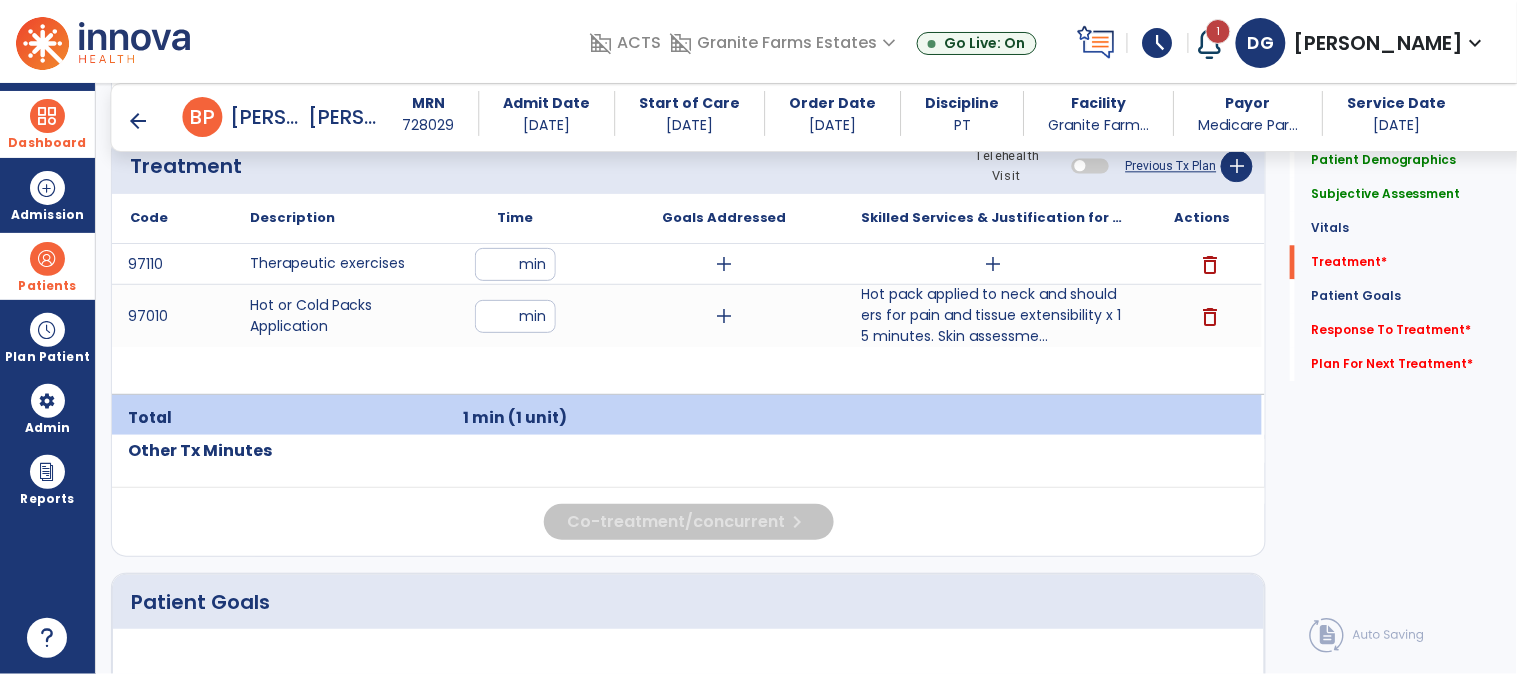 type on "**" 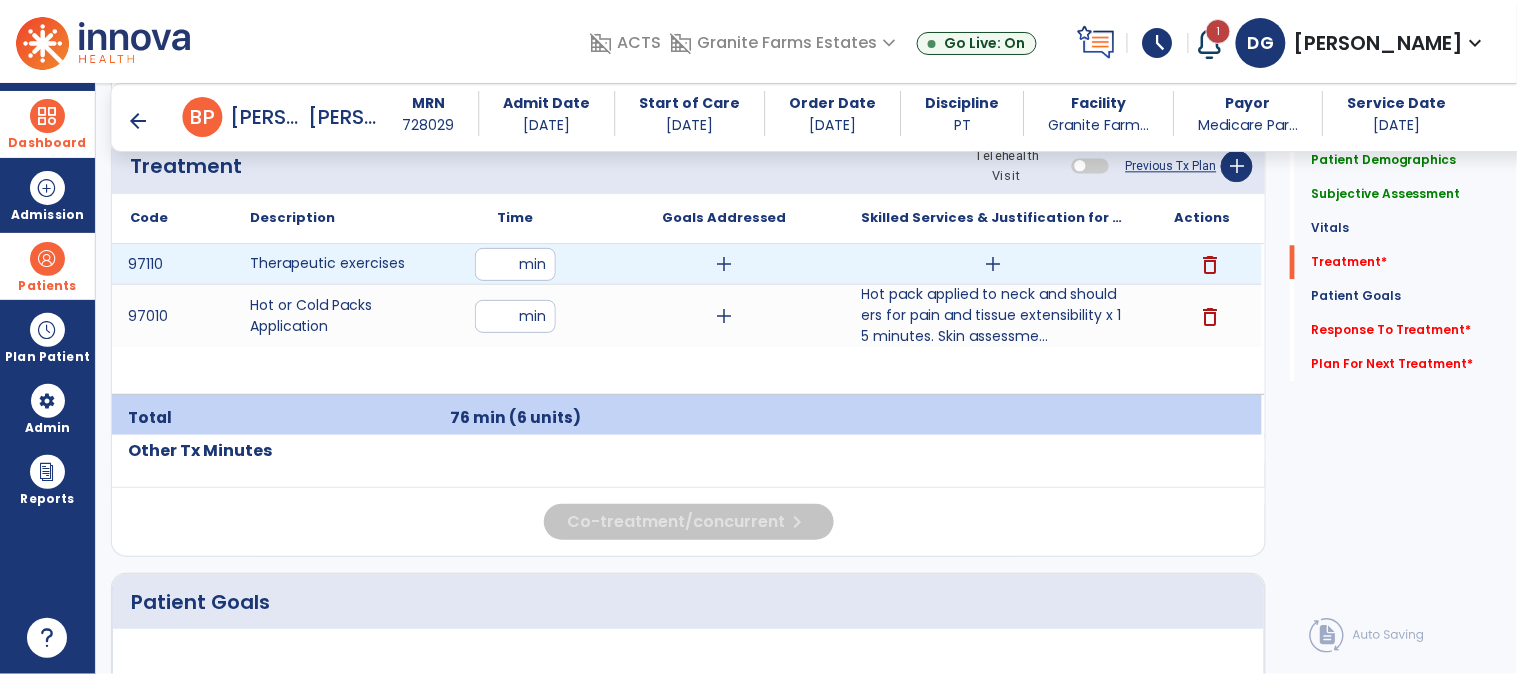 click on "add" at bounding box center (993, 264) 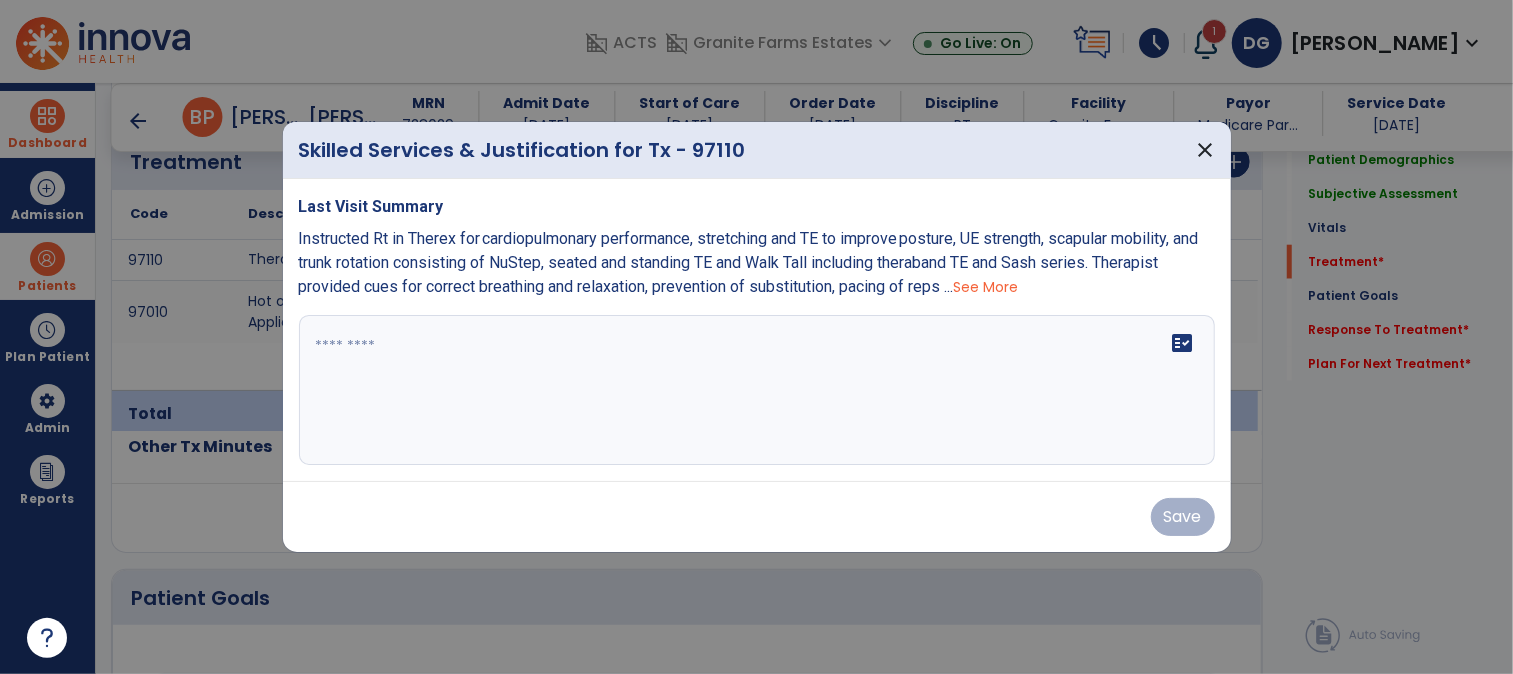 scroll, scrollTop: 1222, scrollLeft: 0, axis: vertical 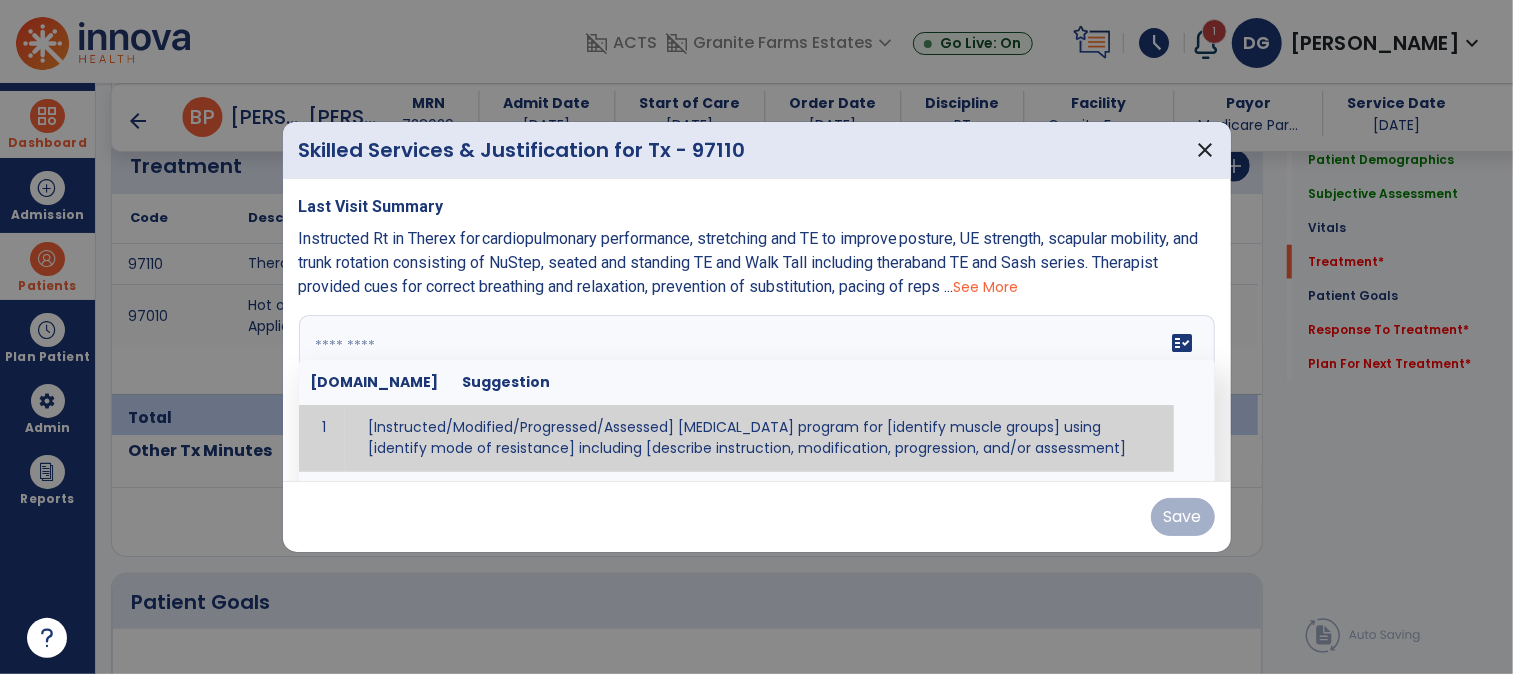 click at bounding box center [757, 390] 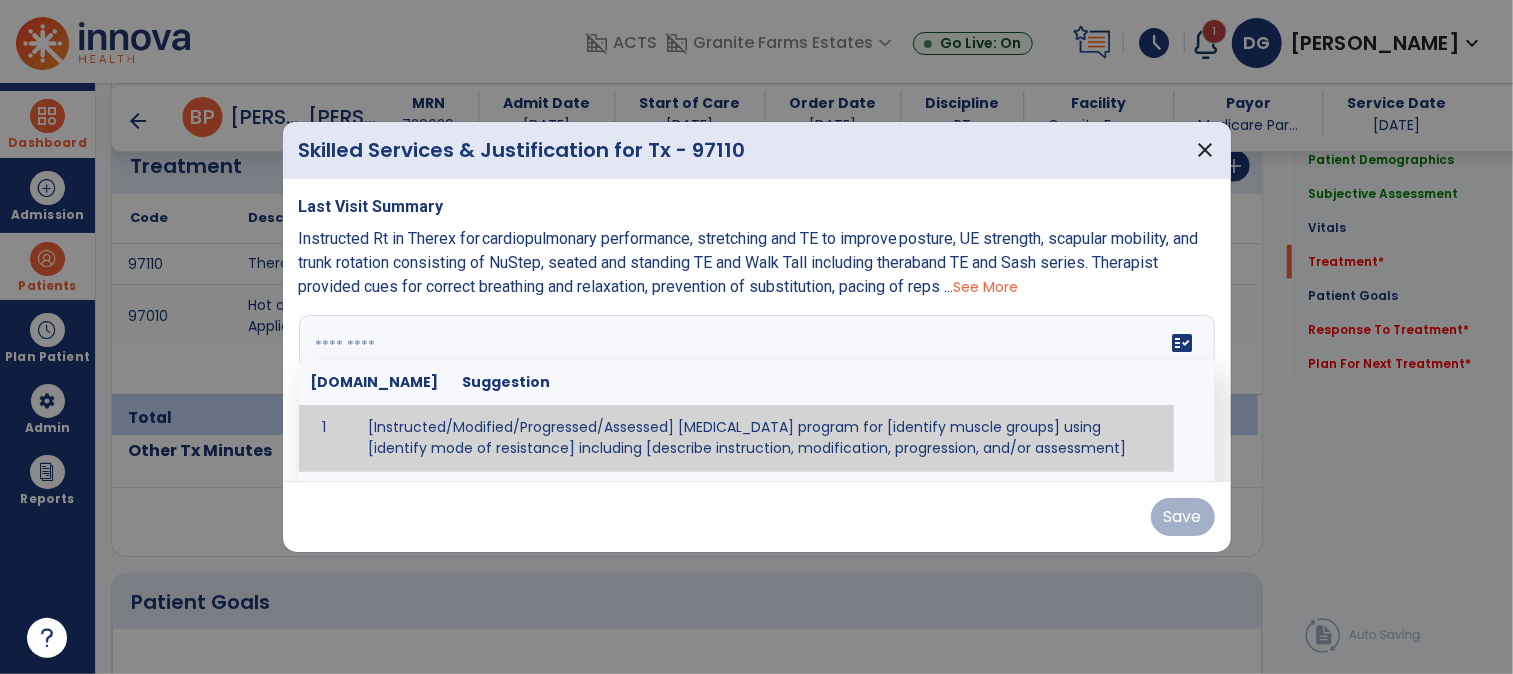 paste on "**********" 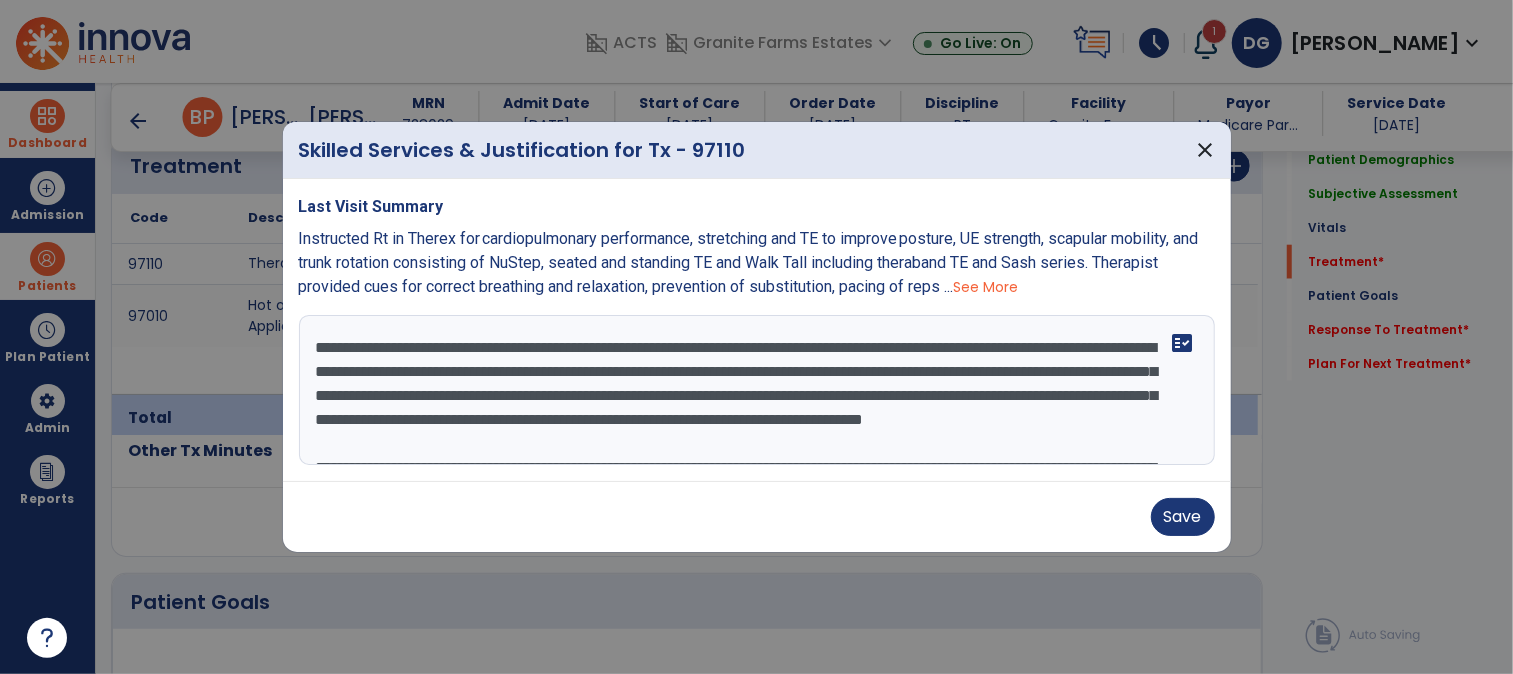scroll, scrollTop: 86, scrollLeft: 0, axis: vertical 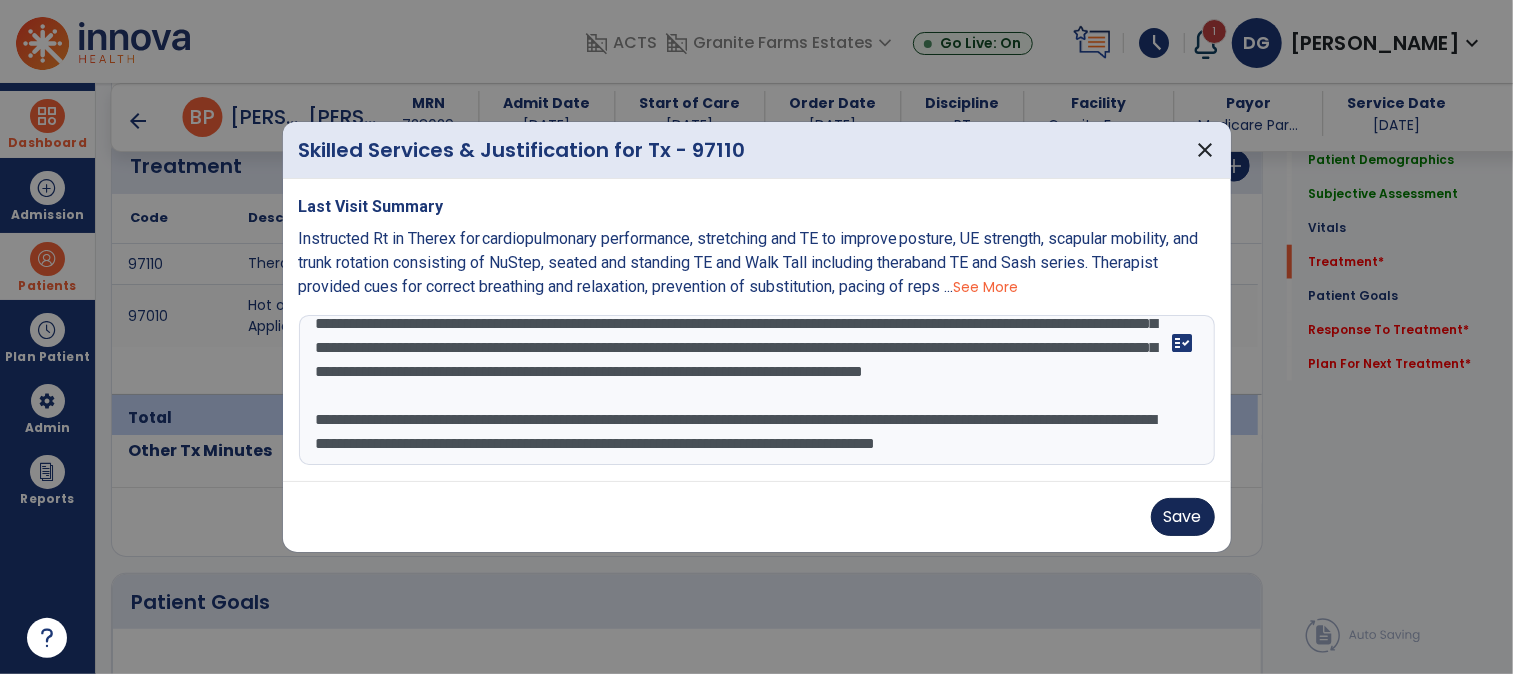 type on "**********" 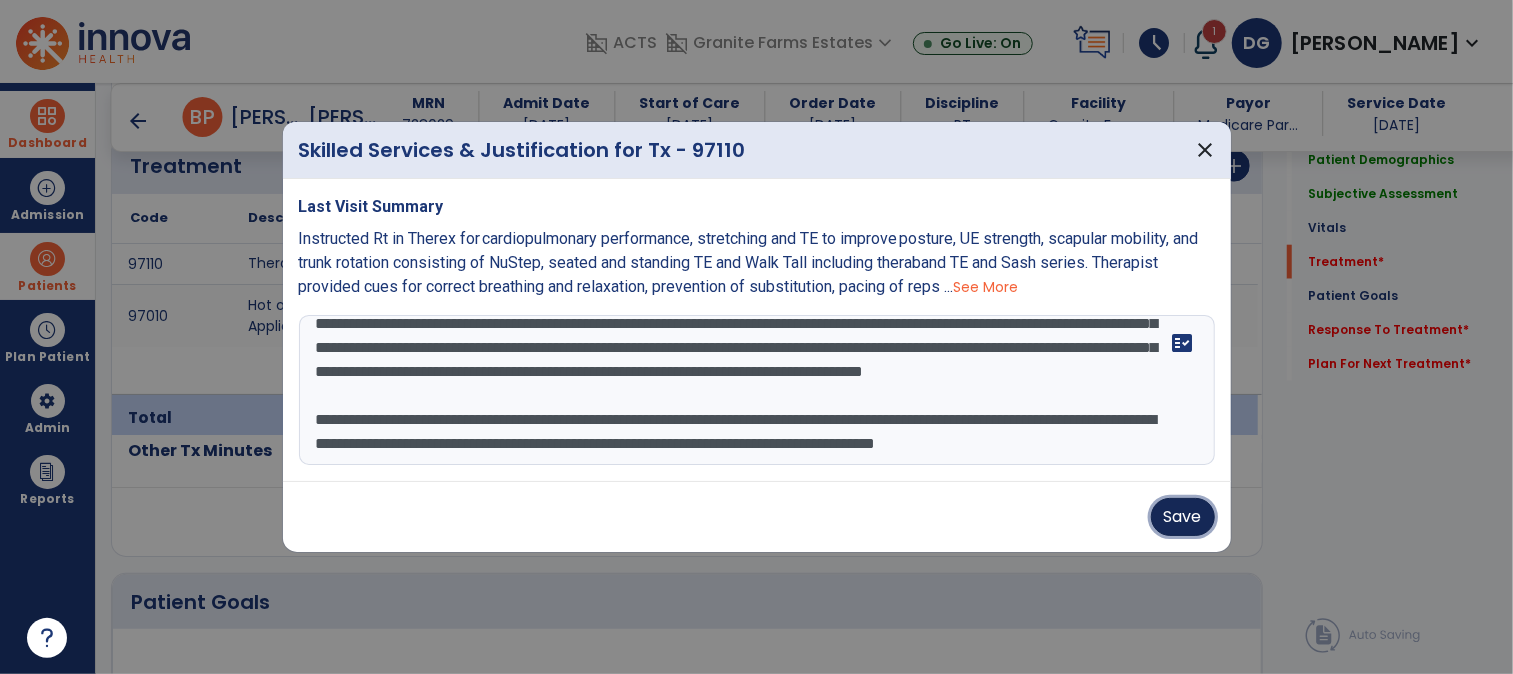 click on "Save" at bounding box center (1183, 517) 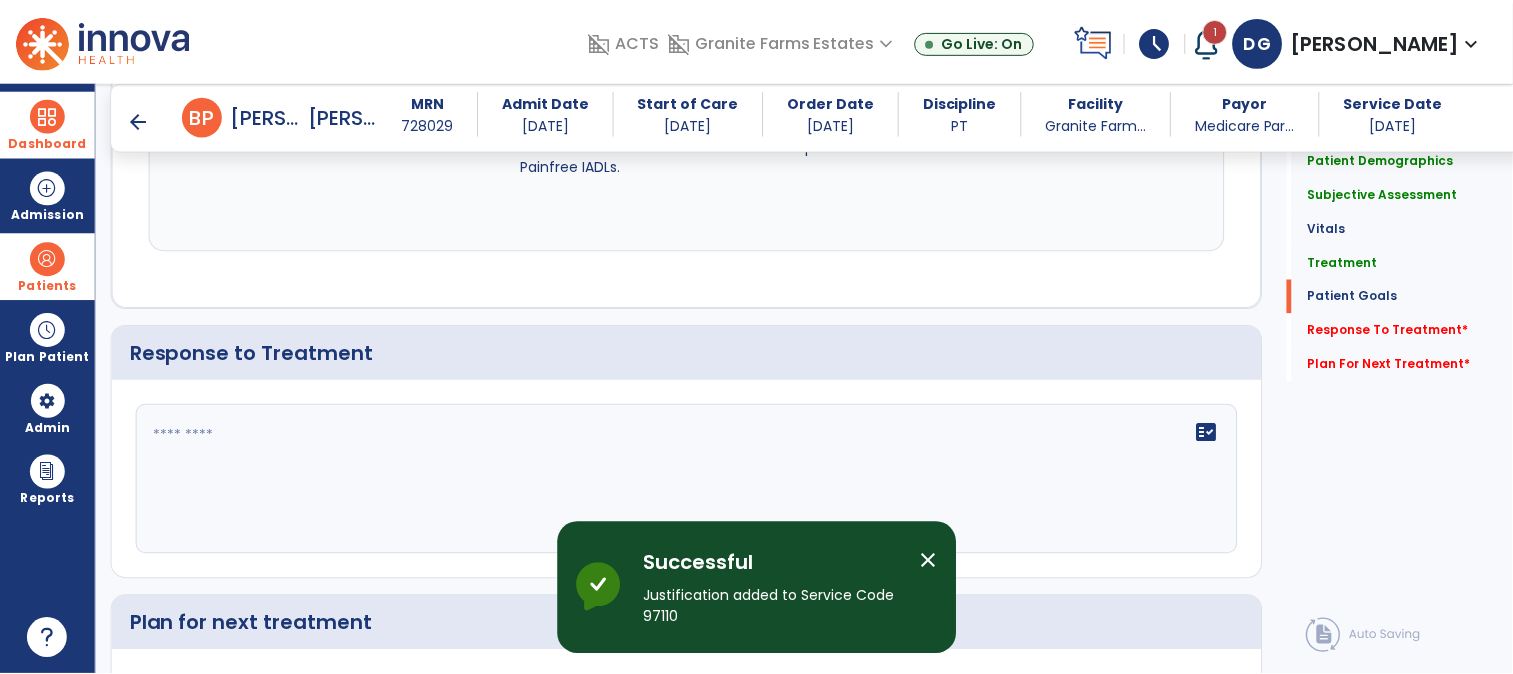 scroll, scrollTop: 2751, scrollLeft: 0, axis: vertical 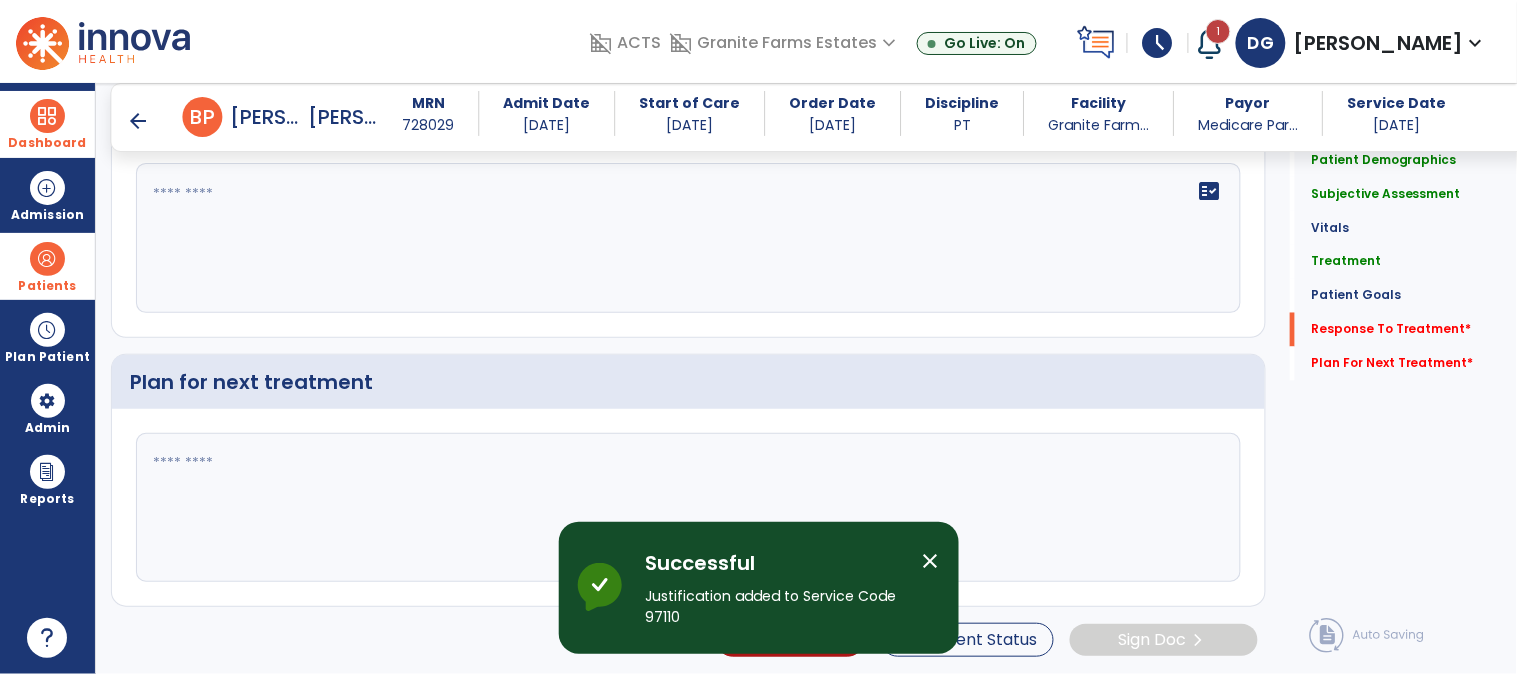 click 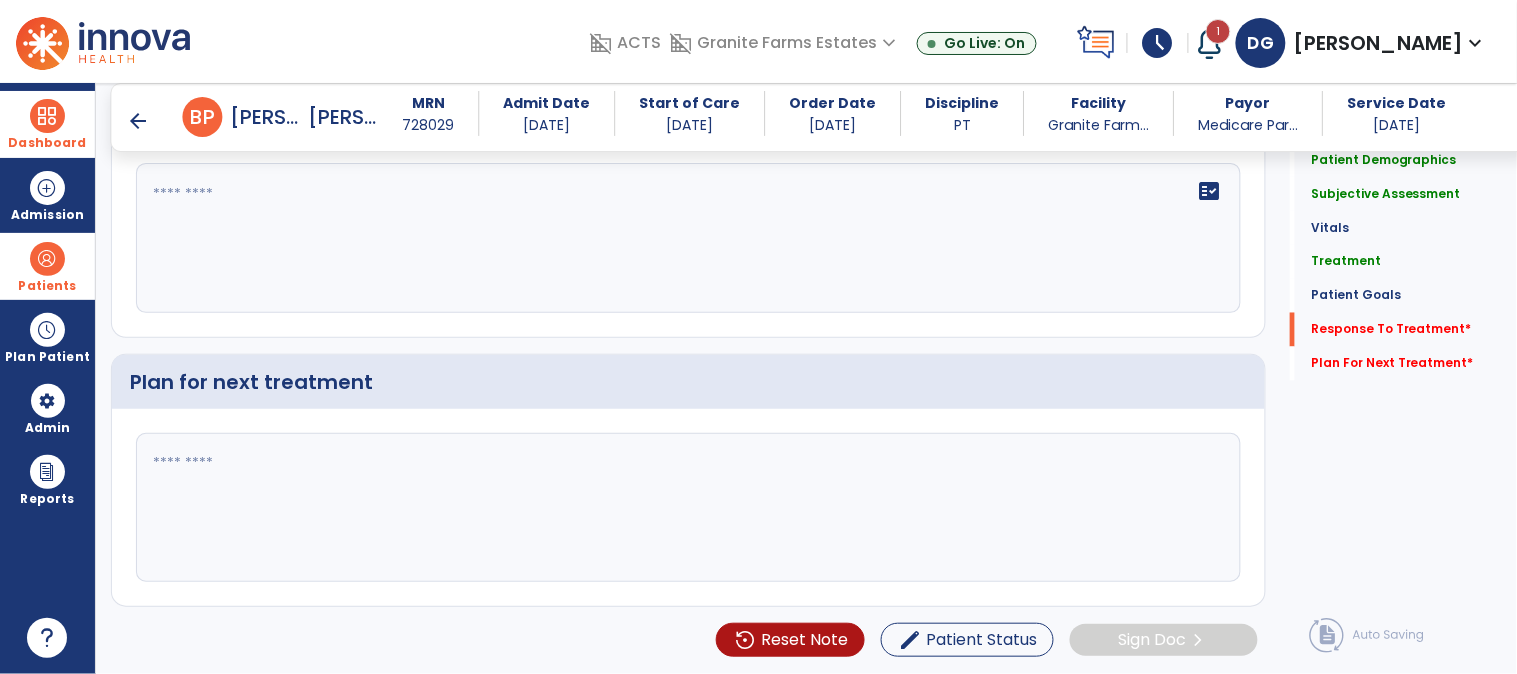 click on "fact_check" 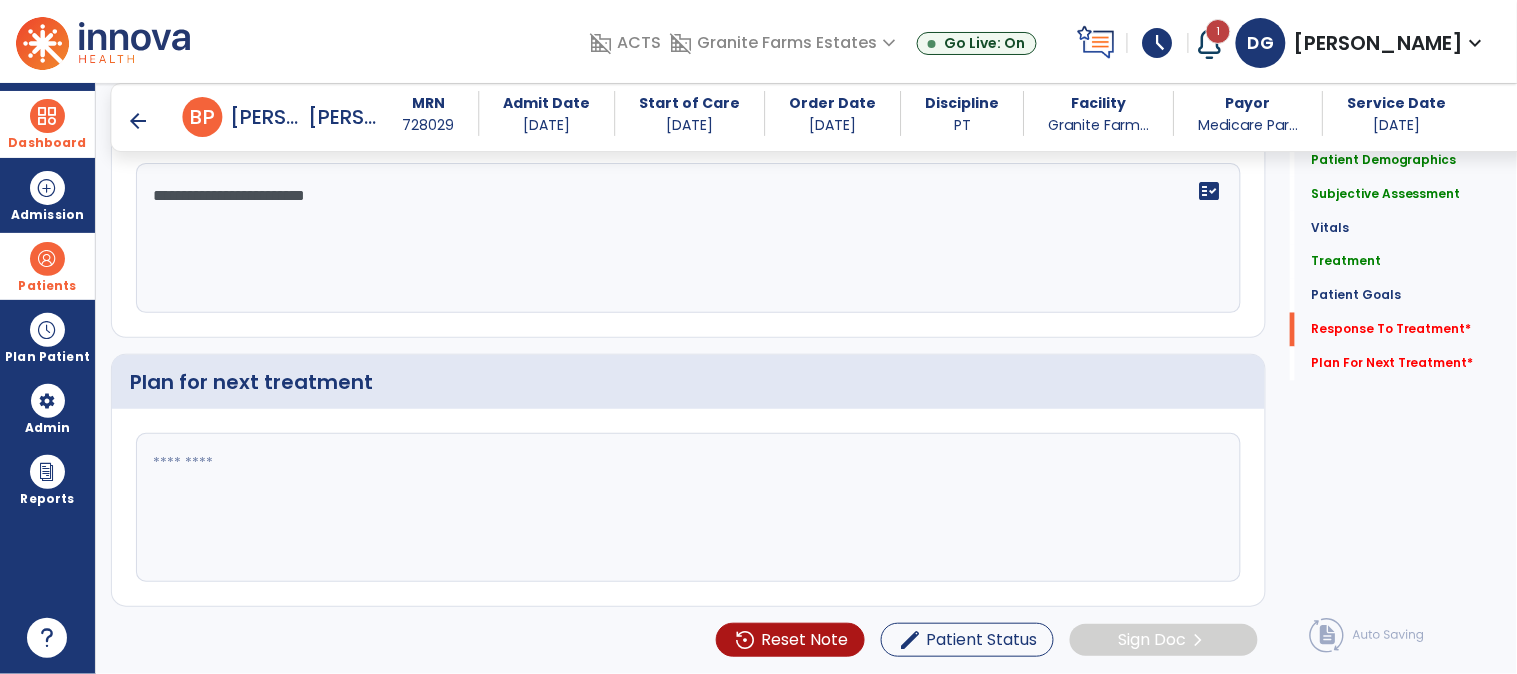 type on "**********" 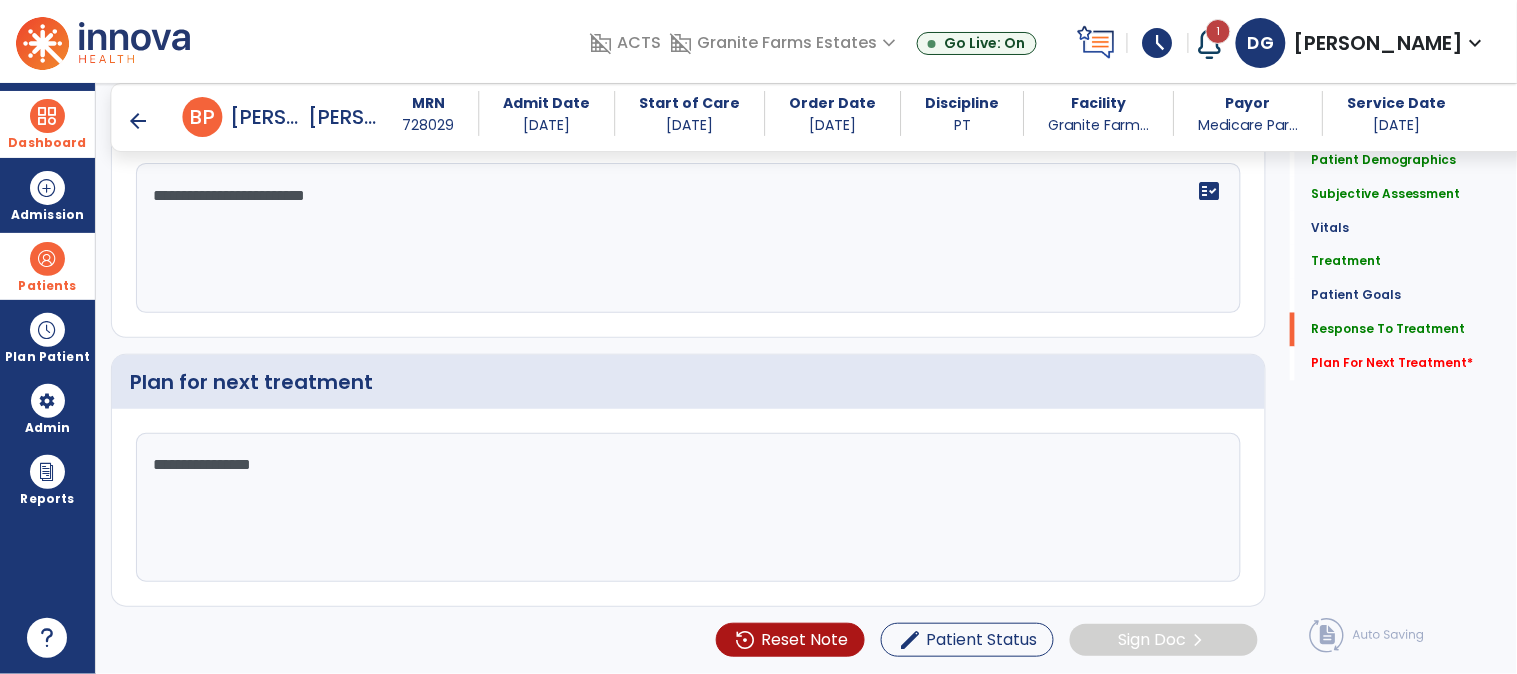 type on "**********" 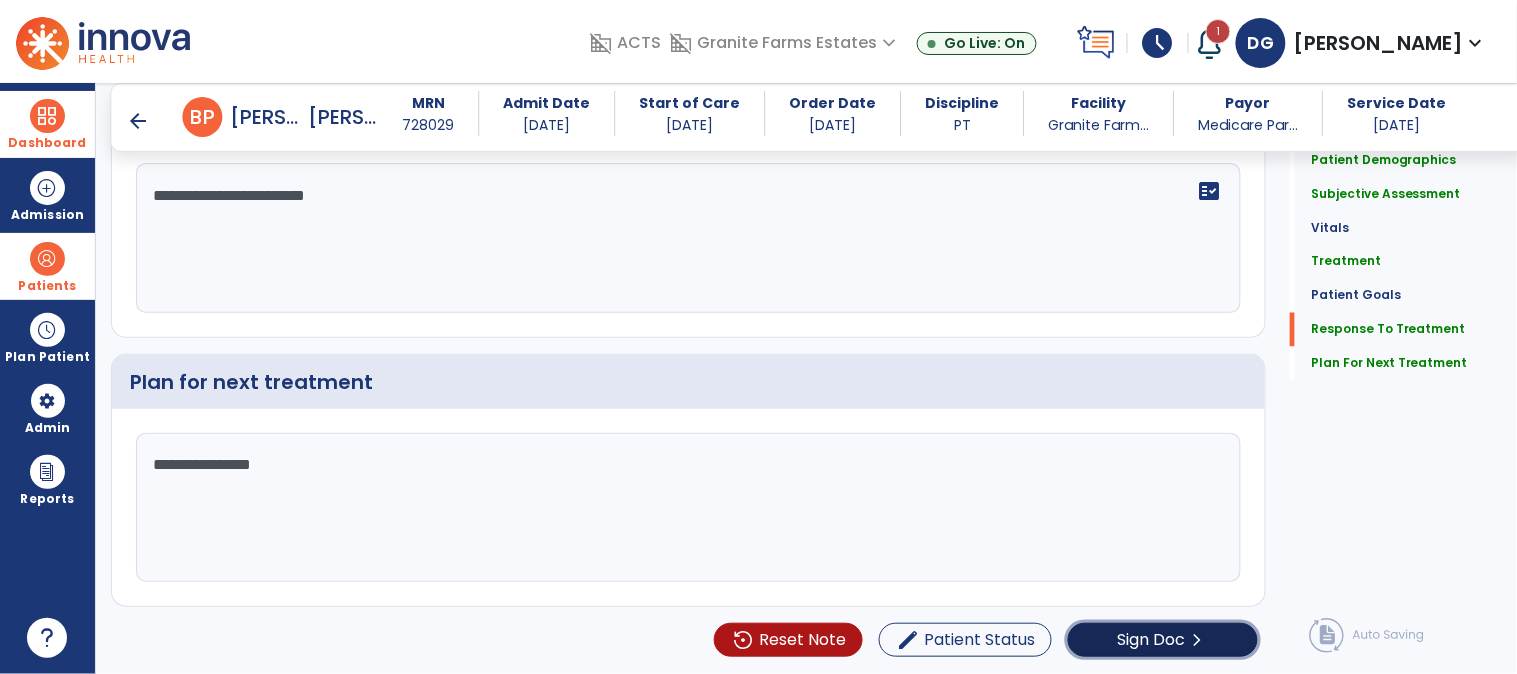 click on "Sign Doc" 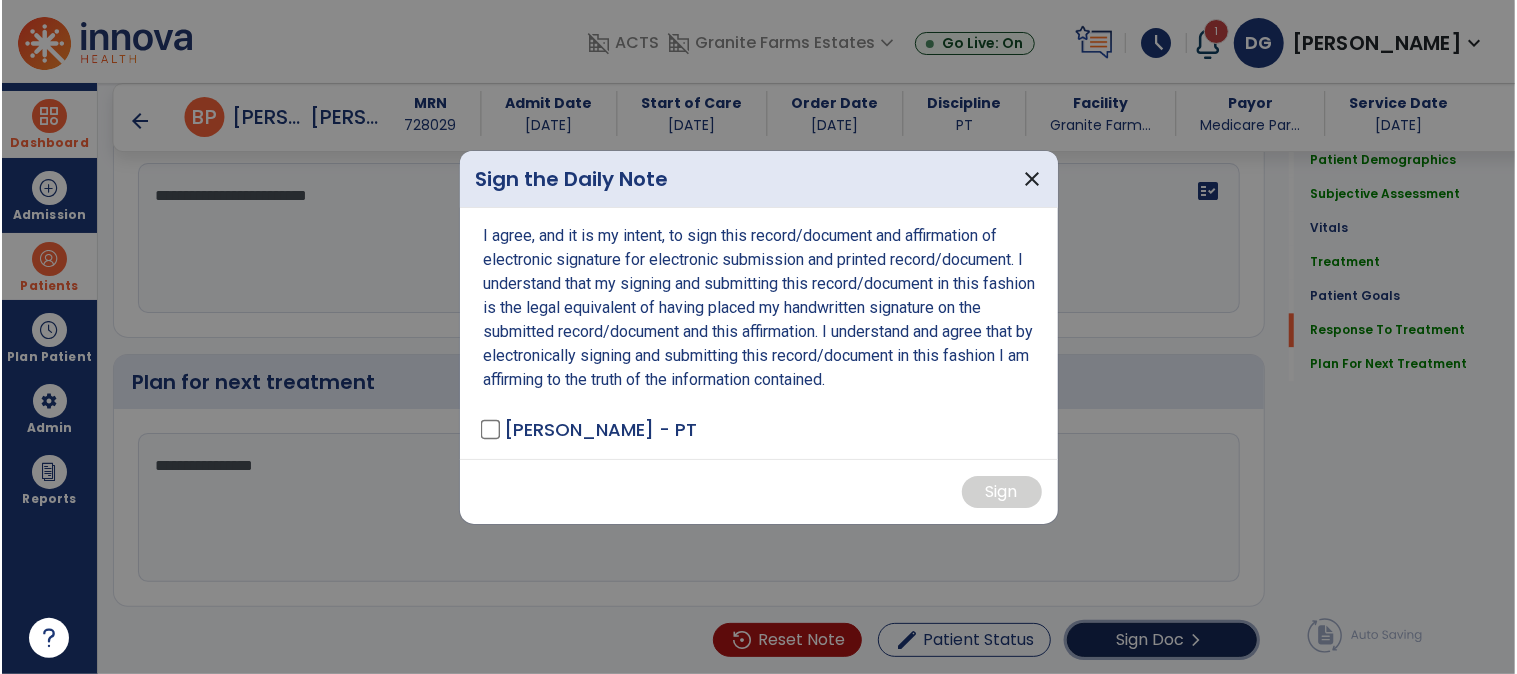 scroll, scrollTop: 2751, scrollLeft: 0, axis: vertical 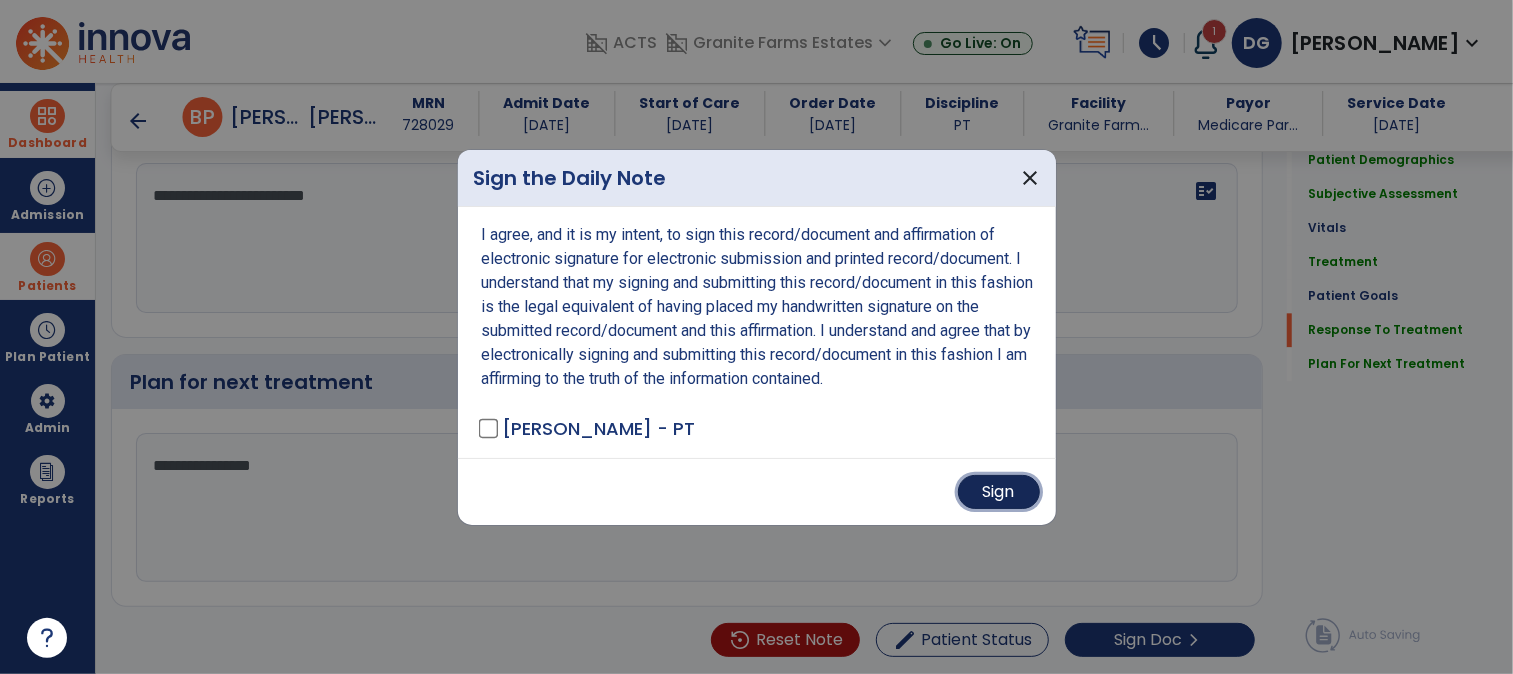 click on "Sign" at bounding box center [999, 492] 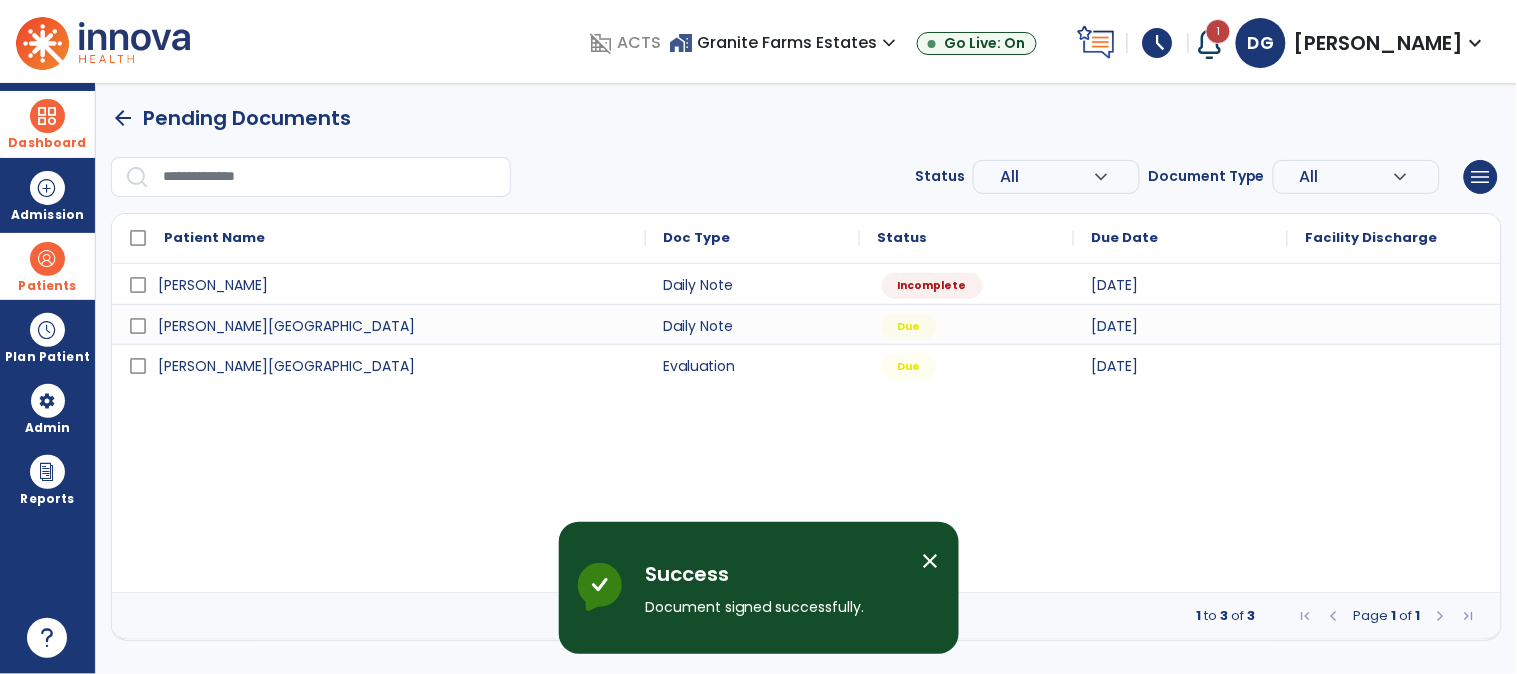 scroll, scrollTop: 0, scrollLeft: 0, axis: both 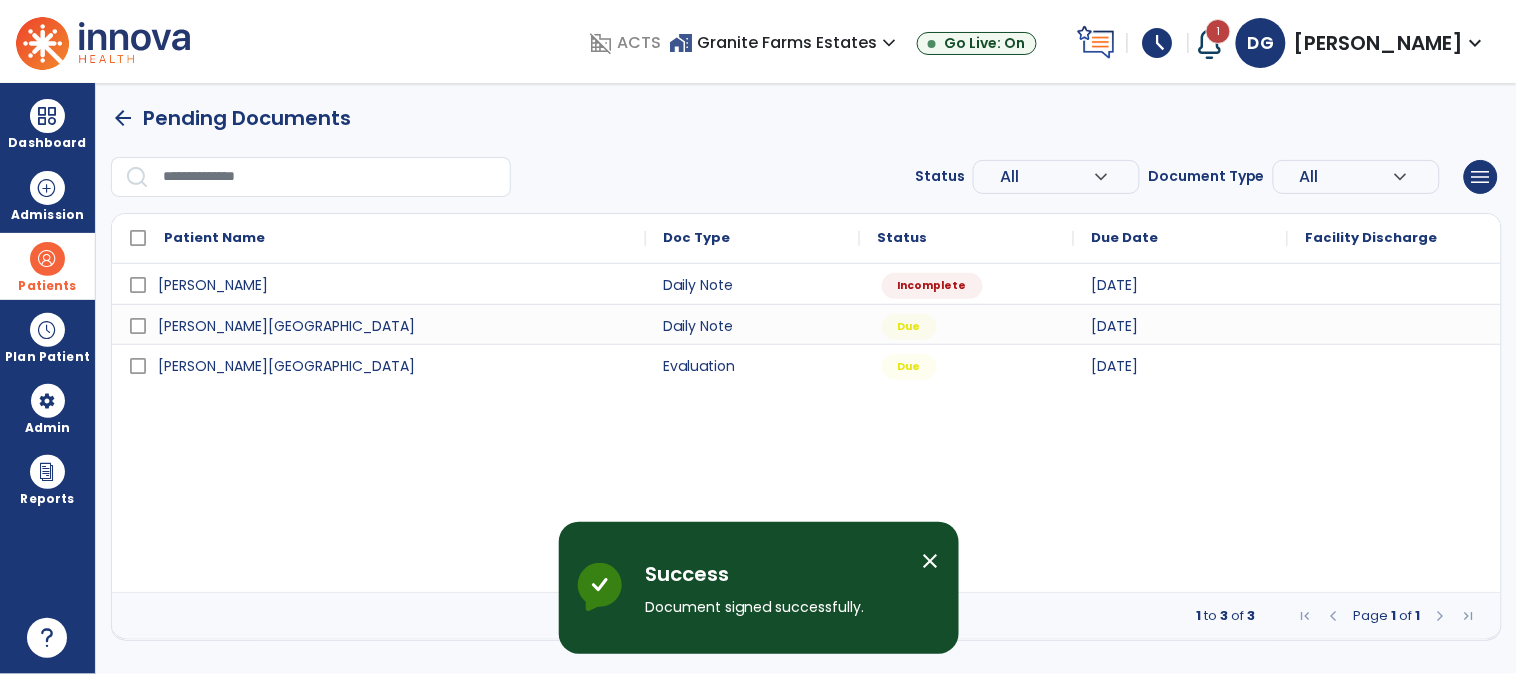 click at bounding box center [47, 259] 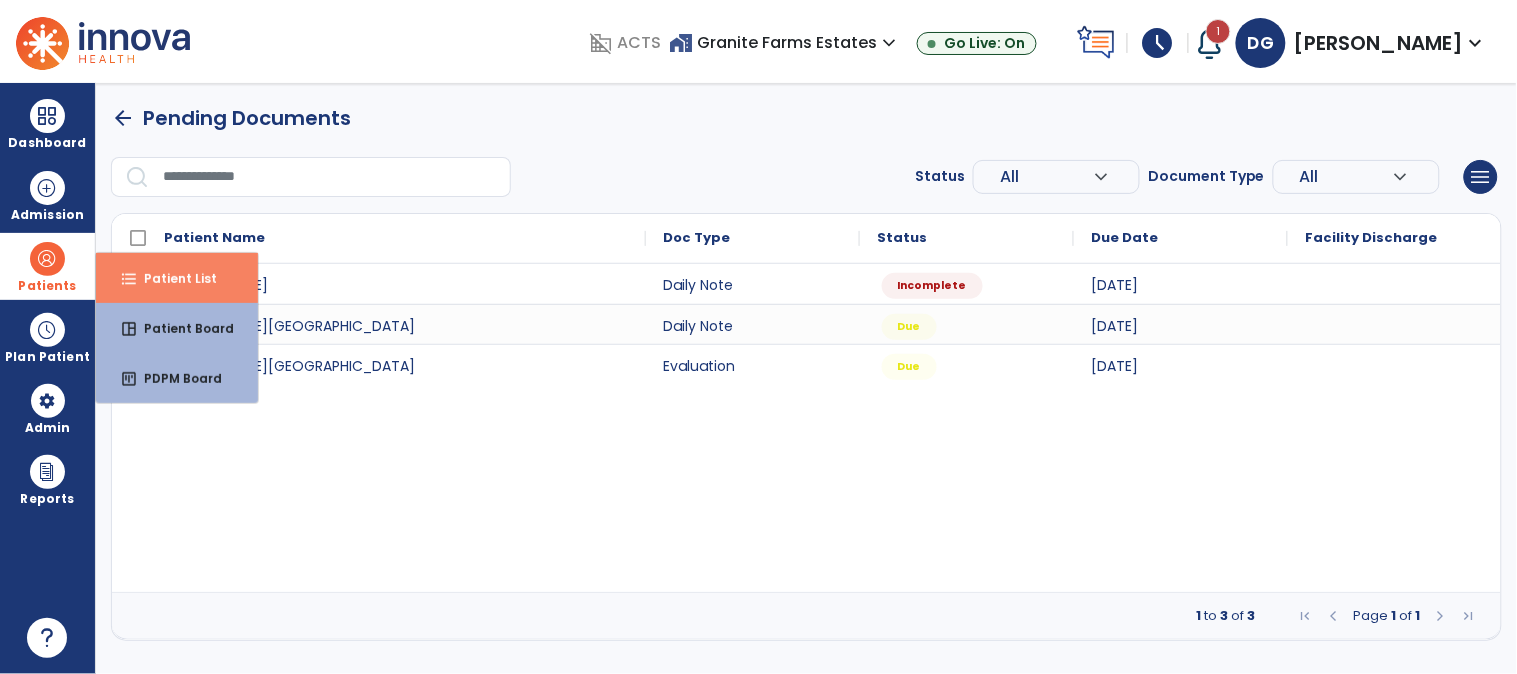 click on "Patient List" at bounding box center [172, 278] 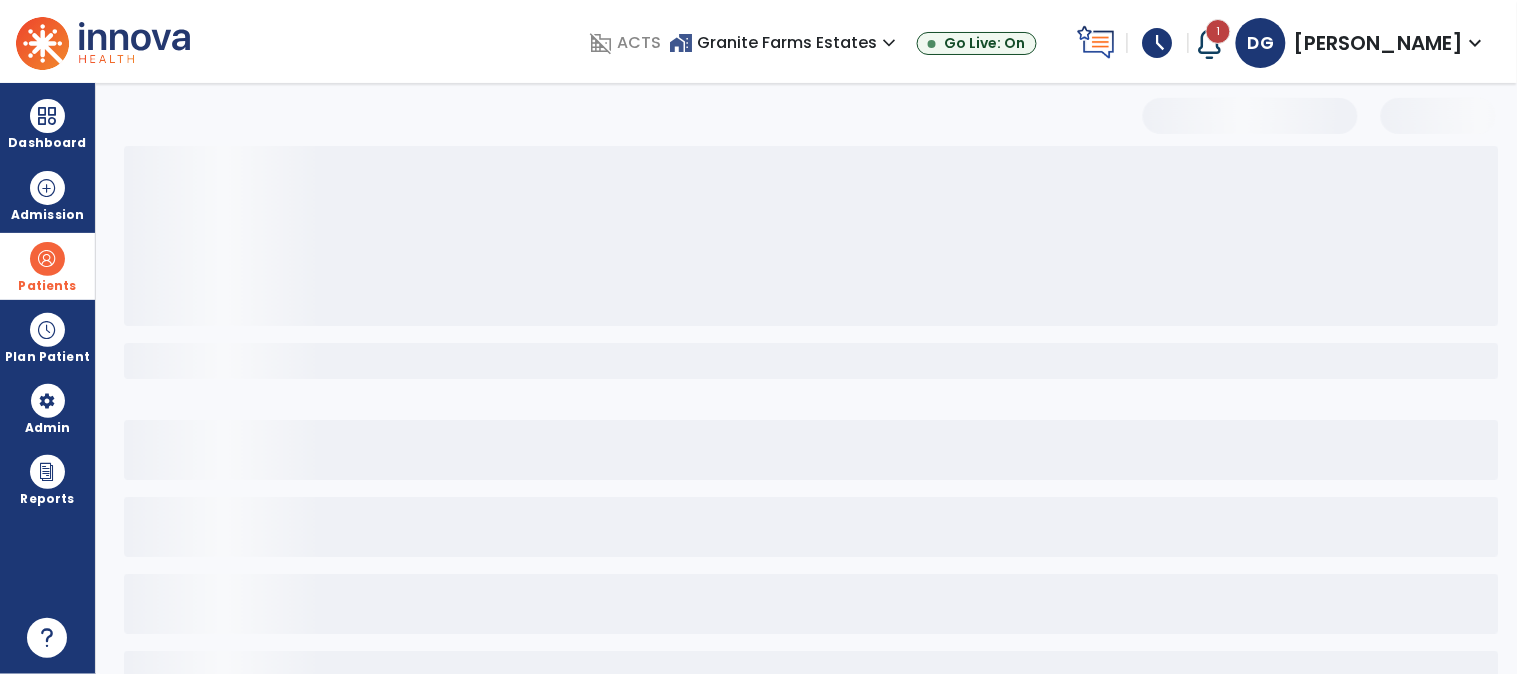 select on "***" 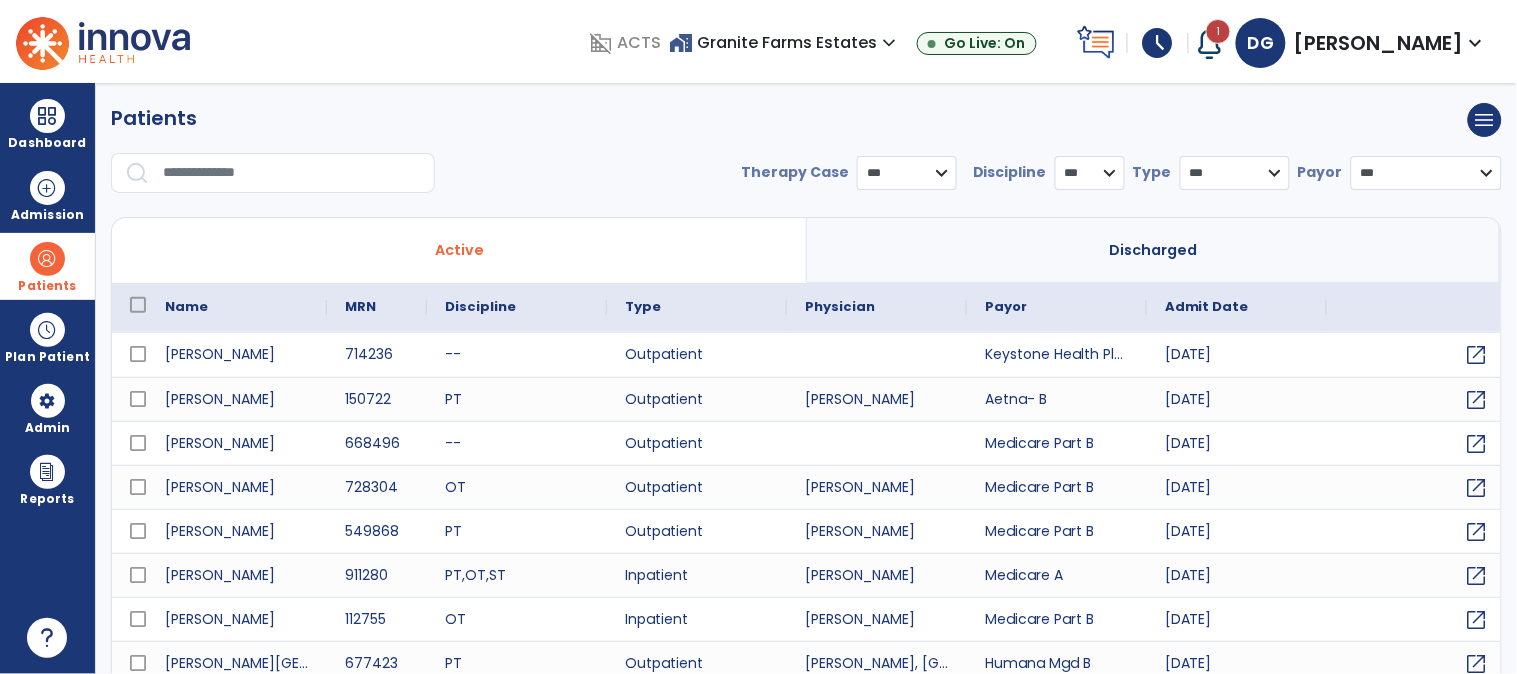 click at bounding box center (292, 173) 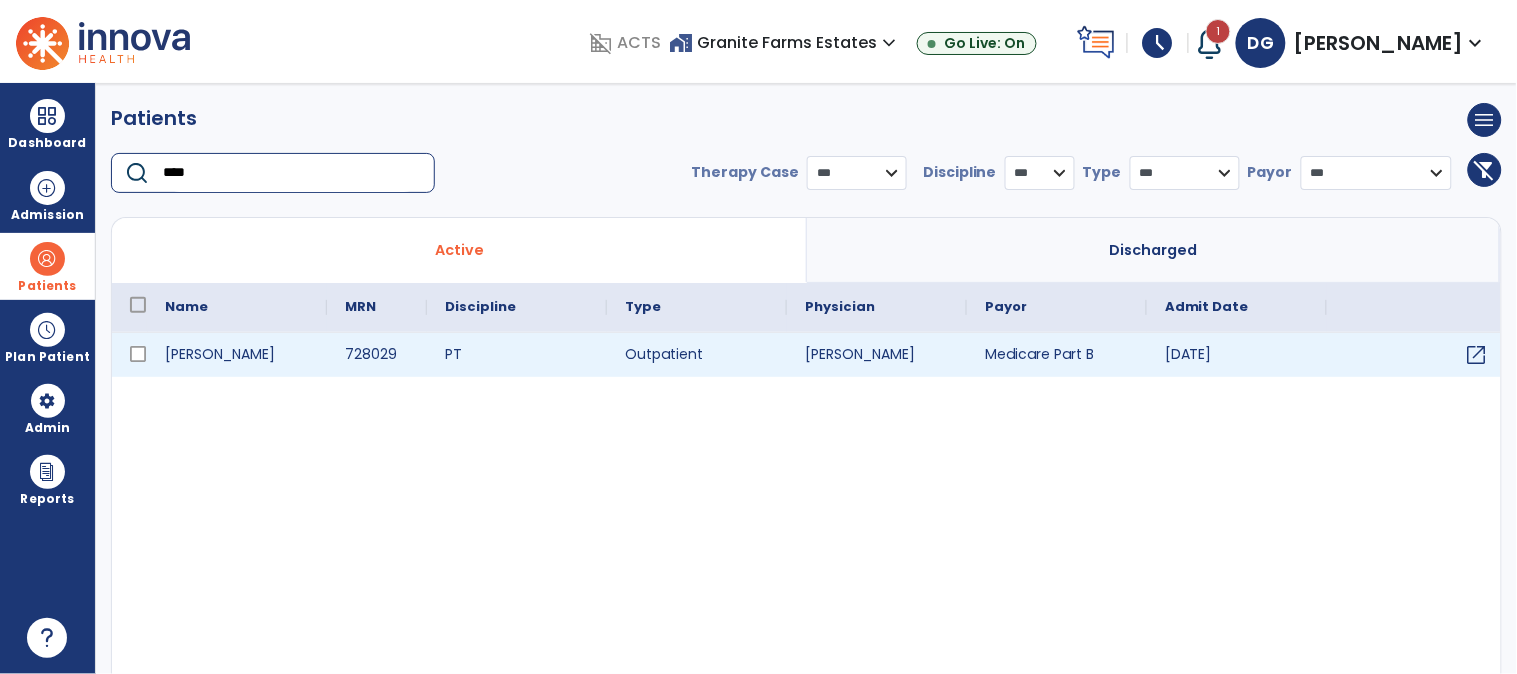 type on "****" 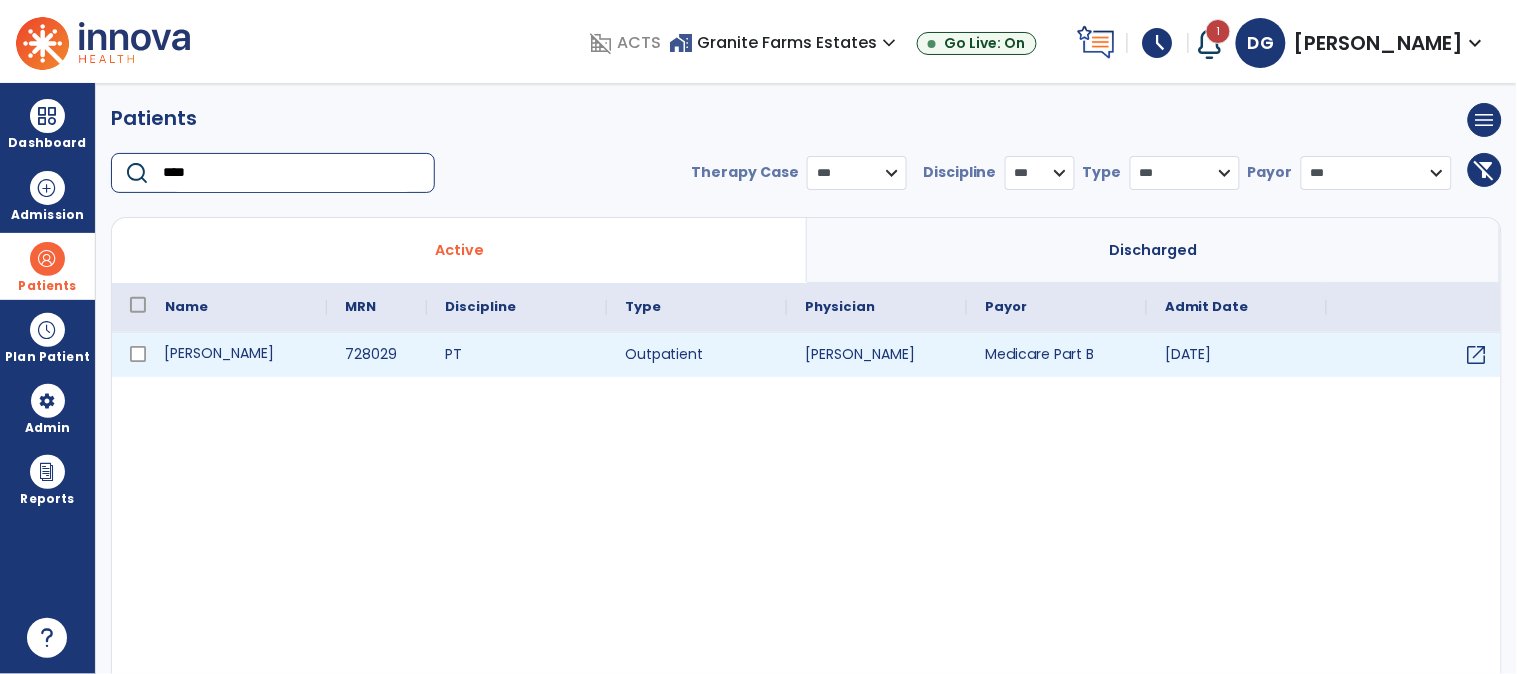 click on "[PERSON_NAME]" at bounding box center (237, 355) 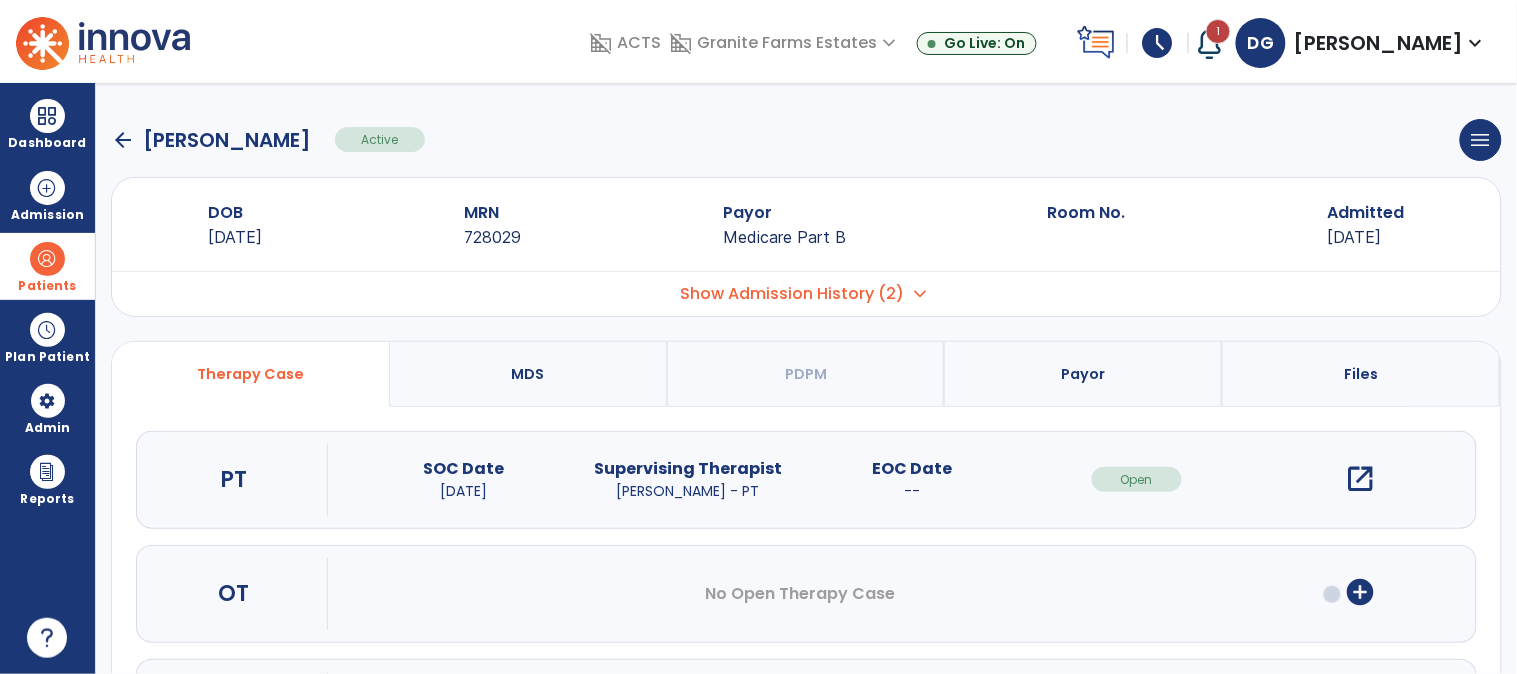 click on "open_in_new" at bounding box center (1361, 479) 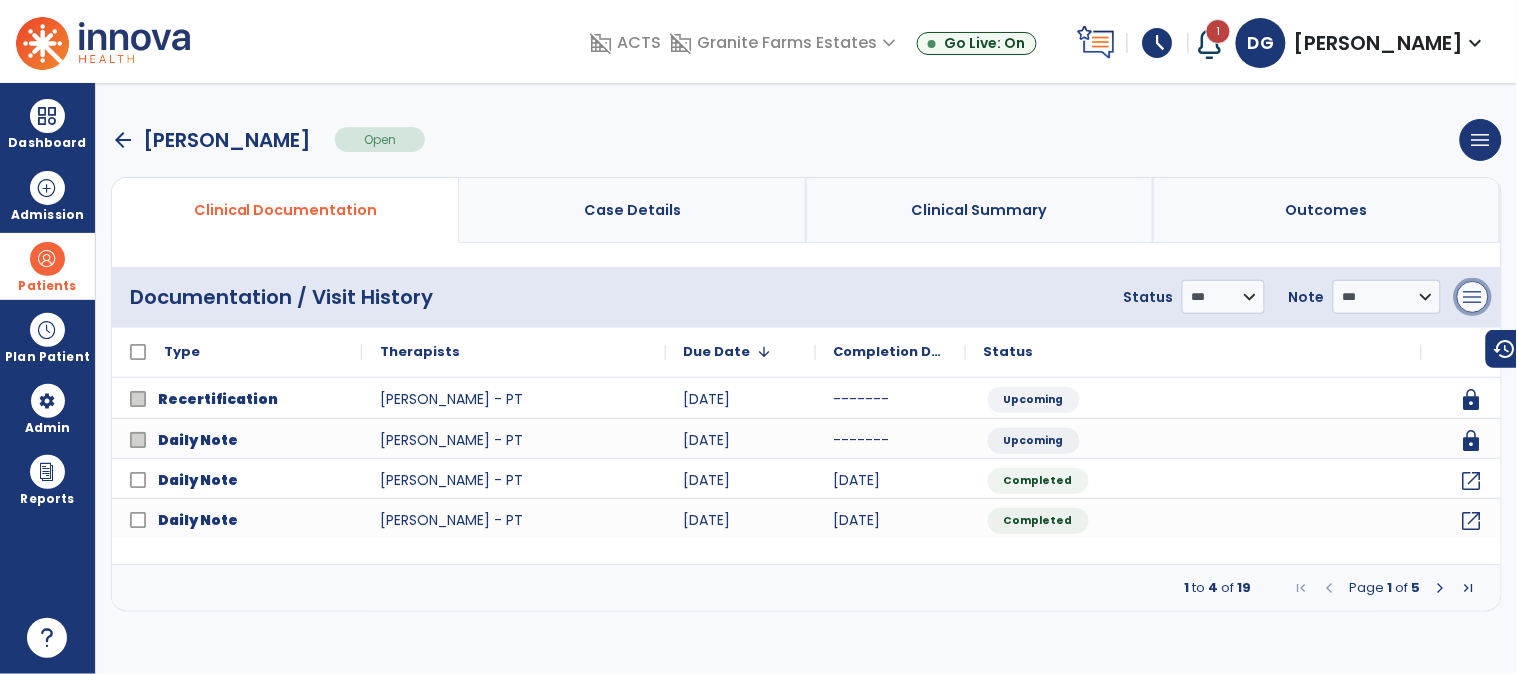 click on "menu" at bounding box center (1473, 297) 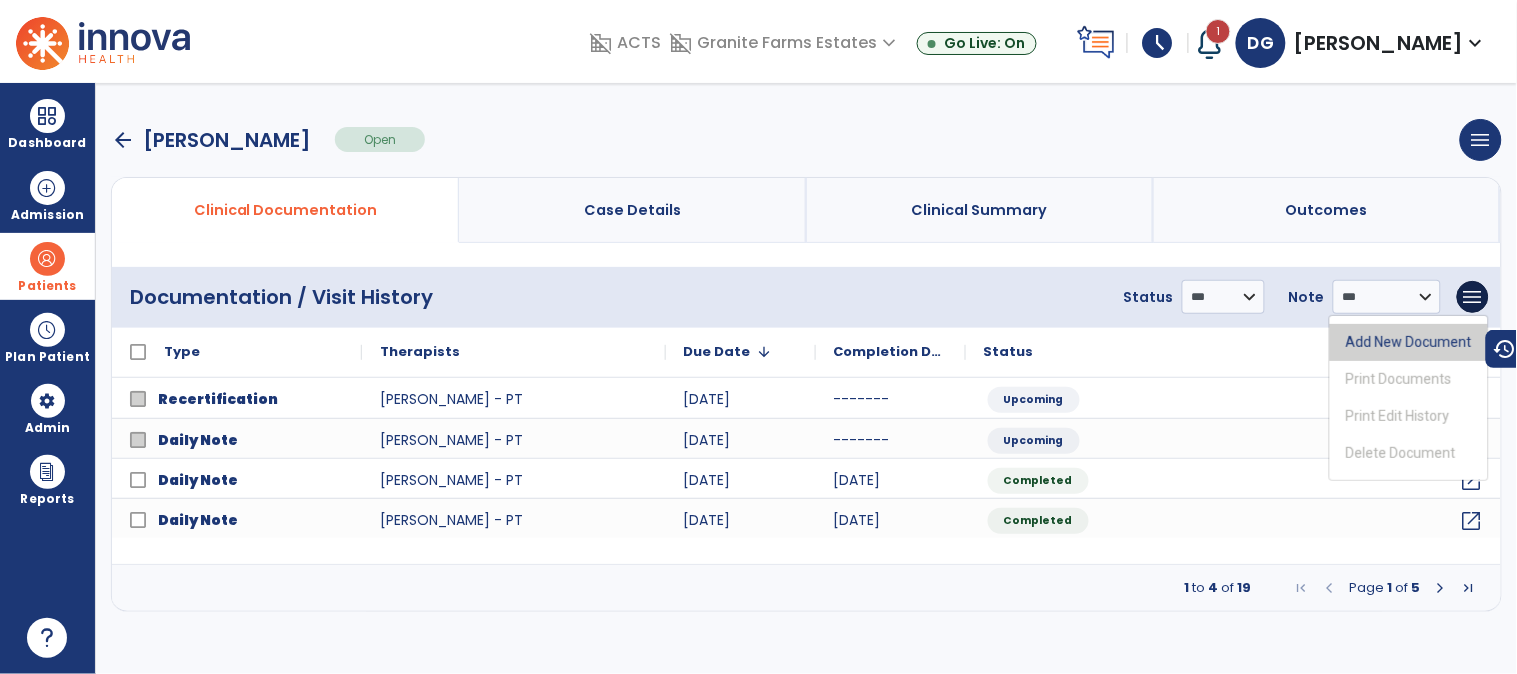 click on "Add New Document" at bounding box center [1409, 342] 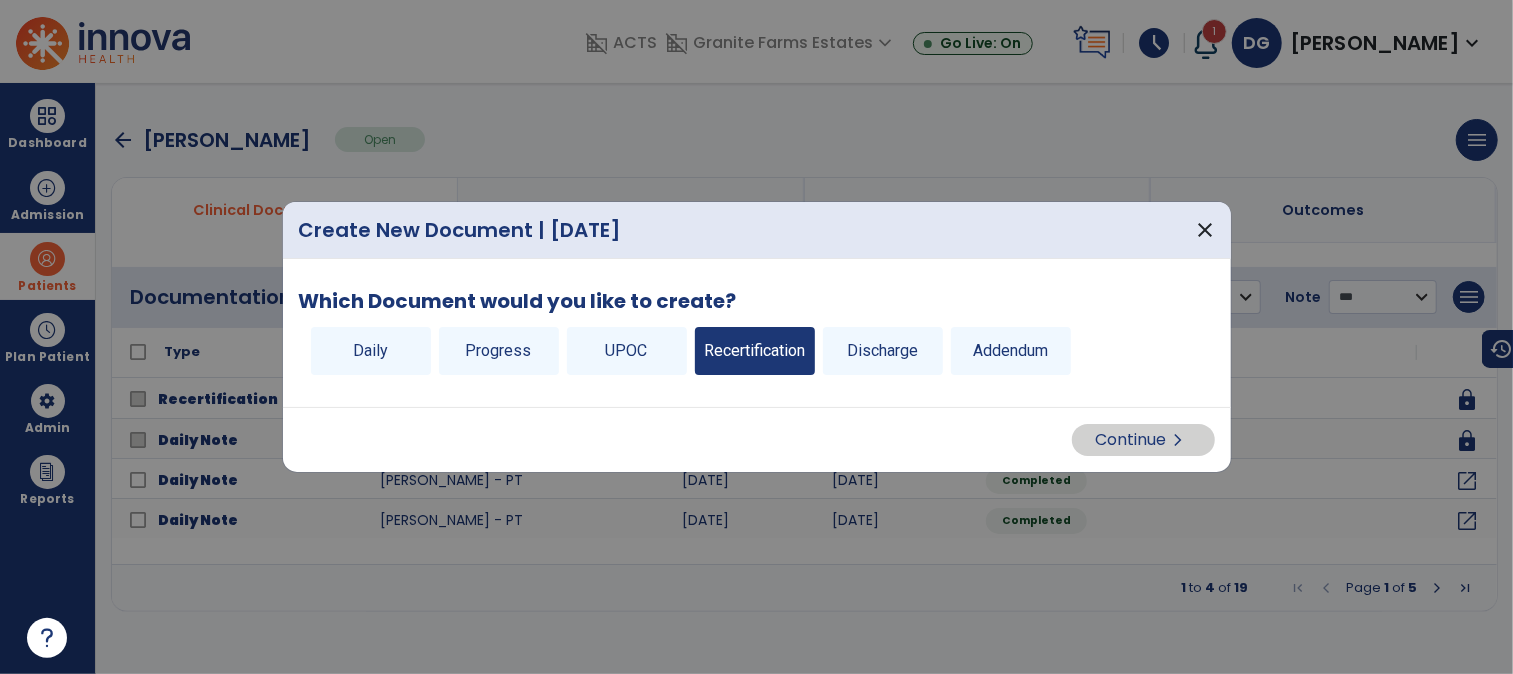 click on "Recertification" at bounding box center (755, 351) 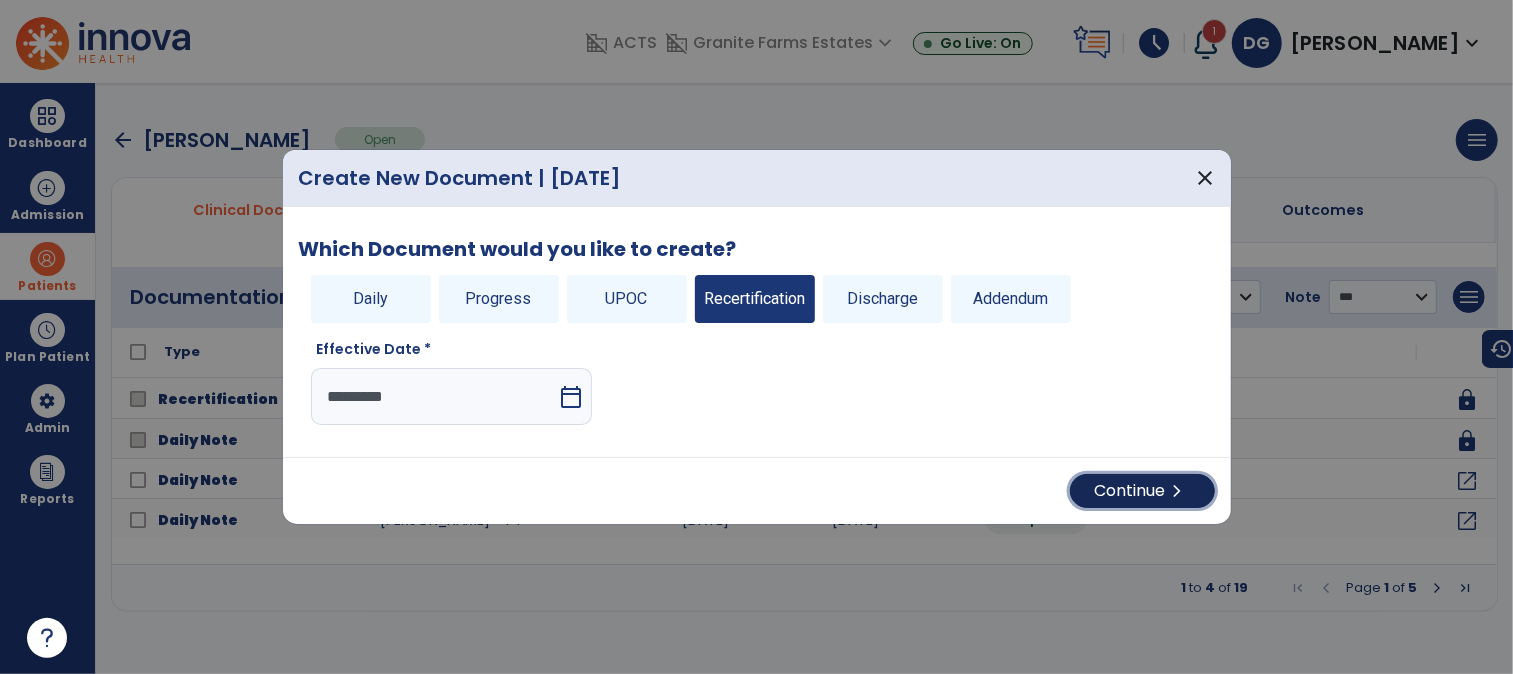 click on "Continue   chevron_right" at bounding box center [1142, 491] 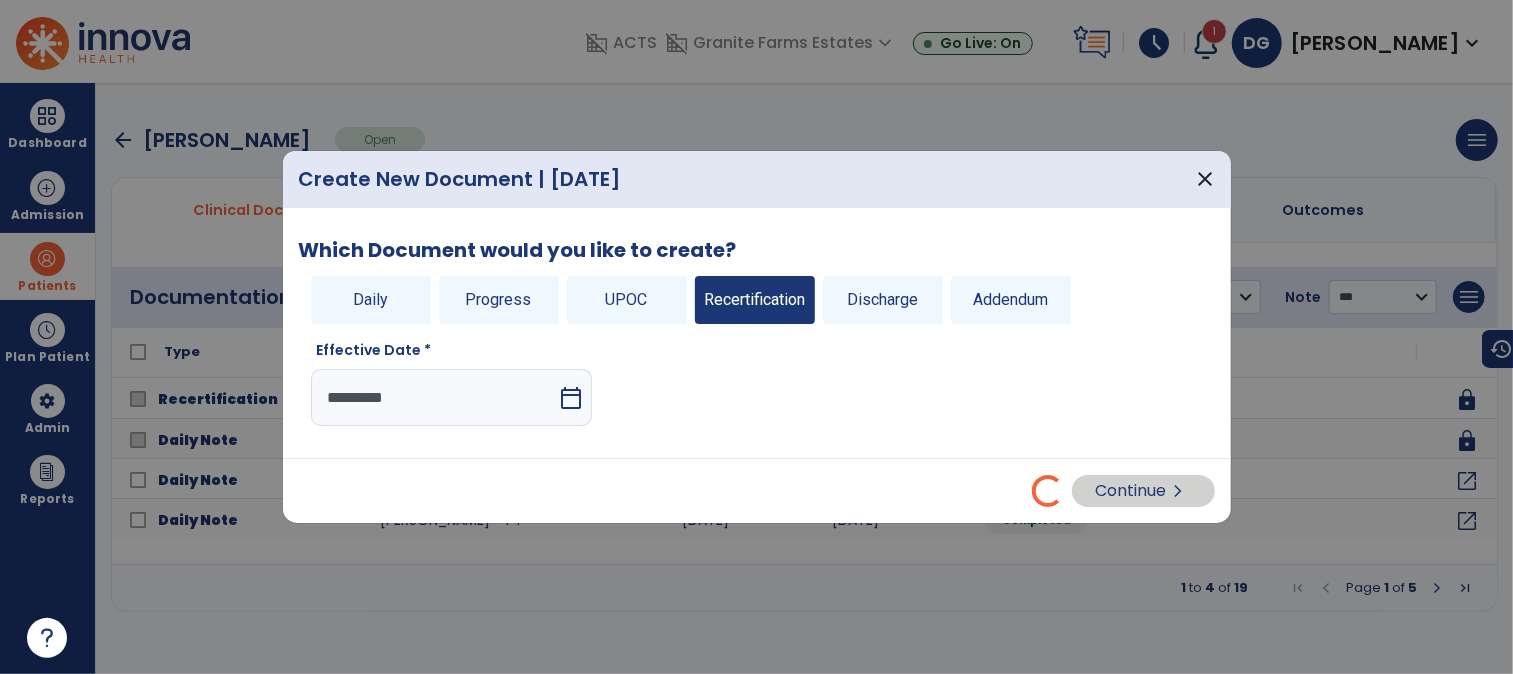 select on "**" 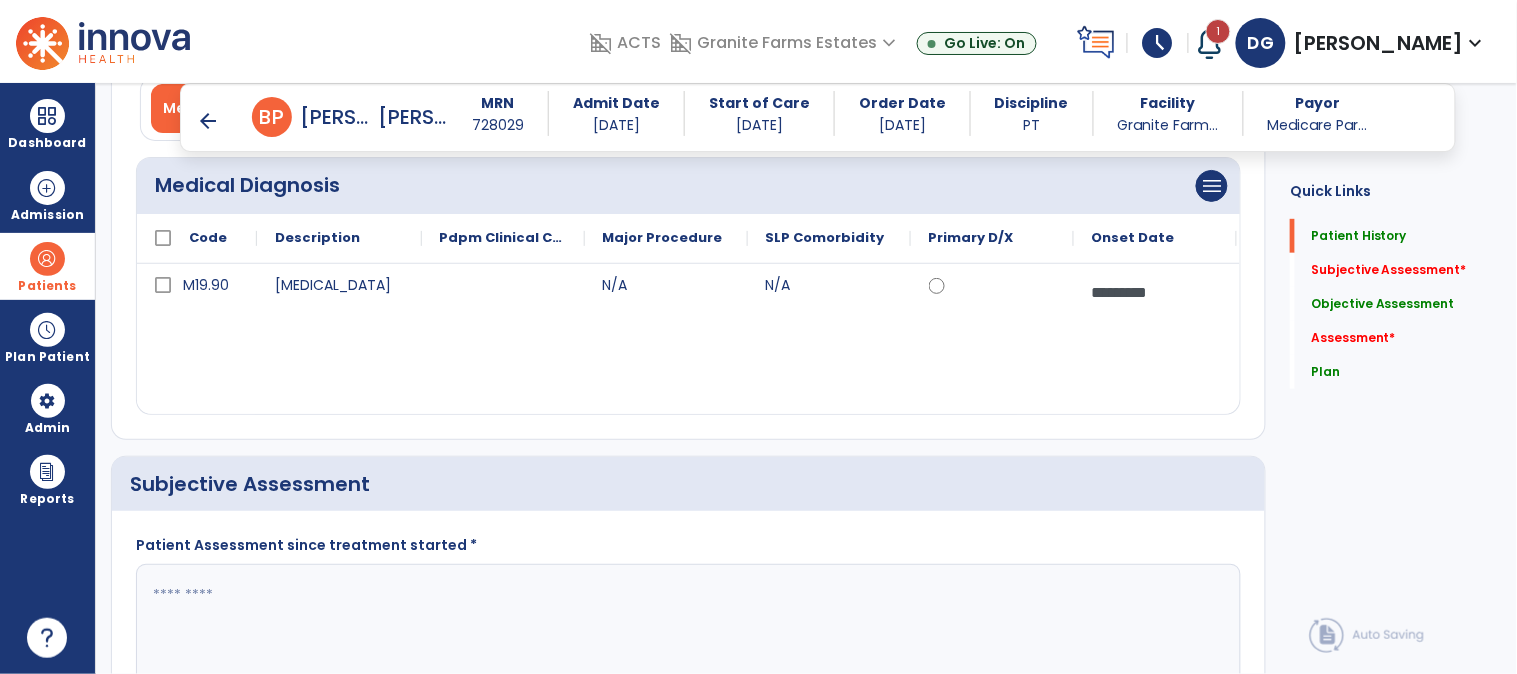 scroll, scrollTop: 444, scrollLeft: 0, axis: vertical 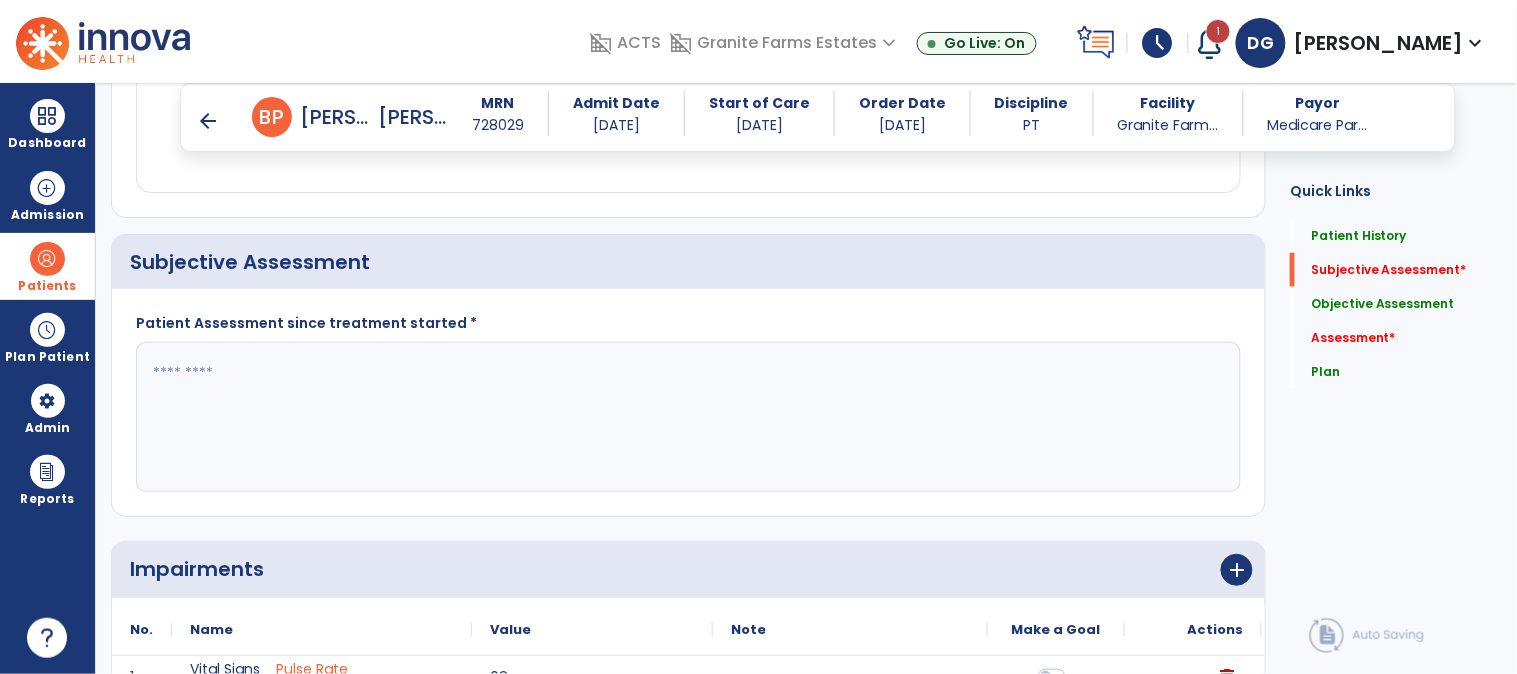 click 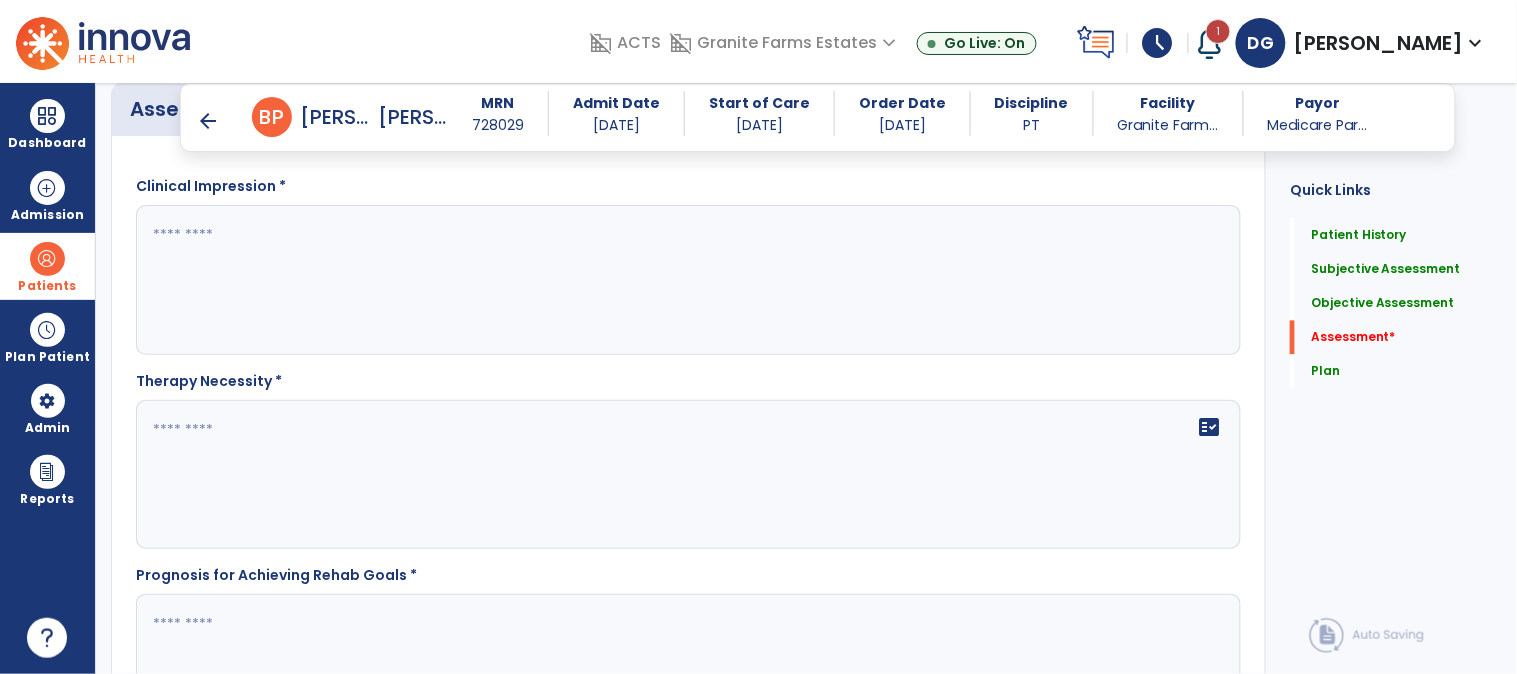 scroll, scrollTop: 2888, scrollLeft: 0, axis: vertical 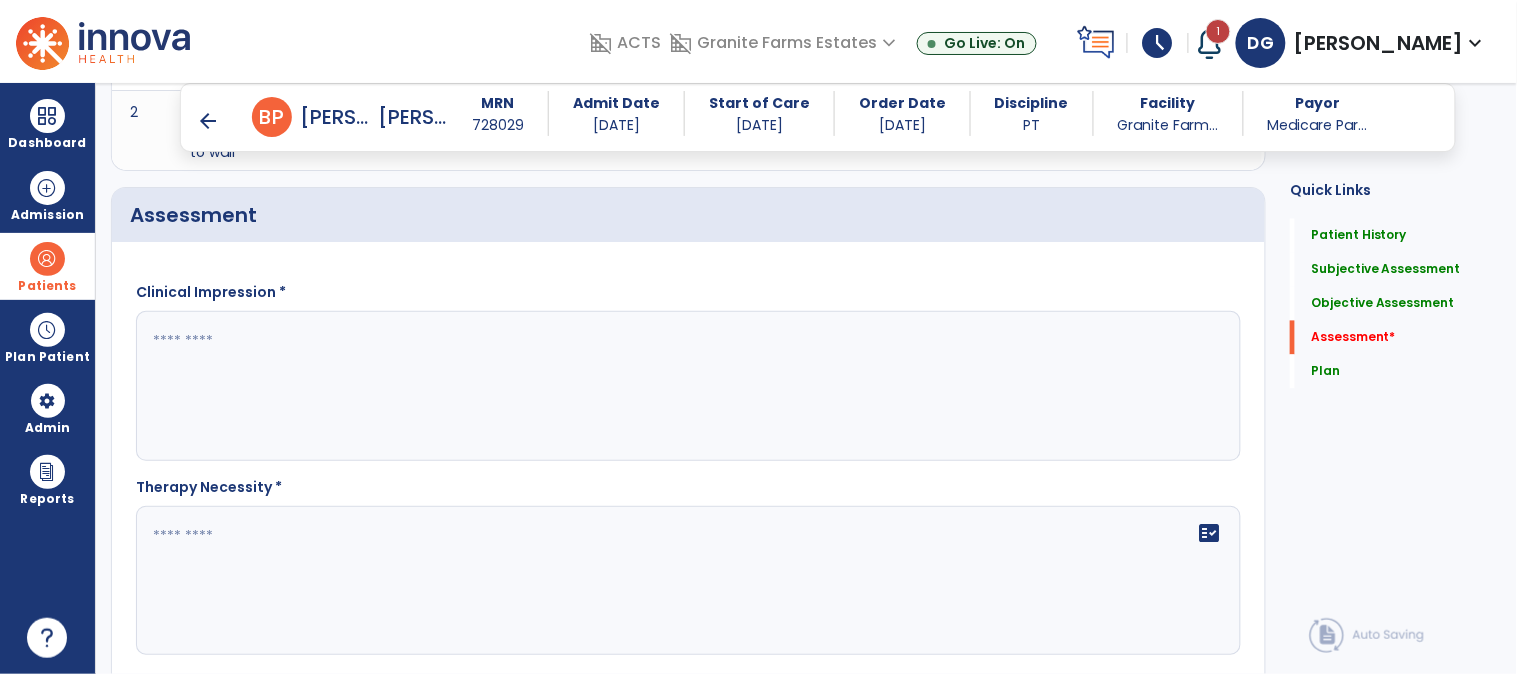 type on "**********" 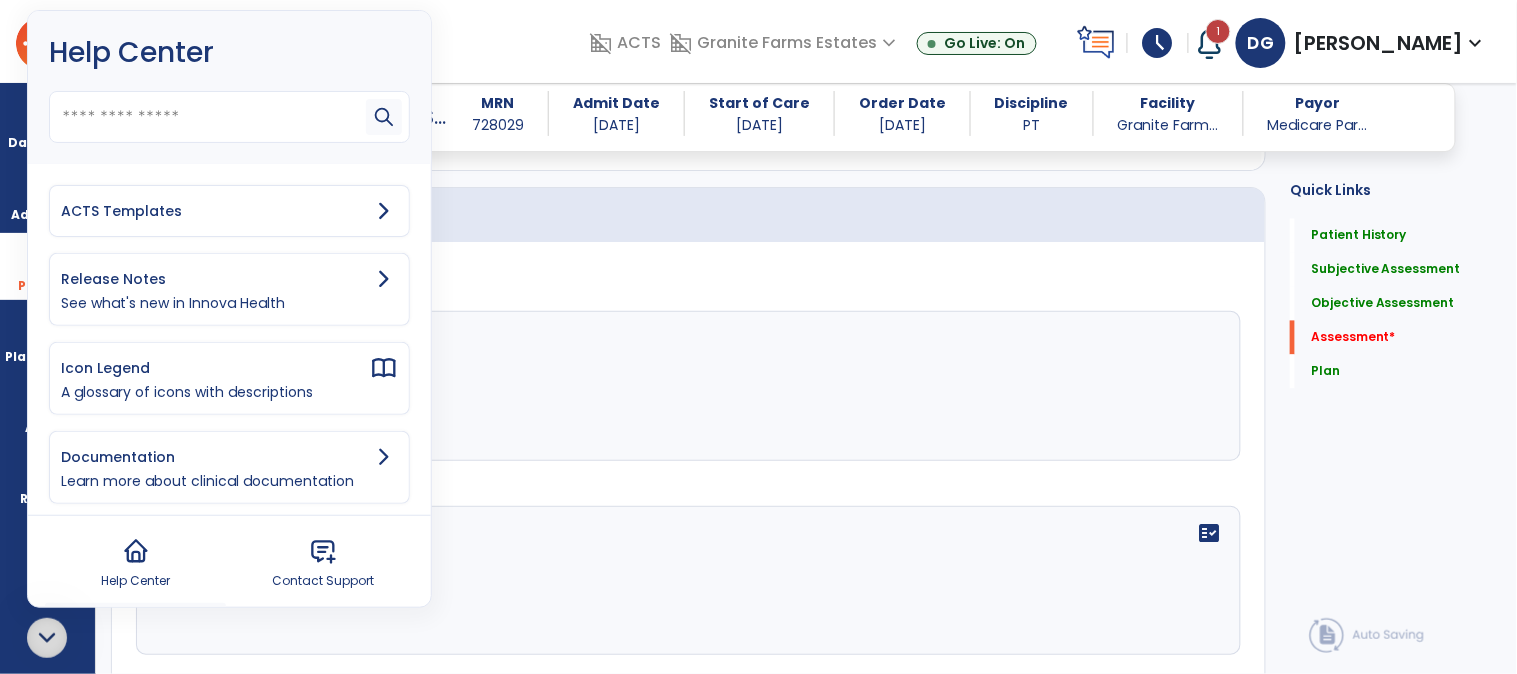 click on "ACTS Templates" at bounding box center [215, 211] 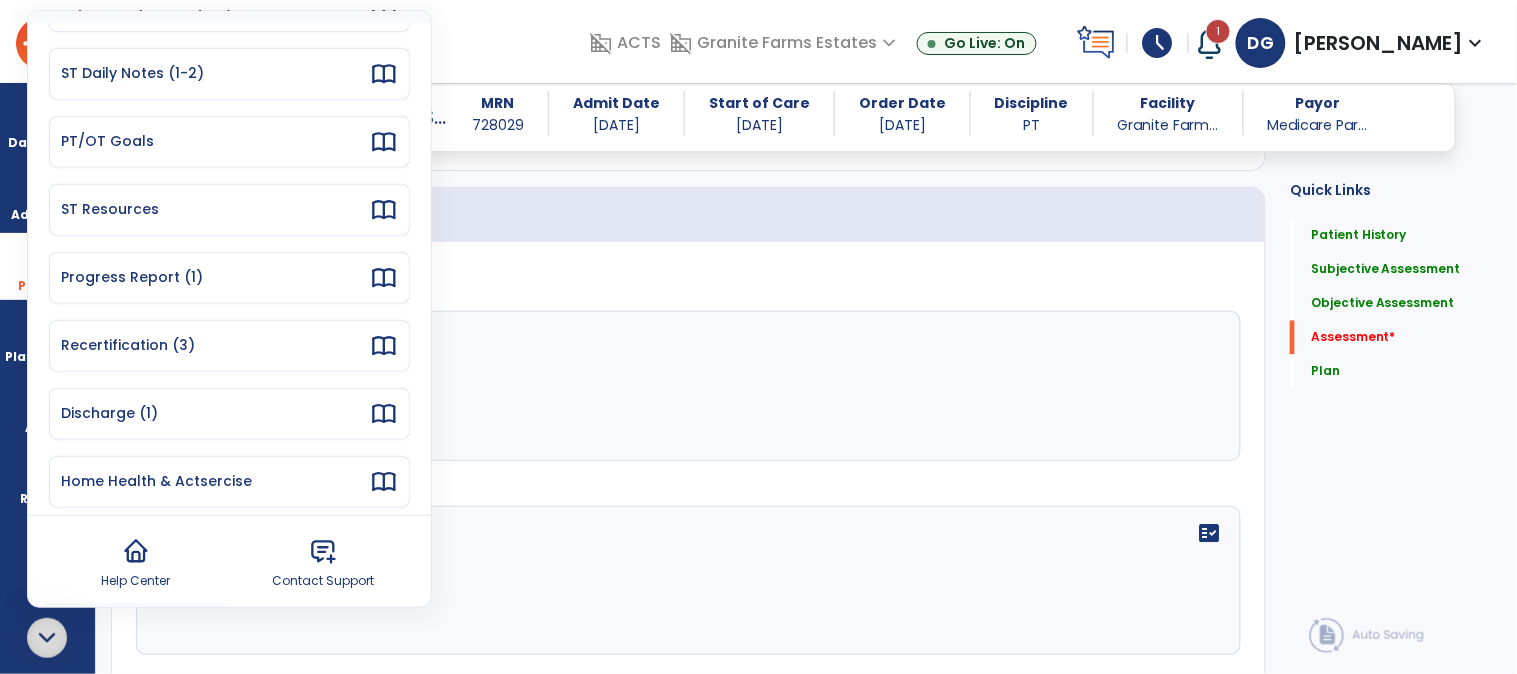 scroll, scrollTop: 218, scrollLeft: 0, axis: vertical 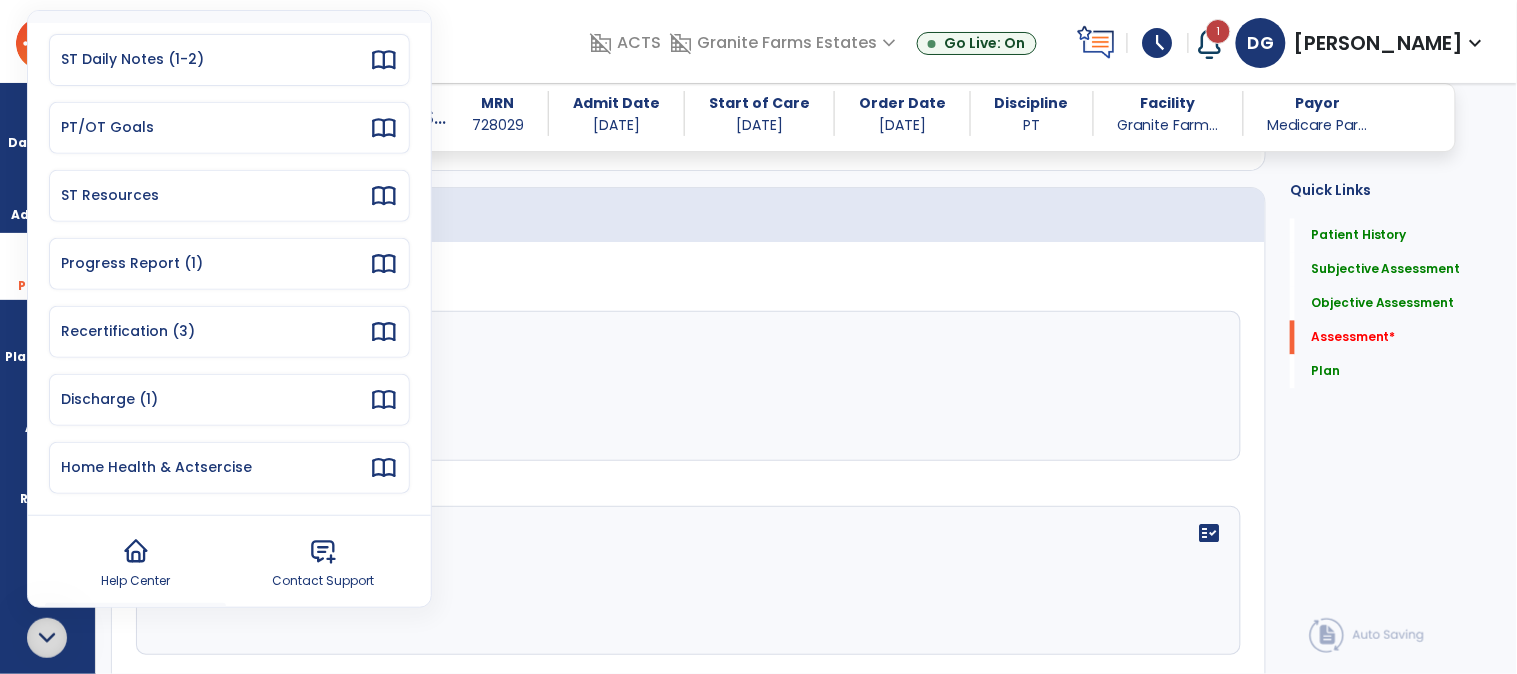 click on "Recertification (3)" at bounding box center [215, 331] 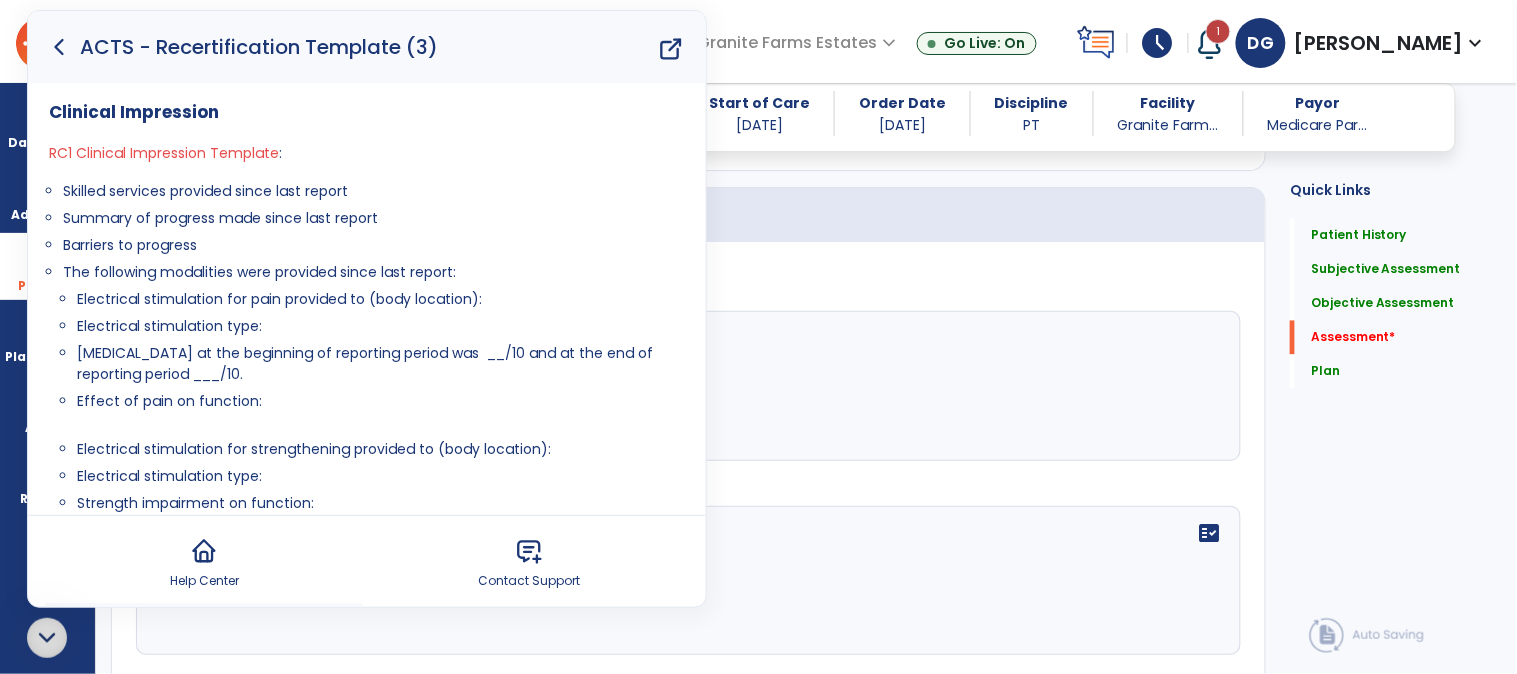 click 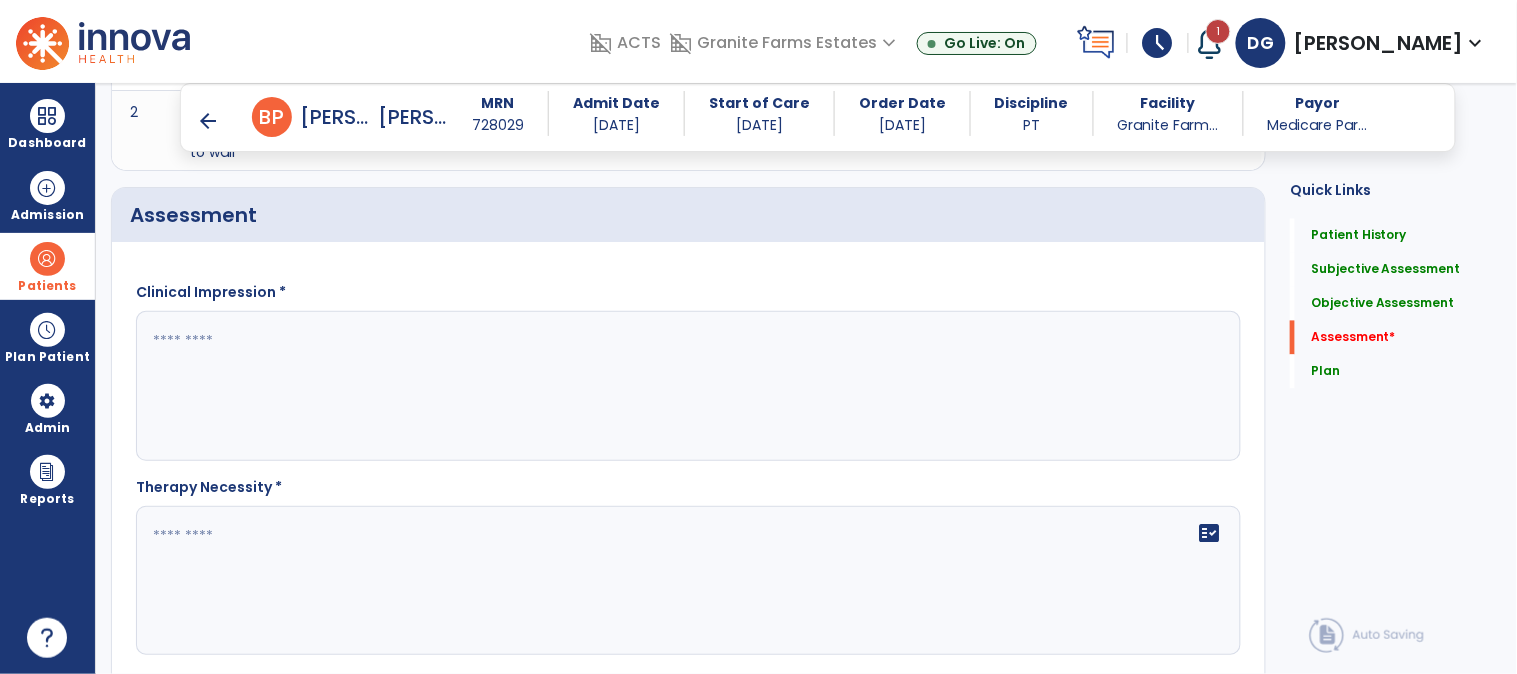 click 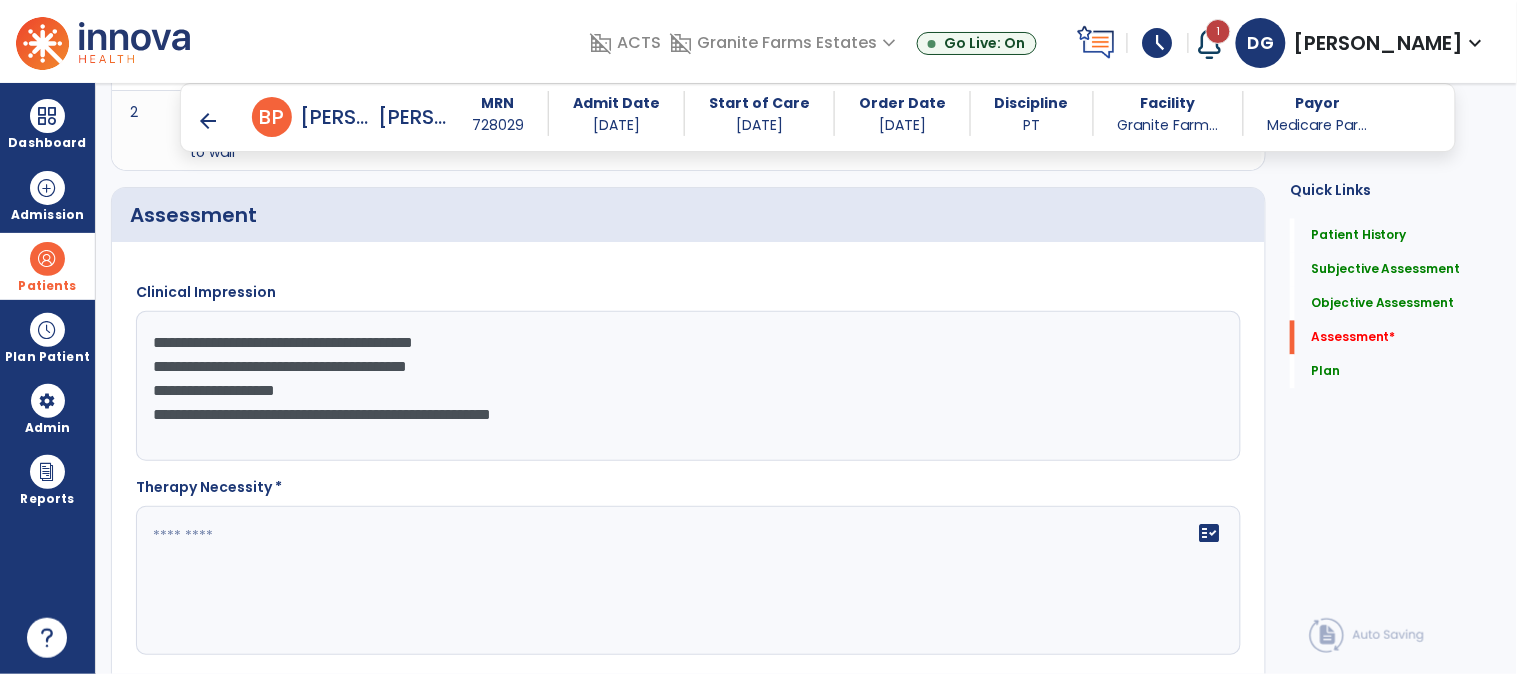 click on "**********" 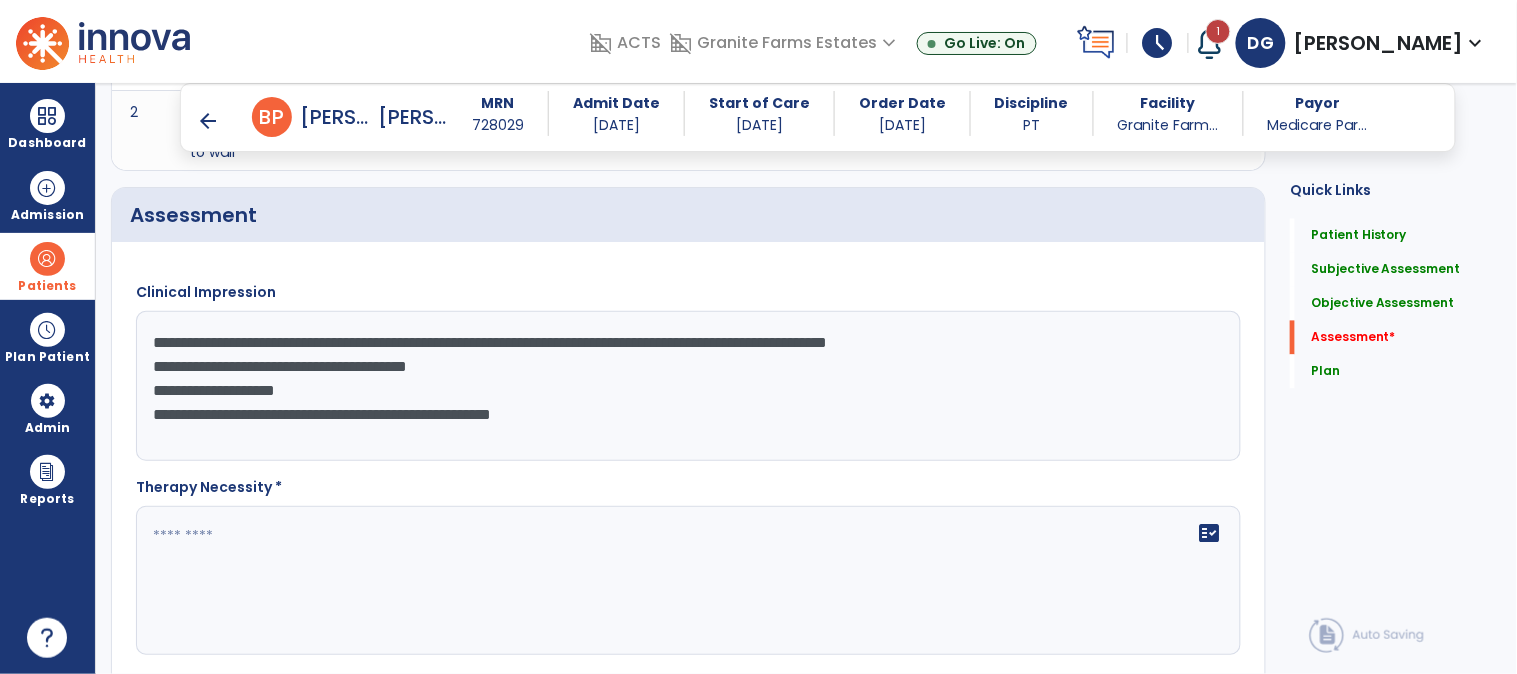 click on "**********" 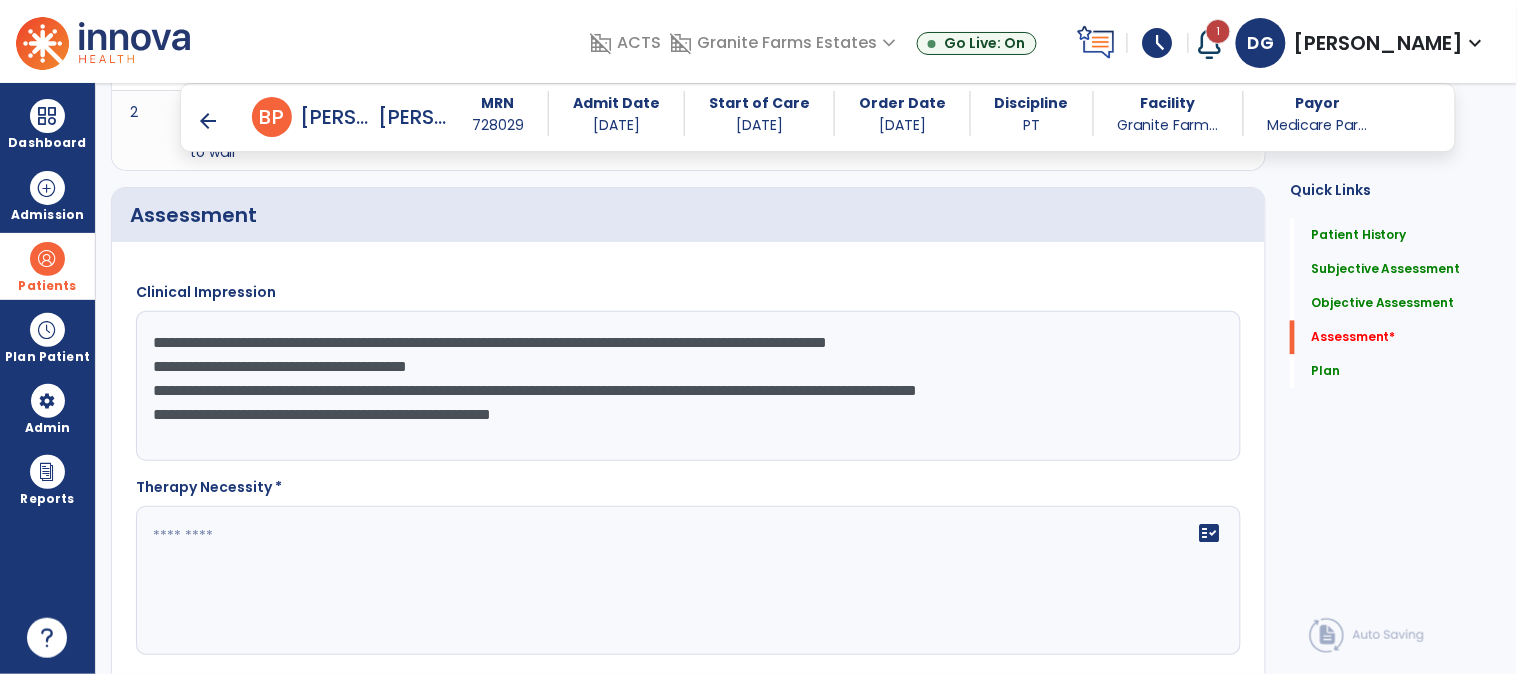 click on "**********" 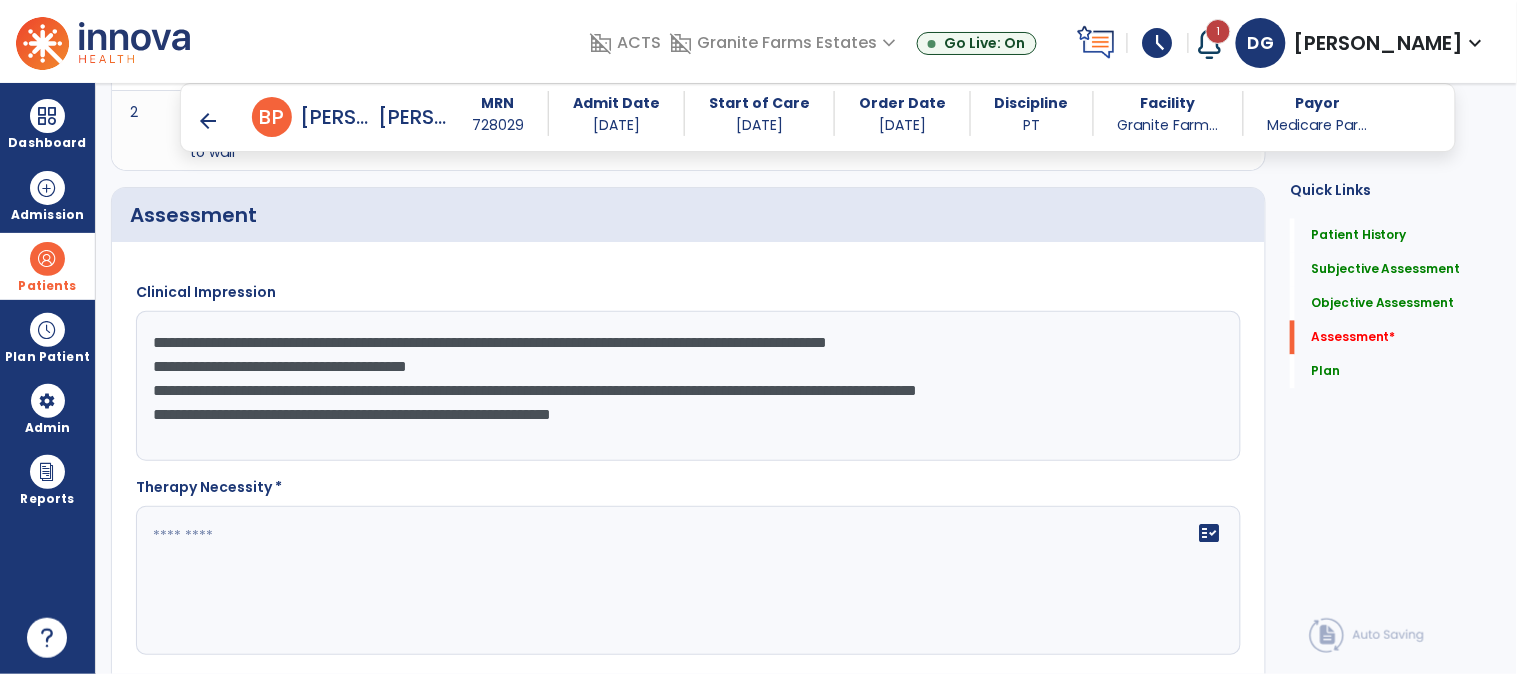 type on "**********" 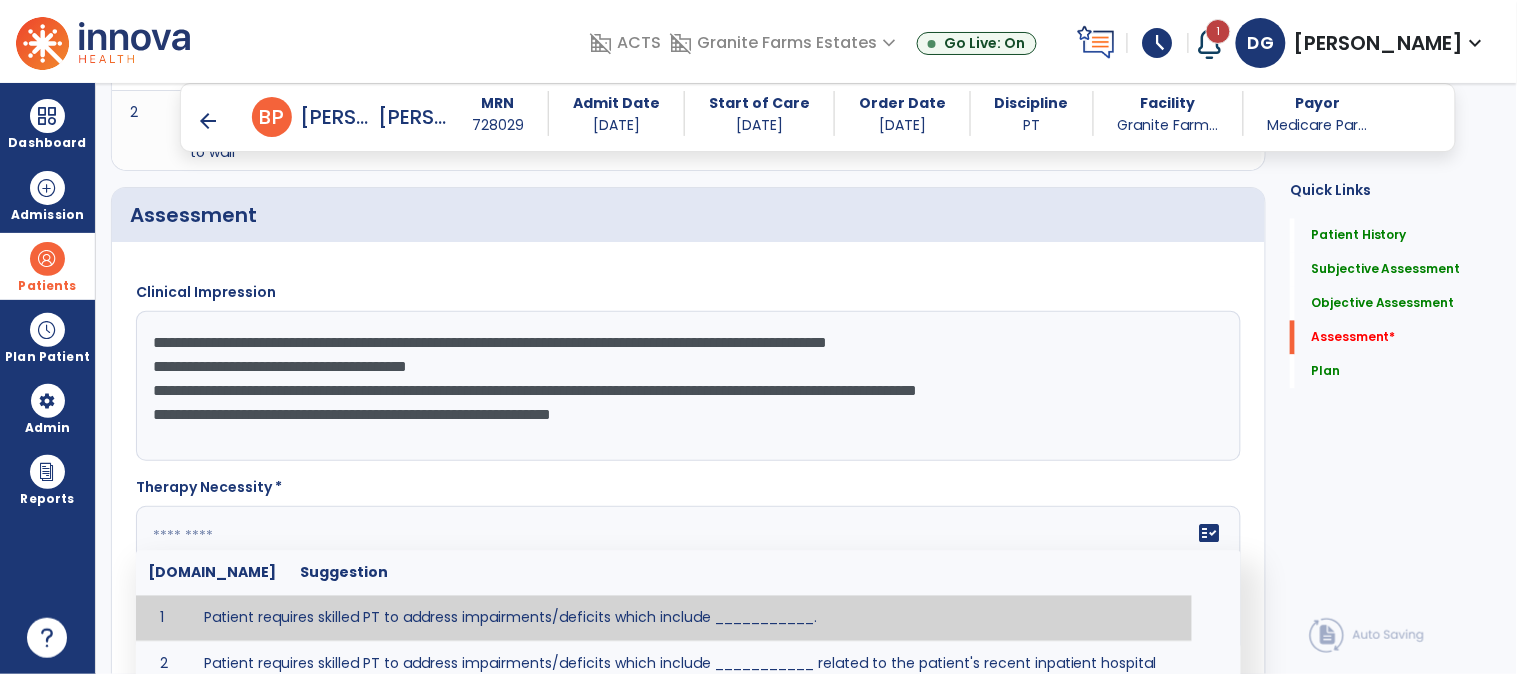 paste on "**********" 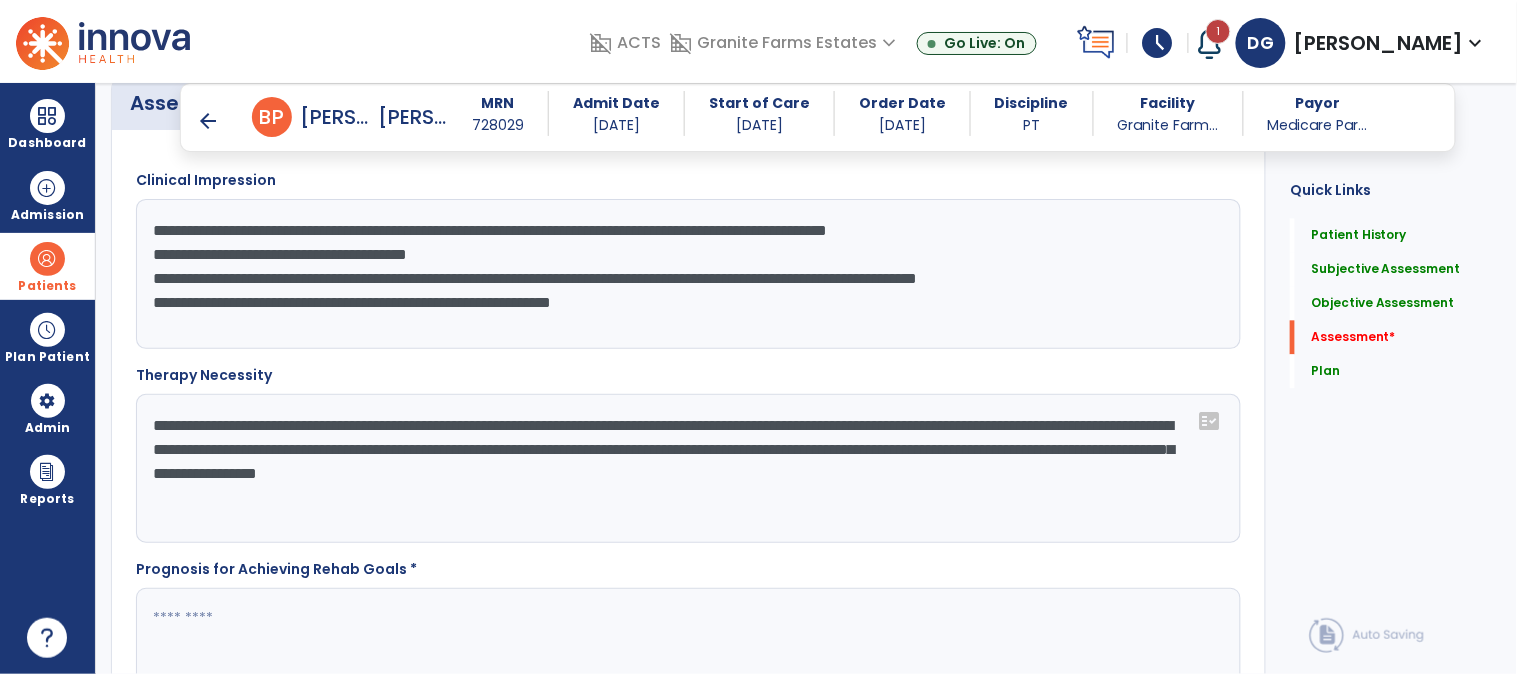 scroll, scrollTop: 3111, scrollLeft: 0, axis: vertical 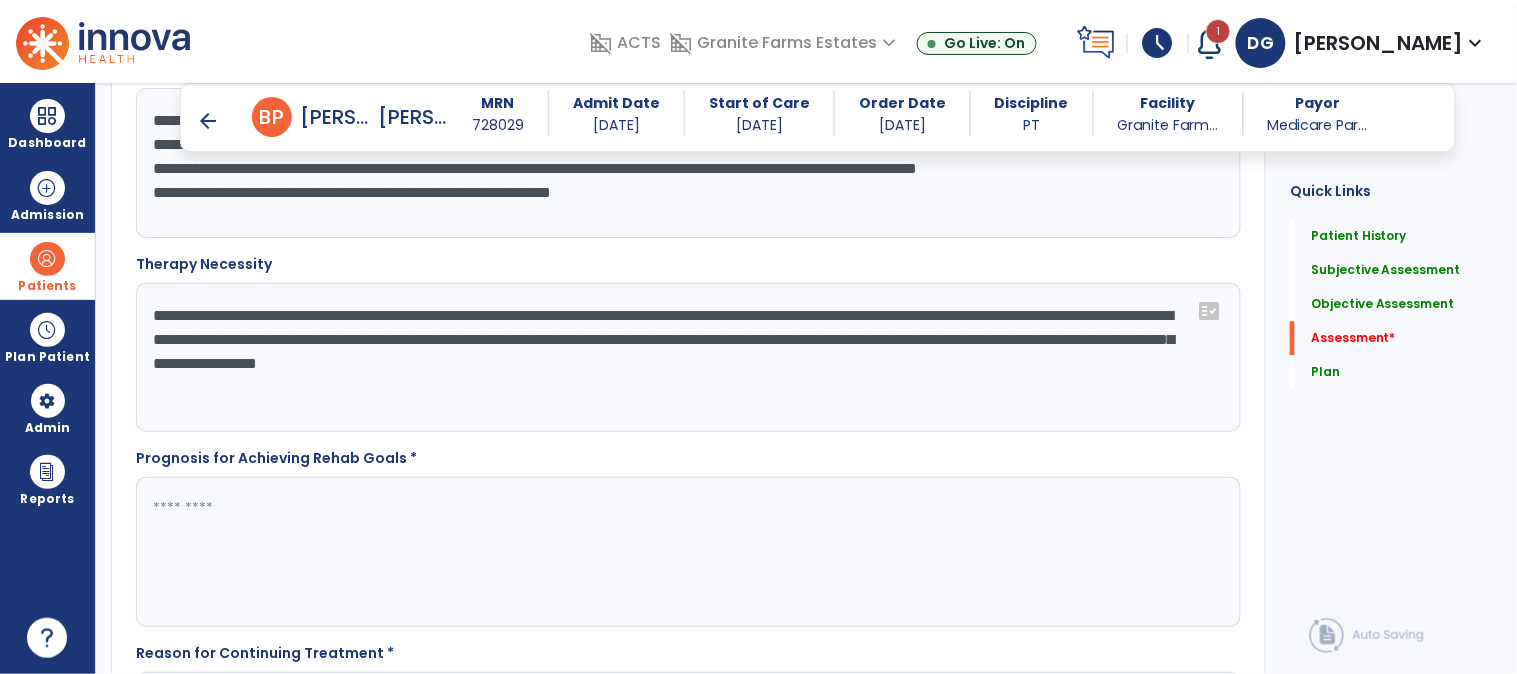 type on "**********" 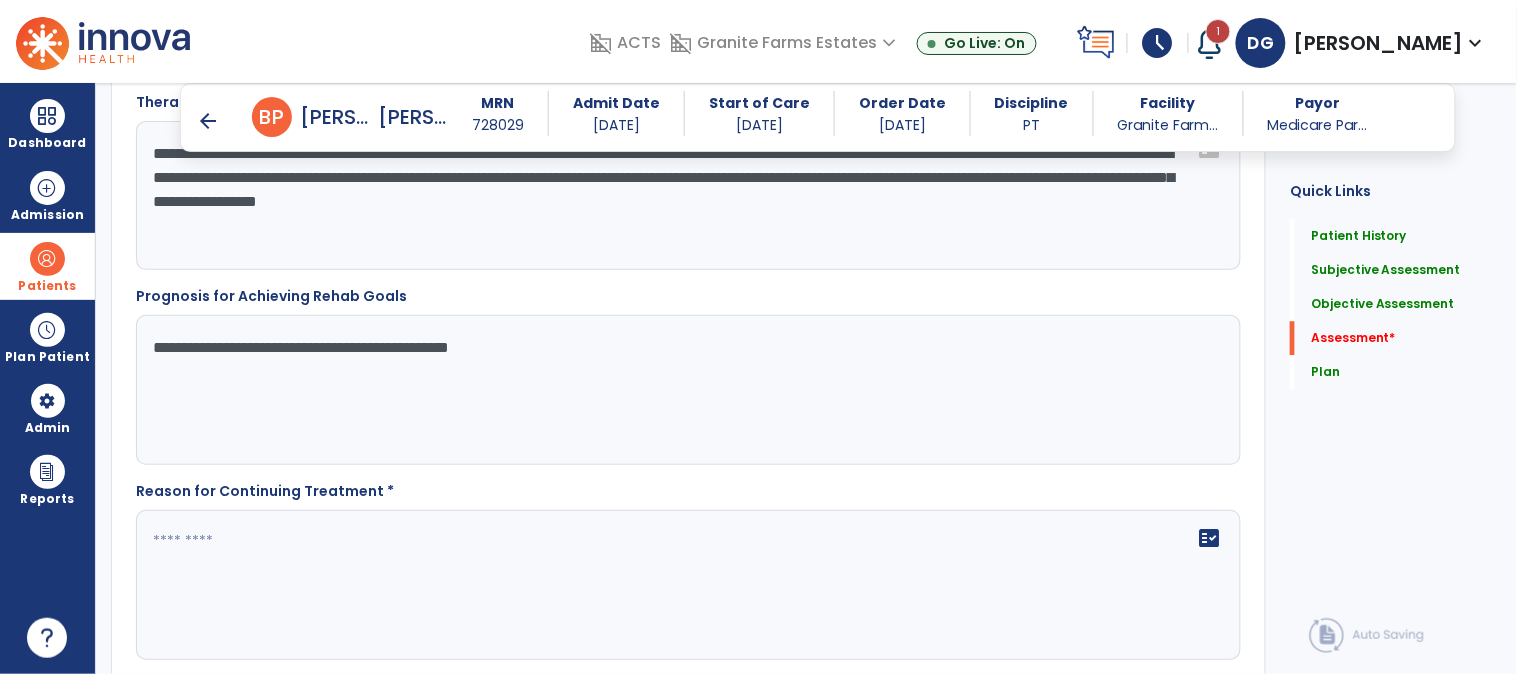 scroll, scrollTop: 3333, scrollLeft: 0, axis: vertical 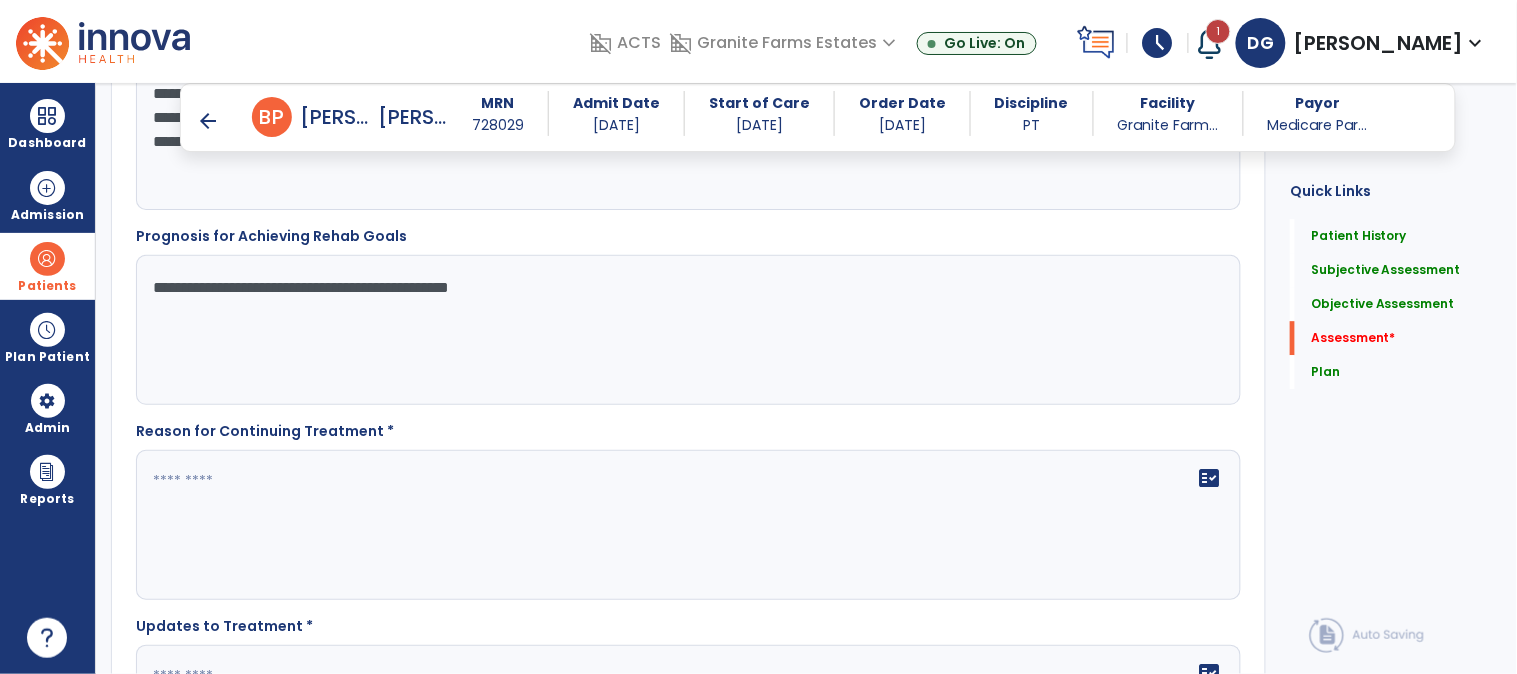 type on "**********" 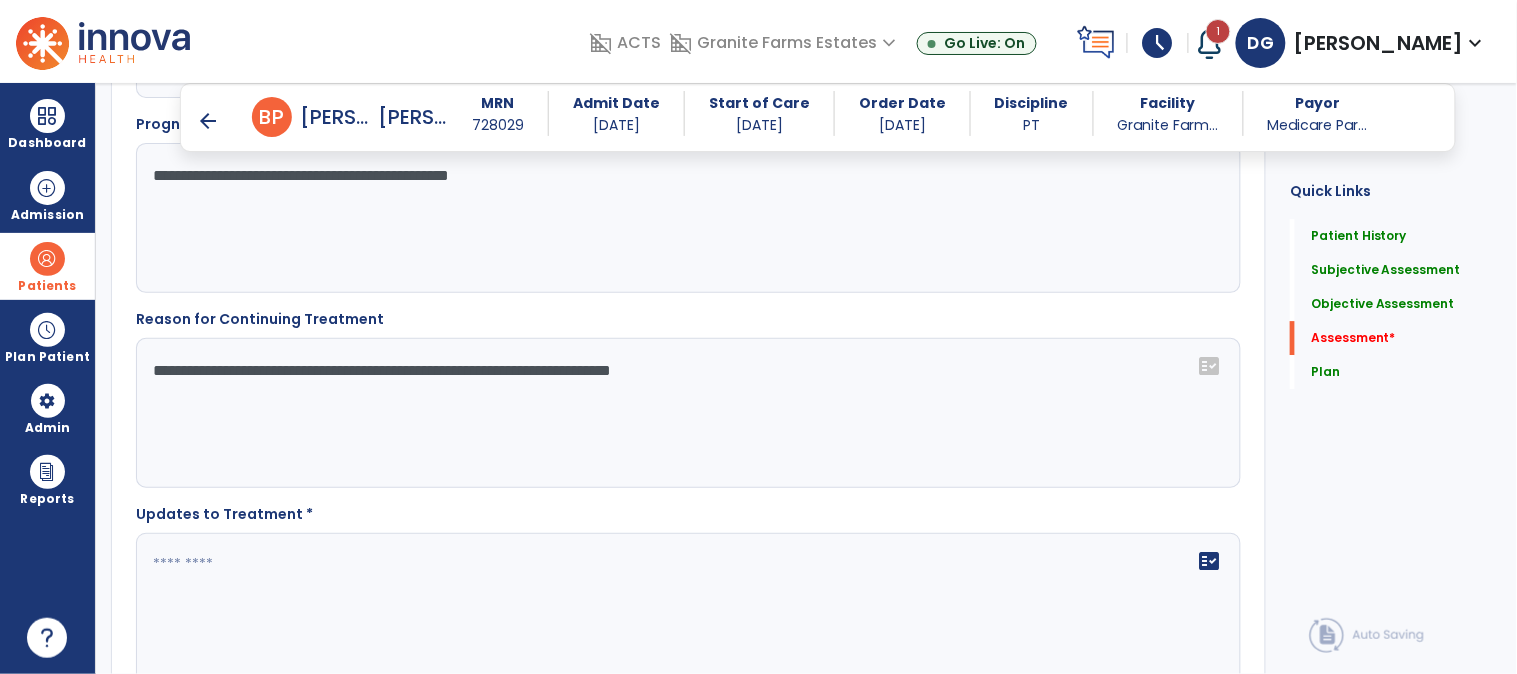 scroll, scrollTop: 3666, scrollLeft: 0, axis: vertical 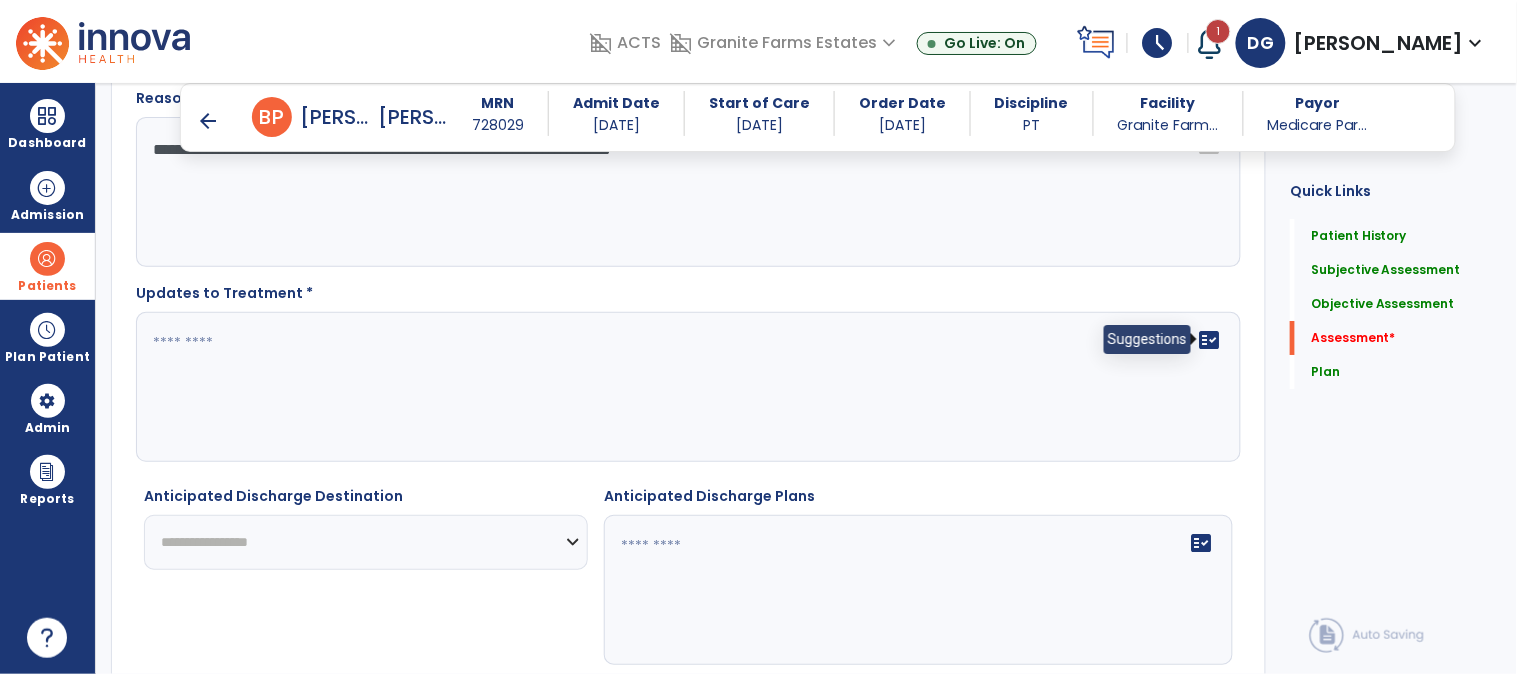 type on "**********" 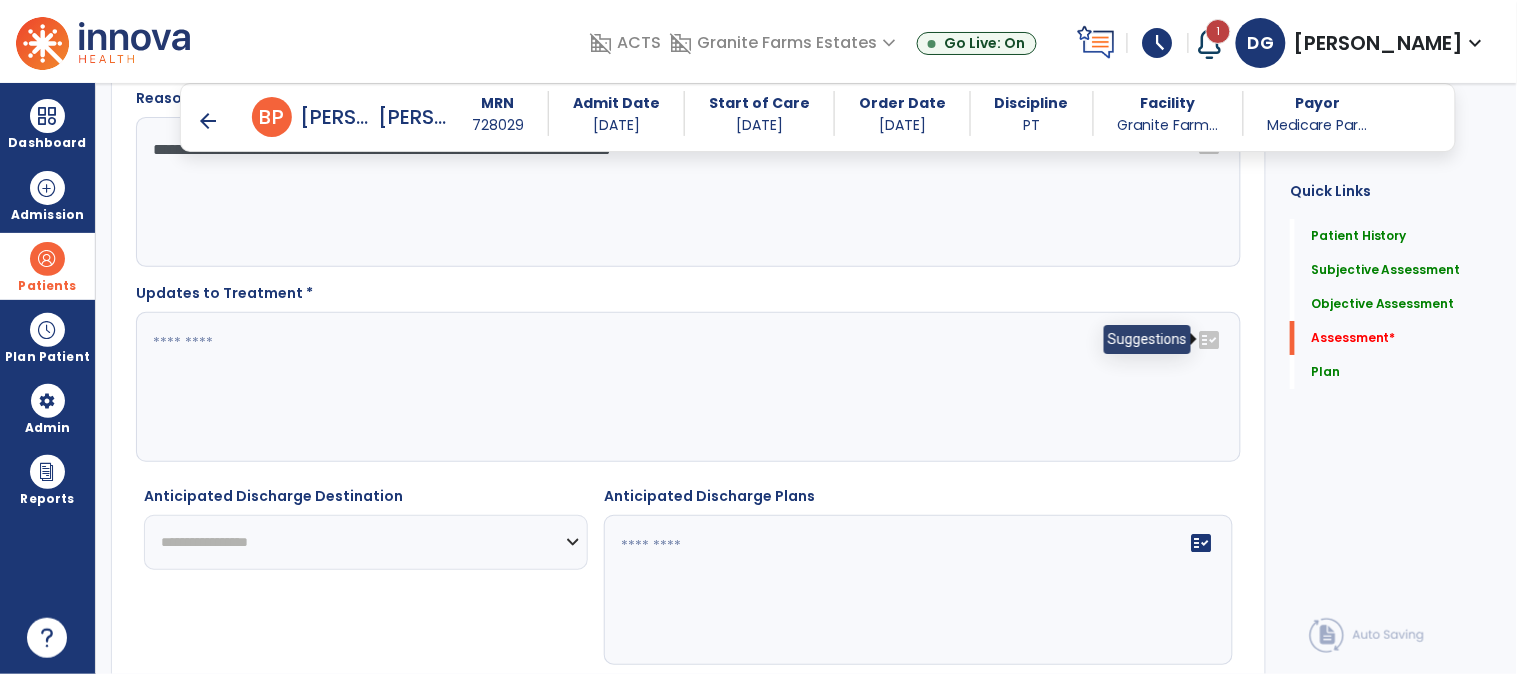 click on "fact_check" 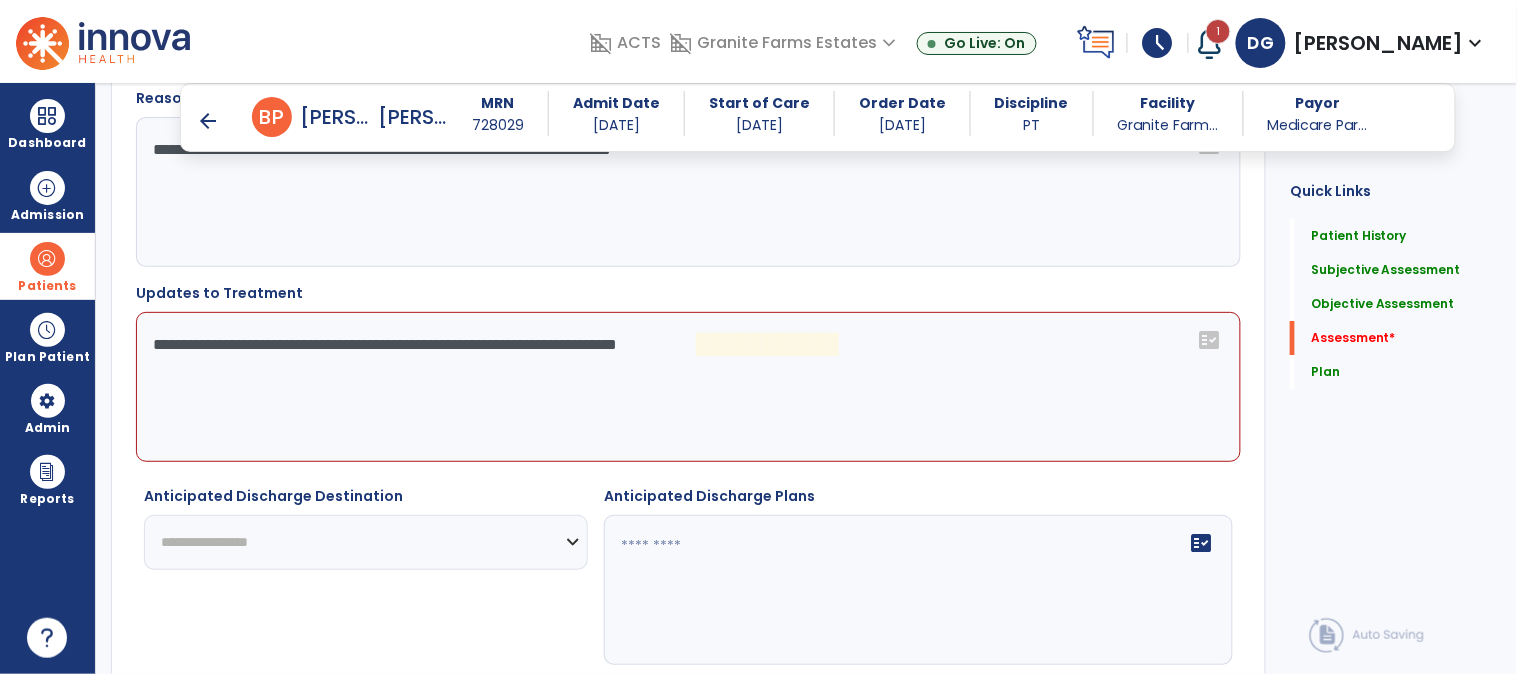 click on "**********" 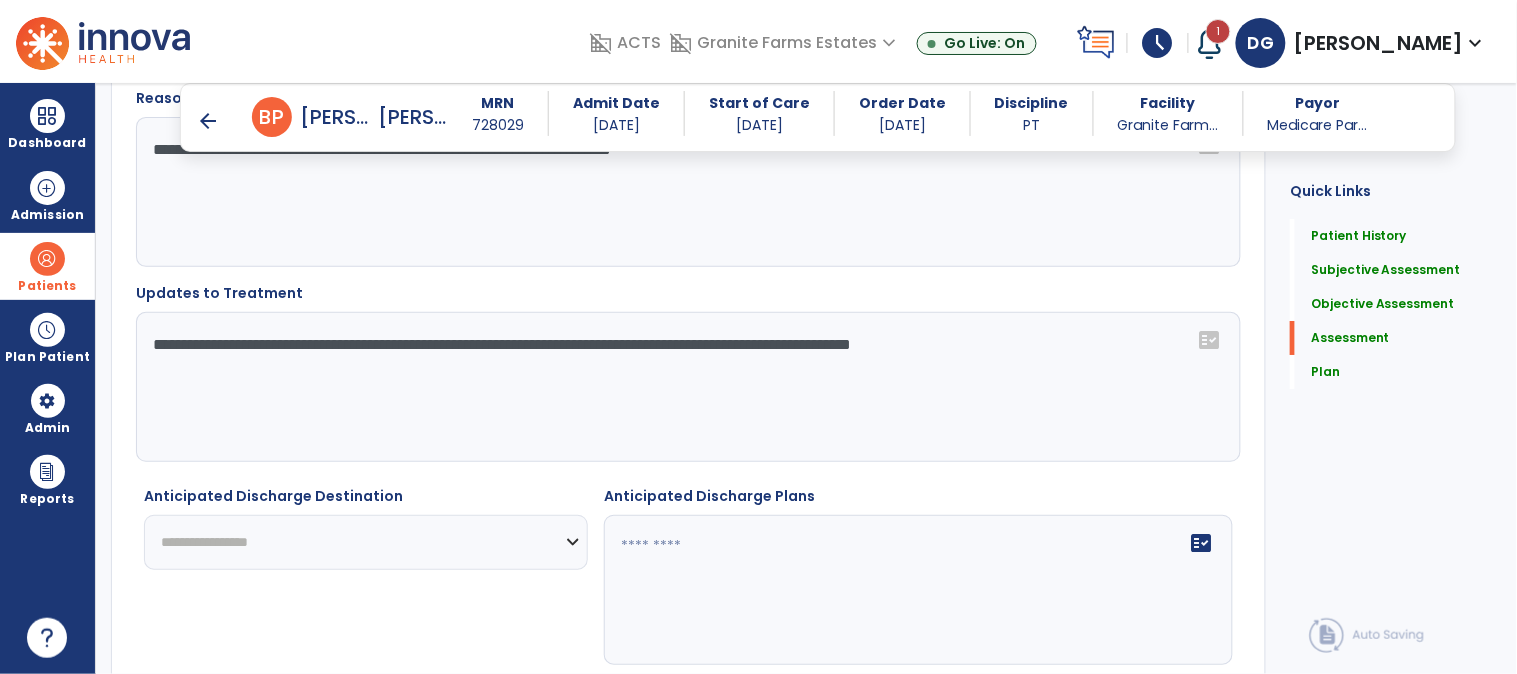 type on "**********" 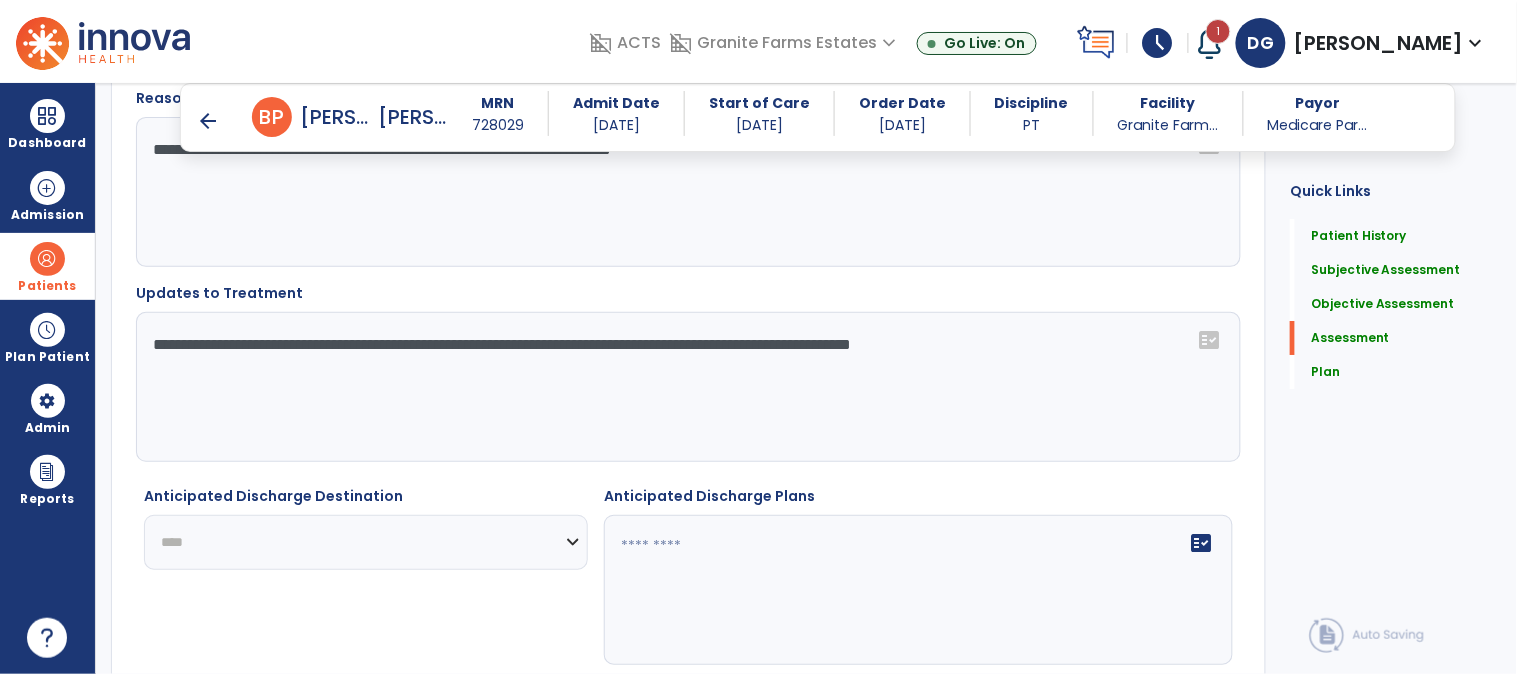 click on "**********" 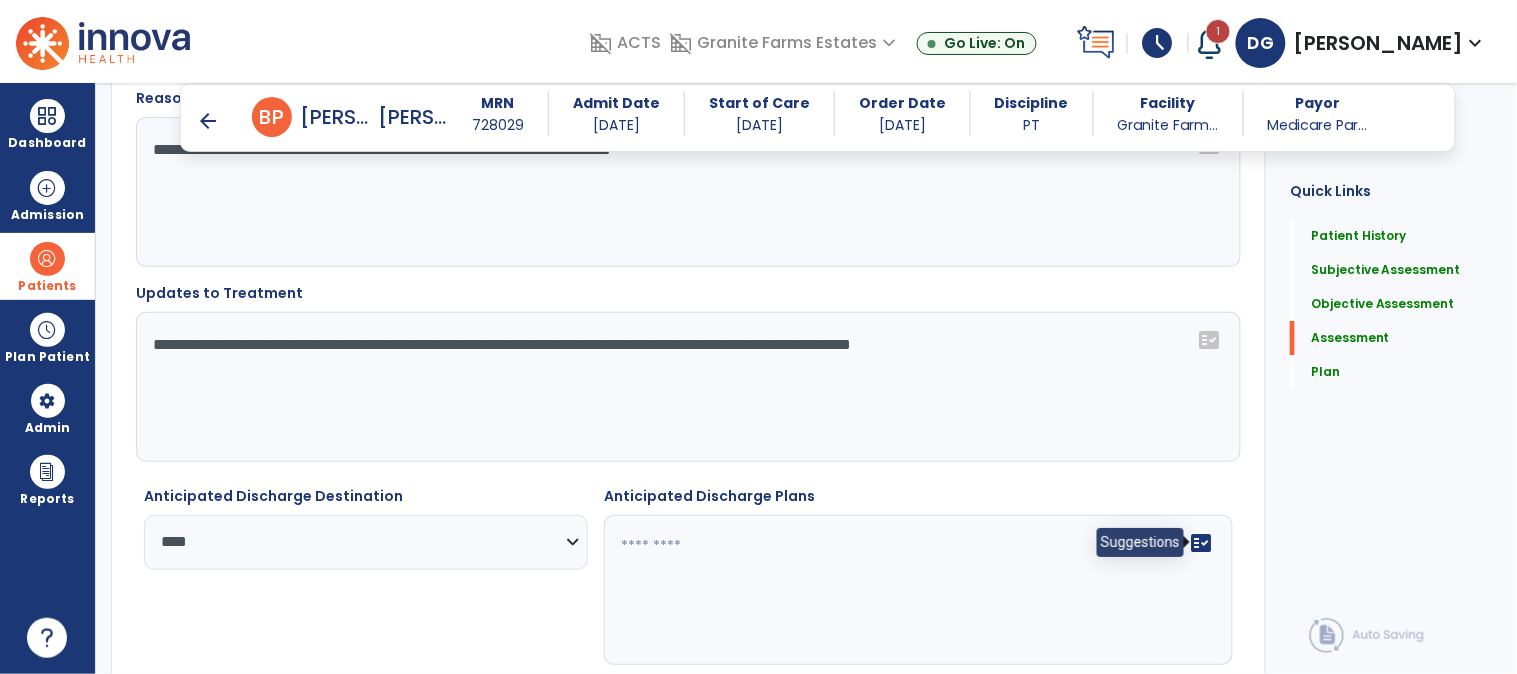 click on "fact_check" 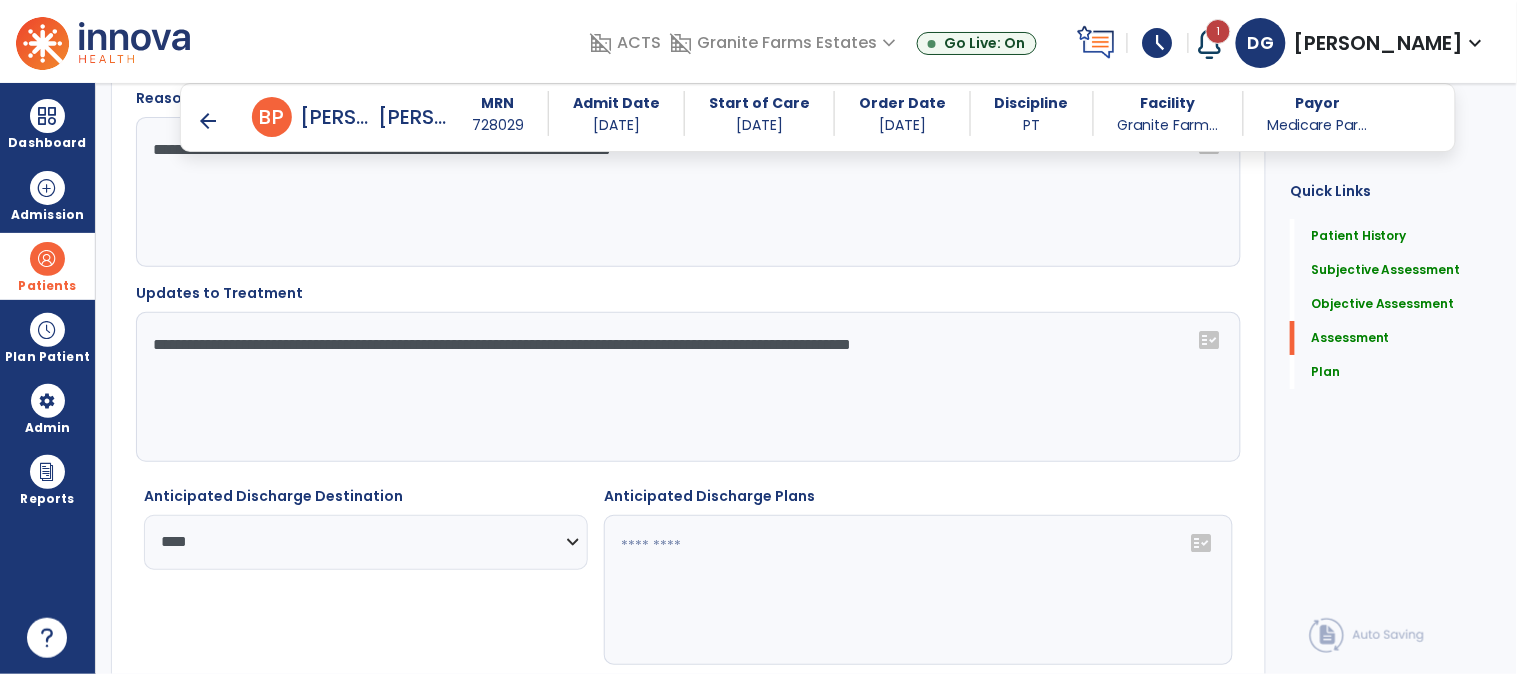 click on "fact_check" 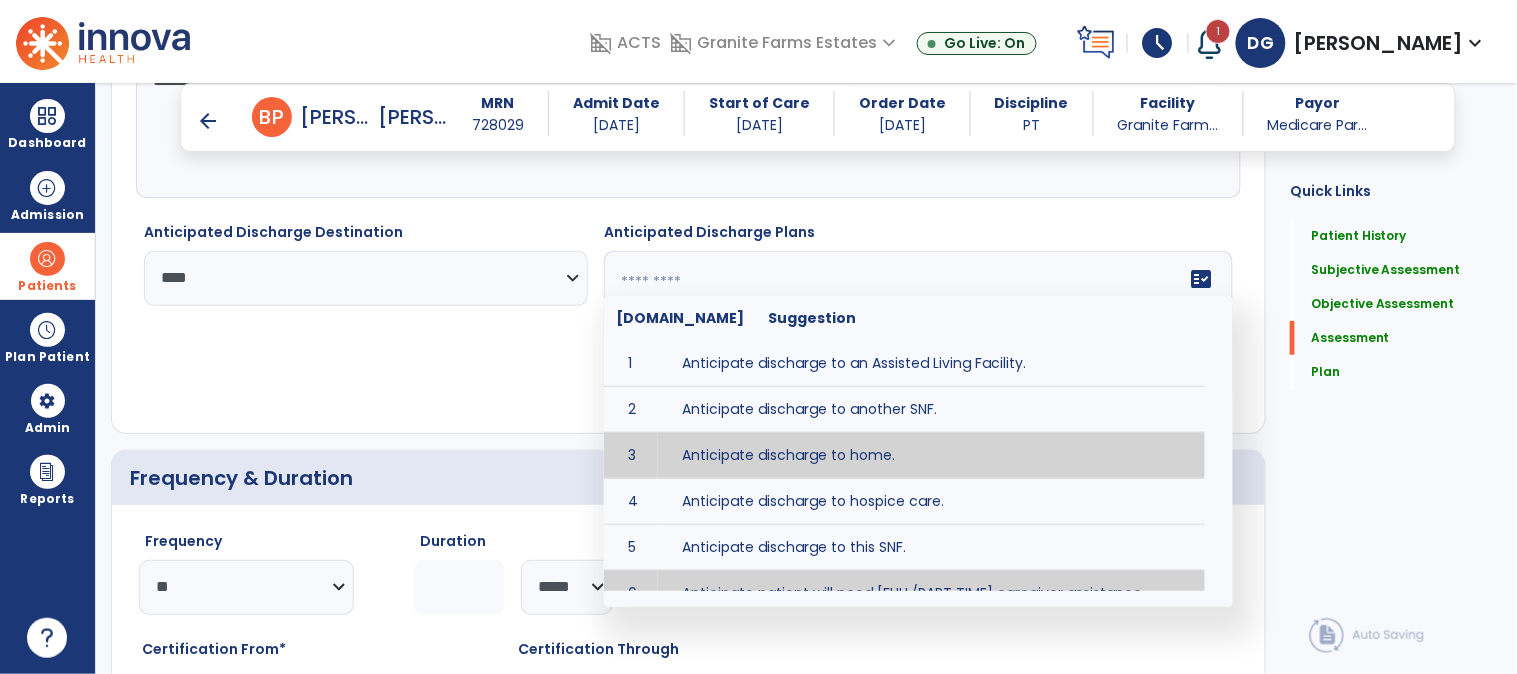scroll, scrollTop: 4000, scrollLeft: 0, axis: vertical 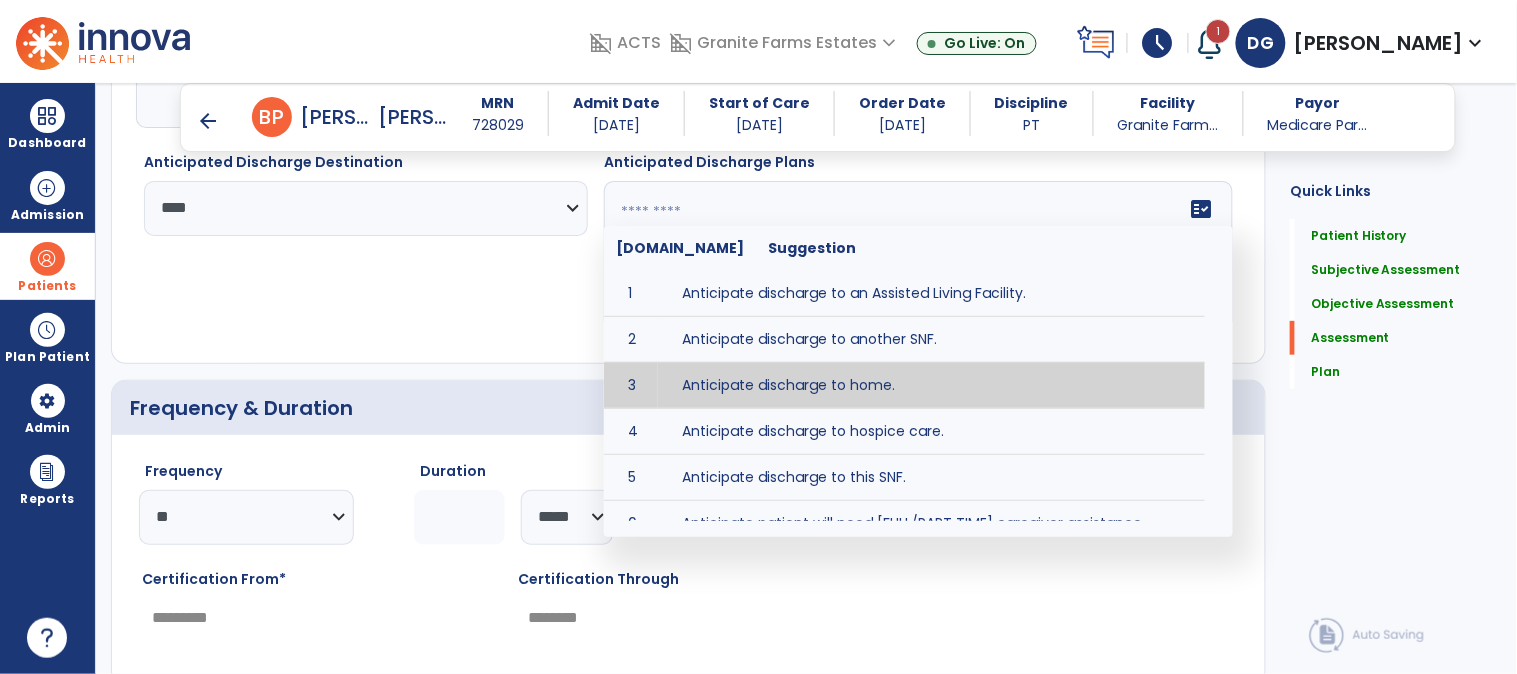 type on "**********" 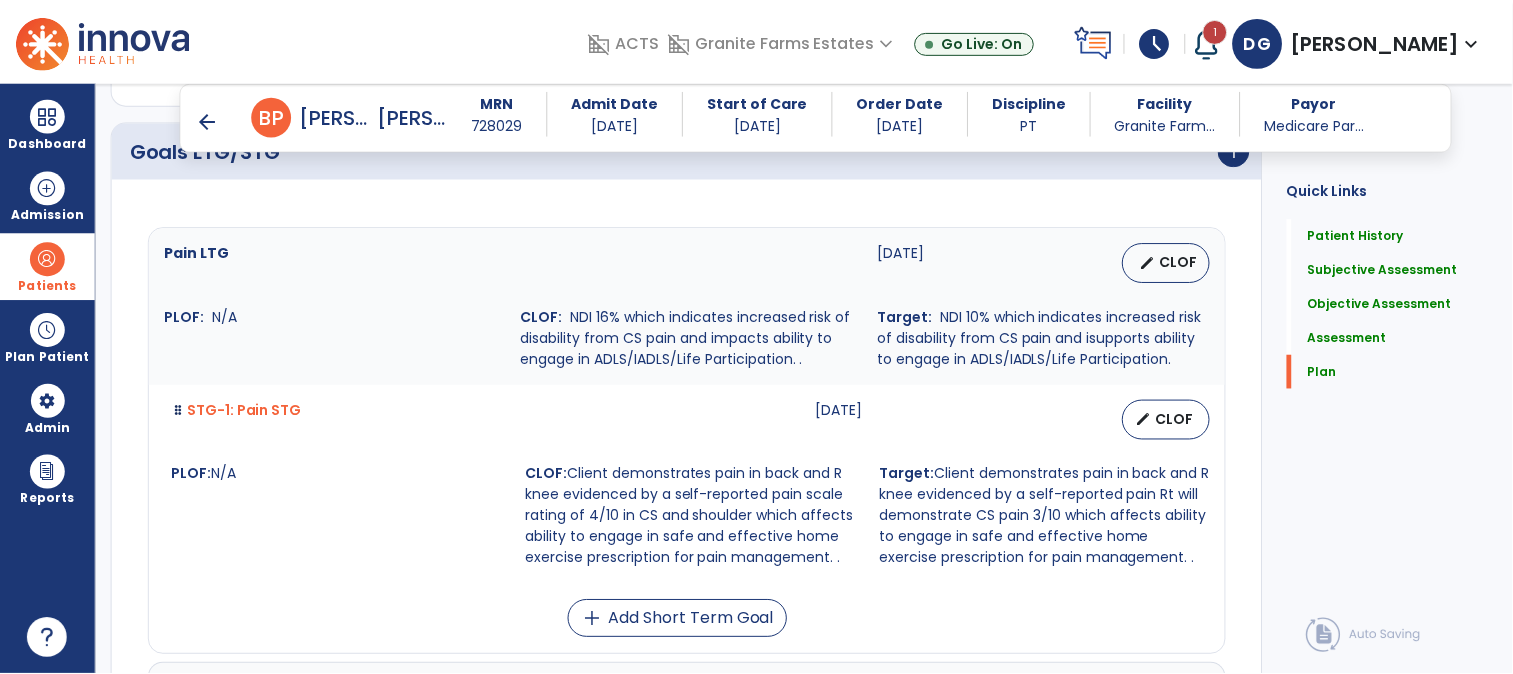scroll, scrollTop: 4555, scrollLeft: 0, axis: vertical 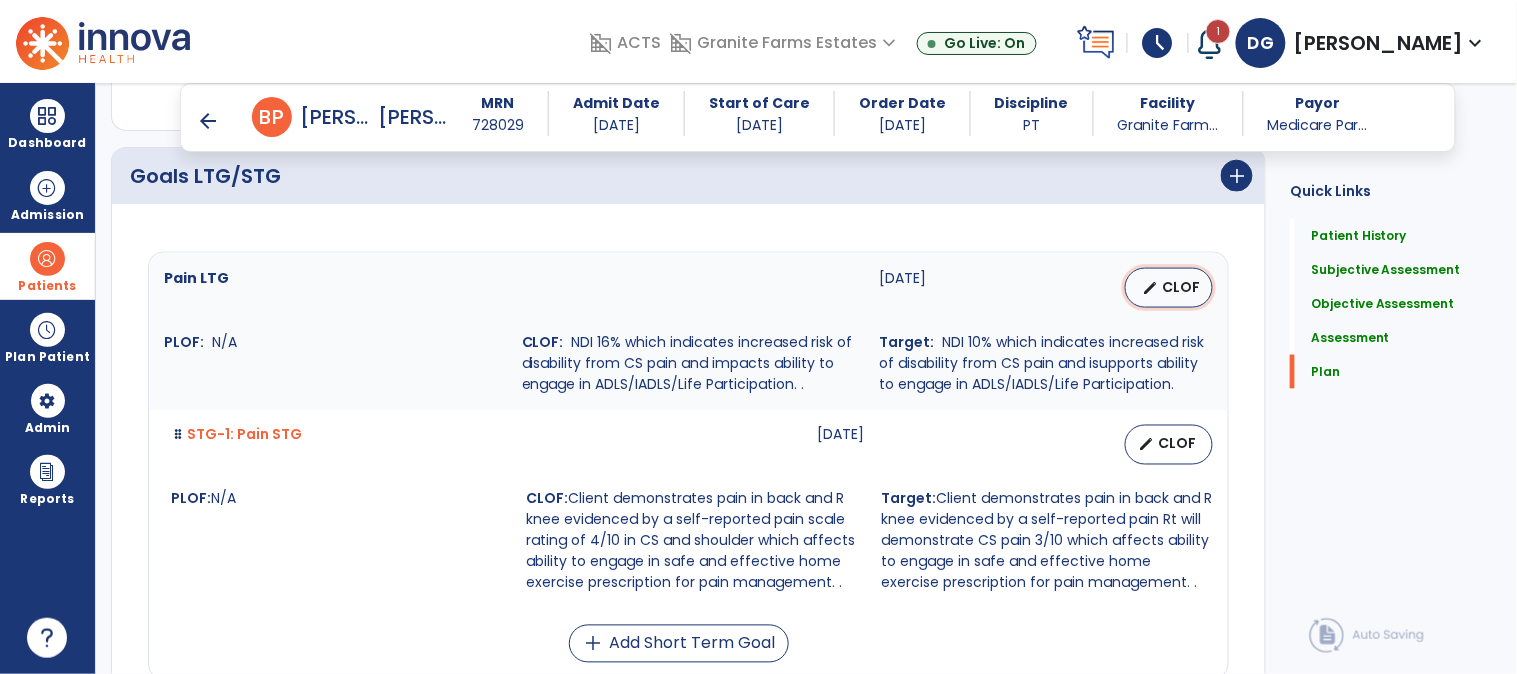 click on "CLOF" at bounding box center (1181, 287) 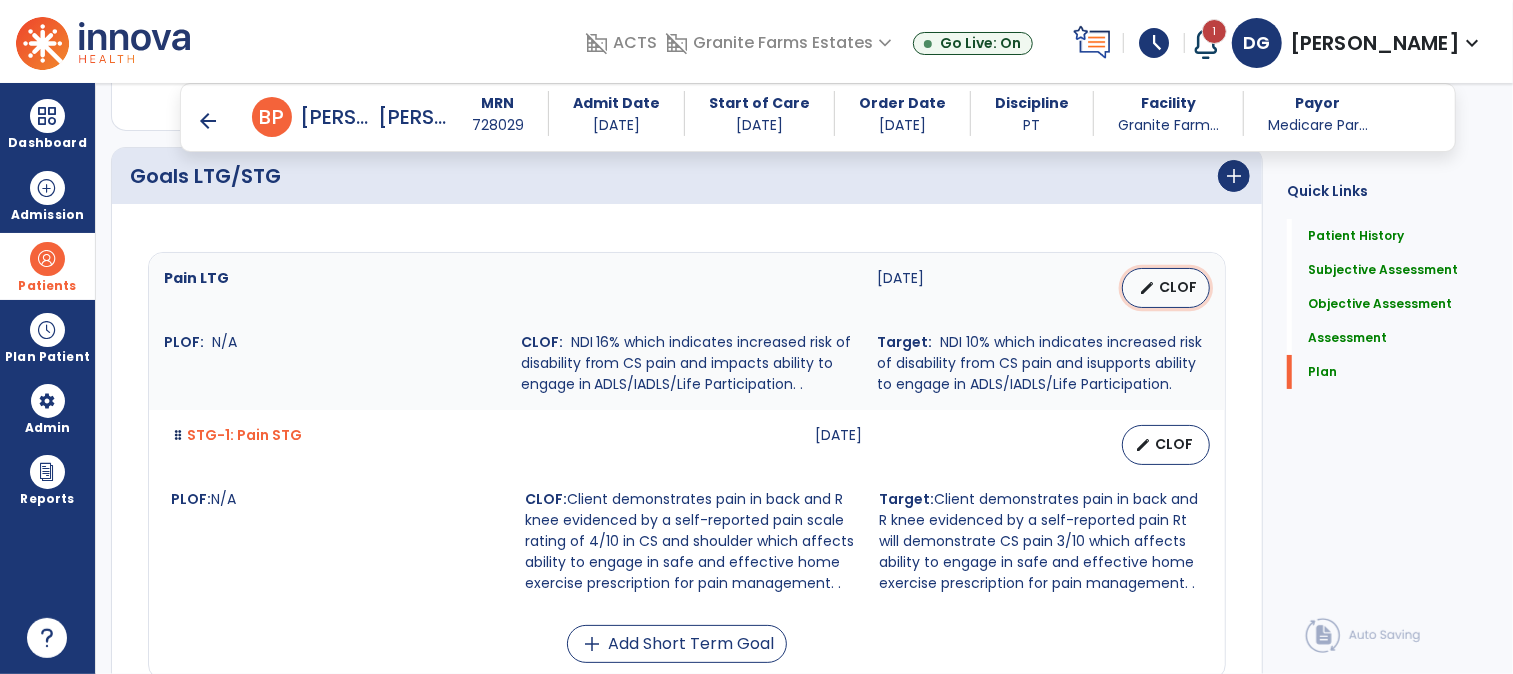 select on "********" 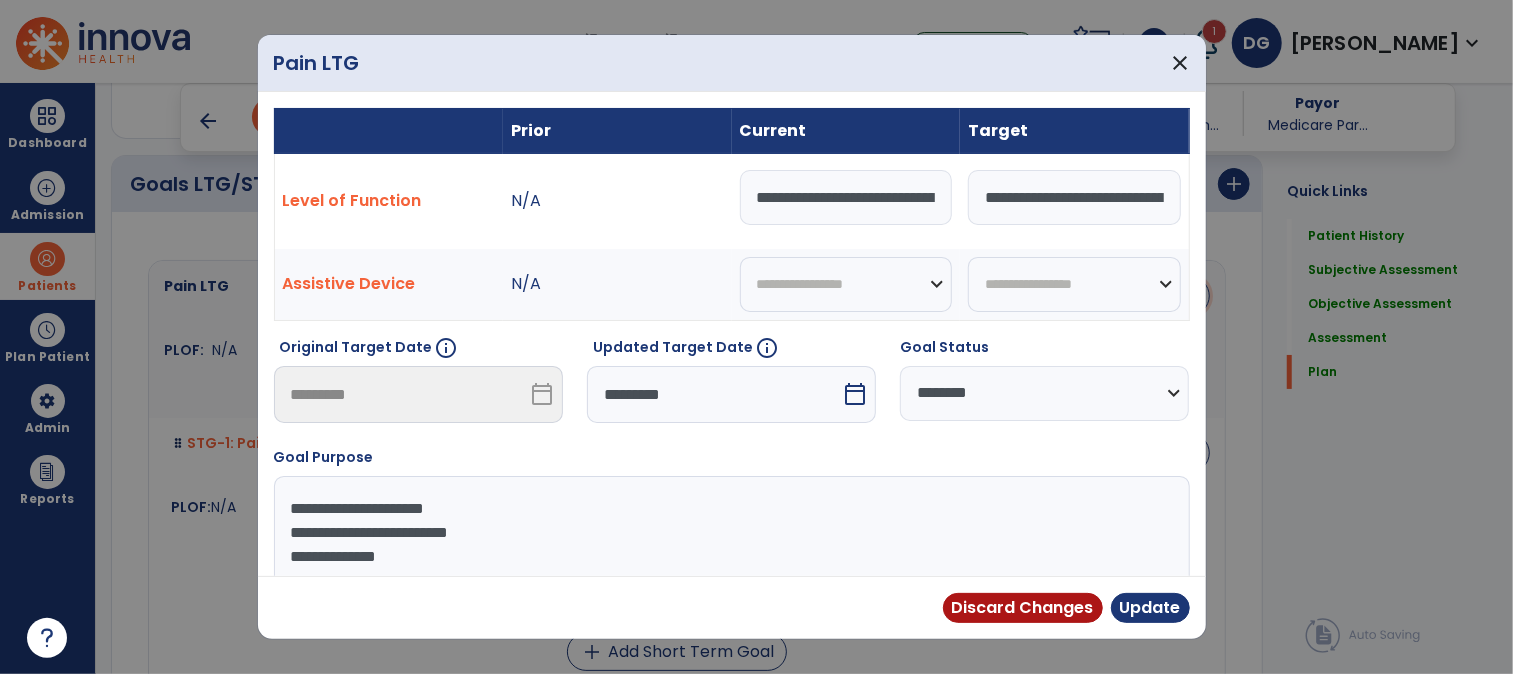 scroll, scrollTop: 4555, scrollLeft: 0, axis: vertical 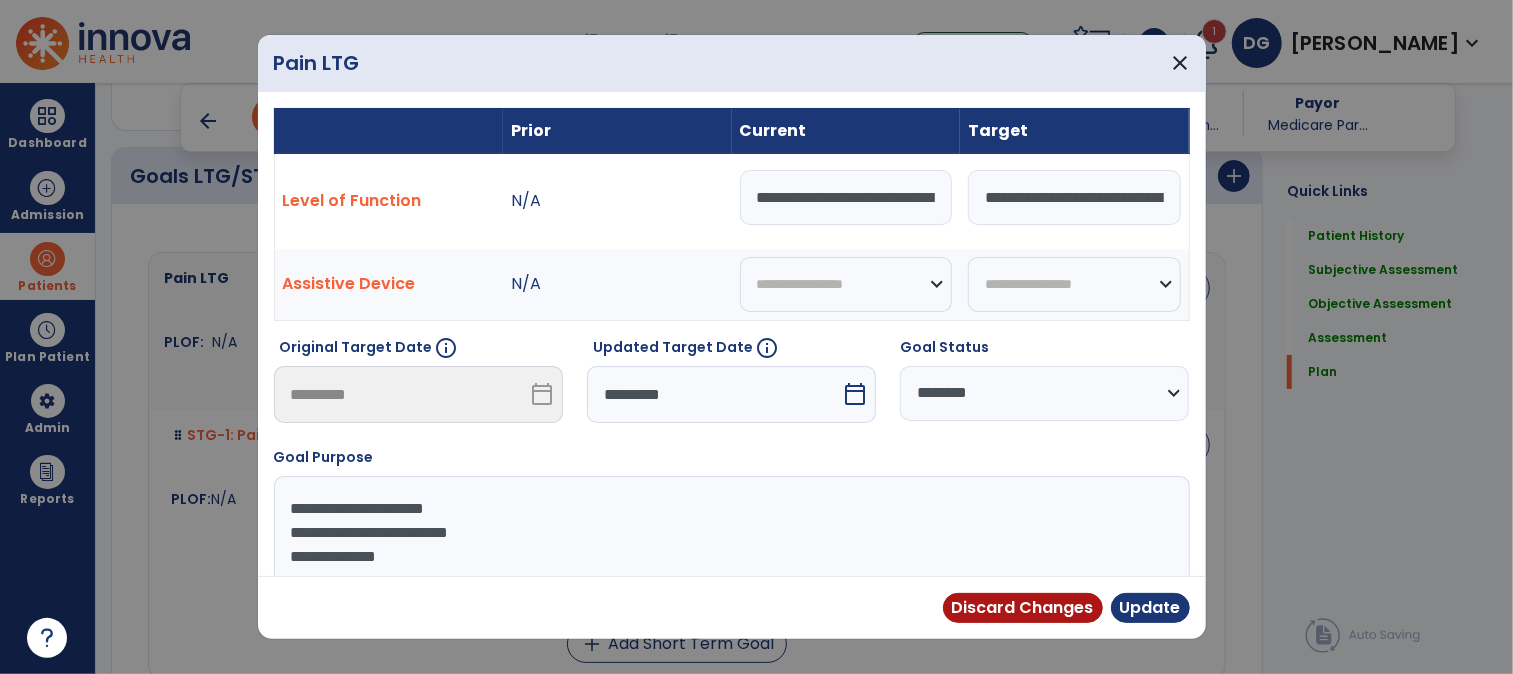 click on "calendar_today" at bounding box center [855, 394] 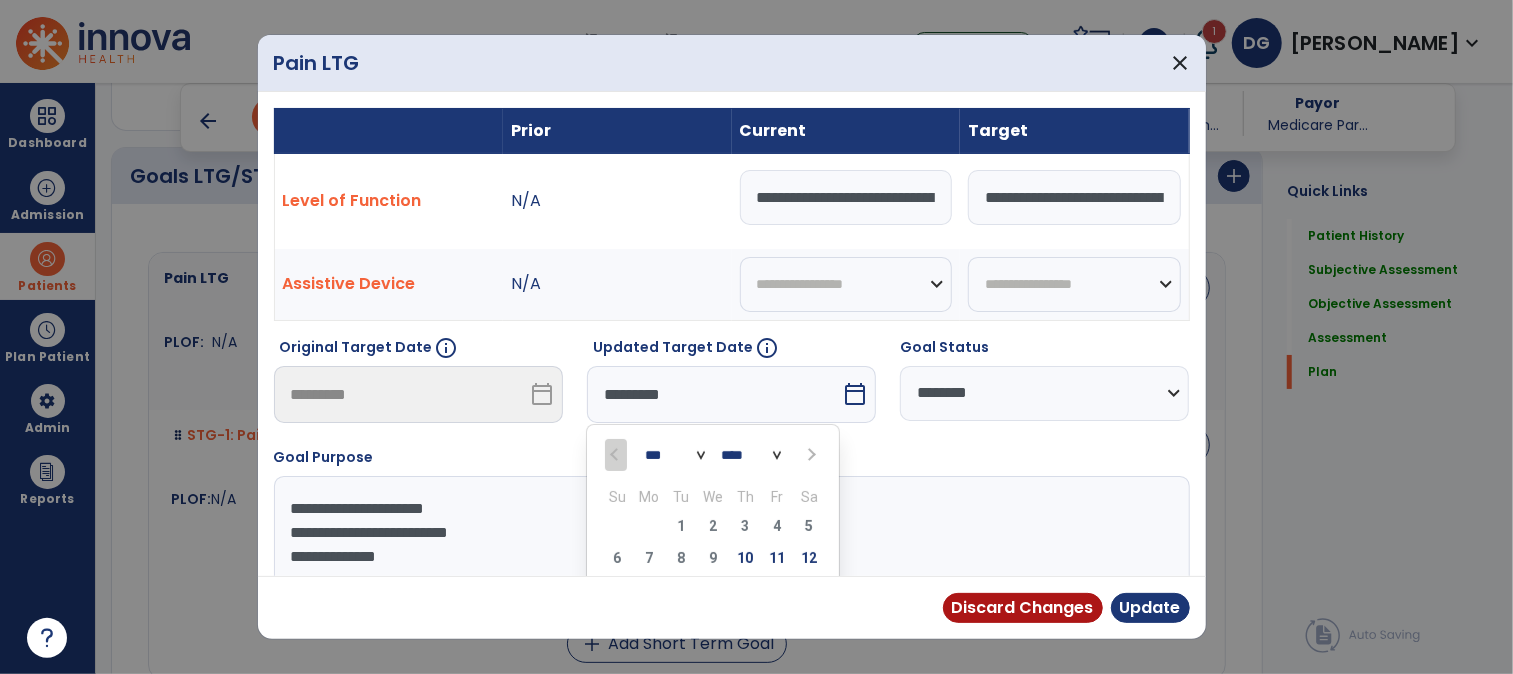 scroll, scrollTop: 144, scrollLeft: 0, axis: vertical 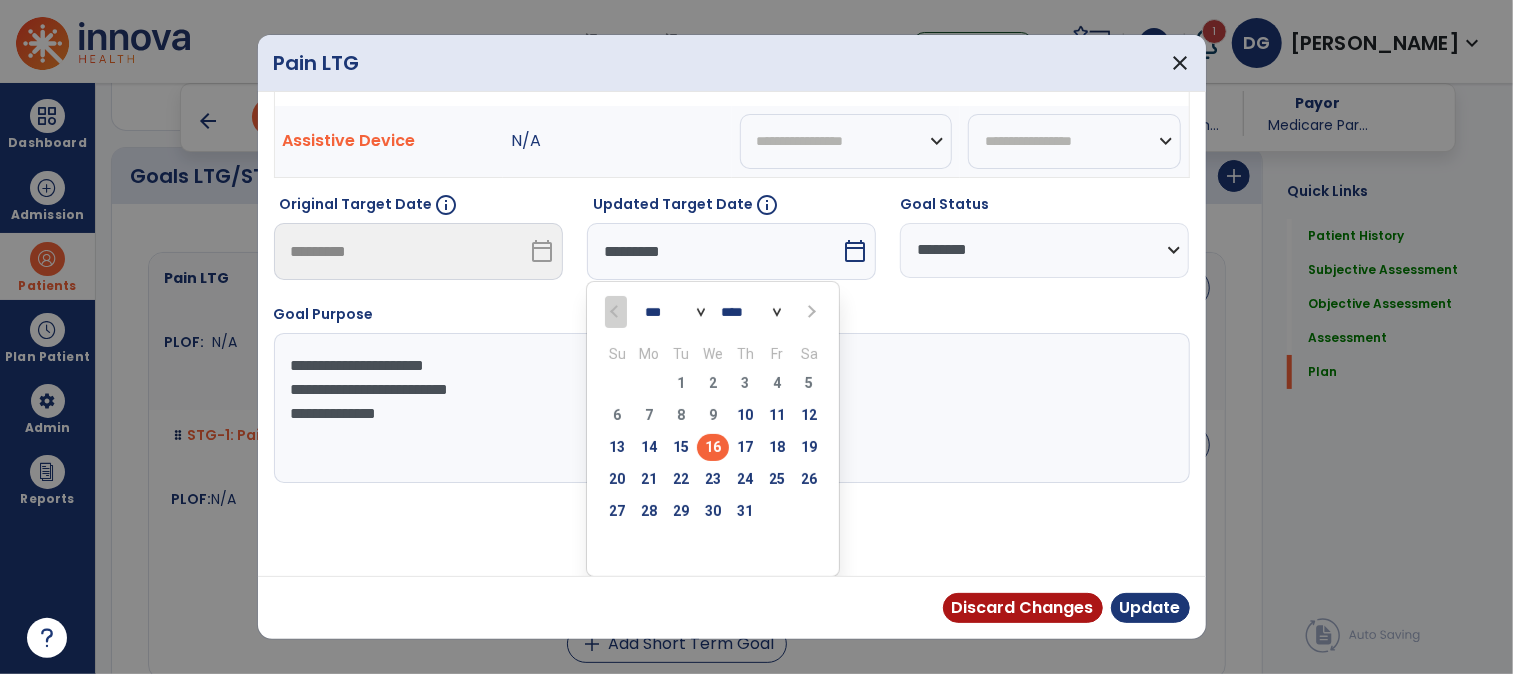 click on "*** *** ***" at bounding box center [675, 312] 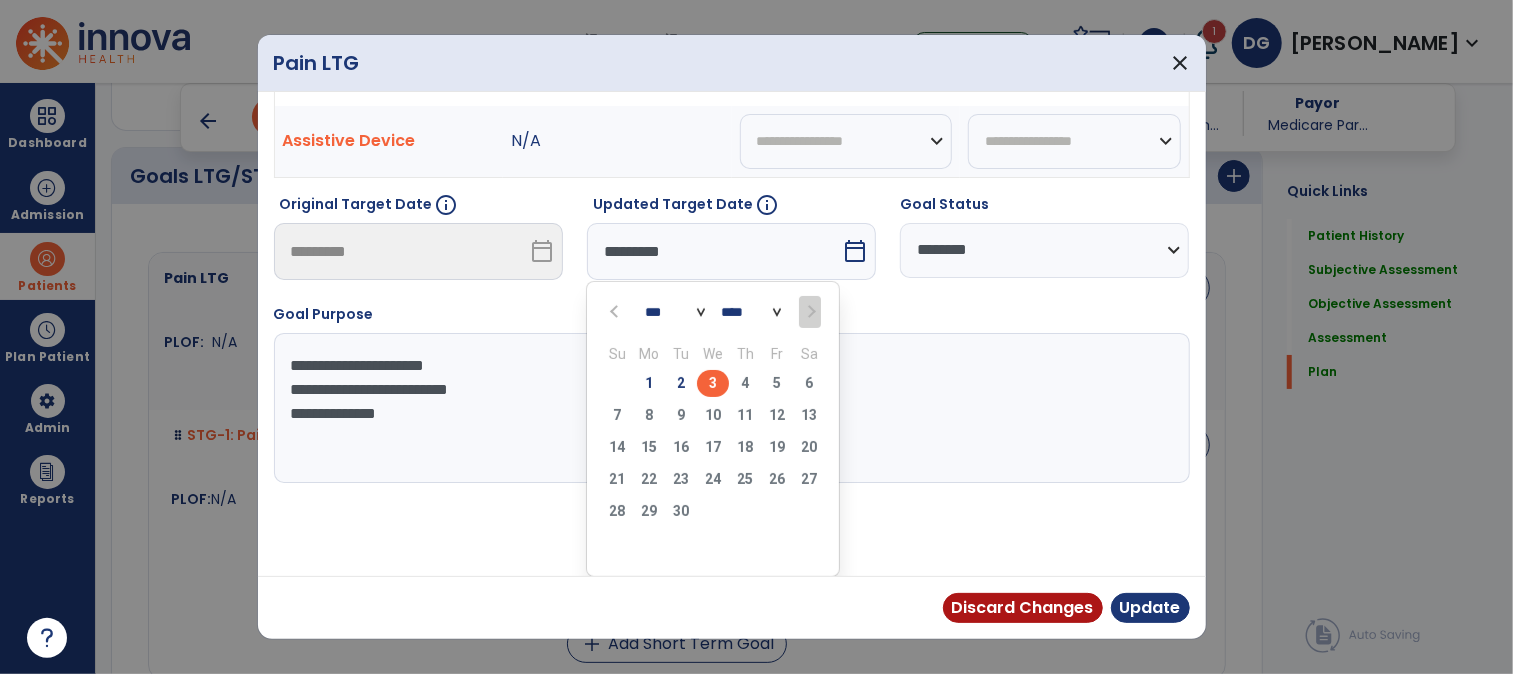 click on "3" at bounding box center (713, 383) 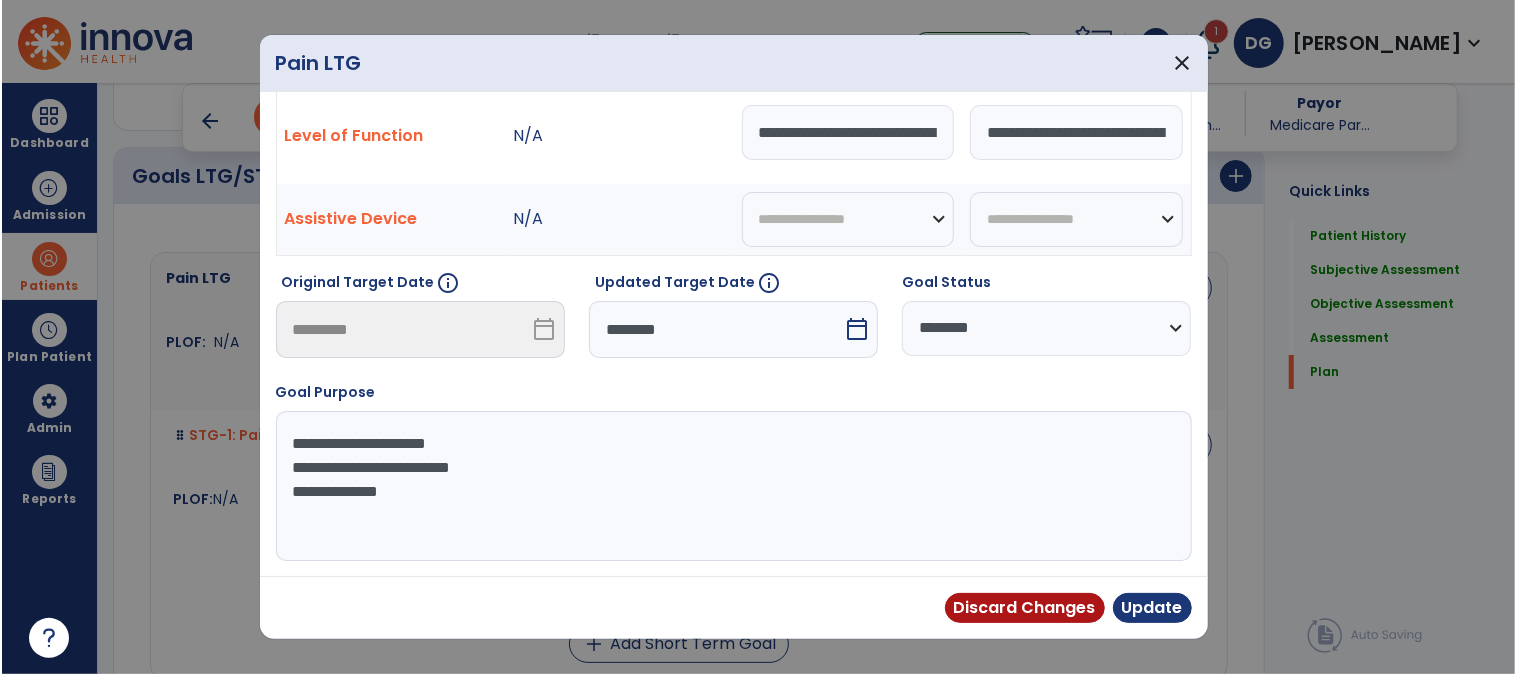 scroll, scrollTop: 65, scrollLeft: 0, axis: vertical 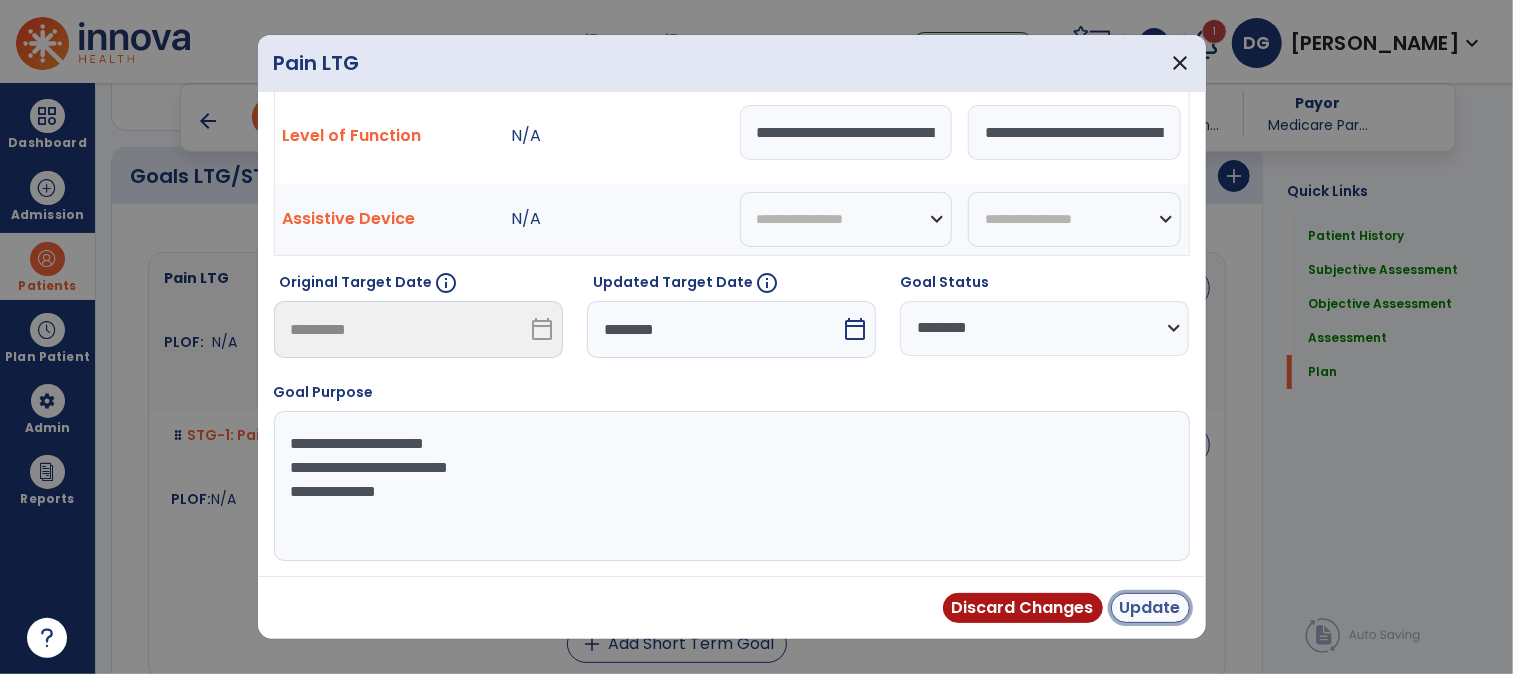 click on "Update" at bounding box center (1150, 608) 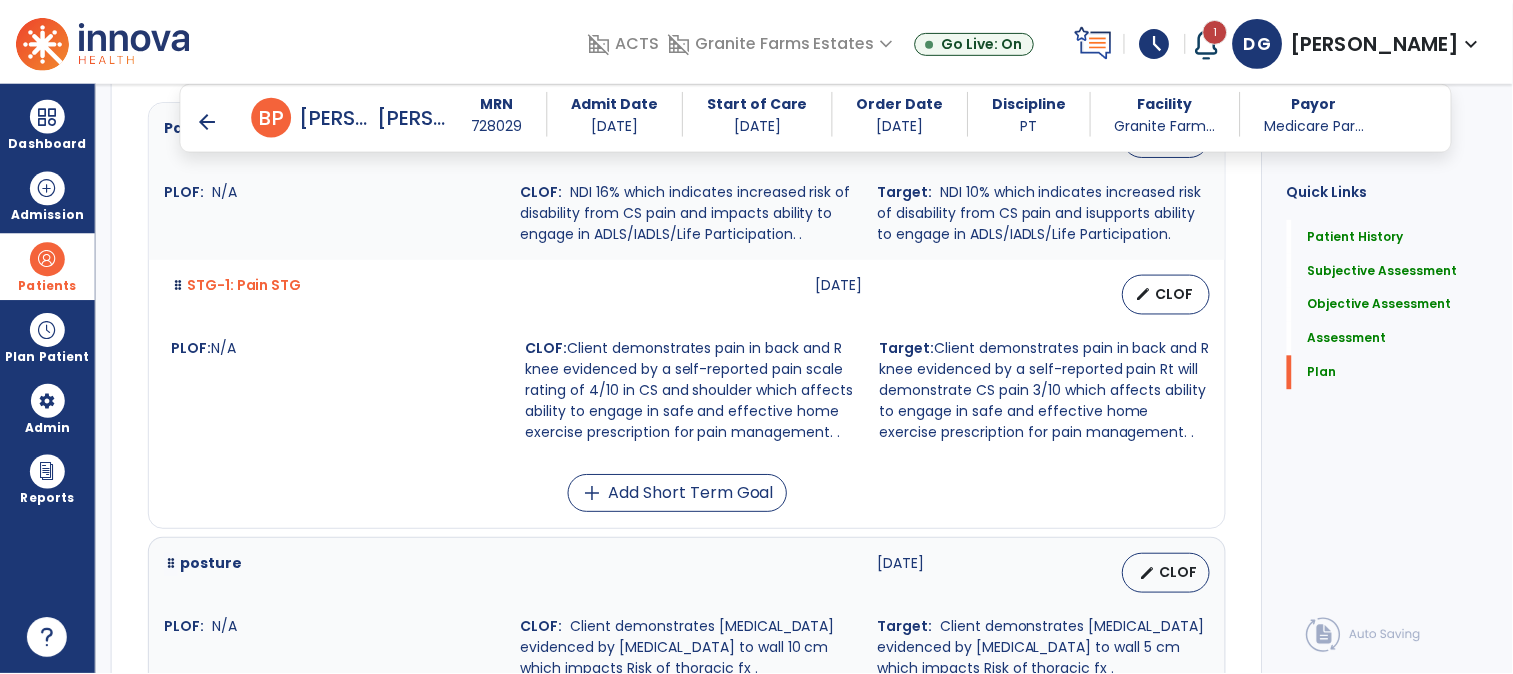 scroll, scrollTop: 4777, scrollLeft: 0, axis: vertical 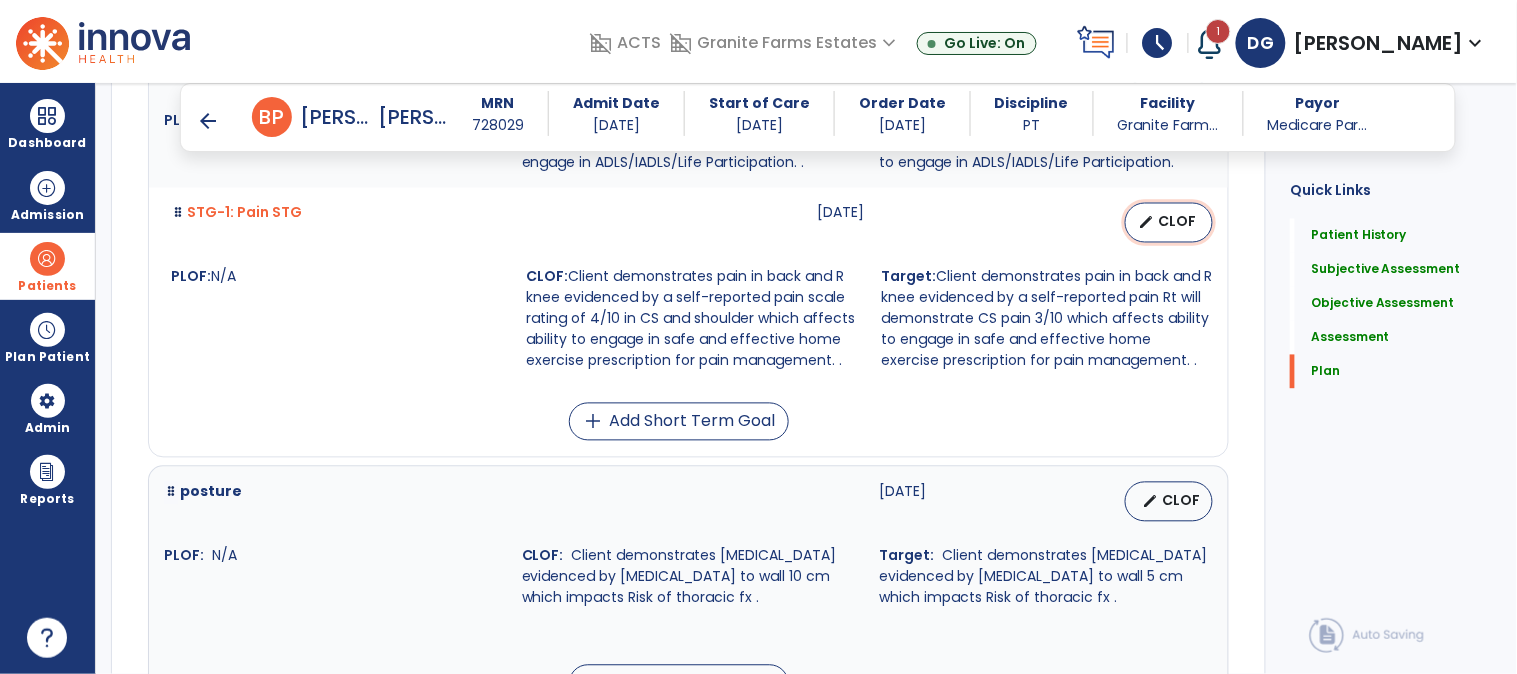 click on "CLOF" at bounding box center (1177, 222) 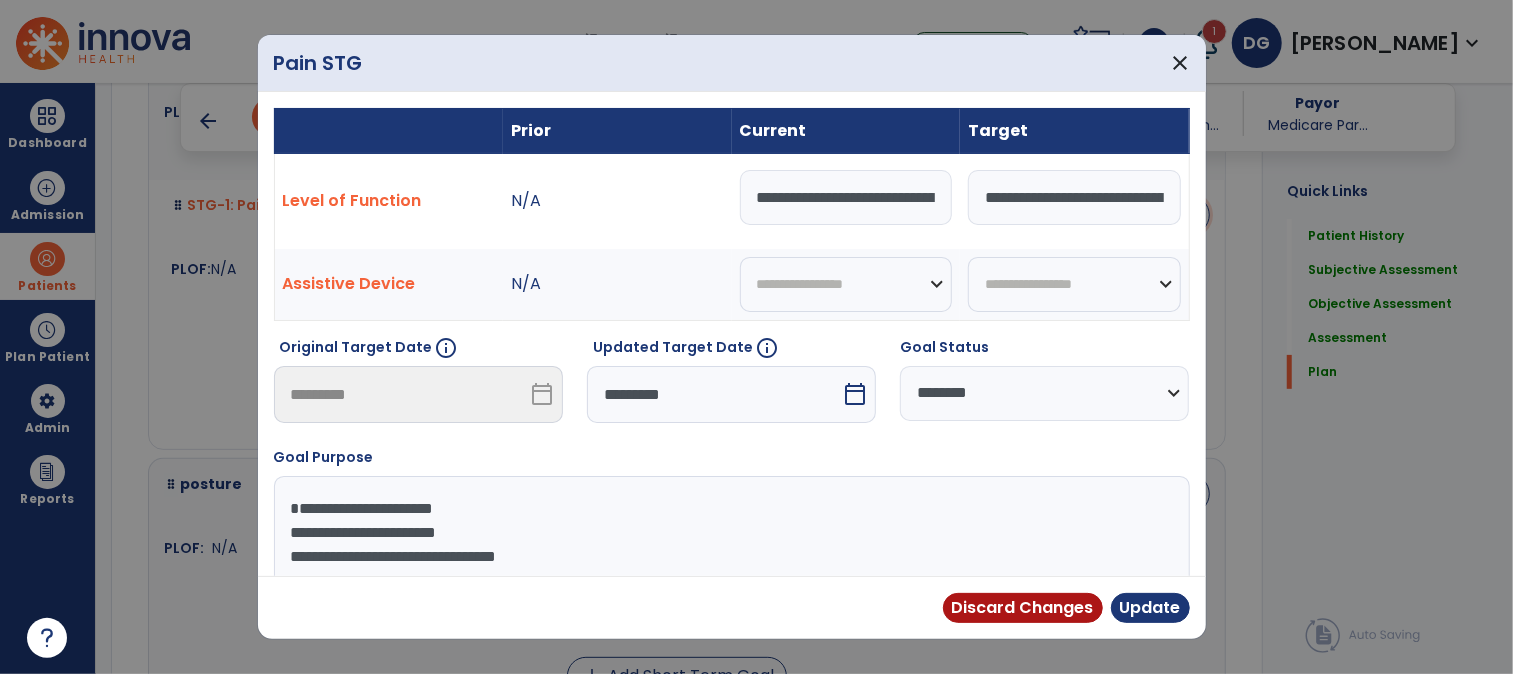 scroll, scrollTop: 4777, scrollLeft: 0, axis: vertical 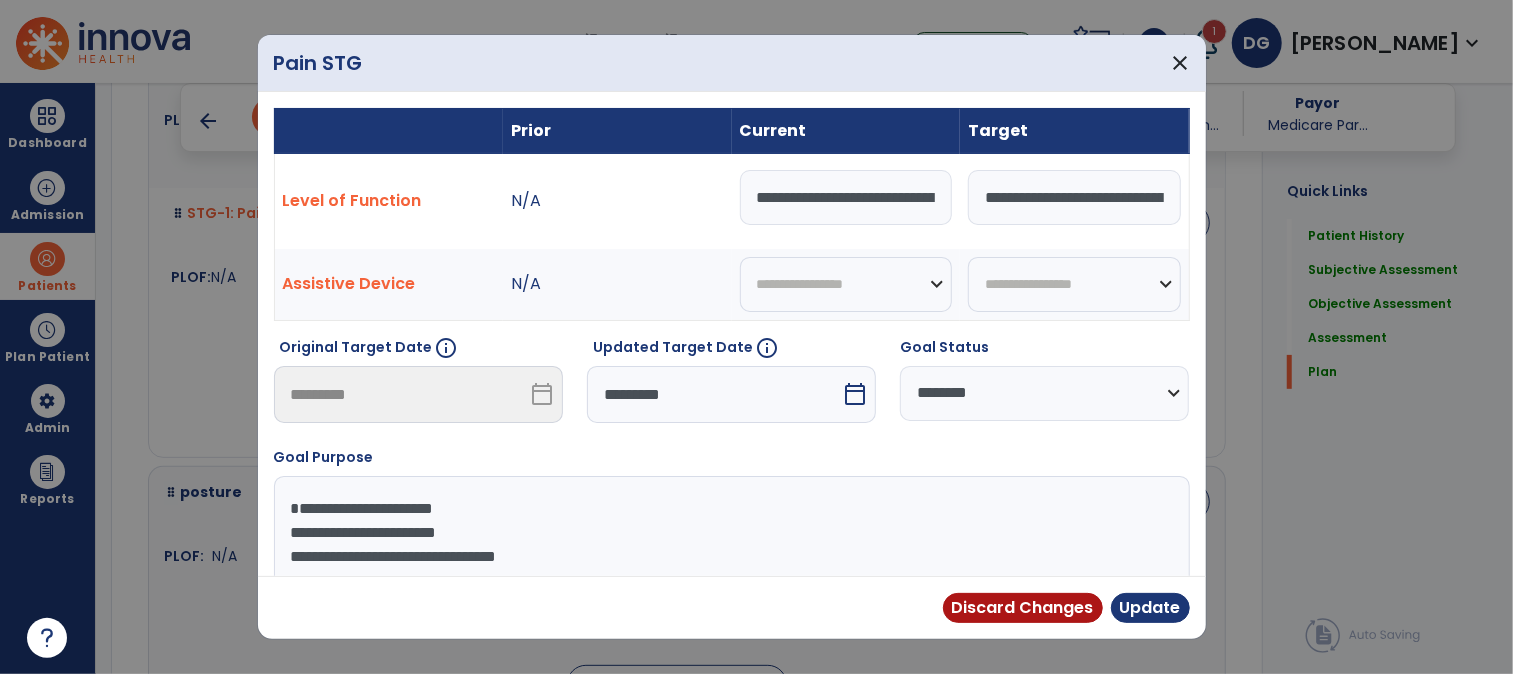 click on "**********" at bounding box center (846, 197) 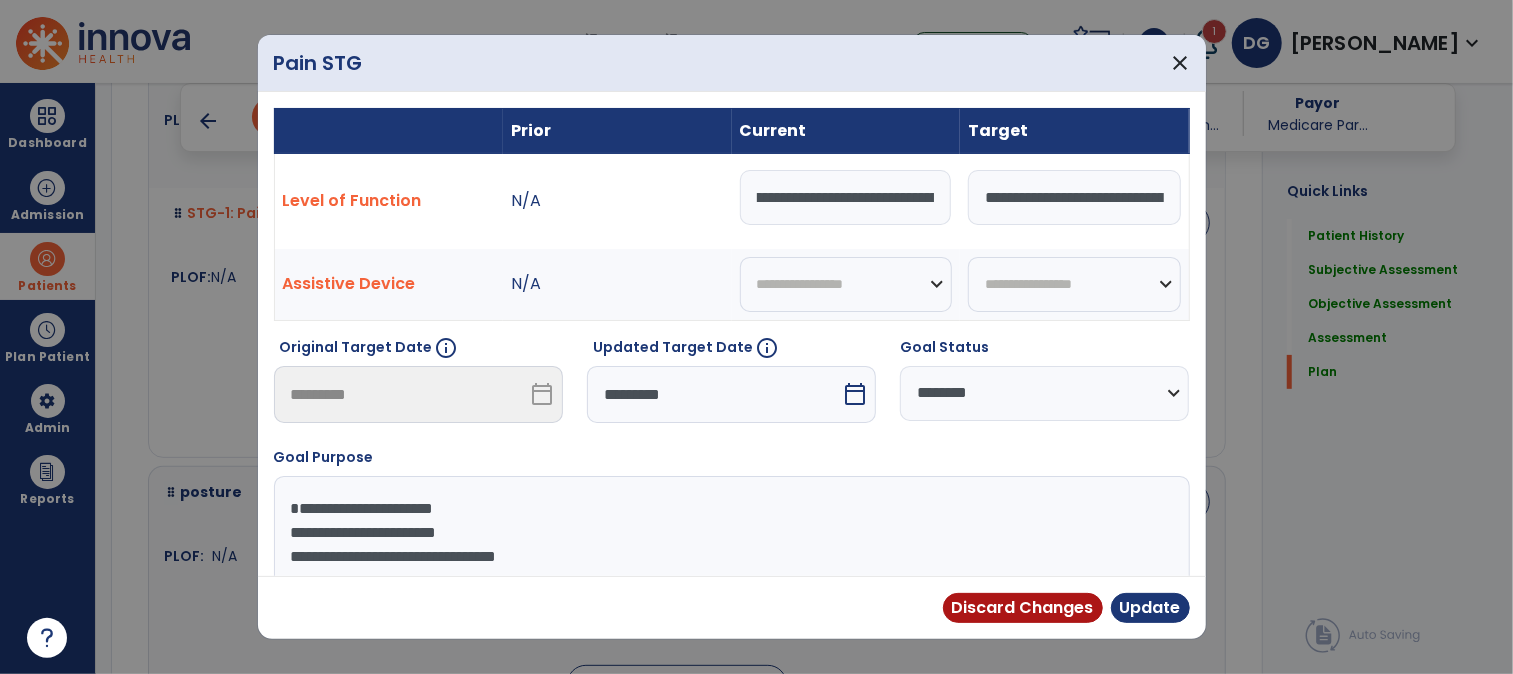 scroll, scrollTop: 0, scrollLeft: 205, axis: horizontal 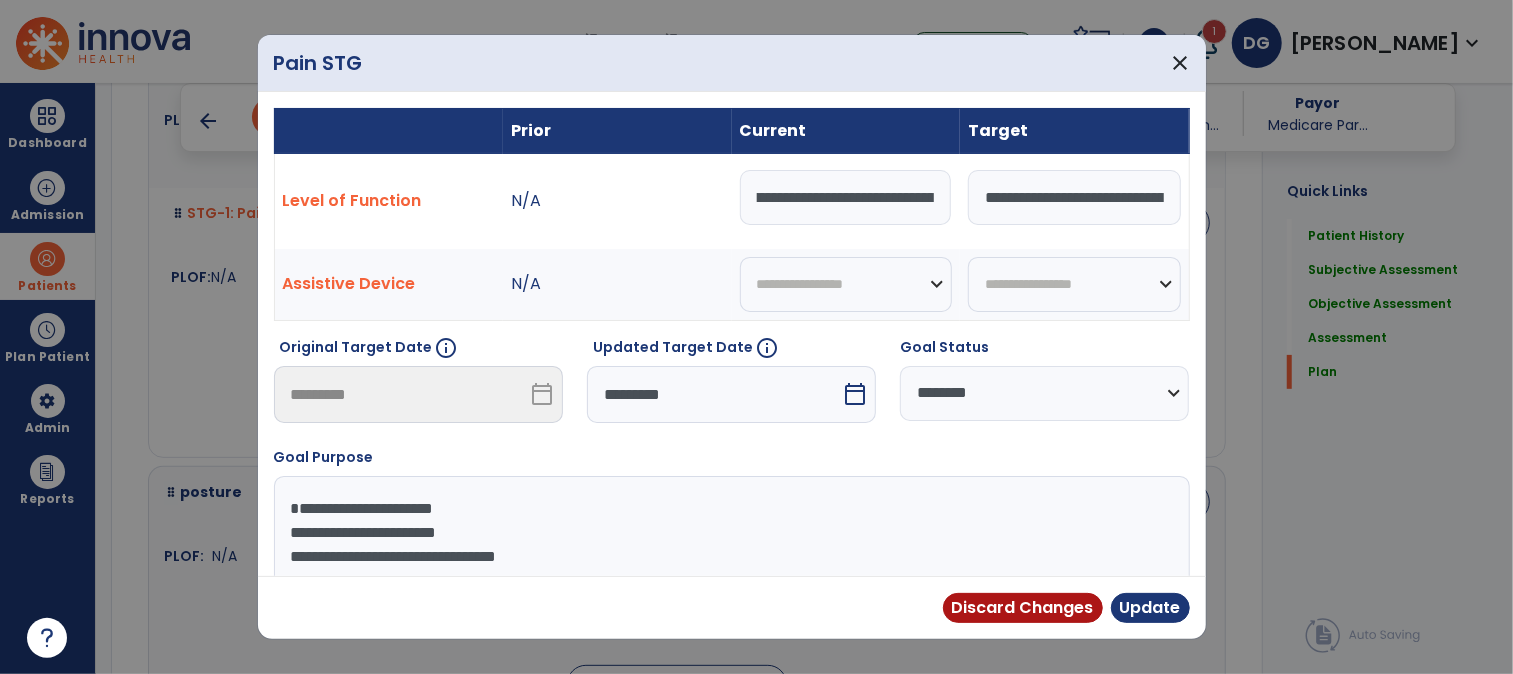 type on "**********" 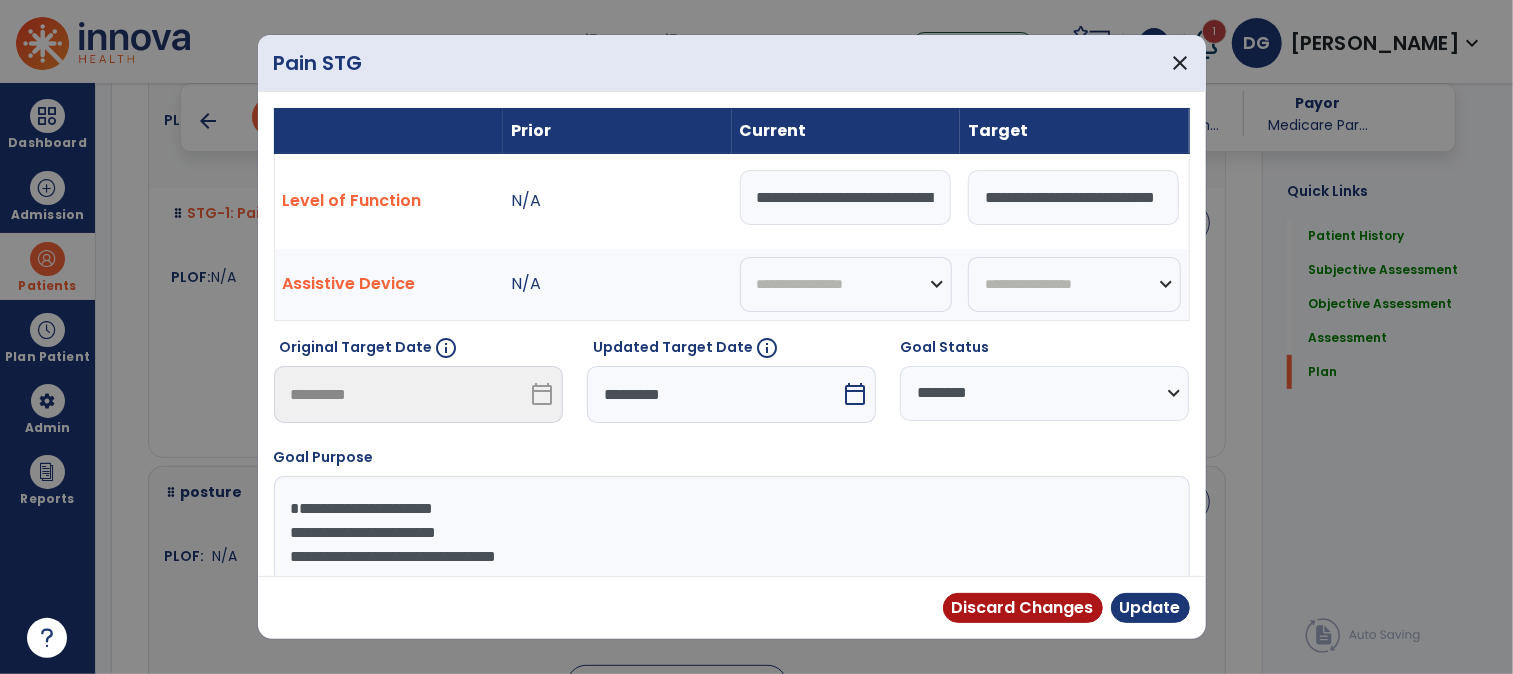 scroll, scrollTop: 0, scrollLeft: 0, axis: both 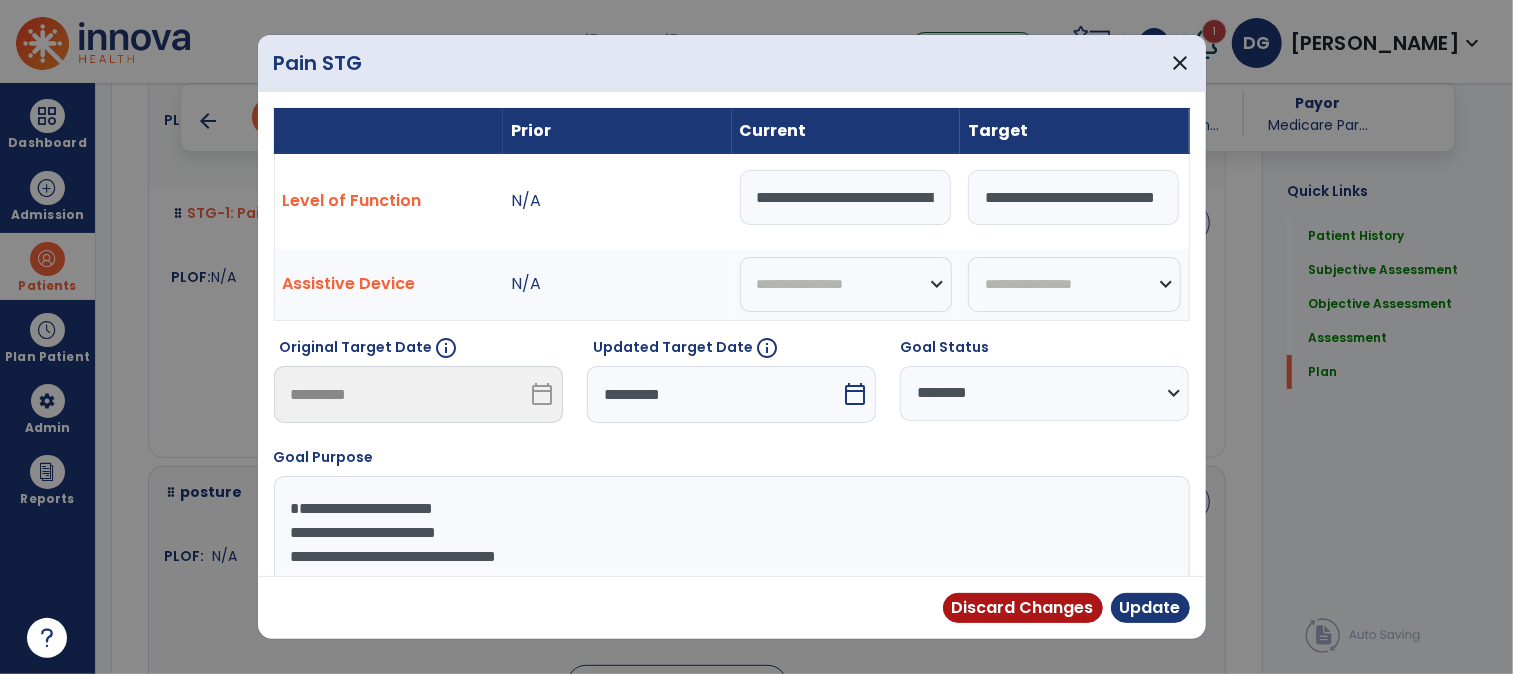 click on "**********" at bounding box center [1073, 197] 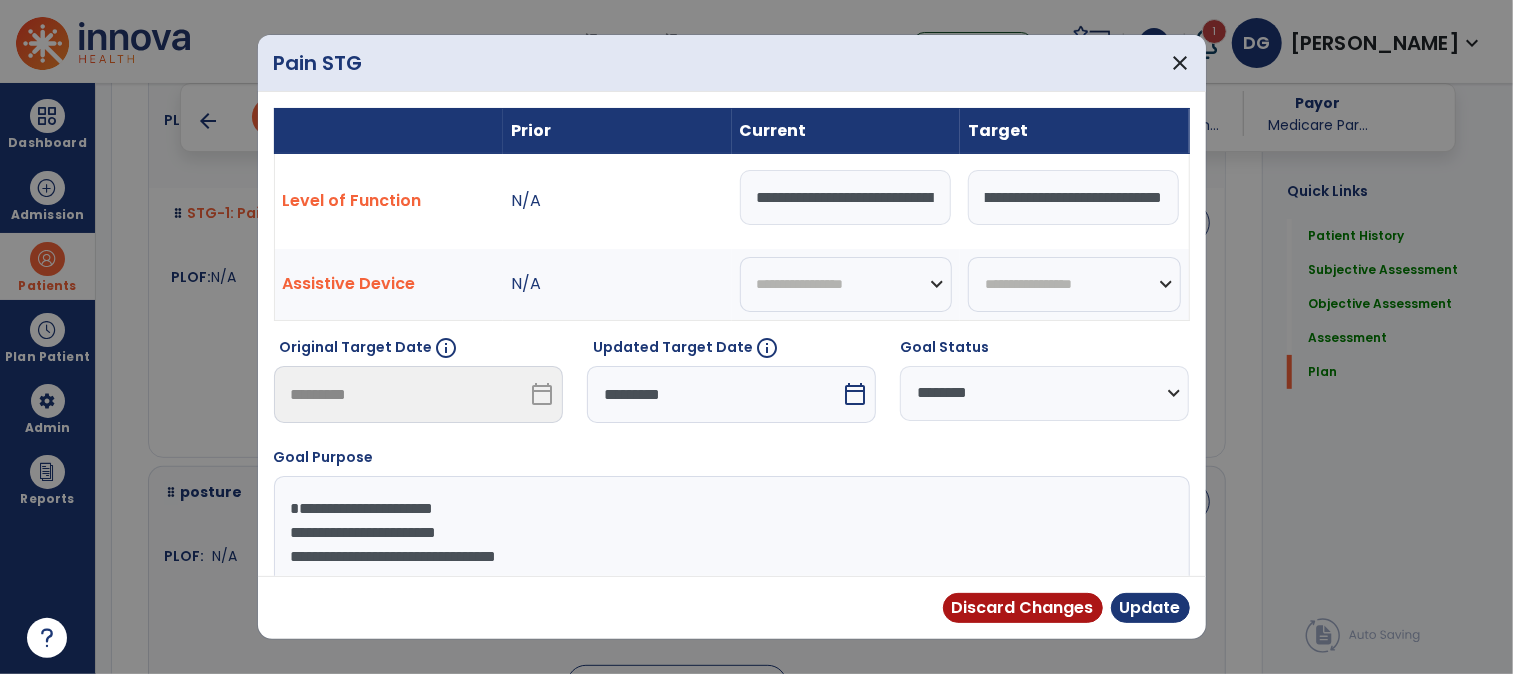 scroll, scrollTop: 0, scrollLeft: 255, axis: horizontal 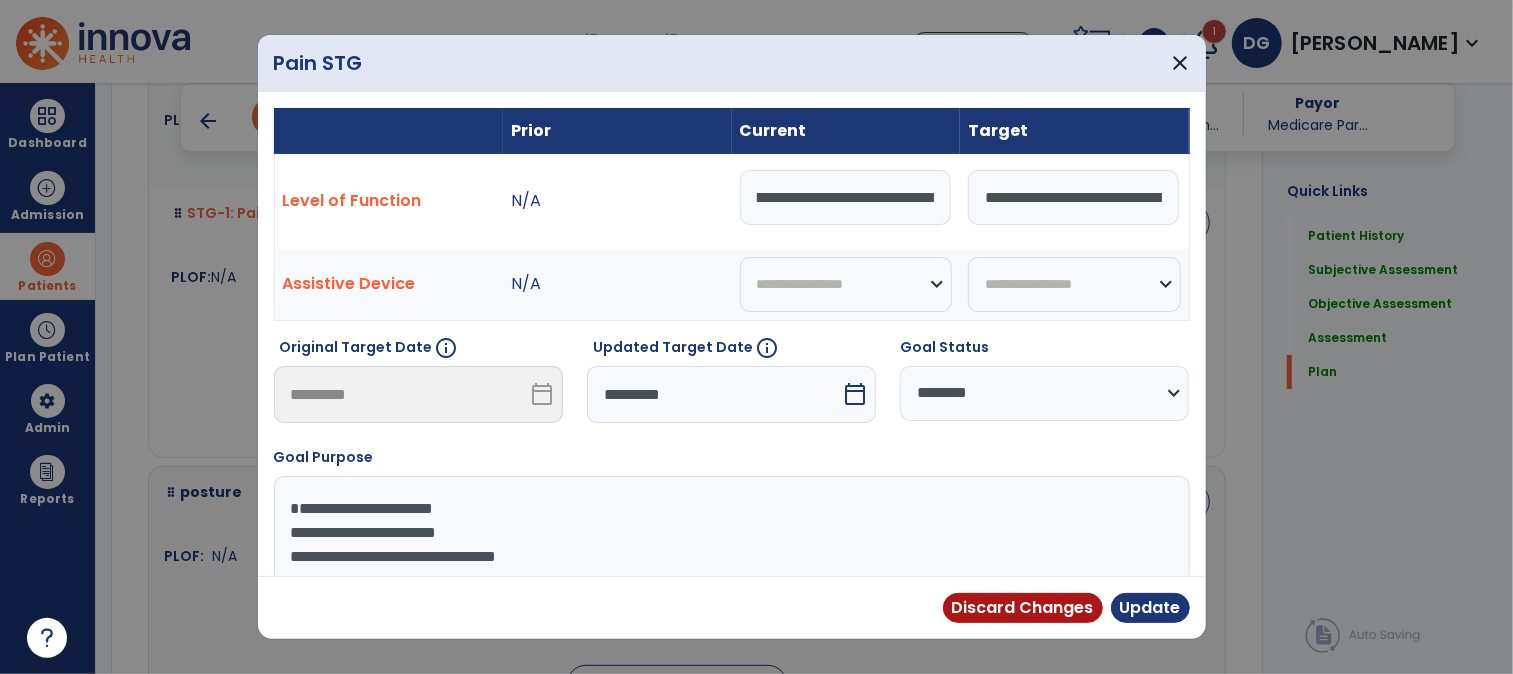 click on "**********" at bounding box center (1073, 197) 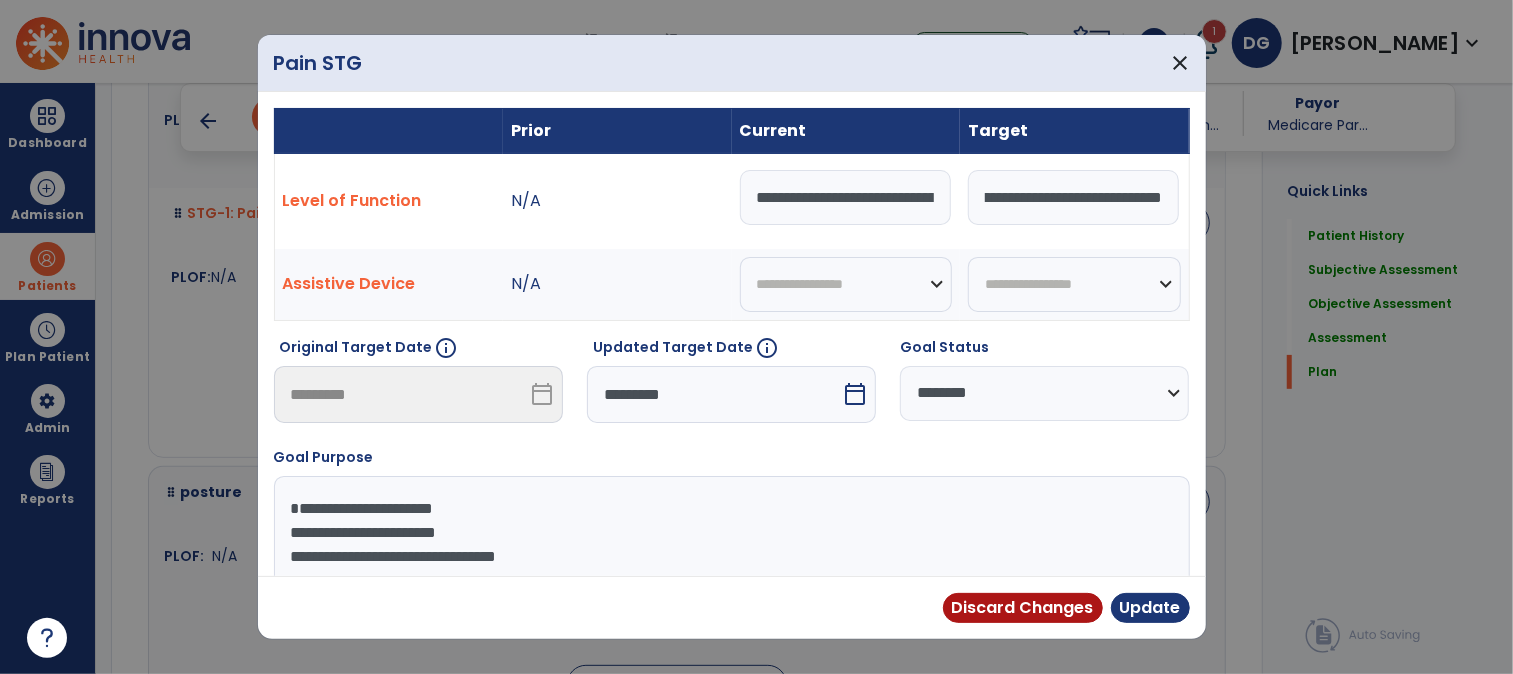 scroll, scrollTop: 0, scrollLeft: 241, axis: horizontal 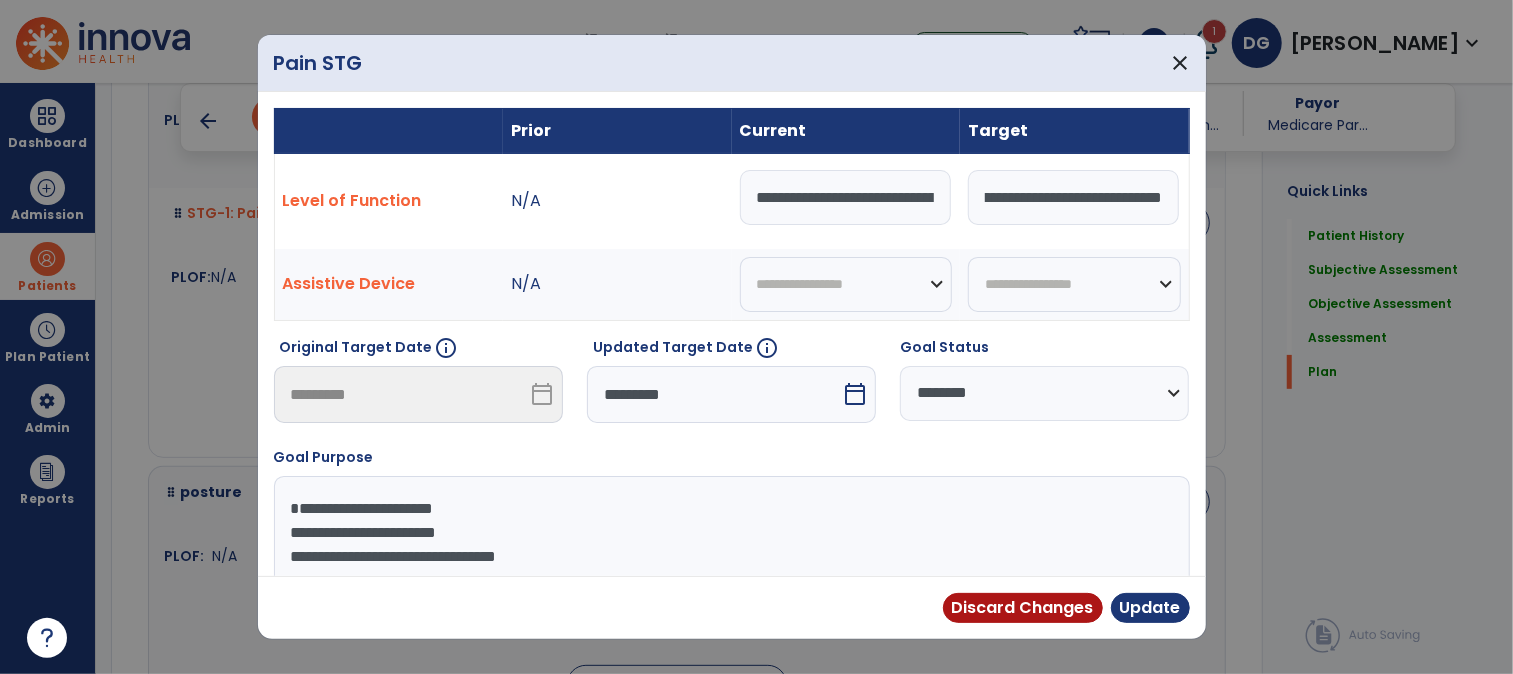 type on "**********" 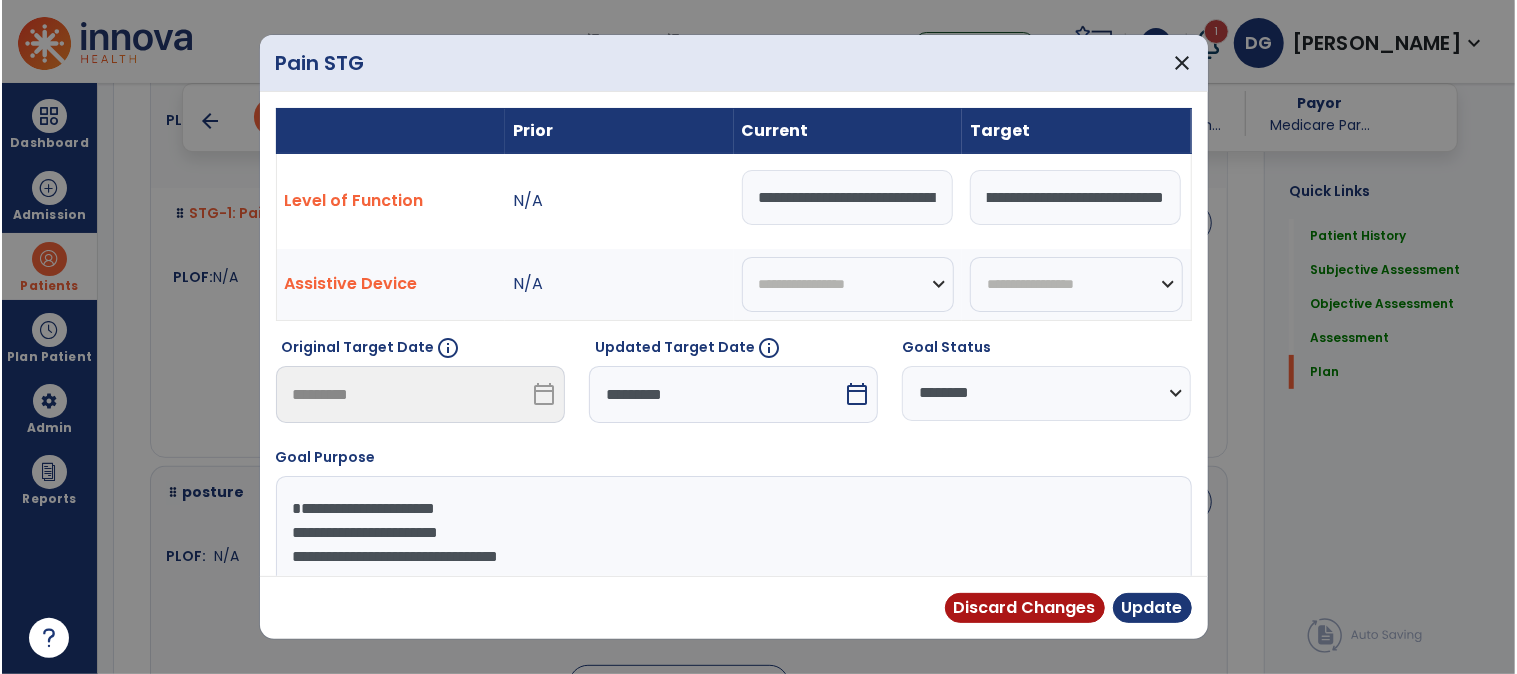 scroll, scrollTop: 0, scrollLeft: 0, axis: both 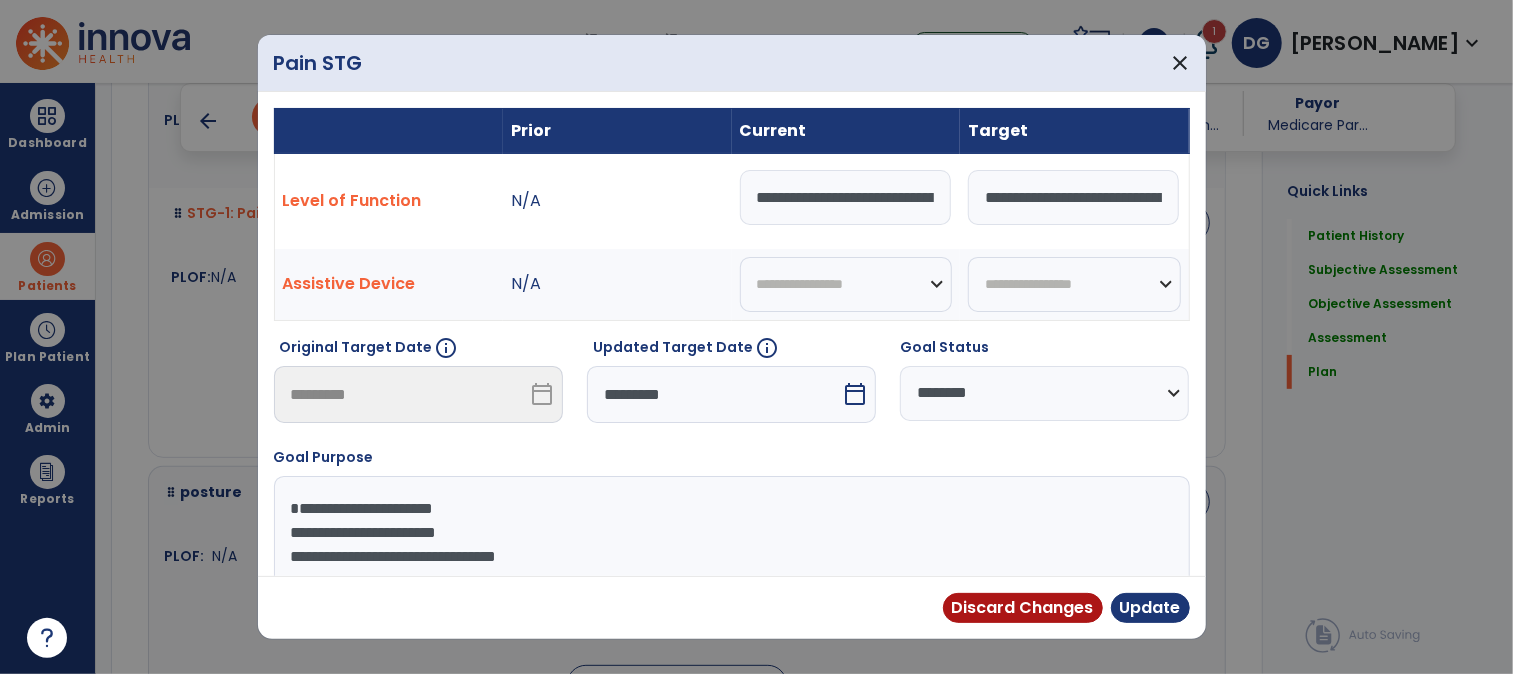 select on "********" 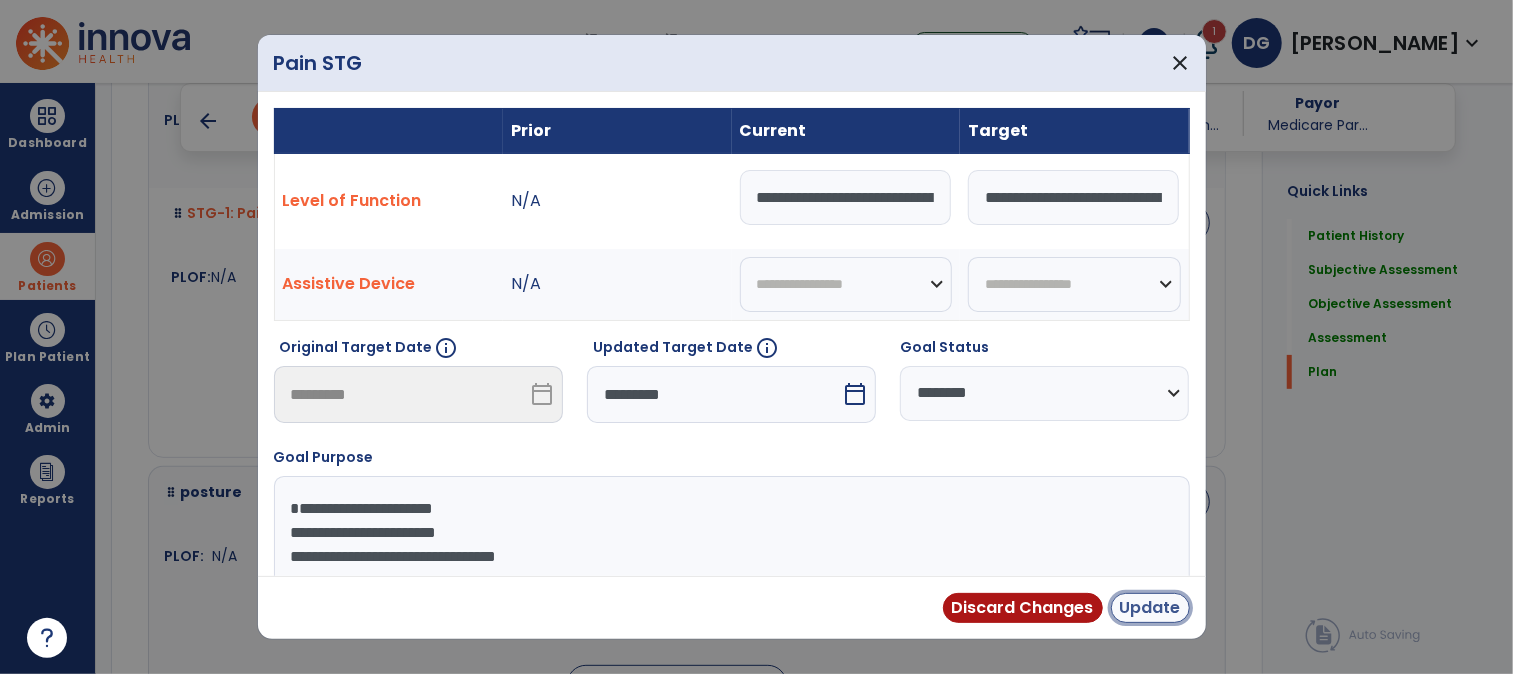 click on "Update" at bounding box center [1150, 608] 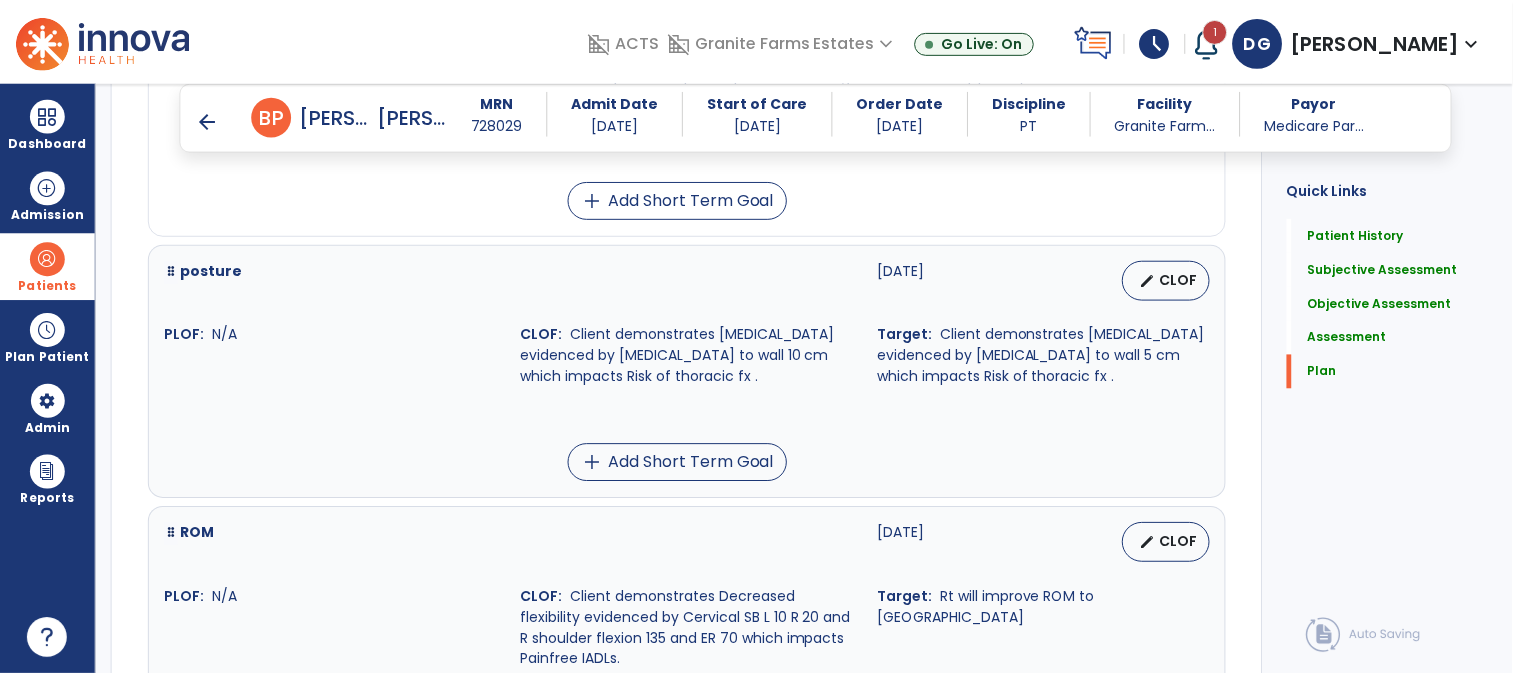 scroll, scrollTop: 5000, scrollLeft: 0, axis: vertical 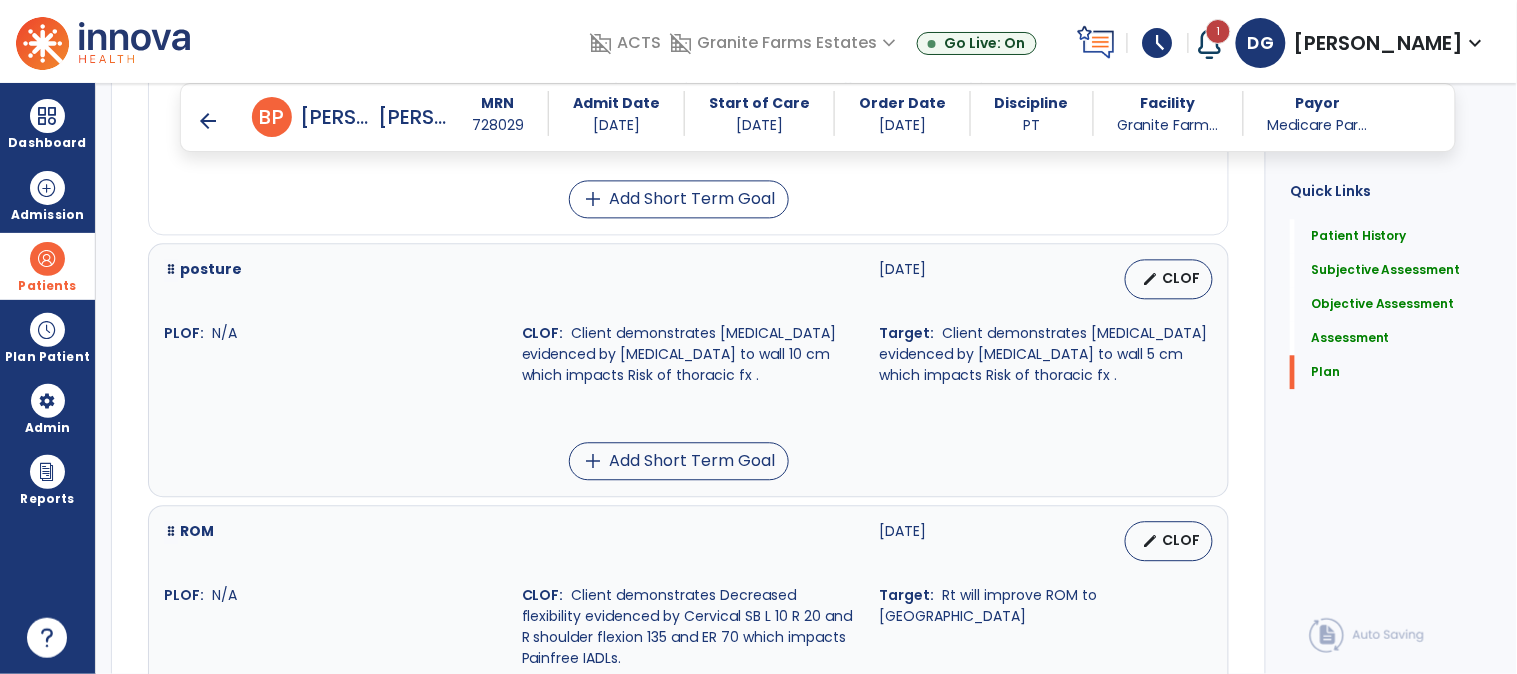click on "Client demonstrates [MEDICAL_DATA] evidenced by [MEDICAL_DATA] to wall 10 cm which impacts Risk of thoracic fx ." at bounding box center [679, 354] 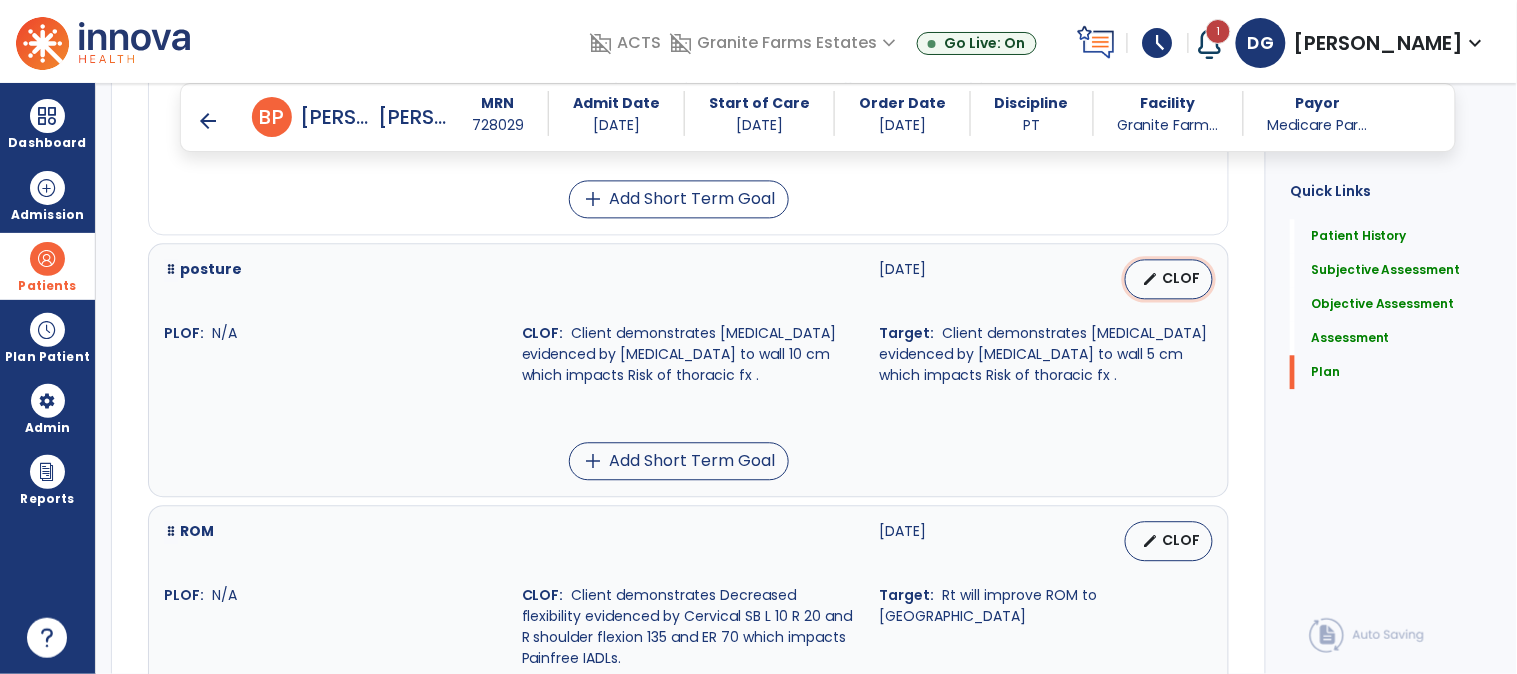click on "edit   CLOF" at bounding box center (1169, 279) 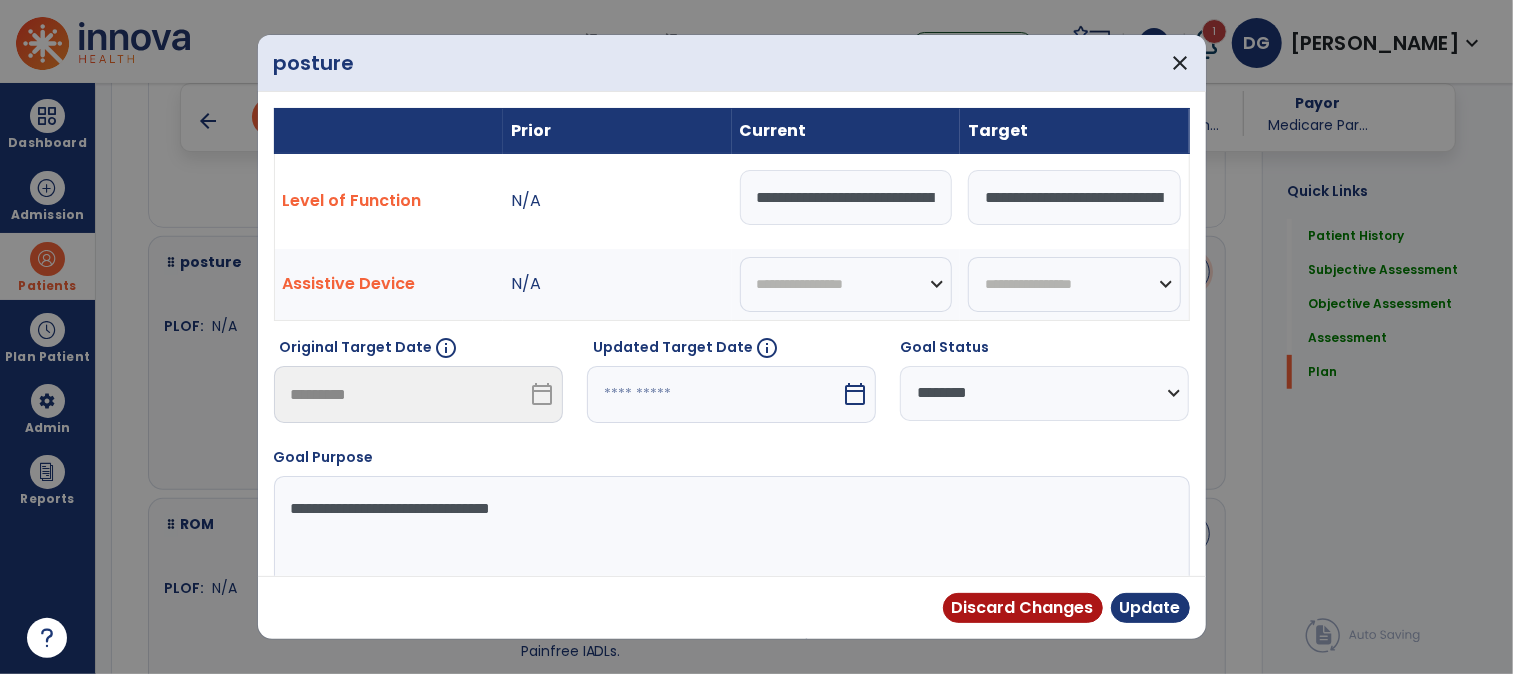 scroll, scrollTop: 5000, scrollLeft: 0, axis: vertical 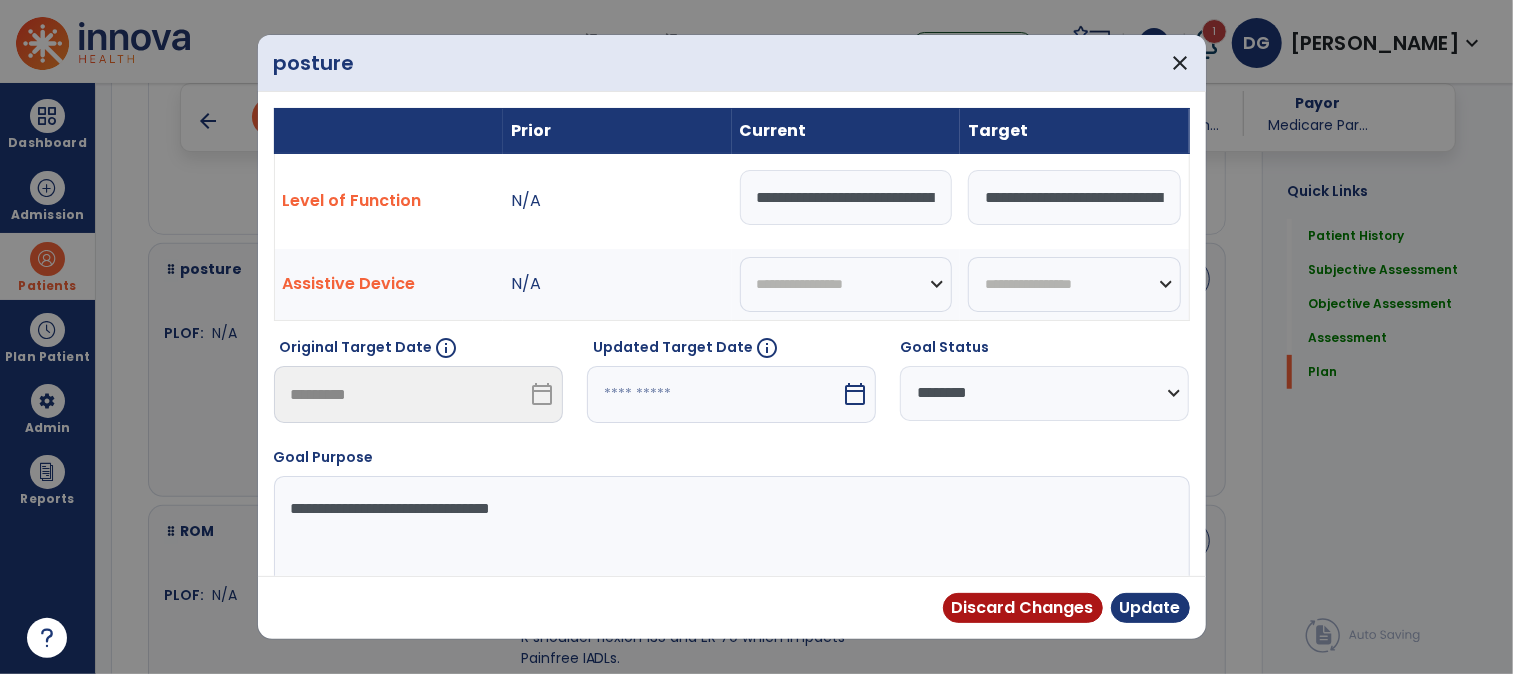 click on "**********" at bounding box center [846, 197] 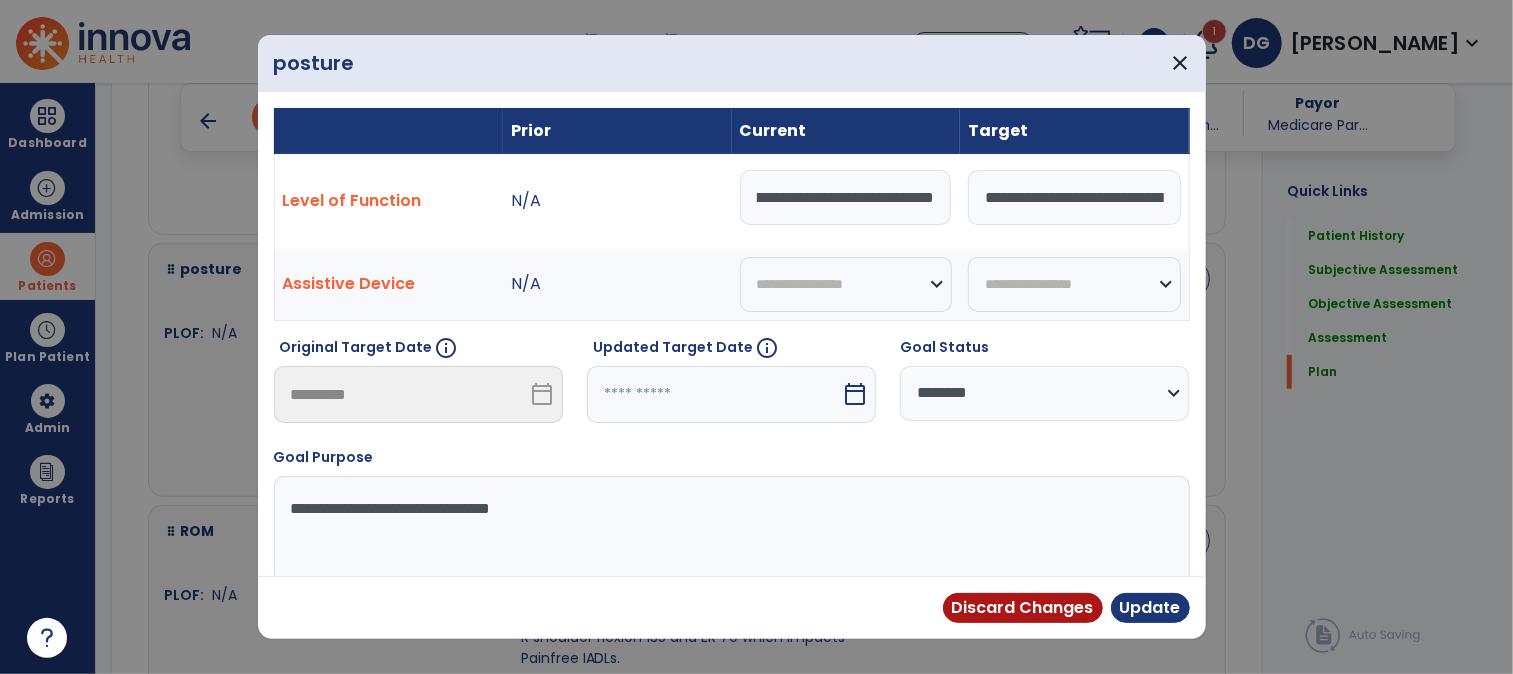 scroll, scrollTop: 0, scrollLeft: 765, axis: horizontal 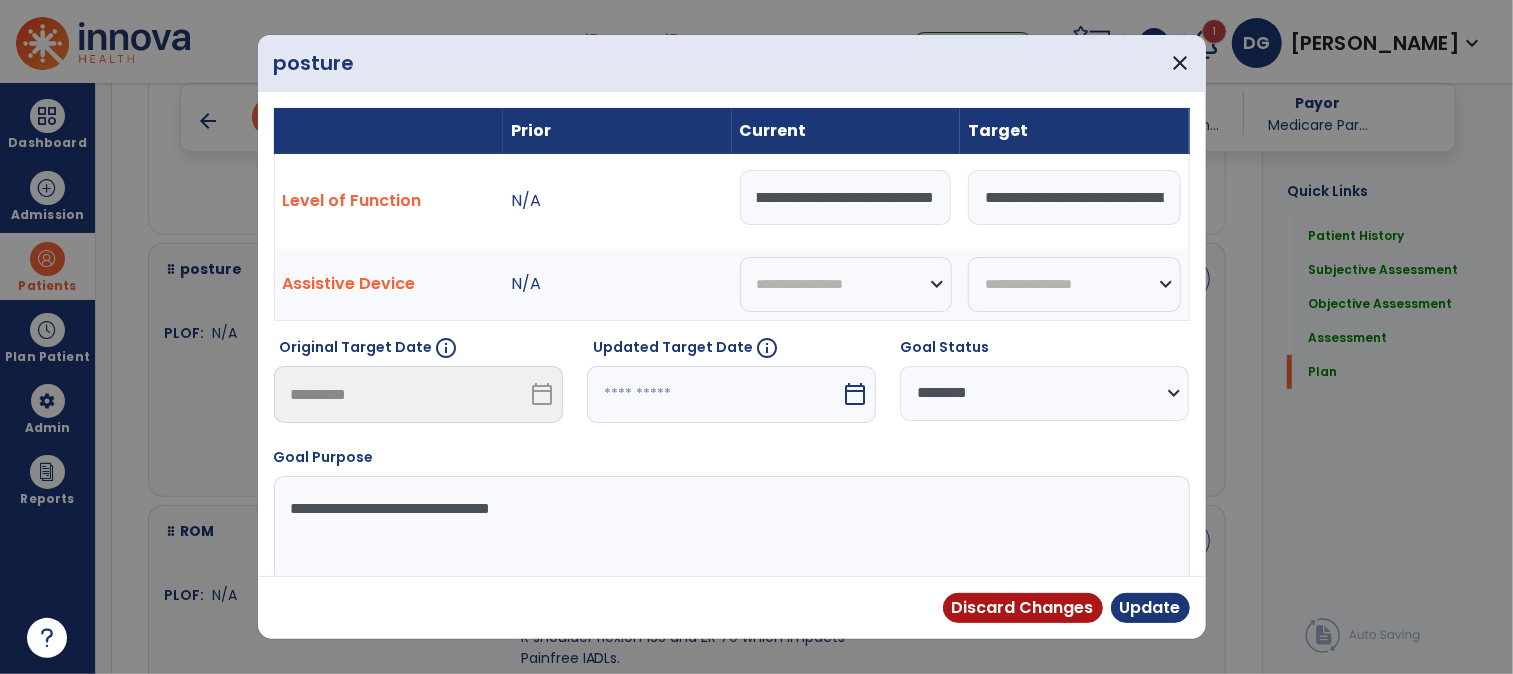 type on "**********" 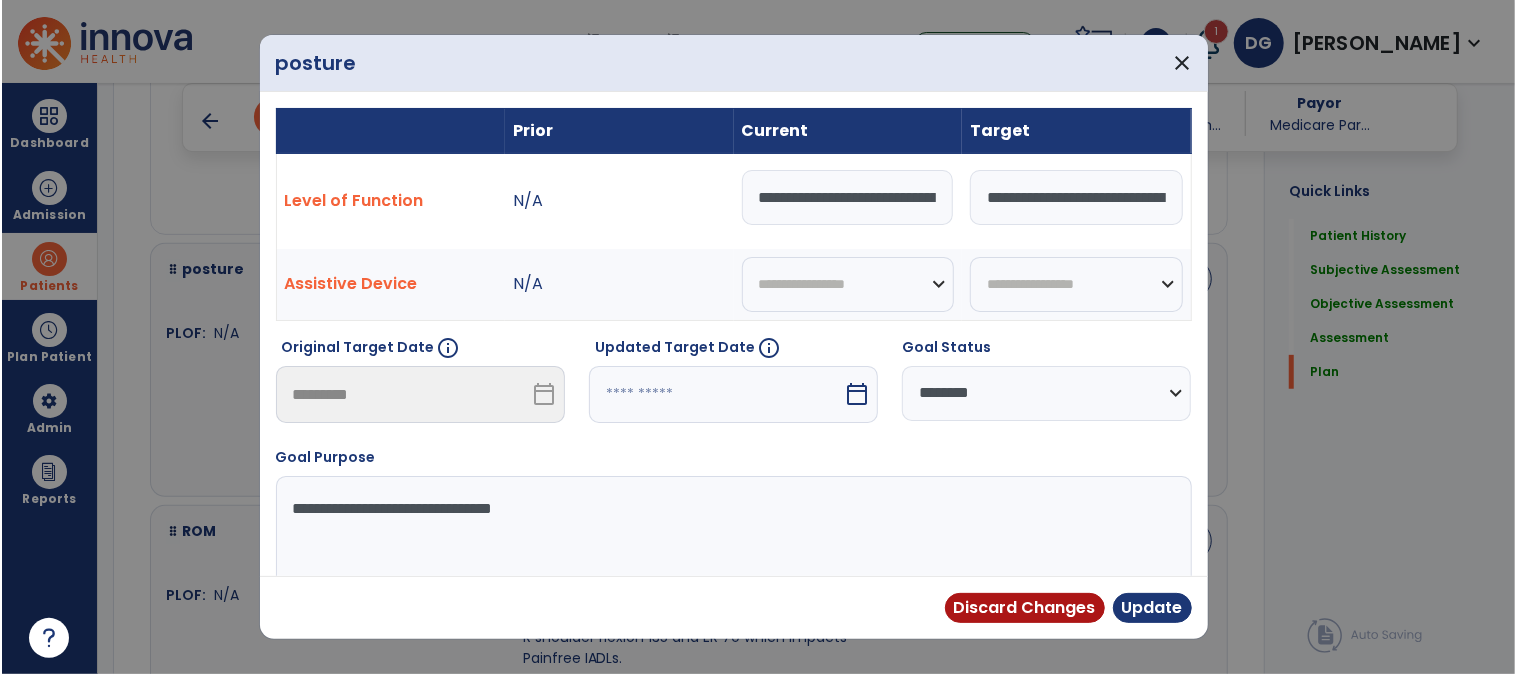 scroll, scrollTop: 1, scrollLeft: 0, axis: vertical 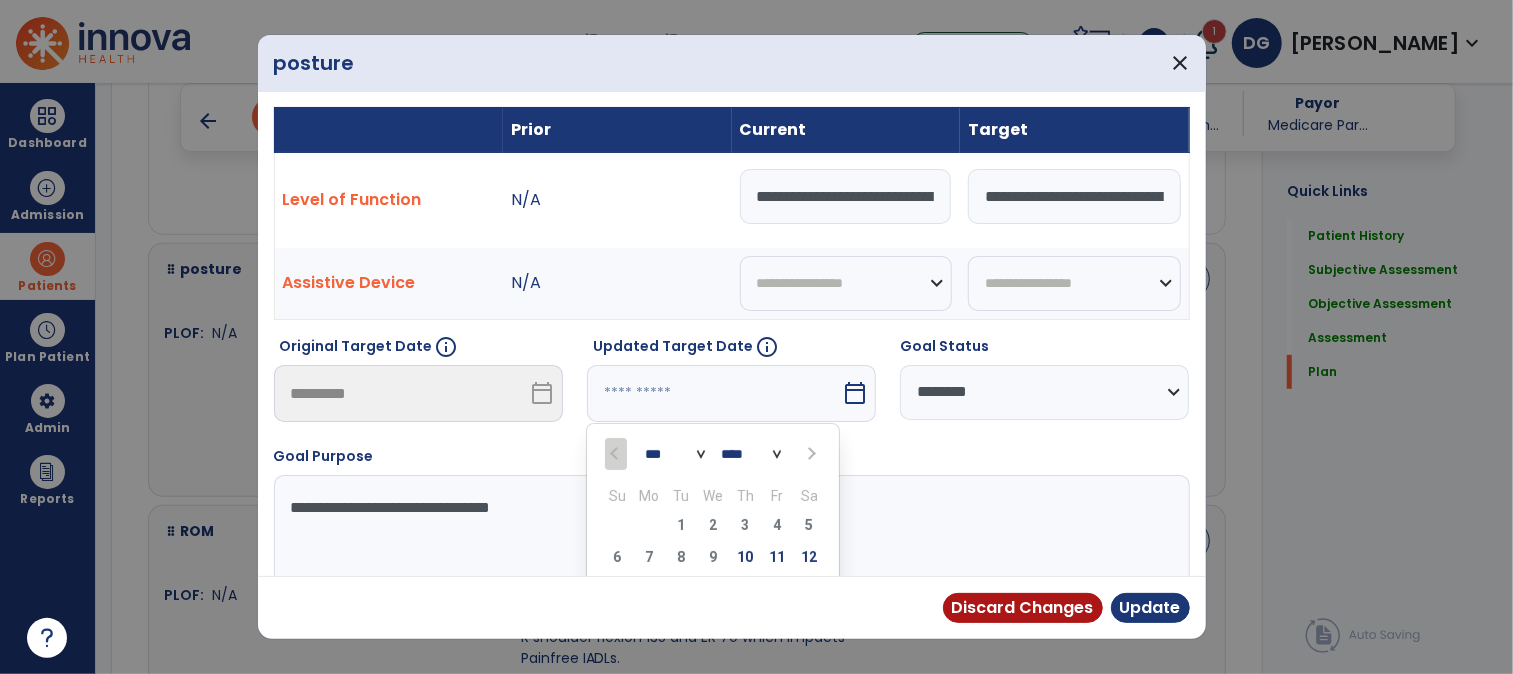 click on "*** *** ***" at bounding box center [675, 454] 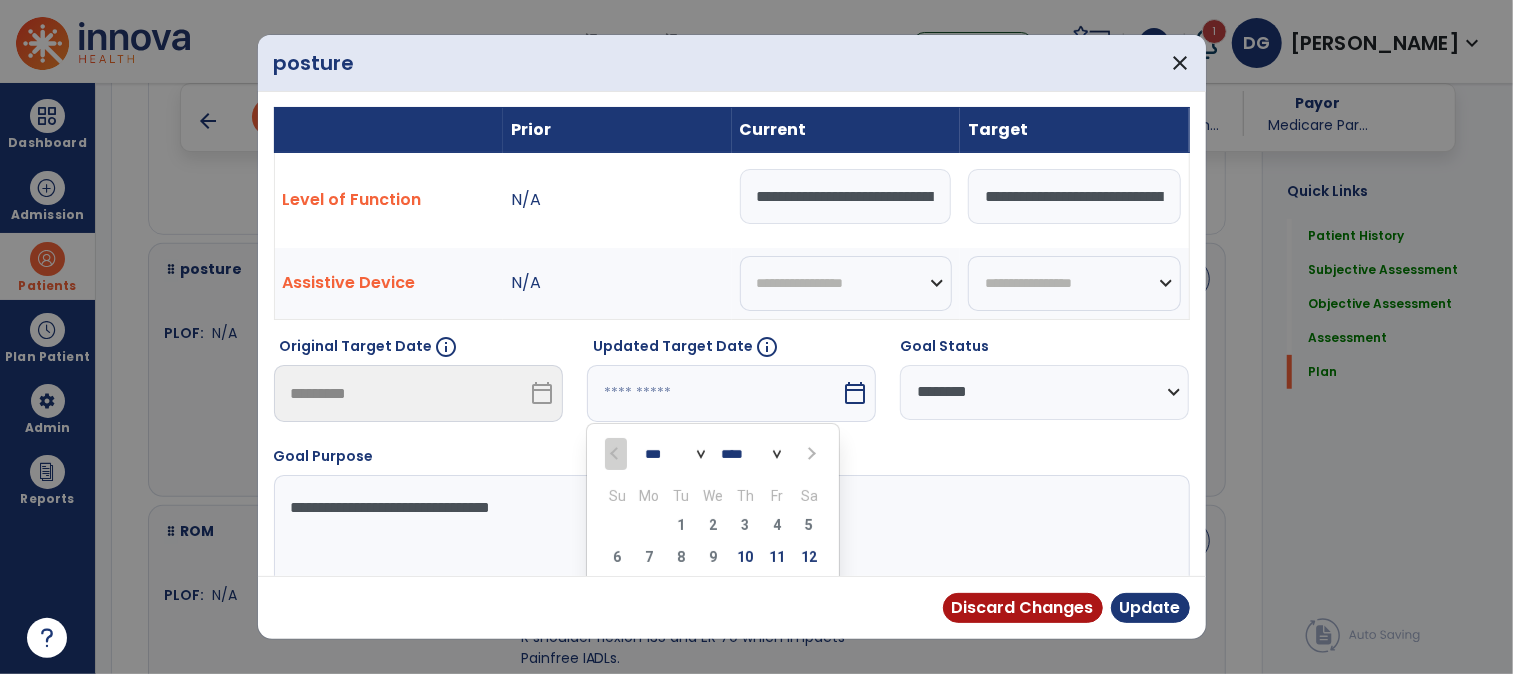 select on "*" 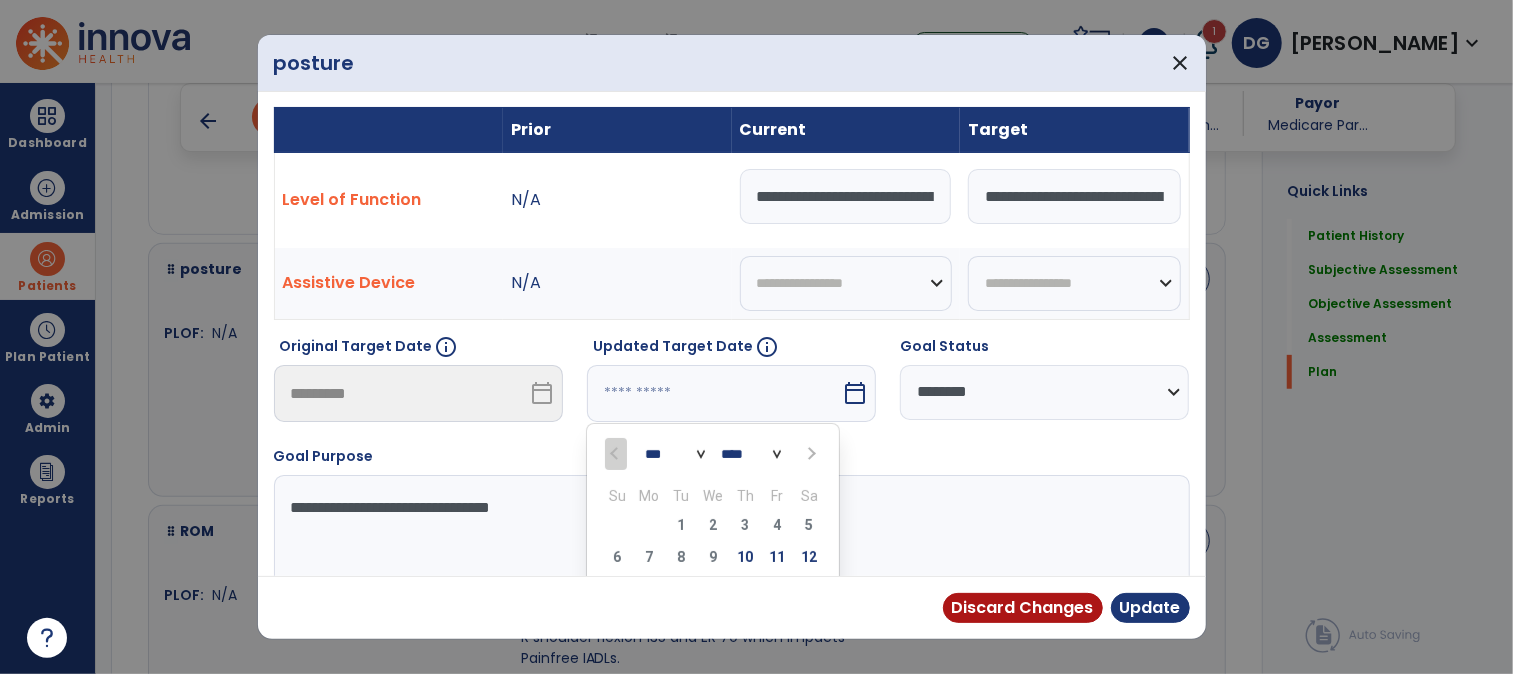 click on "*** *** ***" at bounding box center [675, 454] 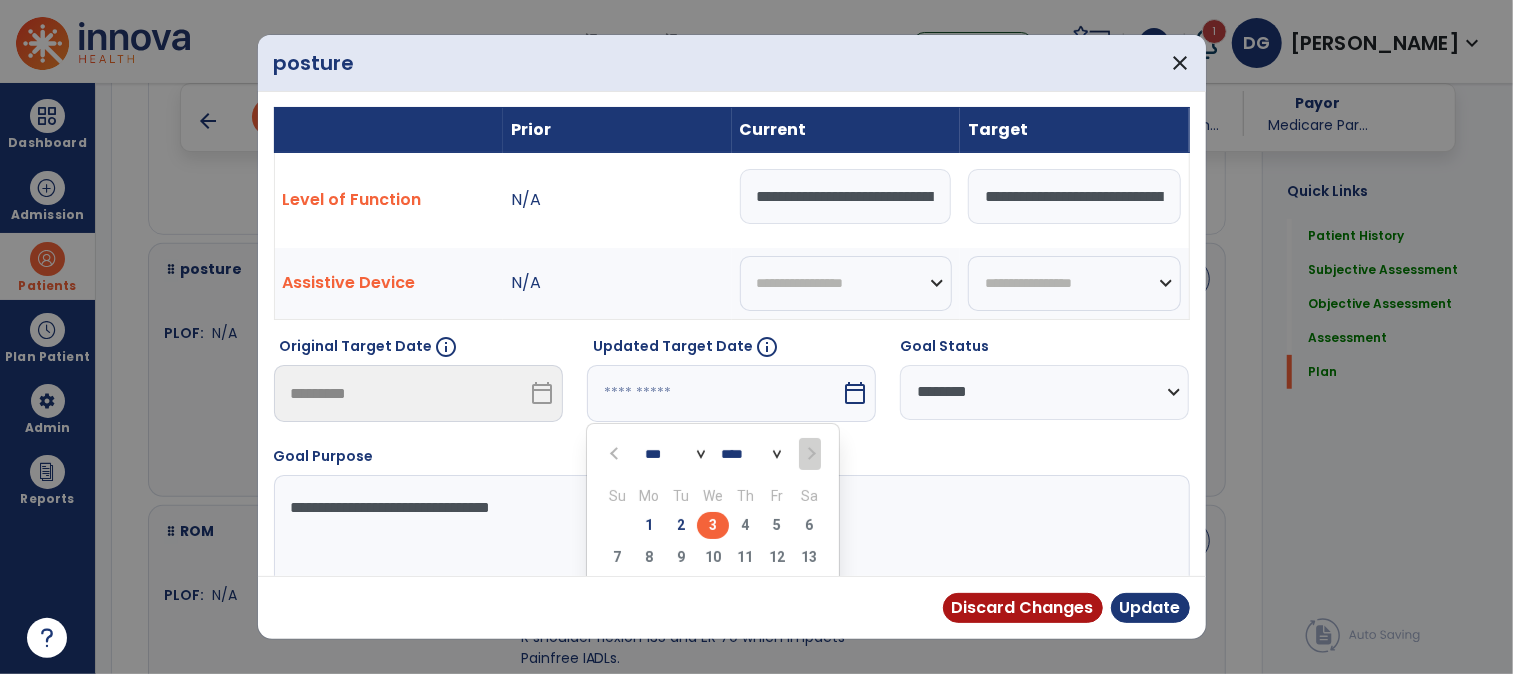 click on "3" at bounding box center (713, 525) 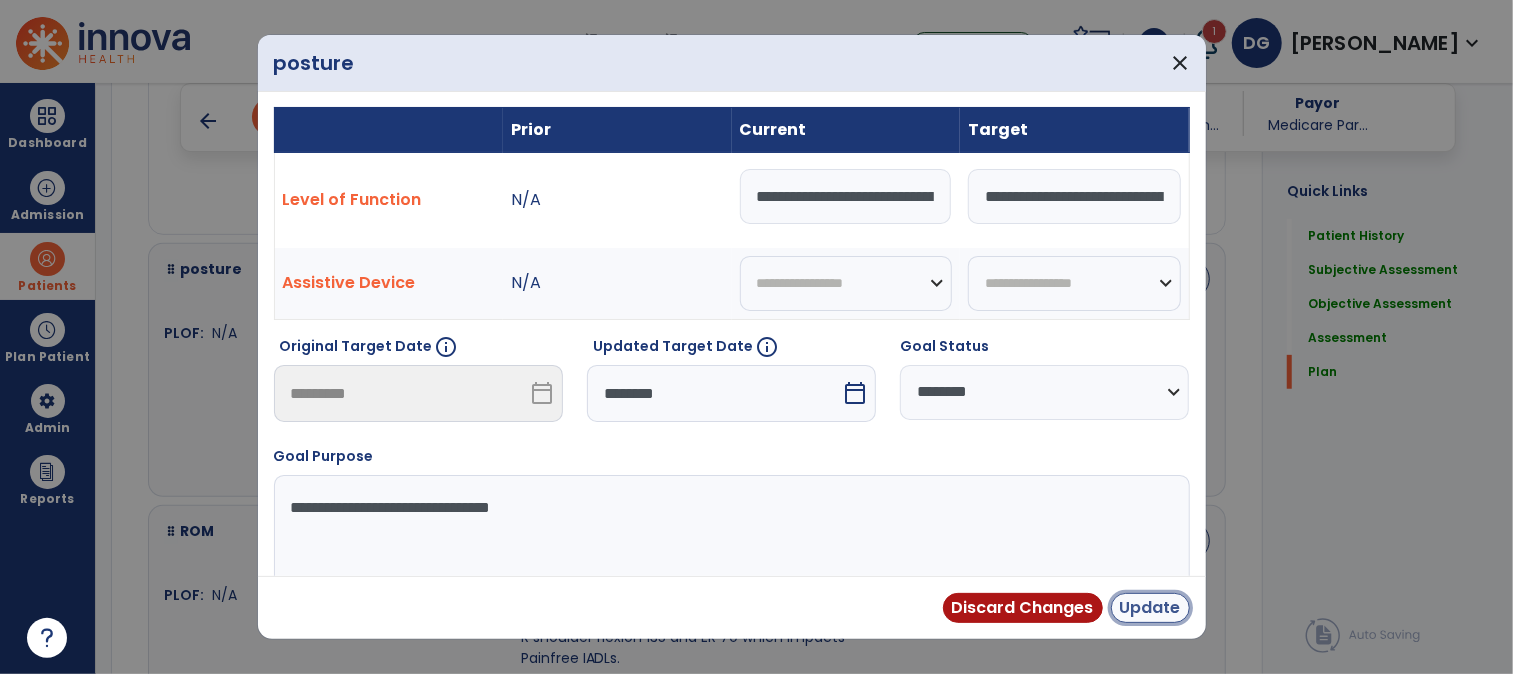 click on "Update" at bounding box center [1150, 608] 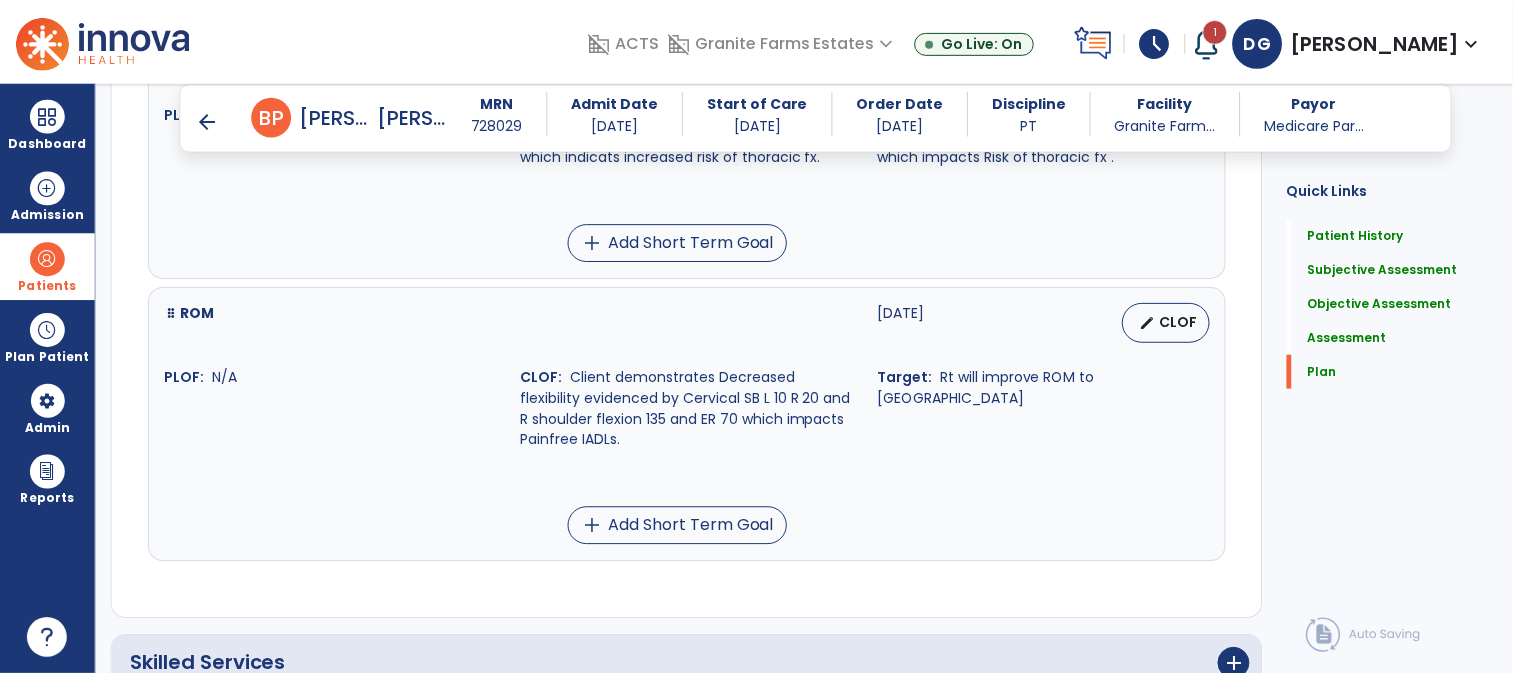 scroll, scrollTop: 5222, scrollLeft: 0, axis: vertical 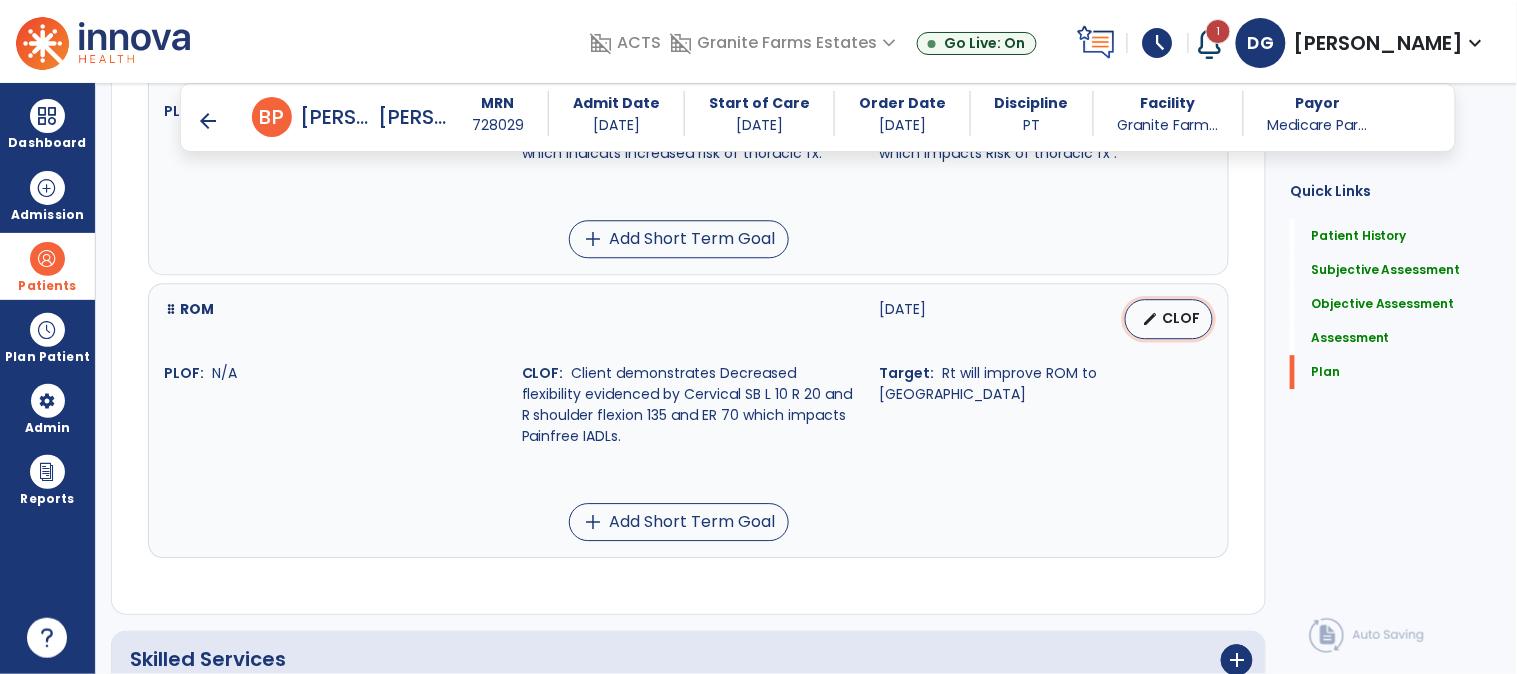 click on "CLOF" at bounding box center [1181, 318] 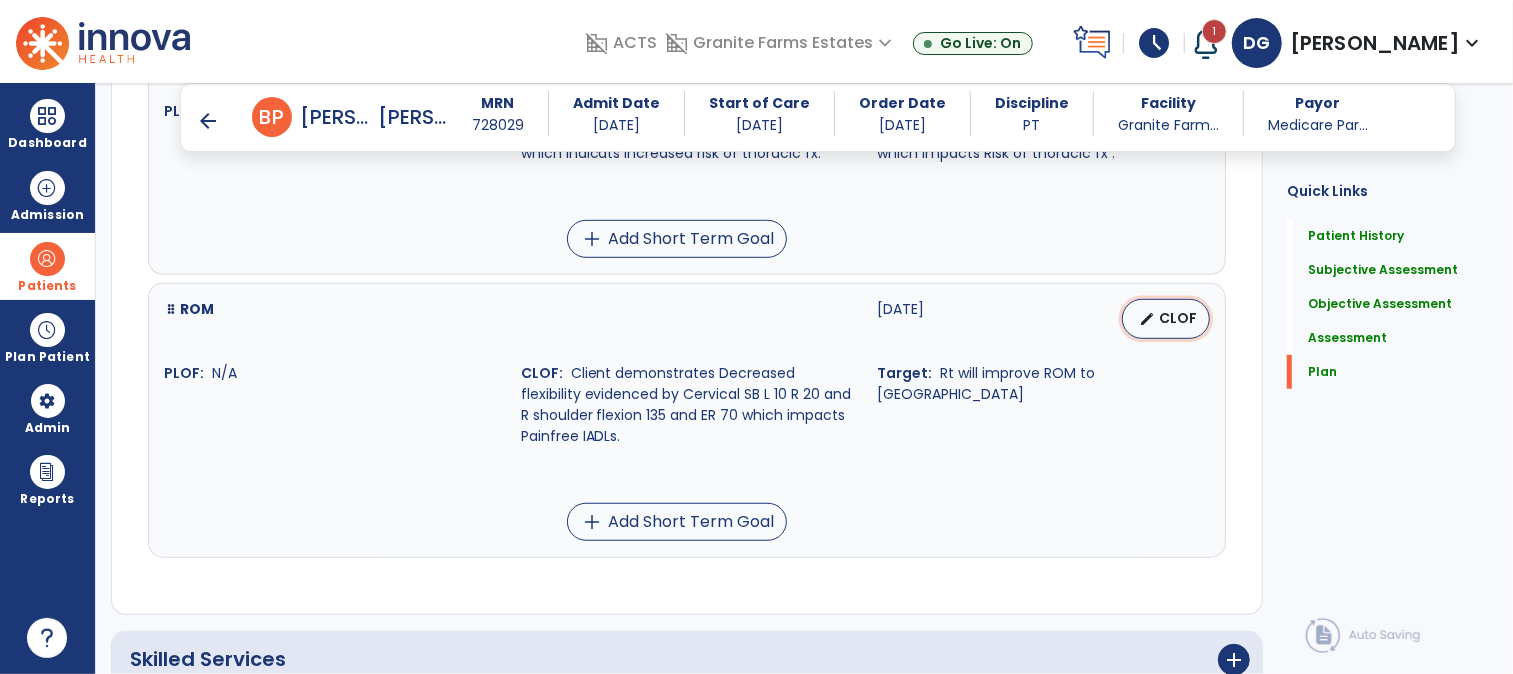 select on "********" 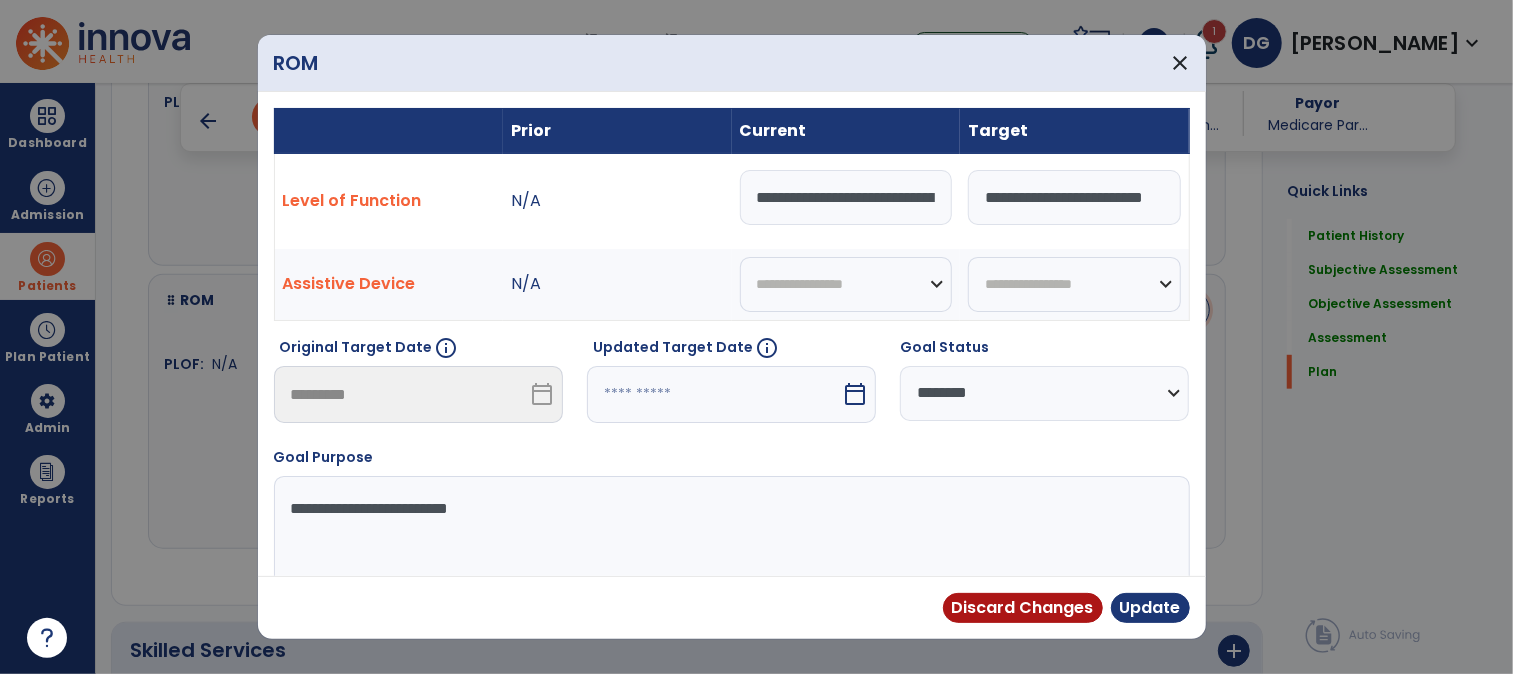 scroll, scrollTop: 5222, scrollLeft: 0, axis: vertical 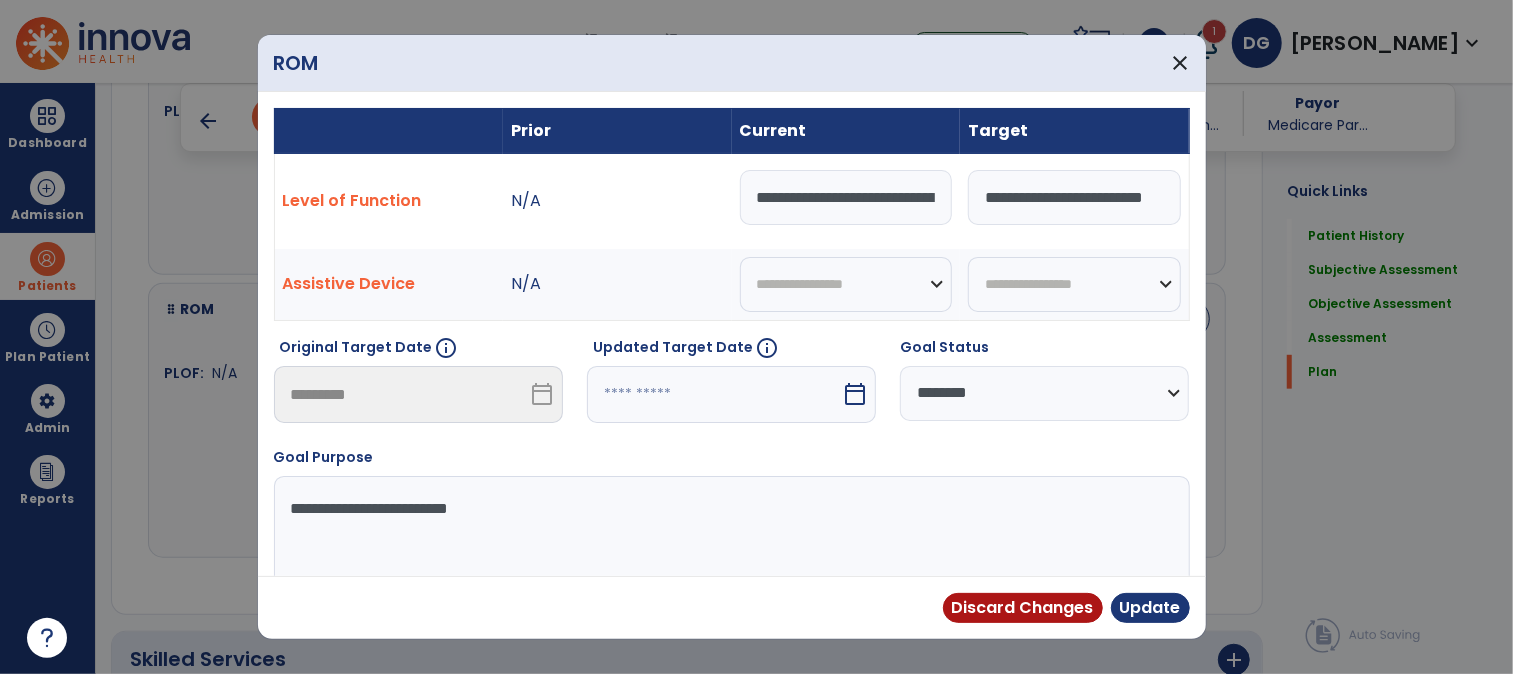 click on "**********" at bounding box center [846, 197] 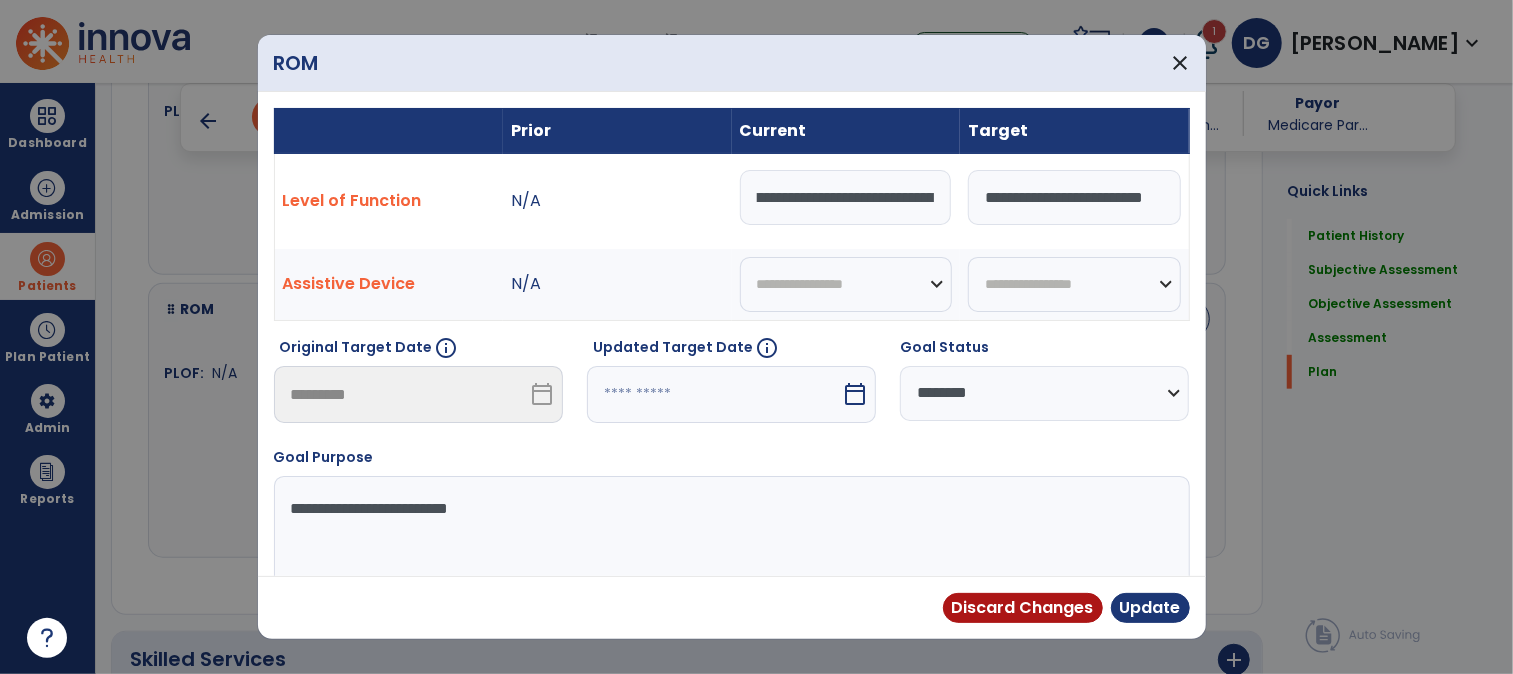 scroll, scrollTop: 0, scrollLeft: 0, axis: both 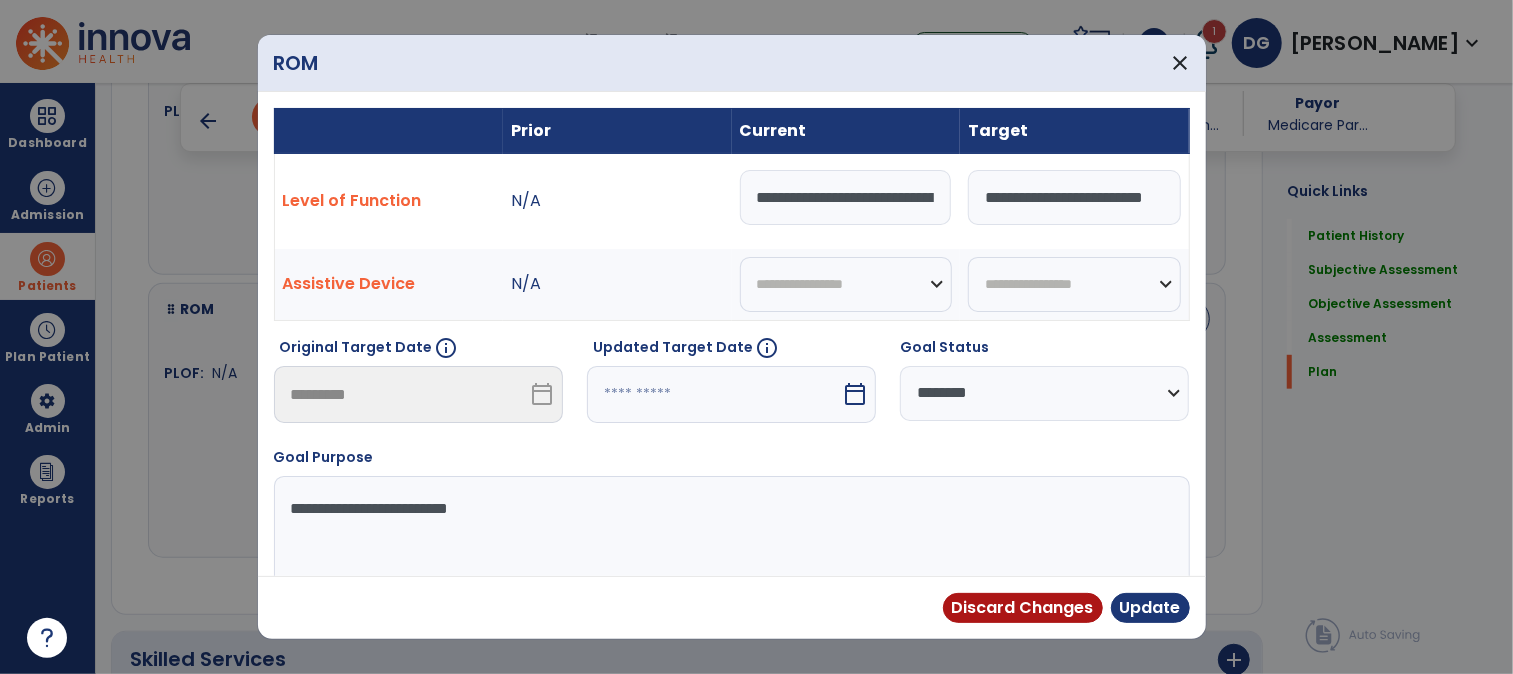 click on "**********" at bounding box center [846, 197] 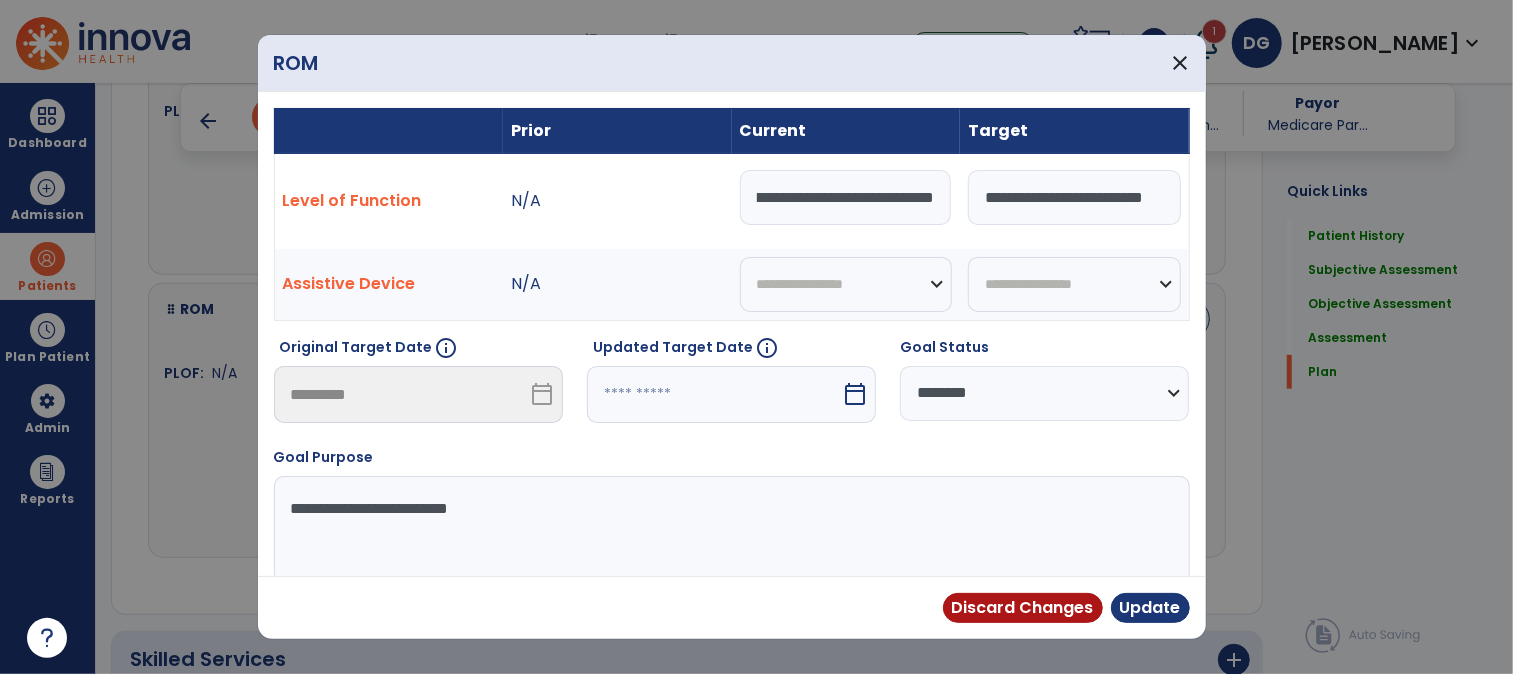 scroll, scrollTop: 0, scrollLeft: 965, axis: horizontal 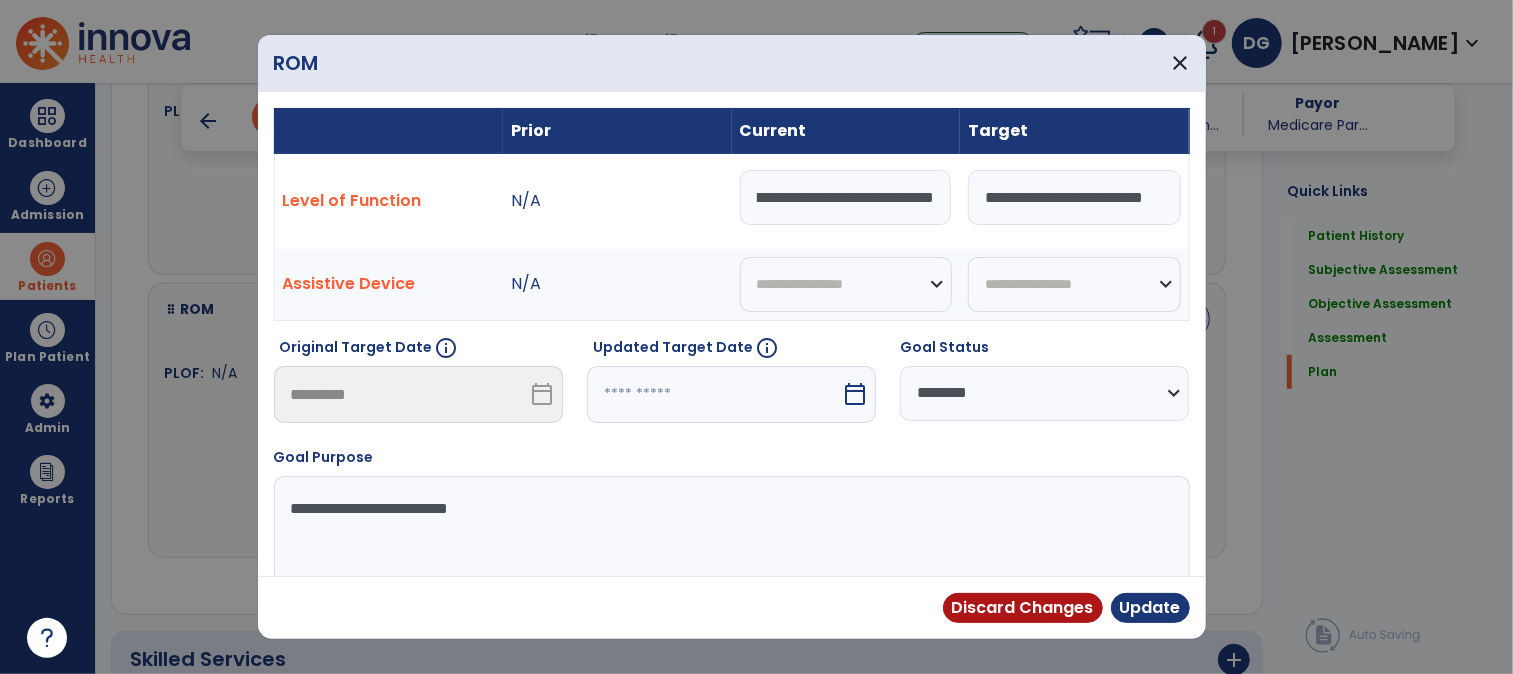type on "**********" 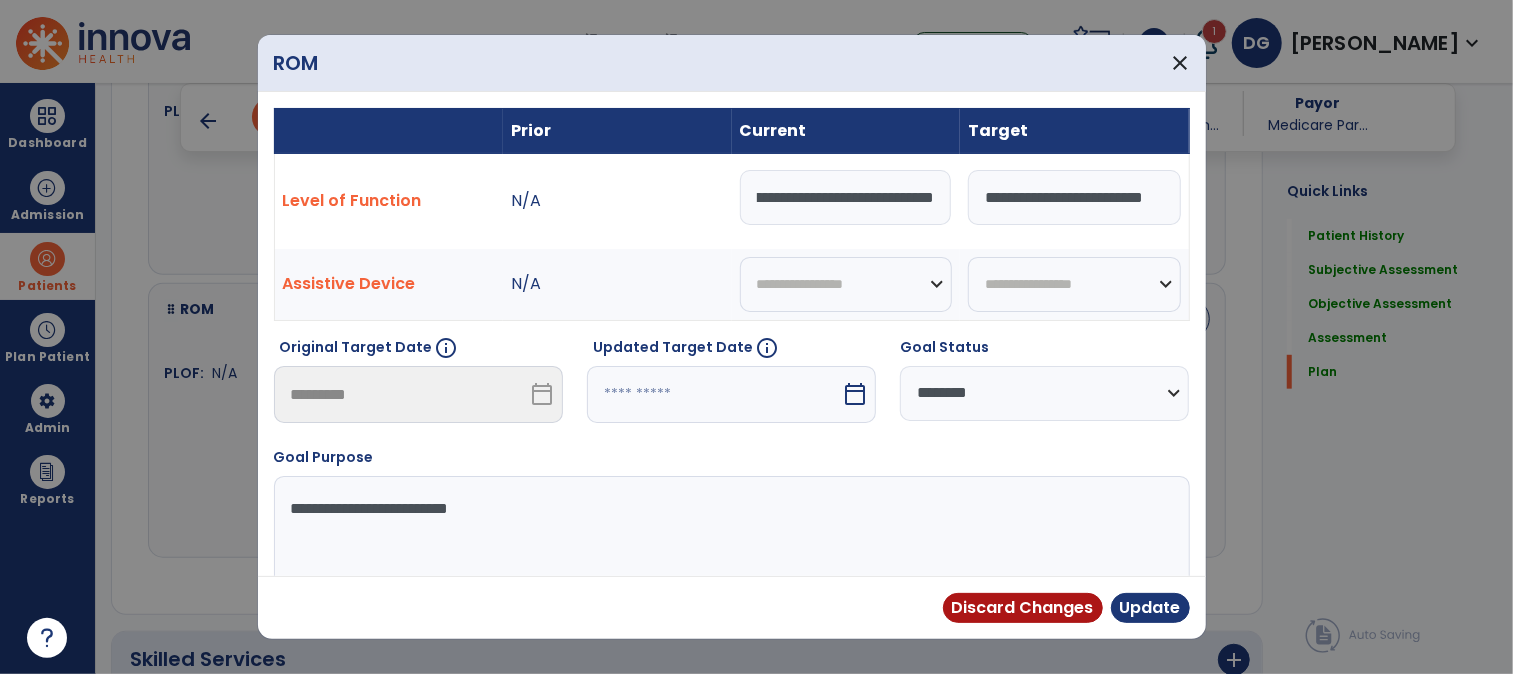 scroll, scrollTop: 0, scrollLeft: 0, axis: both 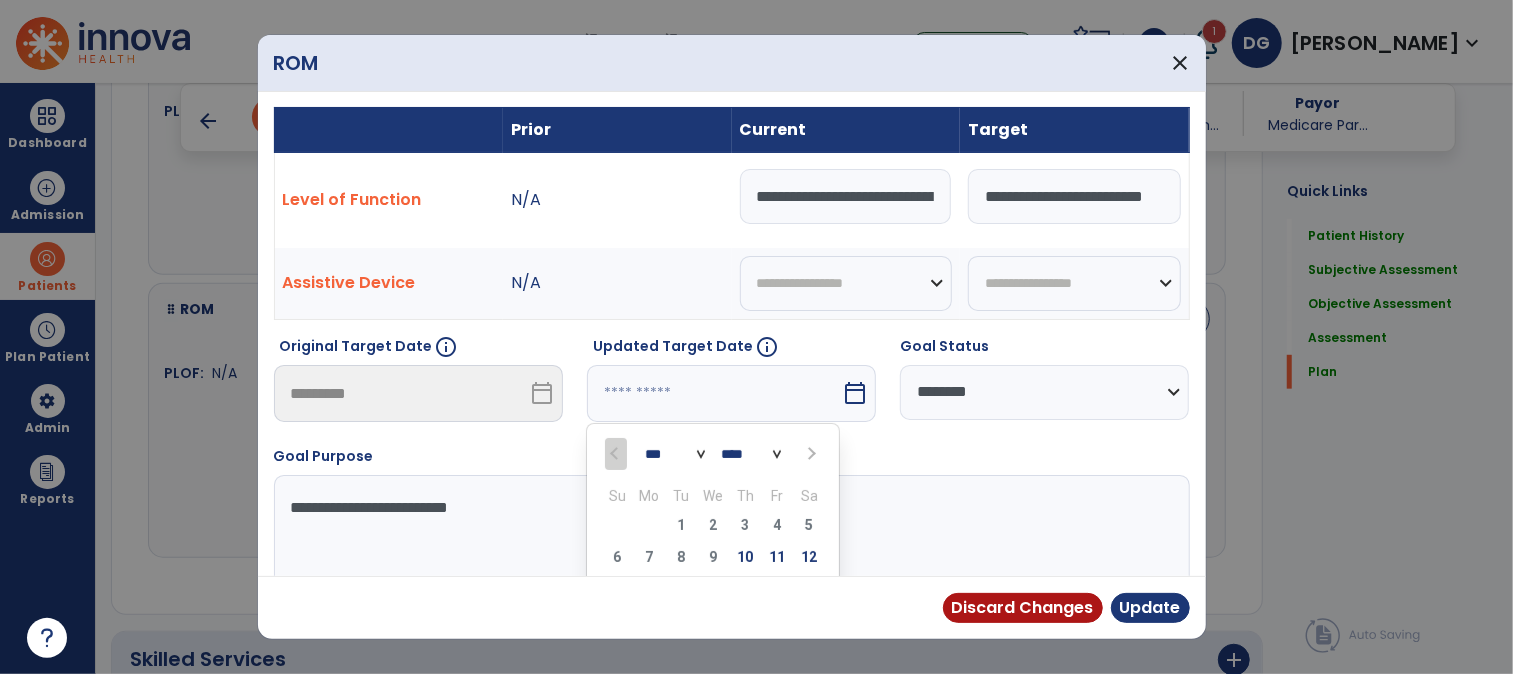click on "*** *** ***" at bounding box center (675, 454) 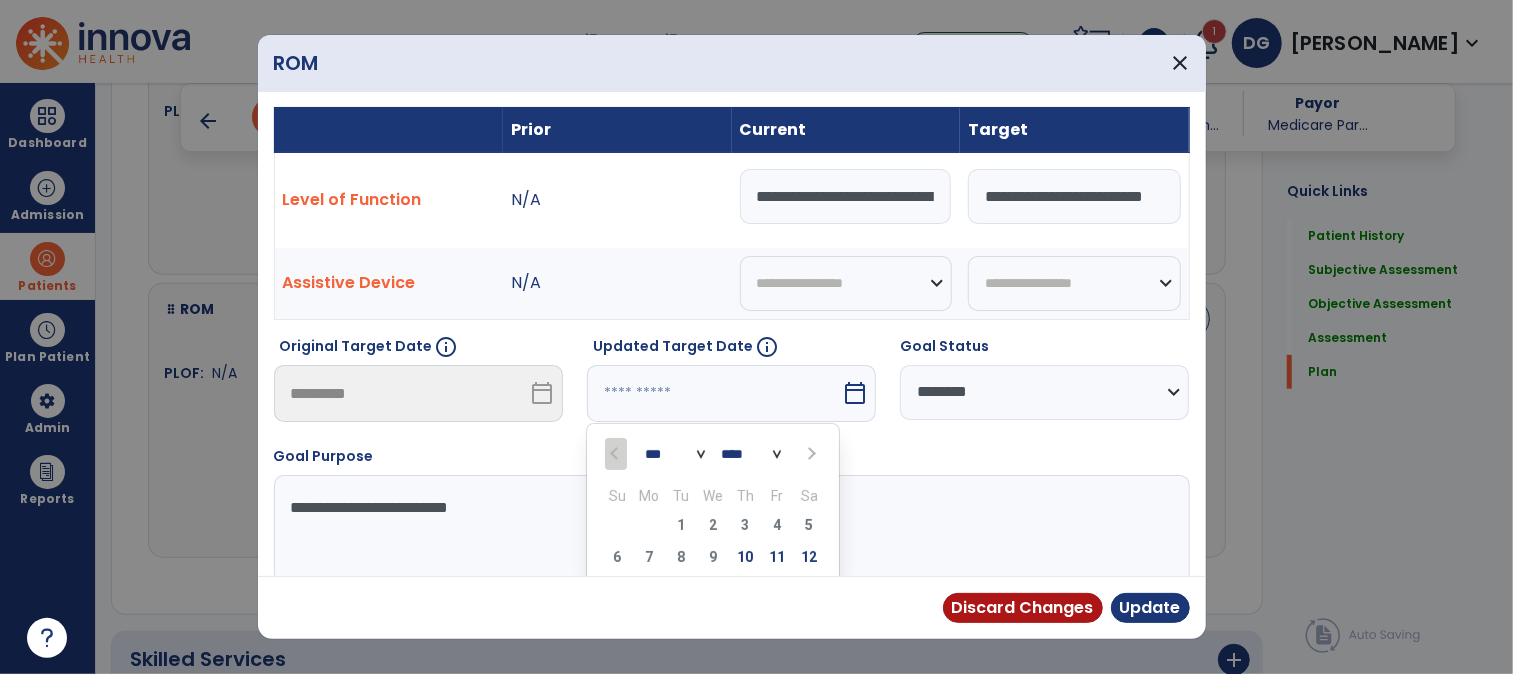 select on "*" 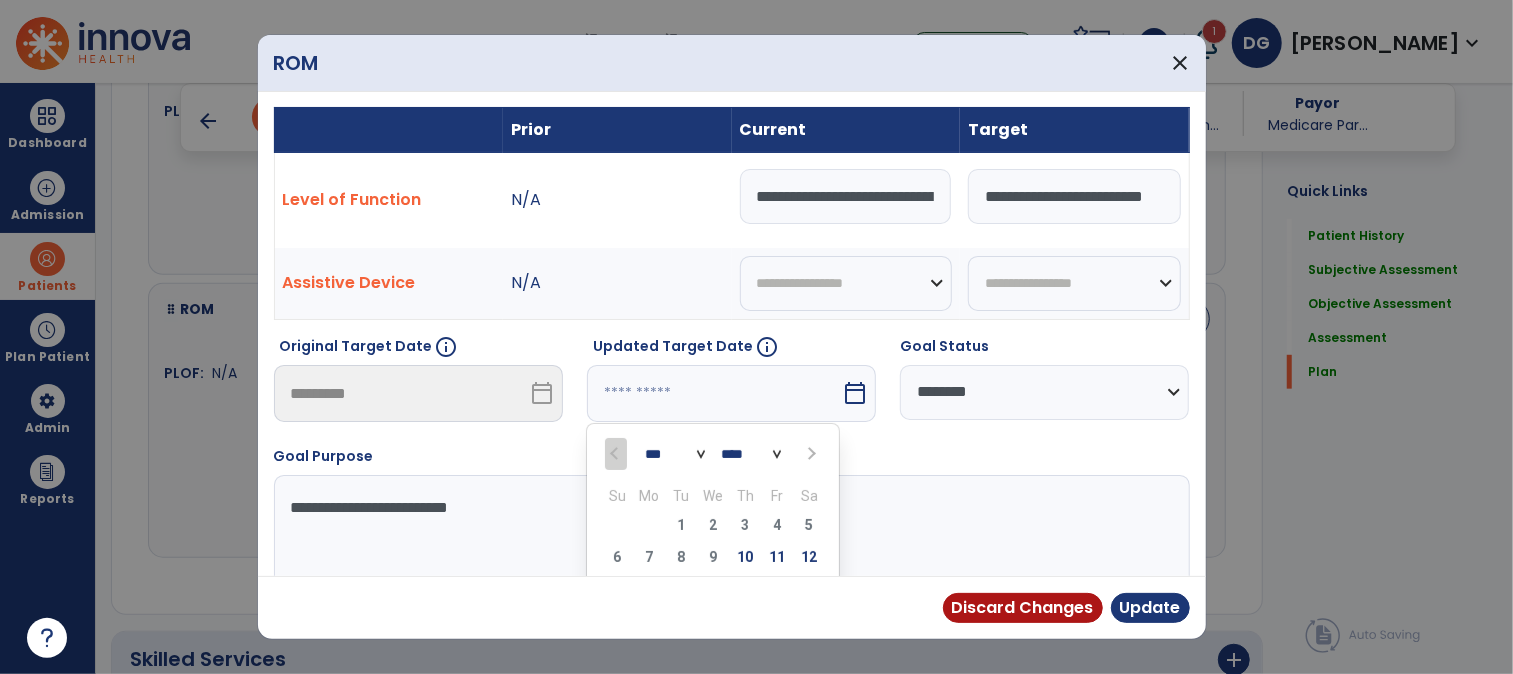click on "*** *** ***" at bounding box center (675, 454) 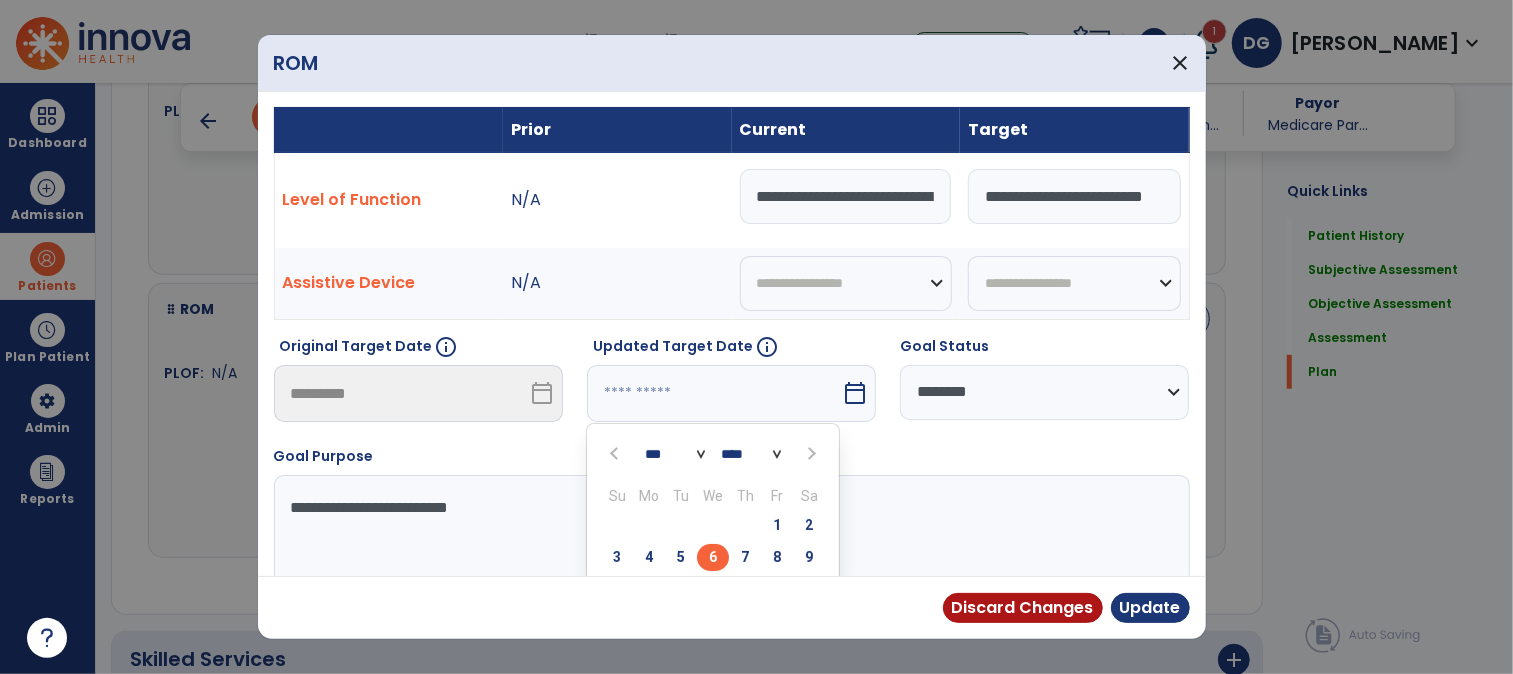 click on "6" at bounding box center (713, 557) 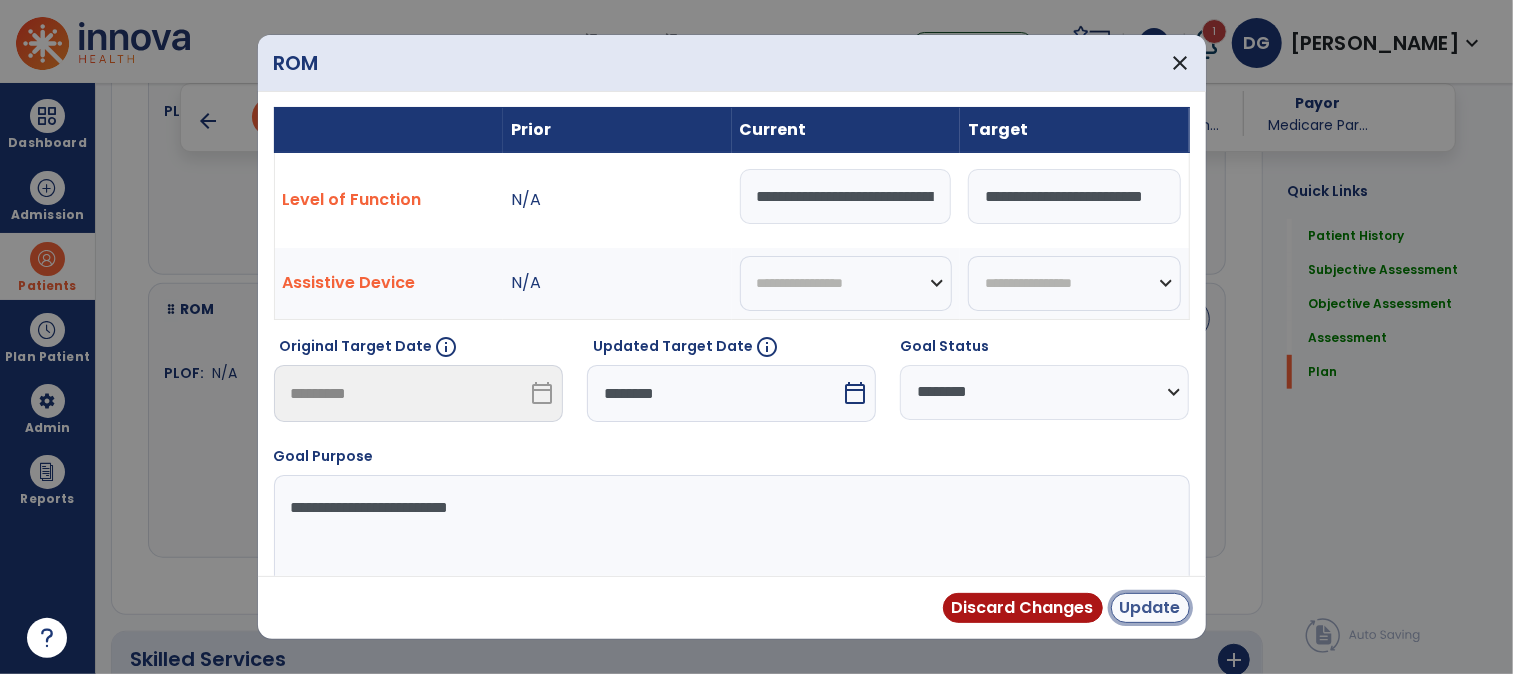 click on "Update" at bounding box center [1150, 608] 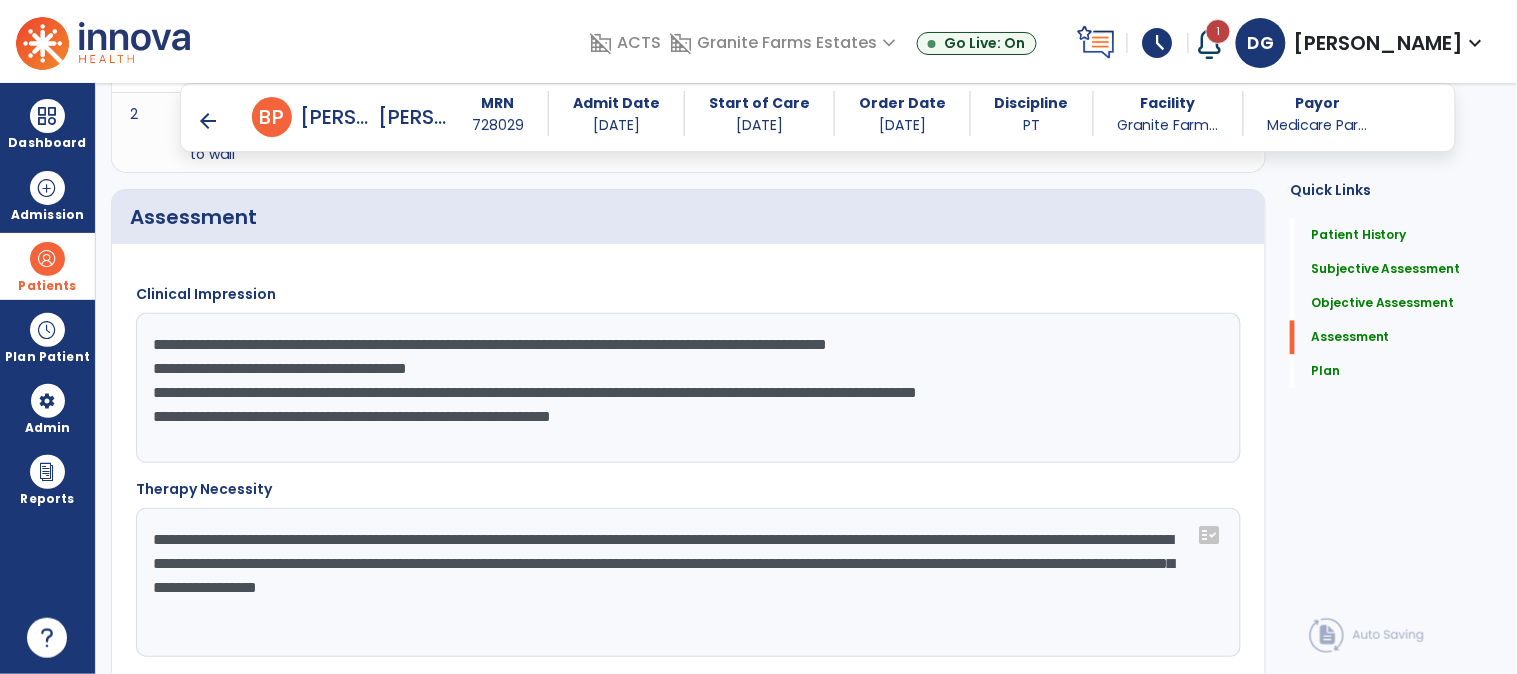 scroll, scrollTop: 2888, scrollLeft: 0, axis: vertical 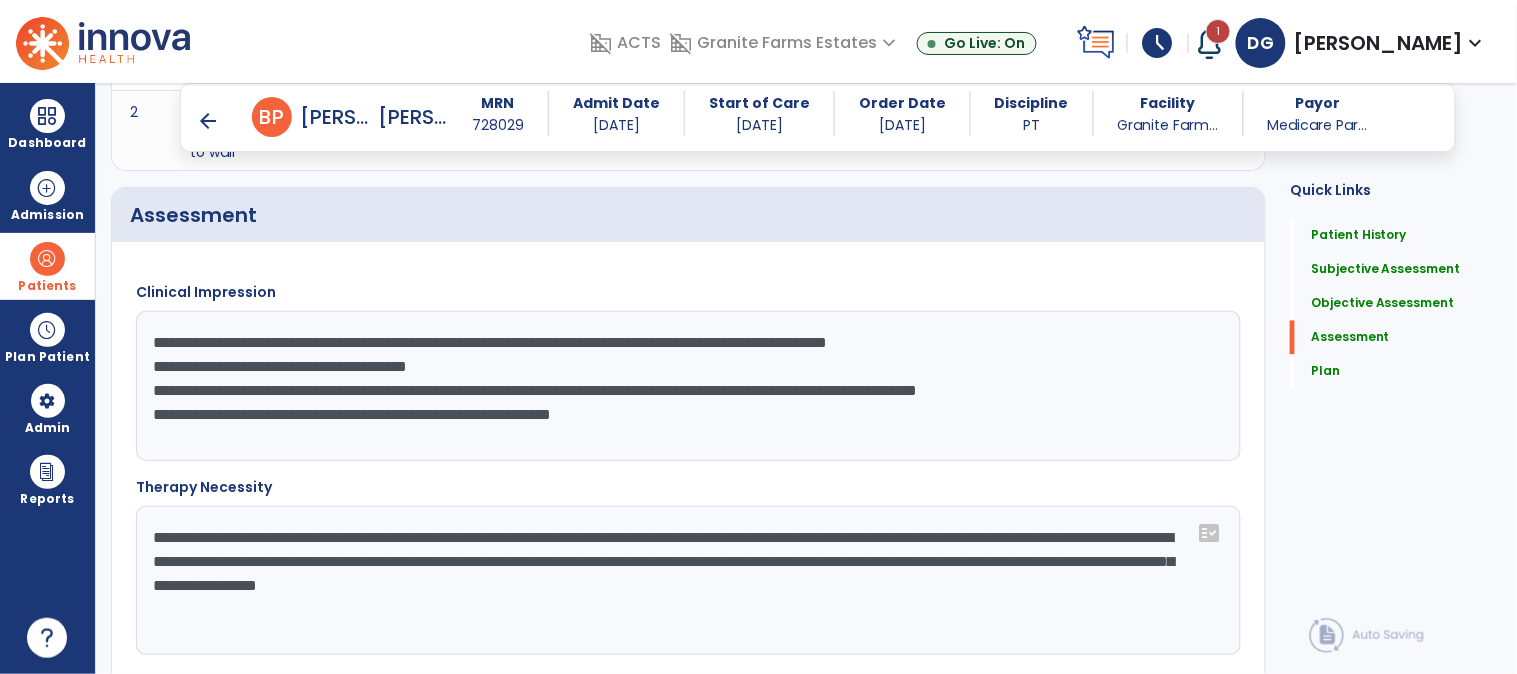 click on "**********" 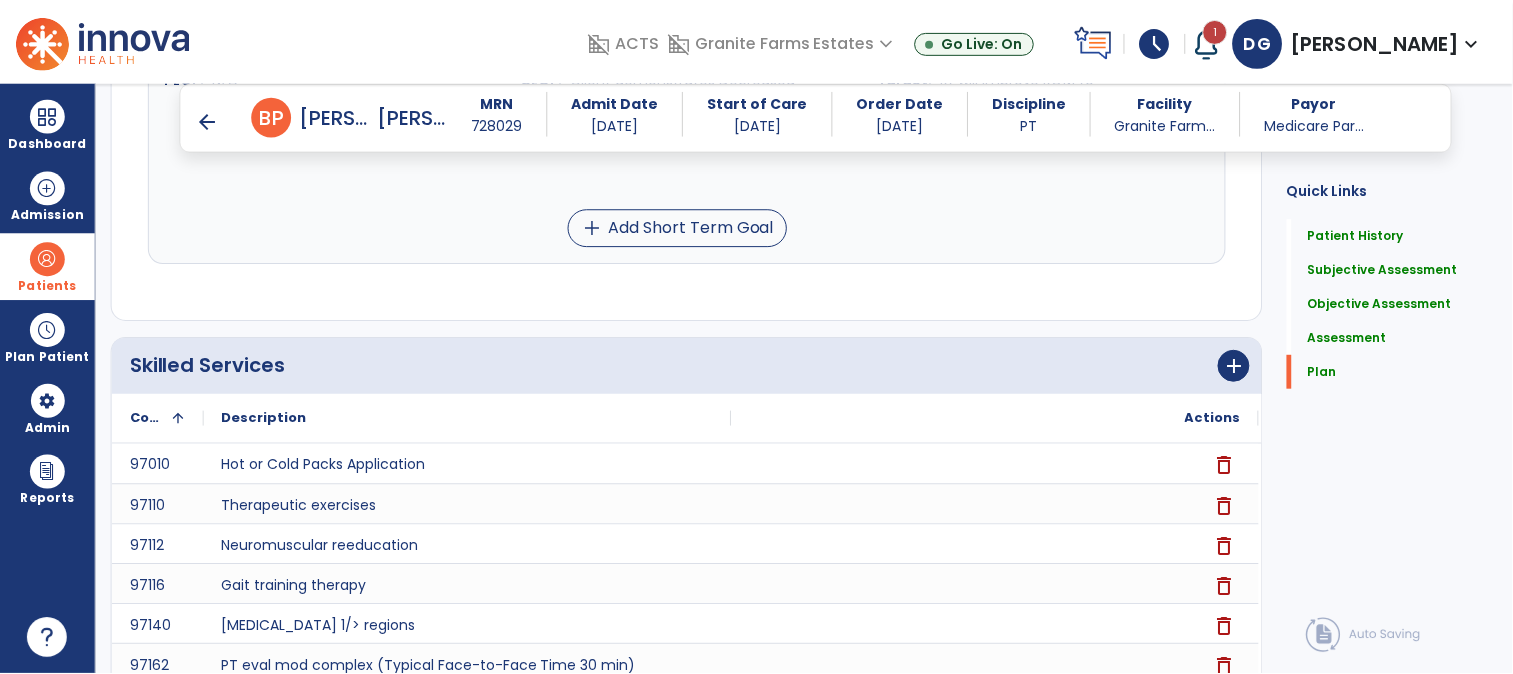 scroll, scrollTop: 5726, scrollLeft: 0, axis: vertical 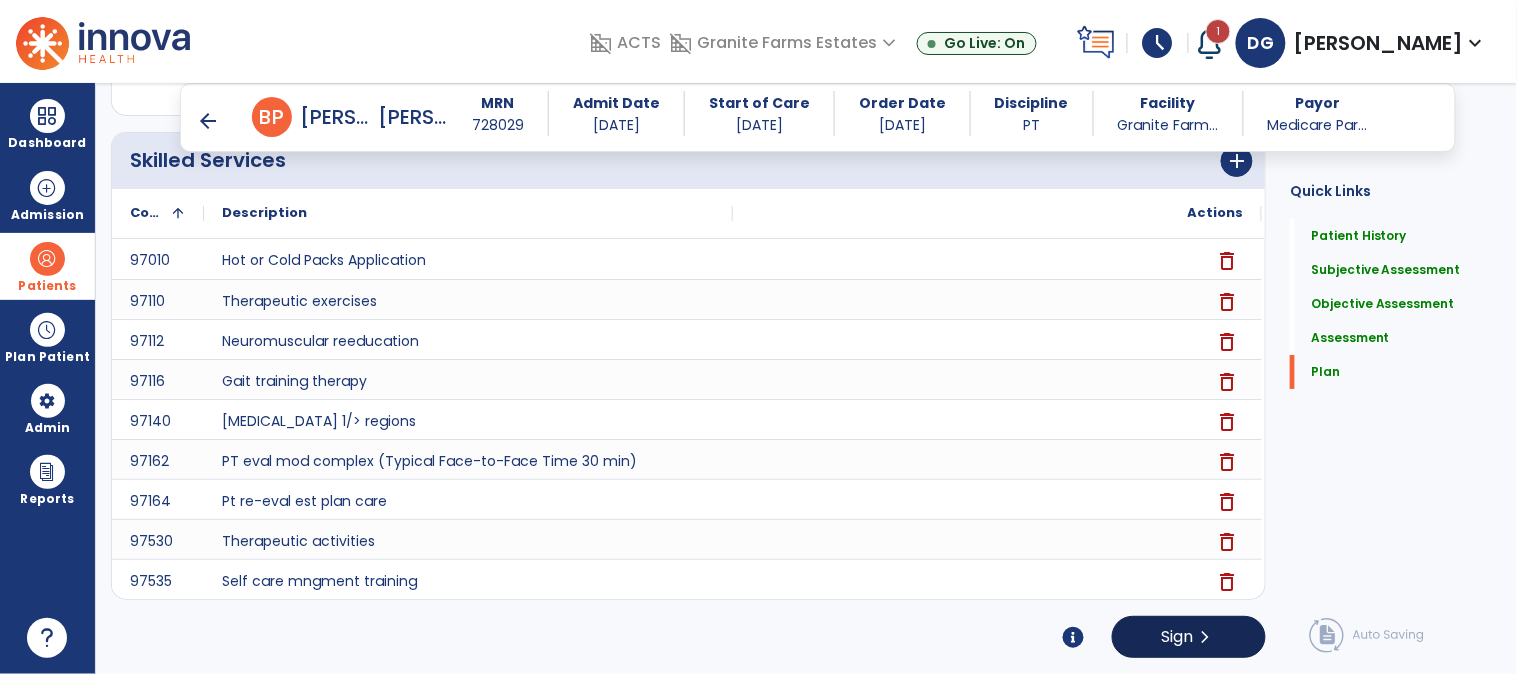 type on "**********" 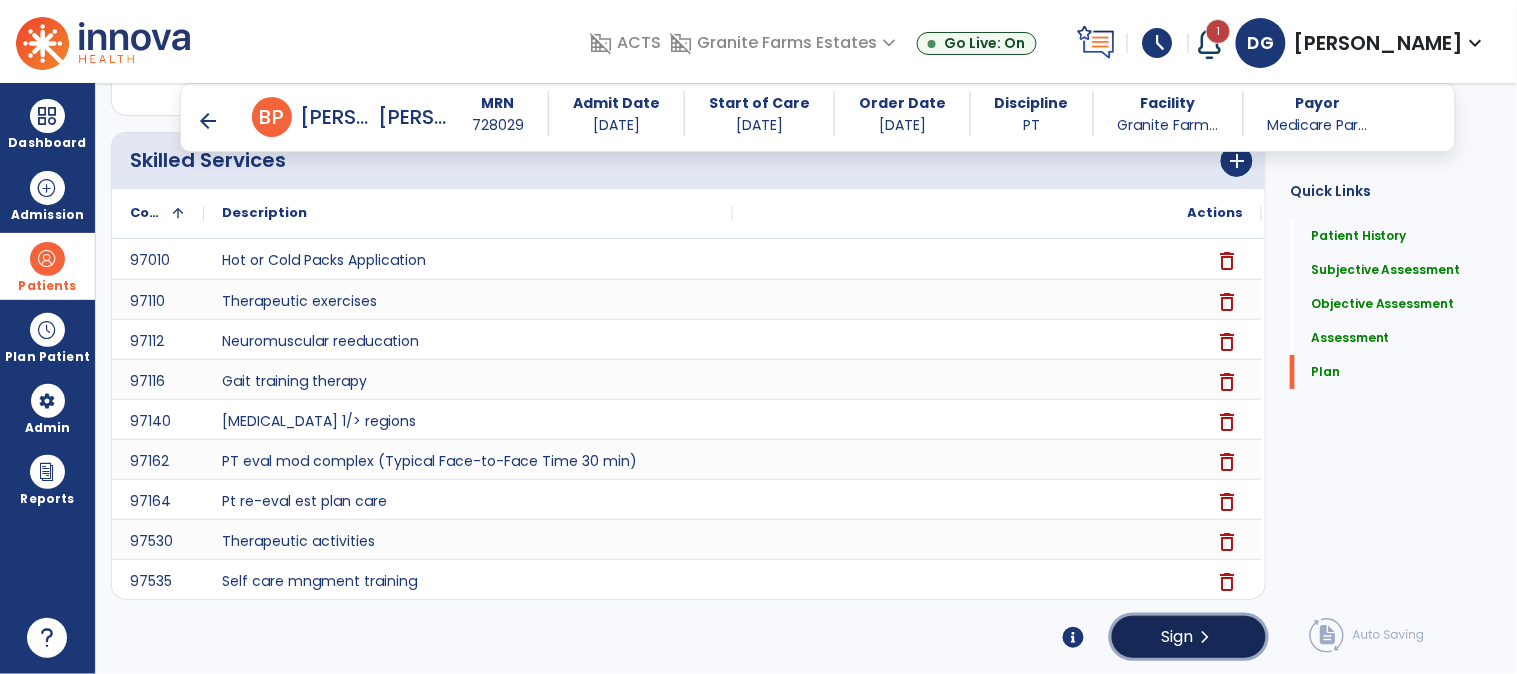 click on "Sign" 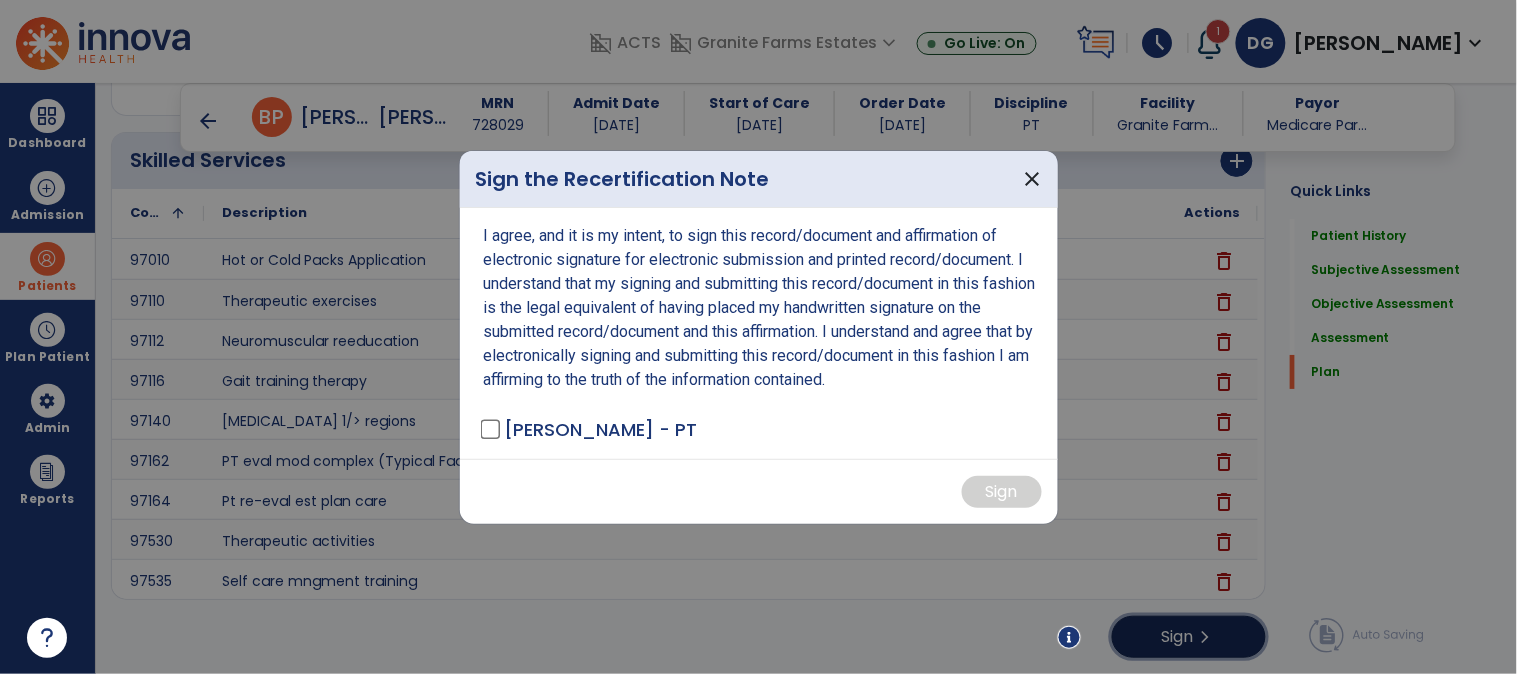 scroll, scrollTop: 5726, scrollLeft: 0, axis: vertical 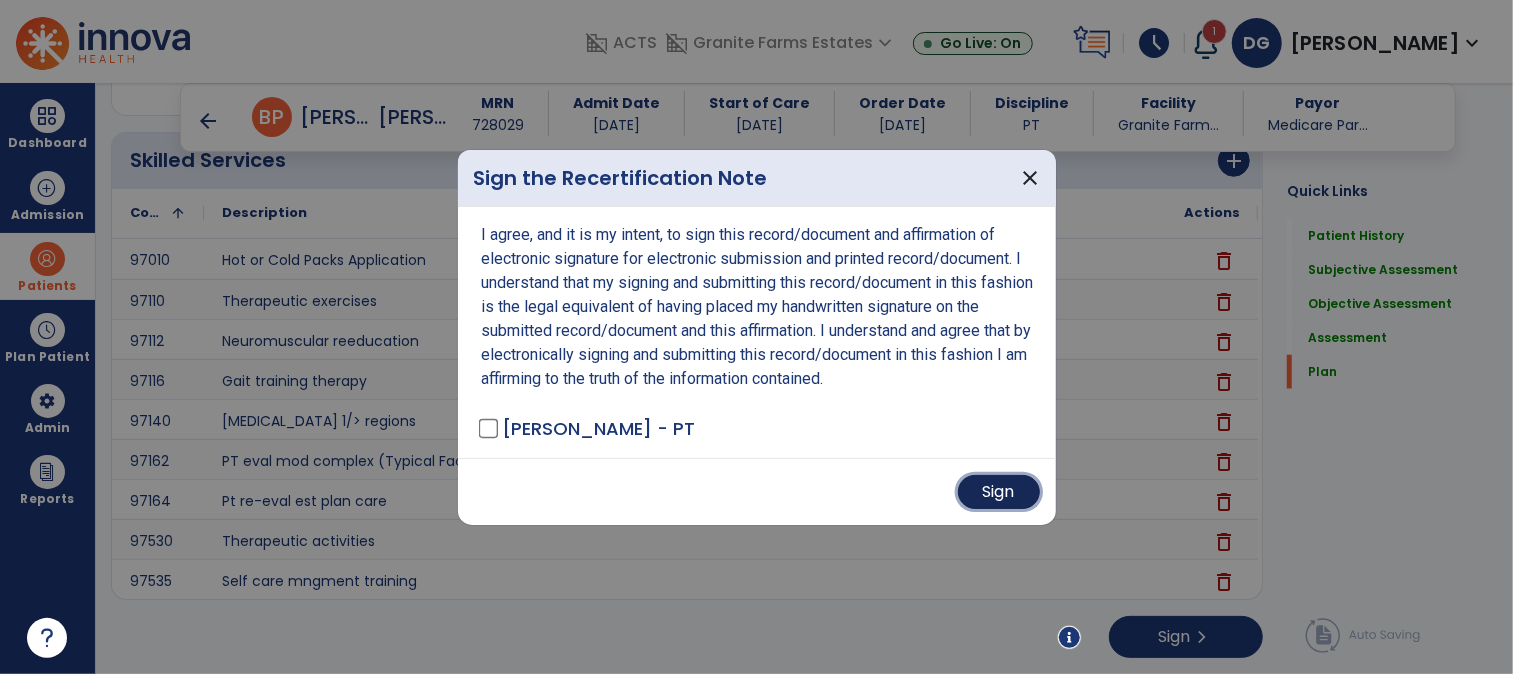 click on "Sign" at bounding box center (999, 492) 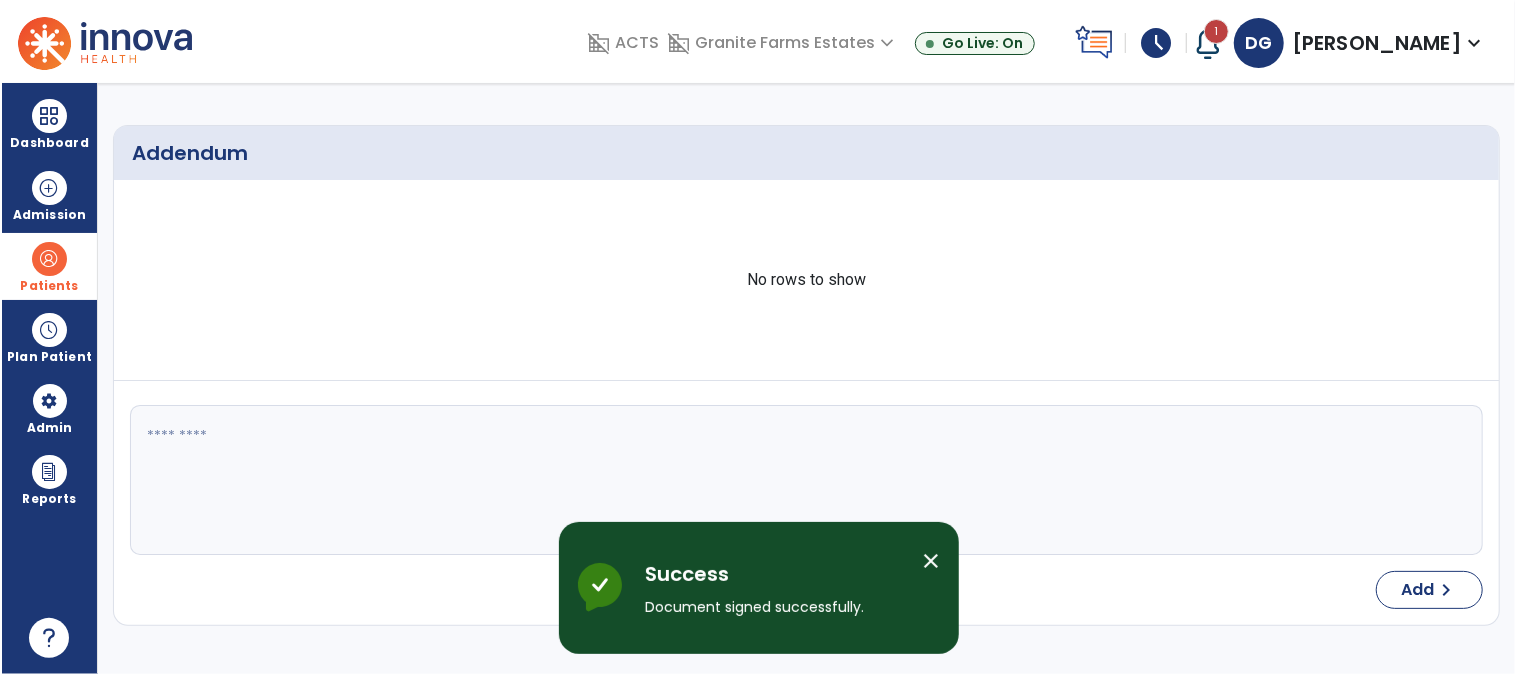 scroll, scrollTop: 0, scrollLeft: 0, axis: both 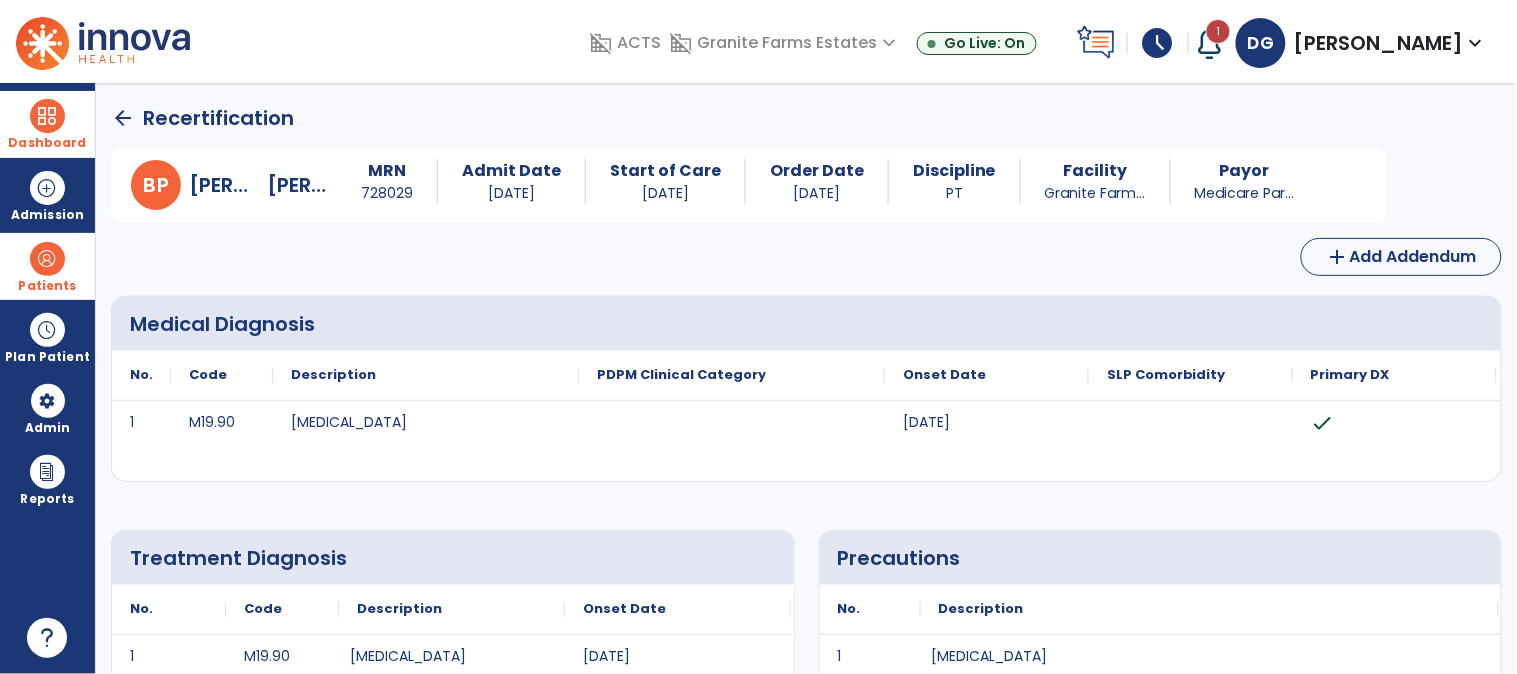 click at bounding box center (47, 116) 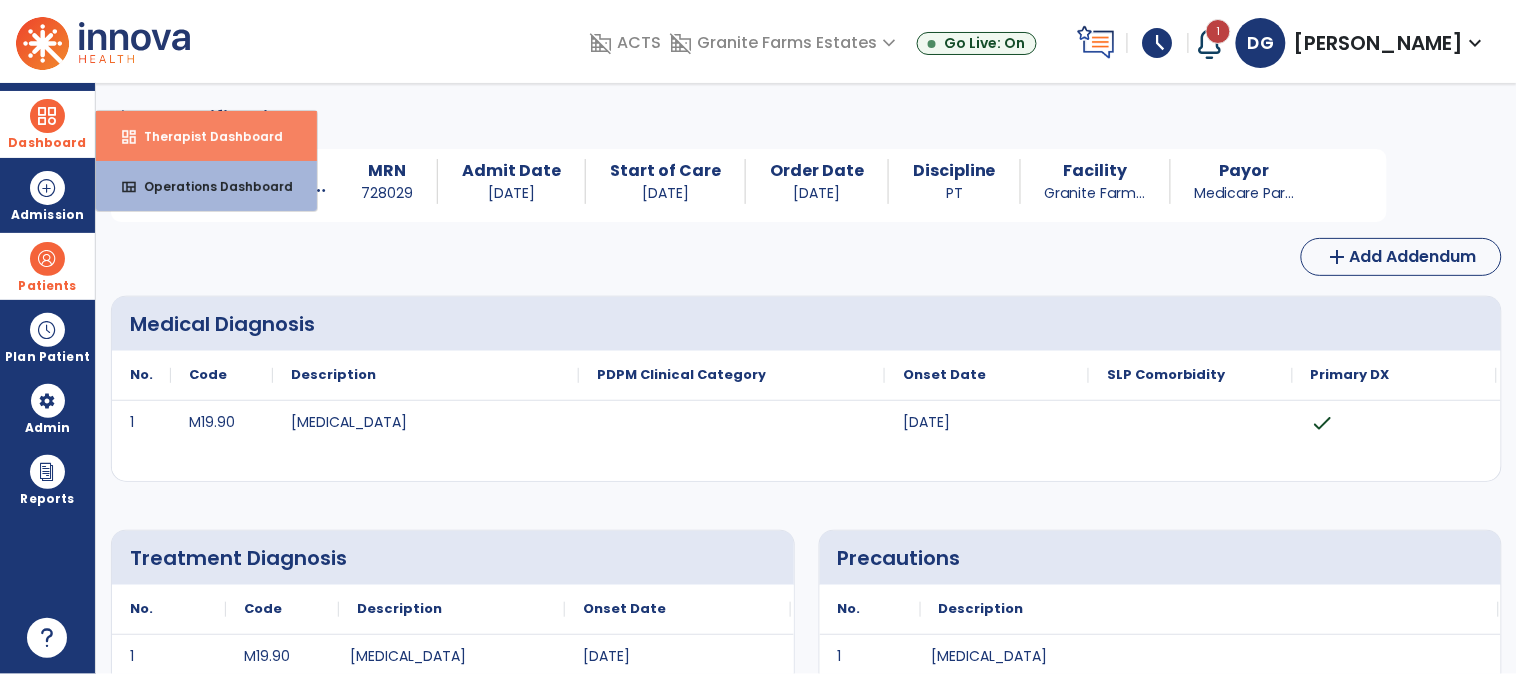click on "dashboard  Therapist Dashboard" at bounding box center [206, 136] 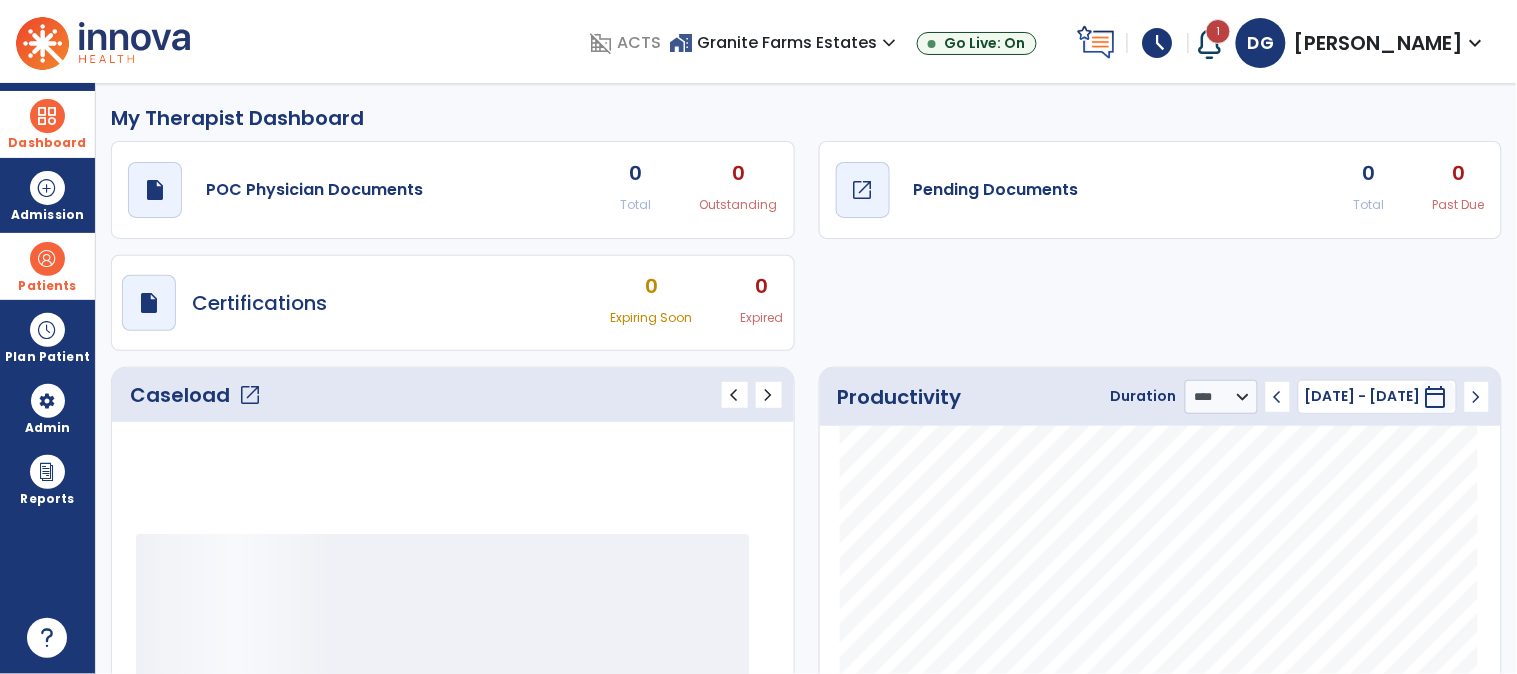 click on "draft   open_in_new" 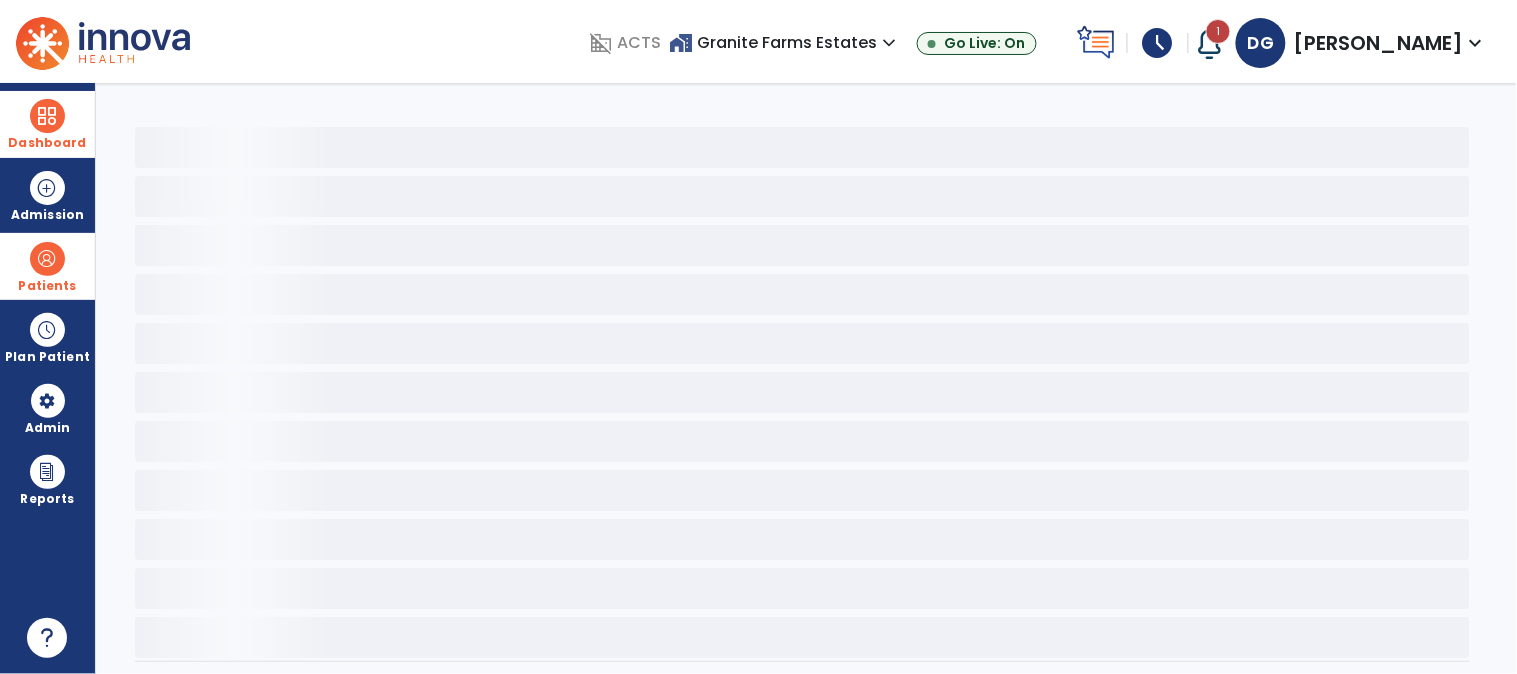 click 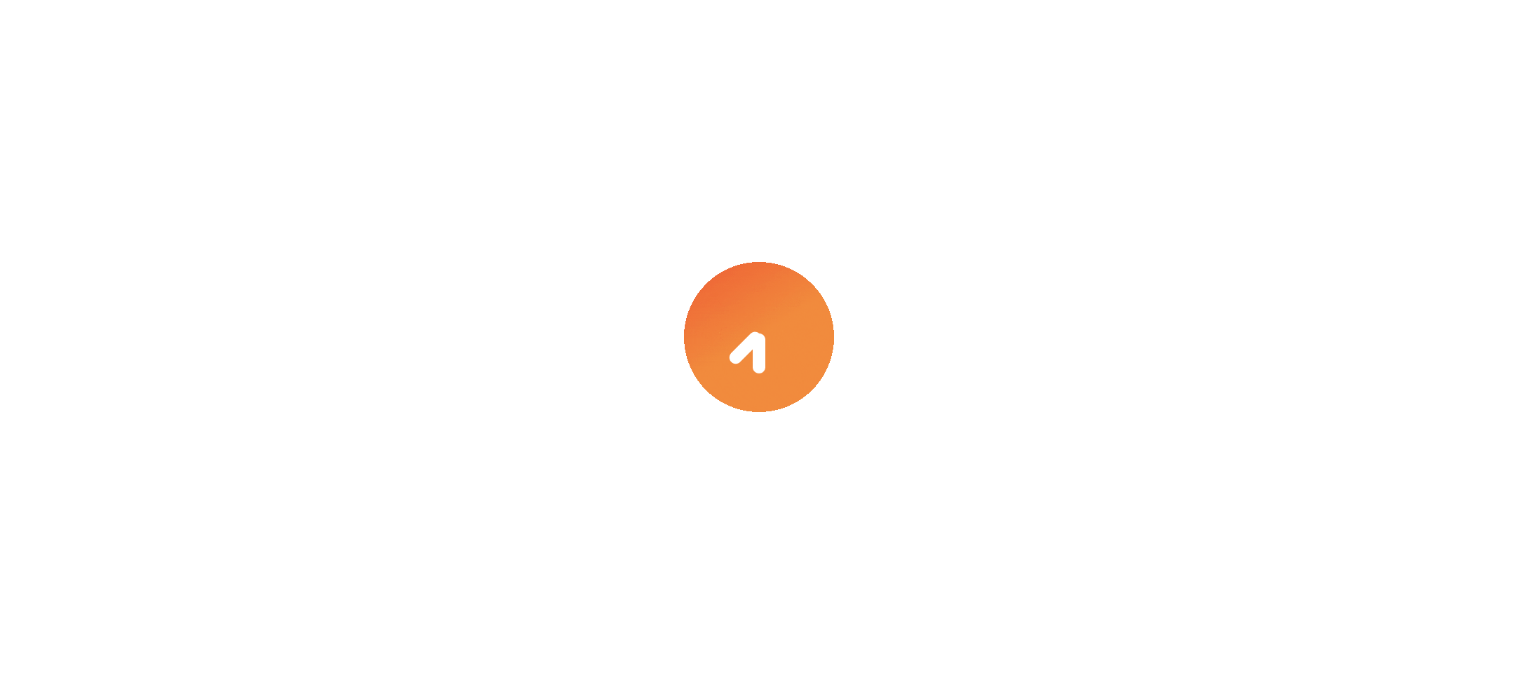 scroll, scrollTop: 0, scrollLeft: 0, axis: both 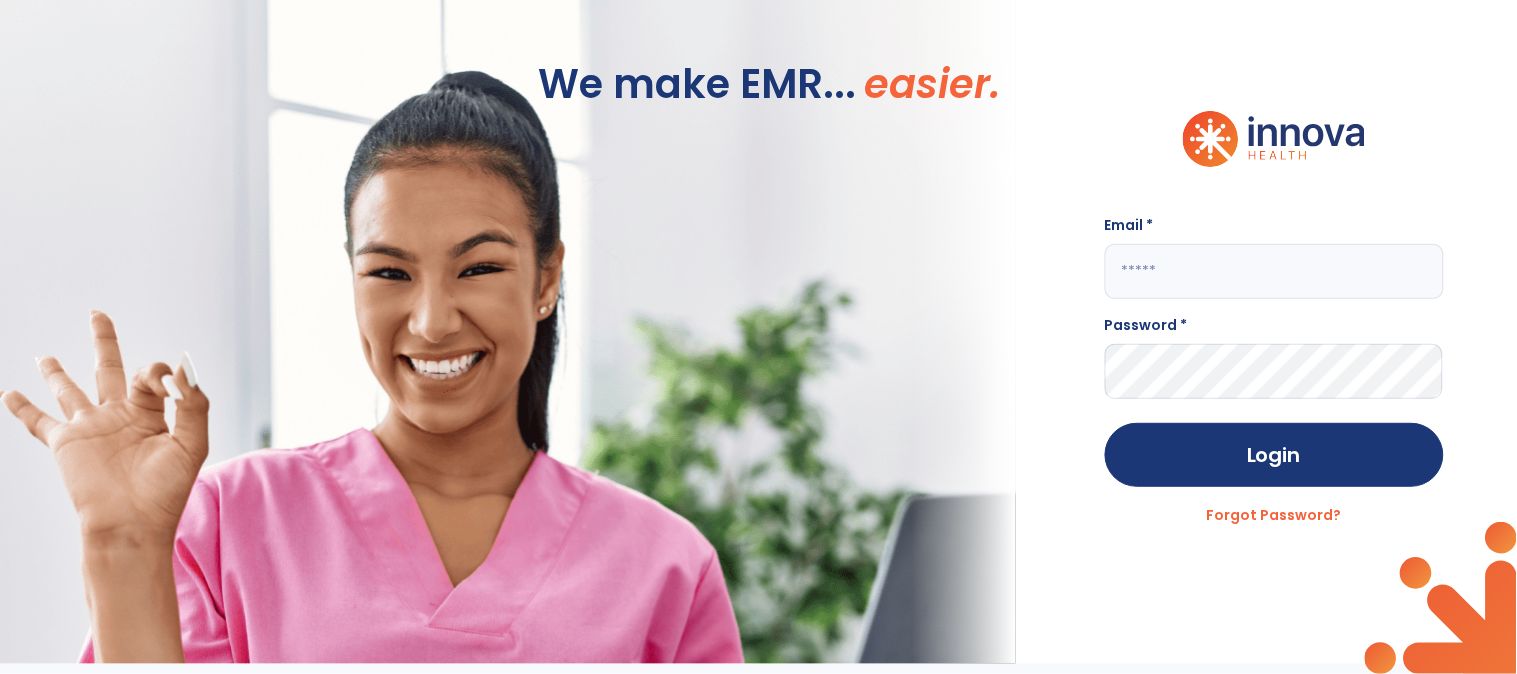 click 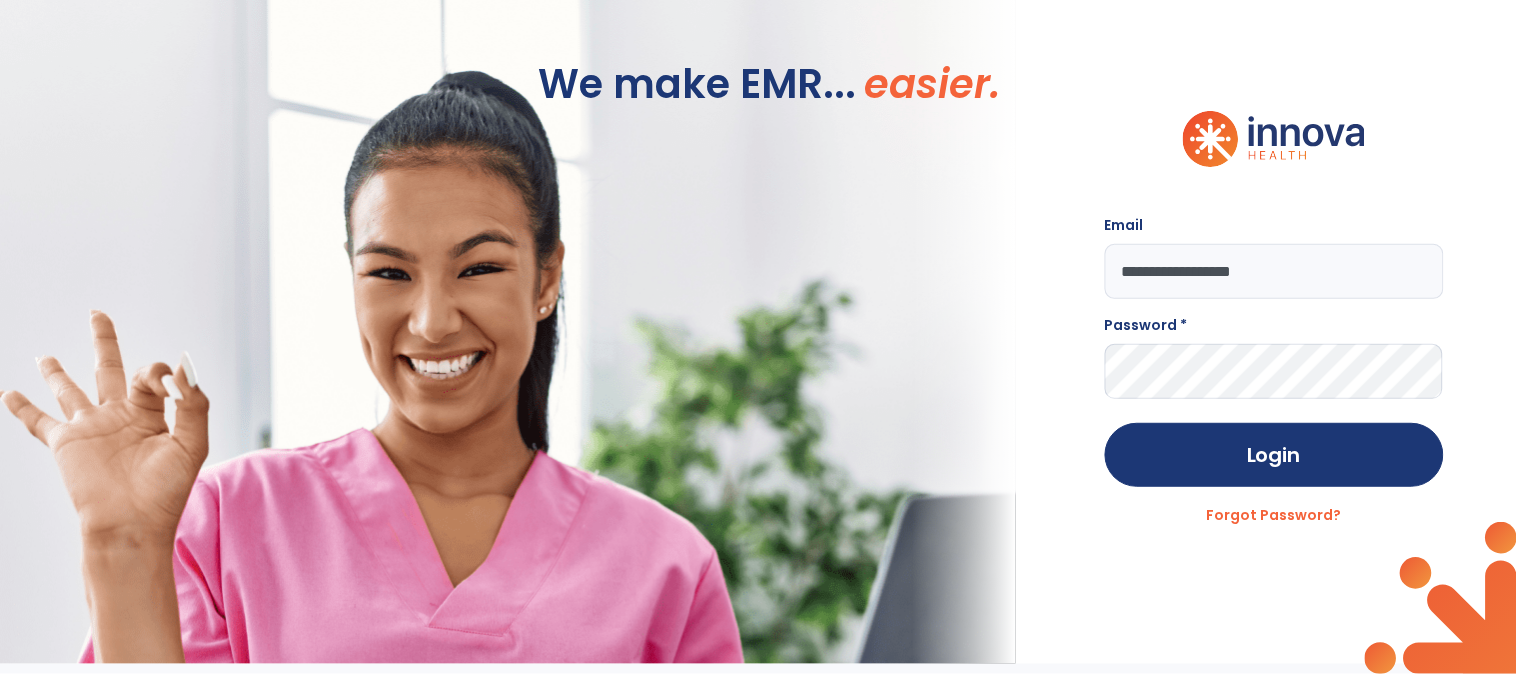 type on "**********" 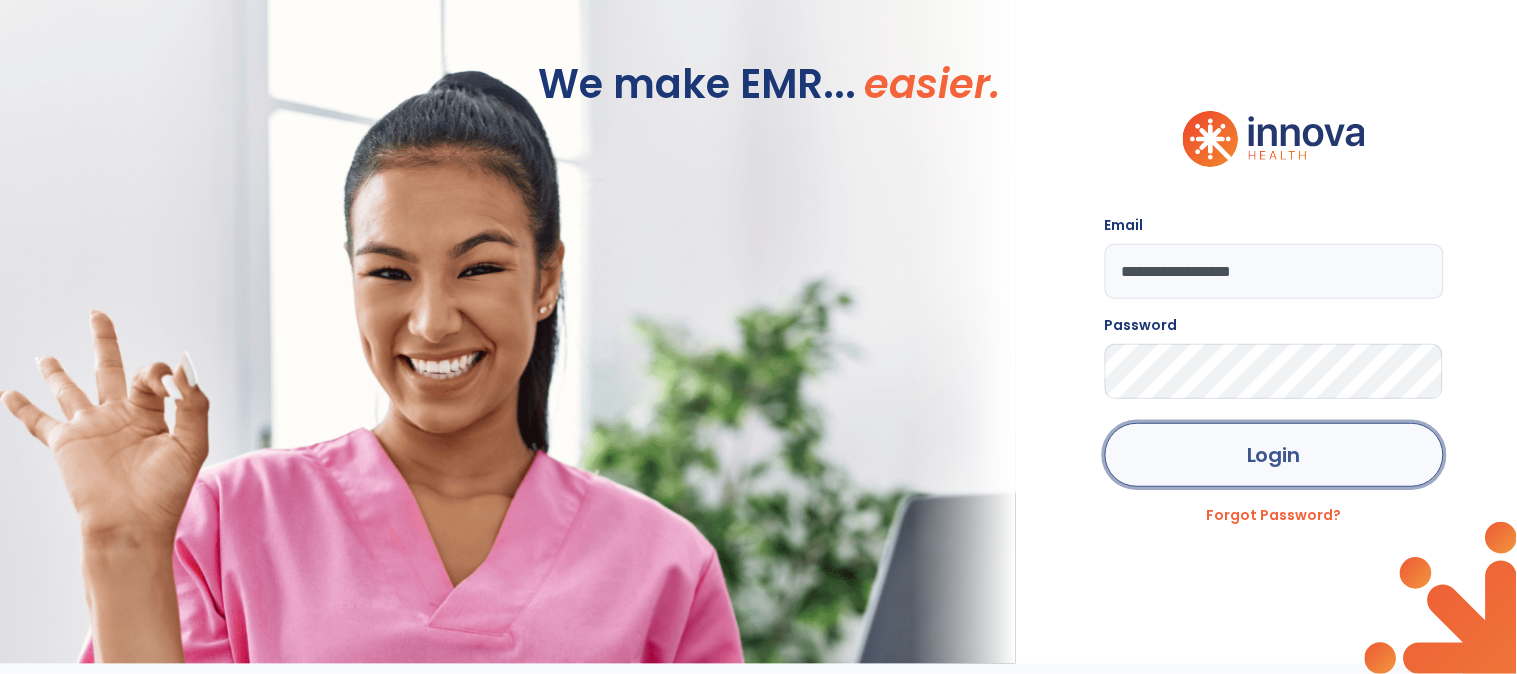 click on "Login" 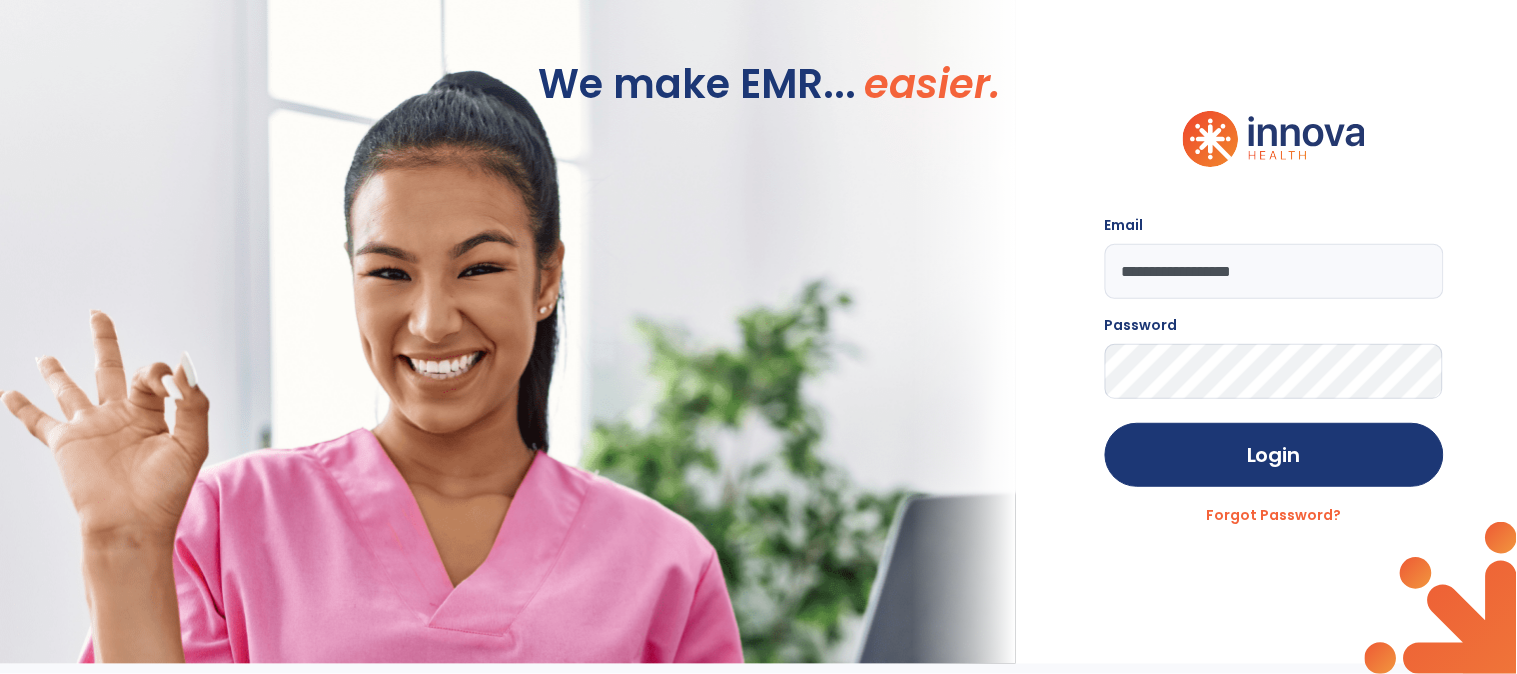 click on "**********" 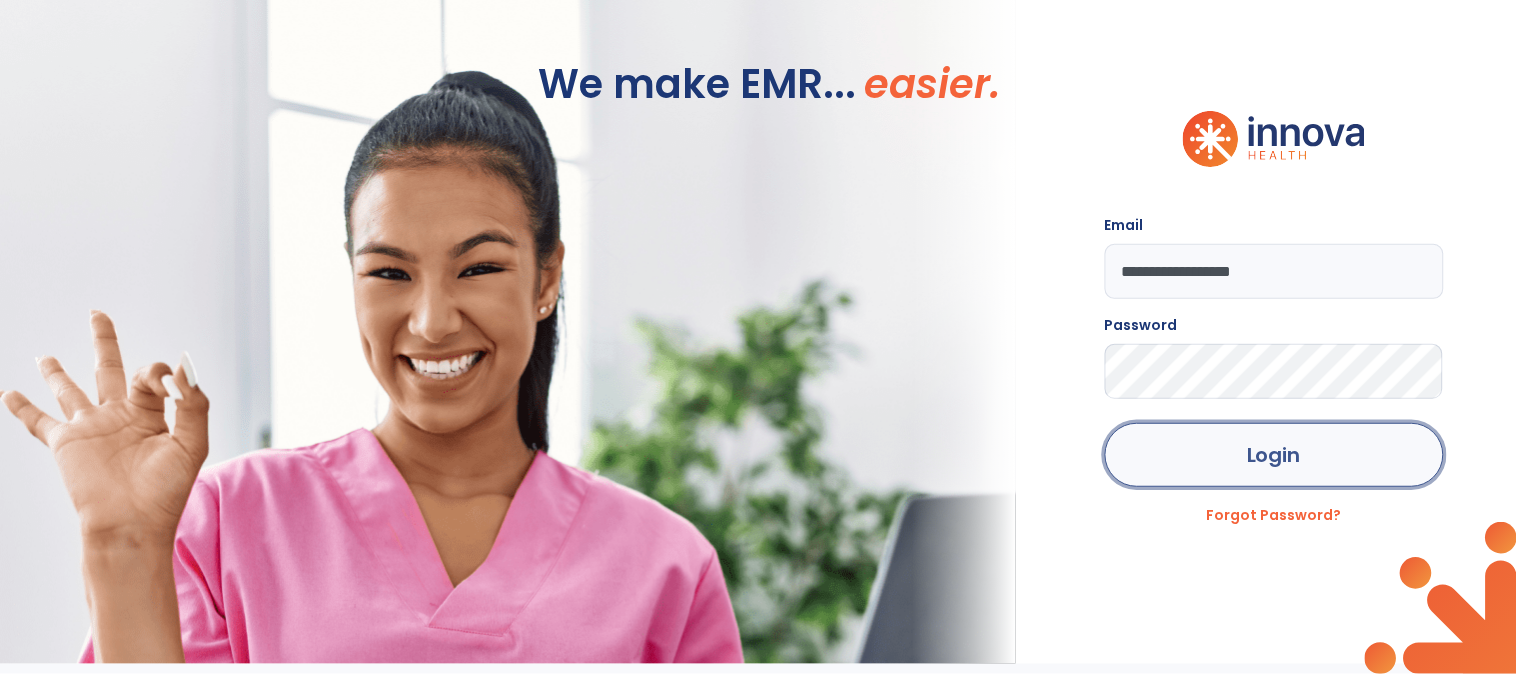click on "Login" 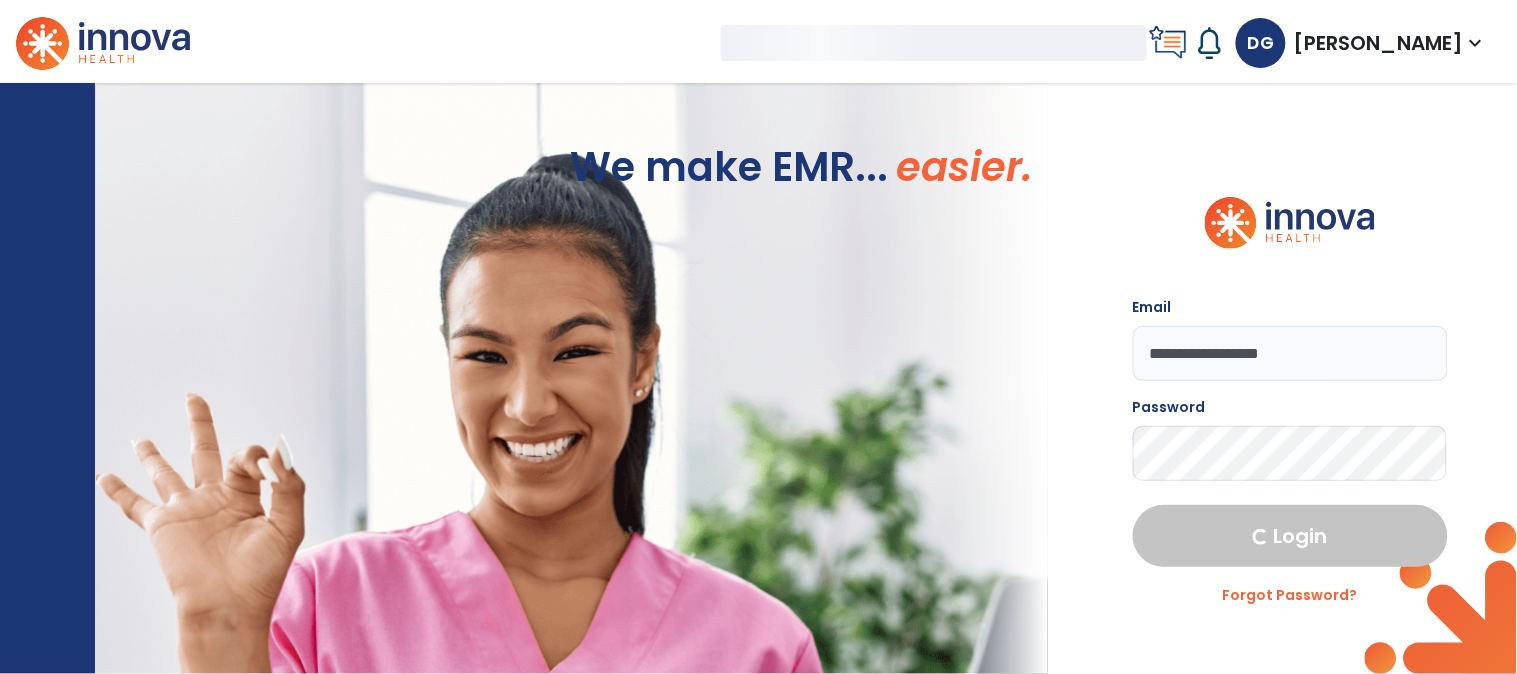 select on "****" 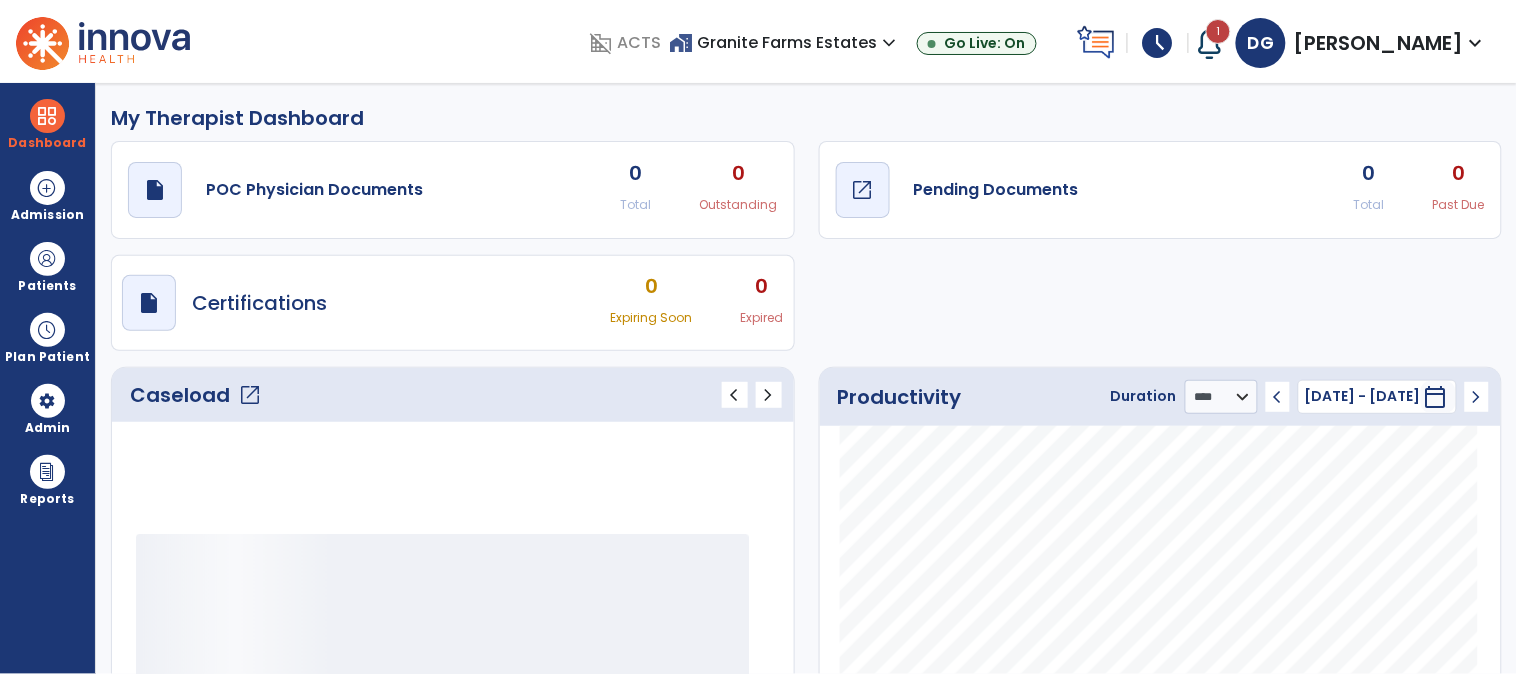 click on "open_in_new" 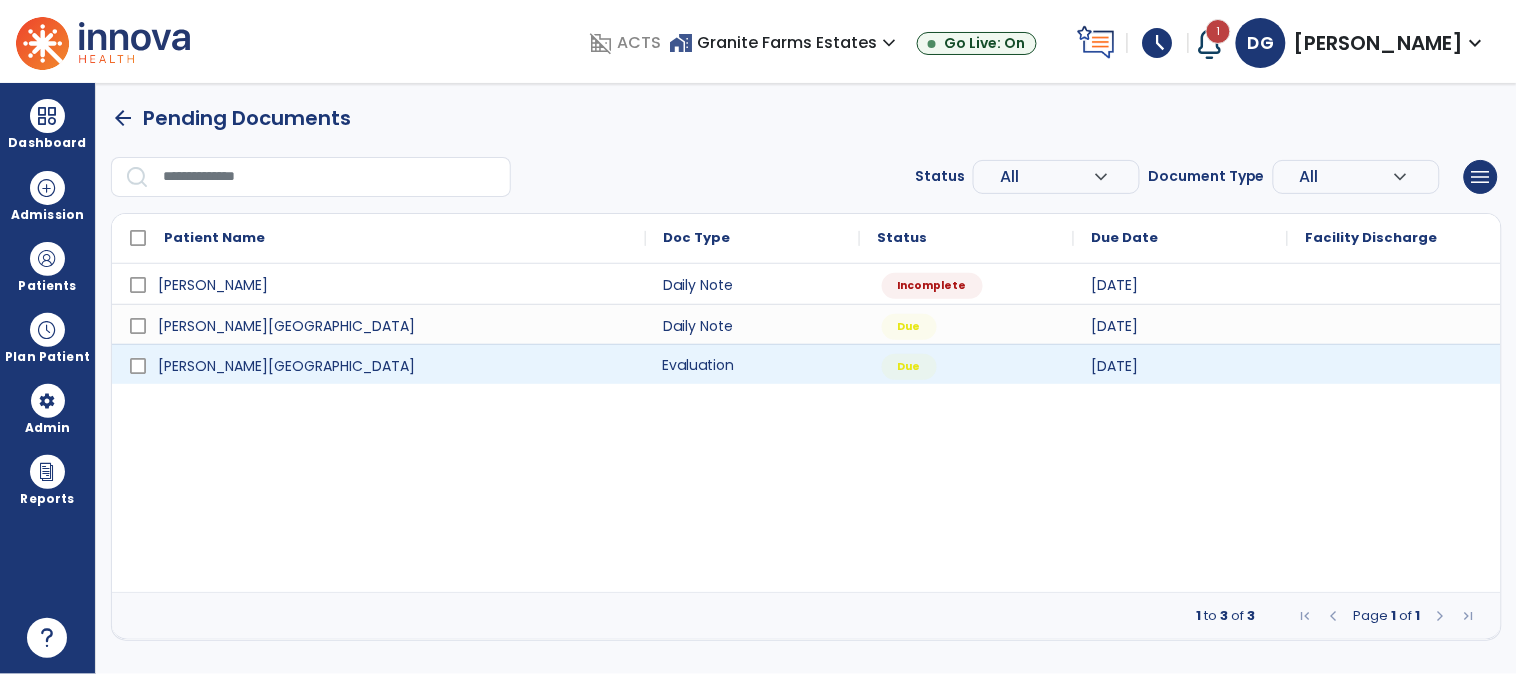 click on "Evaluation" at bounding box center (753, 364) 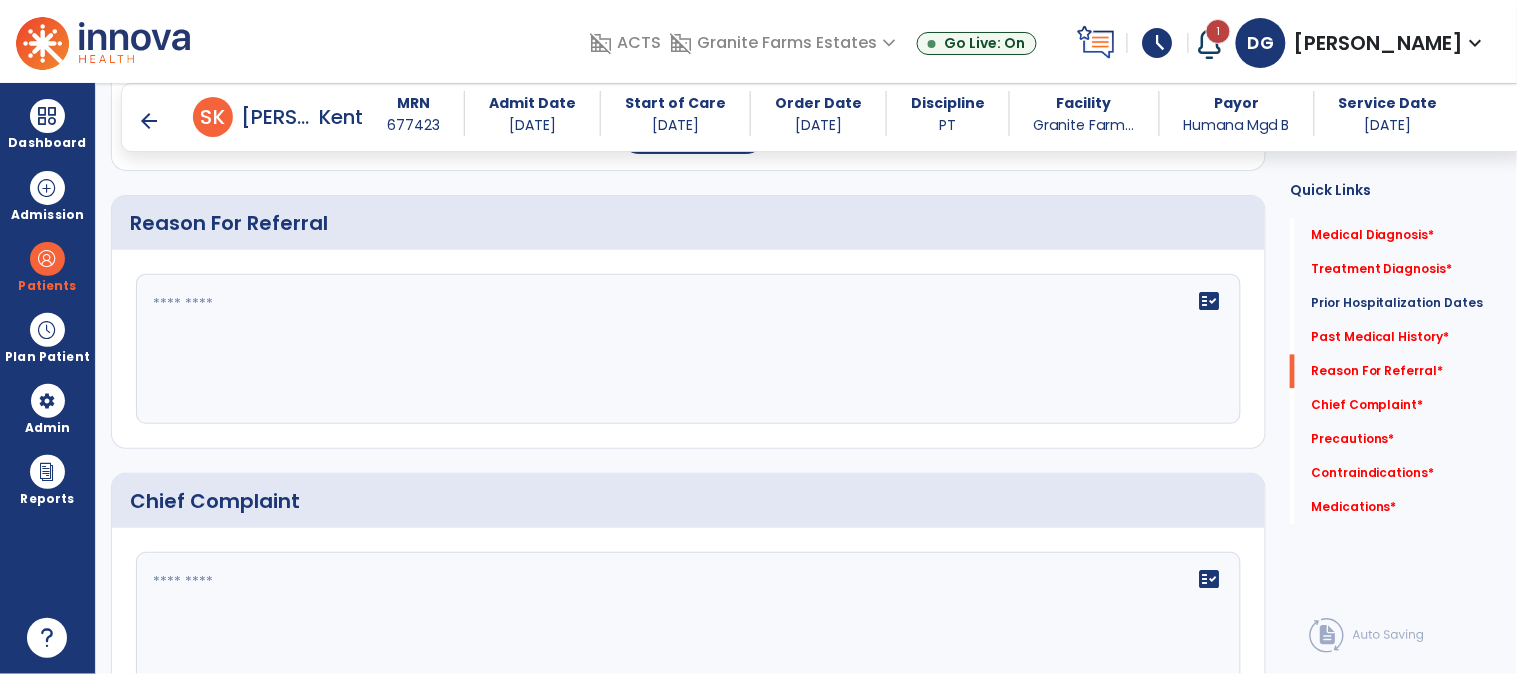 scroll, scrollTop: 888, scrollLeft: 0, axis: vertical 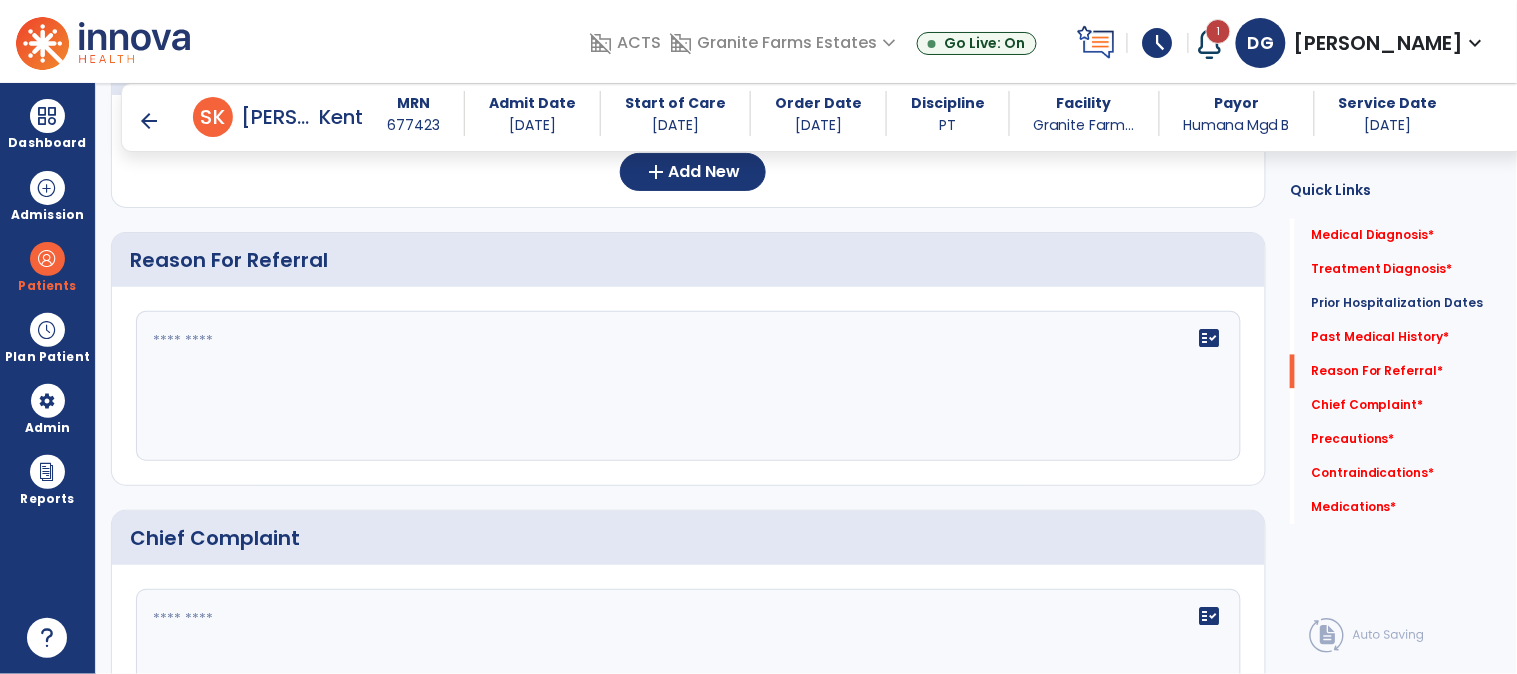 click at bounding box center (47, 638) 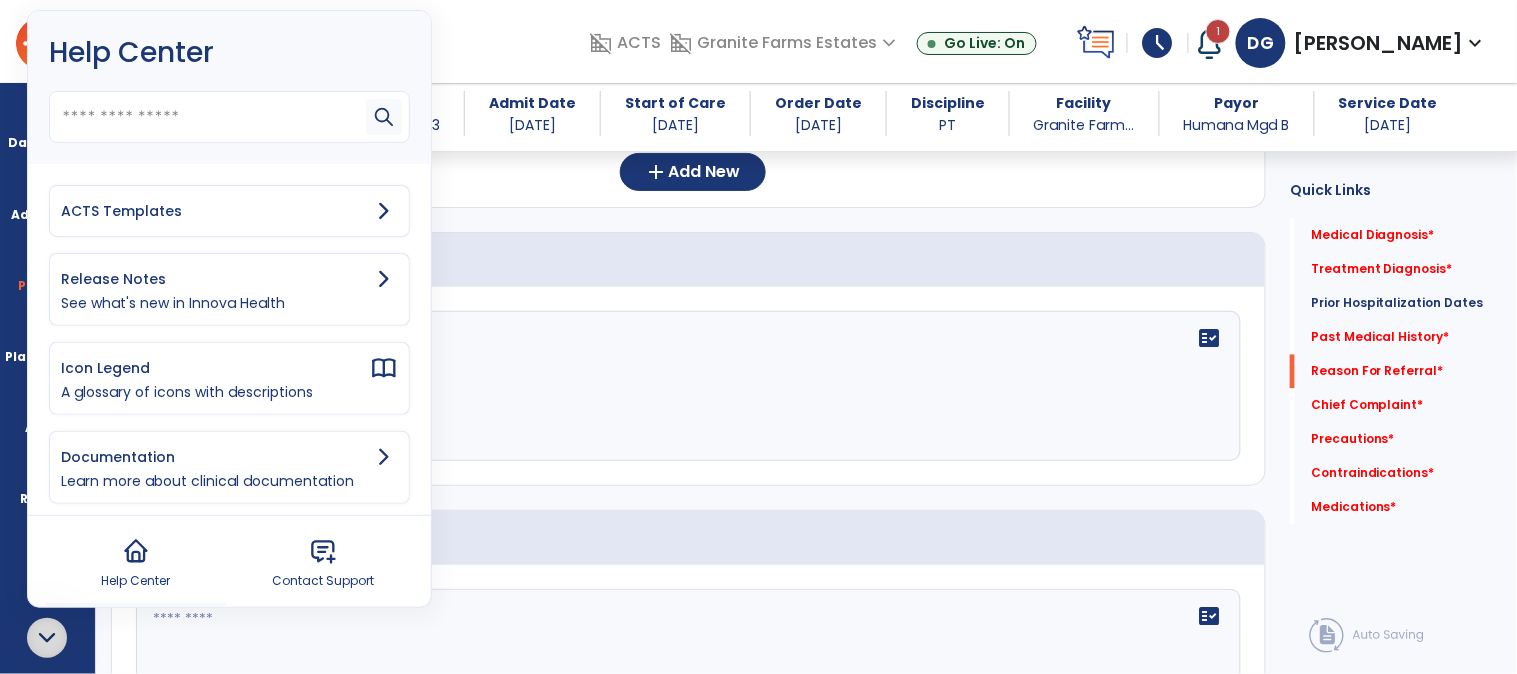 click on "ACTS Templates" at bounding box center (215, 211) 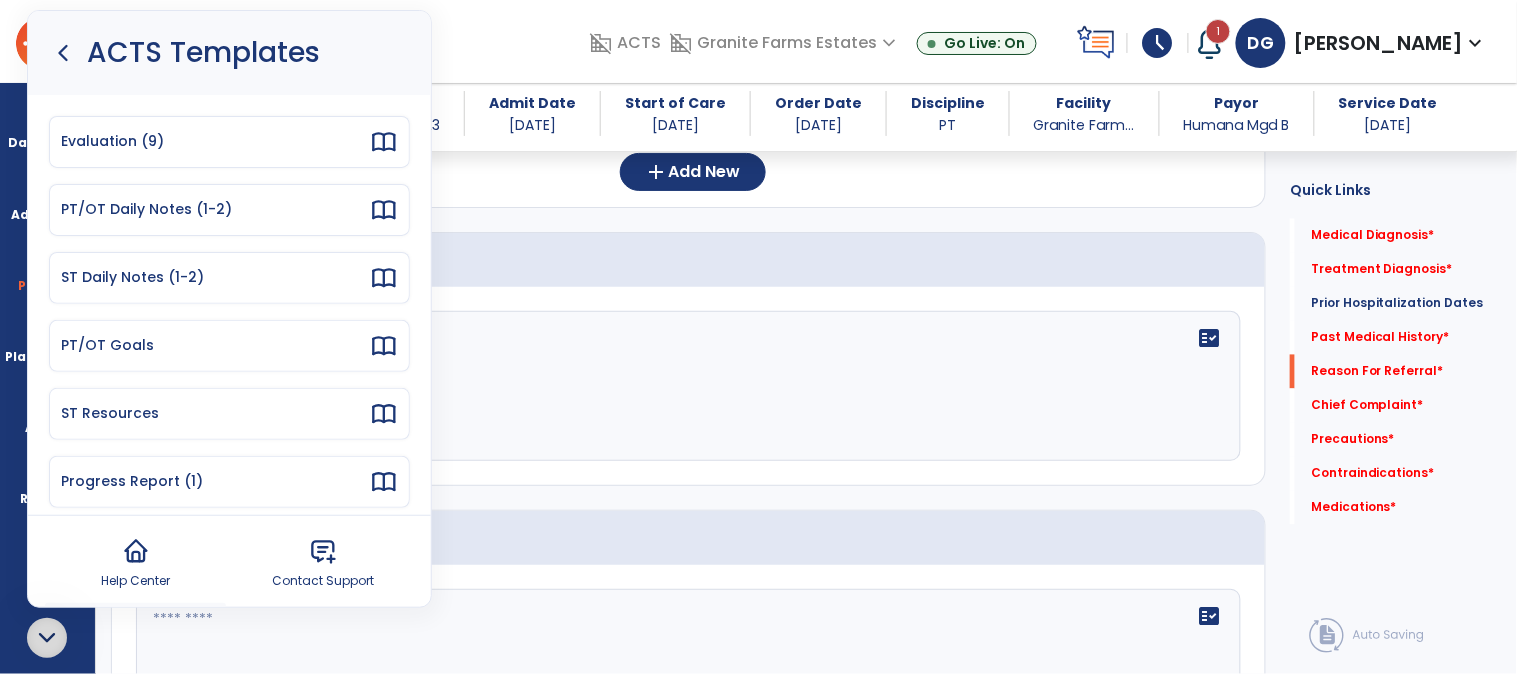 click on "Evaluation (9)" at bounding box center (229, 142) 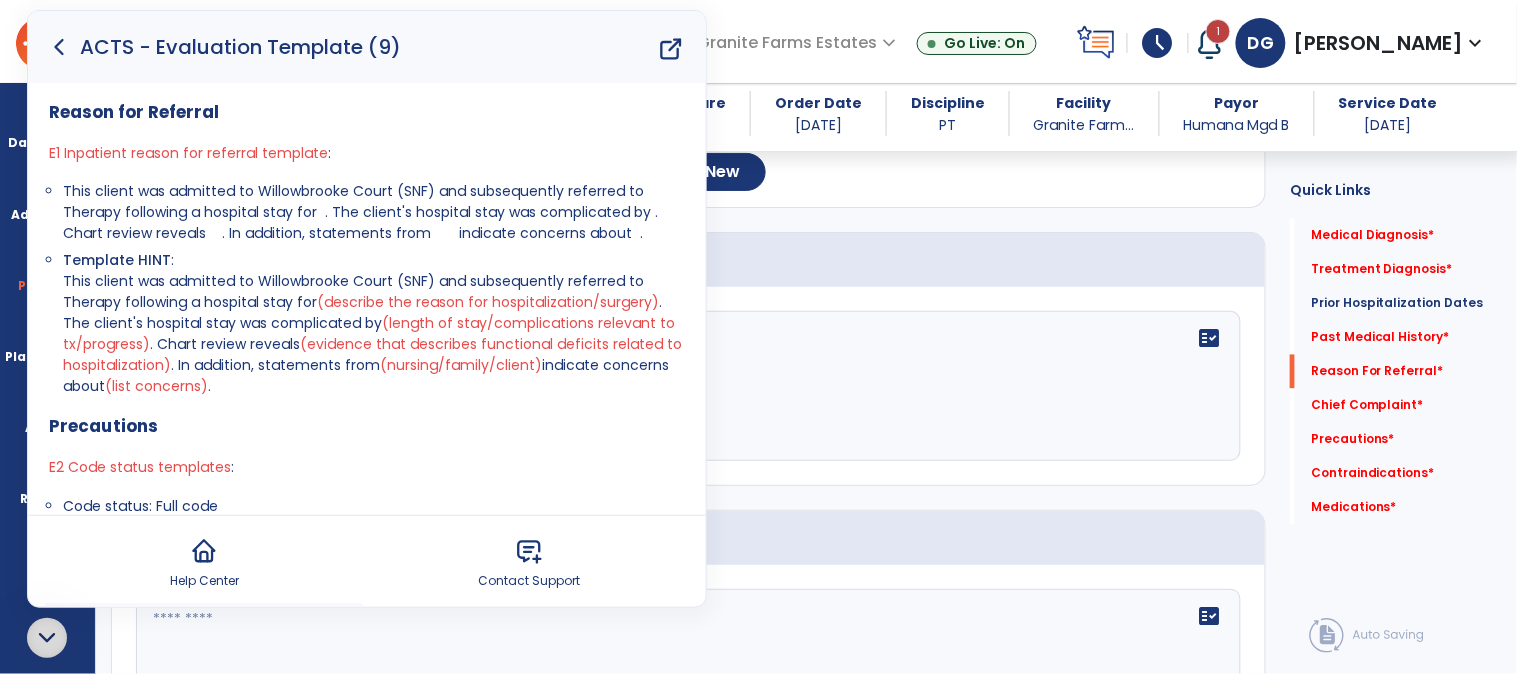 click 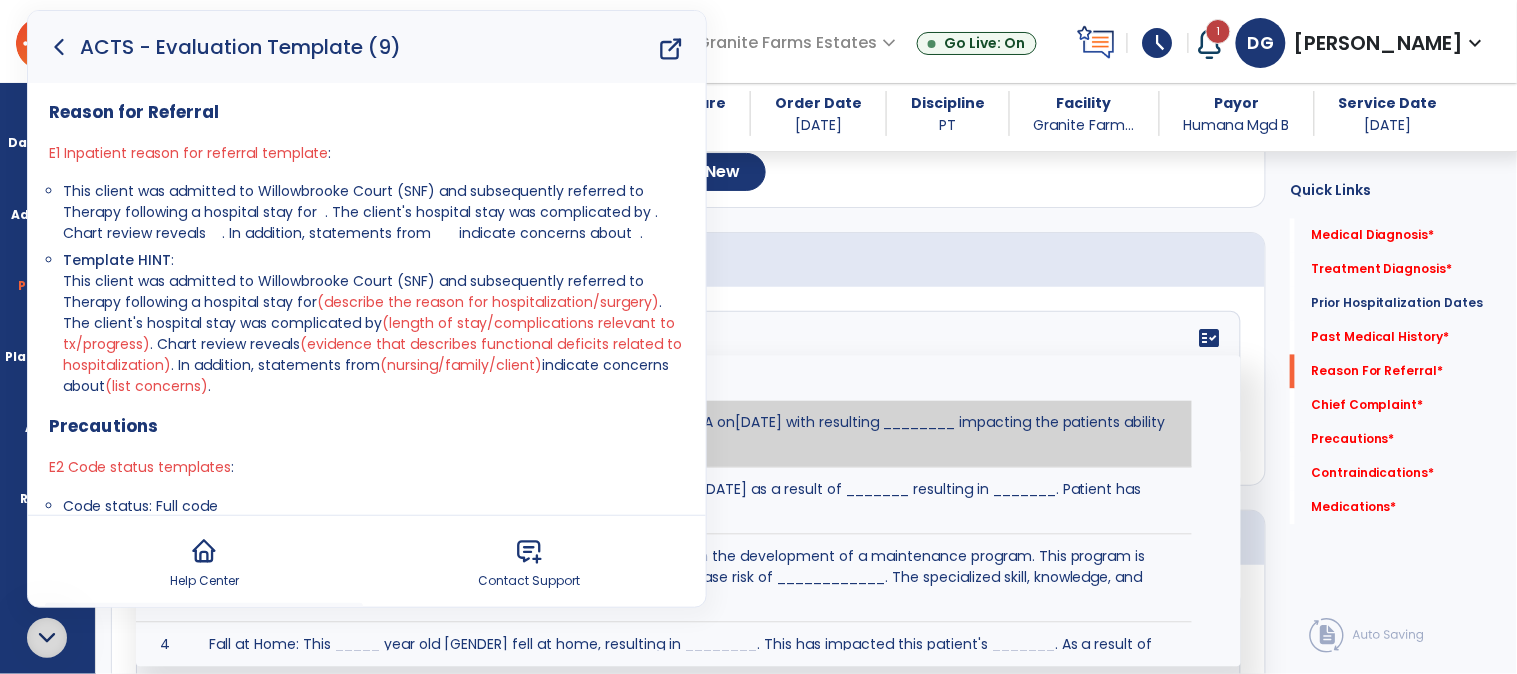 click at bounding box center [47, 638] 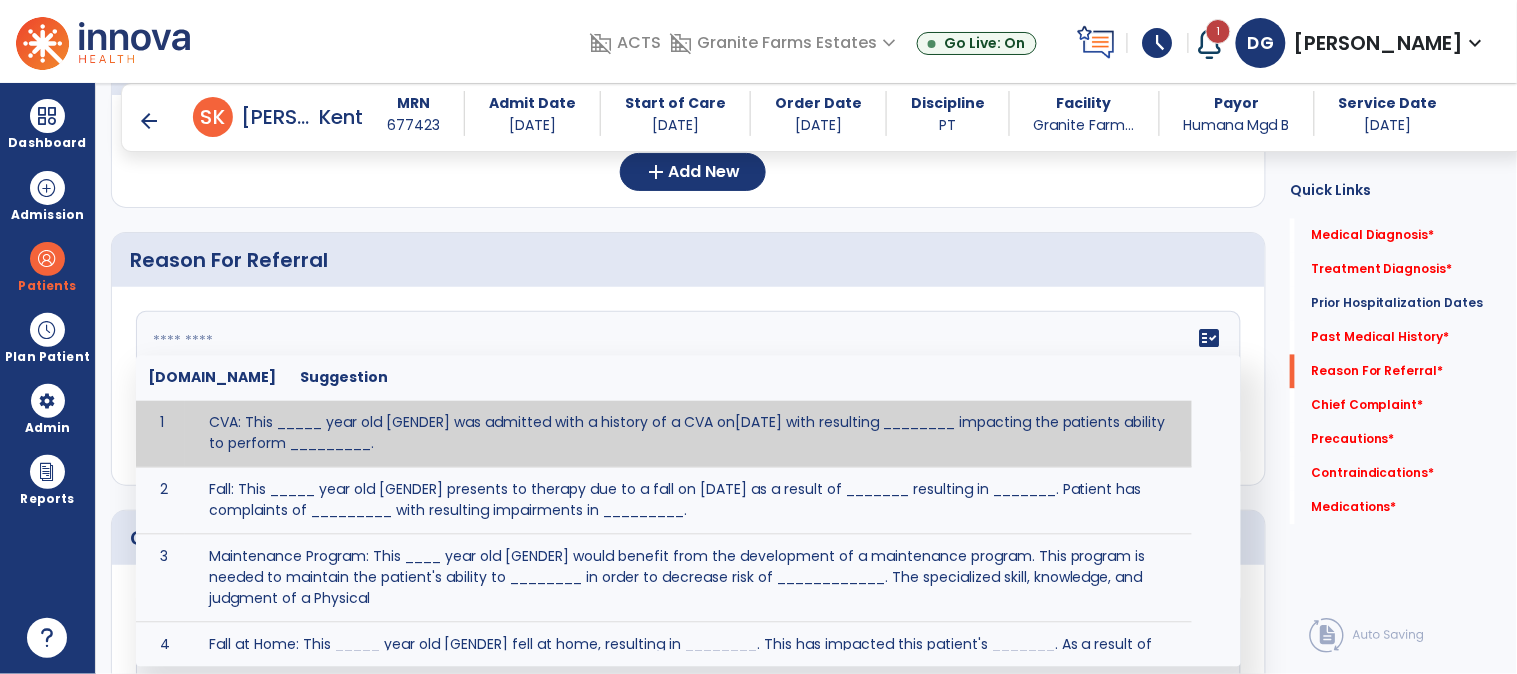 click 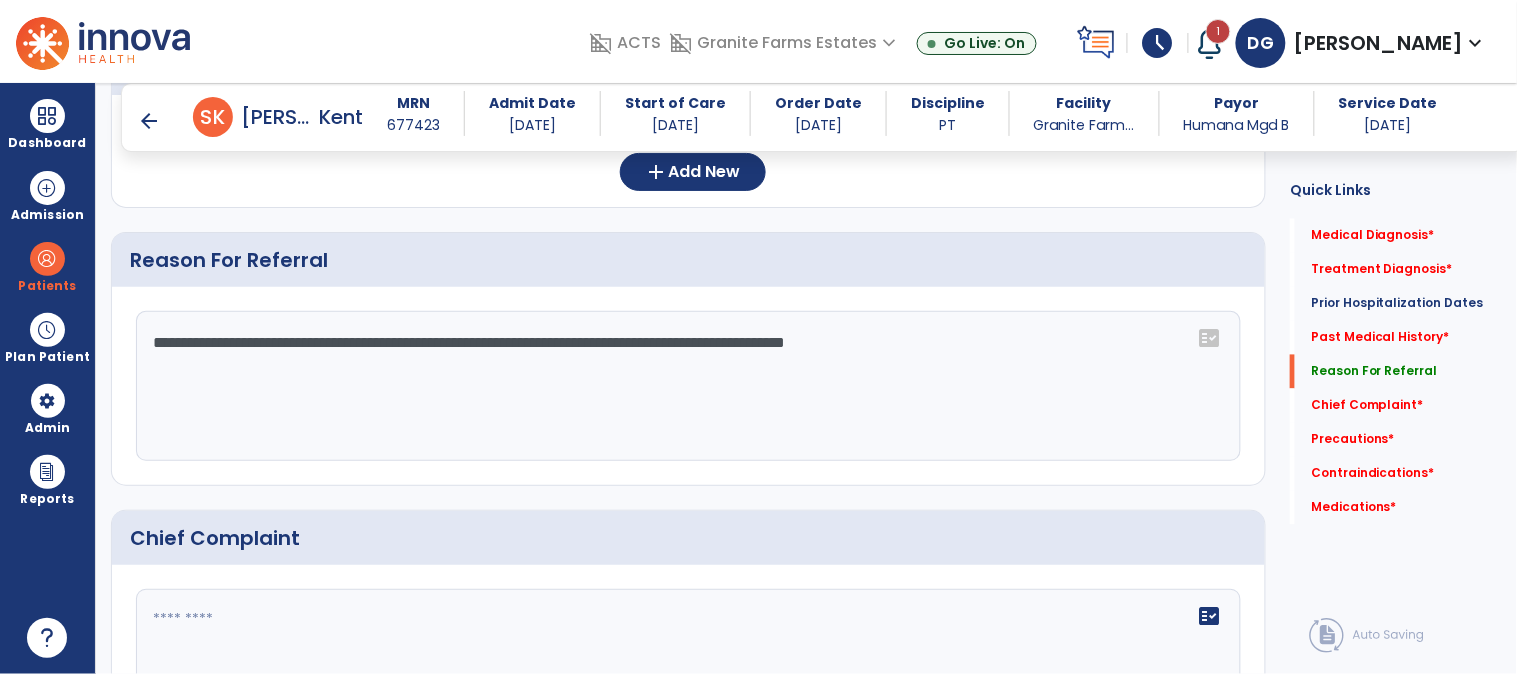 drag, startPoint x: 595, startPoint y: 344, endPoint x: 525, endPoint y: 350, distance: 70.256676 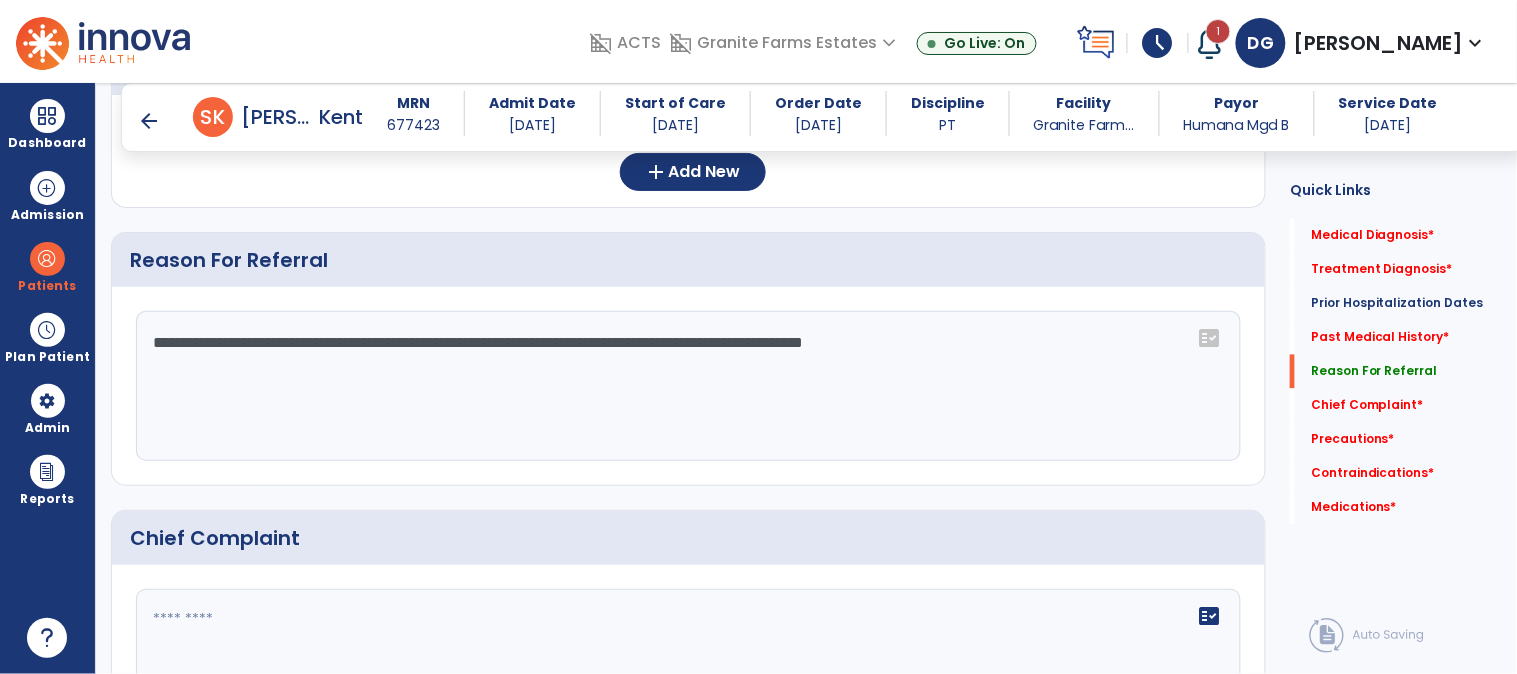 drag, startPoint x: 984, startPoint y: 344, endPoint x: 743, endPoint y: 366, distance: 242.00206 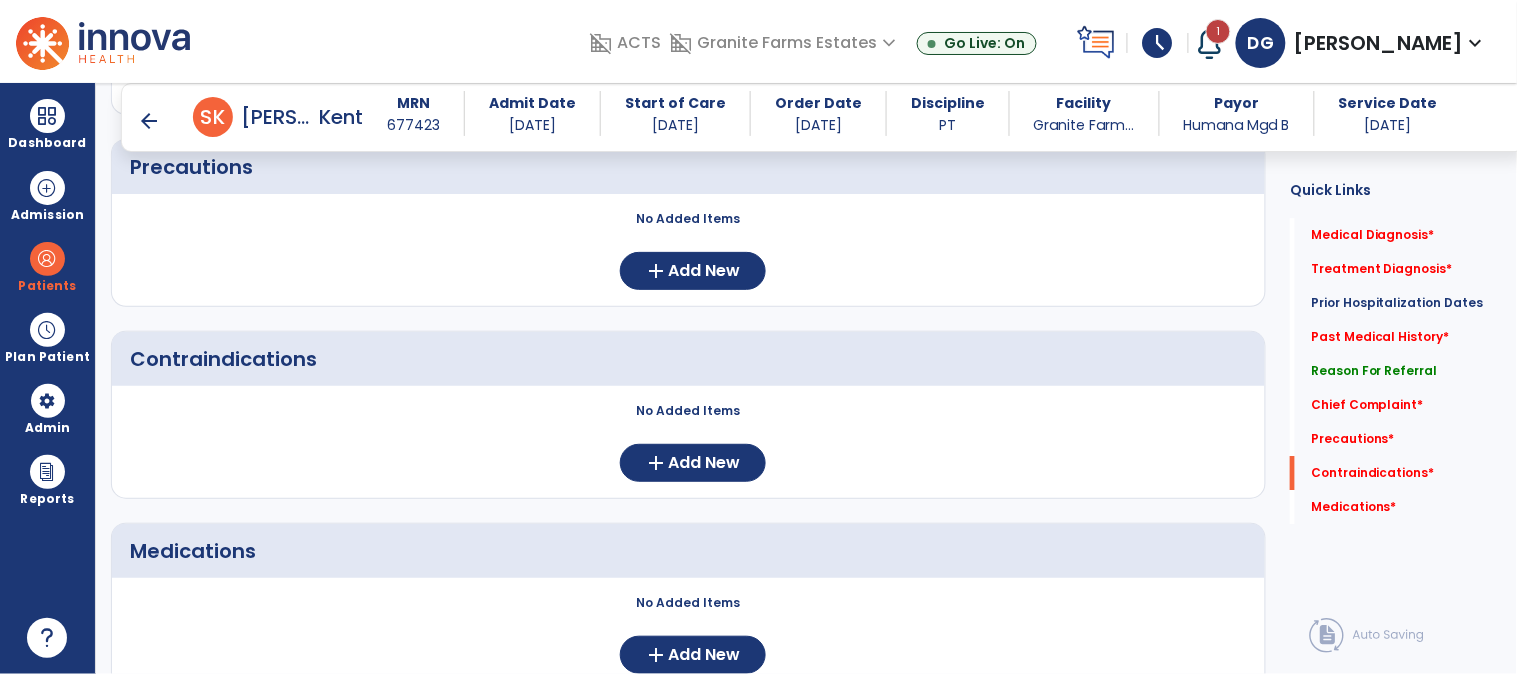 scroll, scrollTop: 1555, scrollLeft: 0, axis: vertical 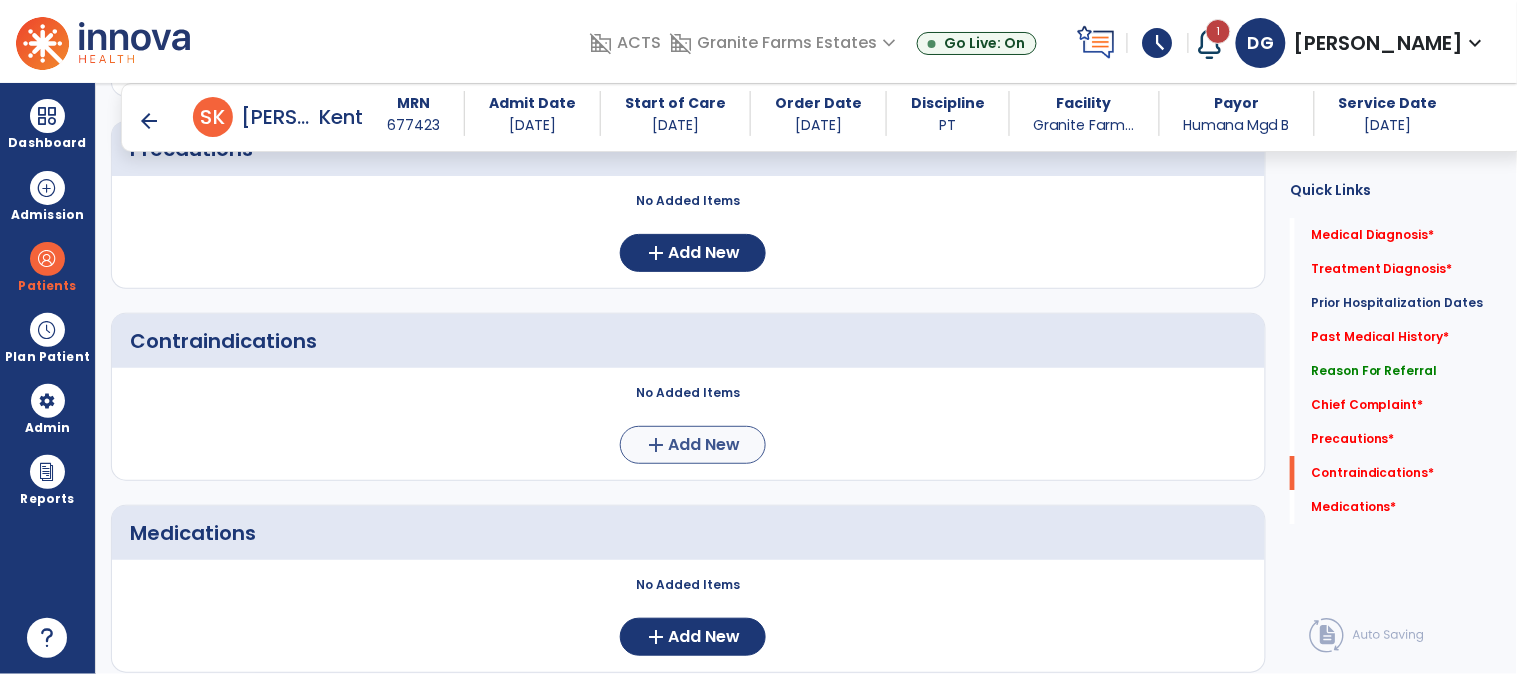 type on "**********" 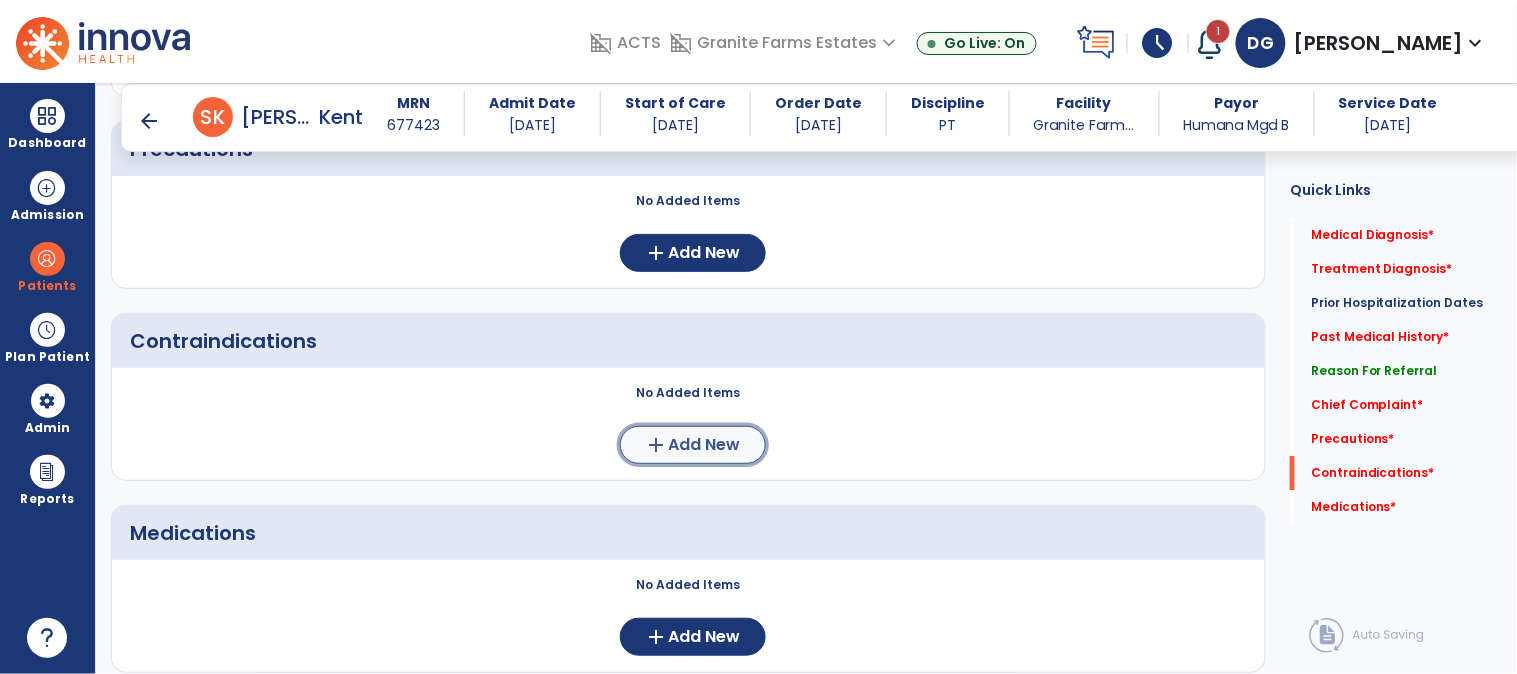 click on "add" 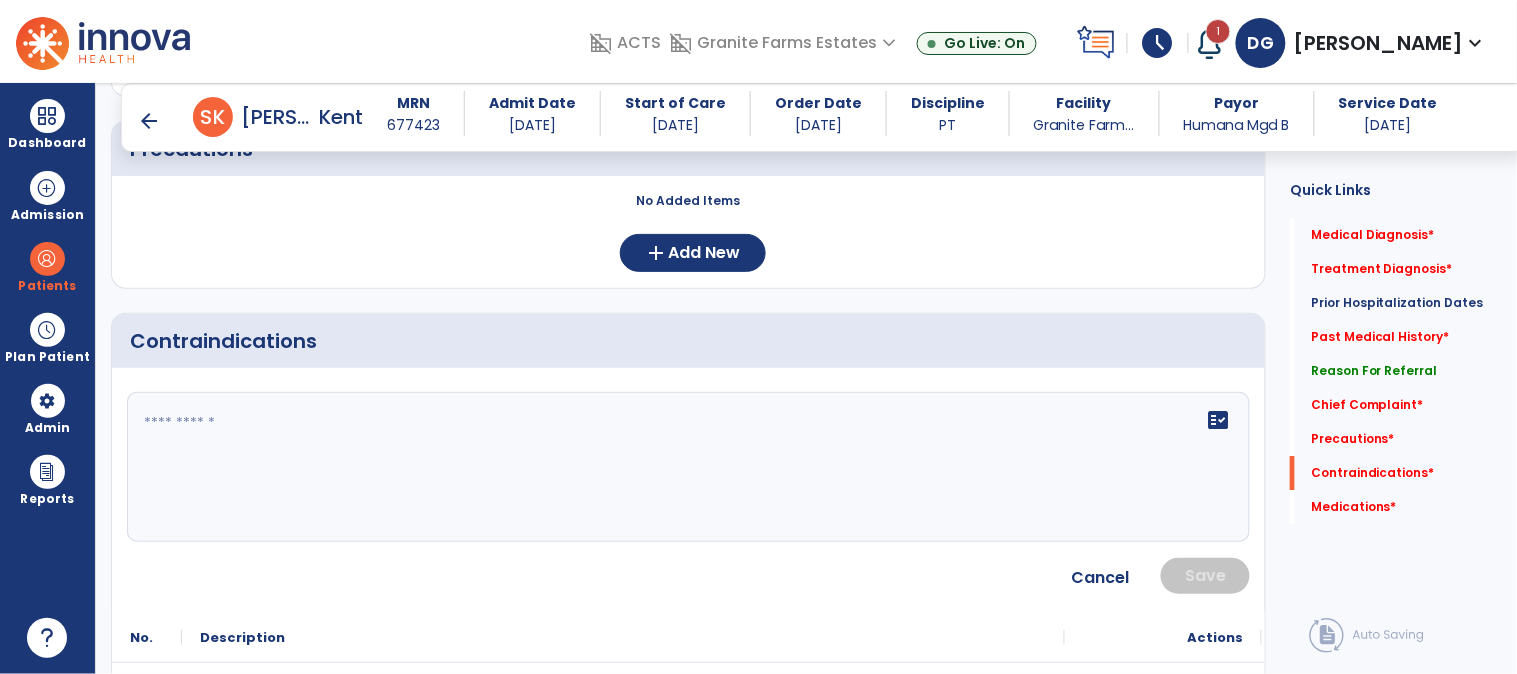 click 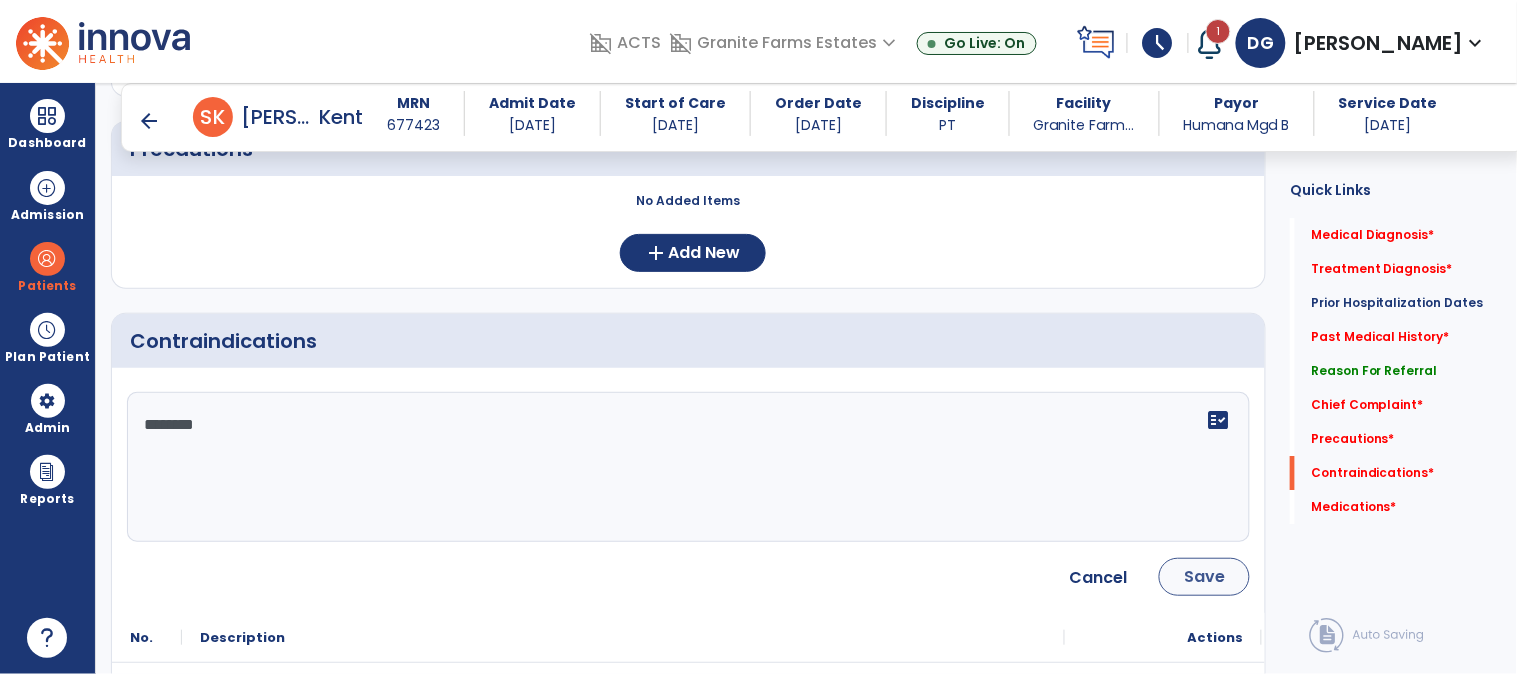 type on "********" 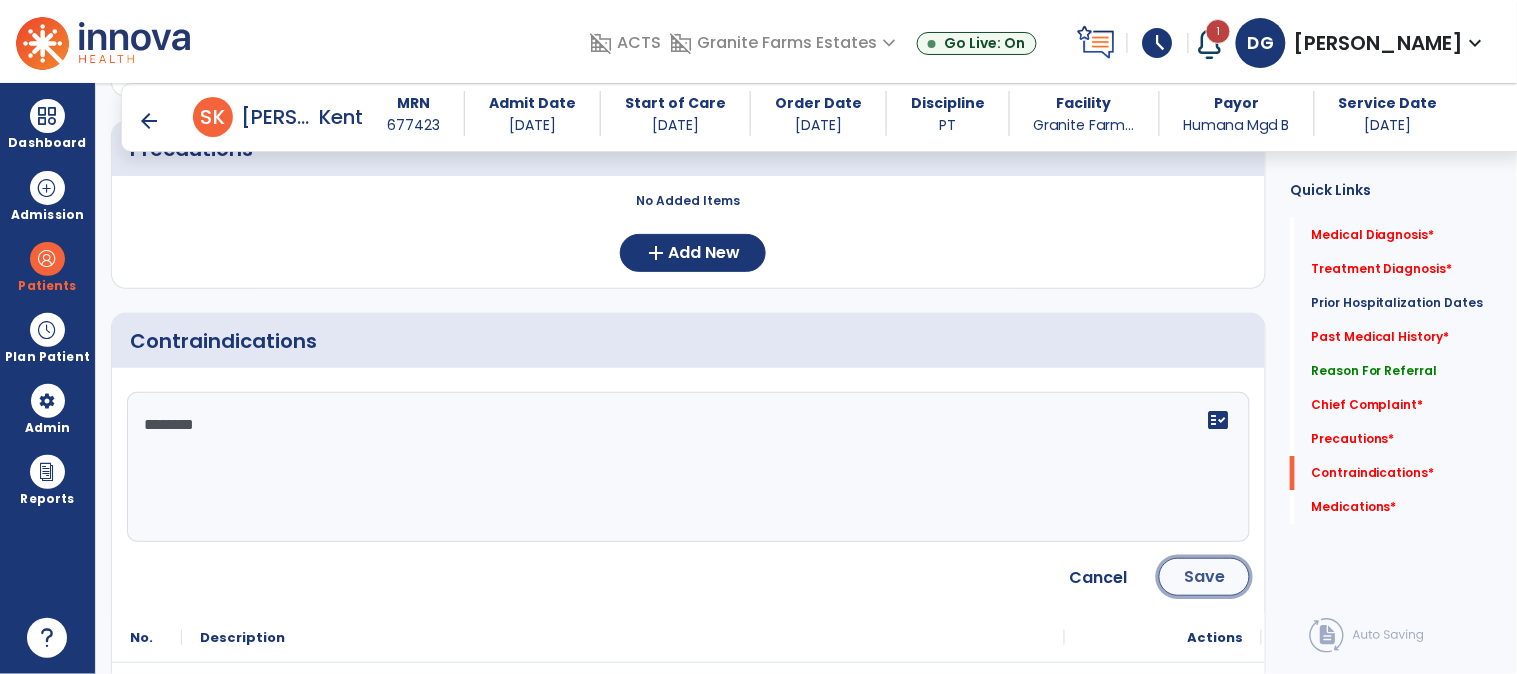 click on "Save" 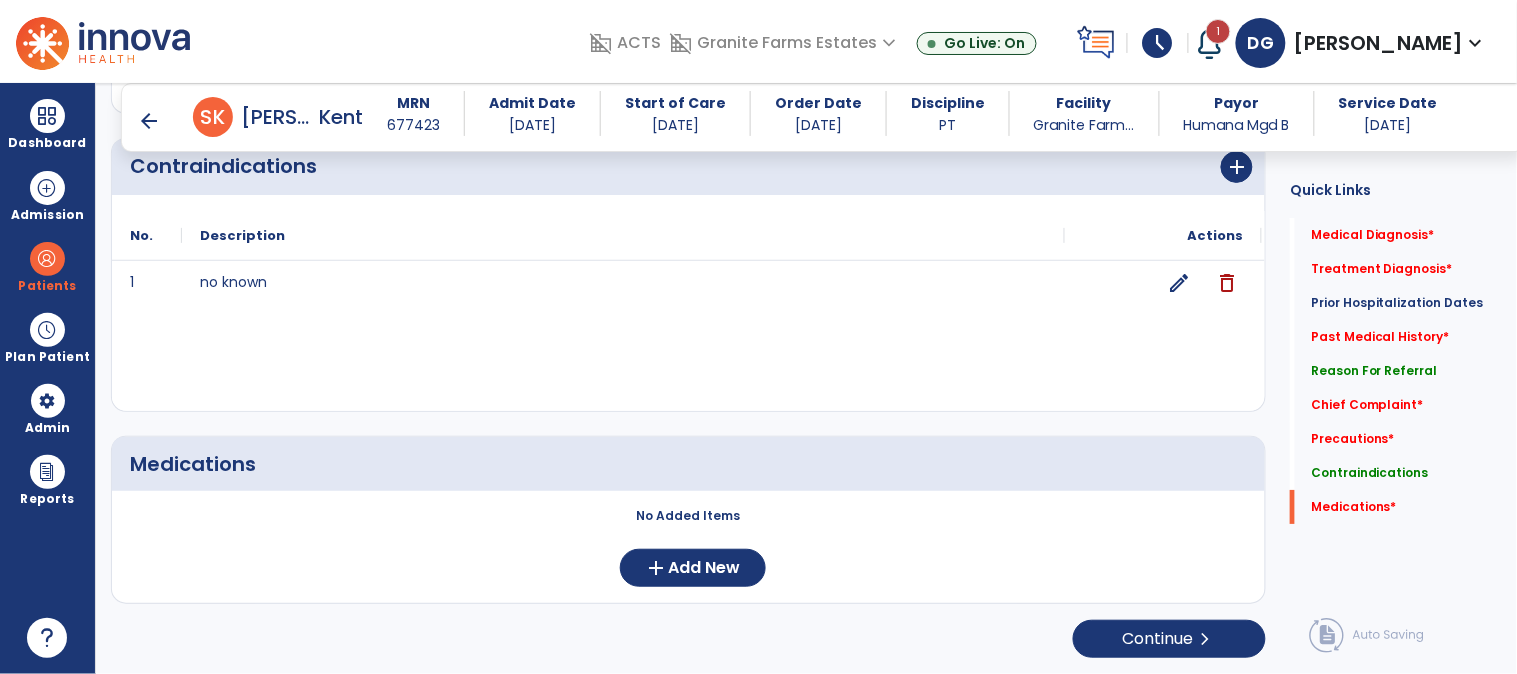 scroll, scrollTop: 1733, scrollLeft: 0, axis: vertical 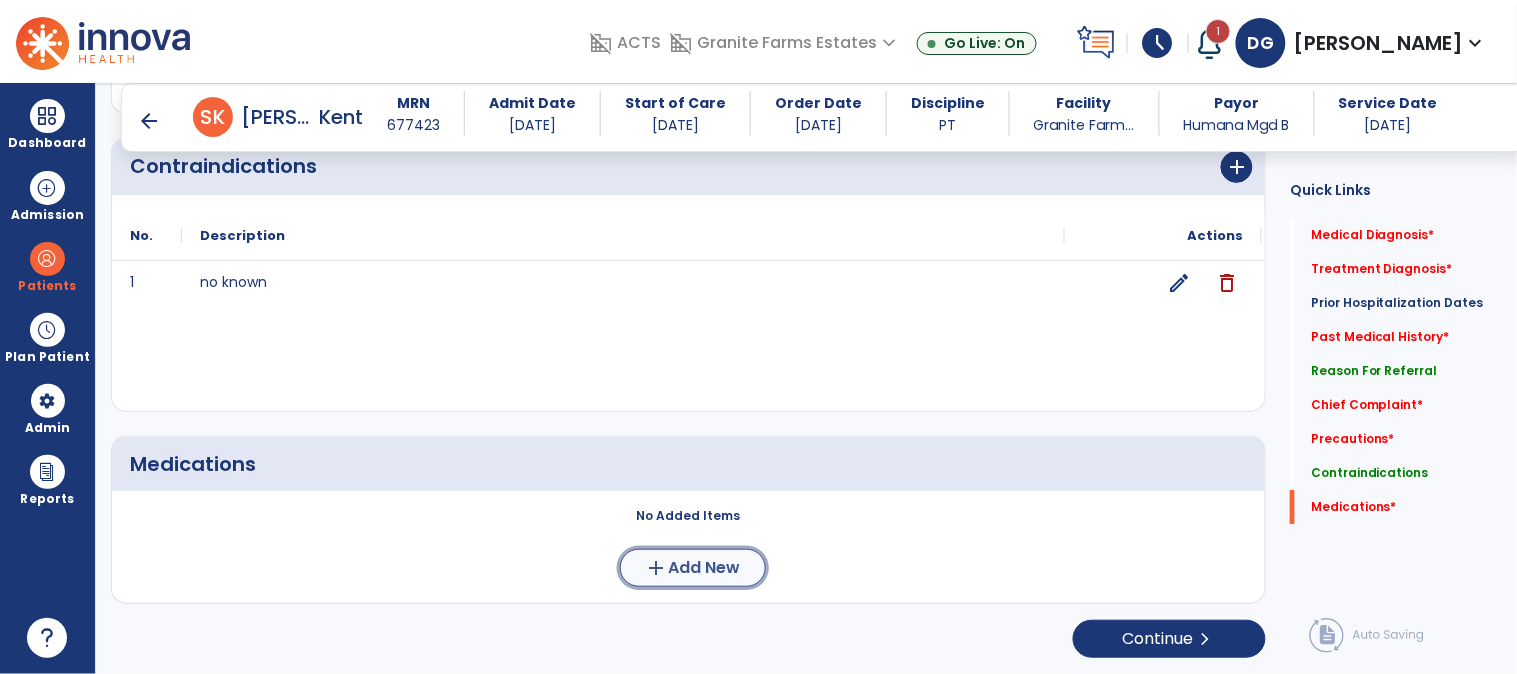click on "Add New" 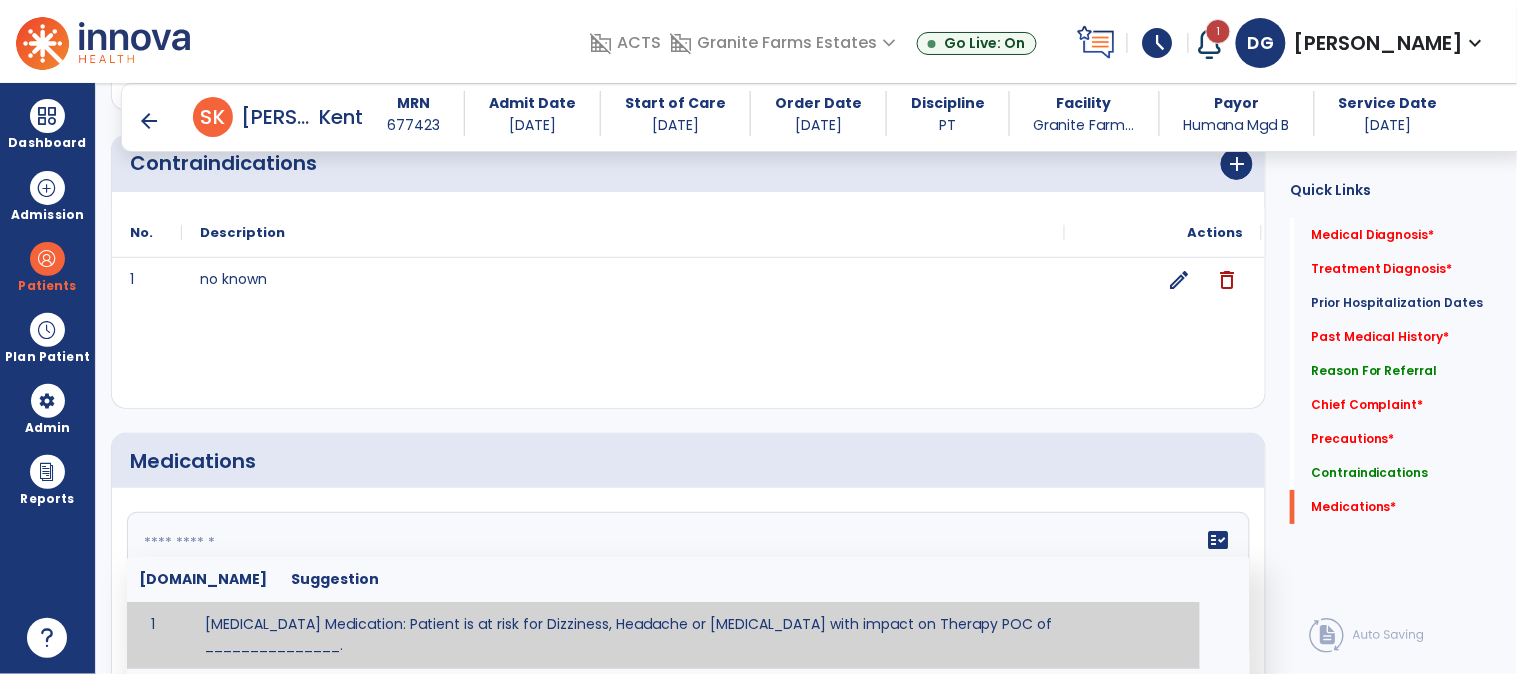 click on "fact_check  Sr.No Suggestion 1 Angina Medication: Patient is at risk for Dizziness, Headache or Tachycardia with impact on Therapy POC of _______________. 2 Anti-Anxiety Medication: at risk for Abnormal thinking, Anxiety, Arrhythmias, Clumsiness, Dizziness, Drowsiness, Dry mouth, GI disturbances, Headache, Increased appetite, Loss of appetite, Orthostatic hypotension, Sedation, Seizures, Tachycardia, Unsteadiness, Weakness or Weight gain with impact on Therapy POC of _____________. 3 Anti-Arrhythmic Agents: at risk for Arrhythmias, Confusion, EKG changes, Hallucinations, Hepatotoxicity, Increased blood pressure, Increased heart rate, Lethargy or Toxicity with impact on Therapy POC of 4 Anti-Coagulant medications: with potential risk for hemorrhage (including rectal bleeding and coughing up blood), and heparin-induced thrombocytopenia(HIT syndrome). Potential impact on therapy progress includes _________. 5 6 7 8 Aspirin for ______________. 9 10 11 12 13 14 15 16 17 18 19 20 21 22 23 24" 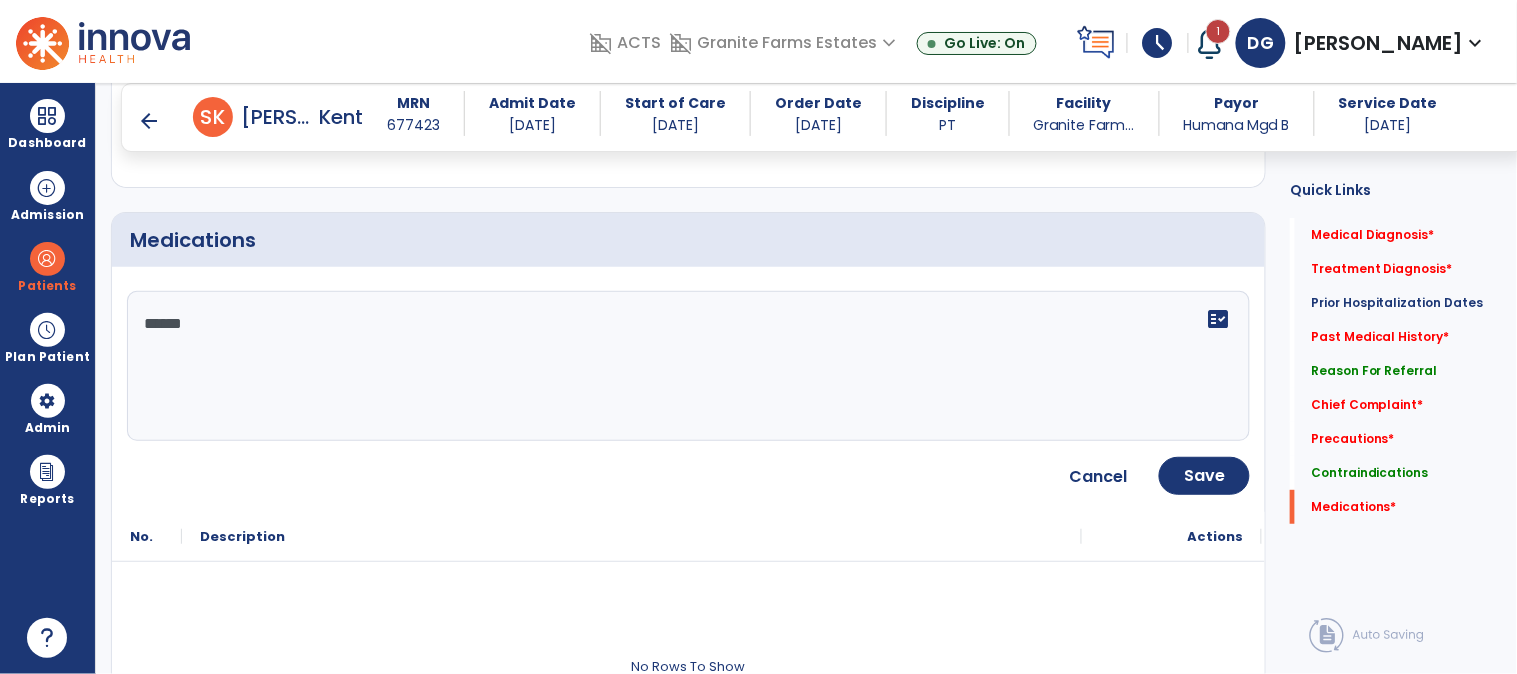 scroll, scrollTop: 1955, scrollLeft: 0, axis: vertical 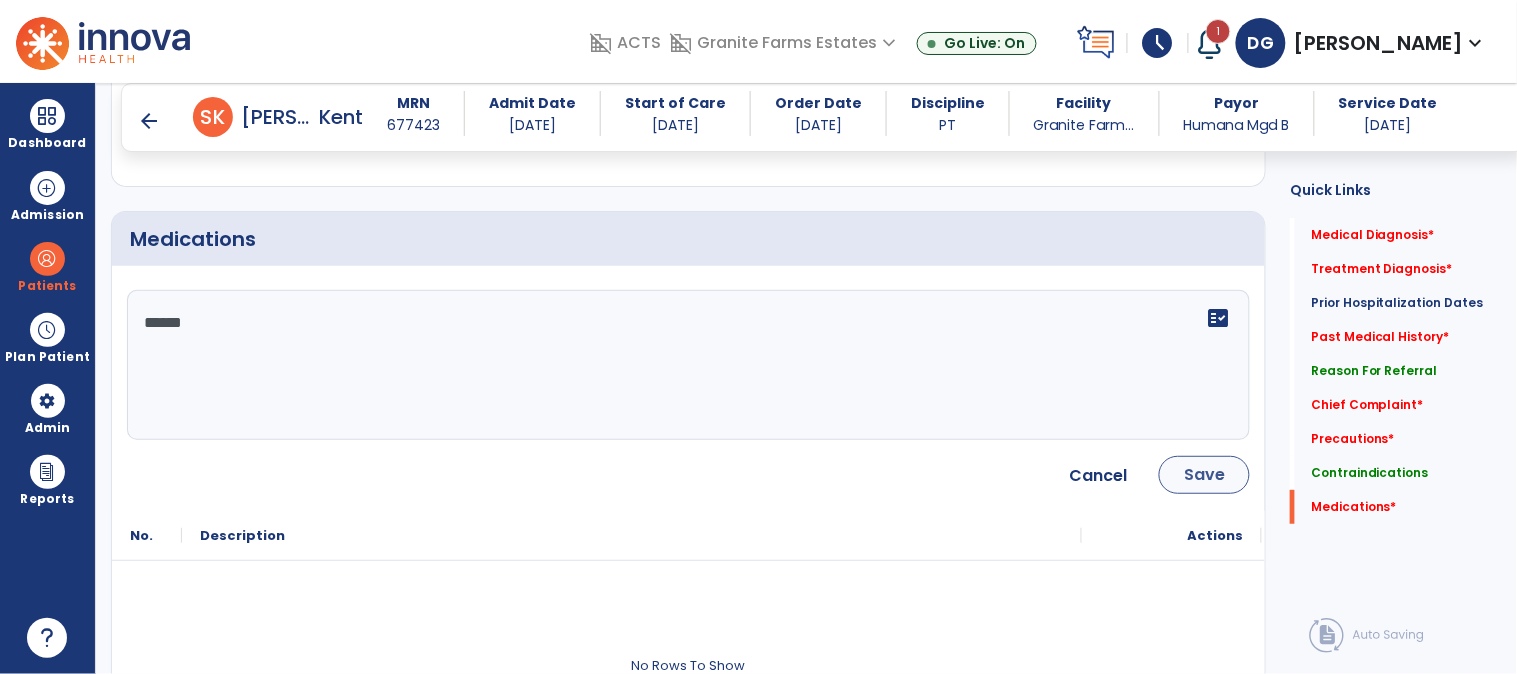 type on "******" 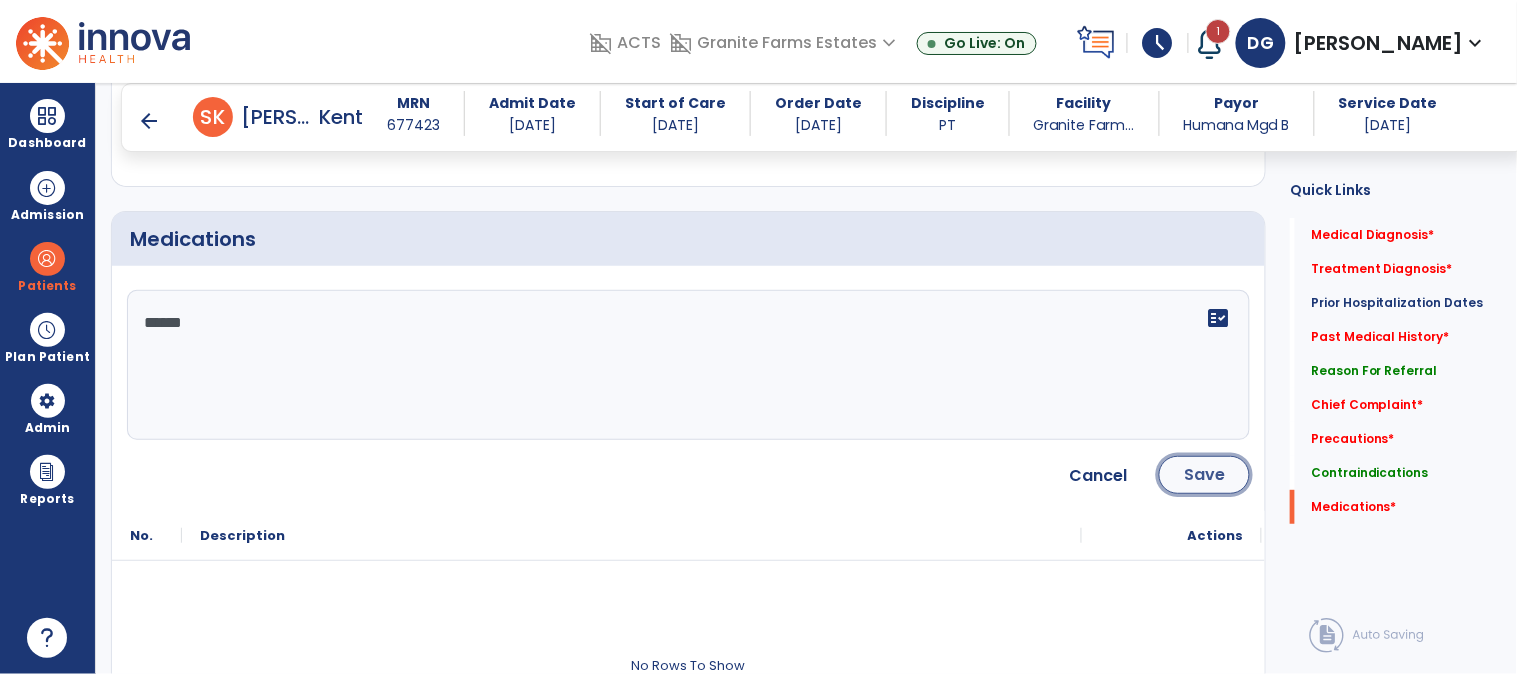 click on "Save" 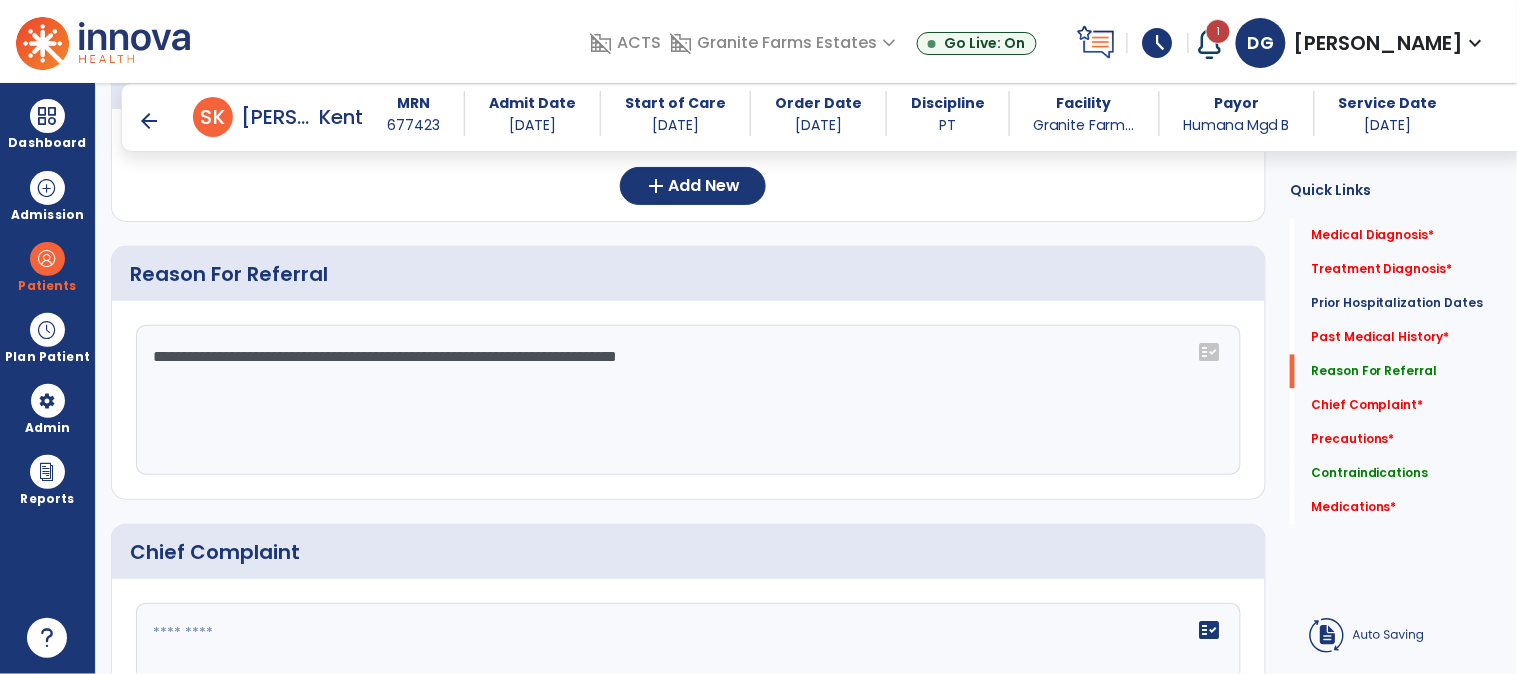 scroll, scrollTop: 836, scrollLeft: 0, axis: vertical 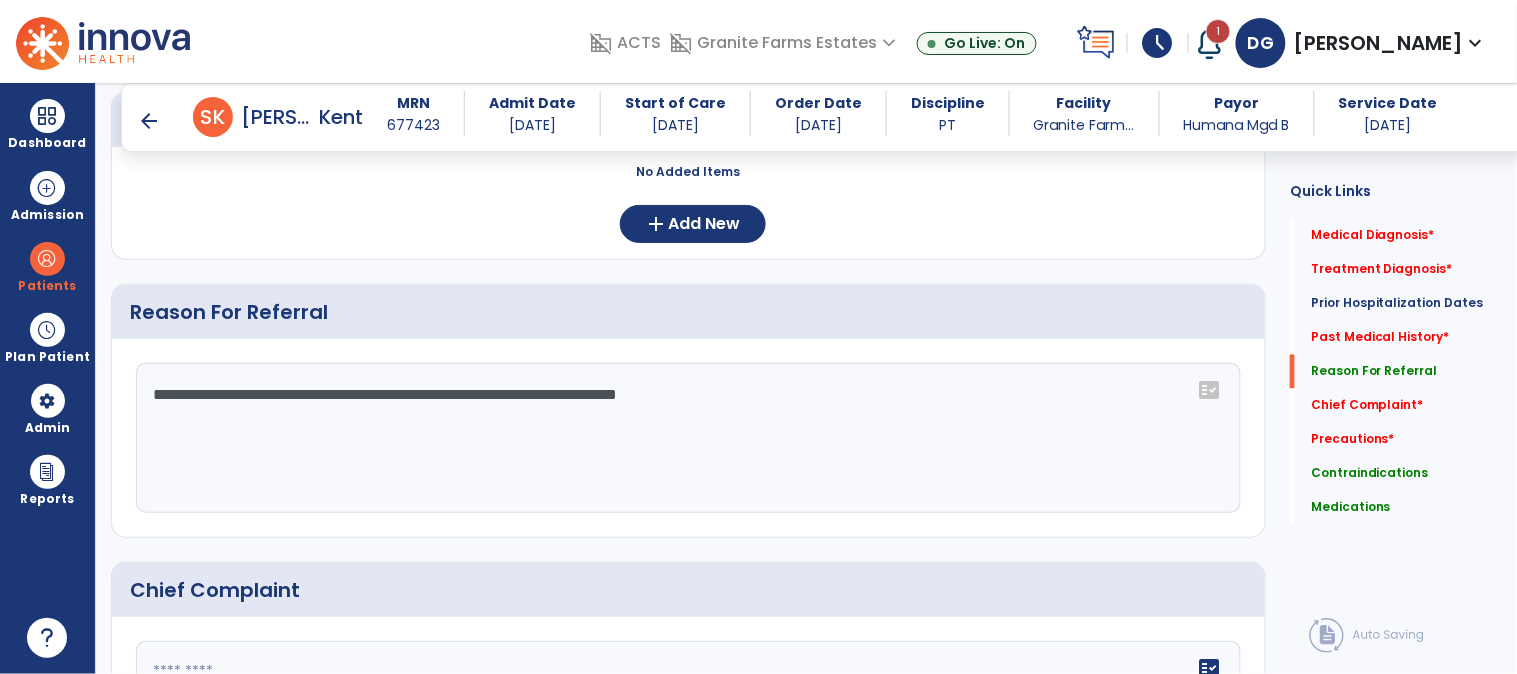 click on "**********" 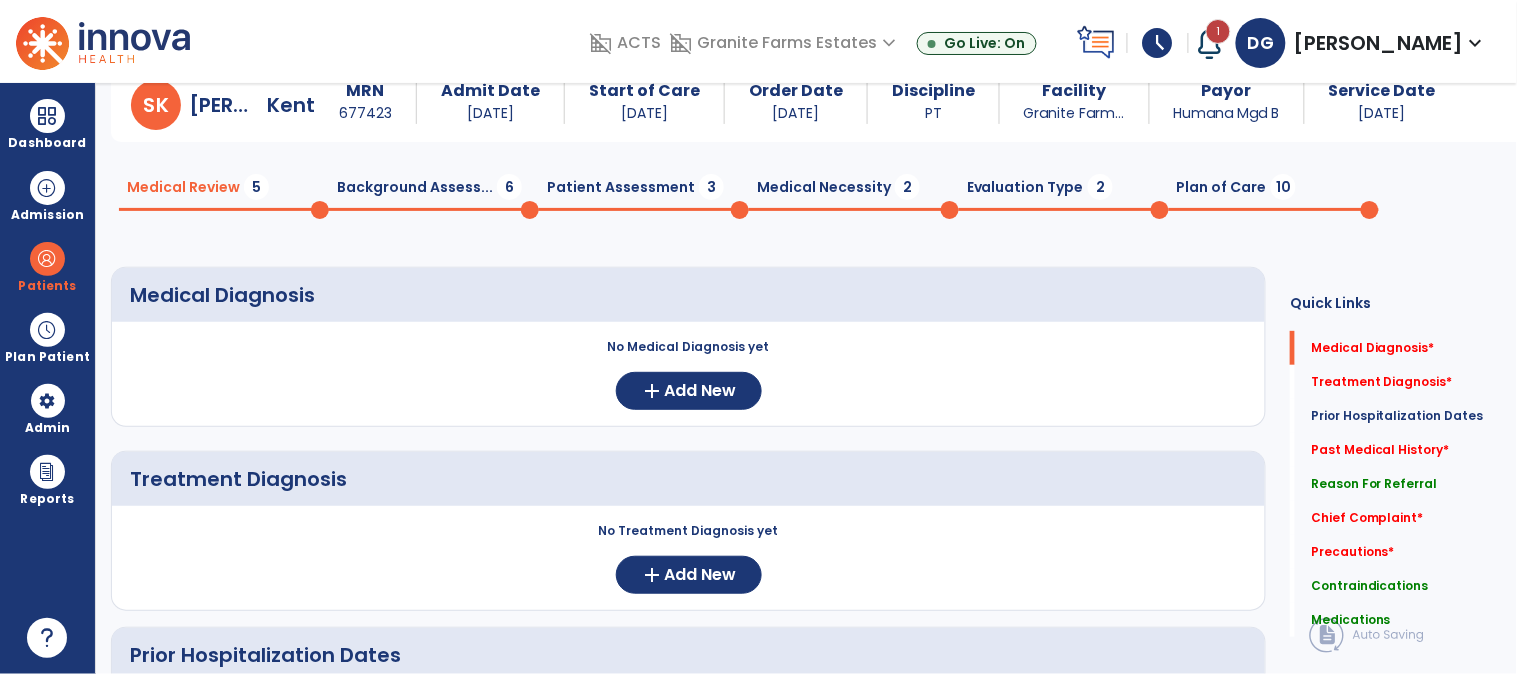 scroll, scrollTop: 0, scrollLeft: 0, axis: both 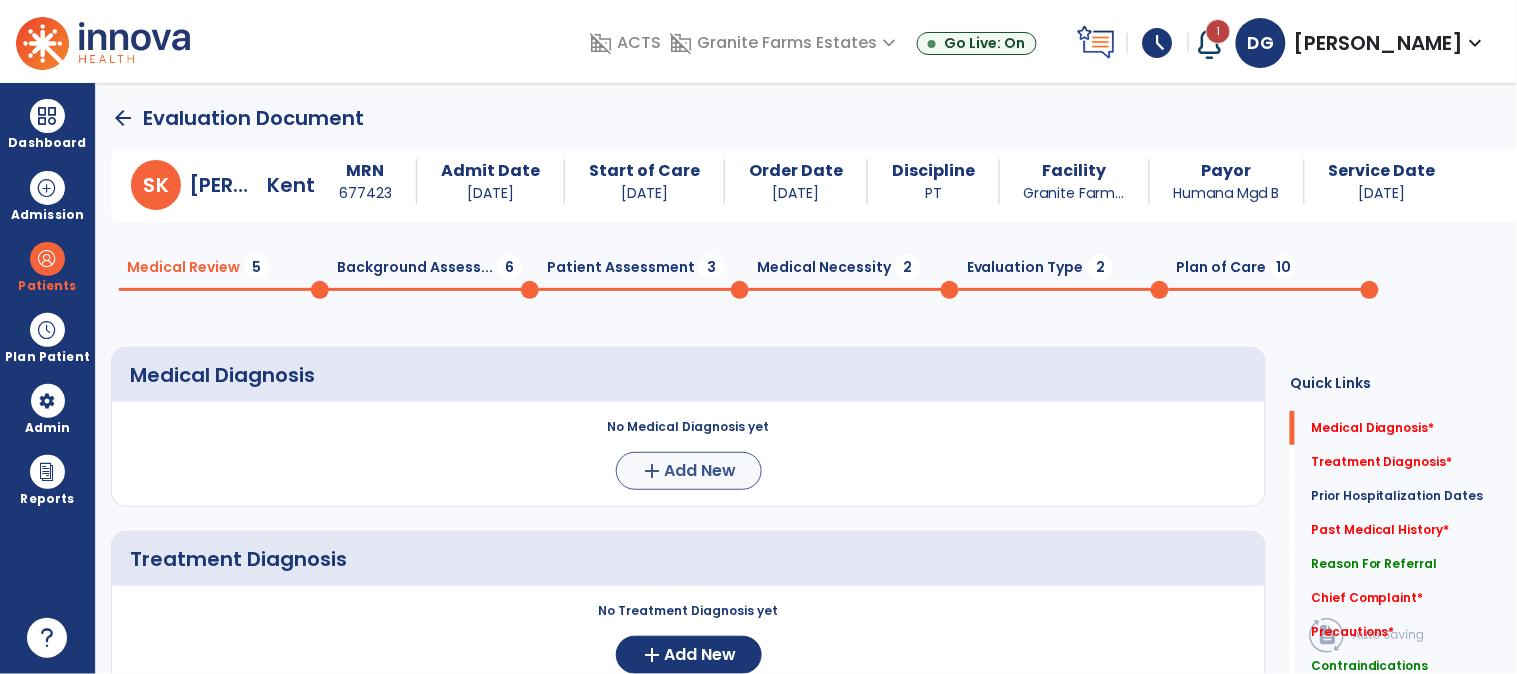 type on "**********" 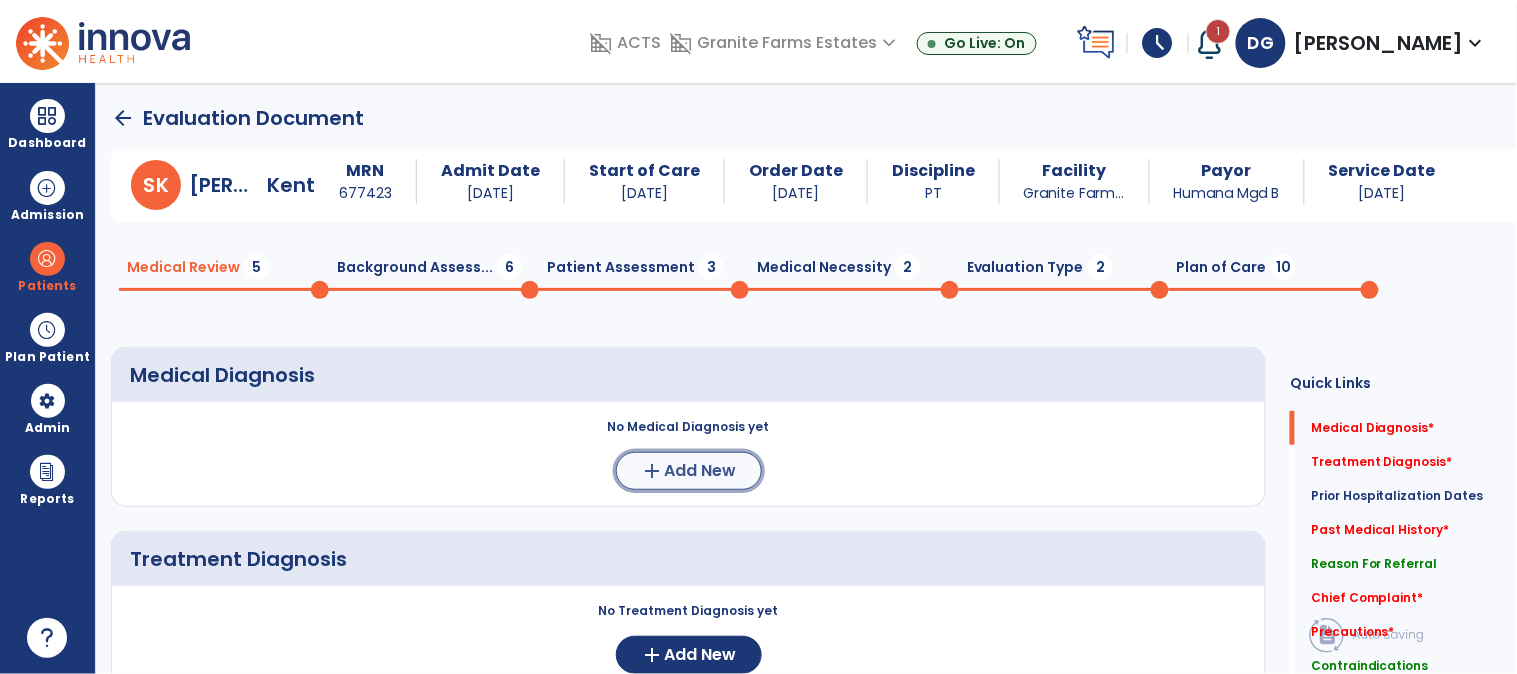 click on "Add New" 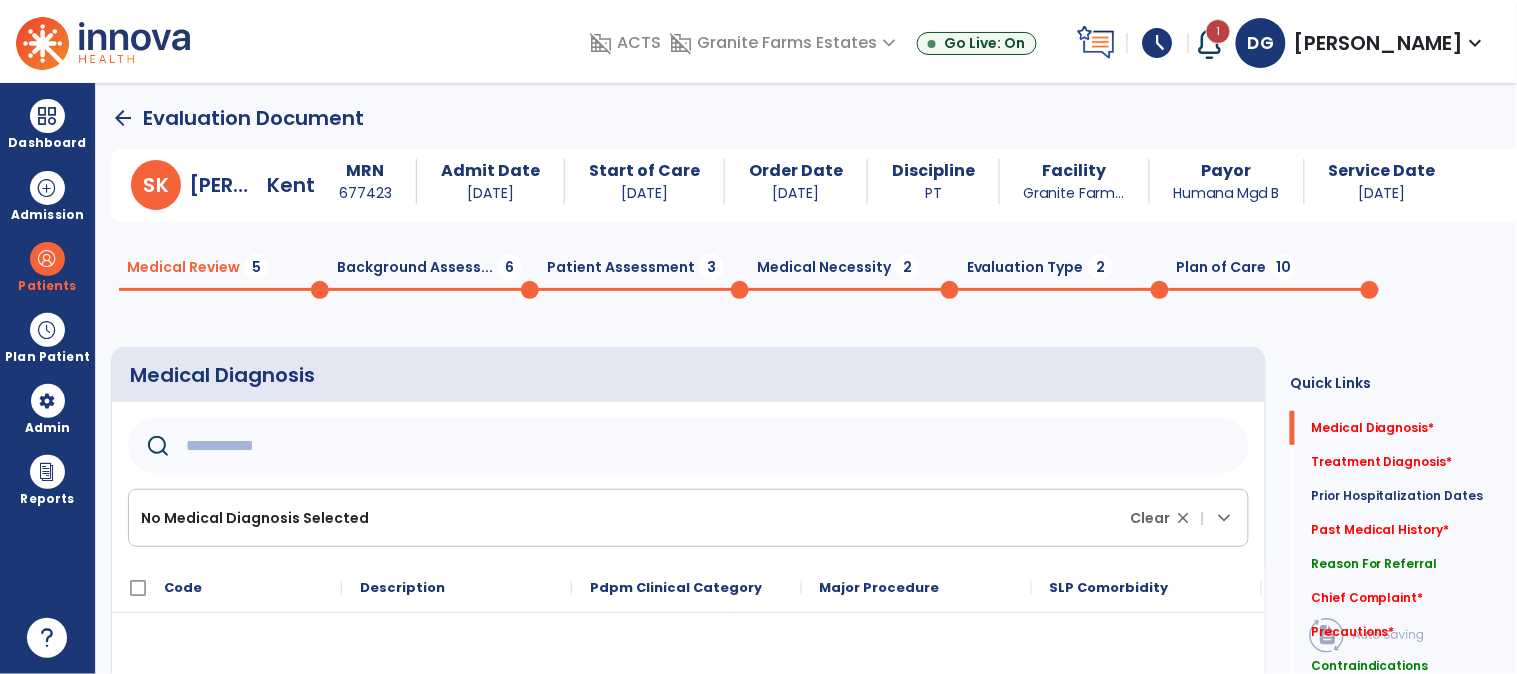 click 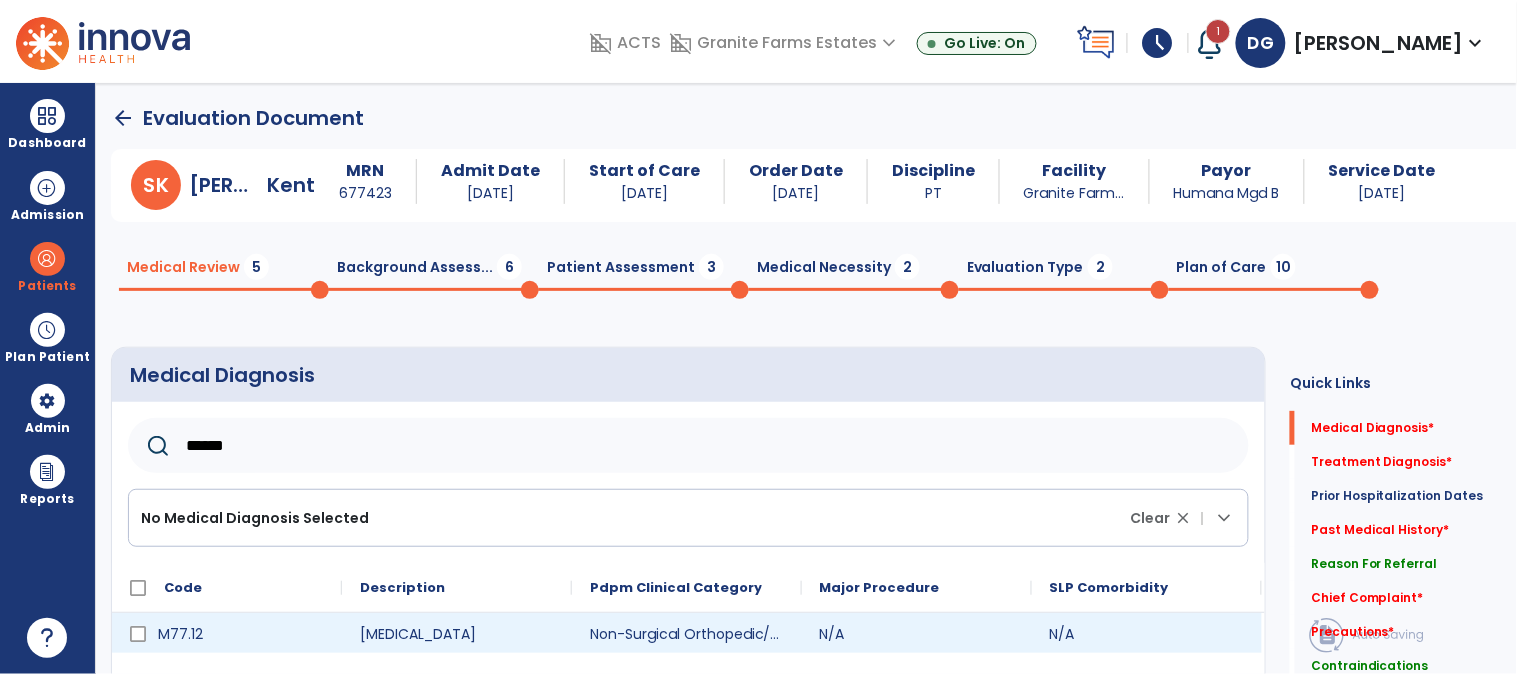 type on "******" 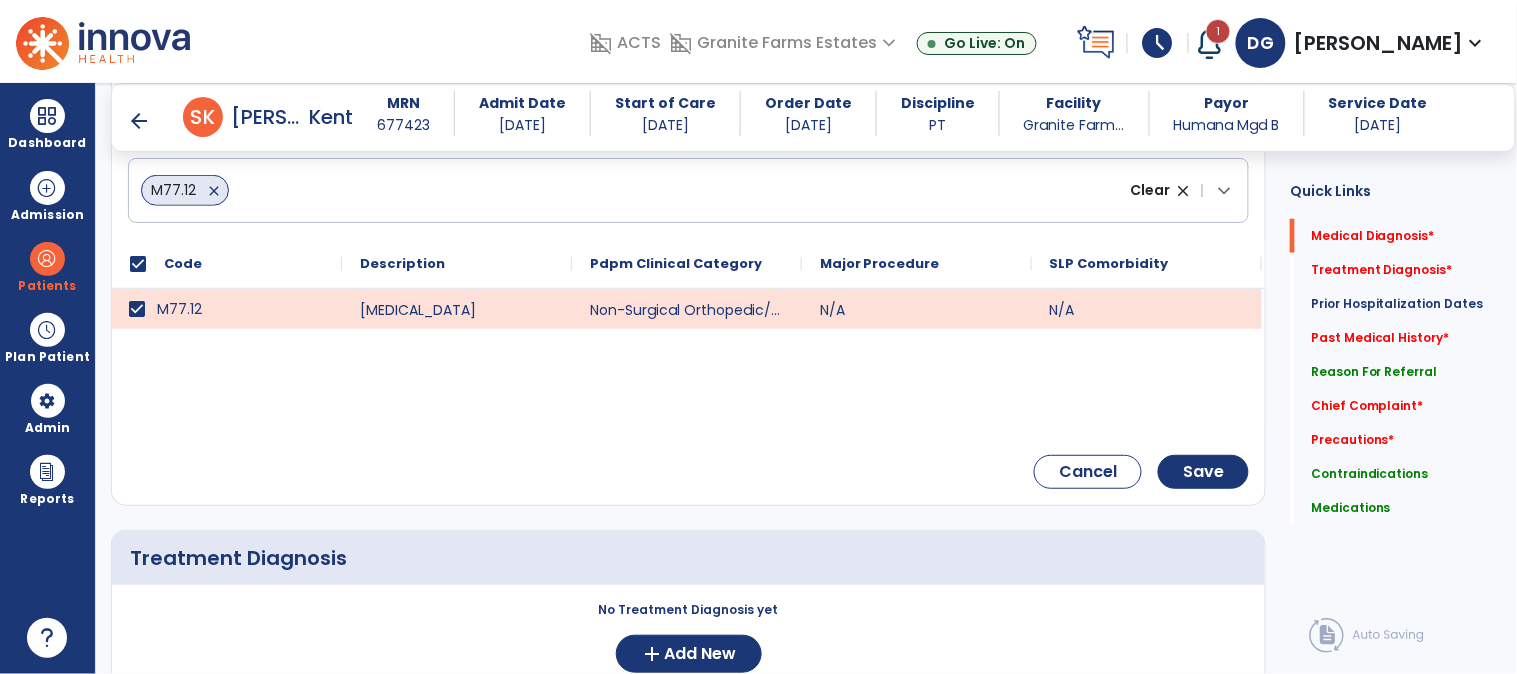 scroll, scrollTop: 333, scrollLeft: 0, axis: vertical 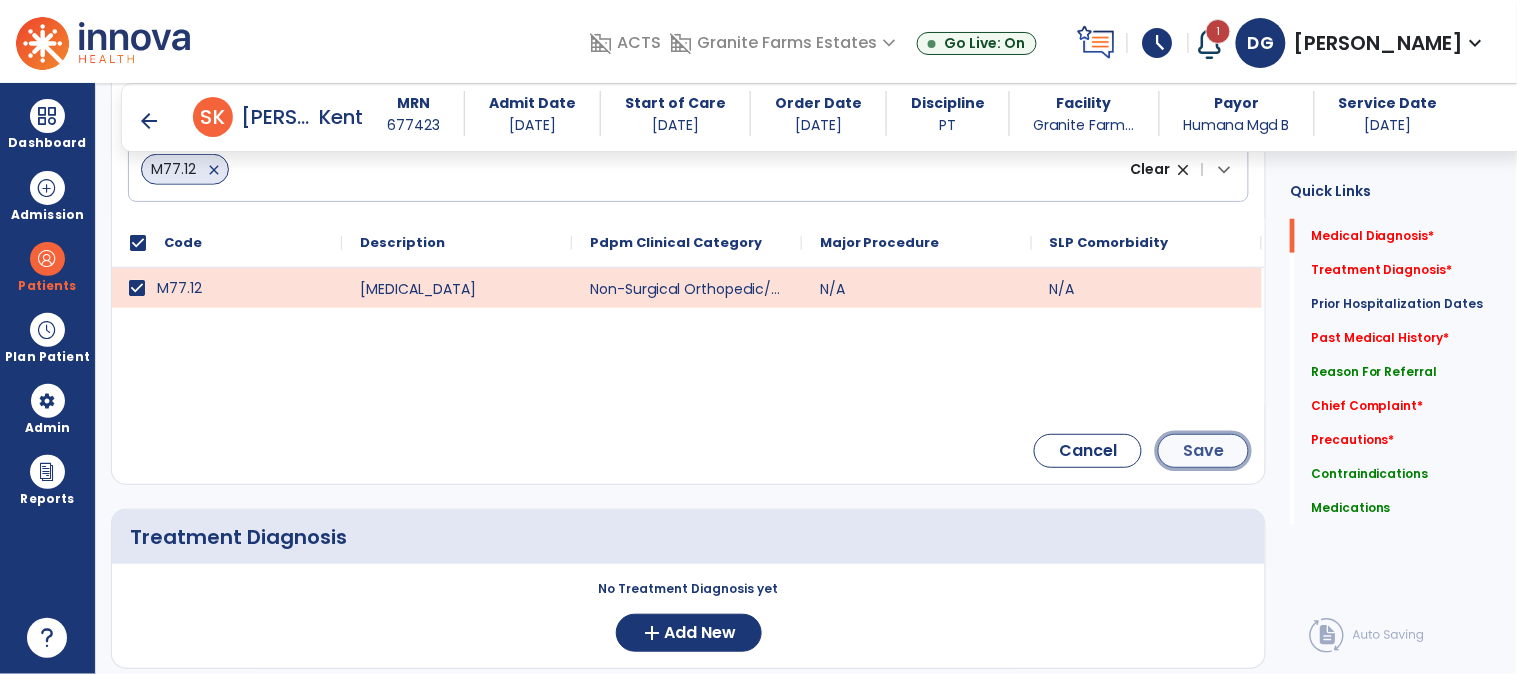 click on "Save" 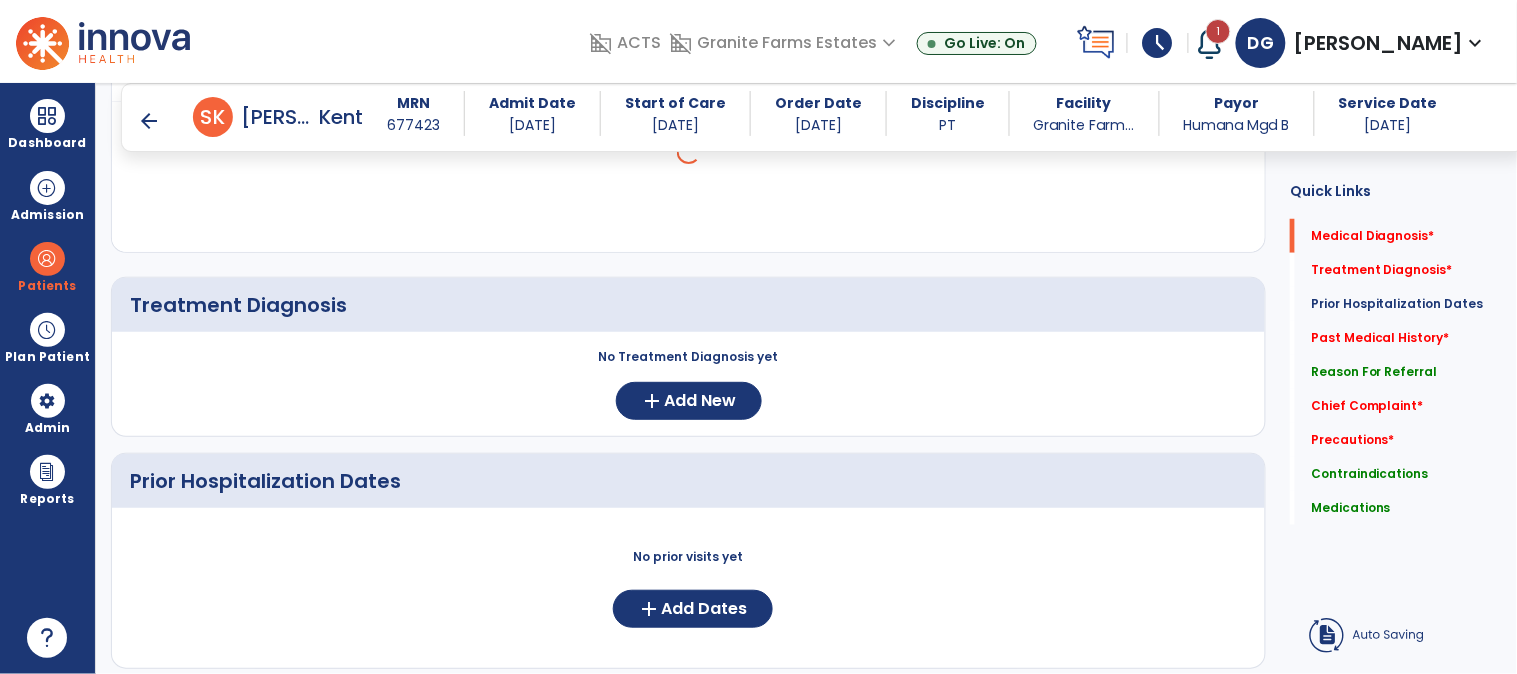 scroll, scrollTop: 166, scrollLeft: 0, axis: vertical 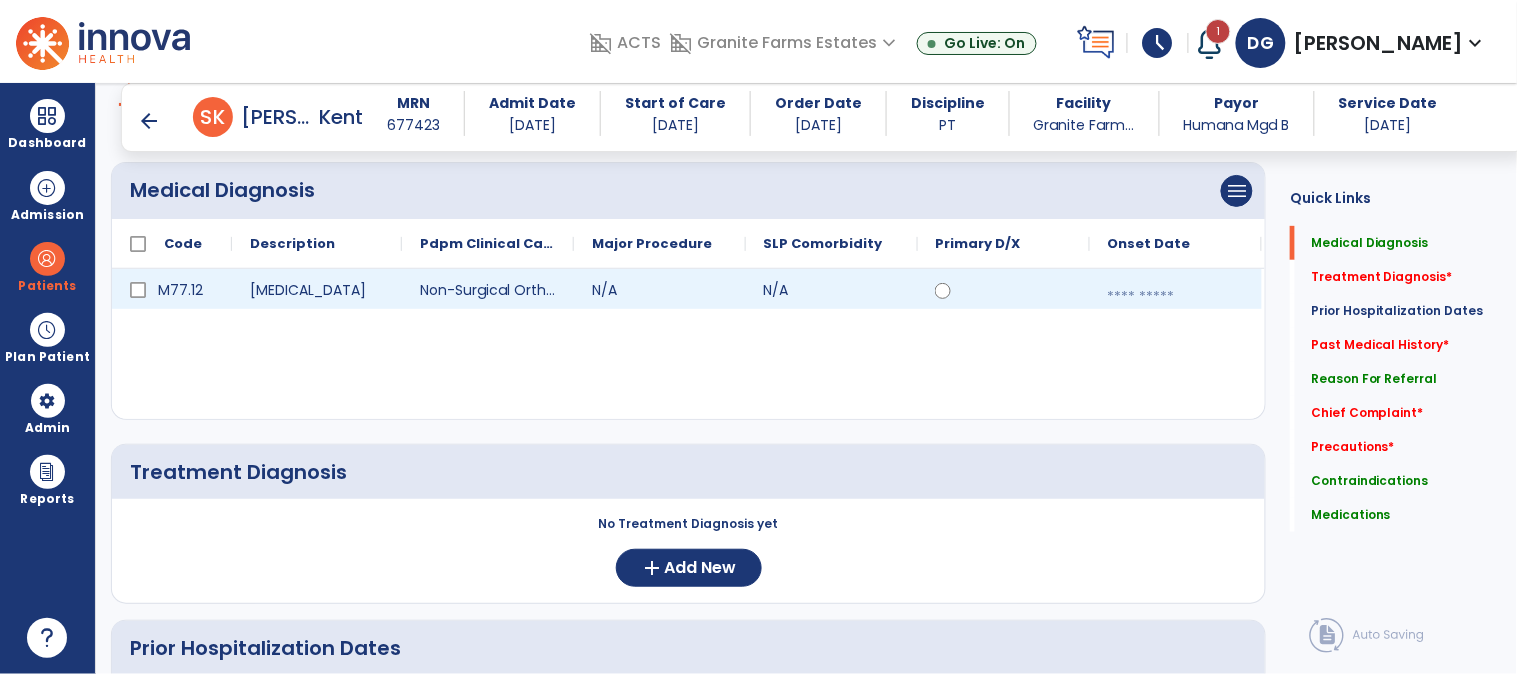 click at bounding box center (1176, 297) 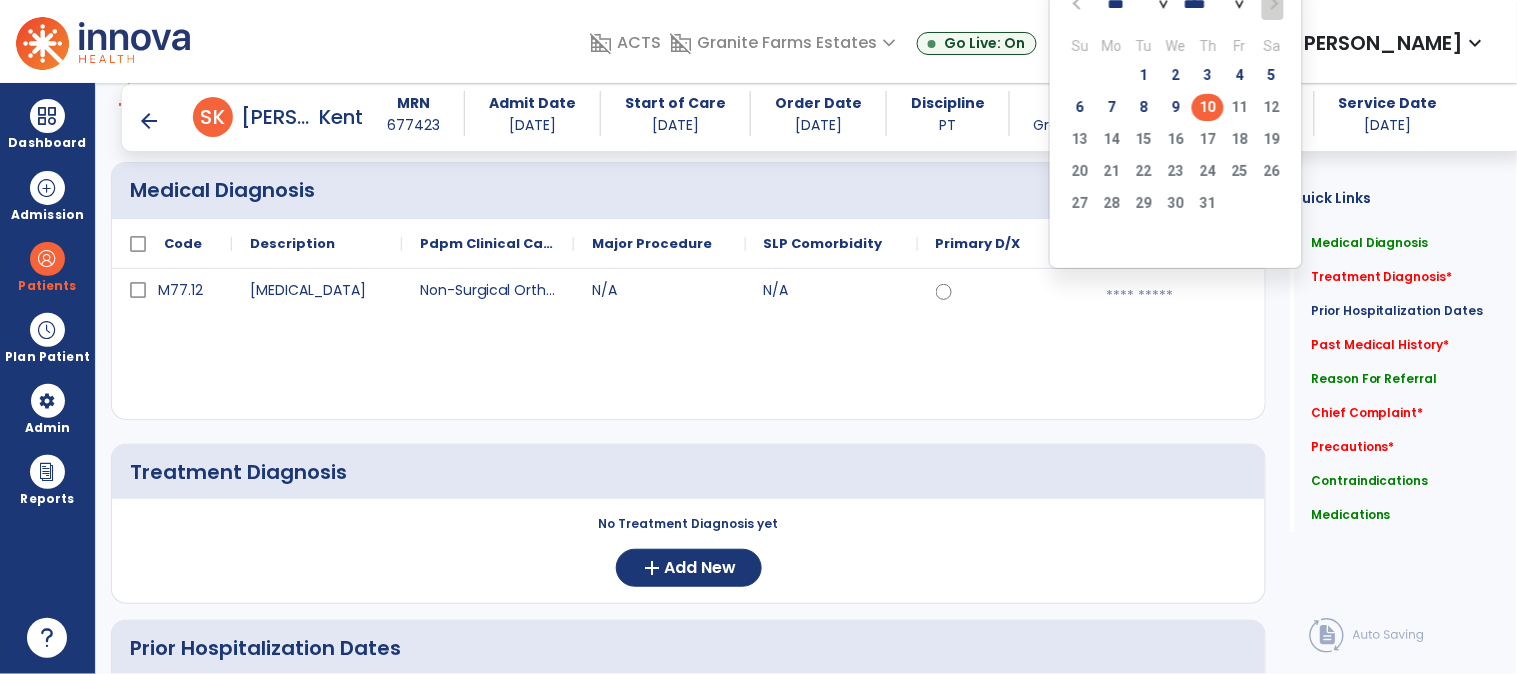 click on "10" 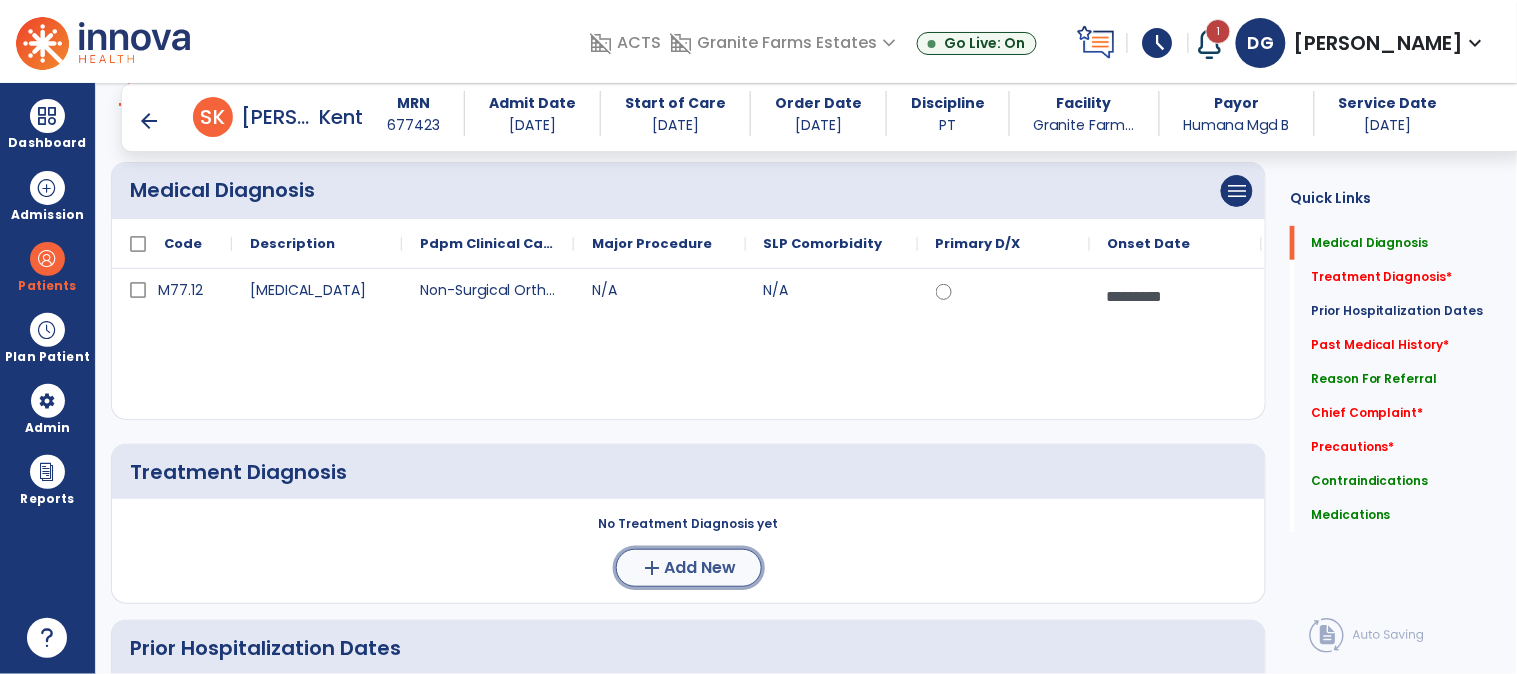 click on "Add New" 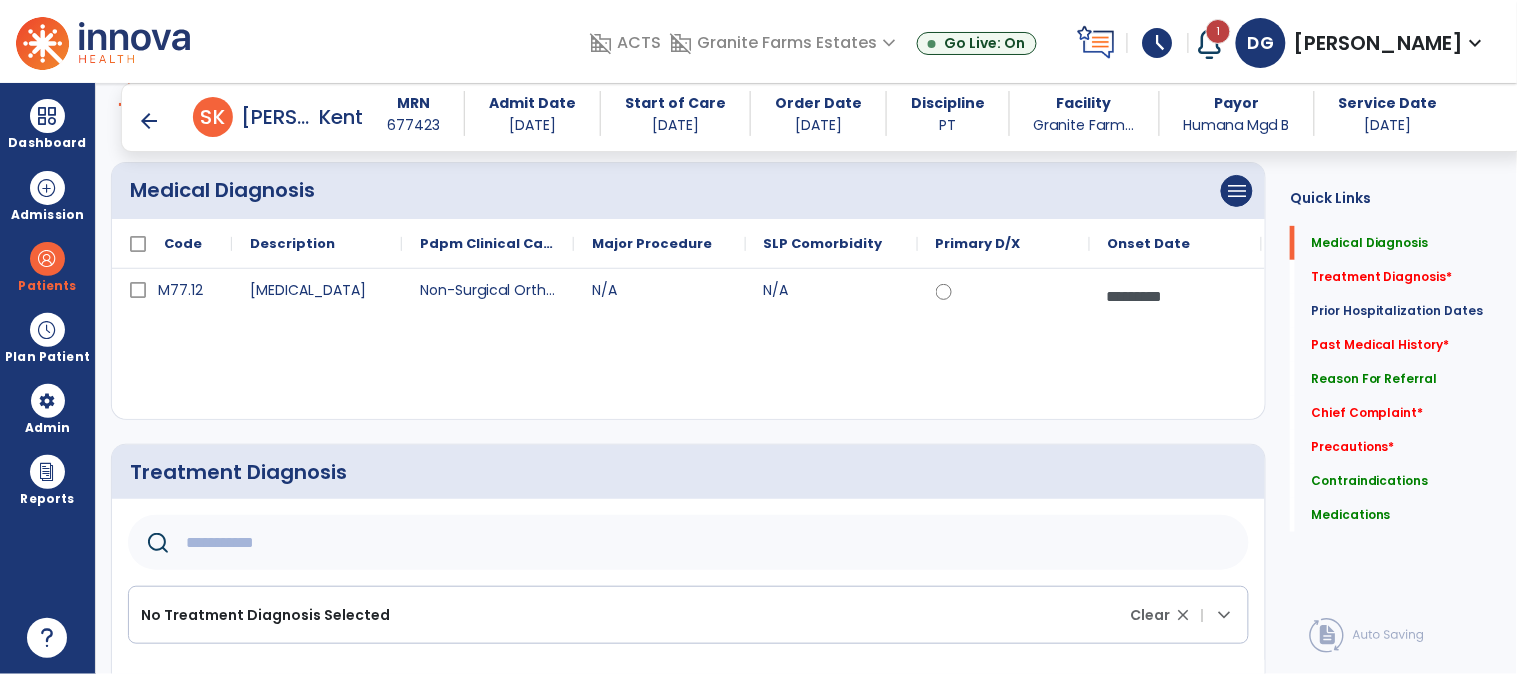 click 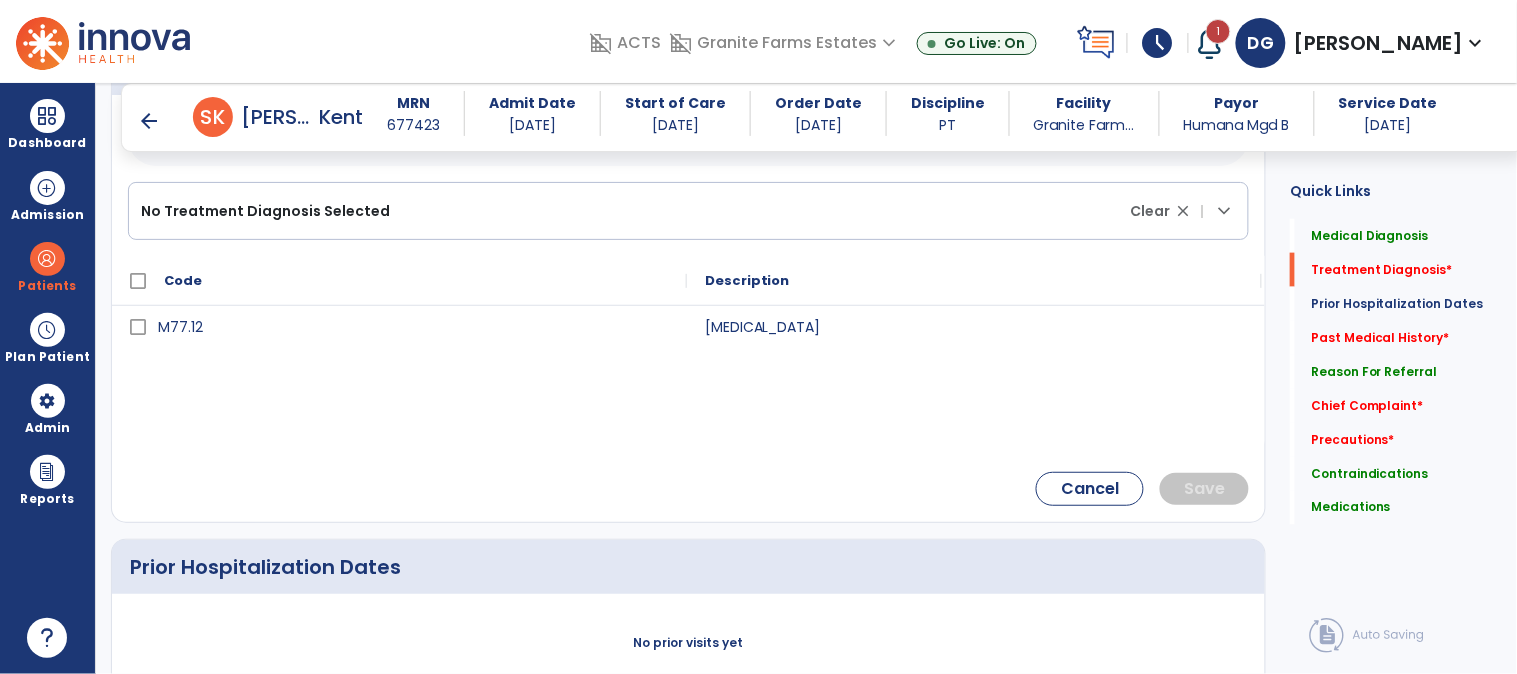 scroll, scrollTop: 347, scrollLeft: 0, axis: vertical 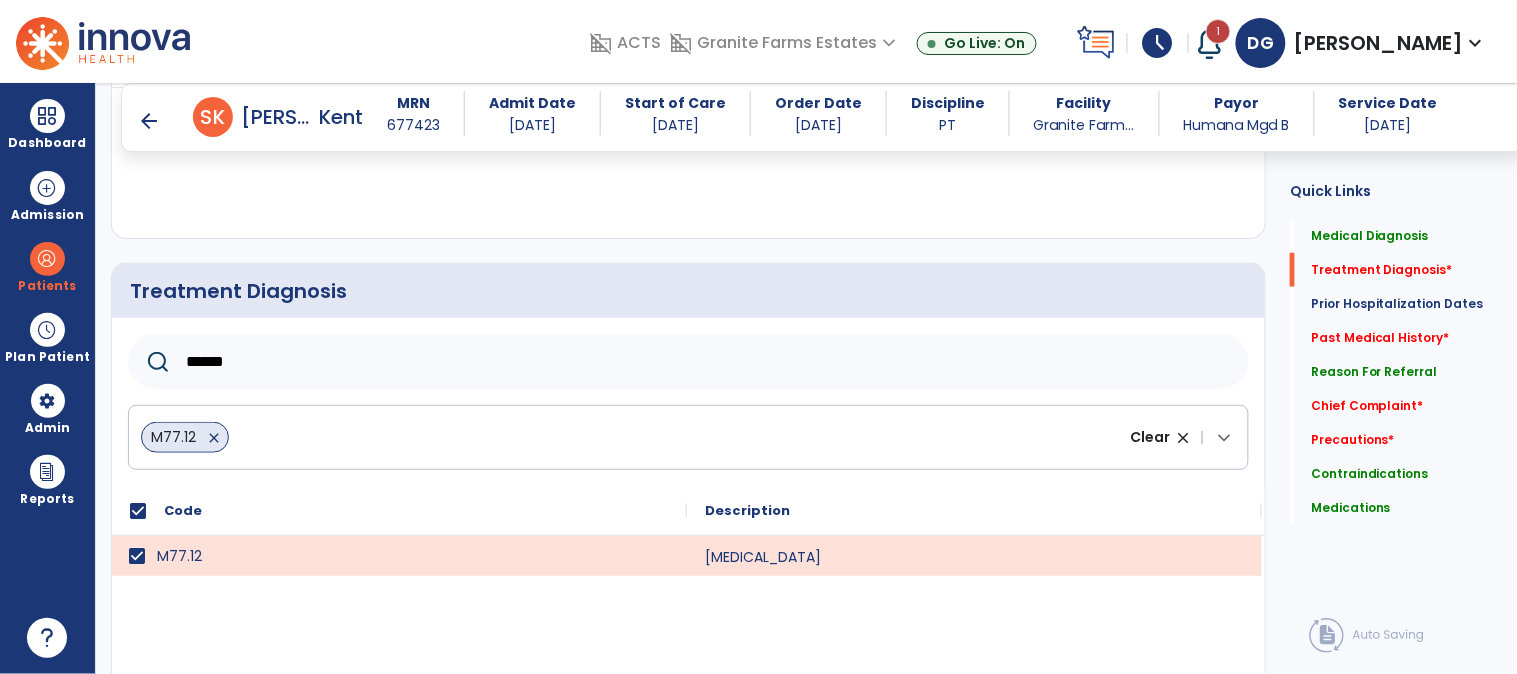 drag, startPoint x: 270, startPoint y: 363, endPoint x: 154, endPoint y: 362, distance: 116.00431 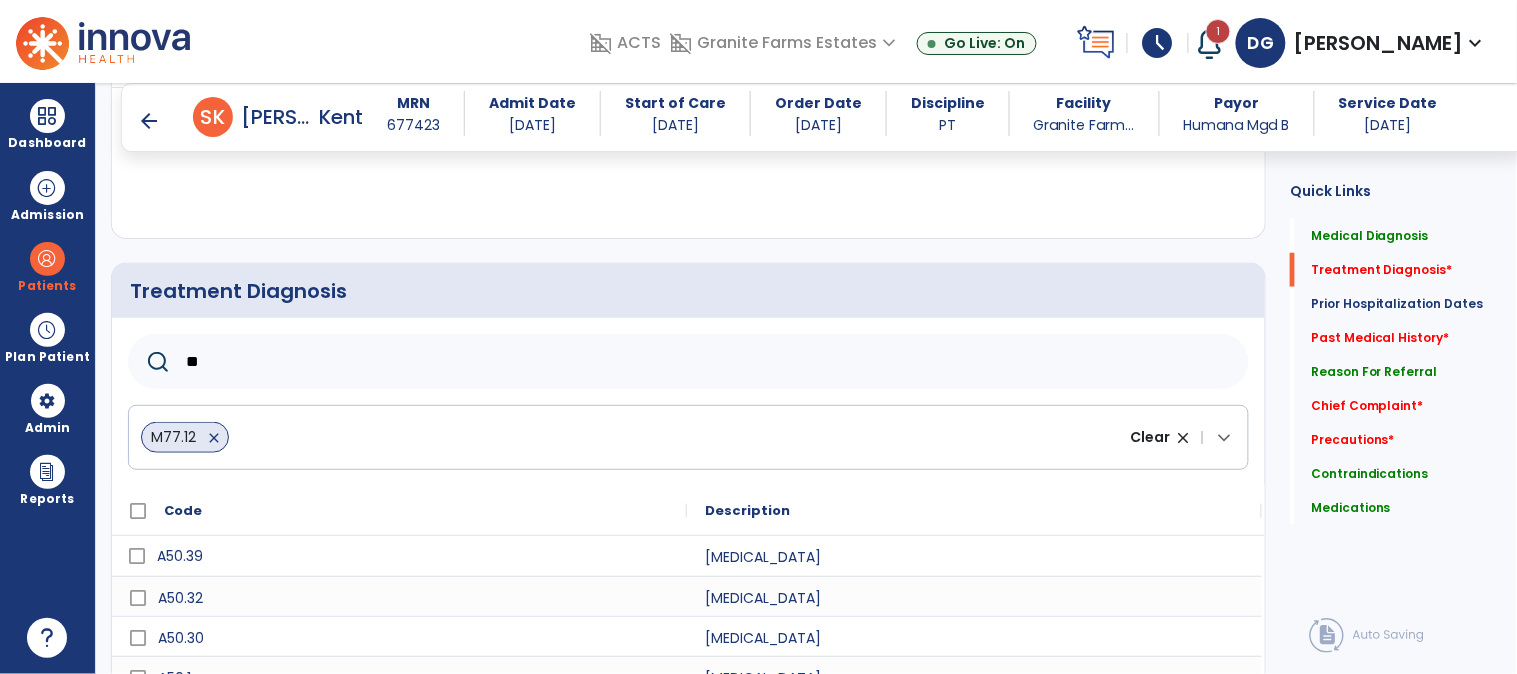 type on "*" 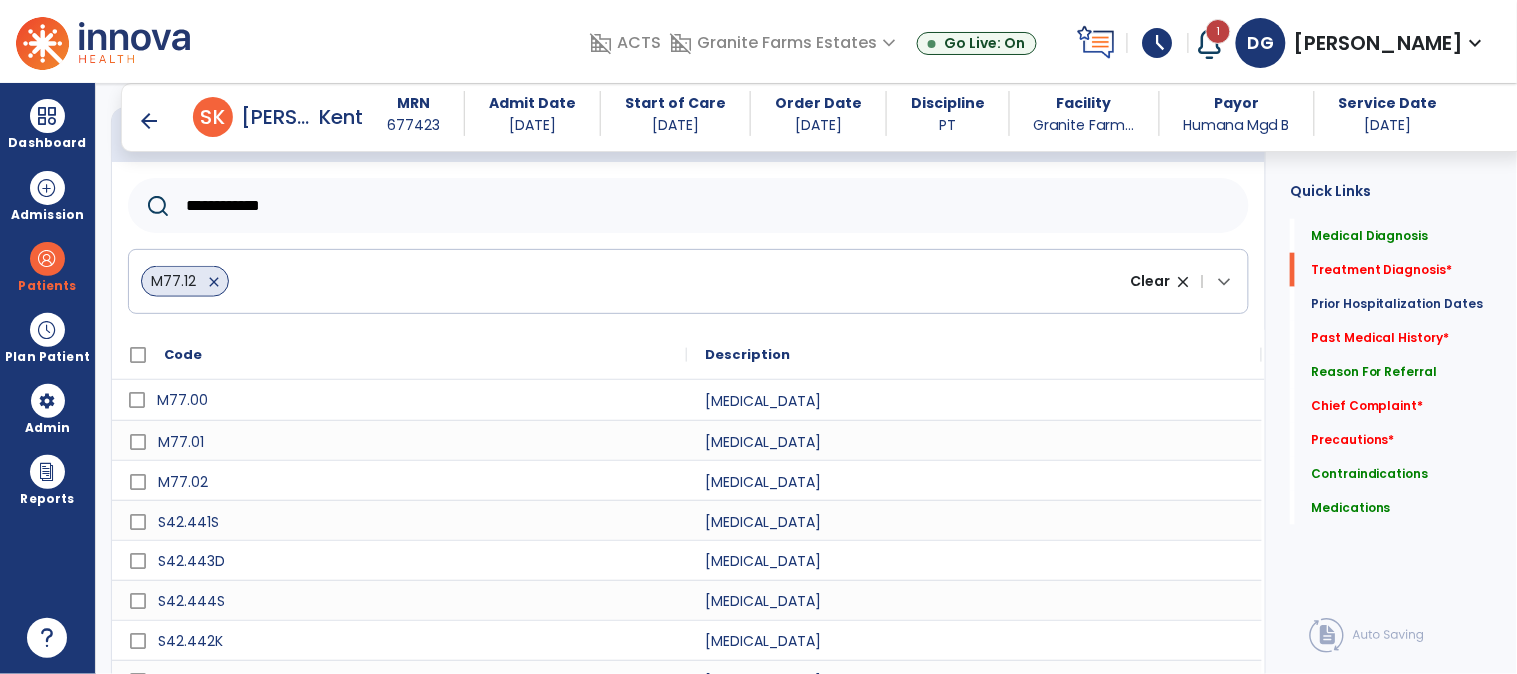 scroll, scrollTop: 655, scrollLeft: 0, axis: vertical 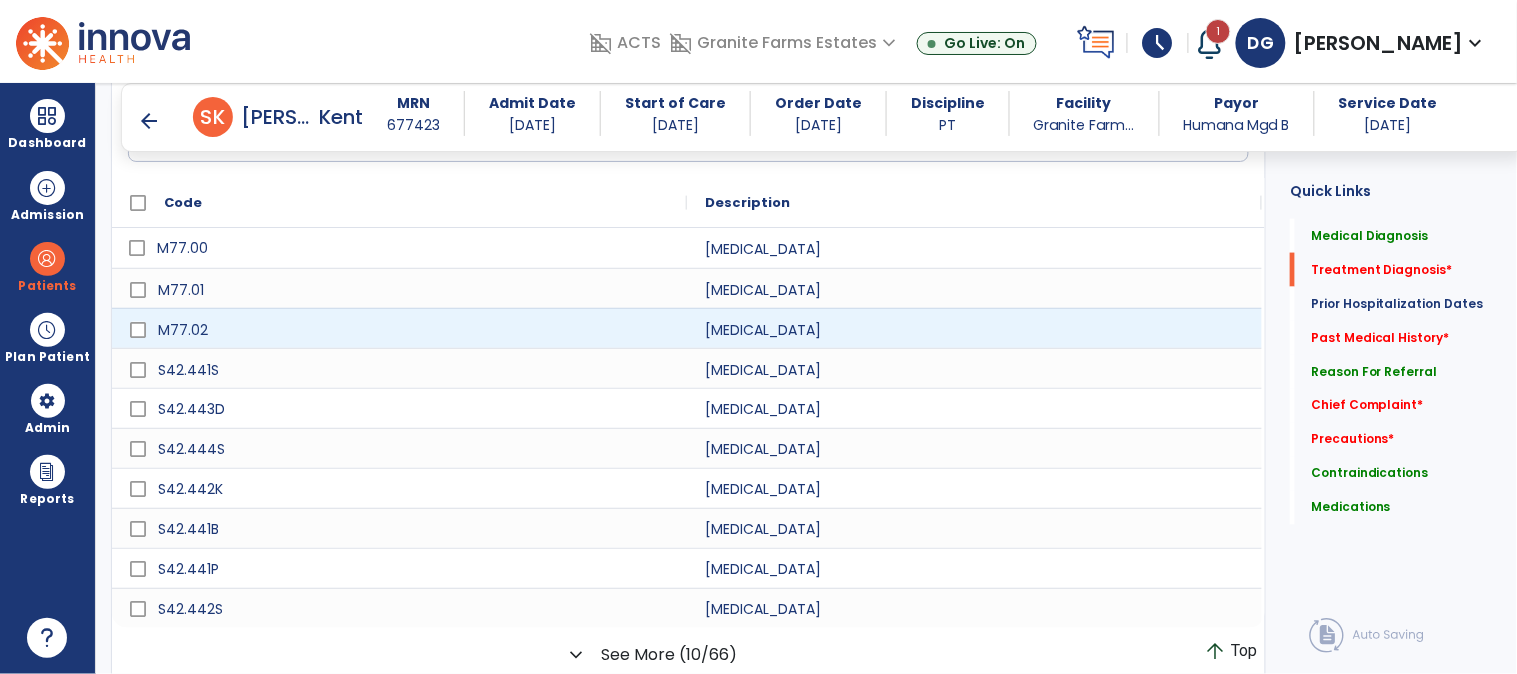 type on "**********" 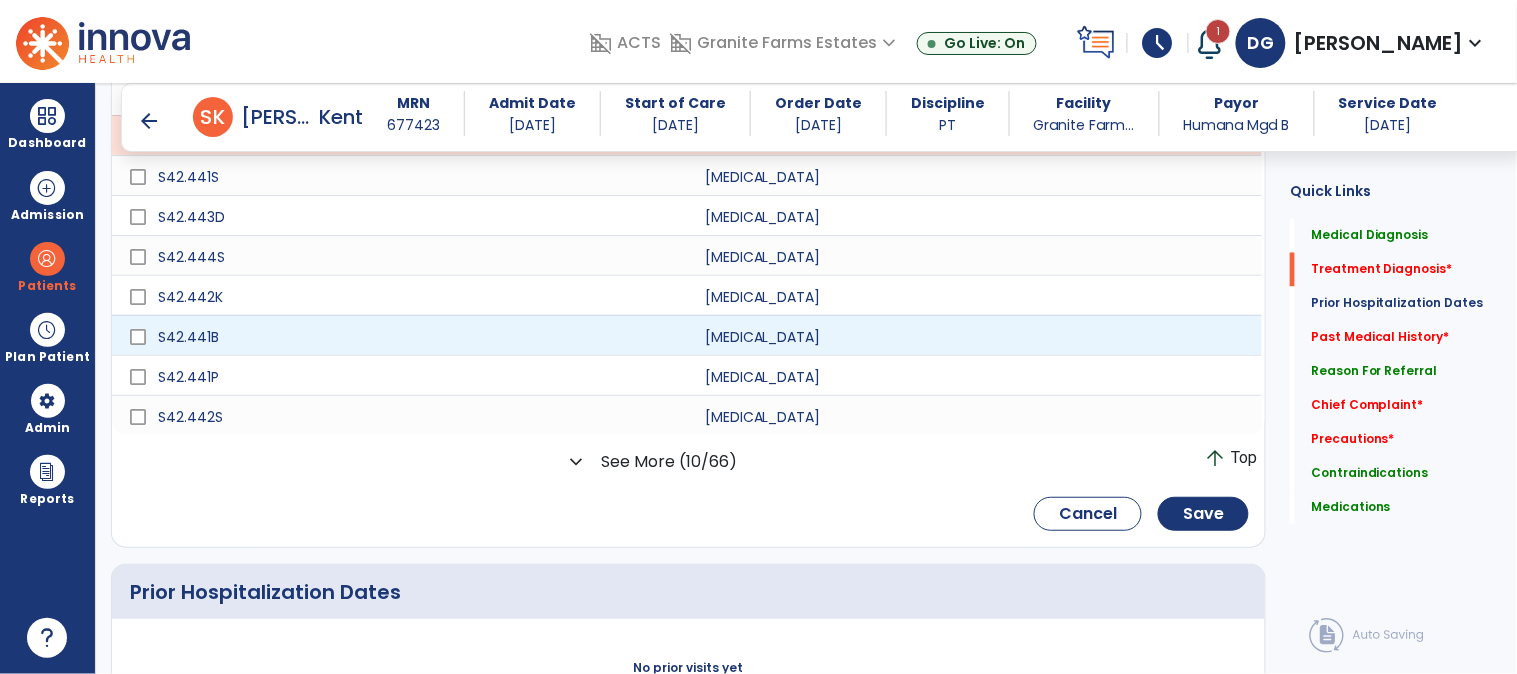scroll, scrollTop: 1000, scrollLeft: 0, axis: vertical 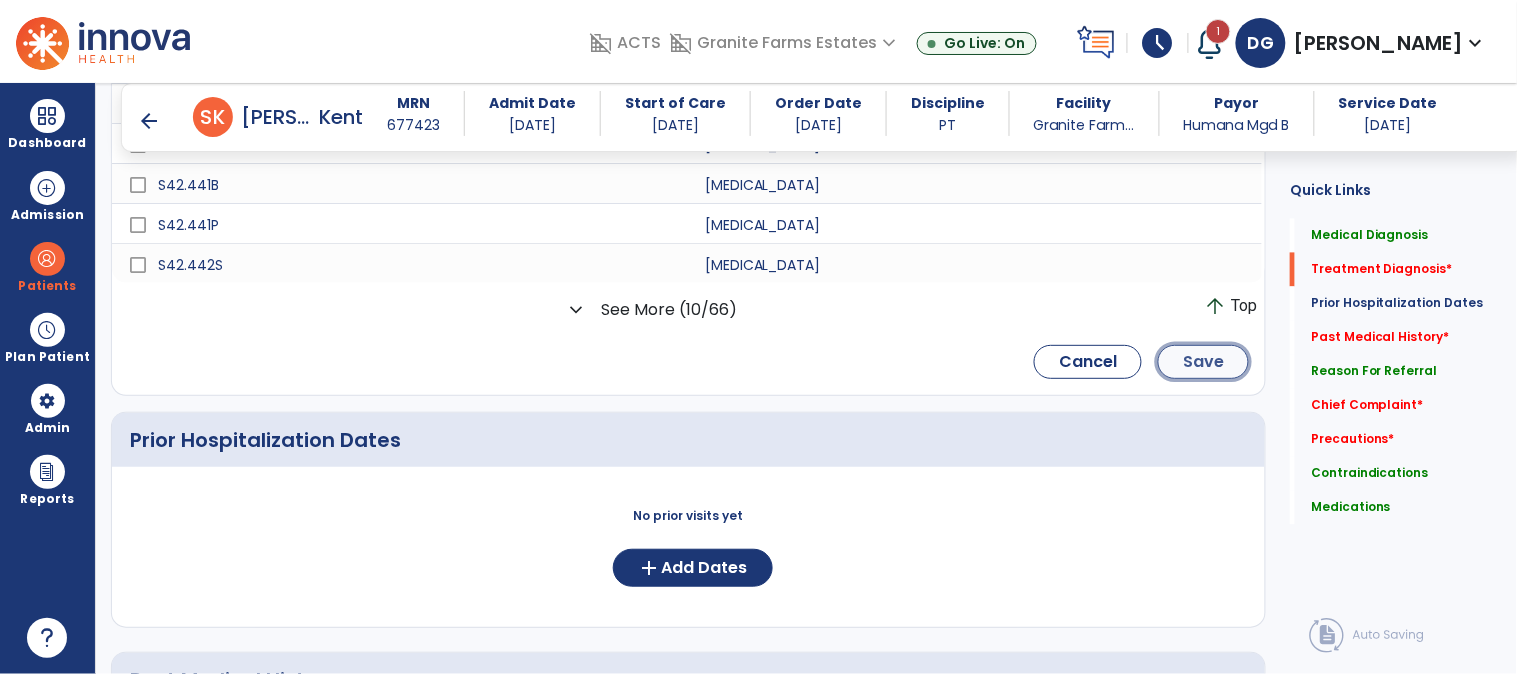 click on "Save" 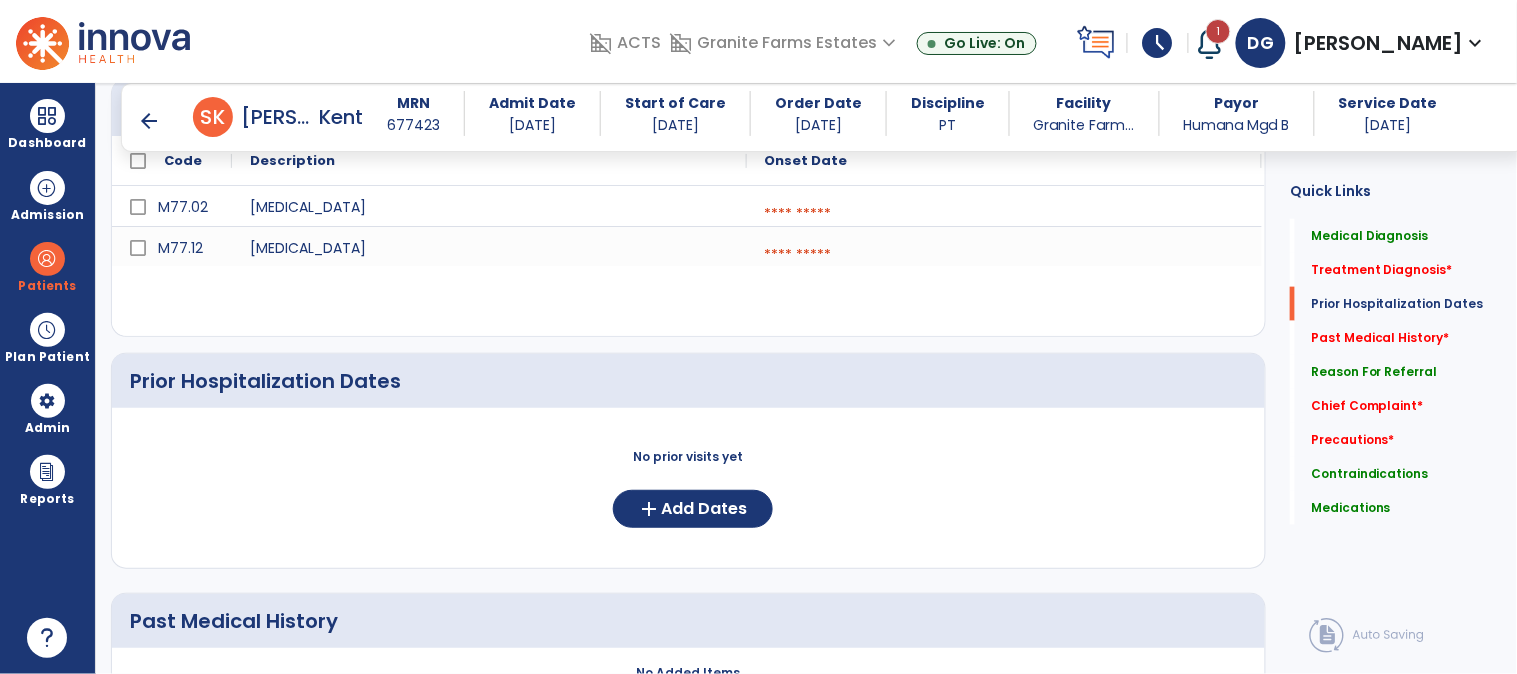 scroll, scrollTop: 500, scrollLeft: 0, axis: vertical 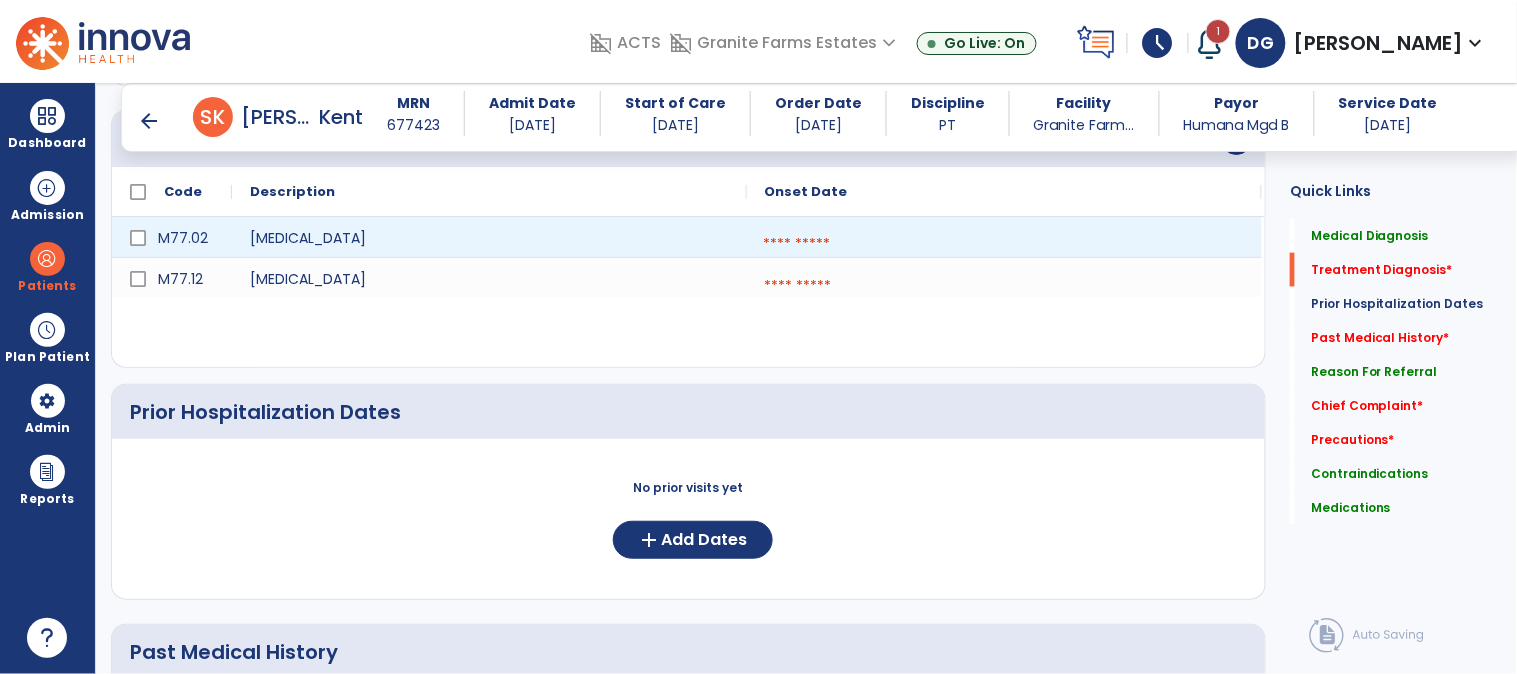 click at bounding box center [1004, 244] 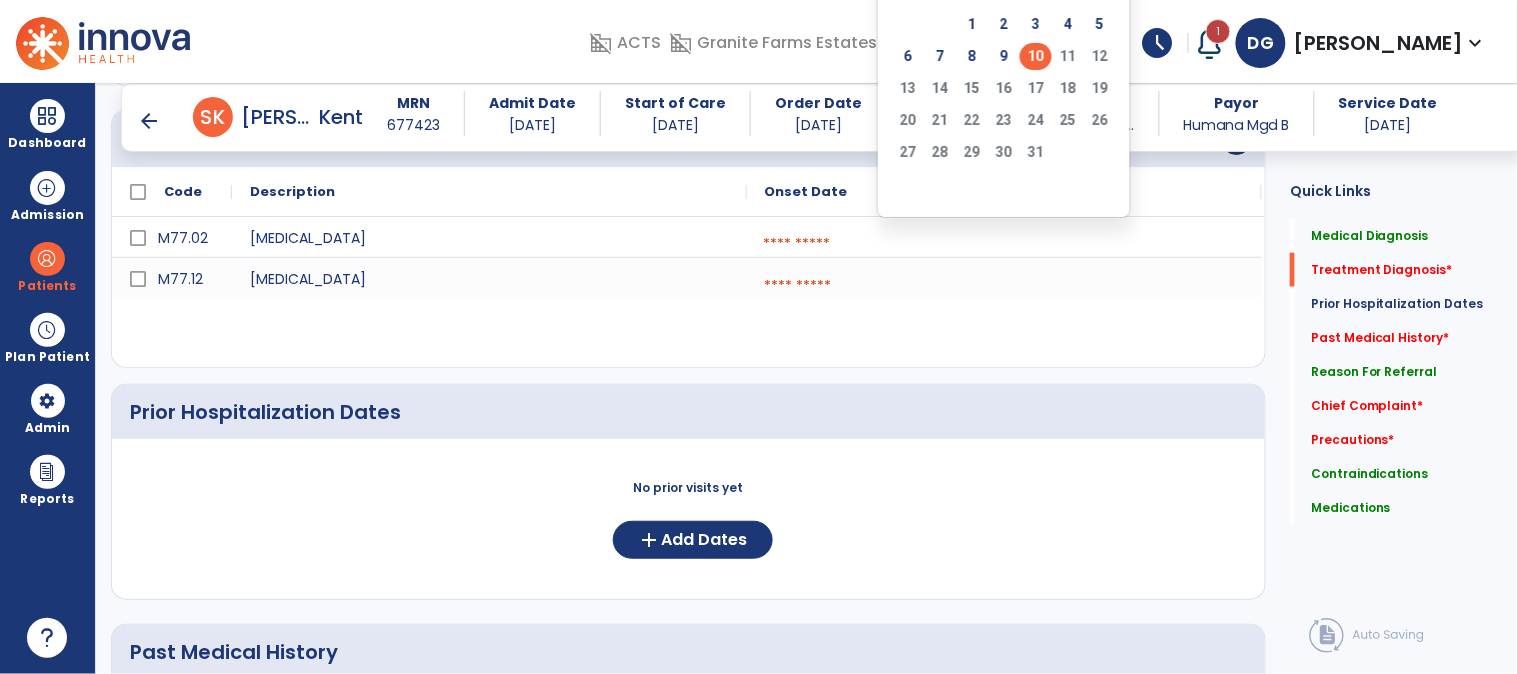 click on "10" 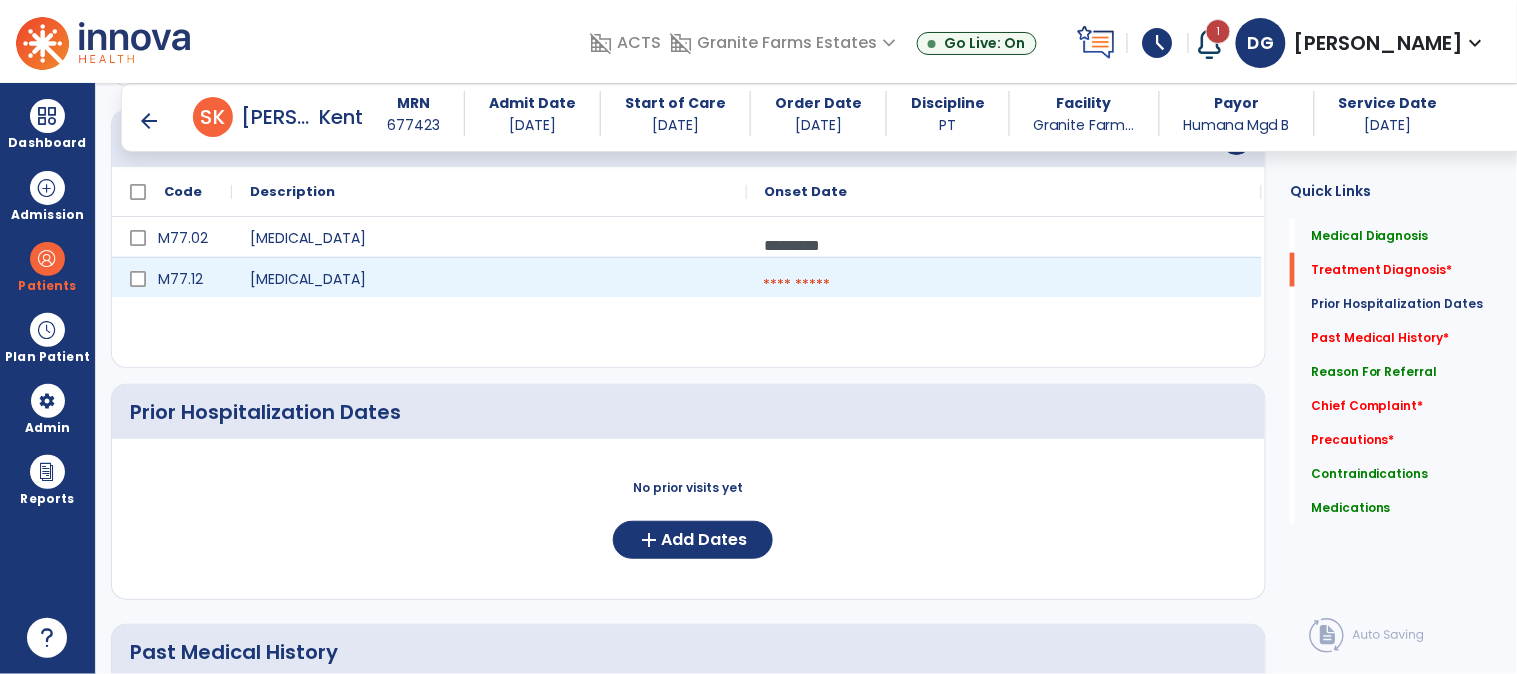 click at bounding box center [1004, 285] 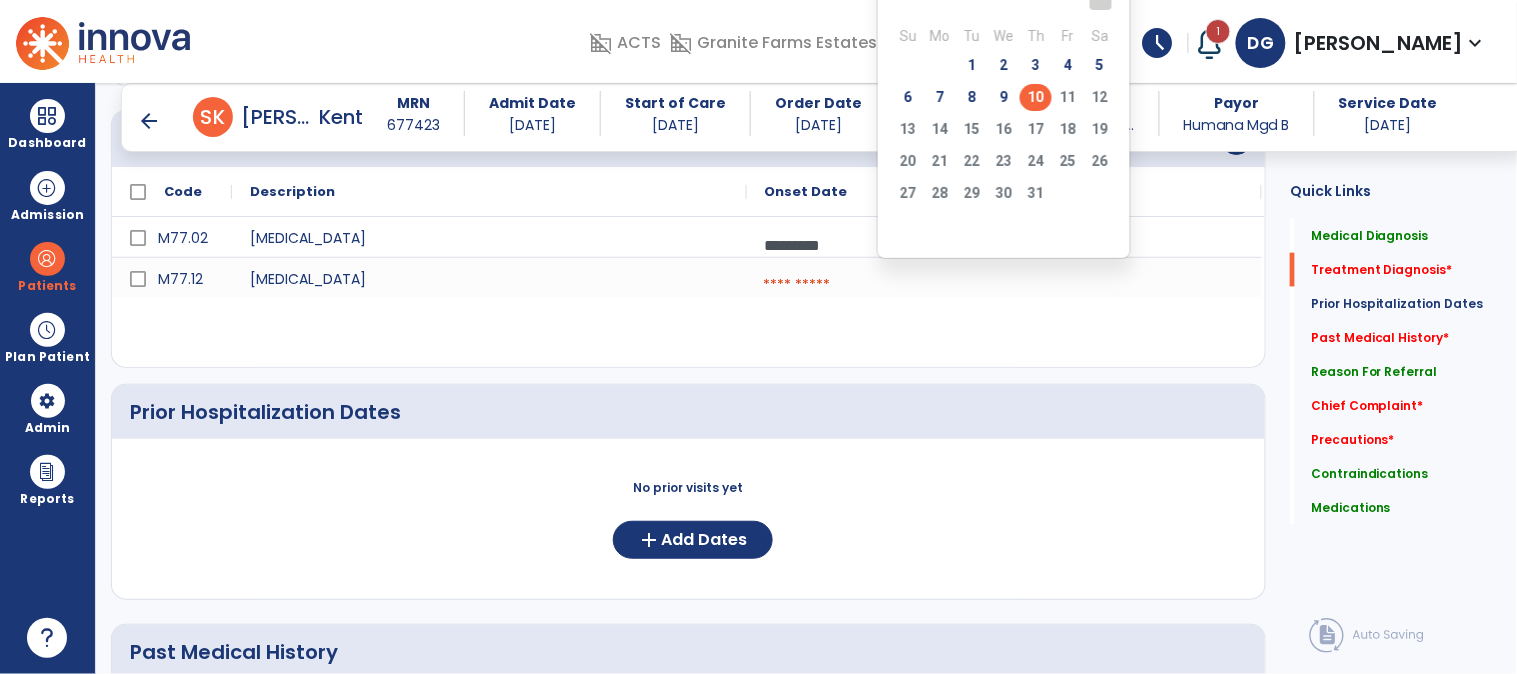 click on "10" 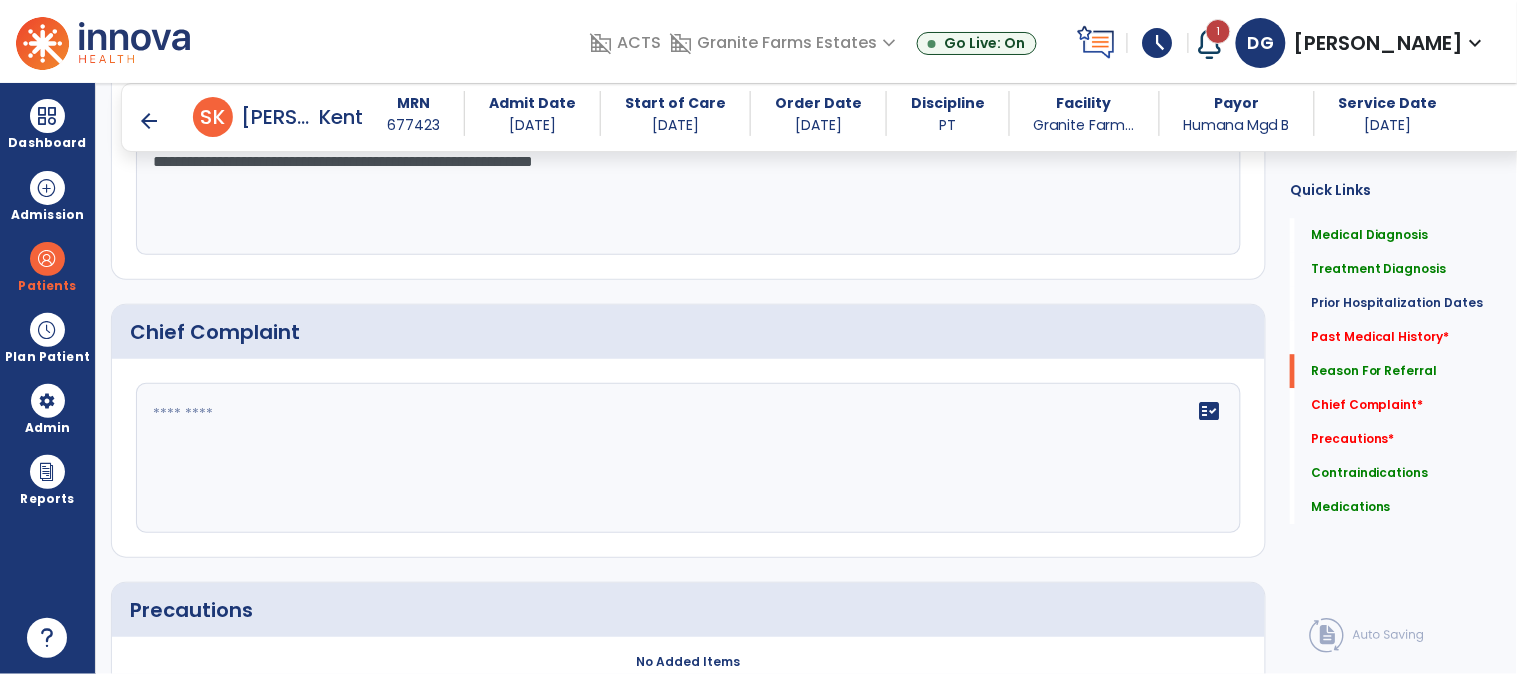 scroll, scrollTop: 1333, scrollLeft: 0, axis: vertical 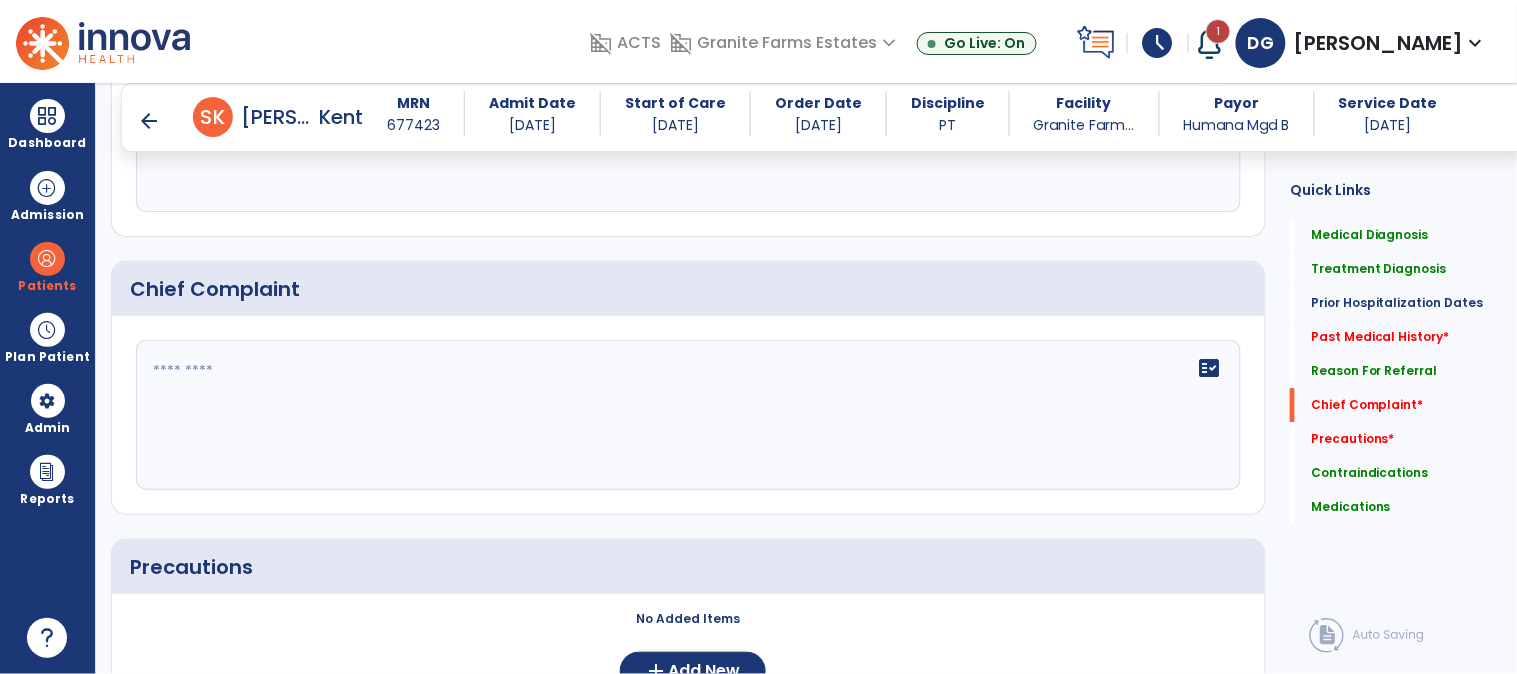 click 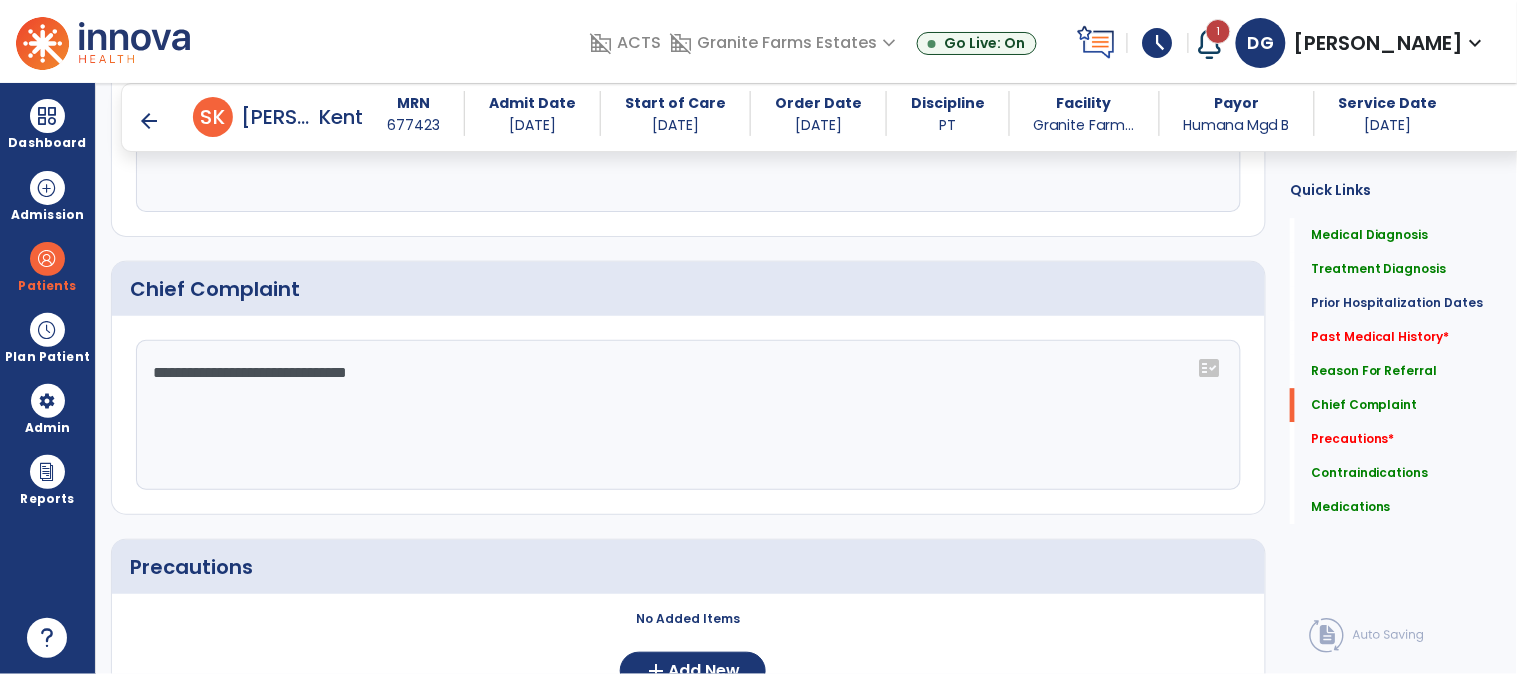 scroll, scrollTop: 1666, scrollLeft: 0, axis: vertical 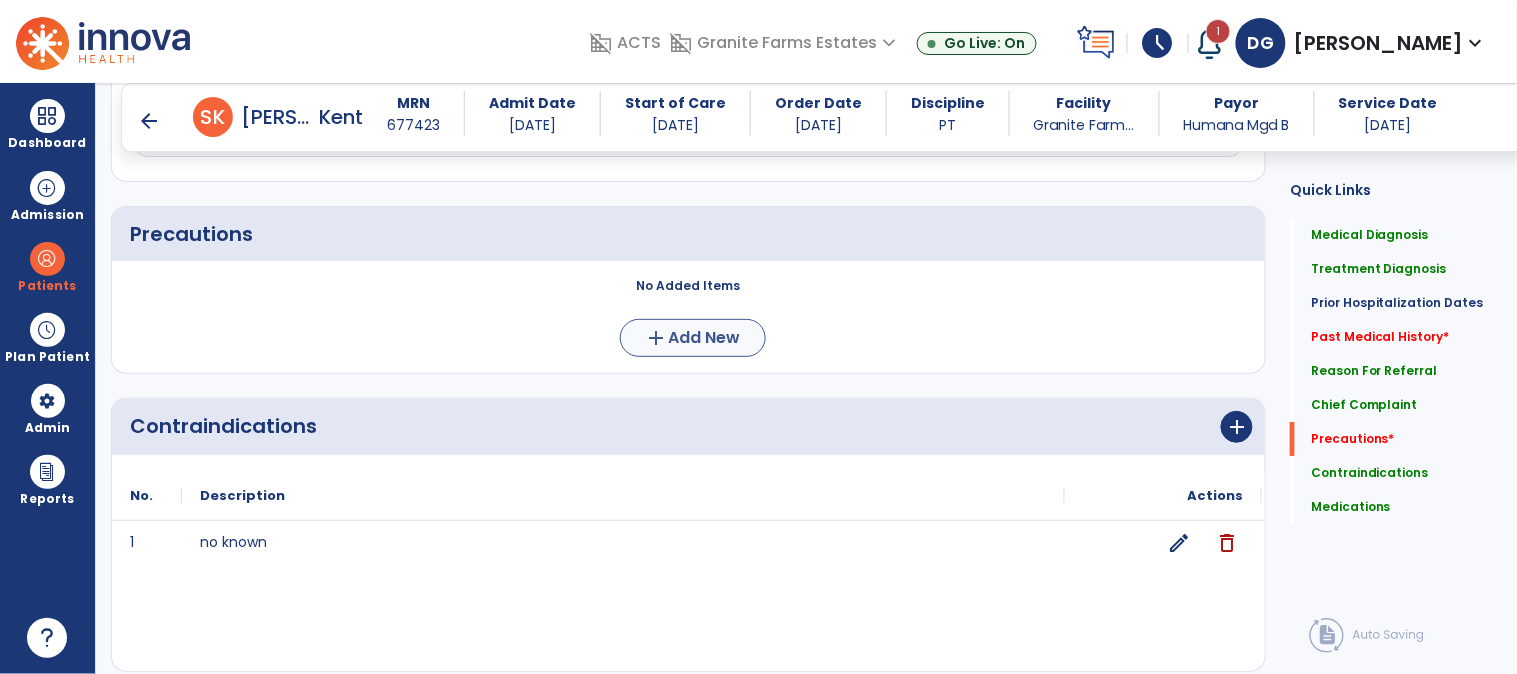 type on "**********" 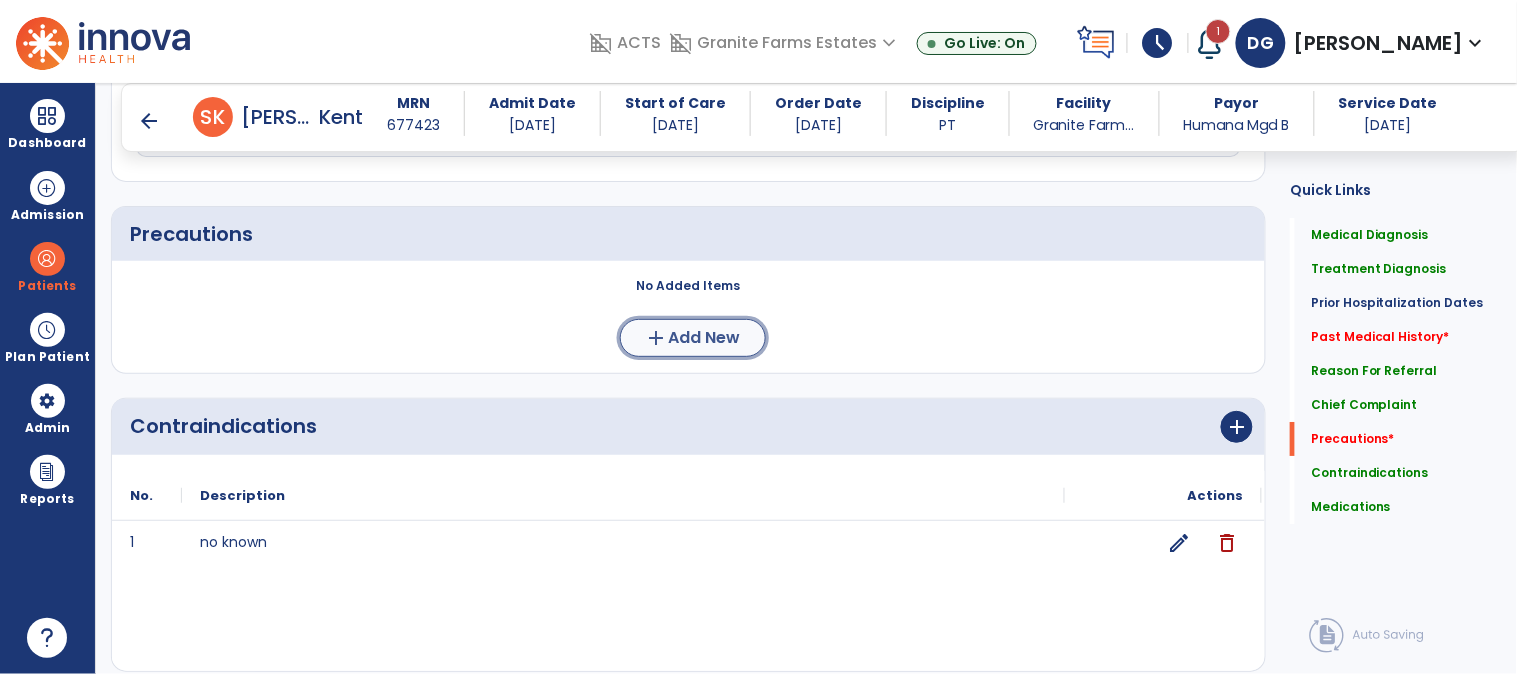 click on "Add New" 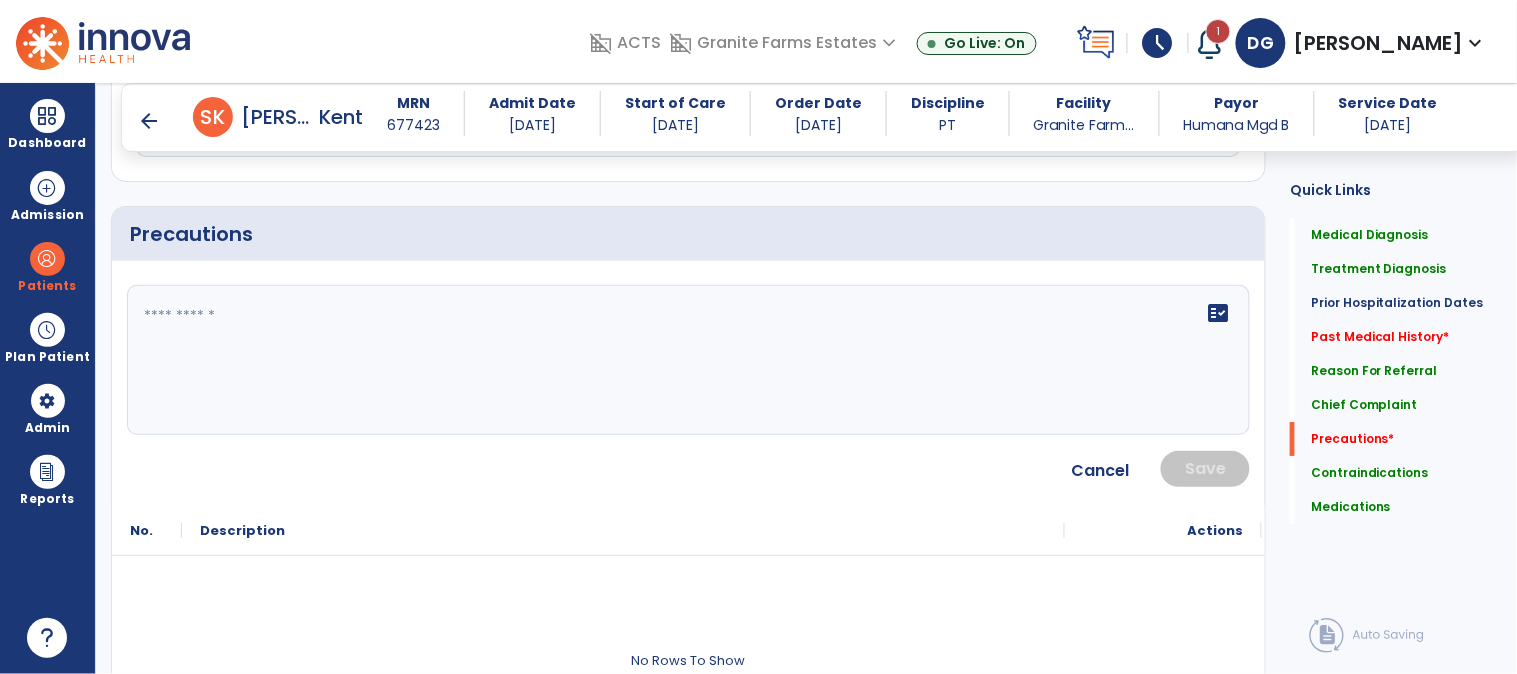 click 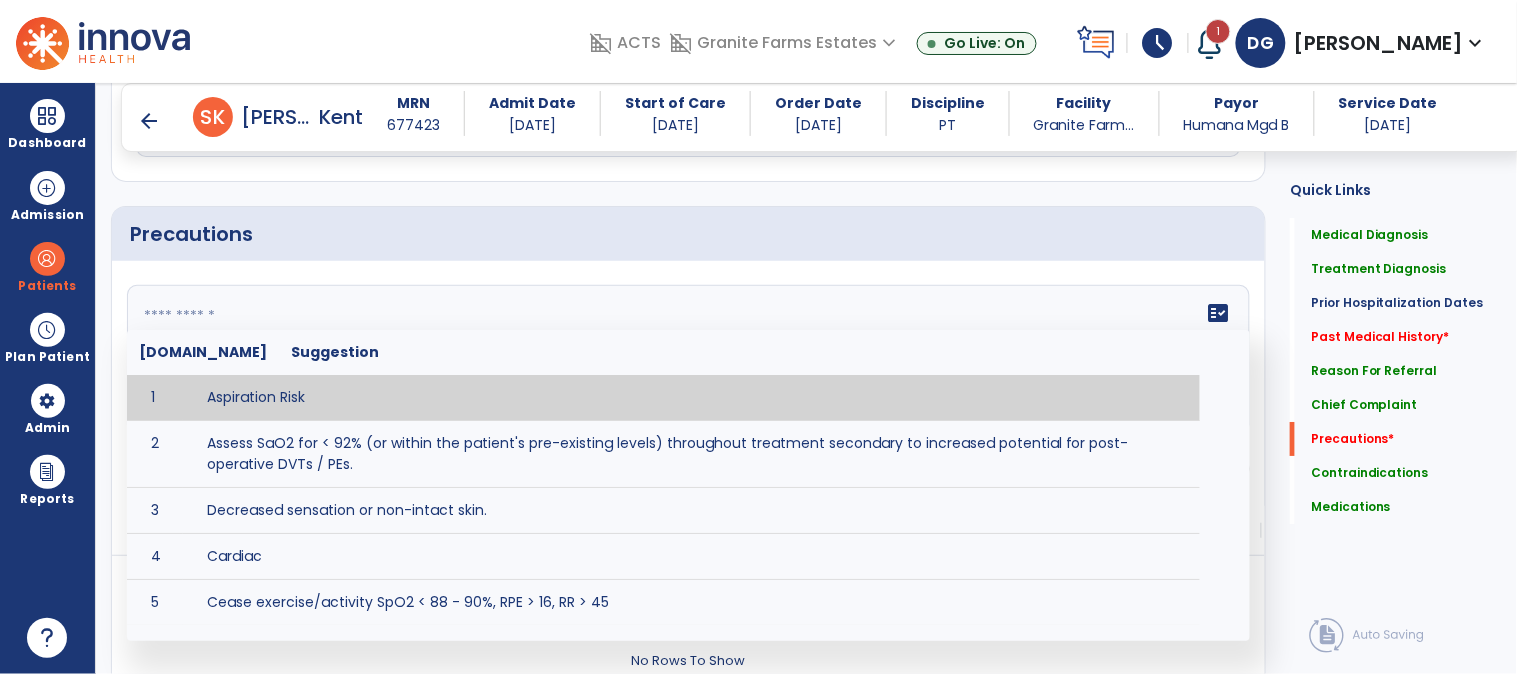 paste on "**********" 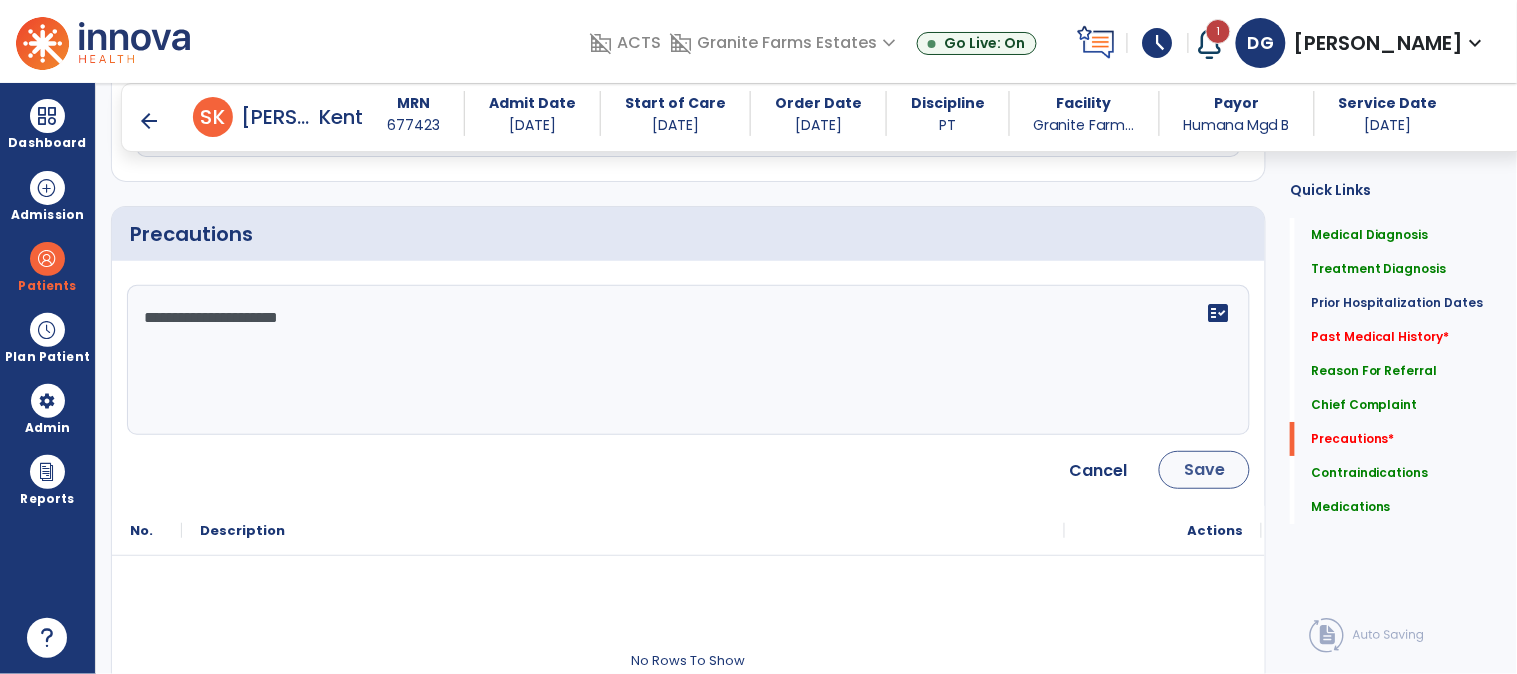 type on "**********" 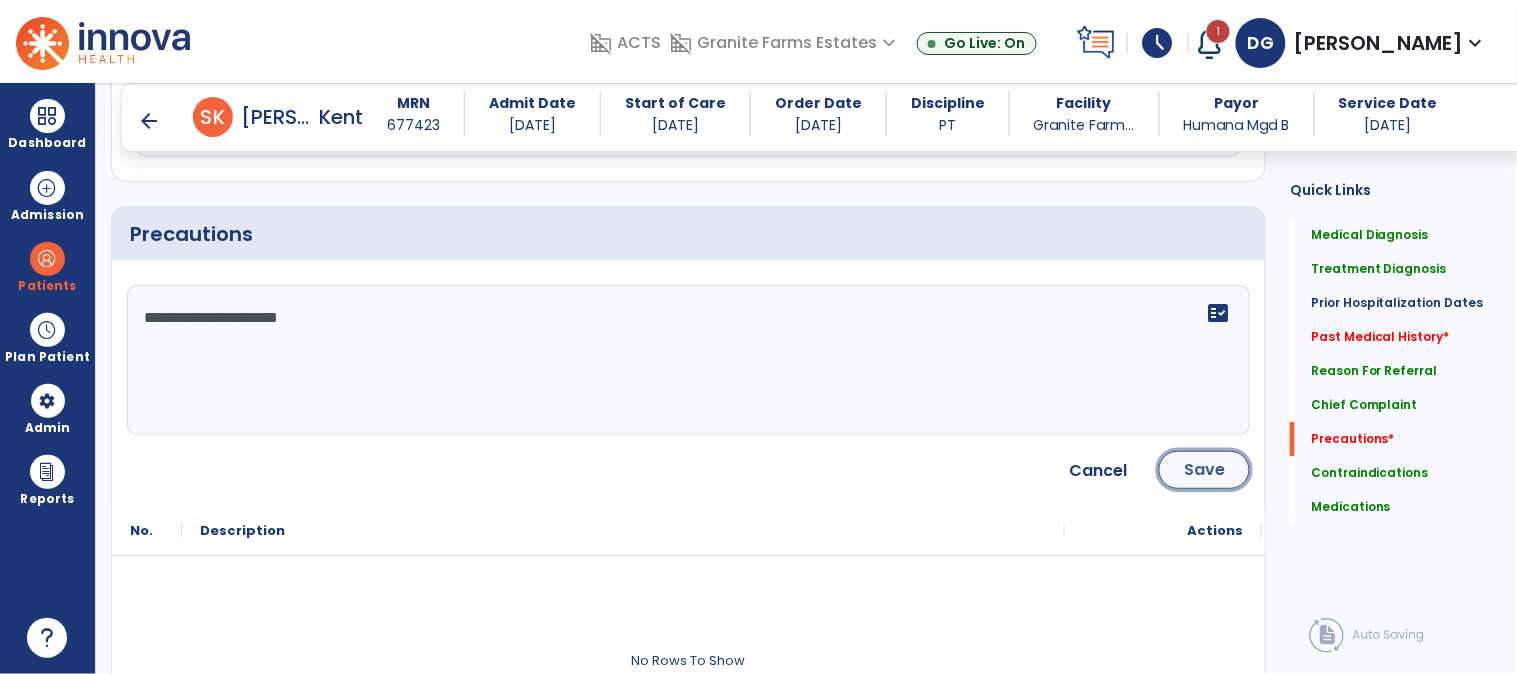 click on "Save" 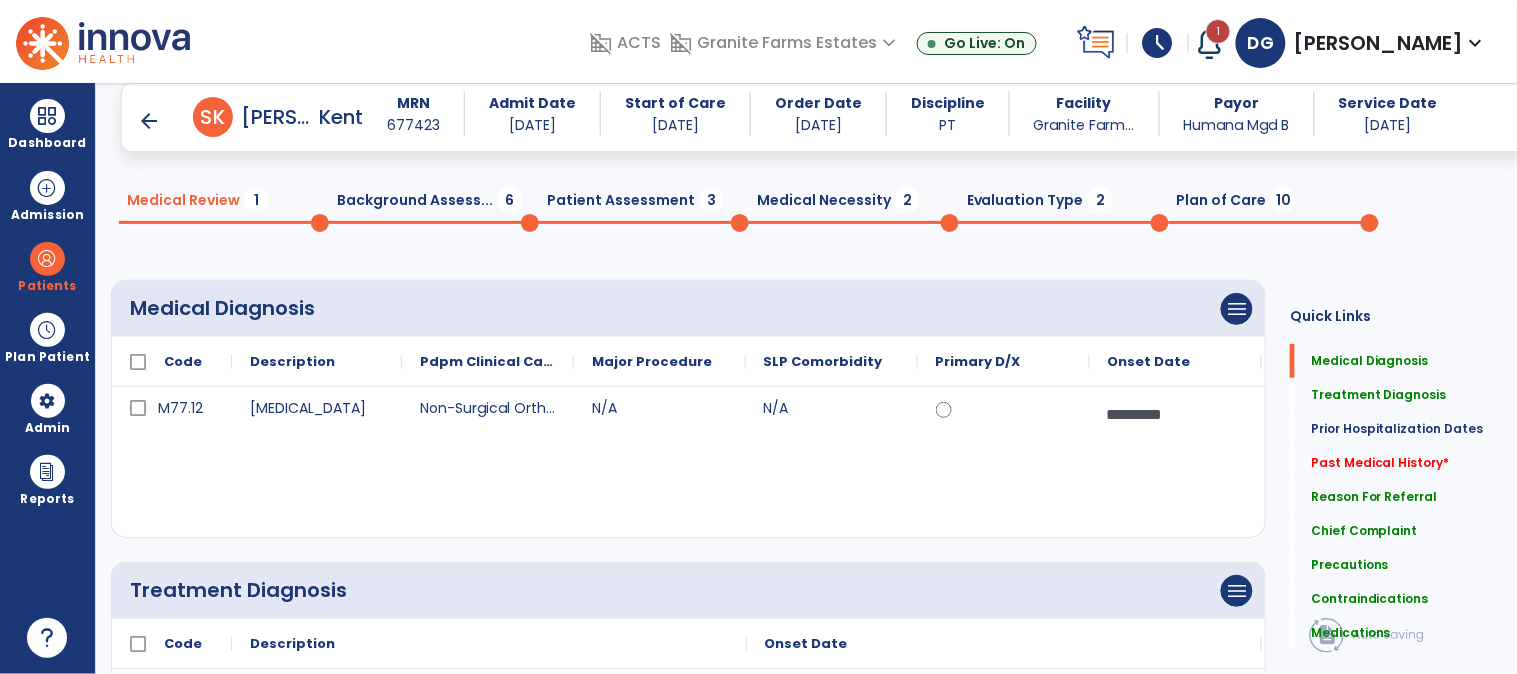 scroll, scrollTop: 0, scrollLeft: 0, axis: both 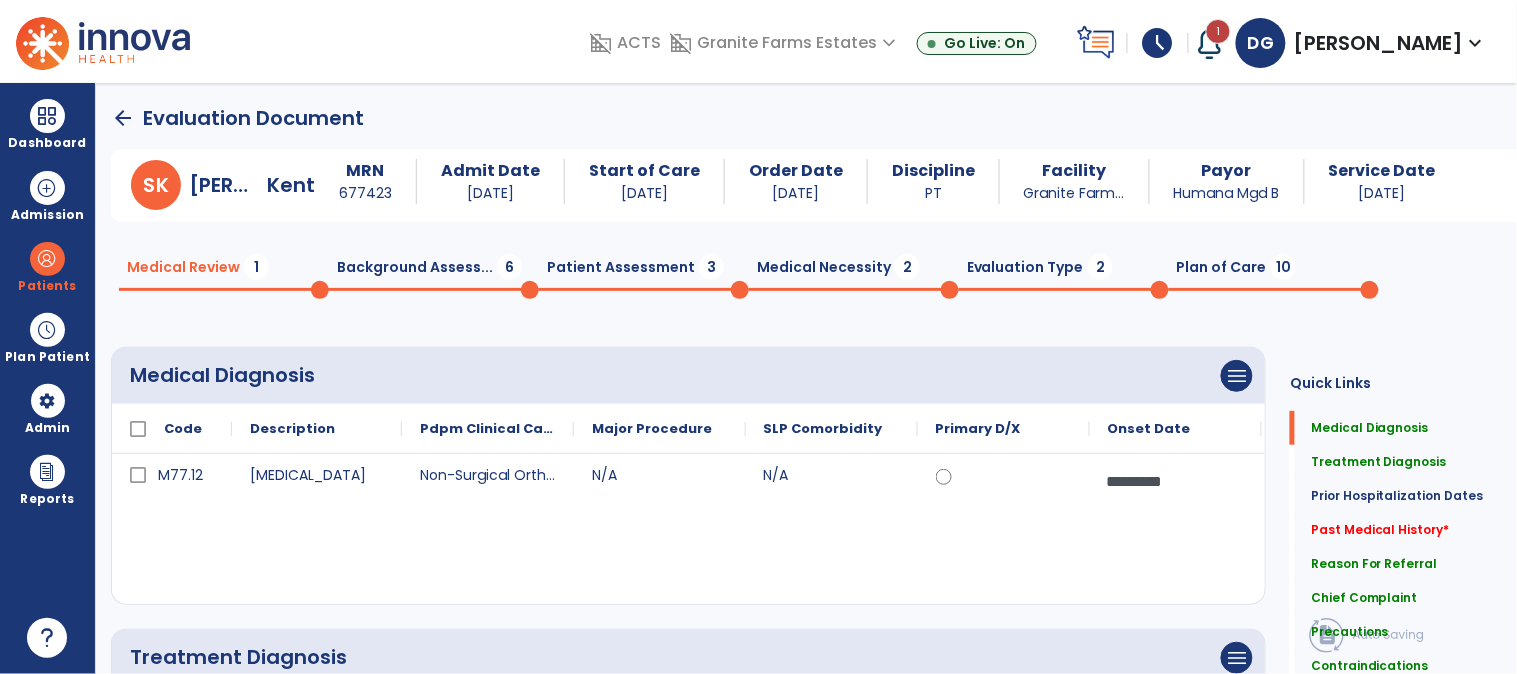 click on "Background Assess...  6" 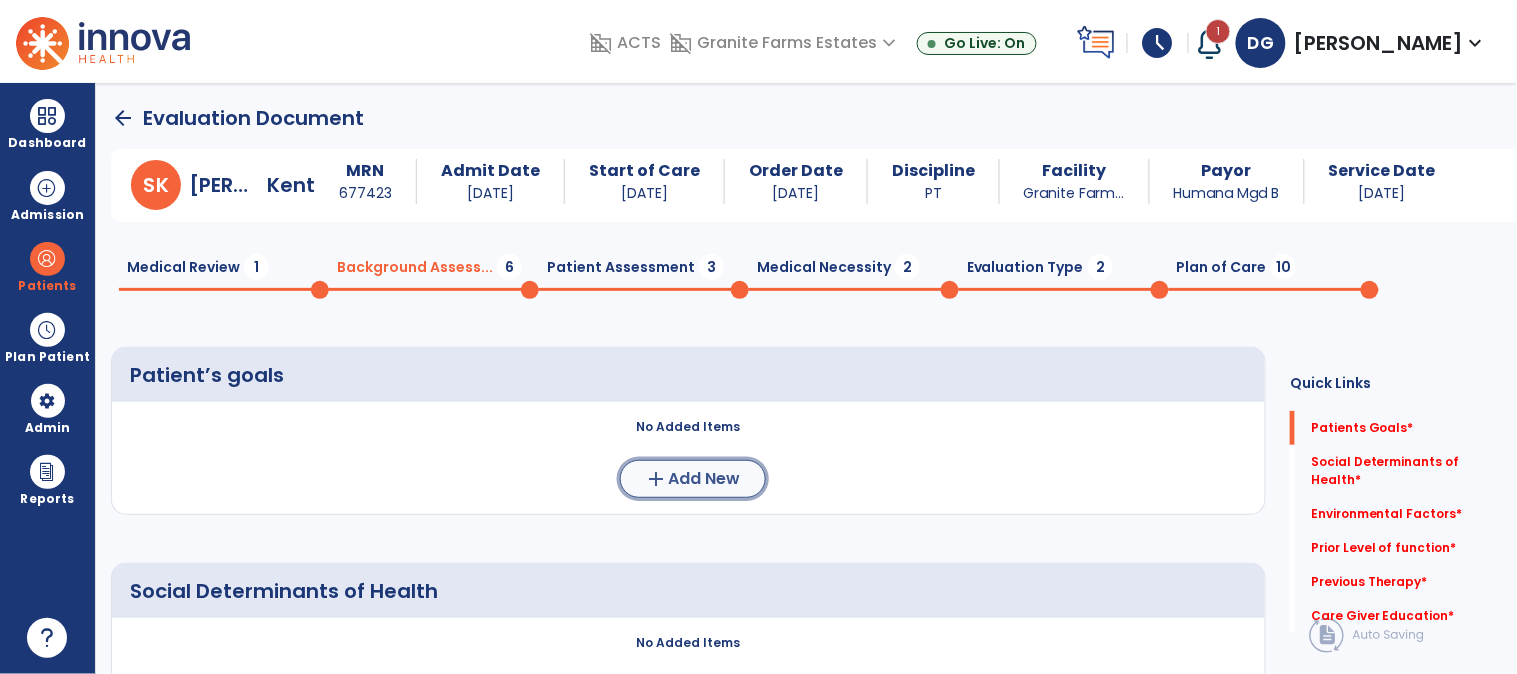 click on "Add New" 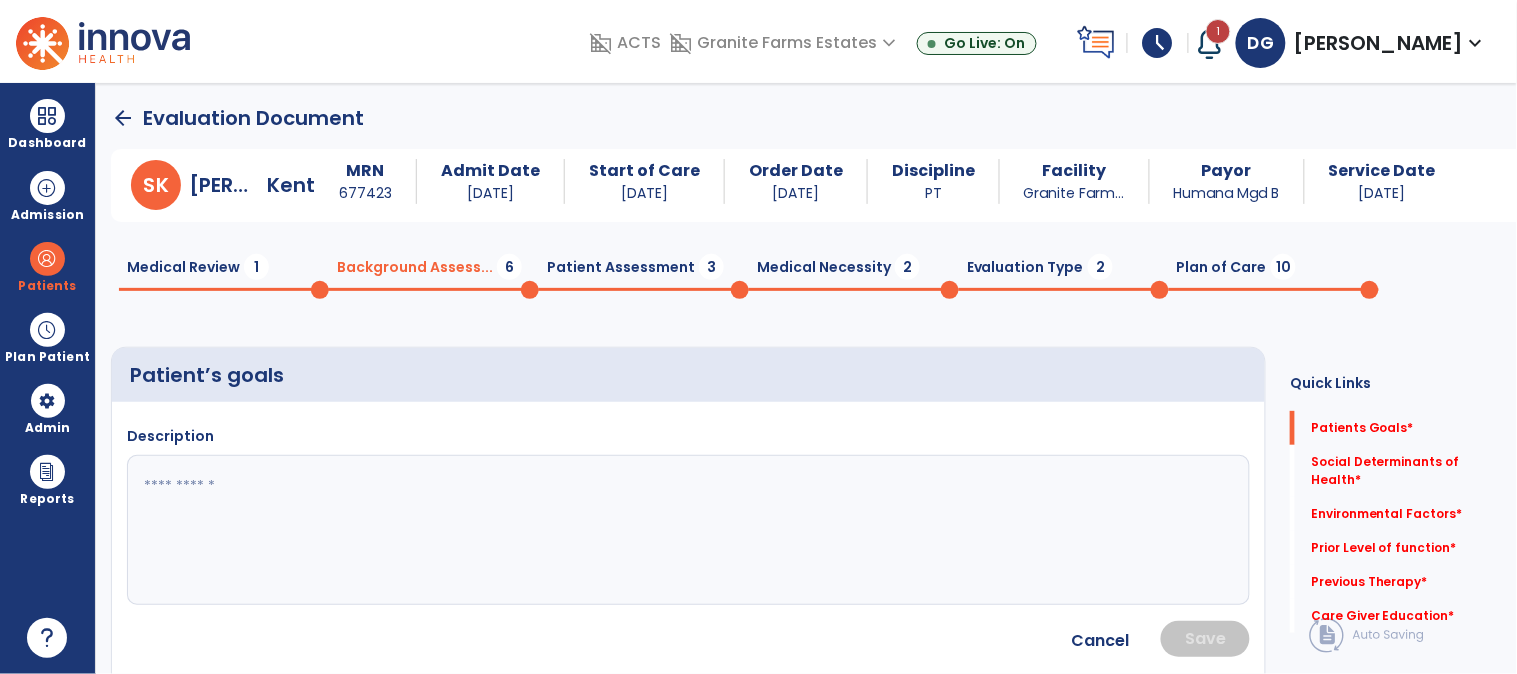 click 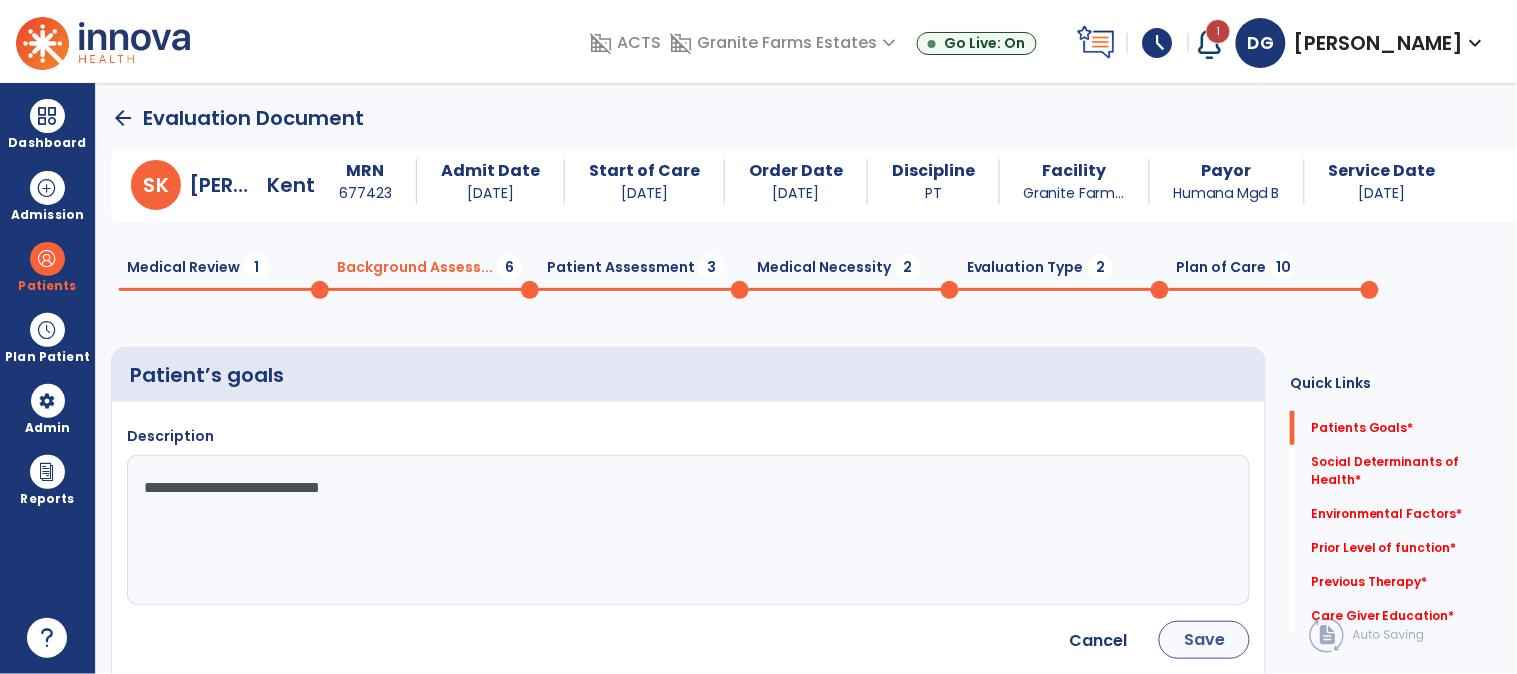 type on "**********" 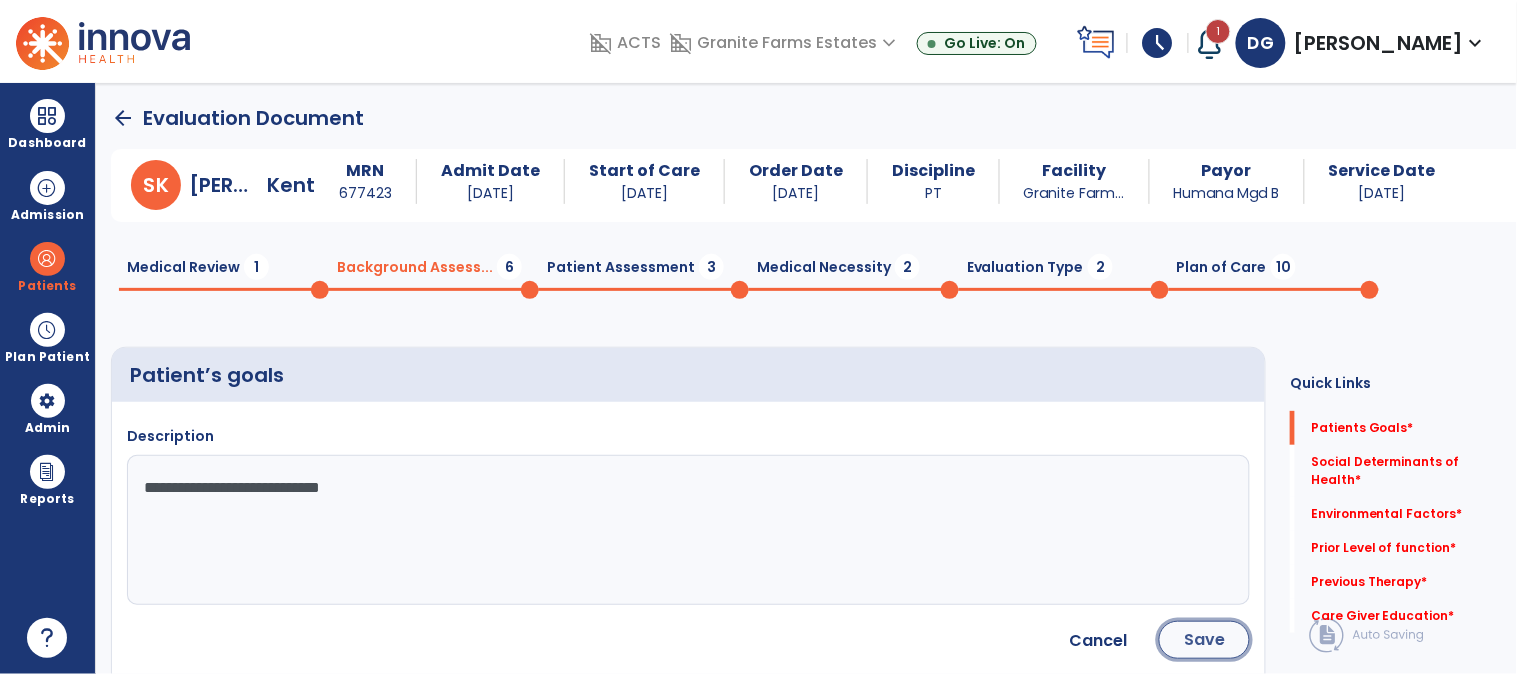 click on "Save" 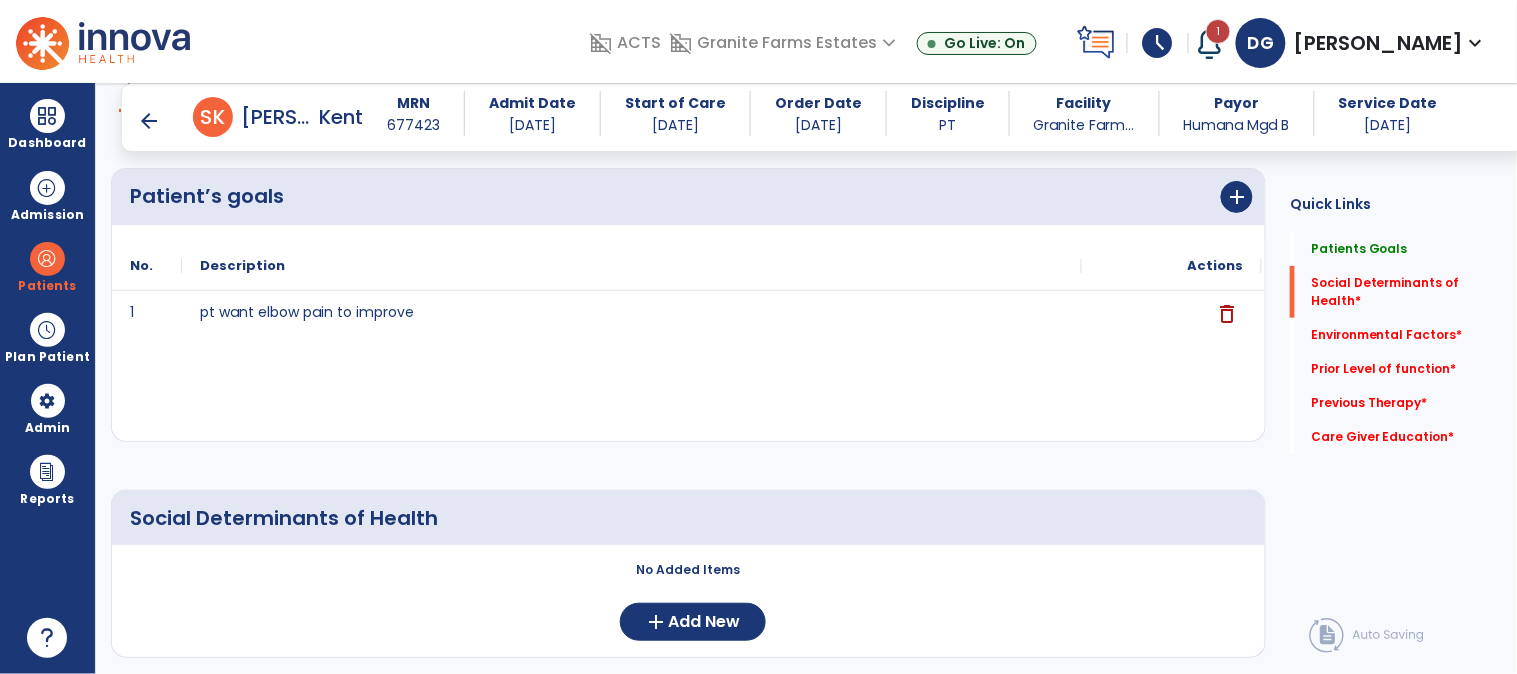 scroll, scrollTop: 333, scrollLeft: 0, axis: vertical 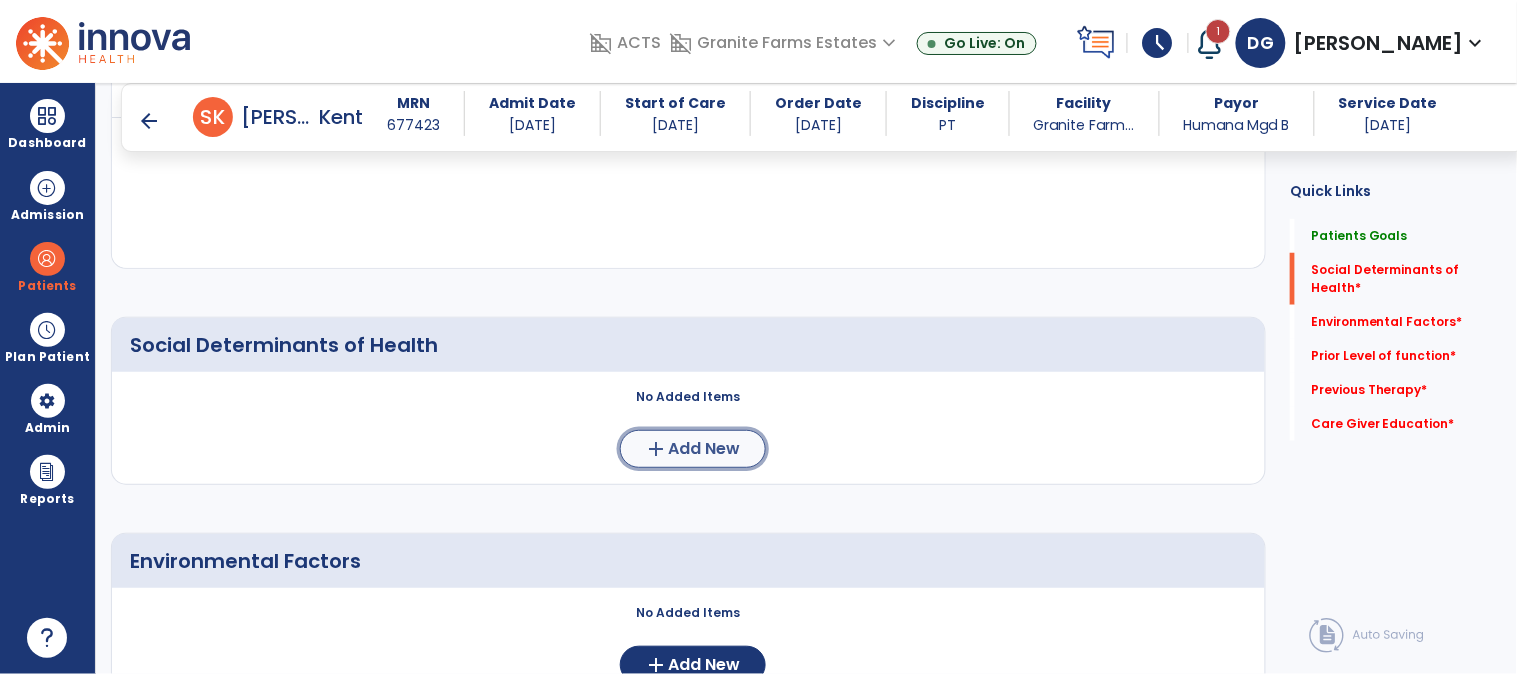 click on "Add New" 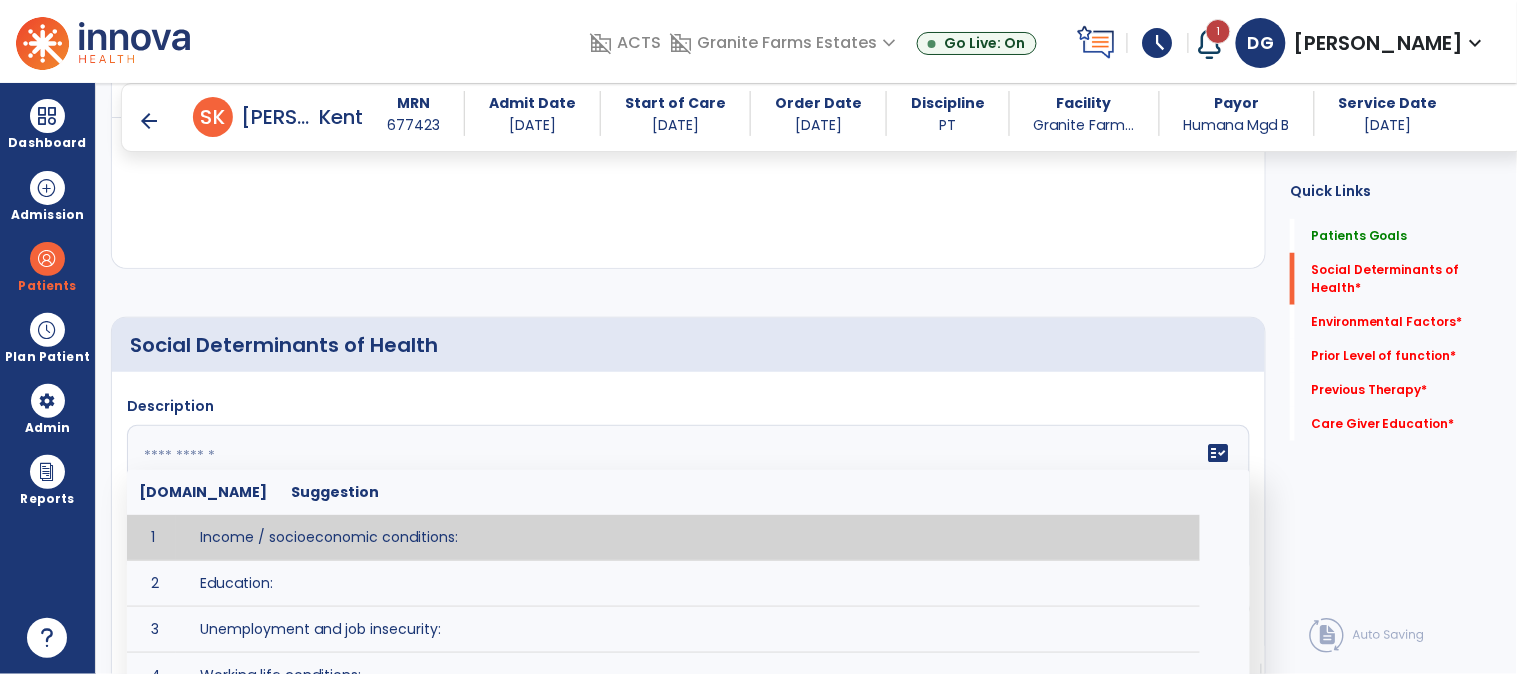 click 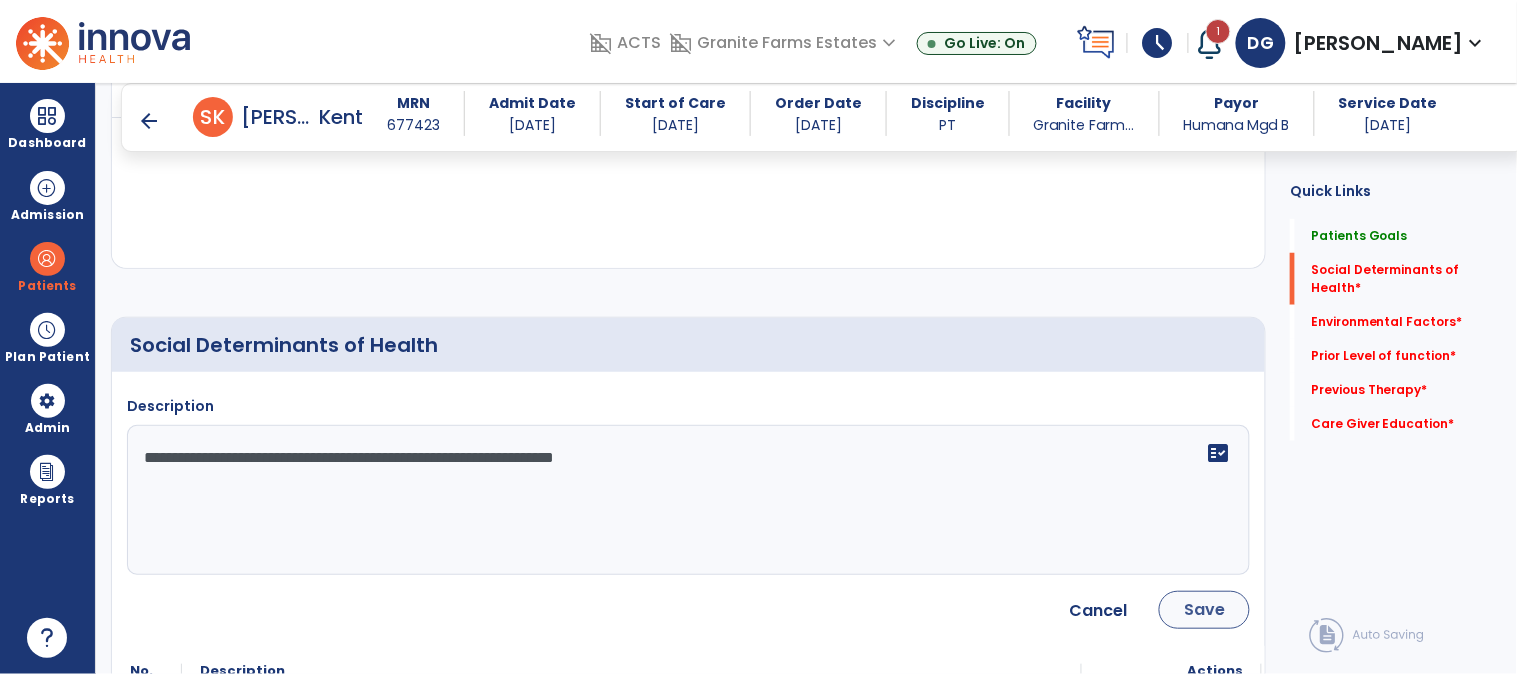type on "**********" 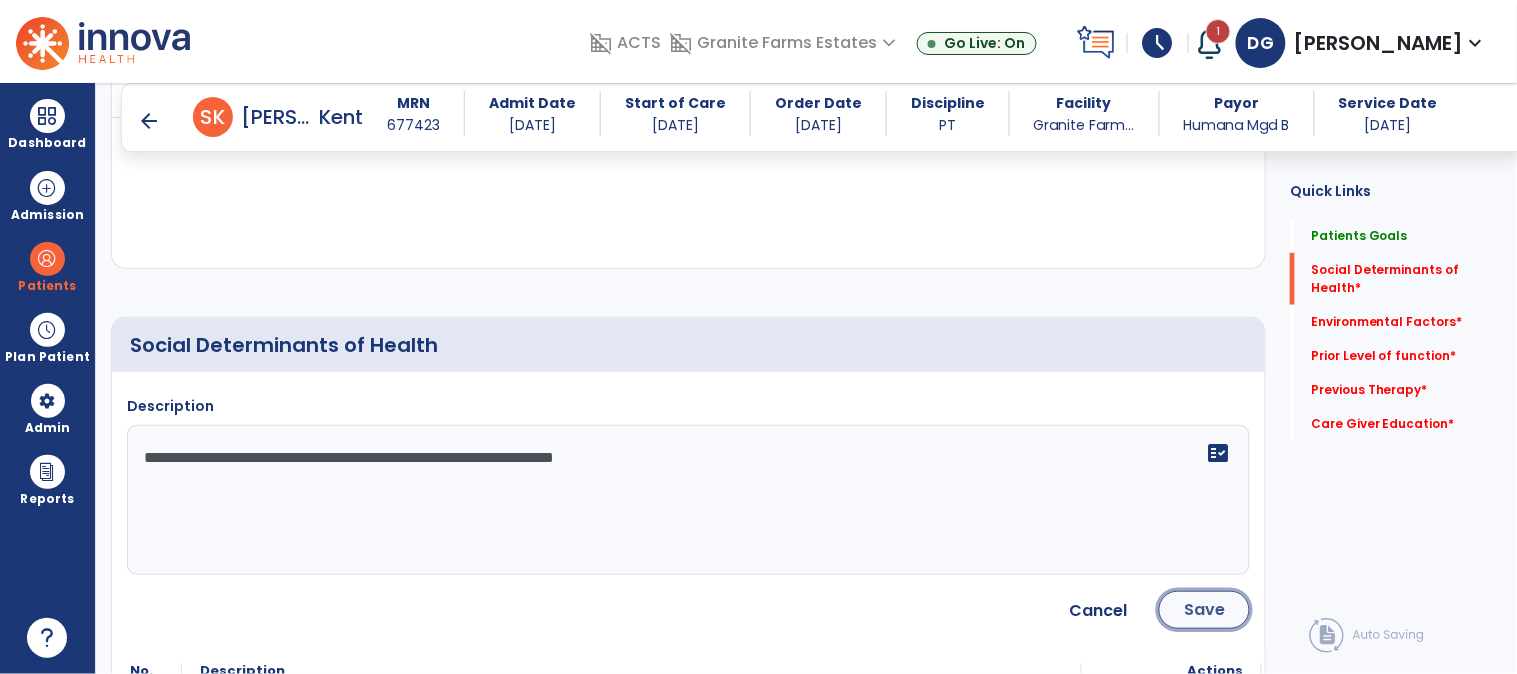 click on "Save" 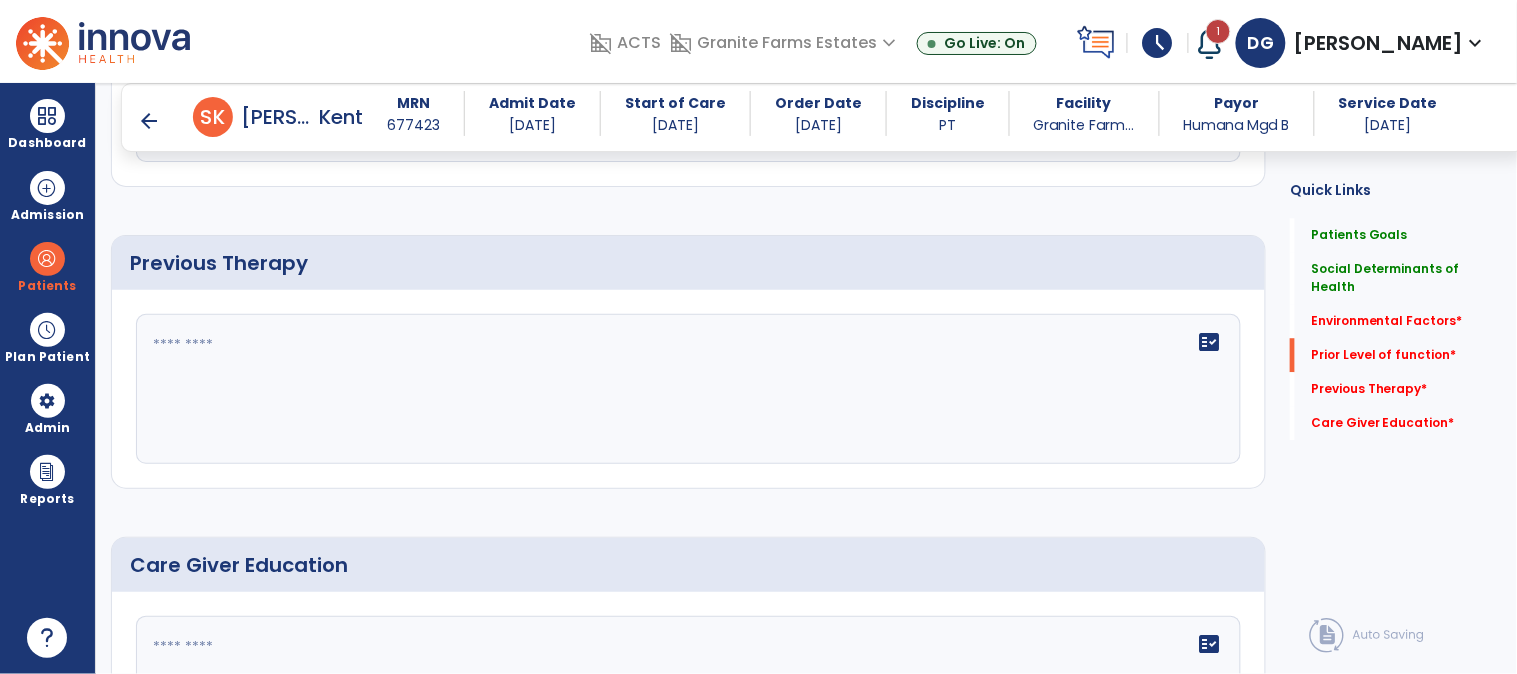 scroll, scrollTop: 1333, scrollLeft: 0, axis: vertical 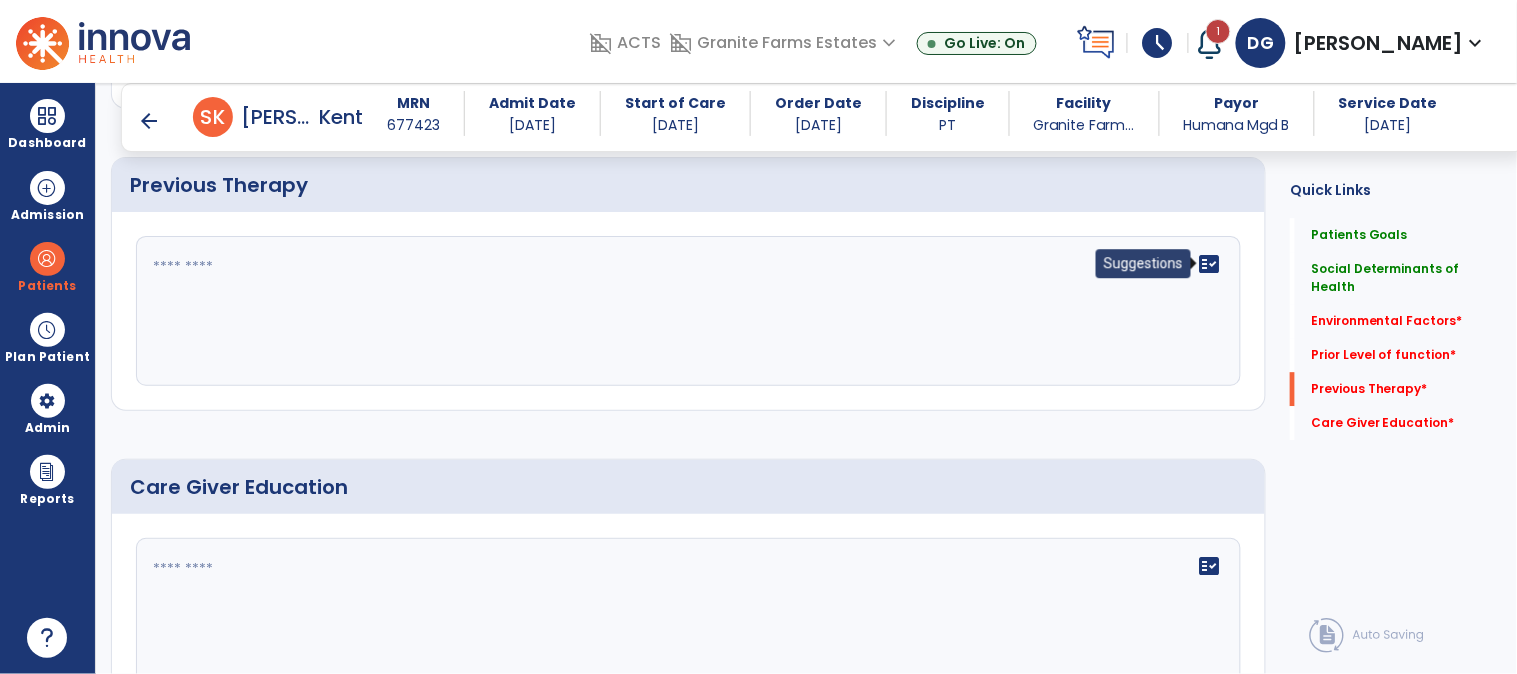 click on "fact_check" 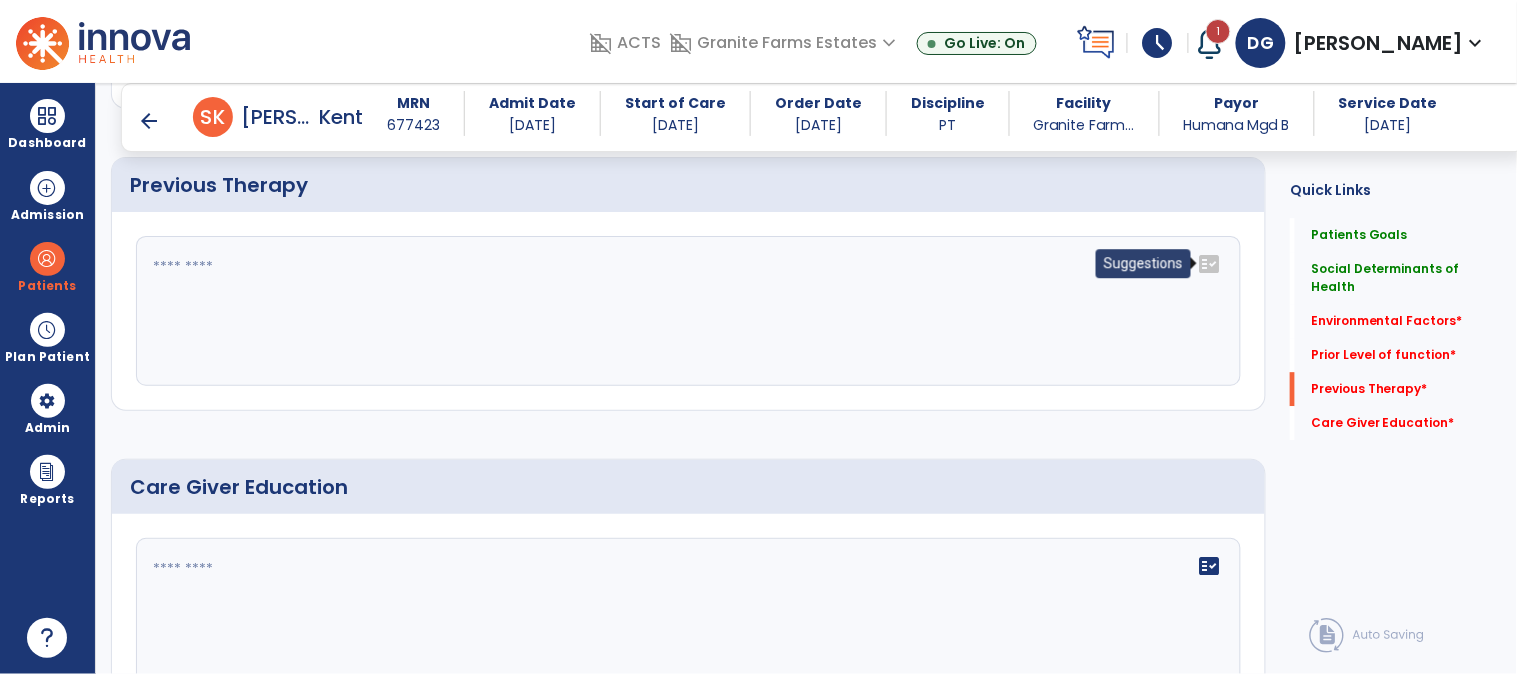 click on "fact_check" 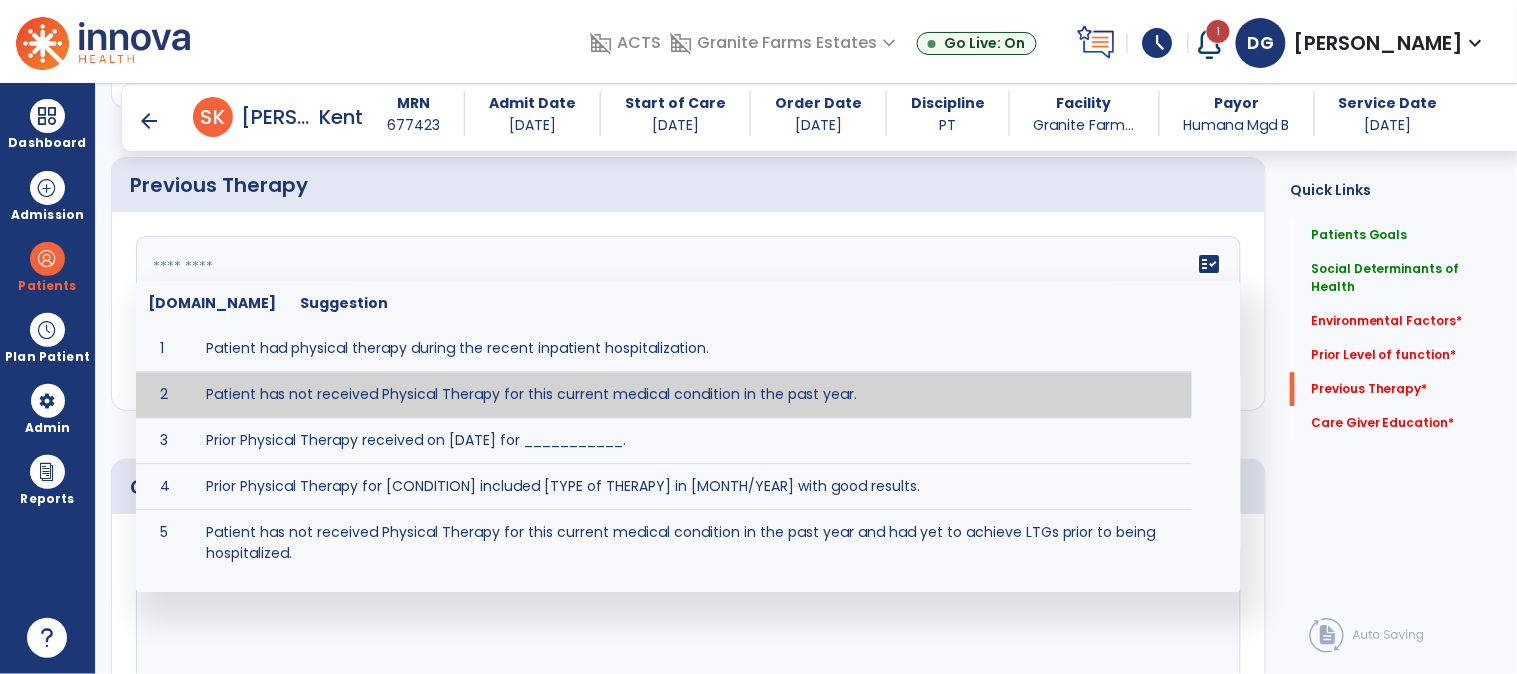 type on "**********" 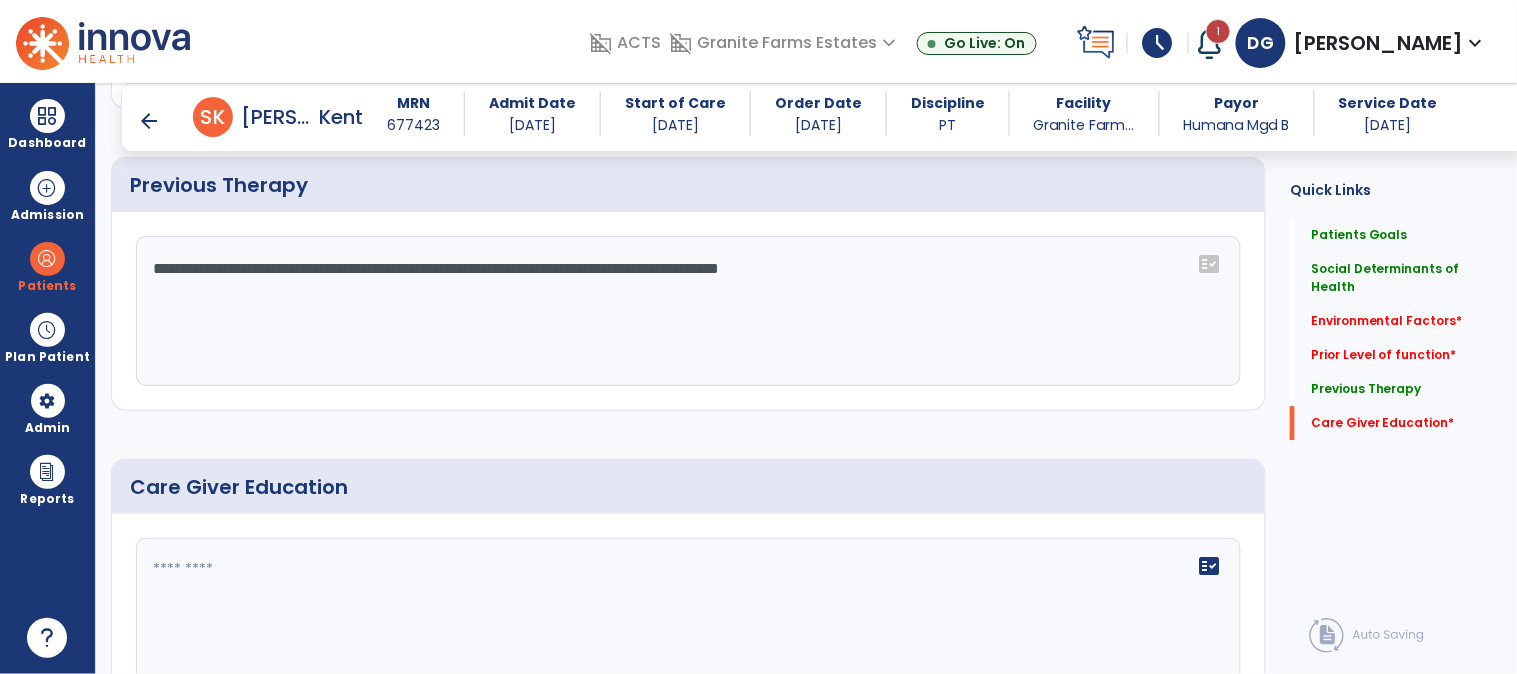 scroll, scrollTop: 1443, scrollLeft: 0, axis: vertical 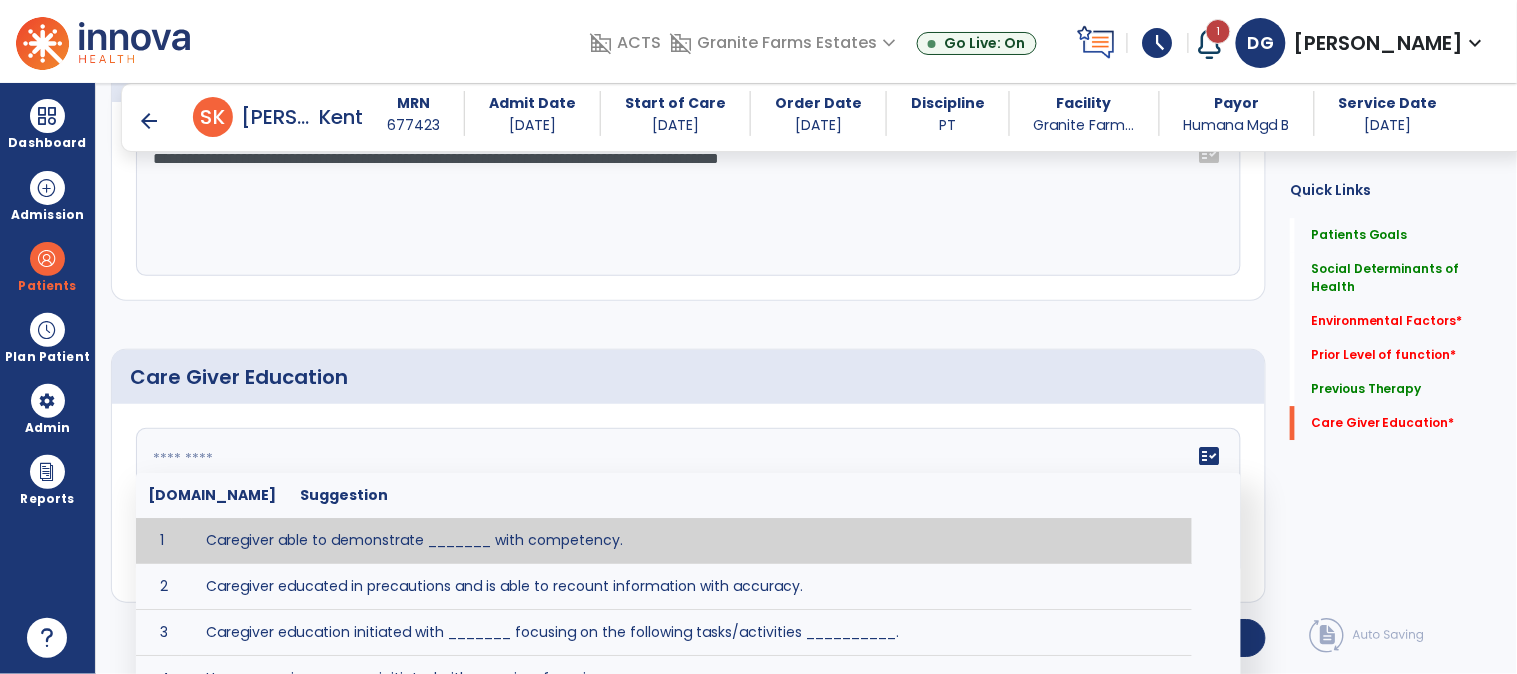 click 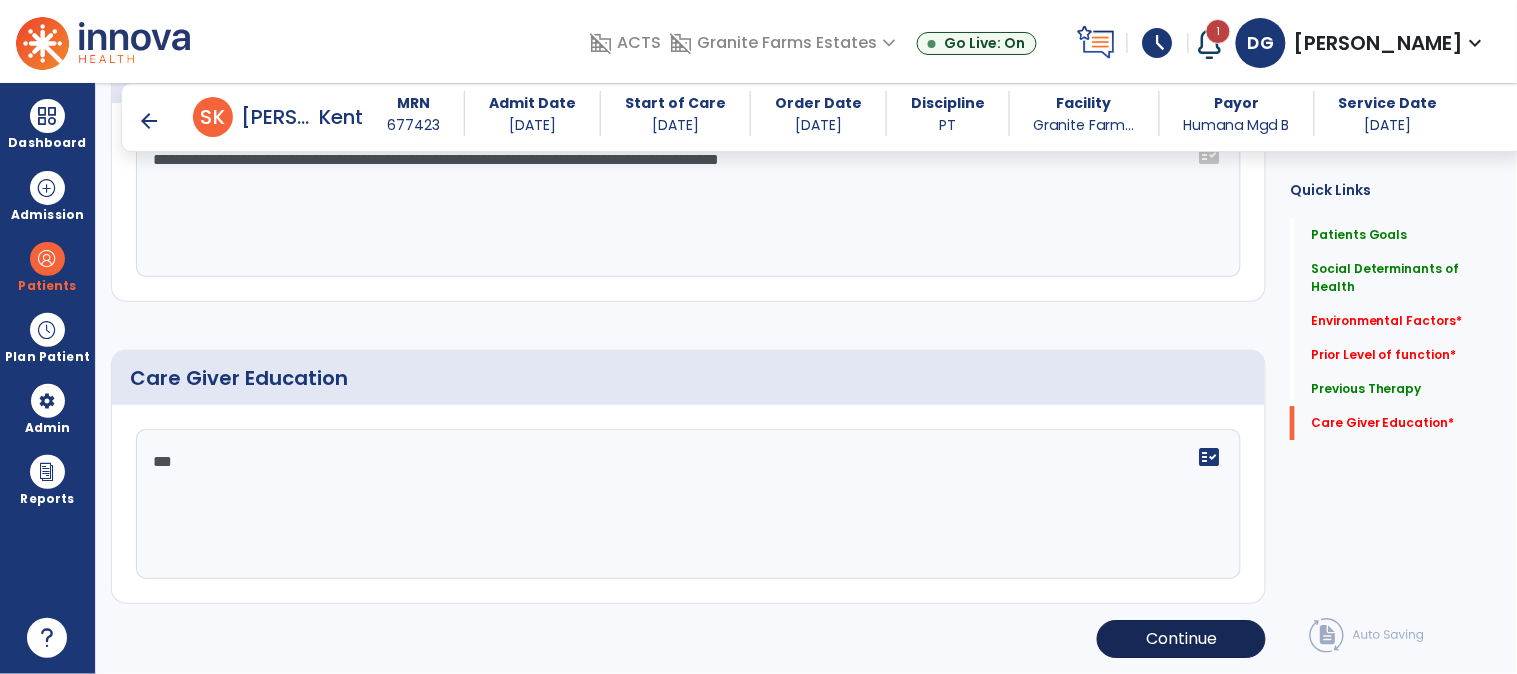 type on "***" 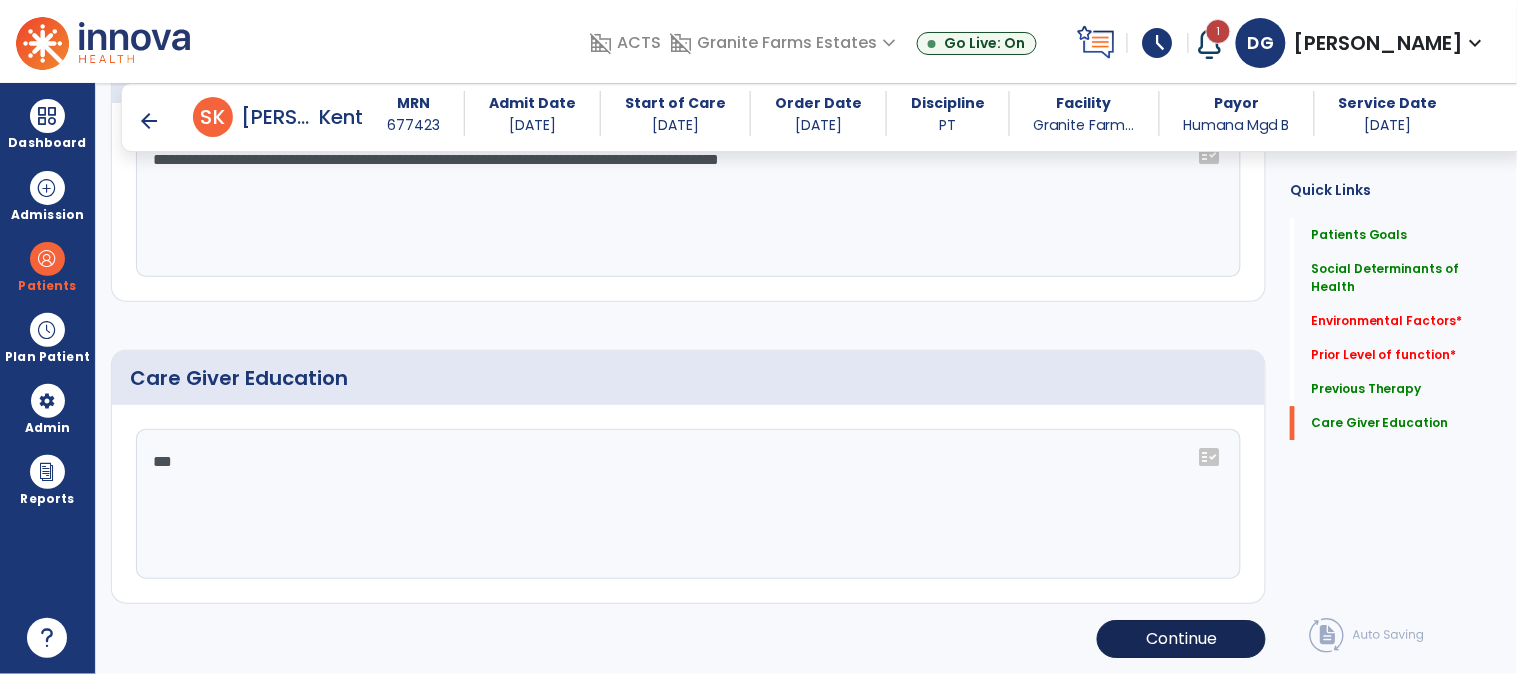 scroll, scrollTop: 1442, scrollLeft: 0, axis: vertical 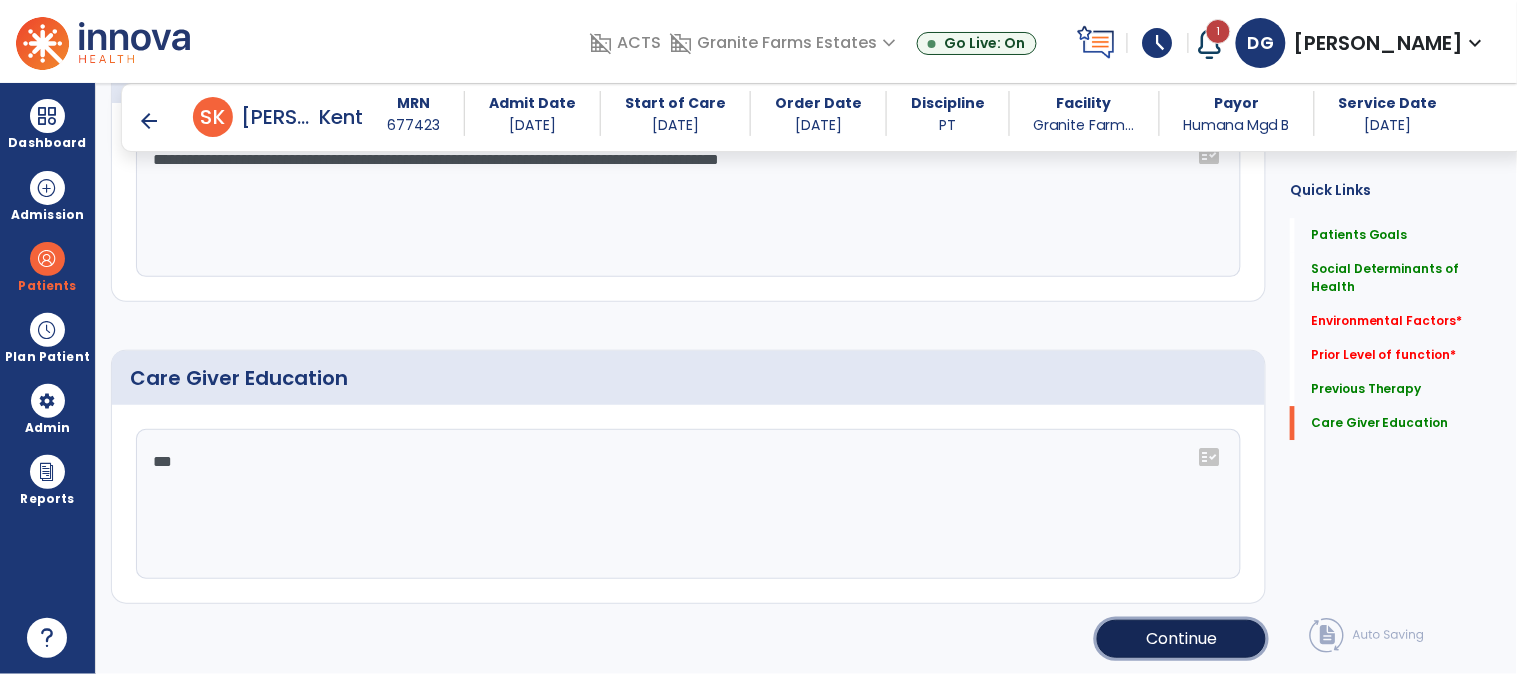 click on "Continue" 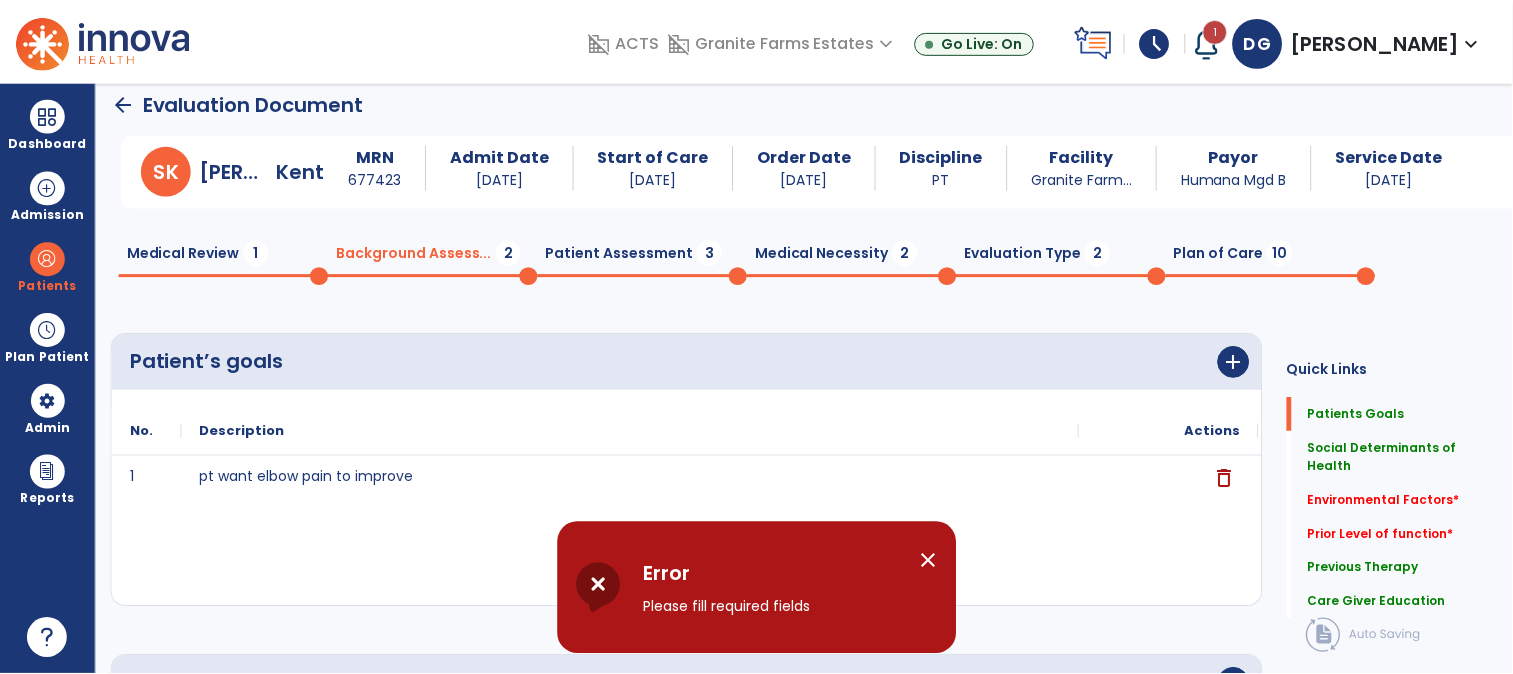 scroll, scrollTop: 0, scrollLeft: 0, axis: both 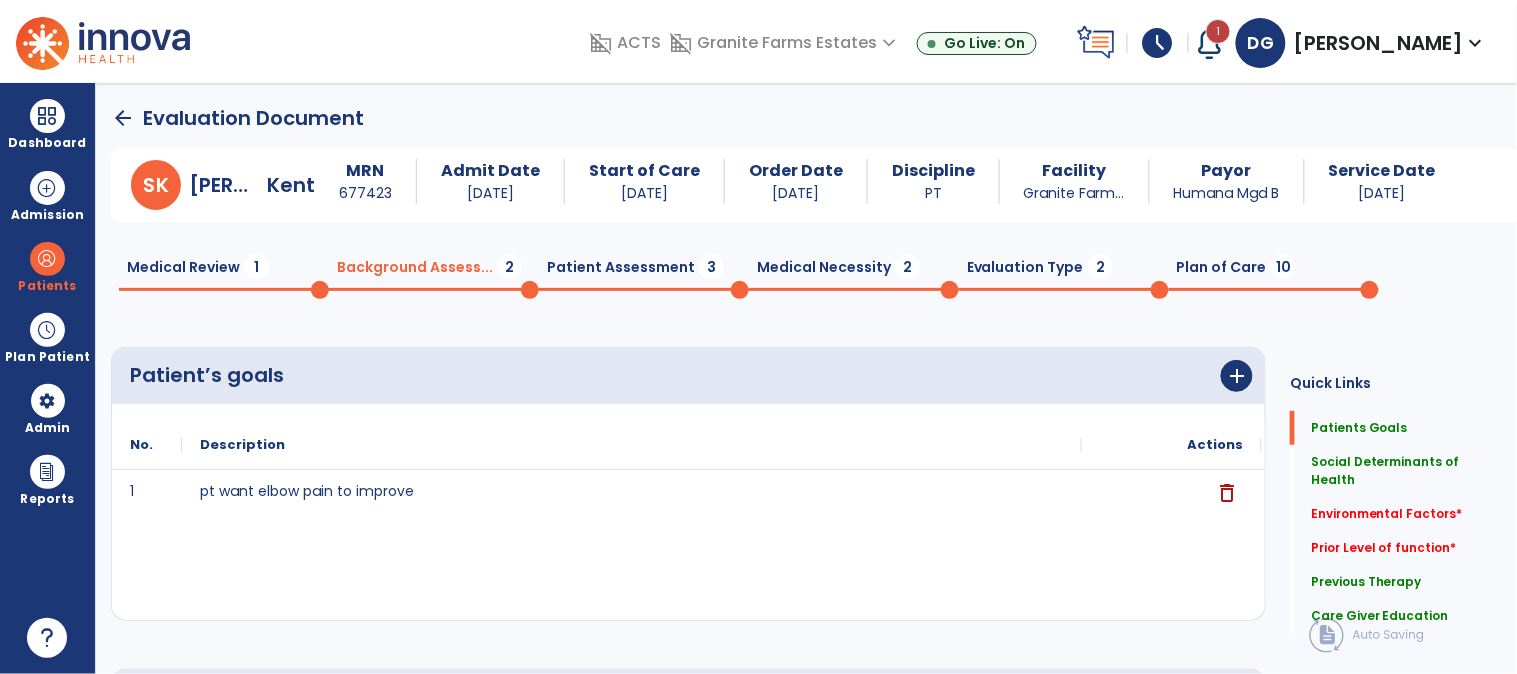 click on "Patient Assessment  3" 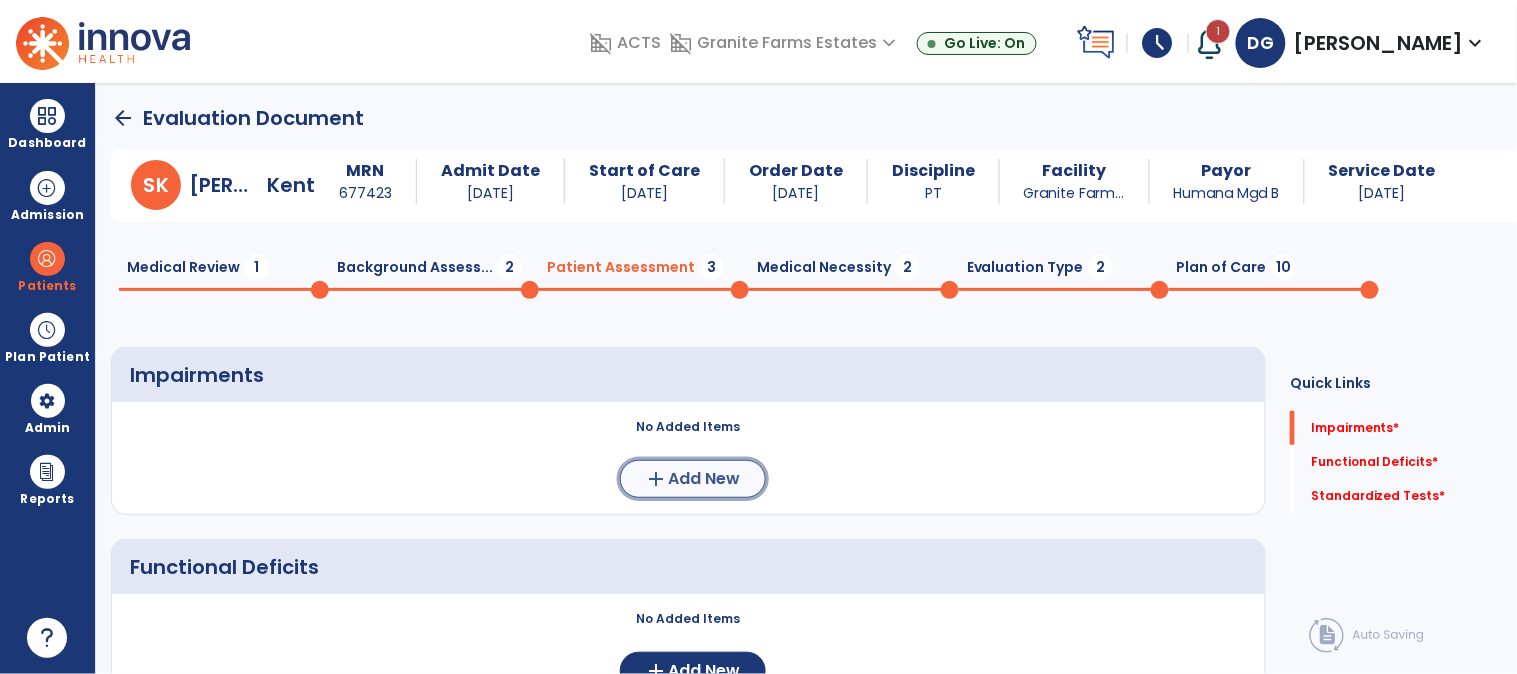 click on "Add New" 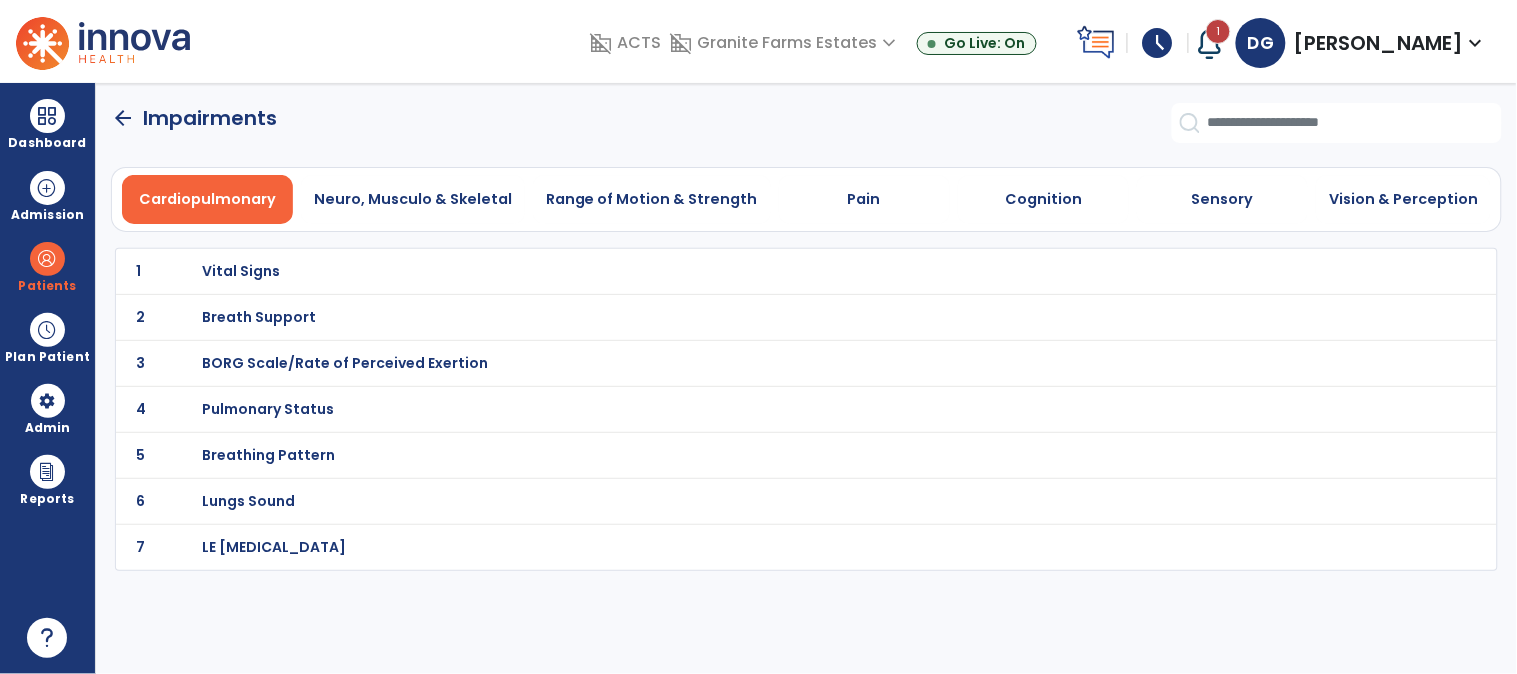 click on "LE Edema" at bounding box center [241, 271] 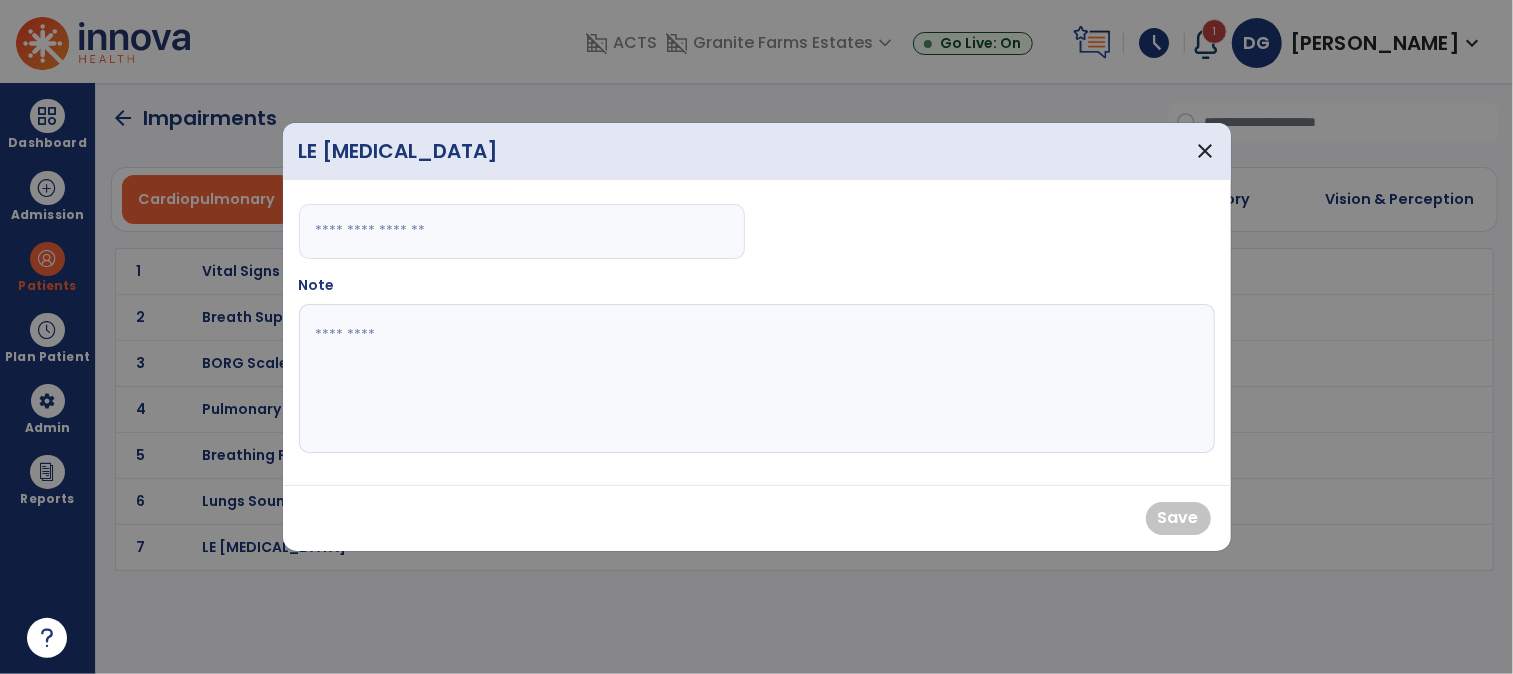 click at bounding box center [522, 231] 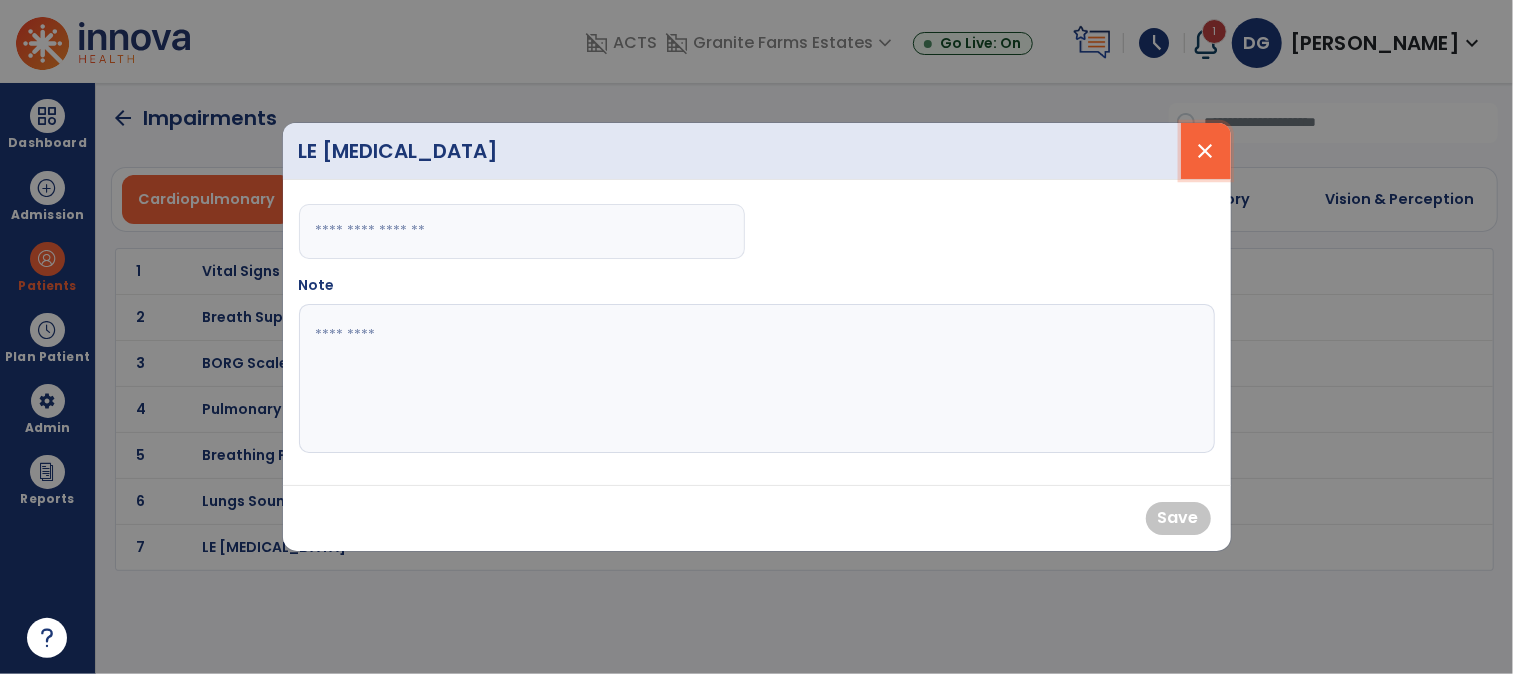 click on "close" at bounding box center [1206, 151] 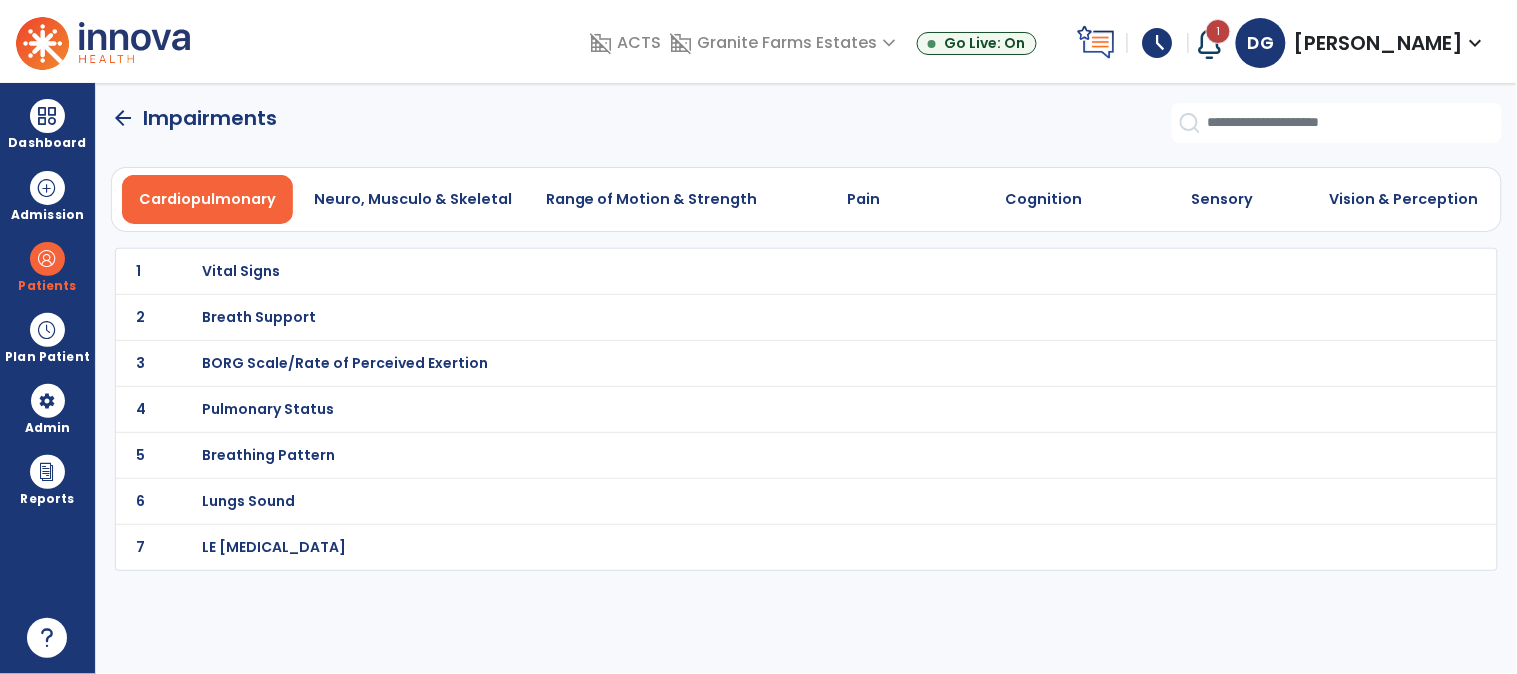 click on "1 Vital Signs" 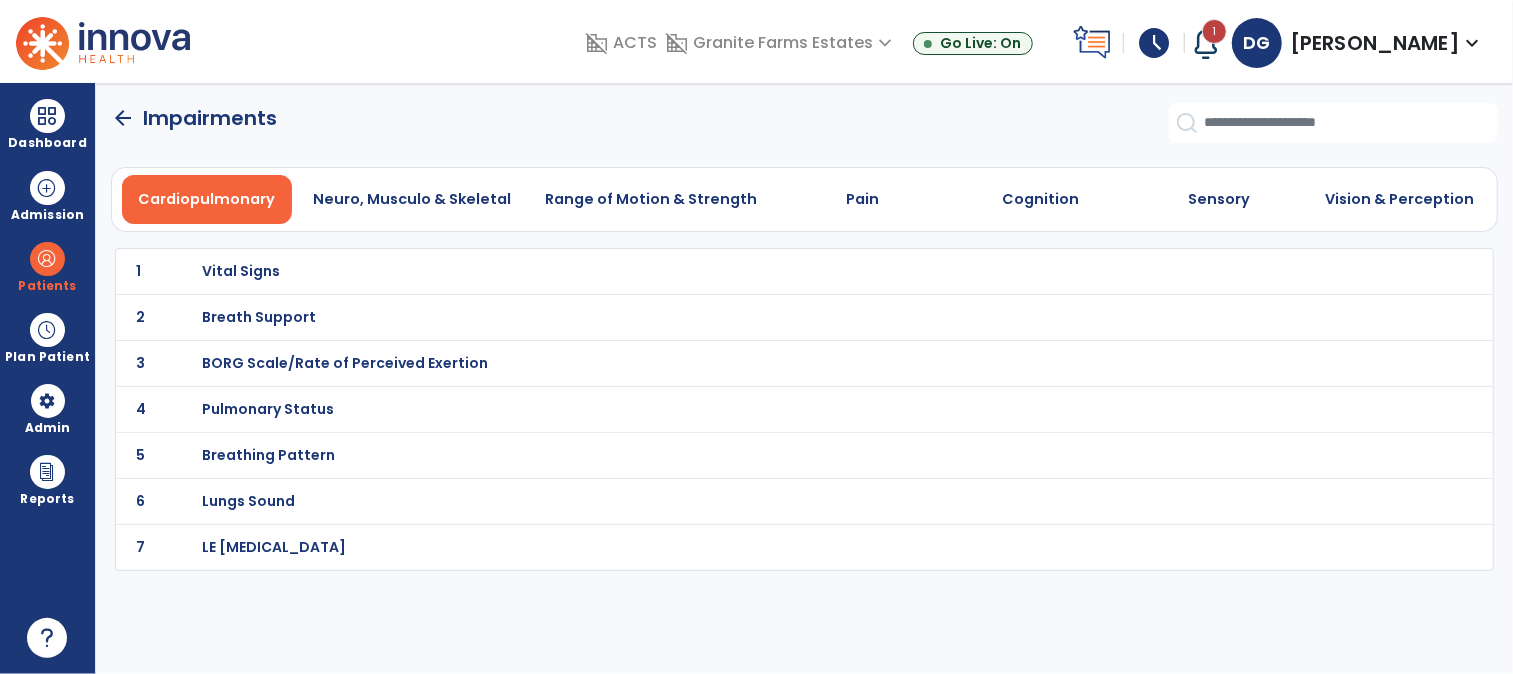 select on "*" 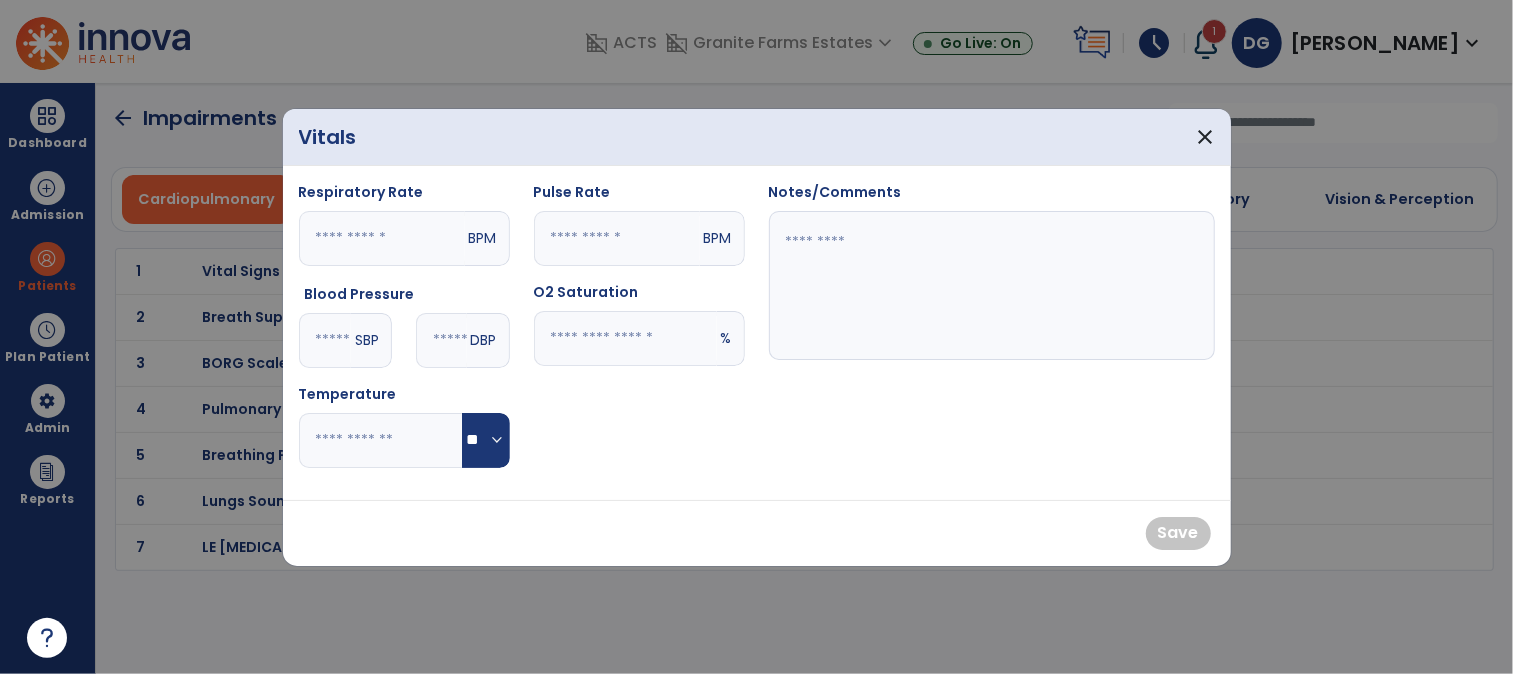 click at bounding box center [325, 340] 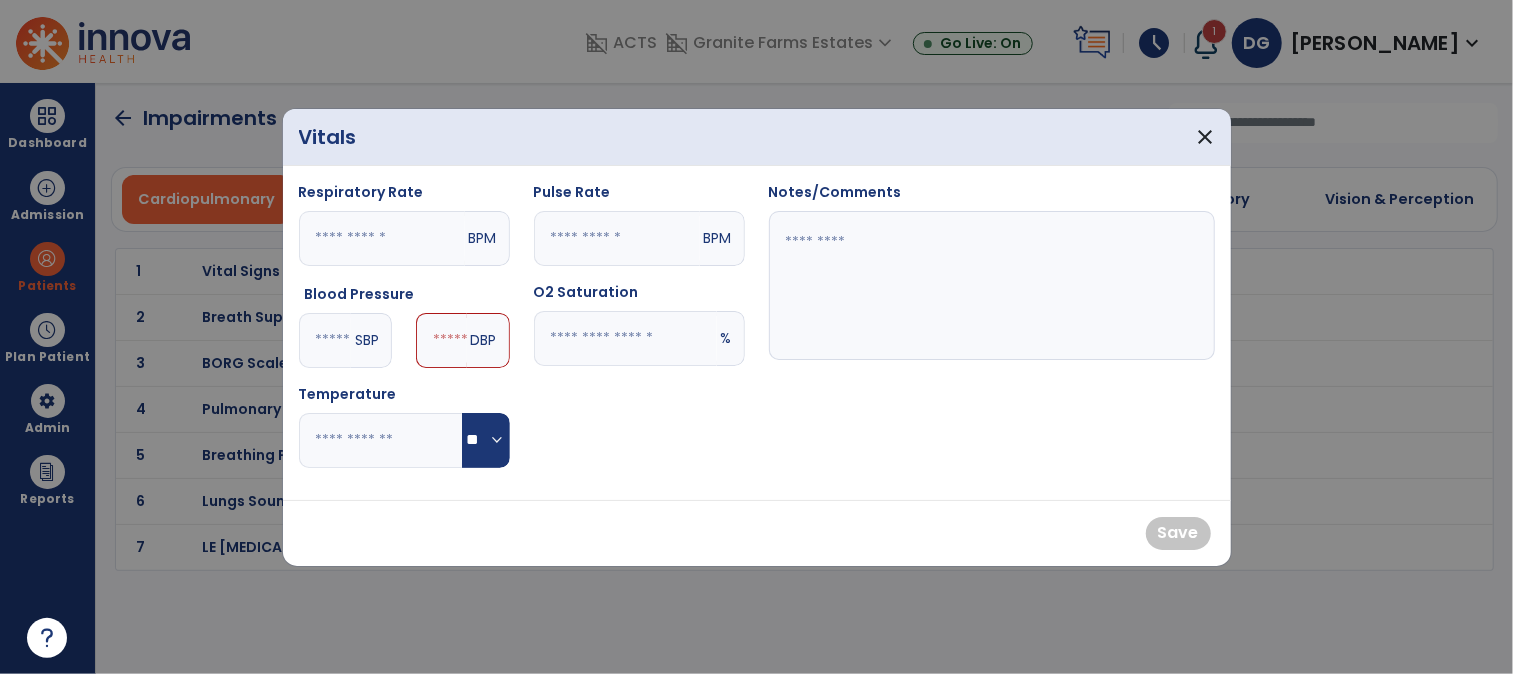 type on "***" 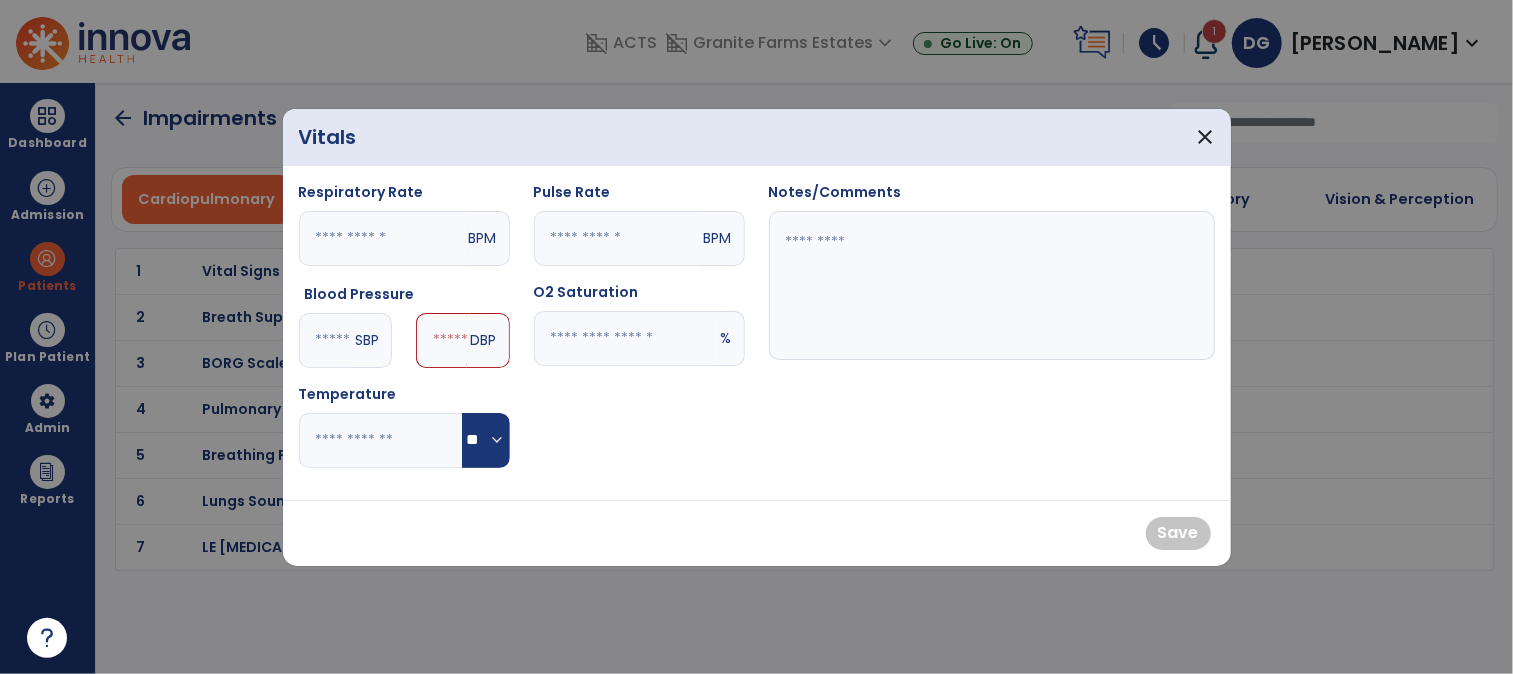 click at bounding box center (441, 340) 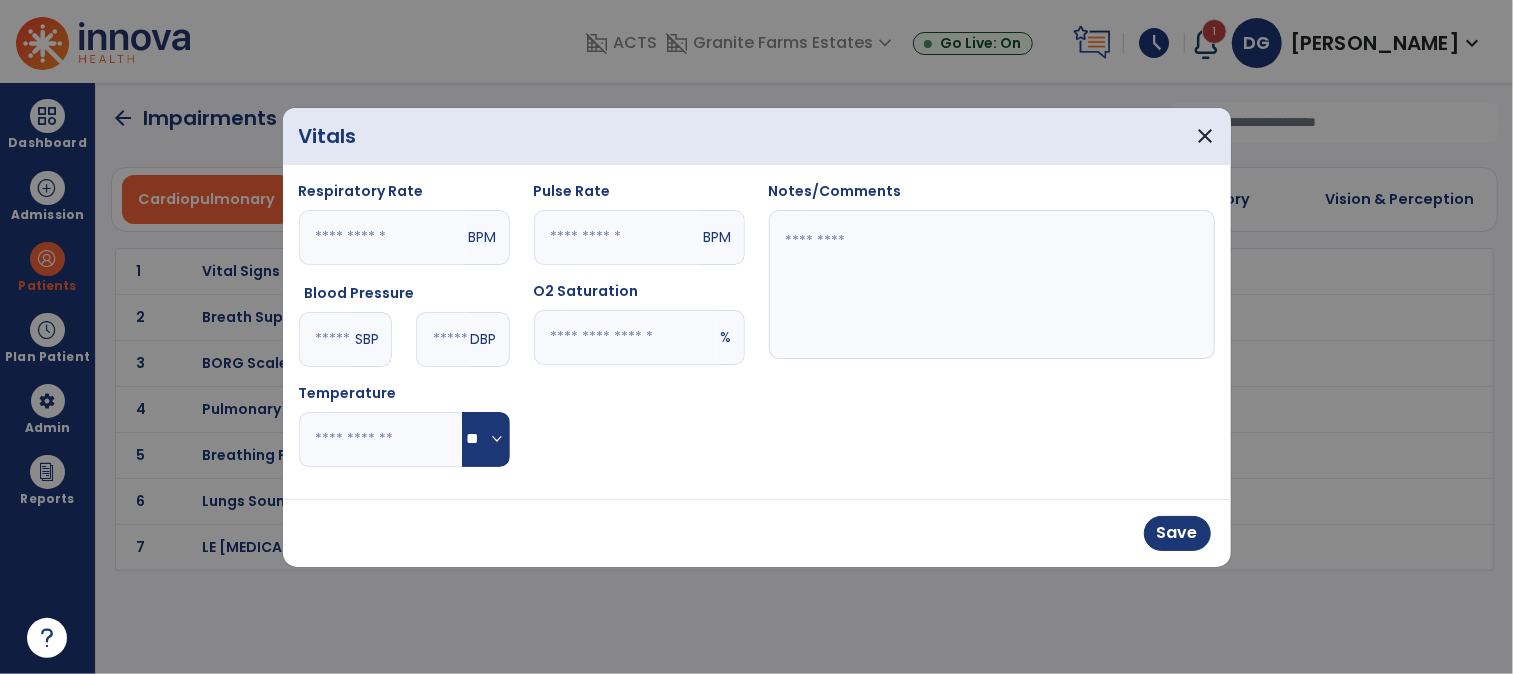 type on "**" 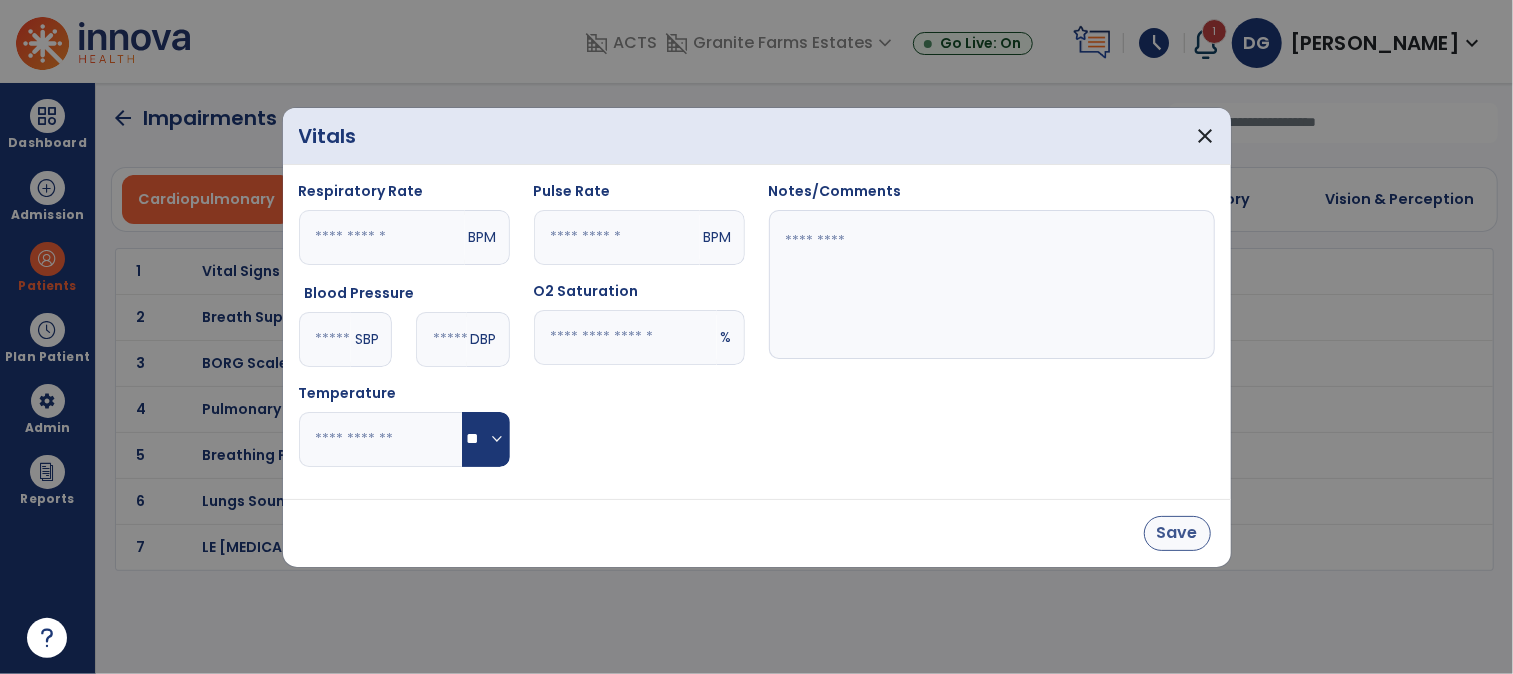 type on "**" 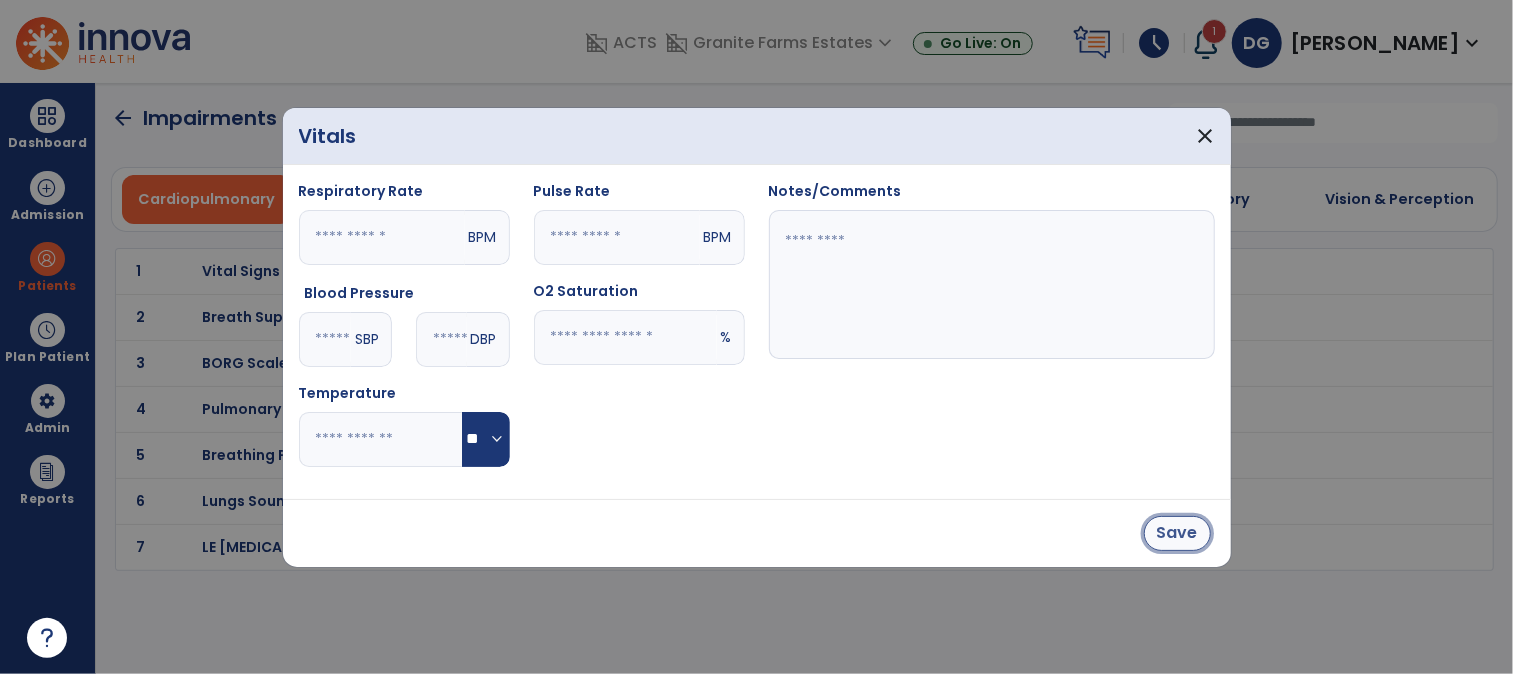 click on "Save" at bounding box center (1177, 533) 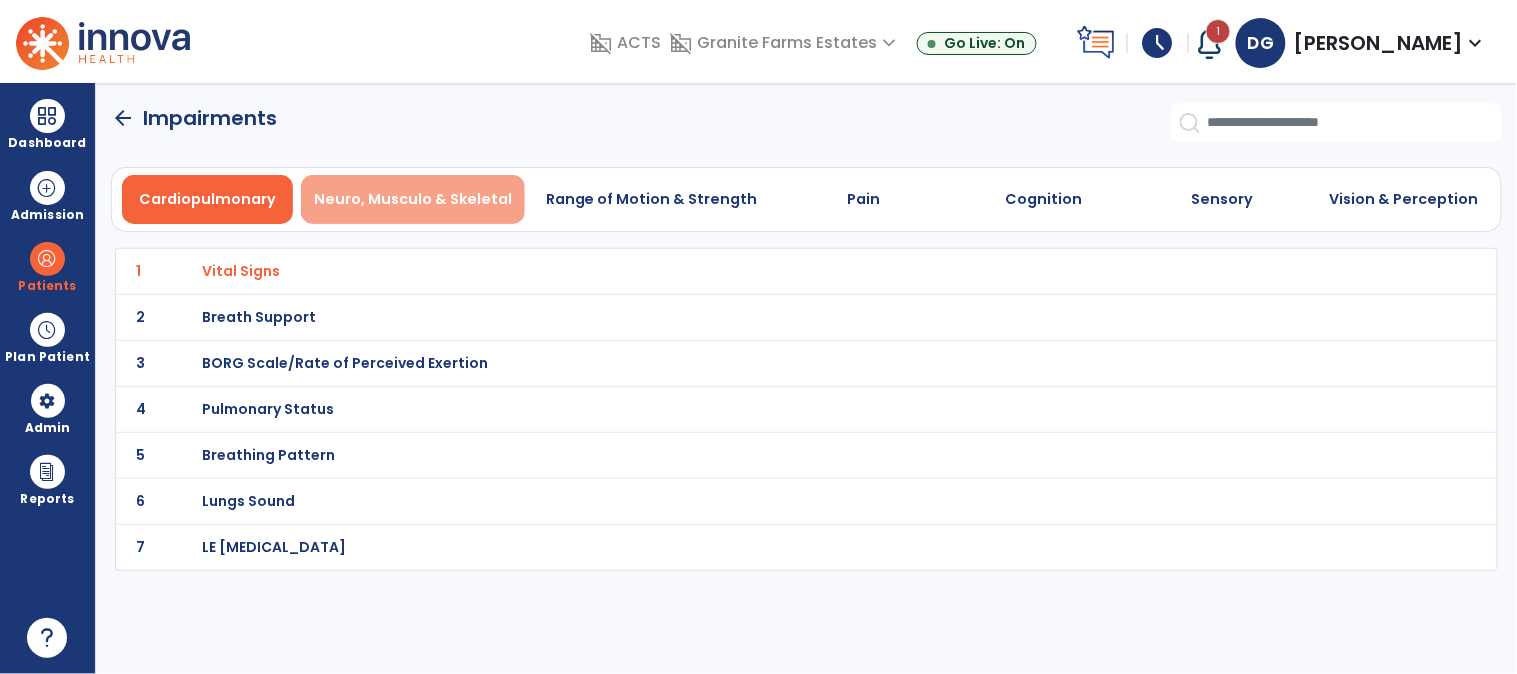 click on "Neuro, Musculo & Skeletal" at bounding box center [413, 199] 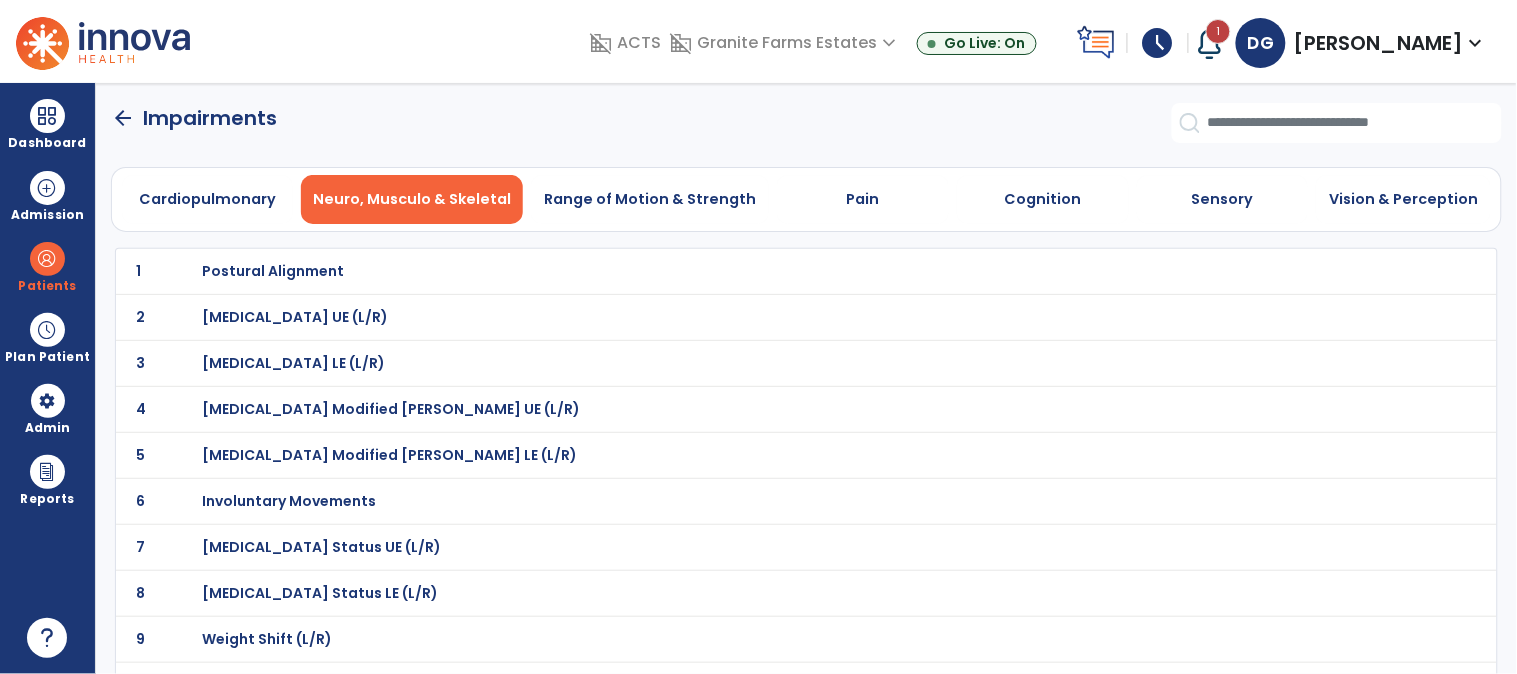 click on "Postural Alignment" at bounding box center [273, 271] 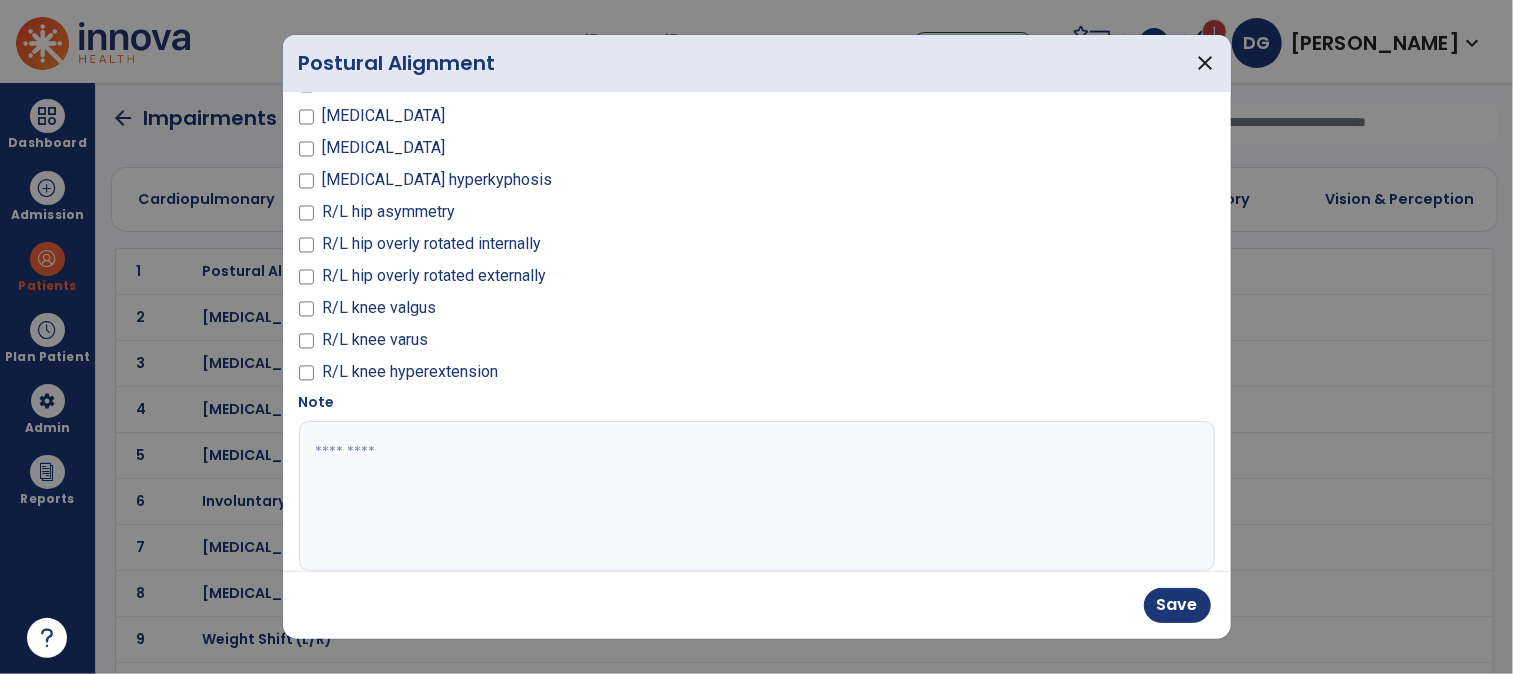 scroll, scrollTop: 155, scrollLeft: 0, axis: vertical 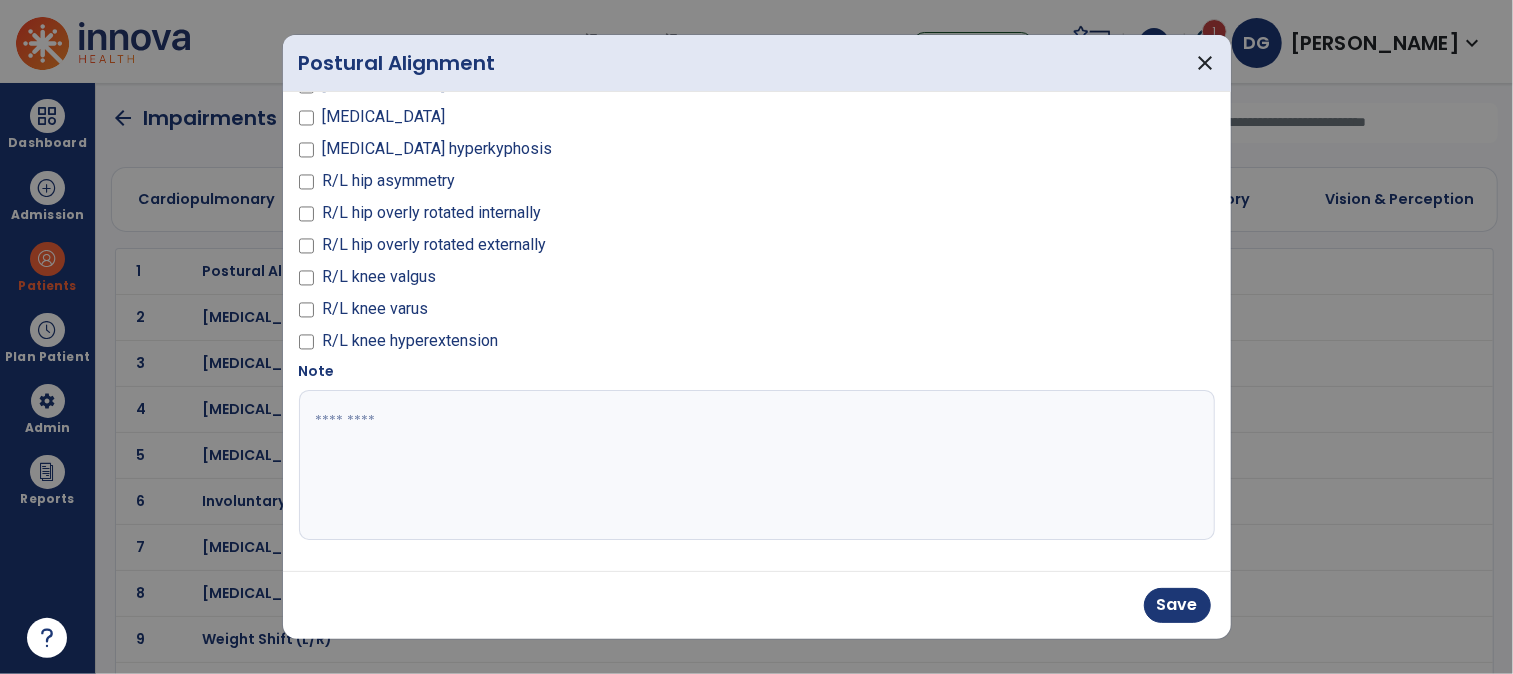 click at bounding box center [754, 465] 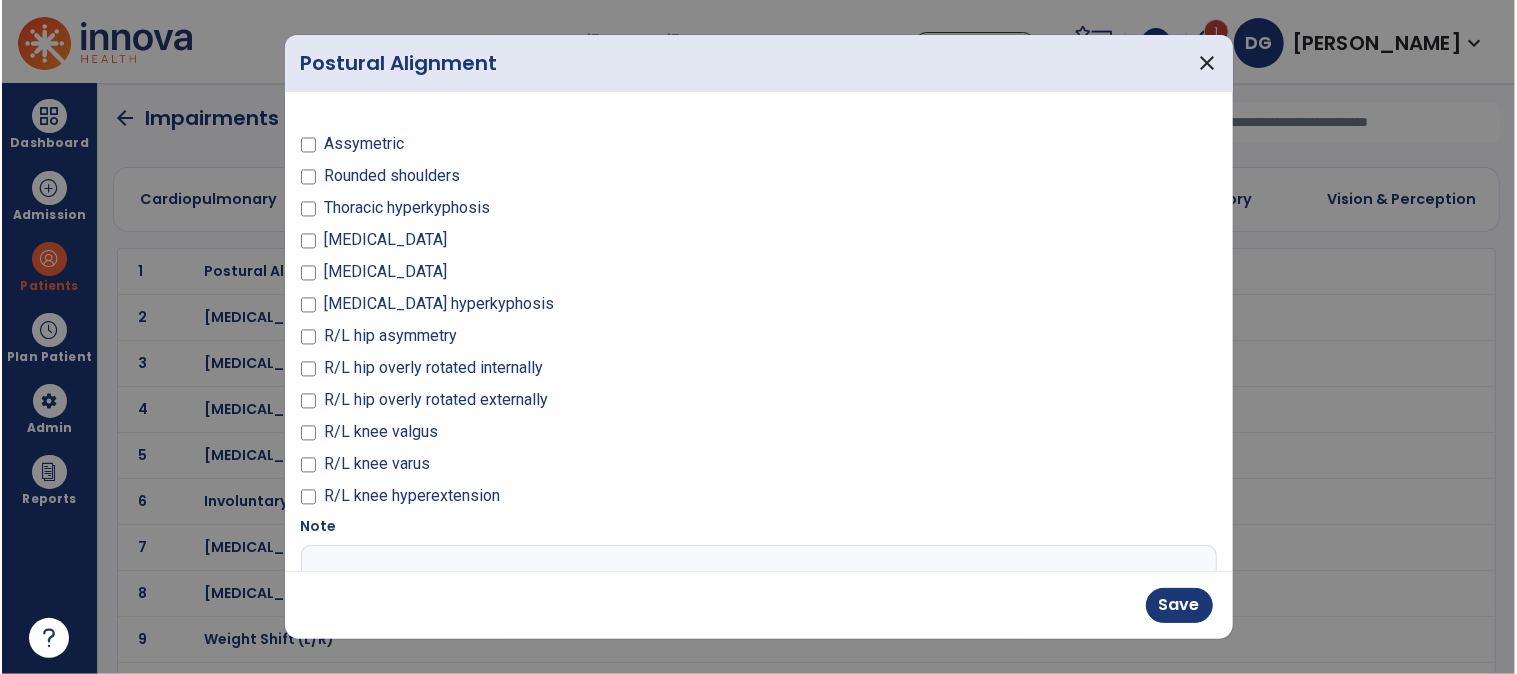 scroll, scrollTop: 111, scrollLeft: 0, axis: vertical 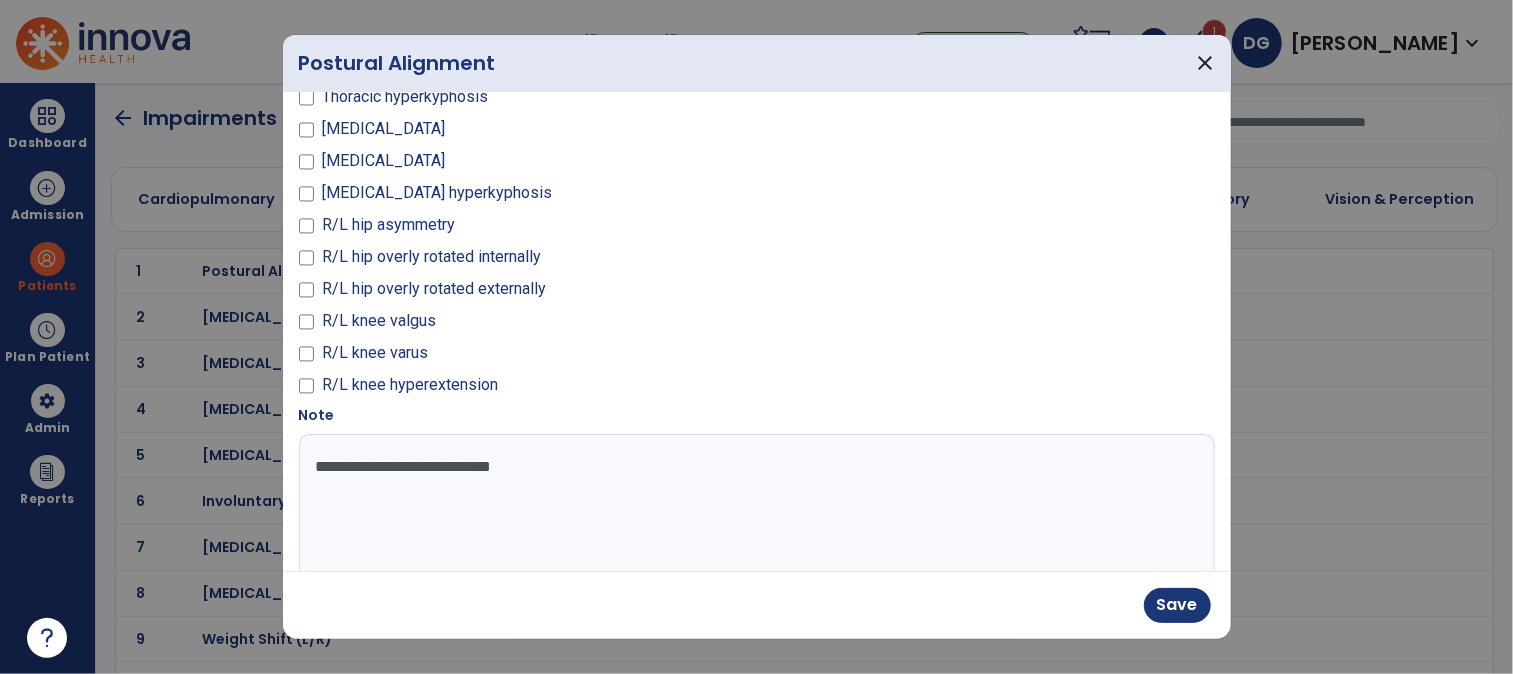 click on "**********" at bounding box center [754, 509] 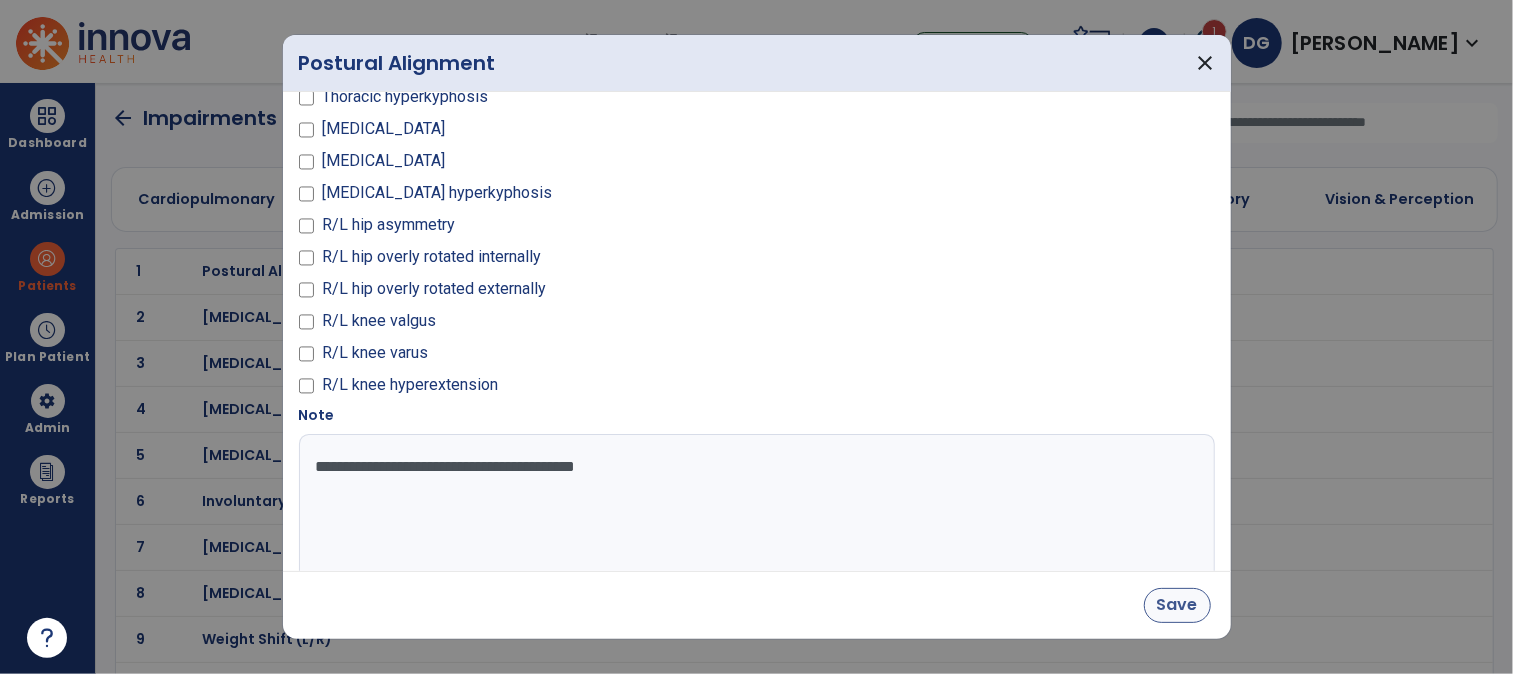 type on "**********" 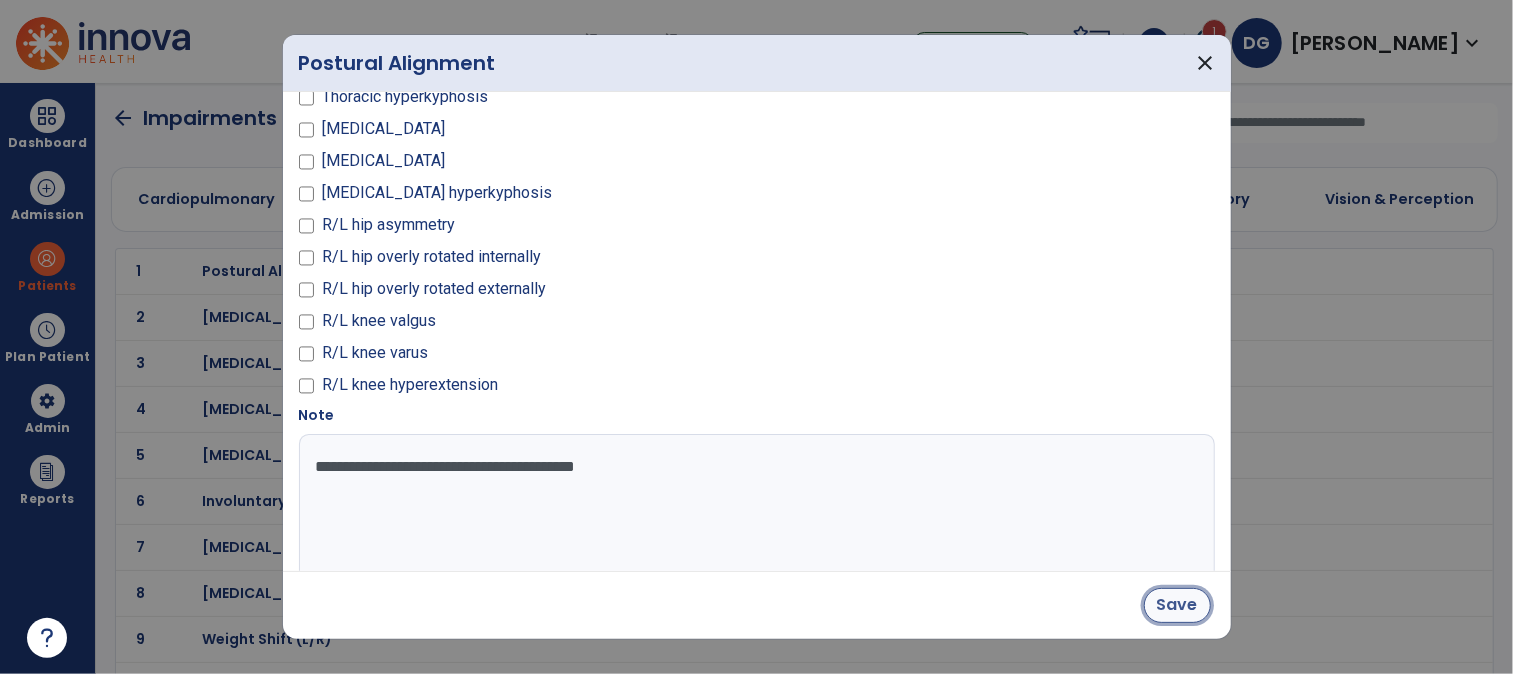 click on "Save" at bounding box center [1177, 605] 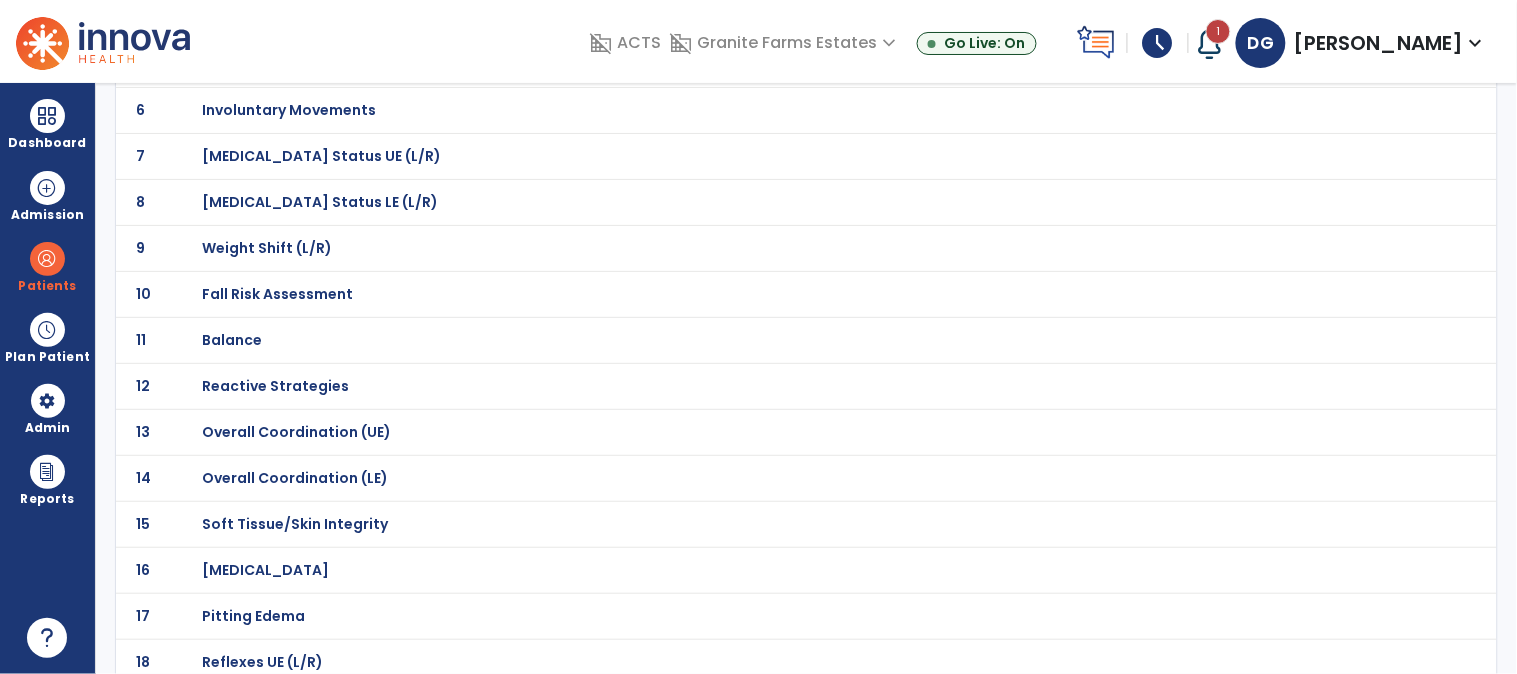scroll, scrollTop: 555, scrollLeft: 0, axis: vertical 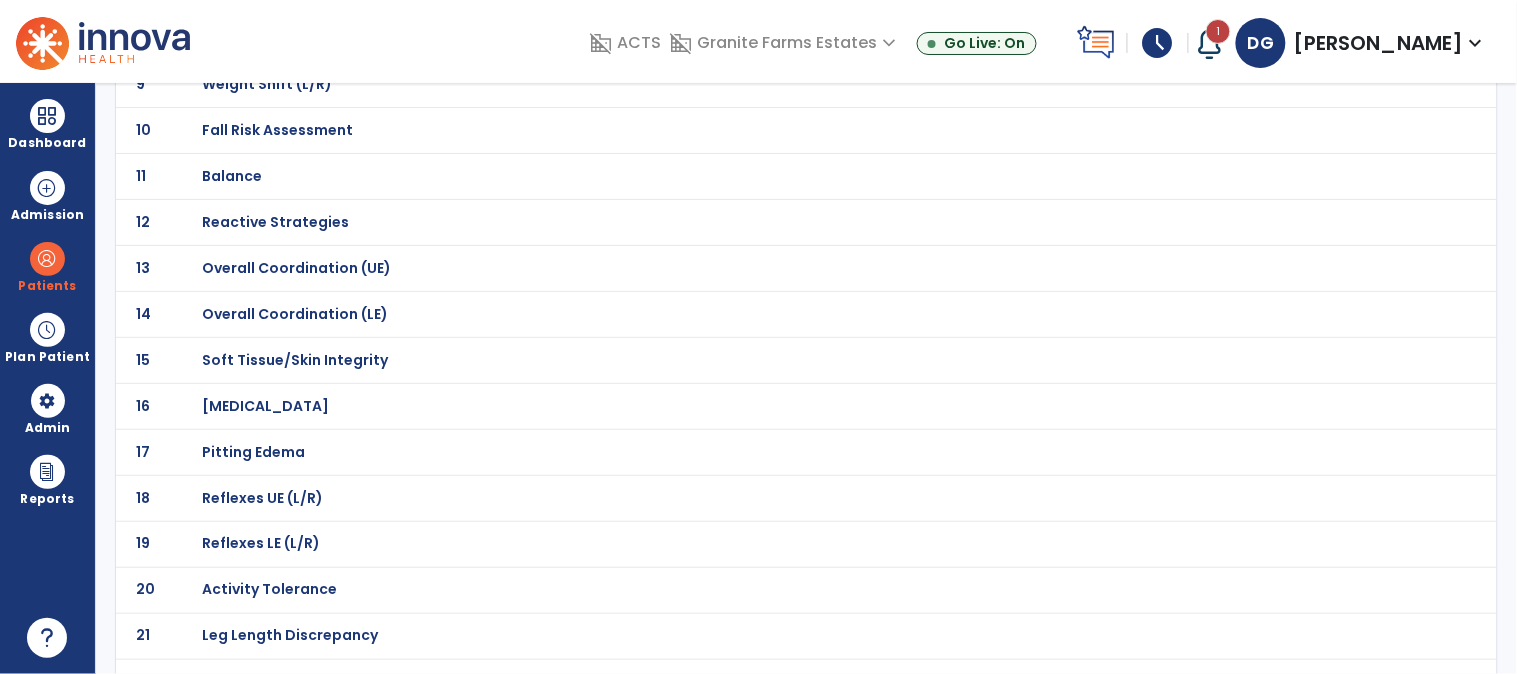 click on "Edema" at bounding box center [762, -284] 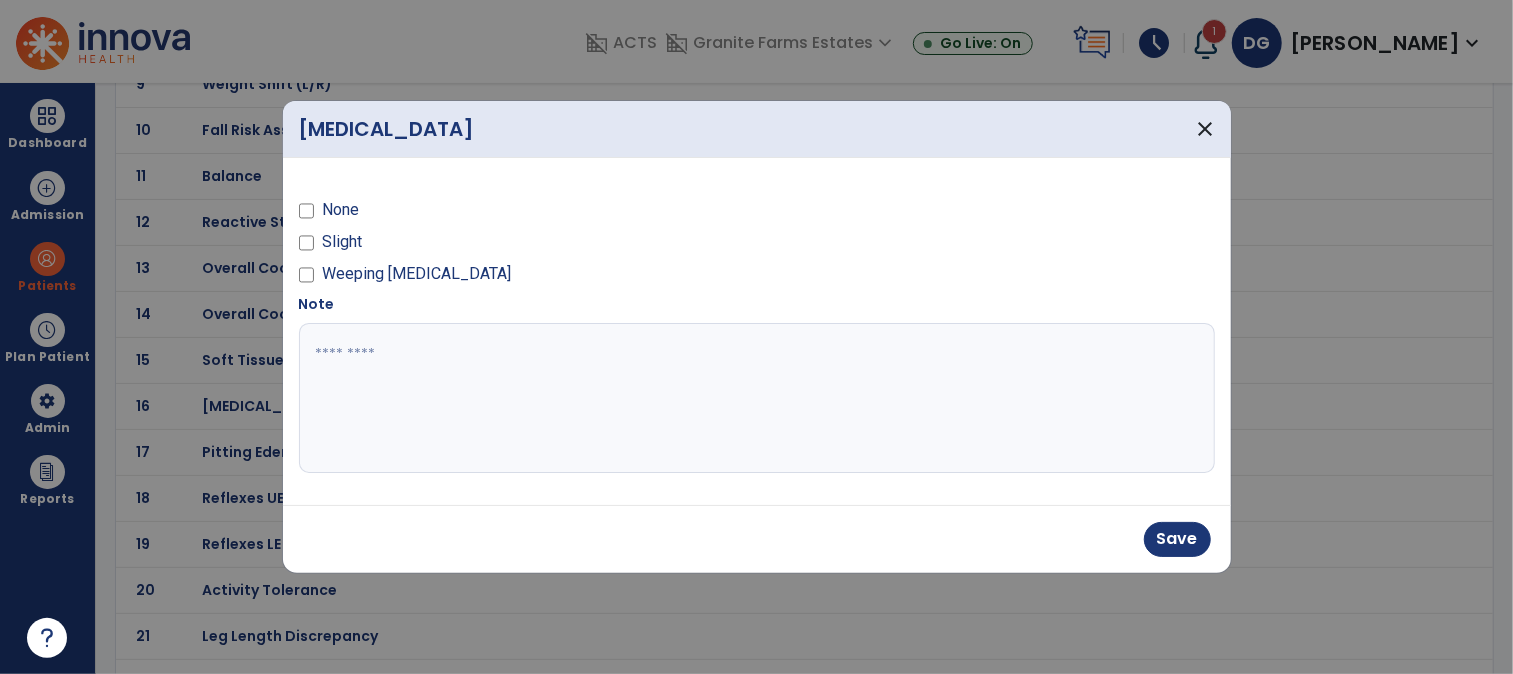 click at bounding box center (757, 398) 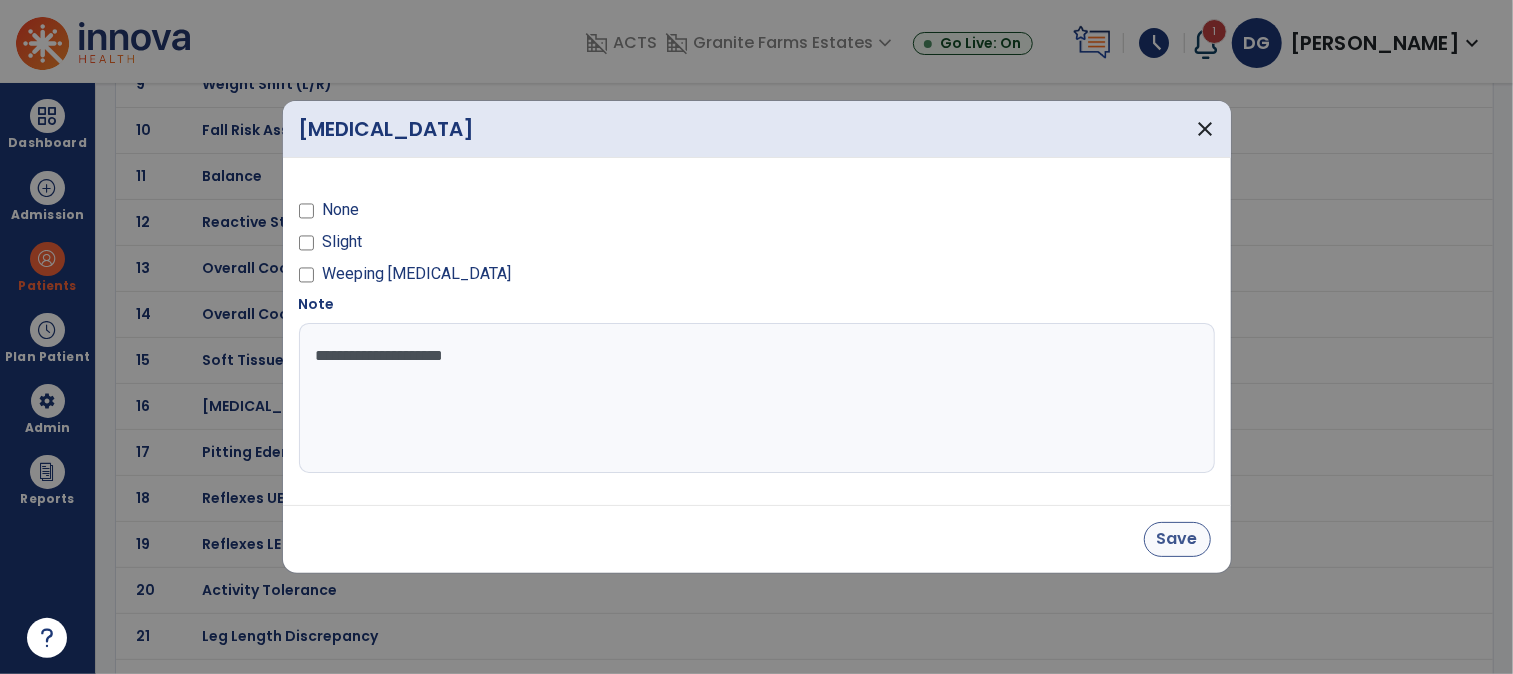 type on "**********" 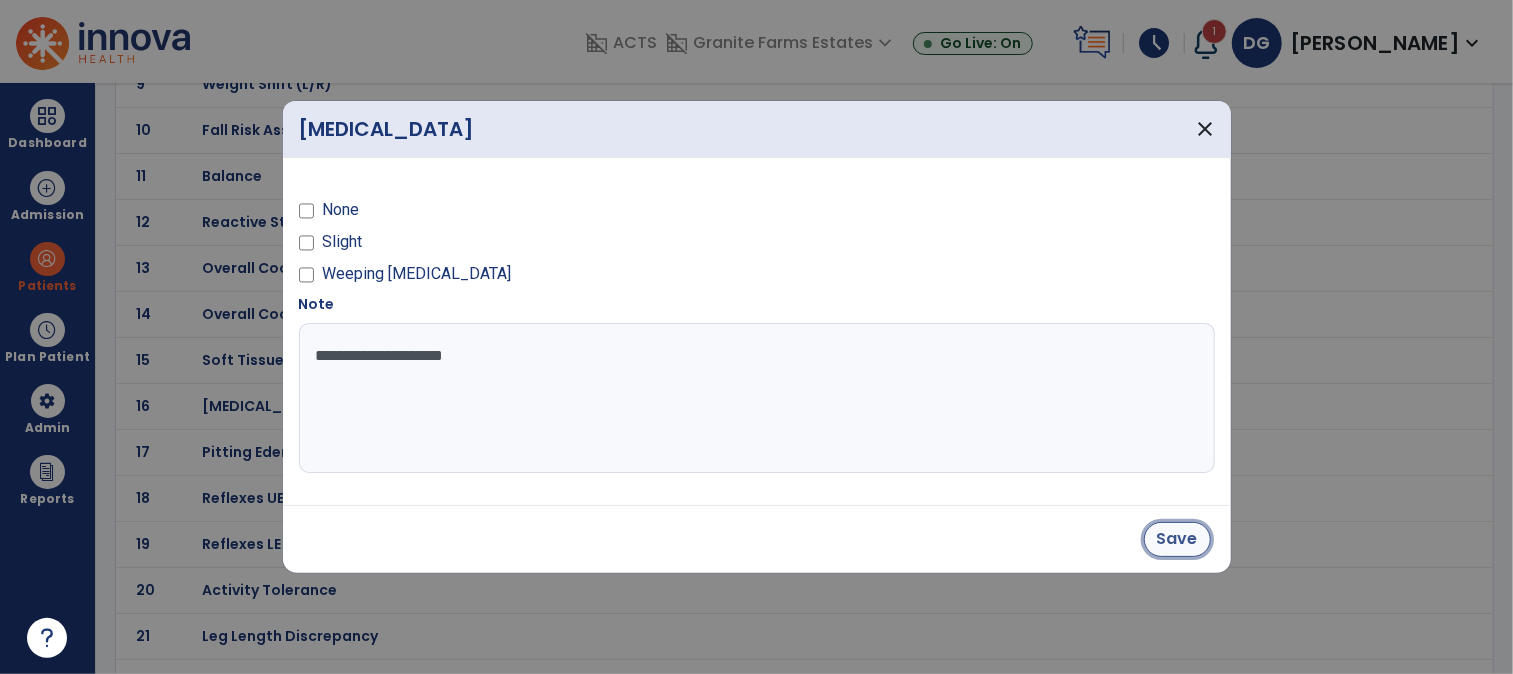 click on "Save" at bounding box center (1177, 539) 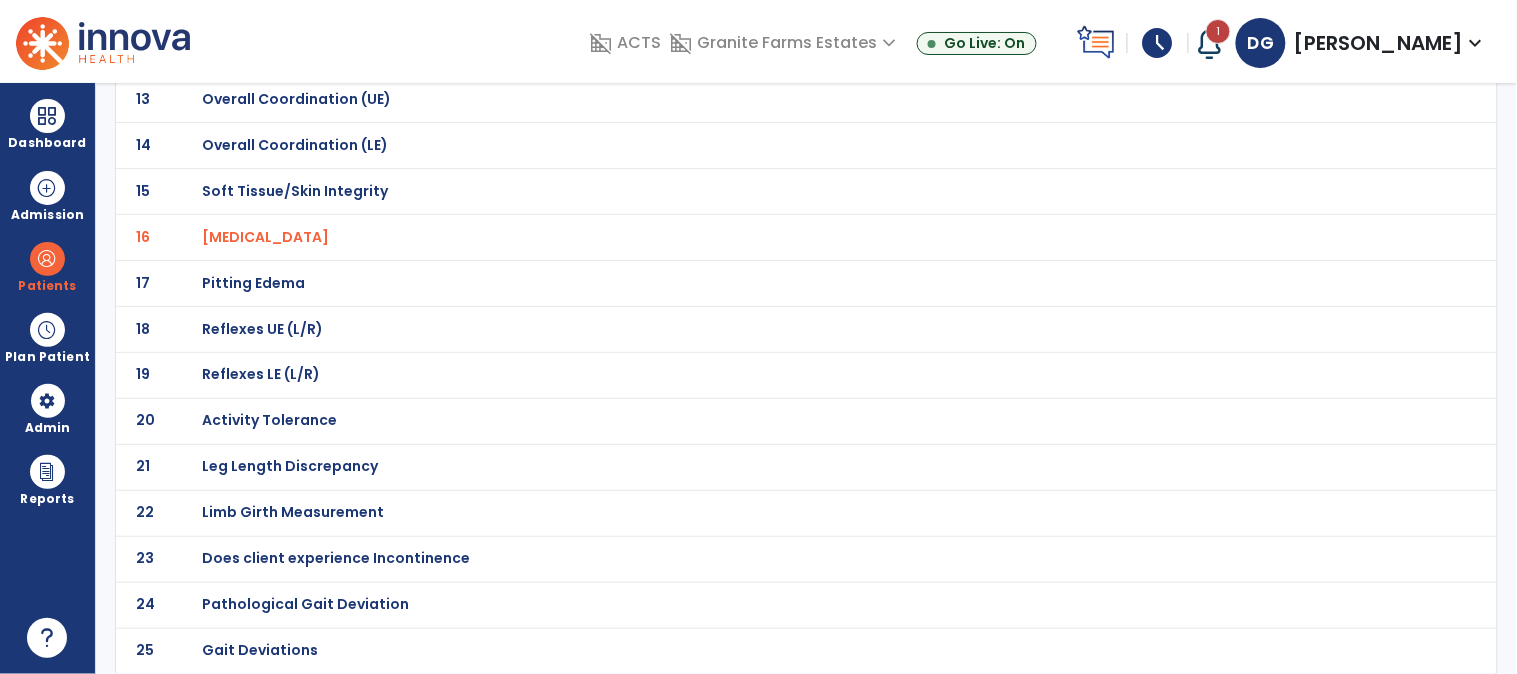 scroll, scrollTop: 727, scrollLeft: 0, axis: vertical 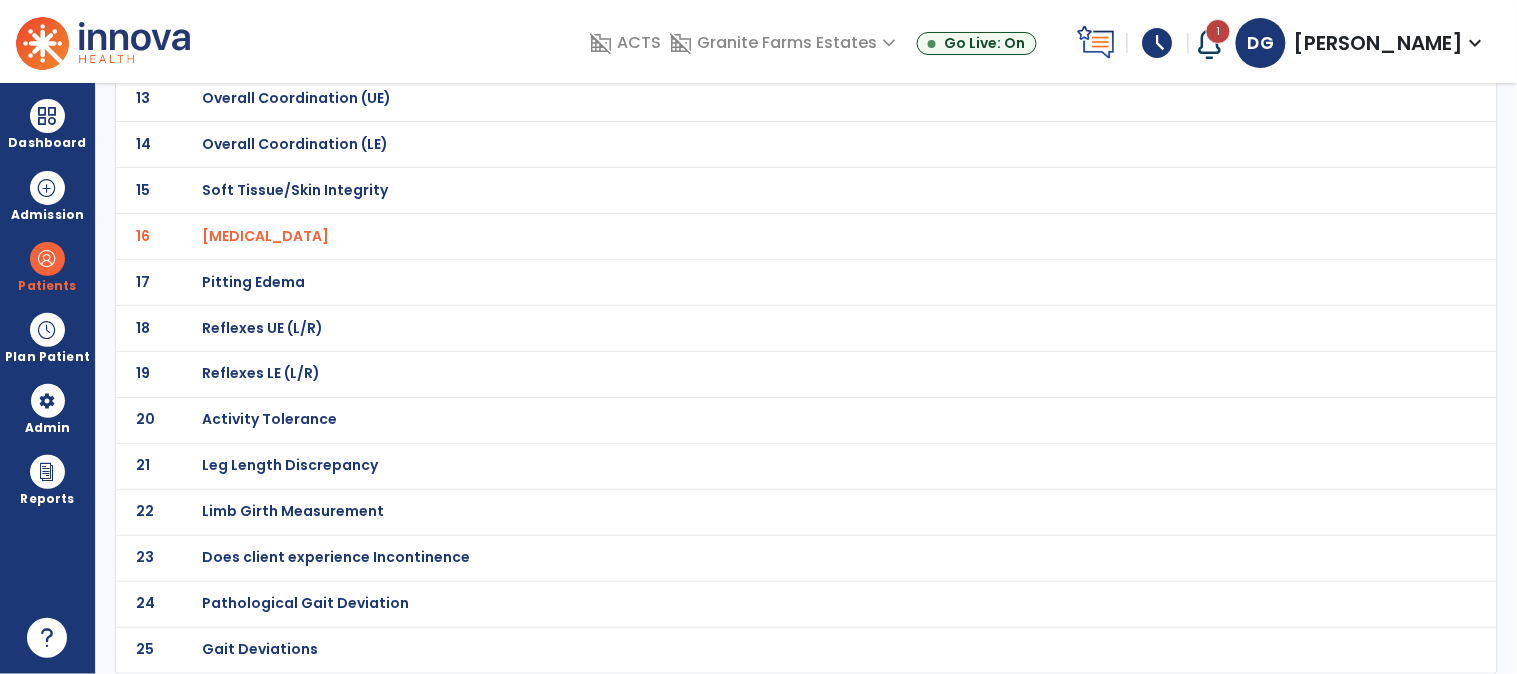 click on "Pitting Edema" at bounding box center (273, -454) 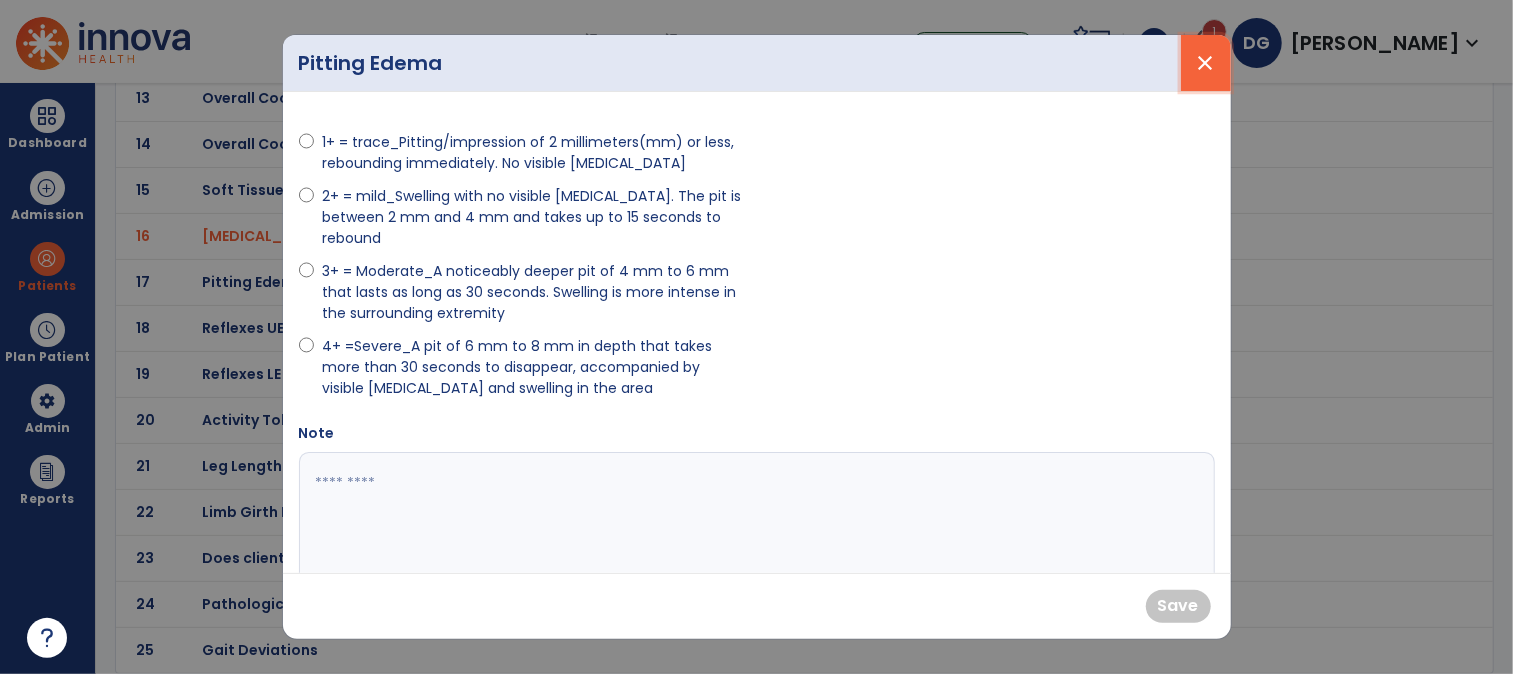 click on "close" at bounding box center (1206, 63) 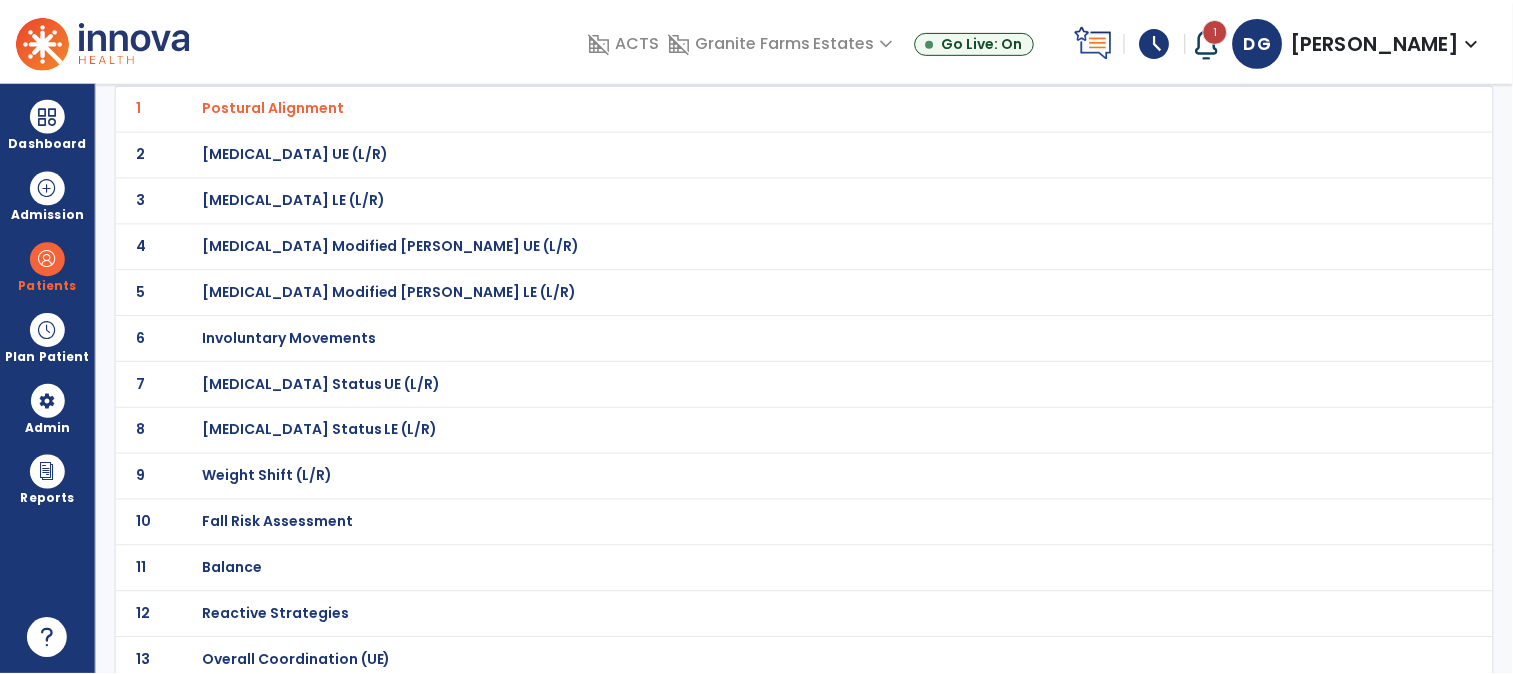 scroll, scrollTop: 0, scrollLeft: 0, axis: both 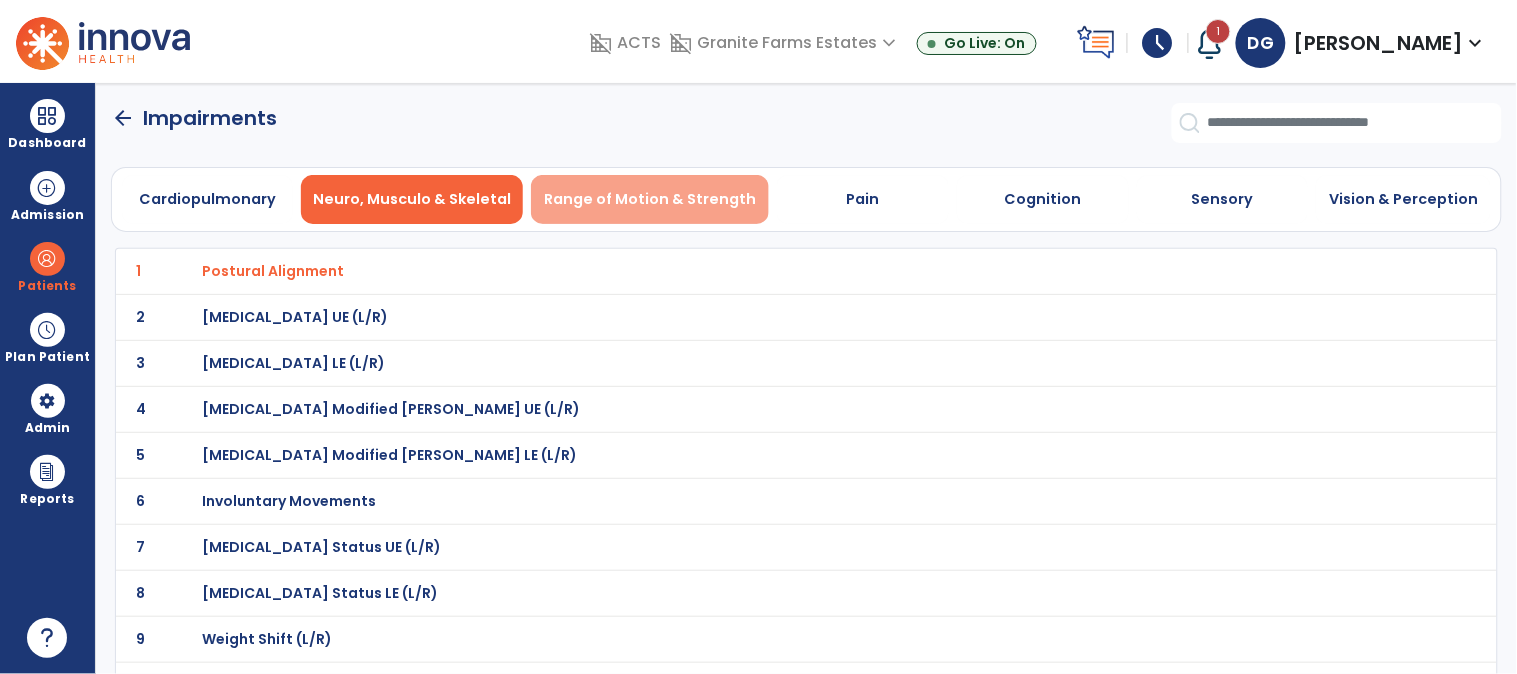 click on "Range of Motion & Strength" at bounding box center (650, 199) 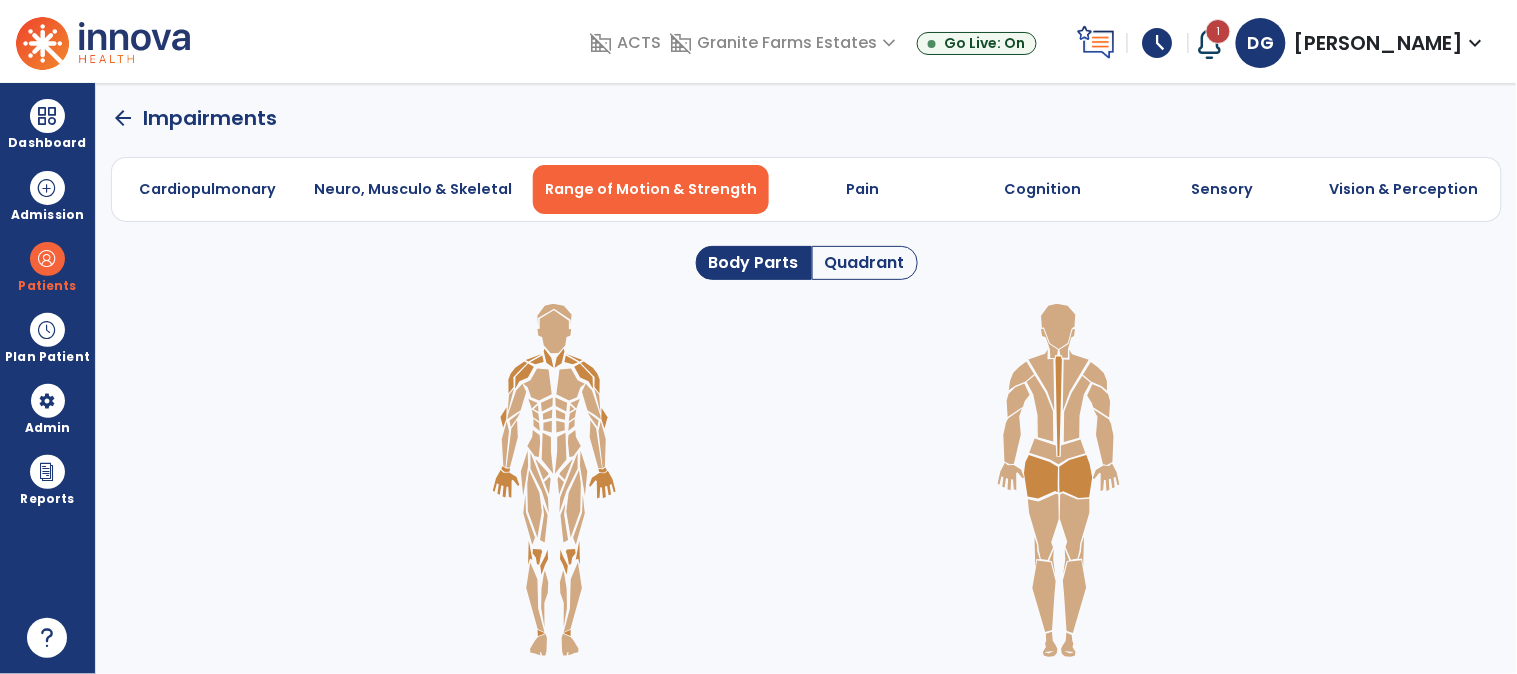 click 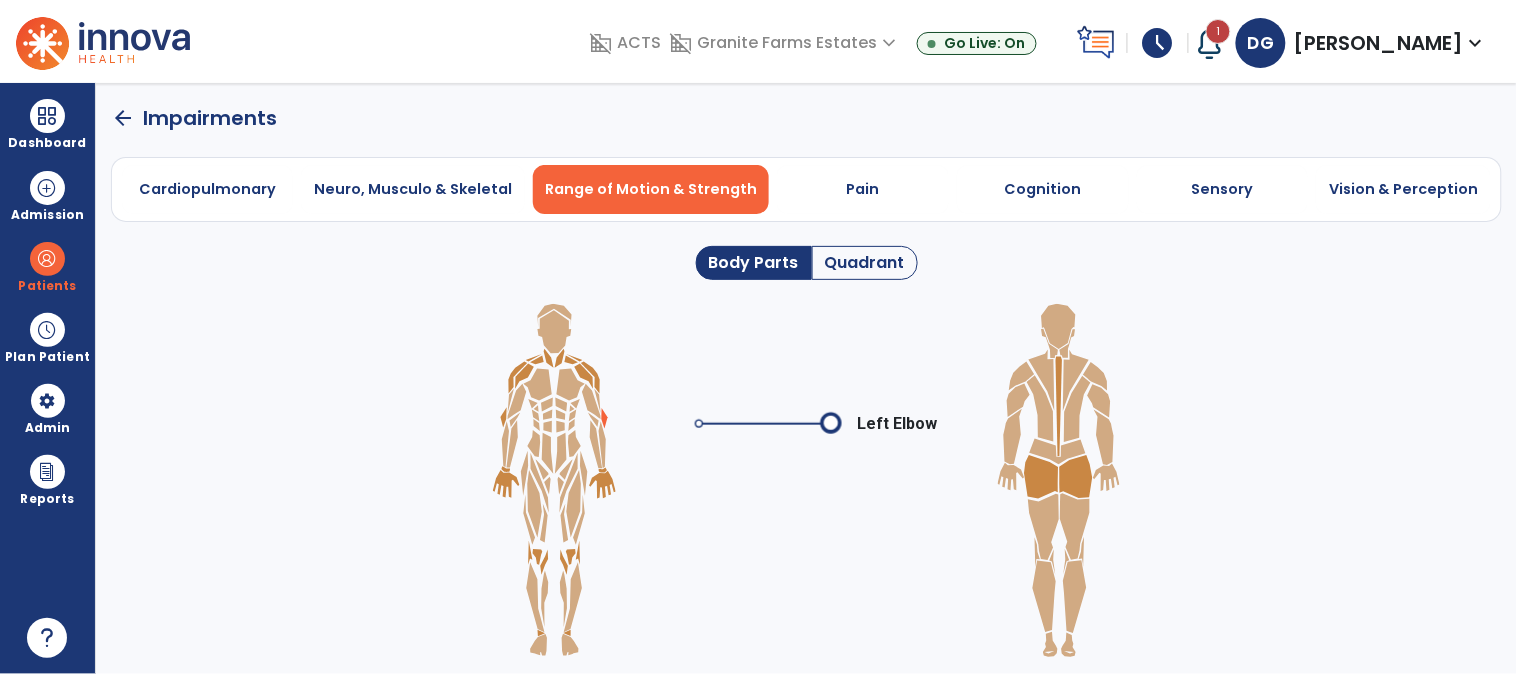click 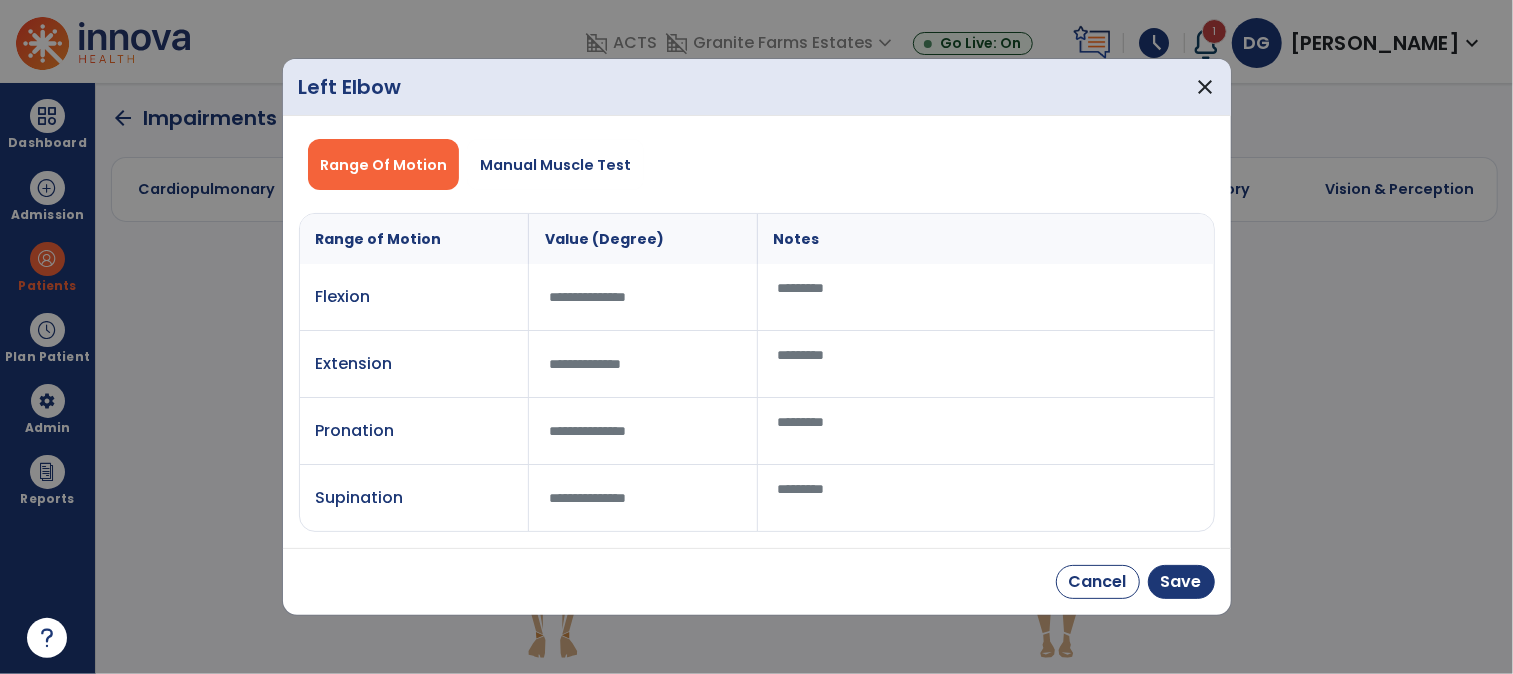 click at bounding box center [986, 431] 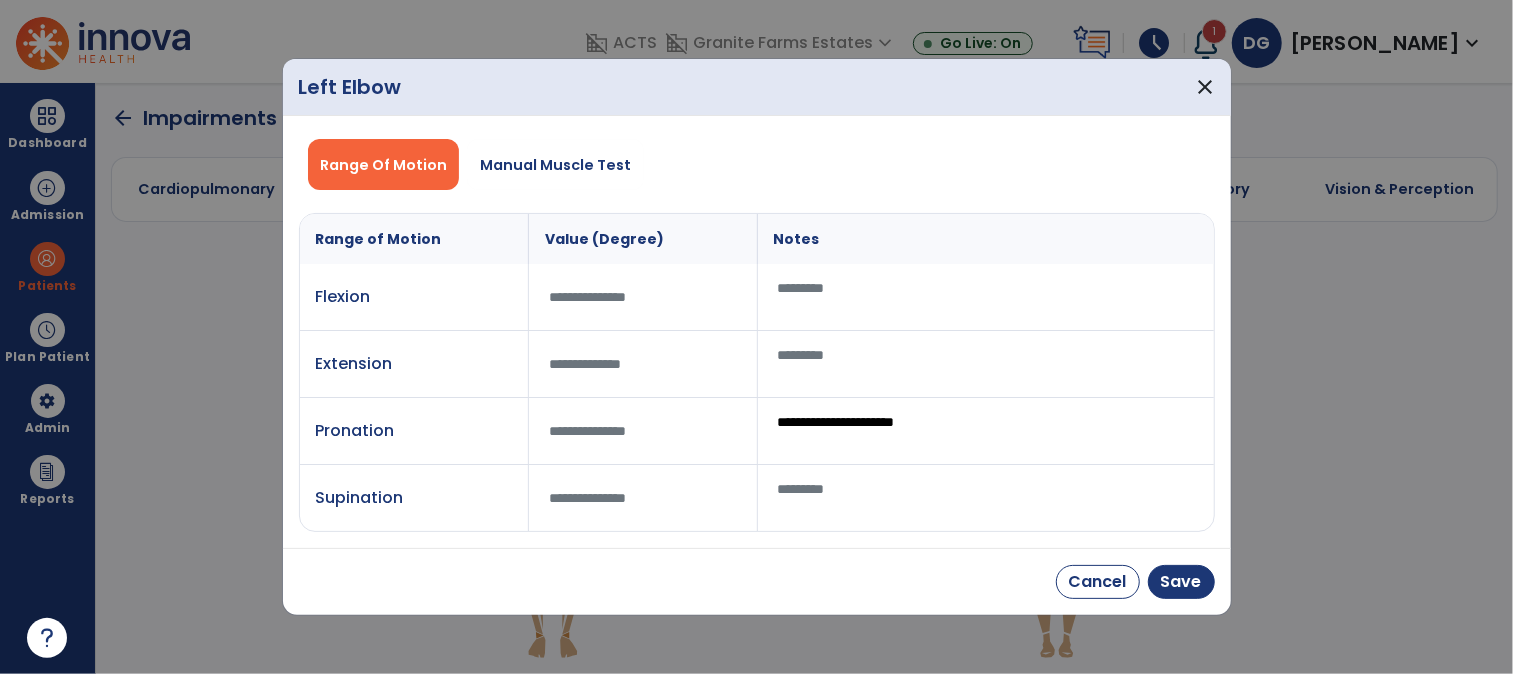 type on "**********" 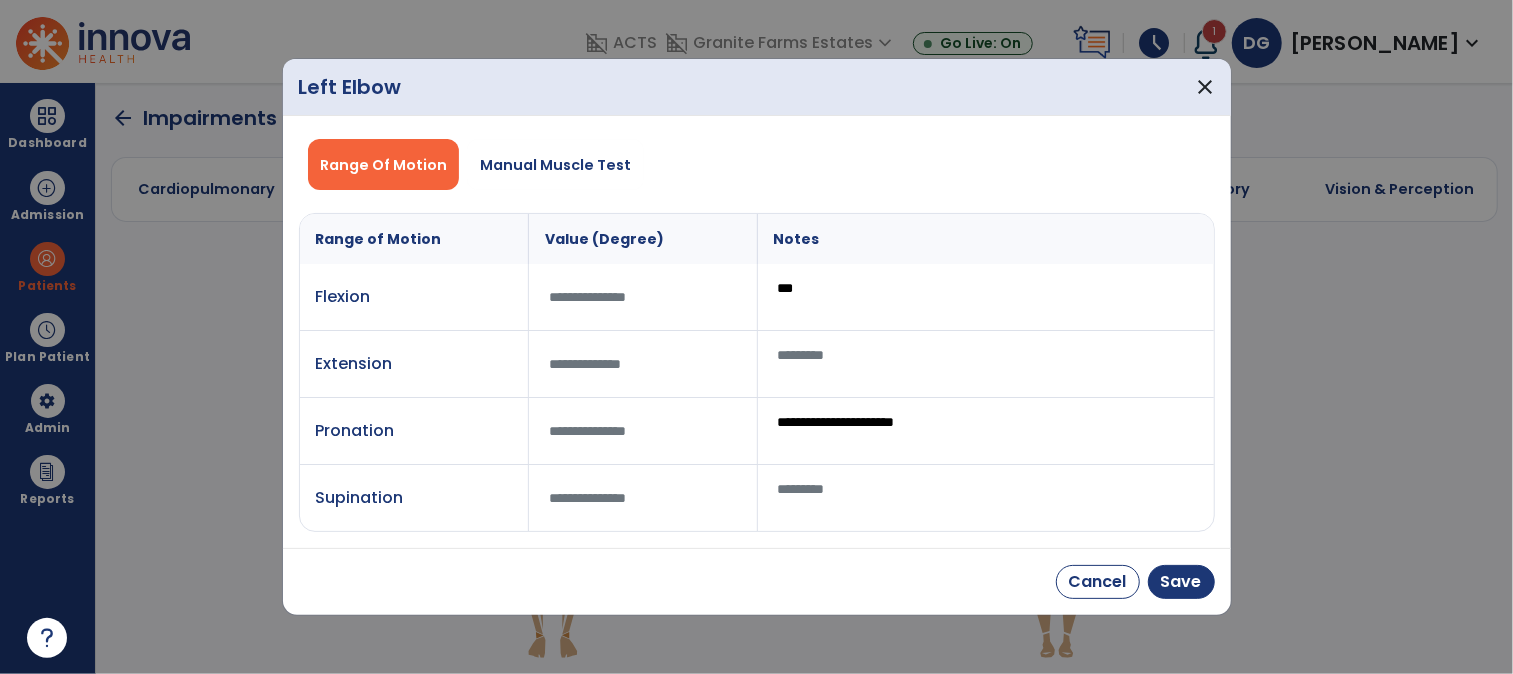 type on "***" 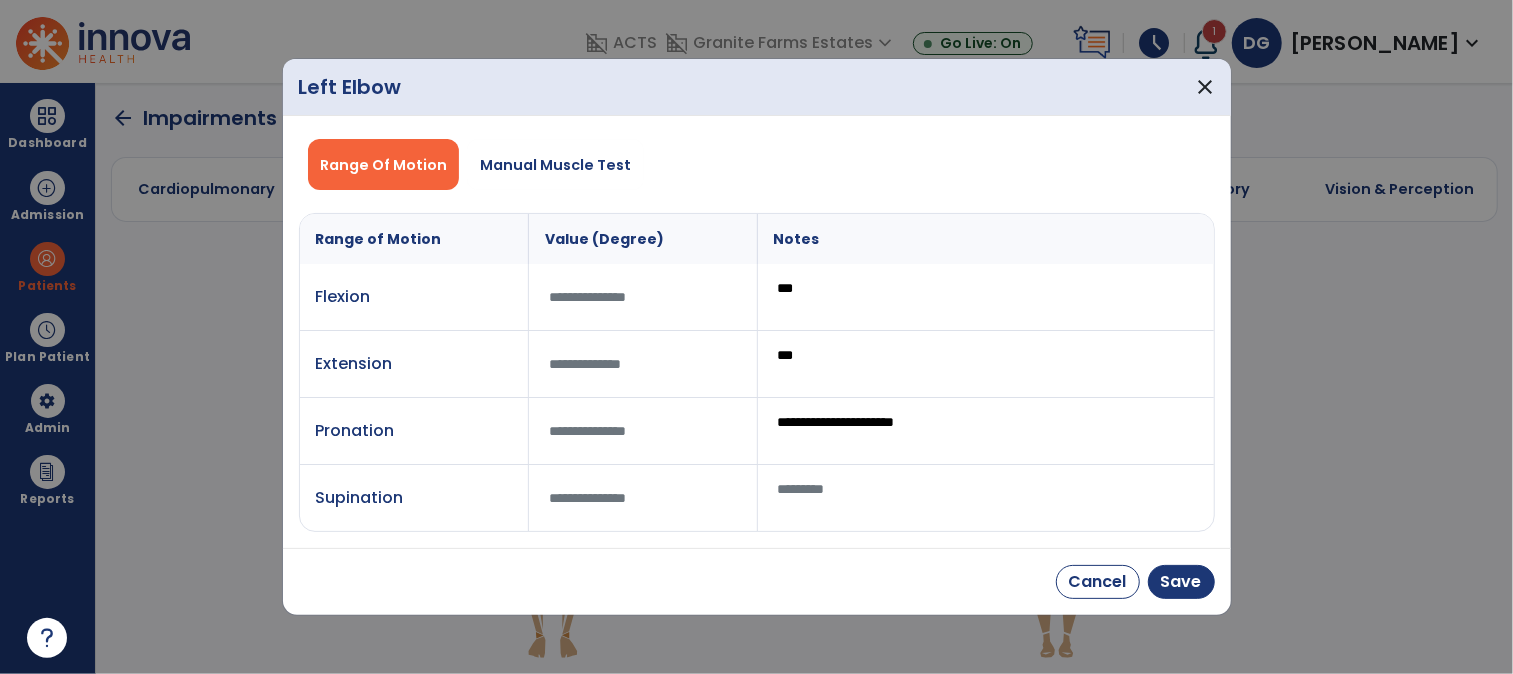 type on "***" 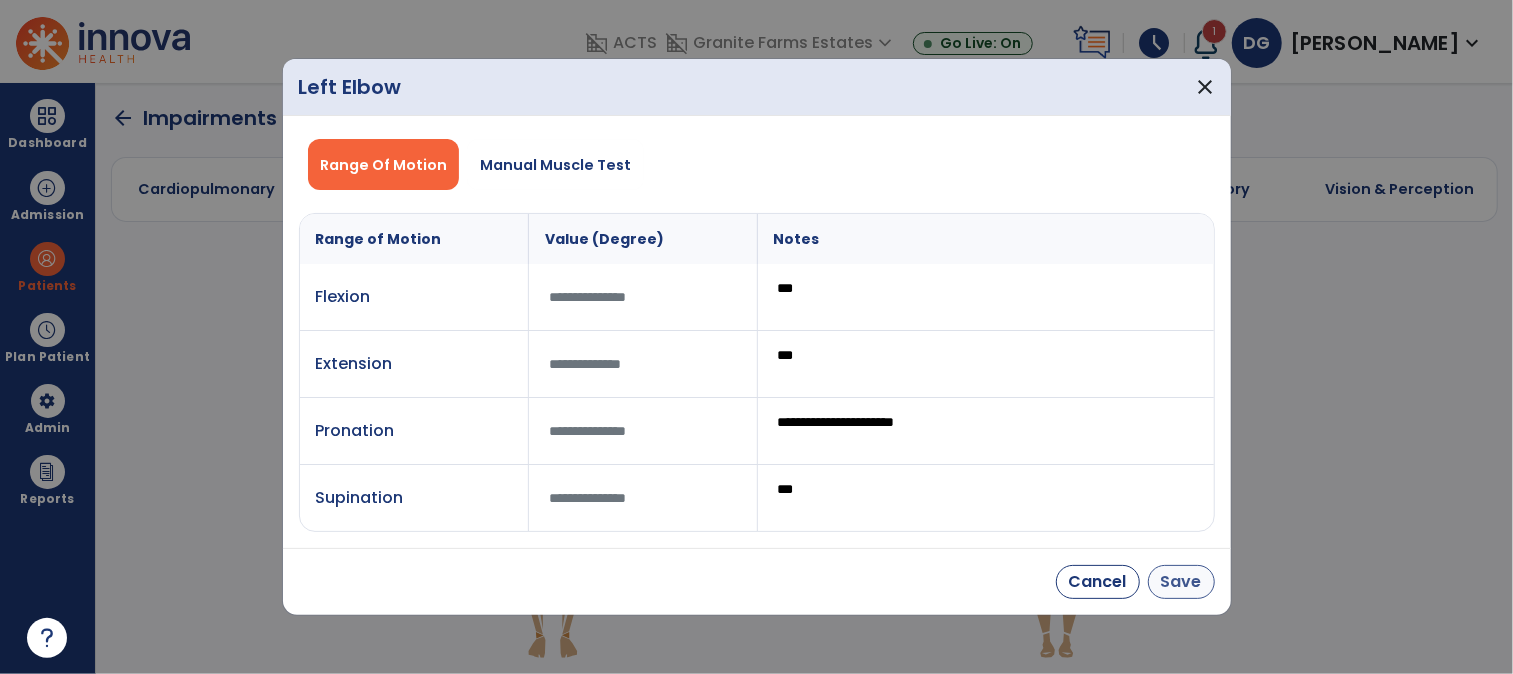type on "***" 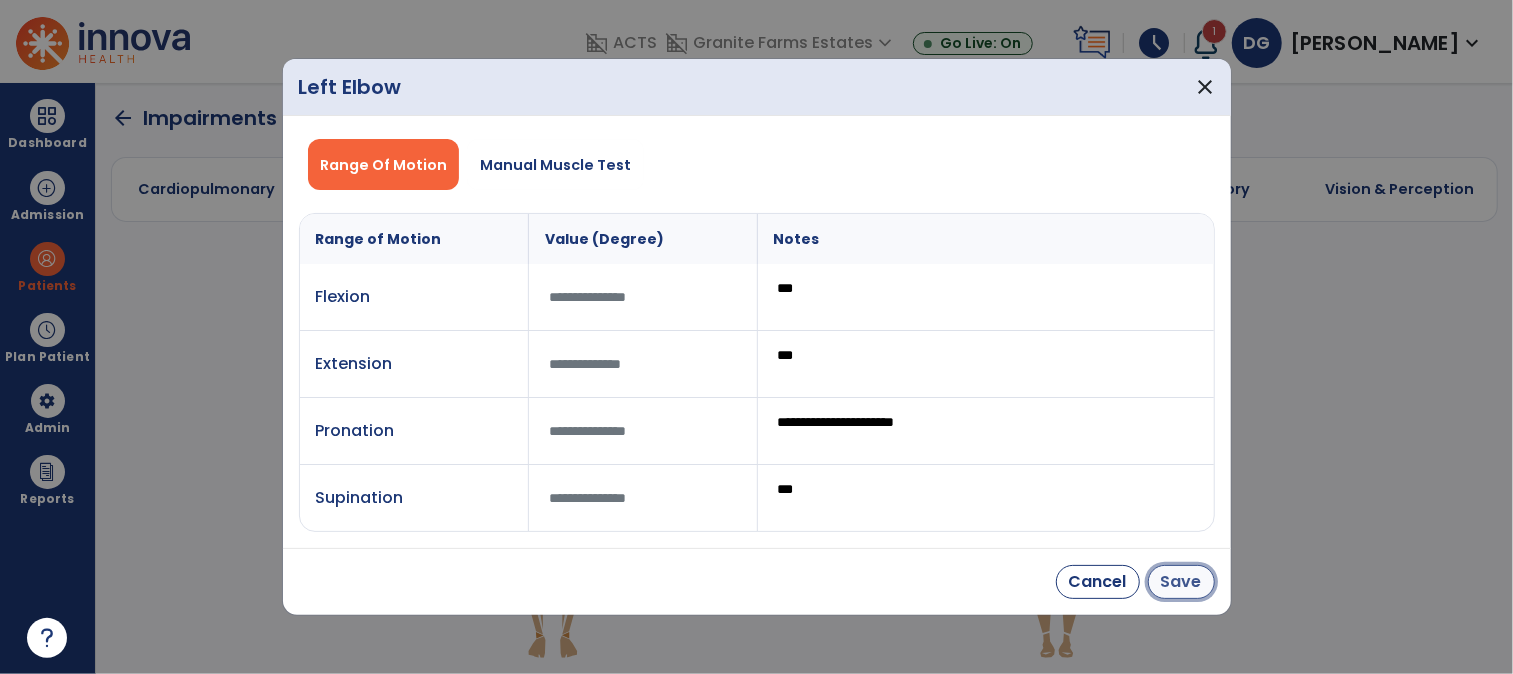 click on "Save" at bounding box center (1181, 582) 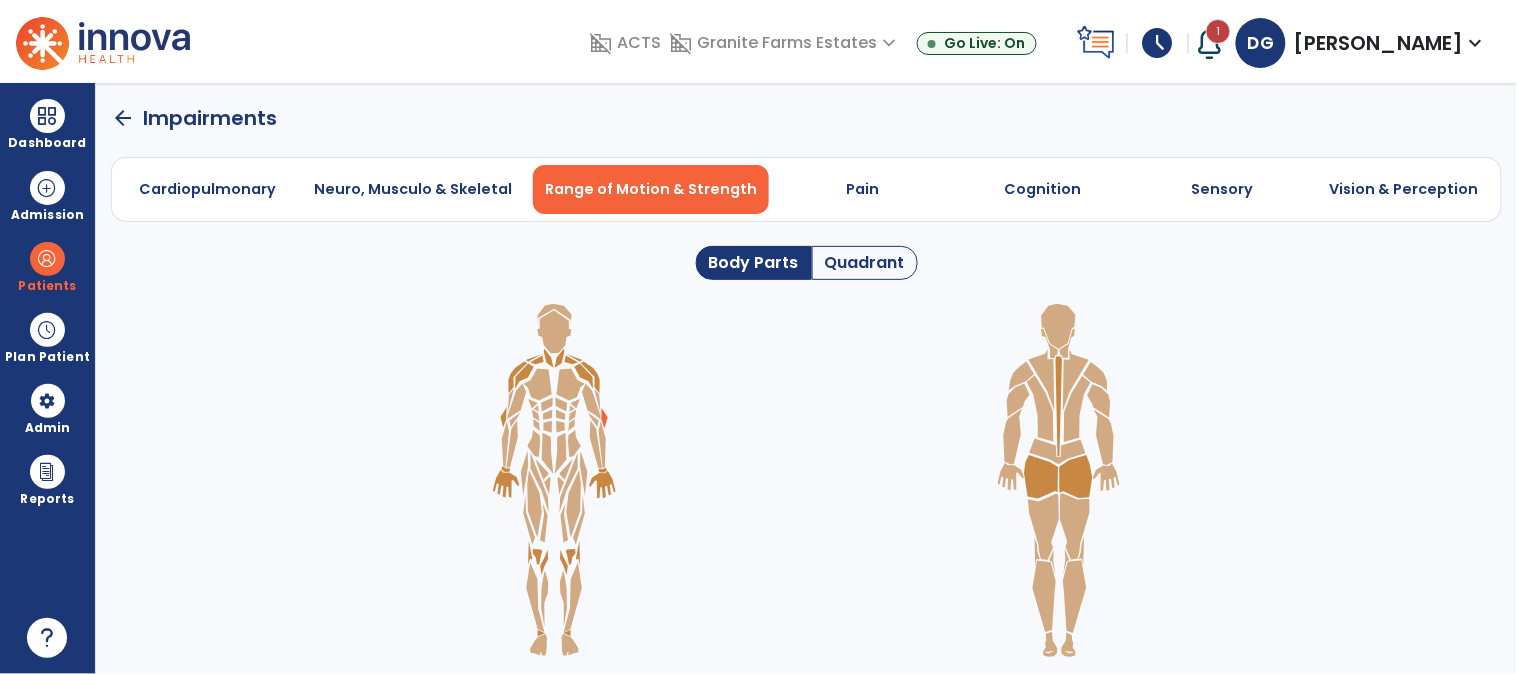 click 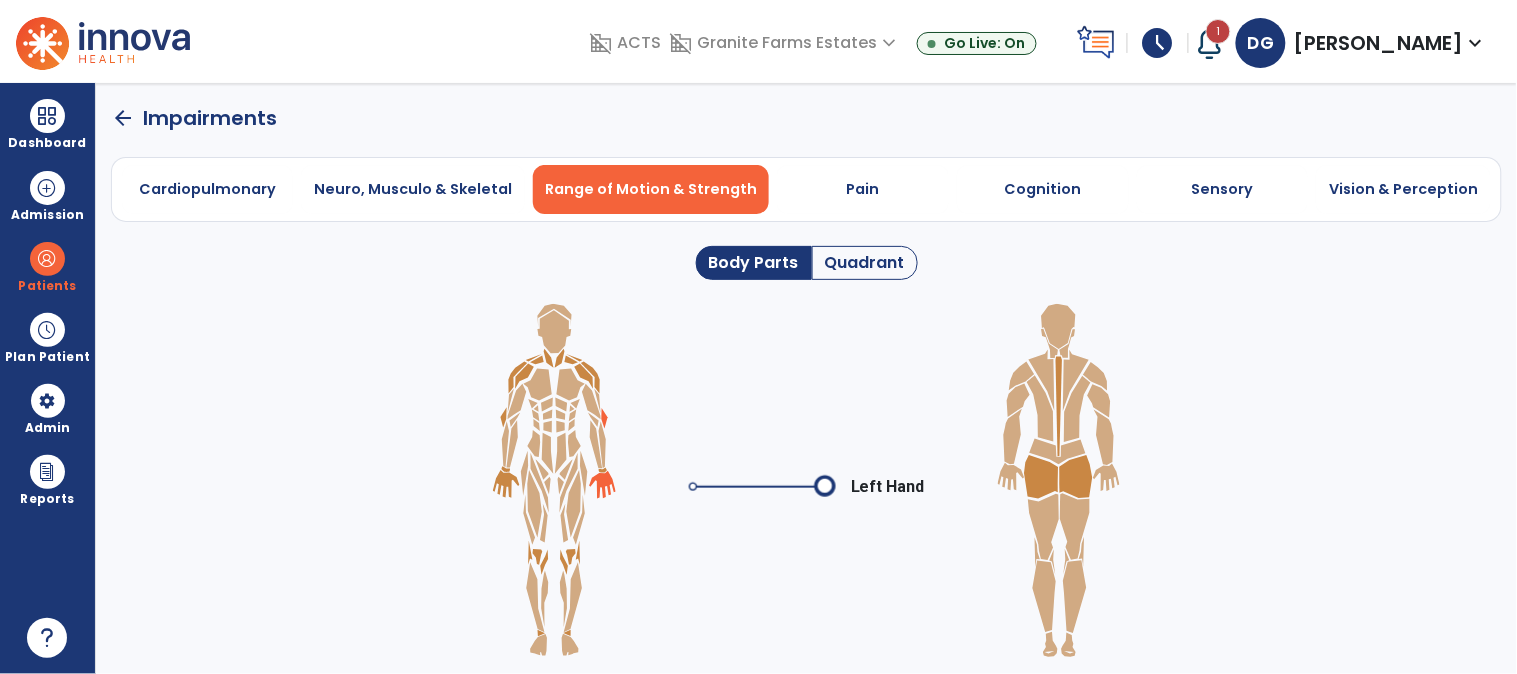 click 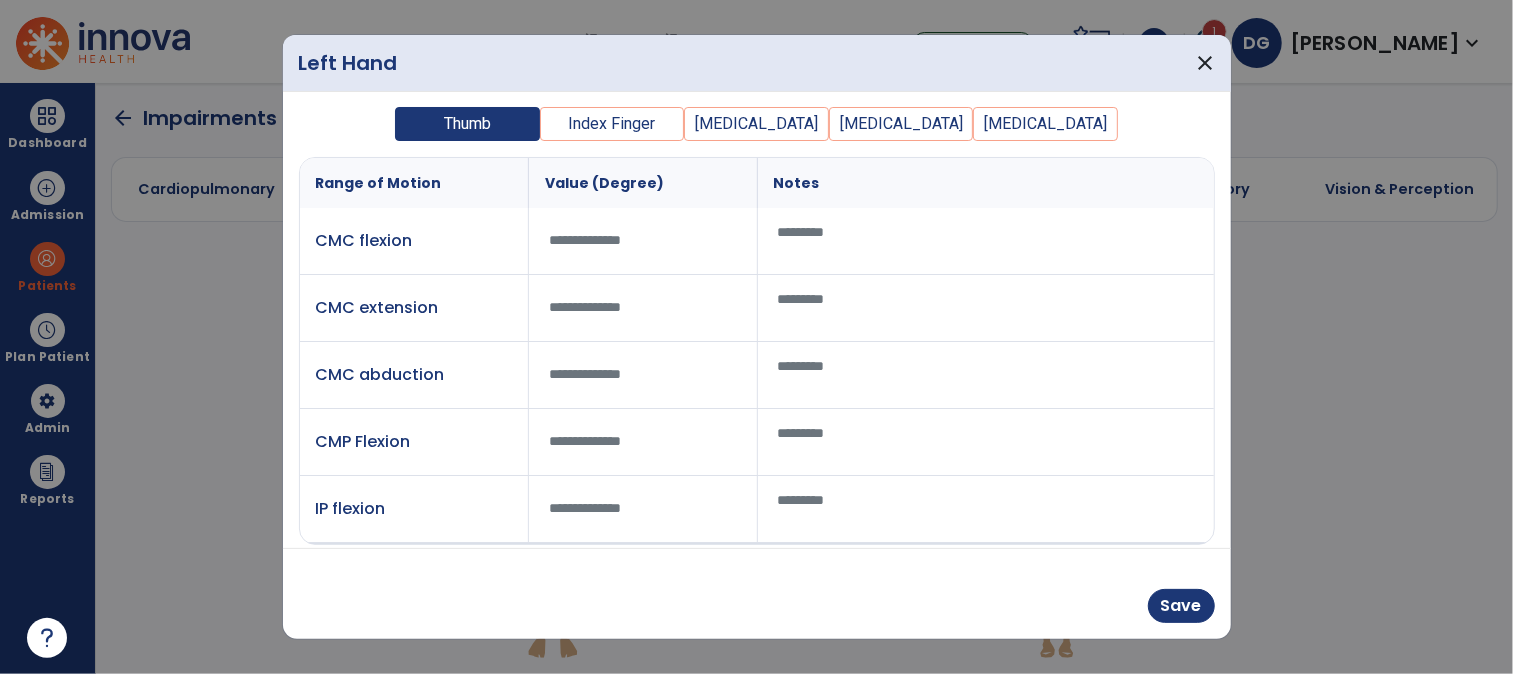 scroll, scrollTop: 0, scrollLeft: 0, axis: both 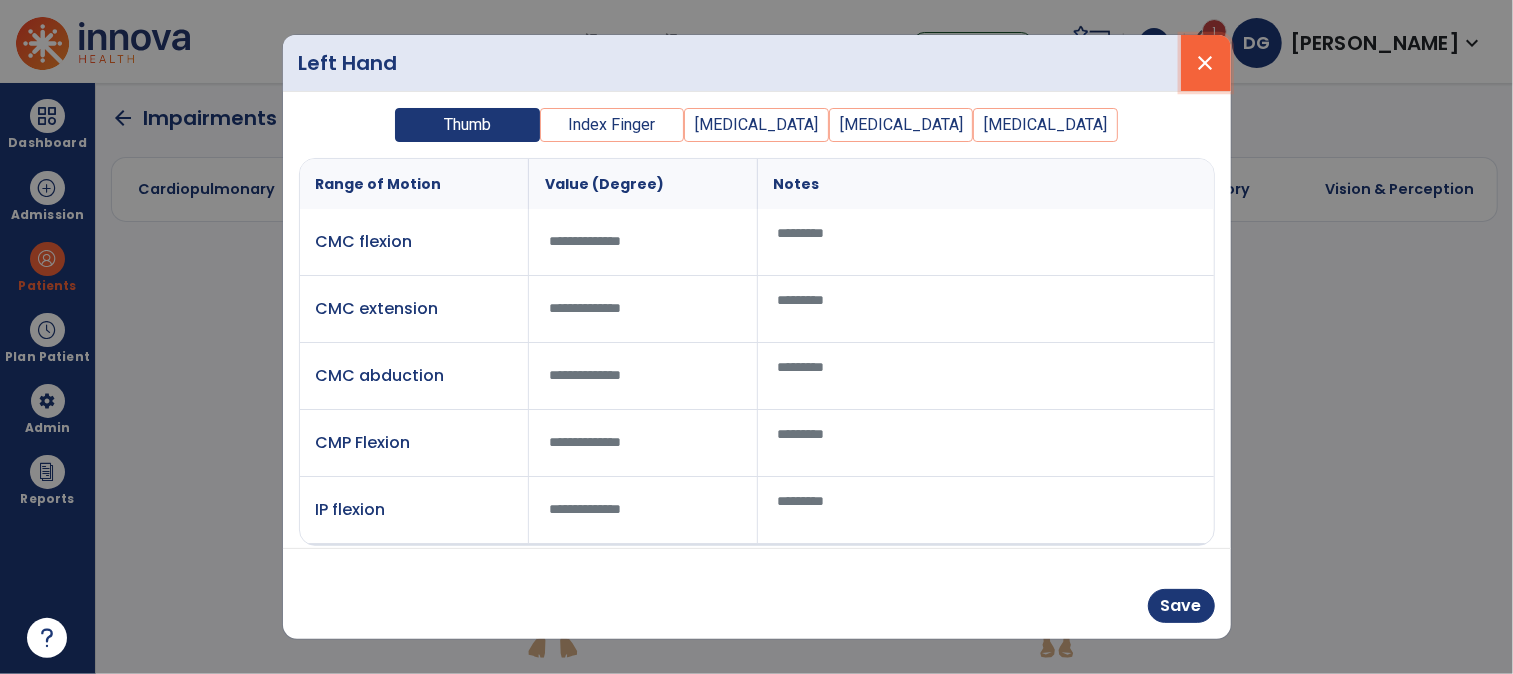 click on "close" at bounding box center [1206, 63] 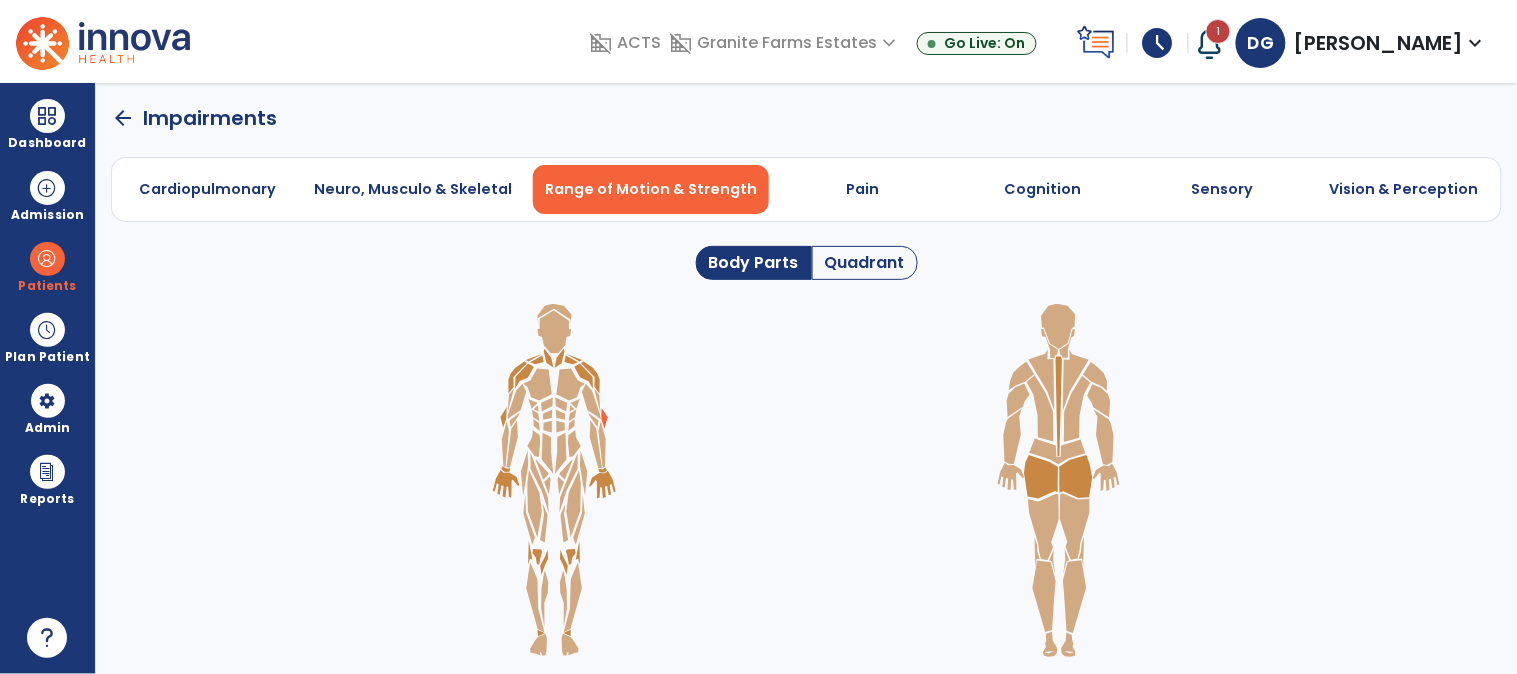 click 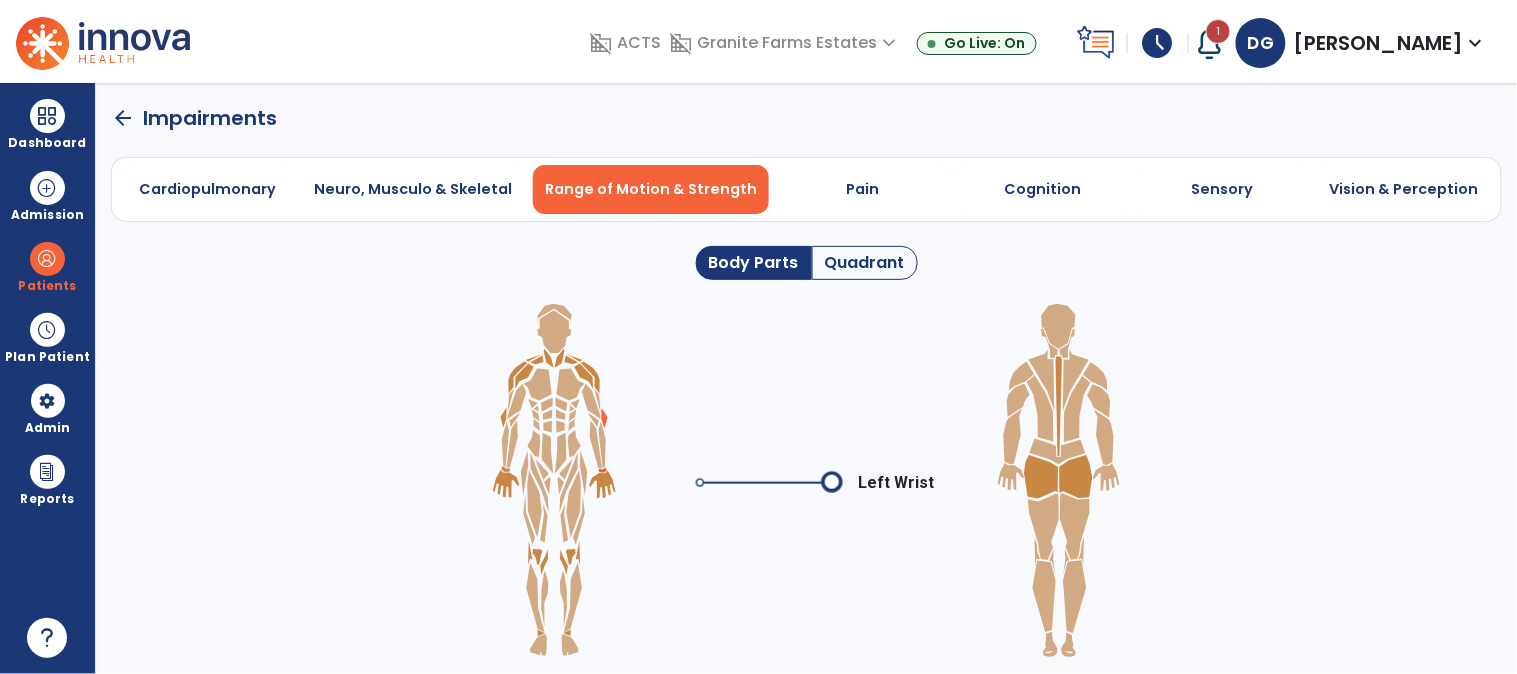 click 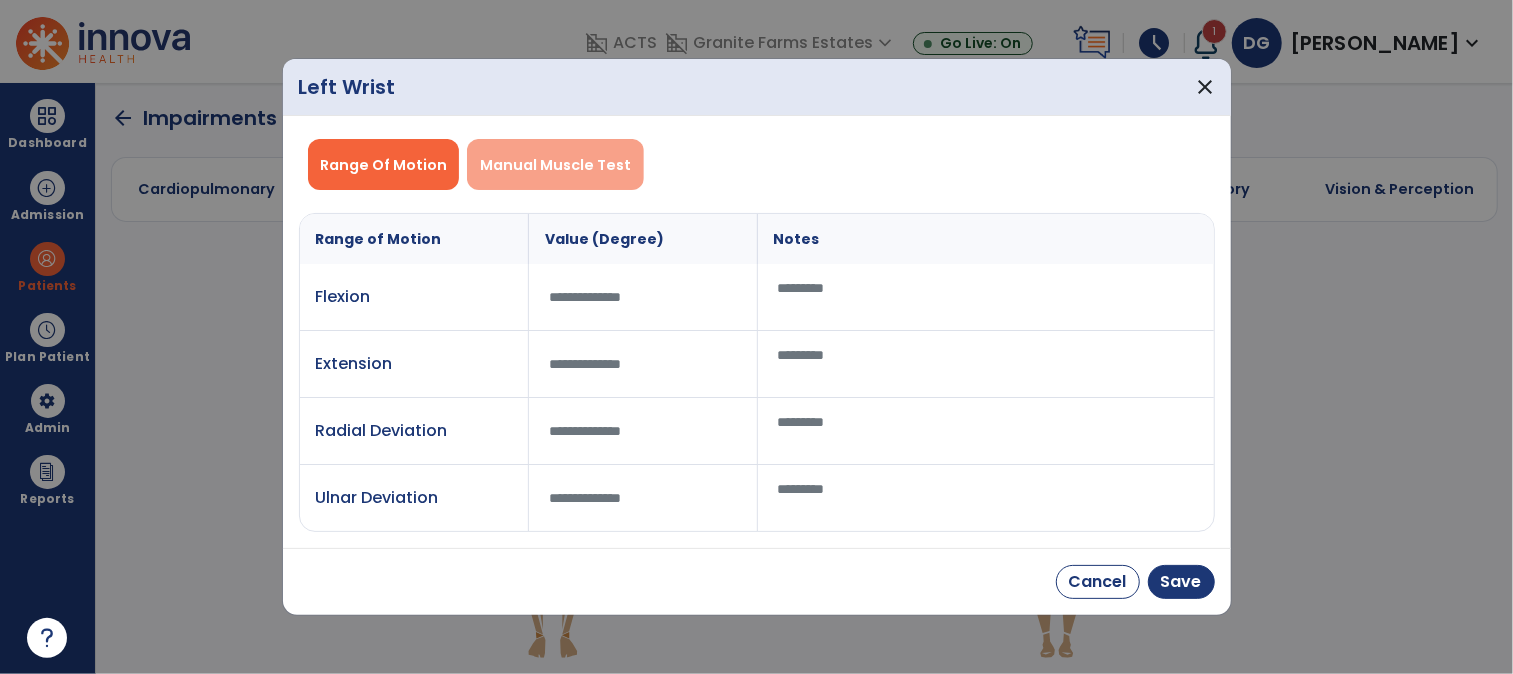 click on "Manual Muscle Test" at bounding box center [555, 165] 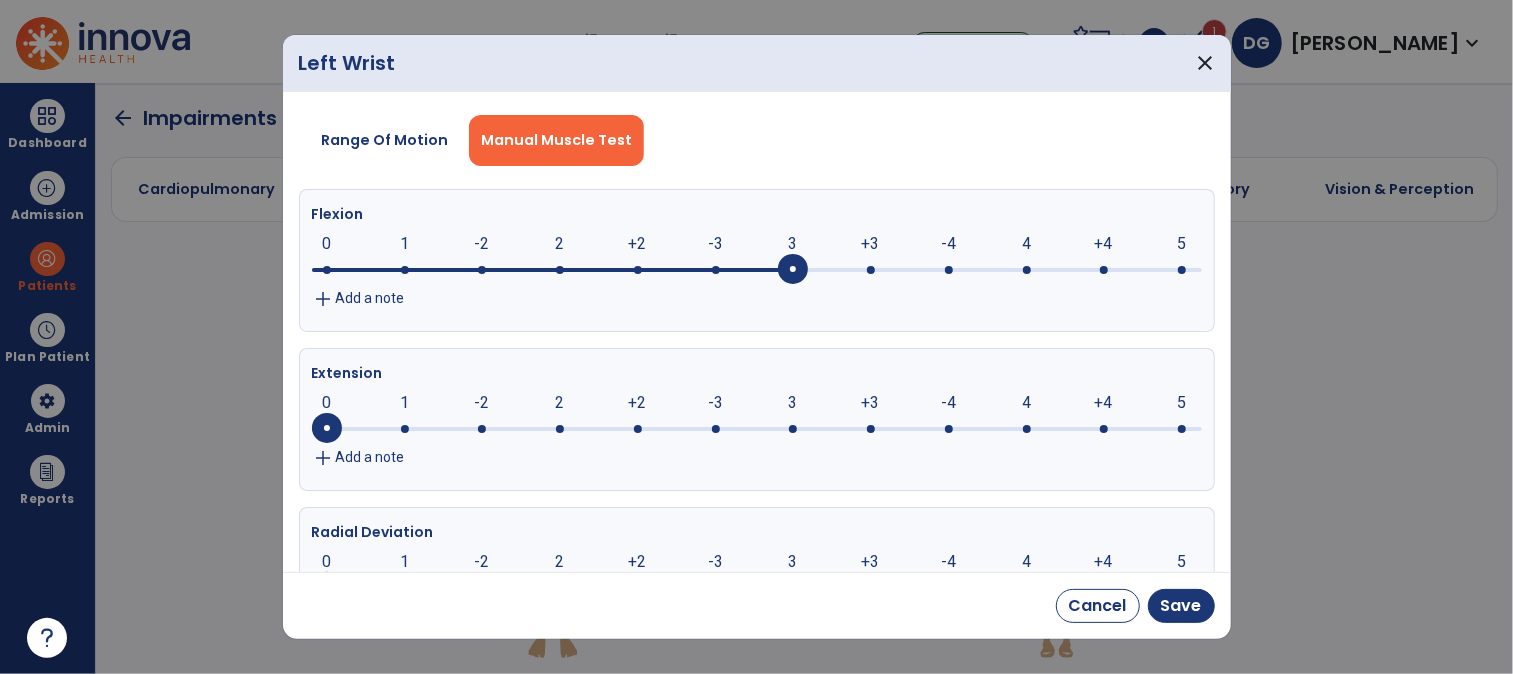 drag, startPoint x: 326, startPoint y: 272, endPoint x: 775, endPoint y: 260, distance: 449.16034 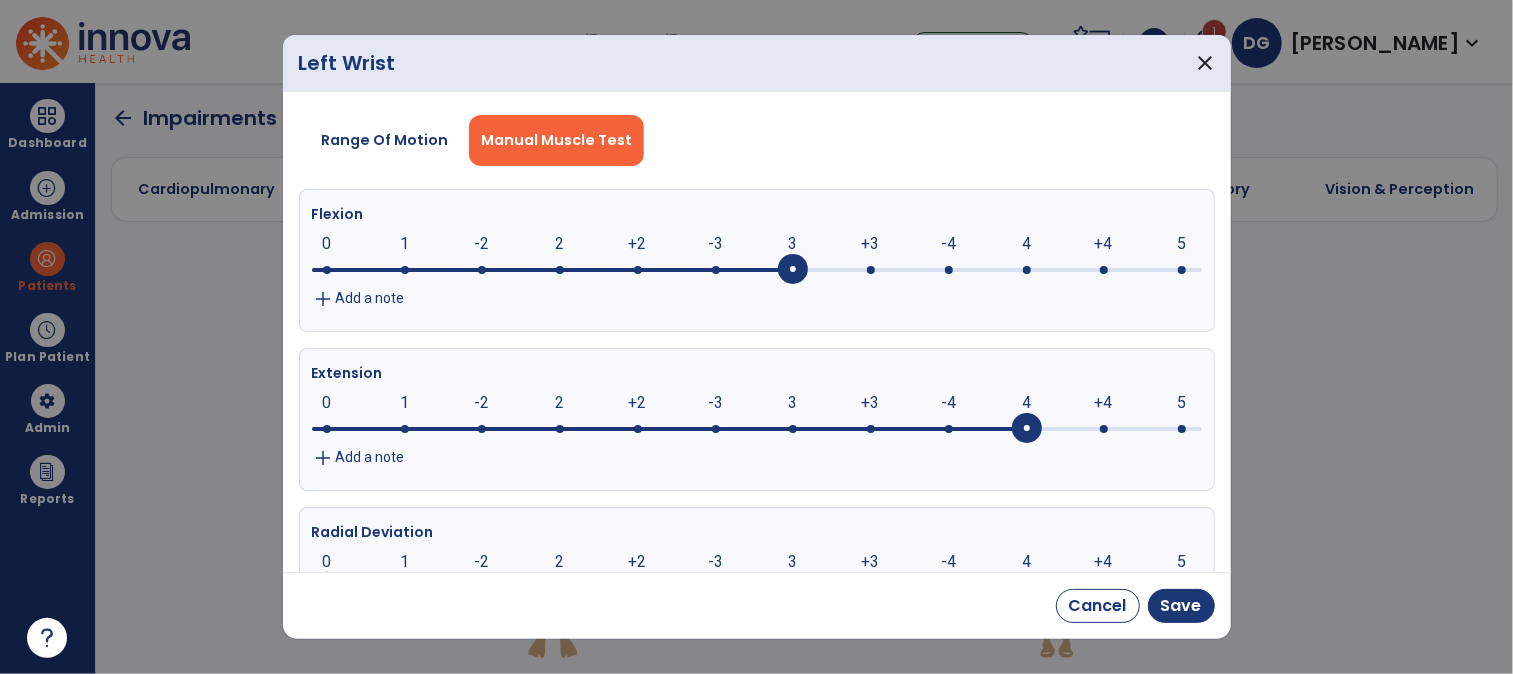 drag, startPoint x: 323, startPoint y: 424, endPoint x: 1032, endPoint y: 460, distance: 709.9134 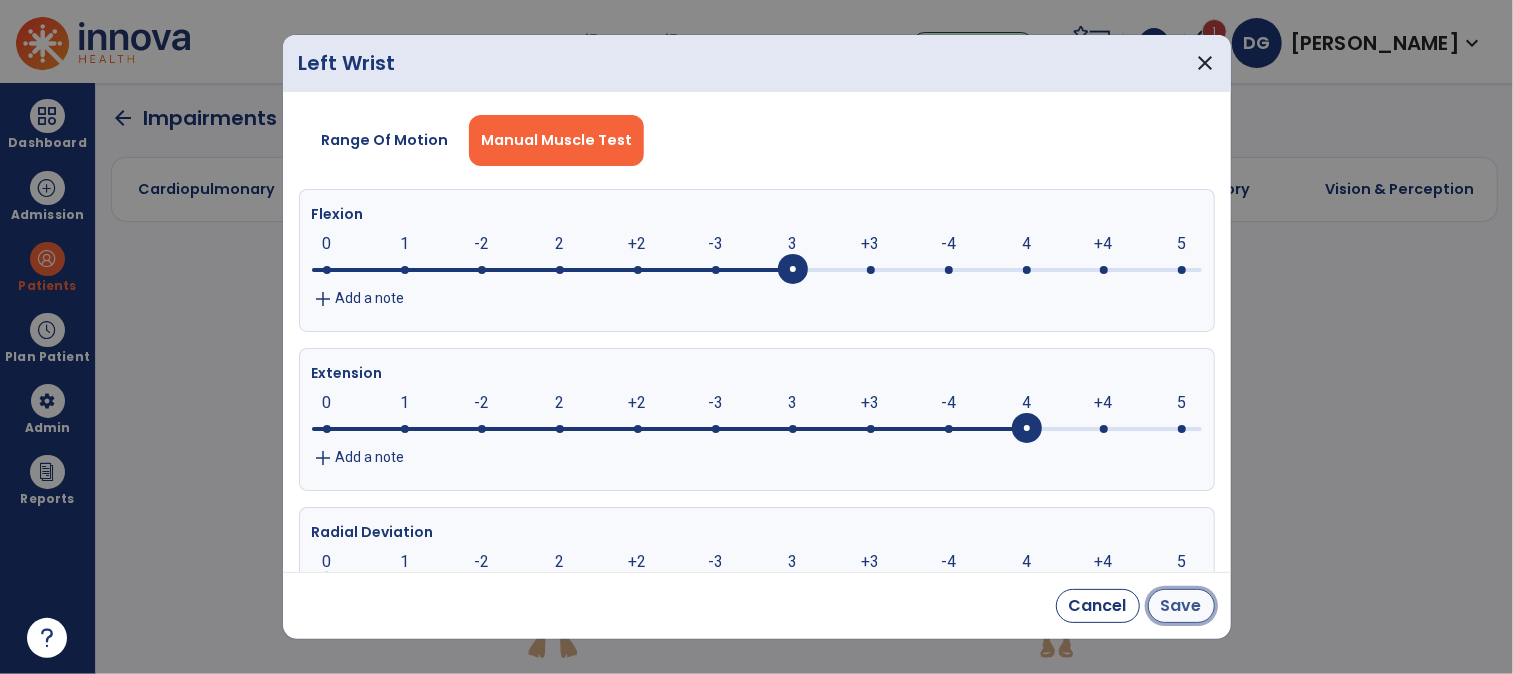 click on "Save" at bounding box center (1181, 606) 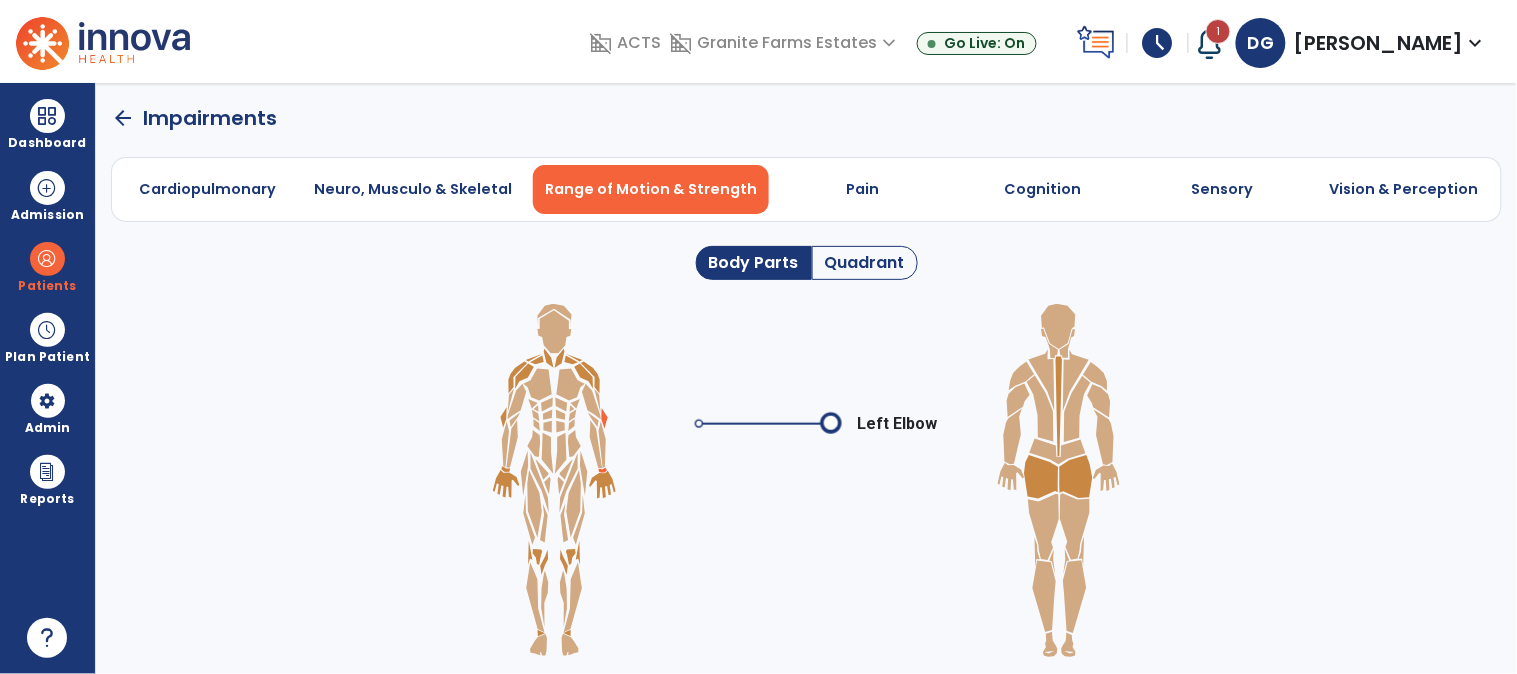 click 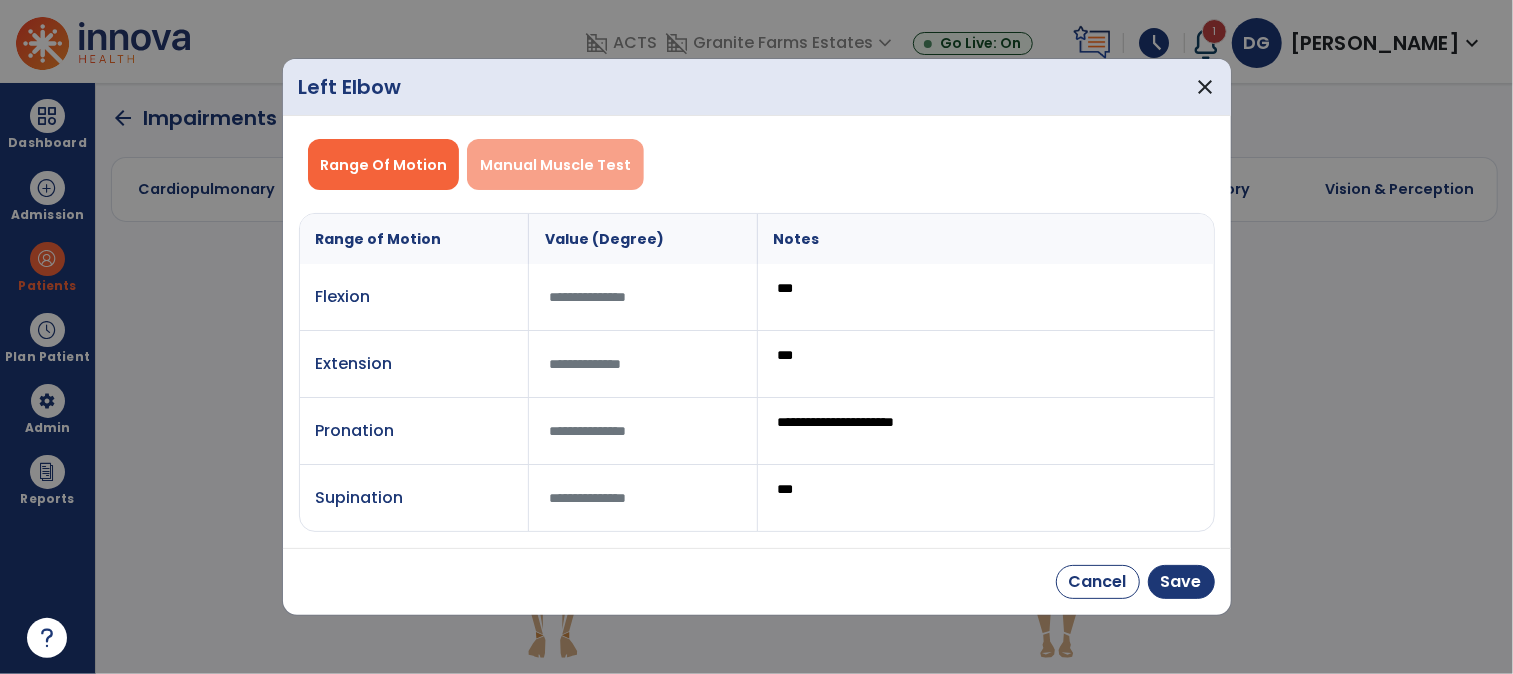 click on "Manual Muscle Test" at bounding box center [555, 165] 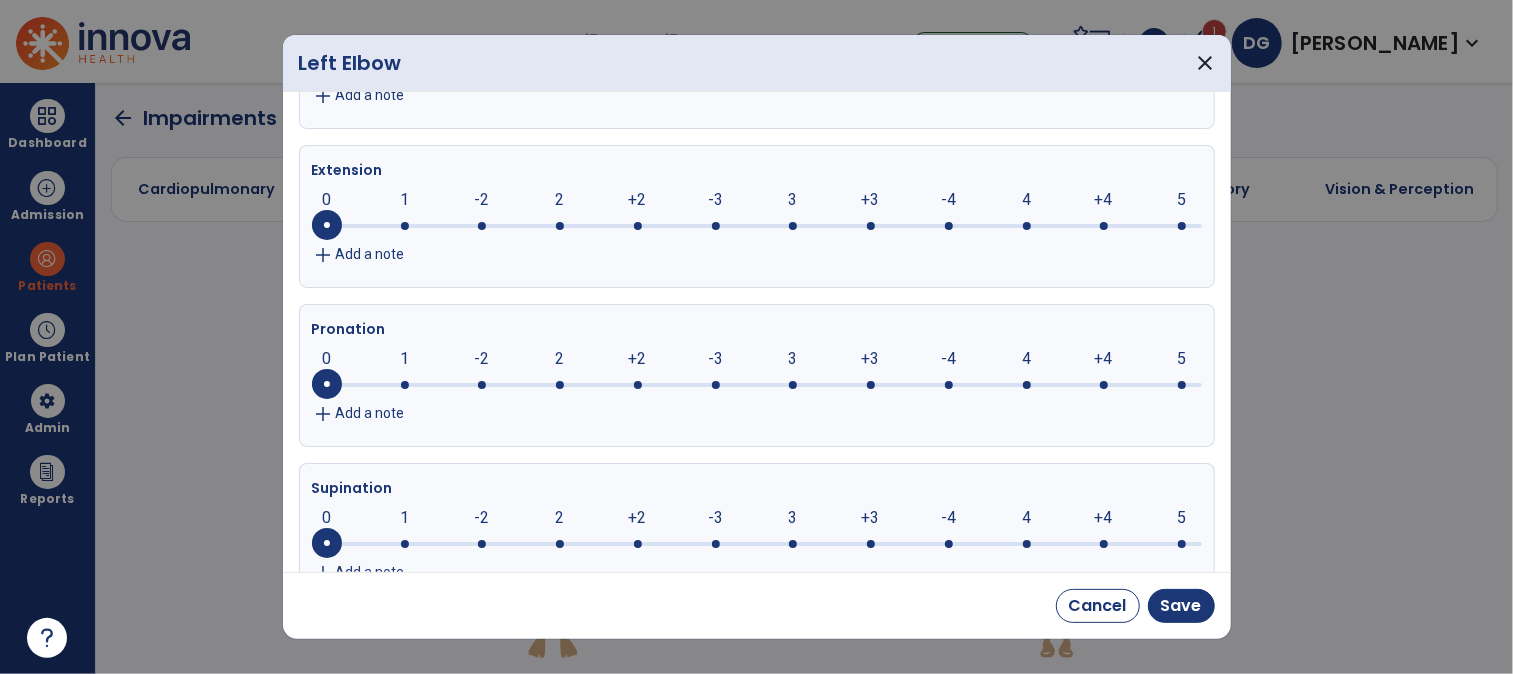 scroll, scrollTop: 258, scrollLeft: 0, axis: vertical 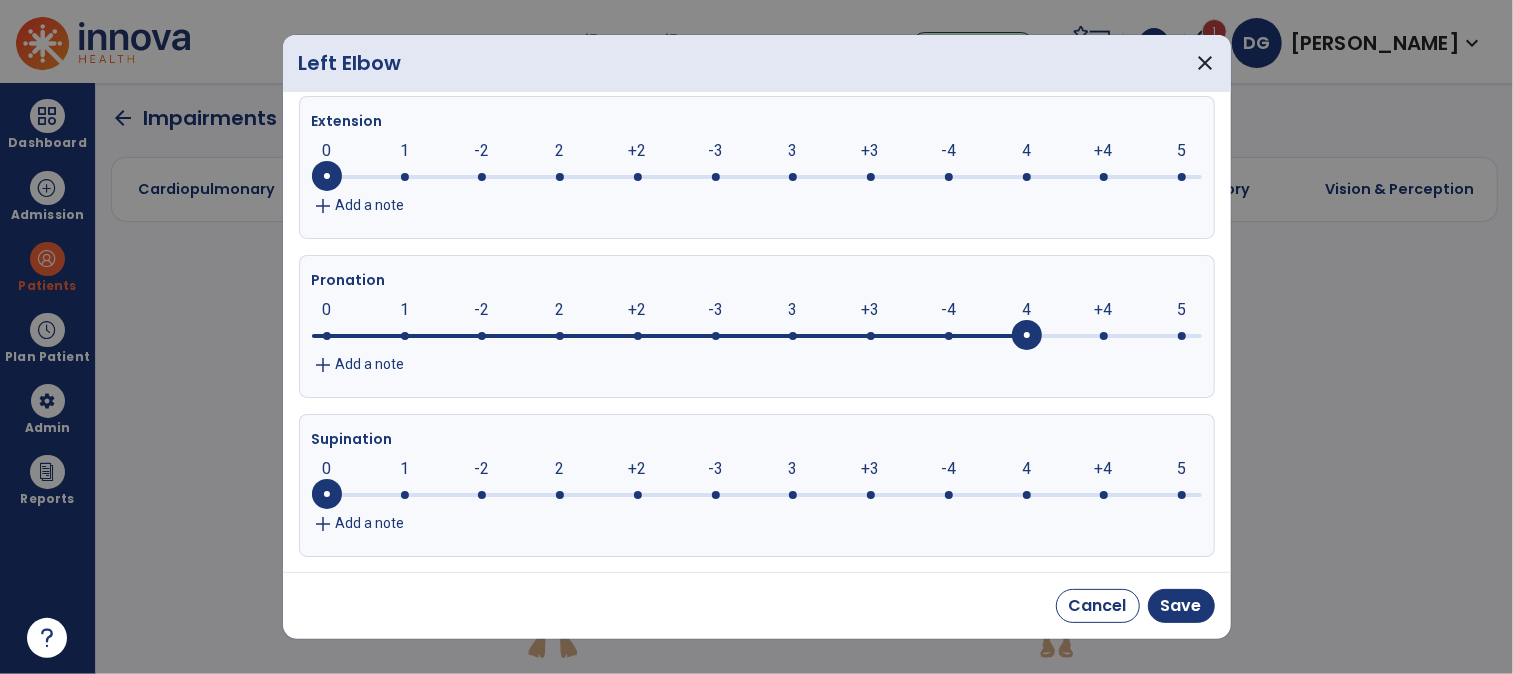 click 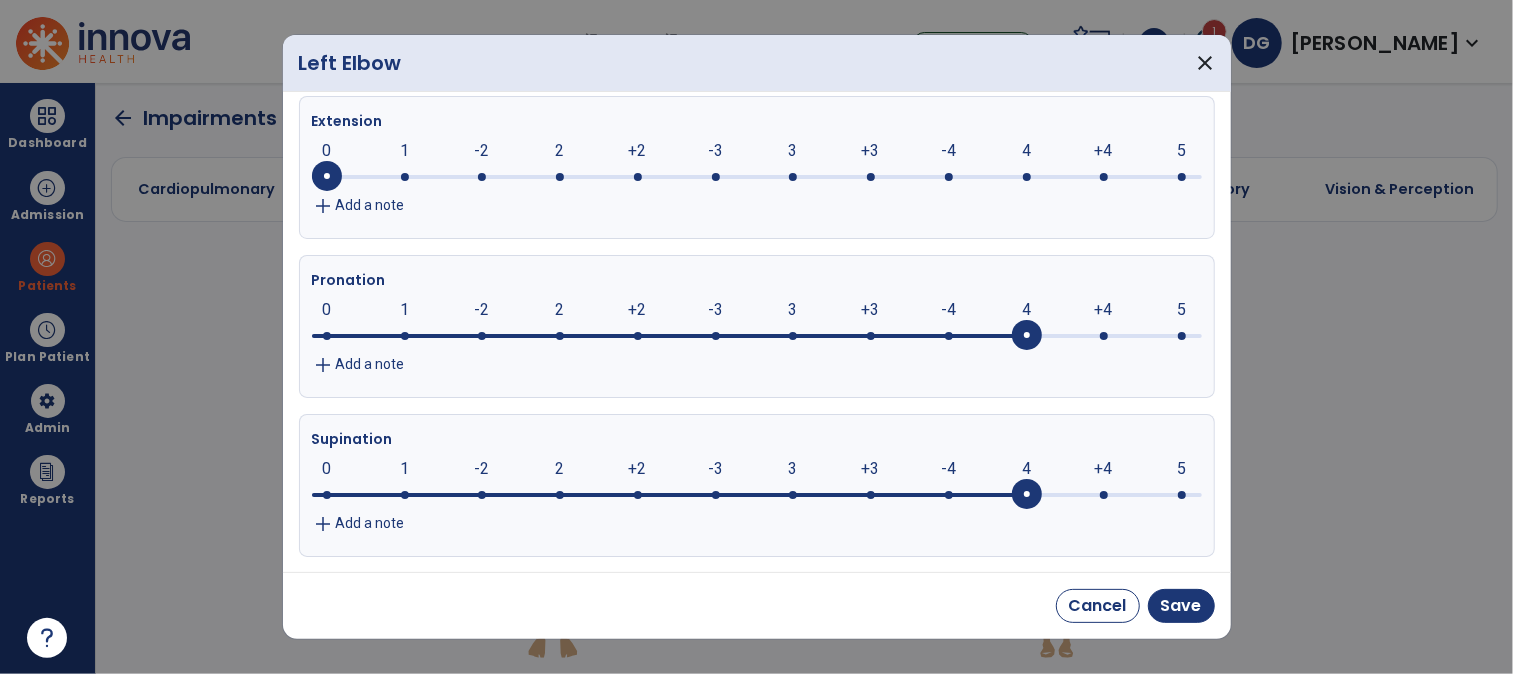 click 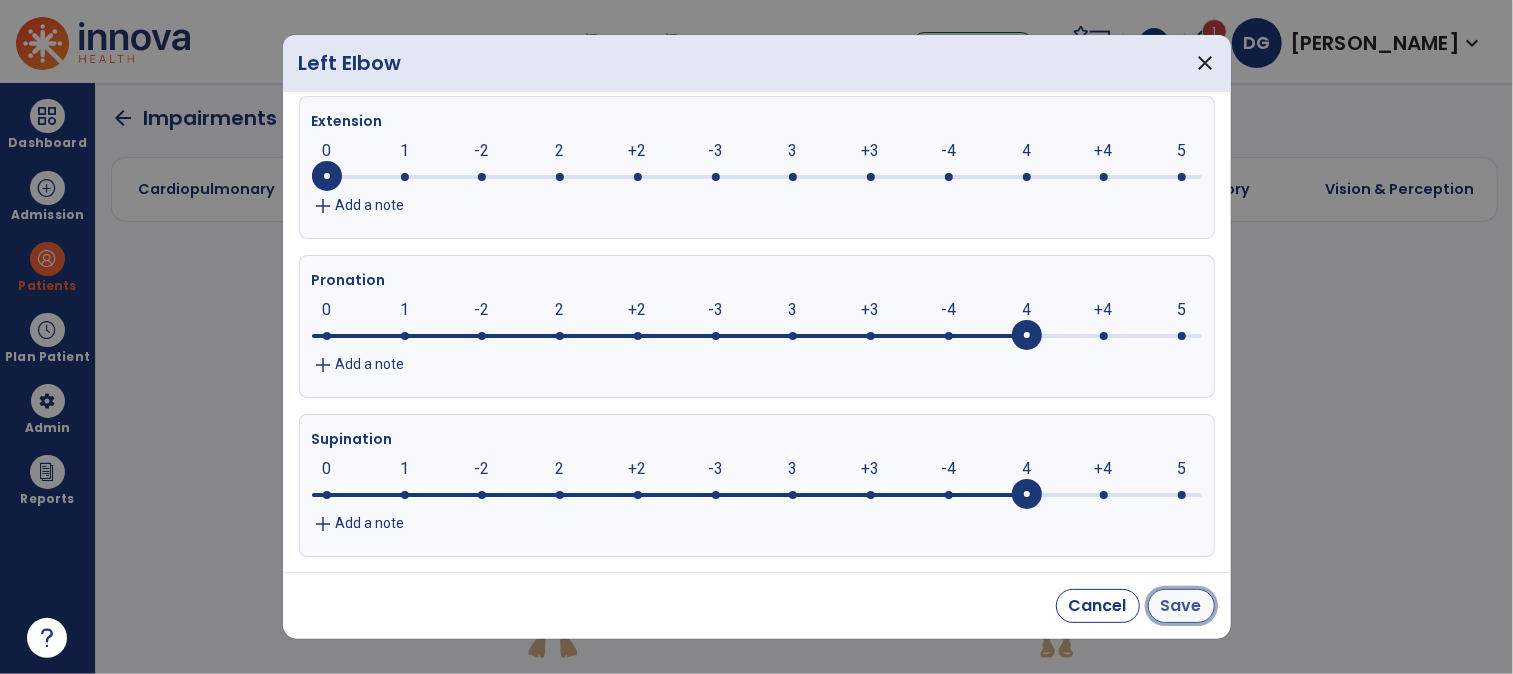 click on "Save" at bounding box center (1181, 606) 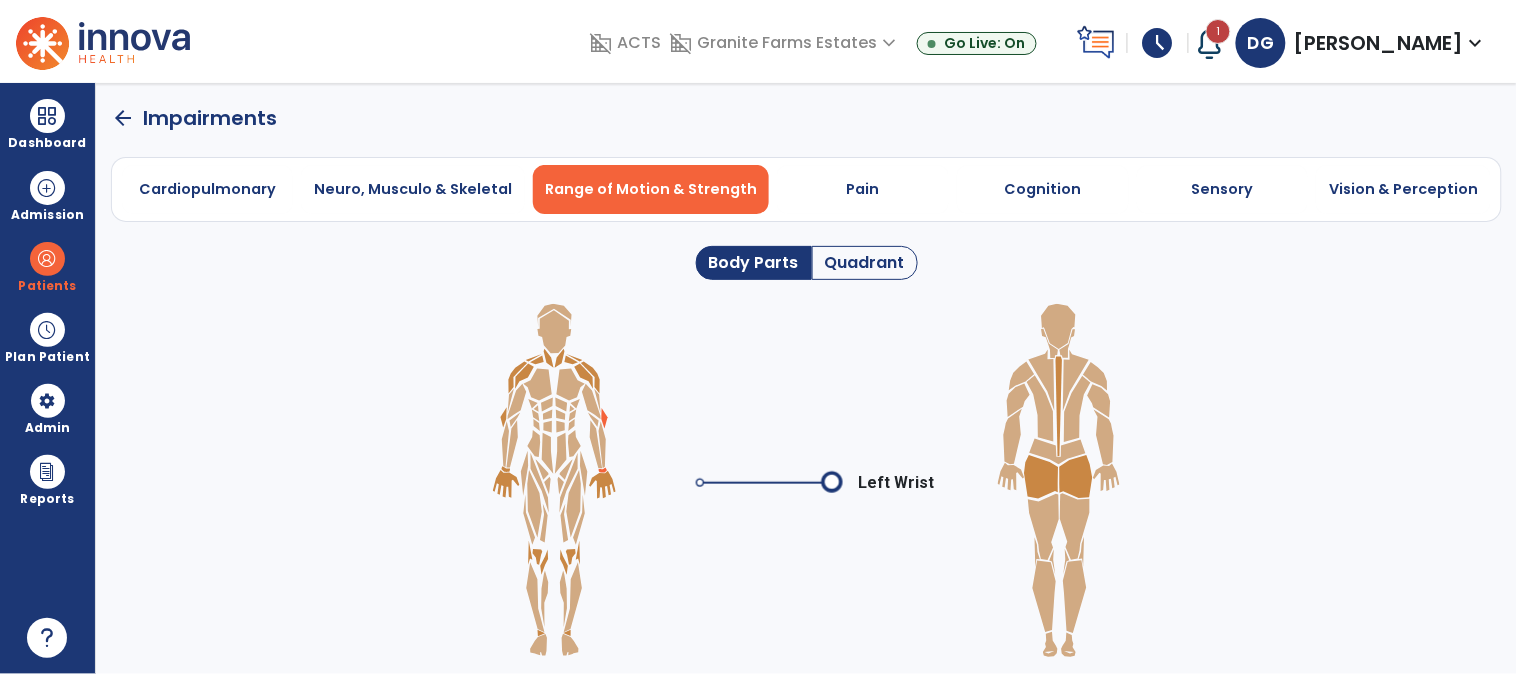 click 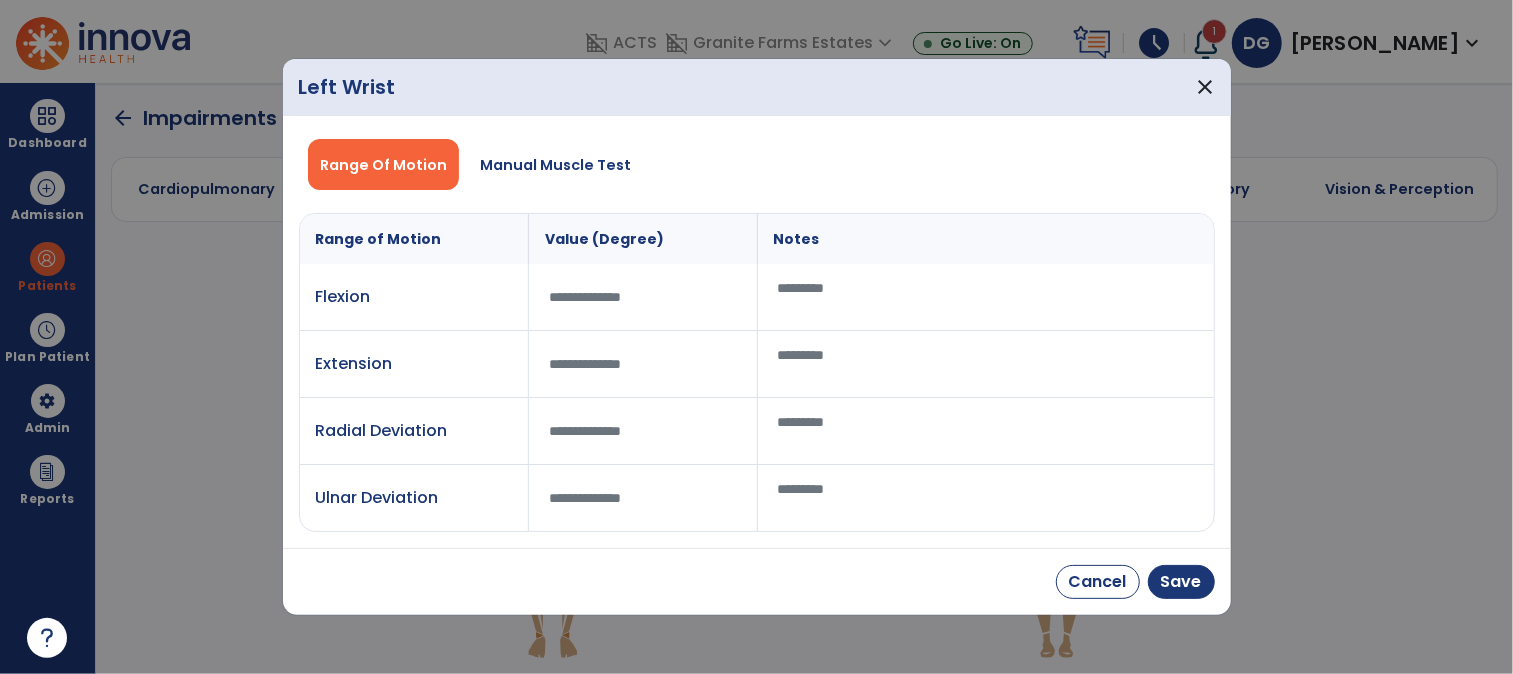 click at bounding box center (986, 297) 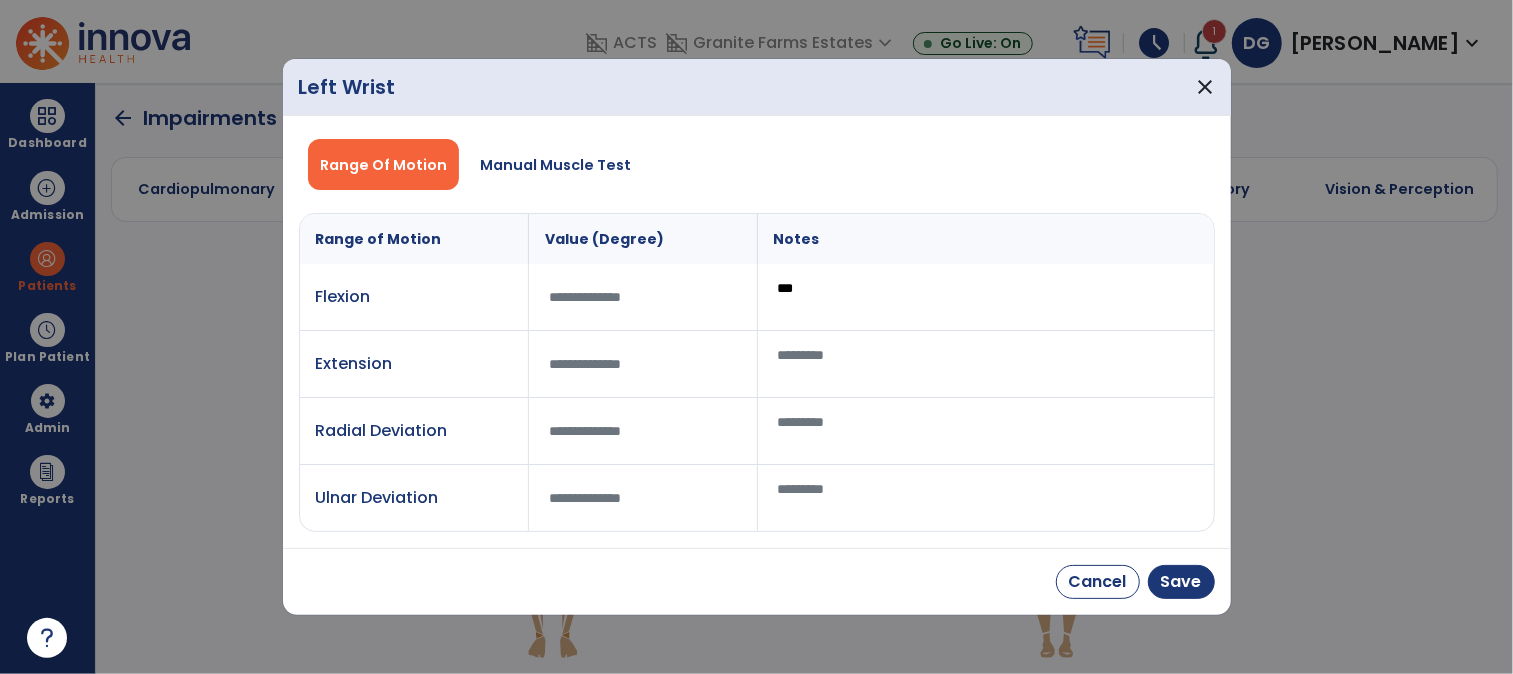 type on "***" 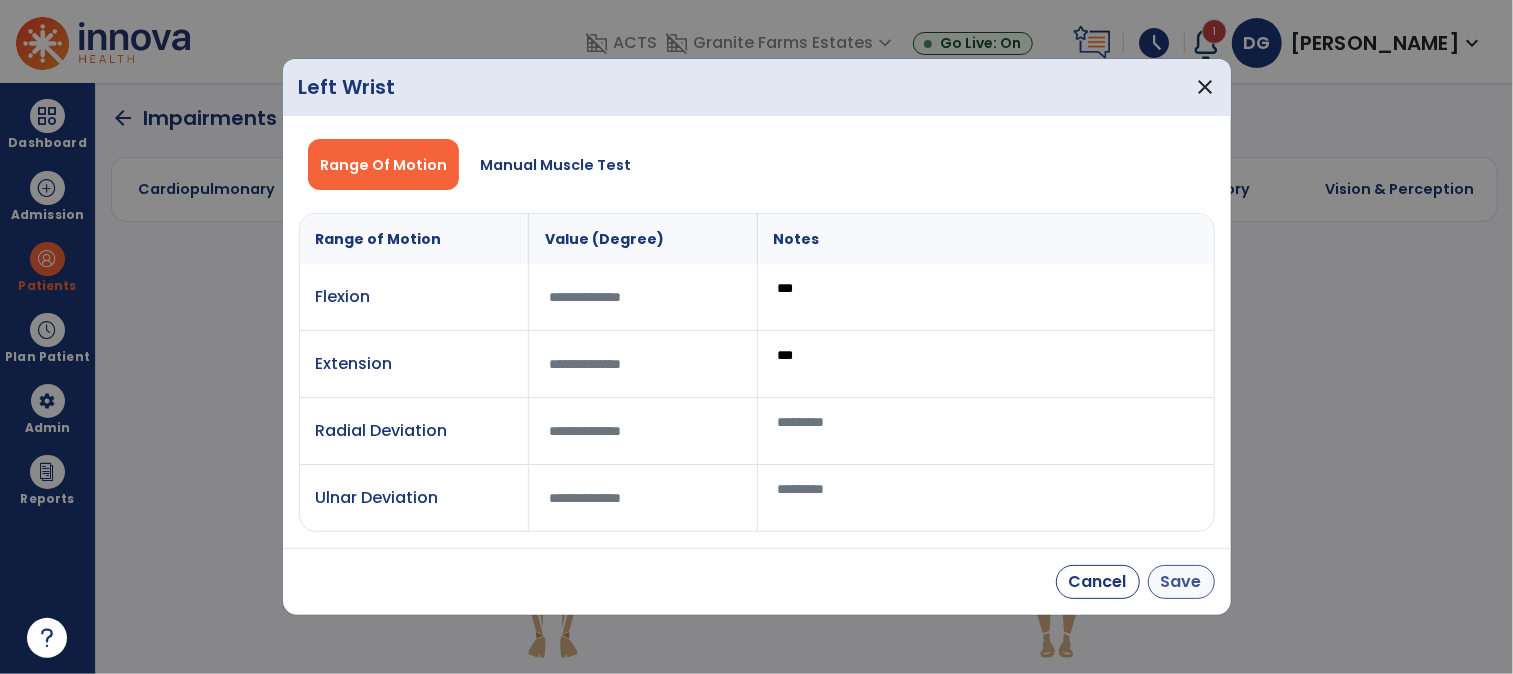type on "***" 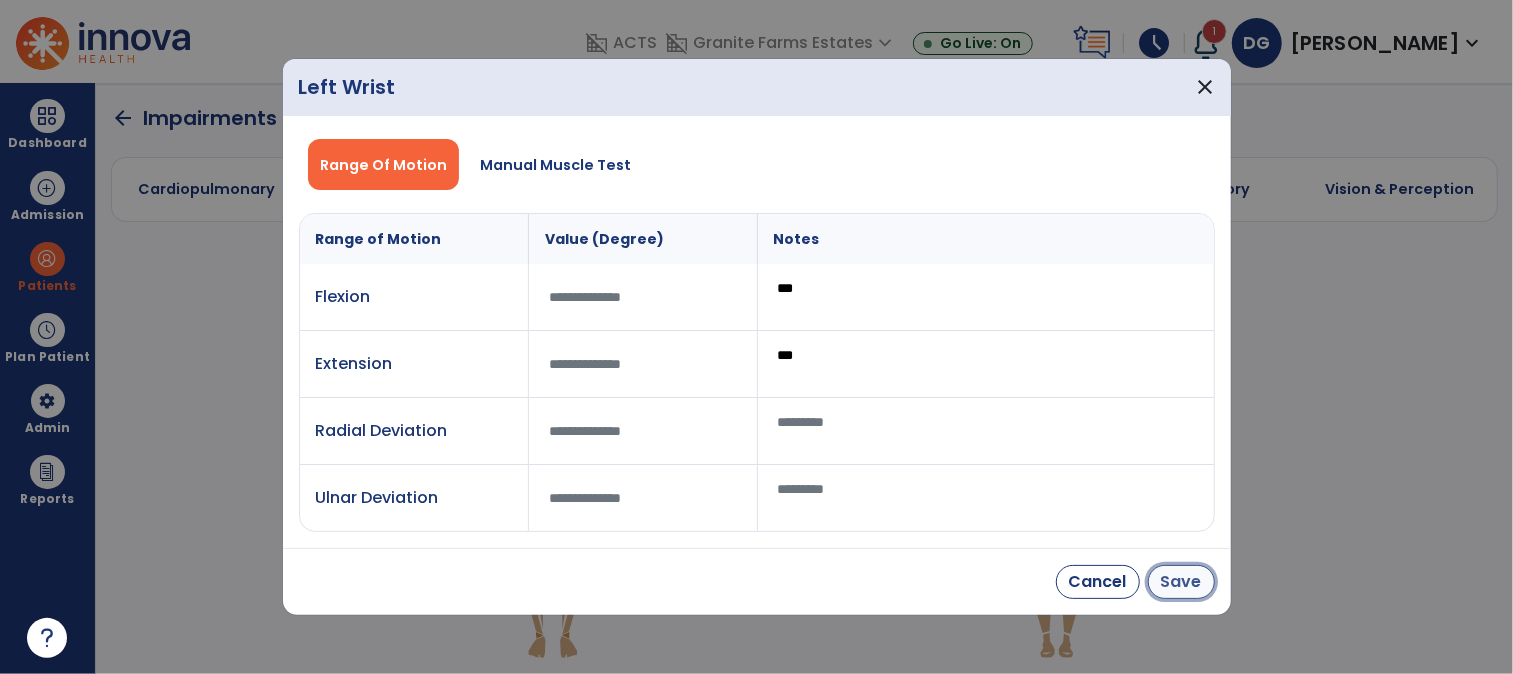 click on "Save" at bounding box center (1181, 582) 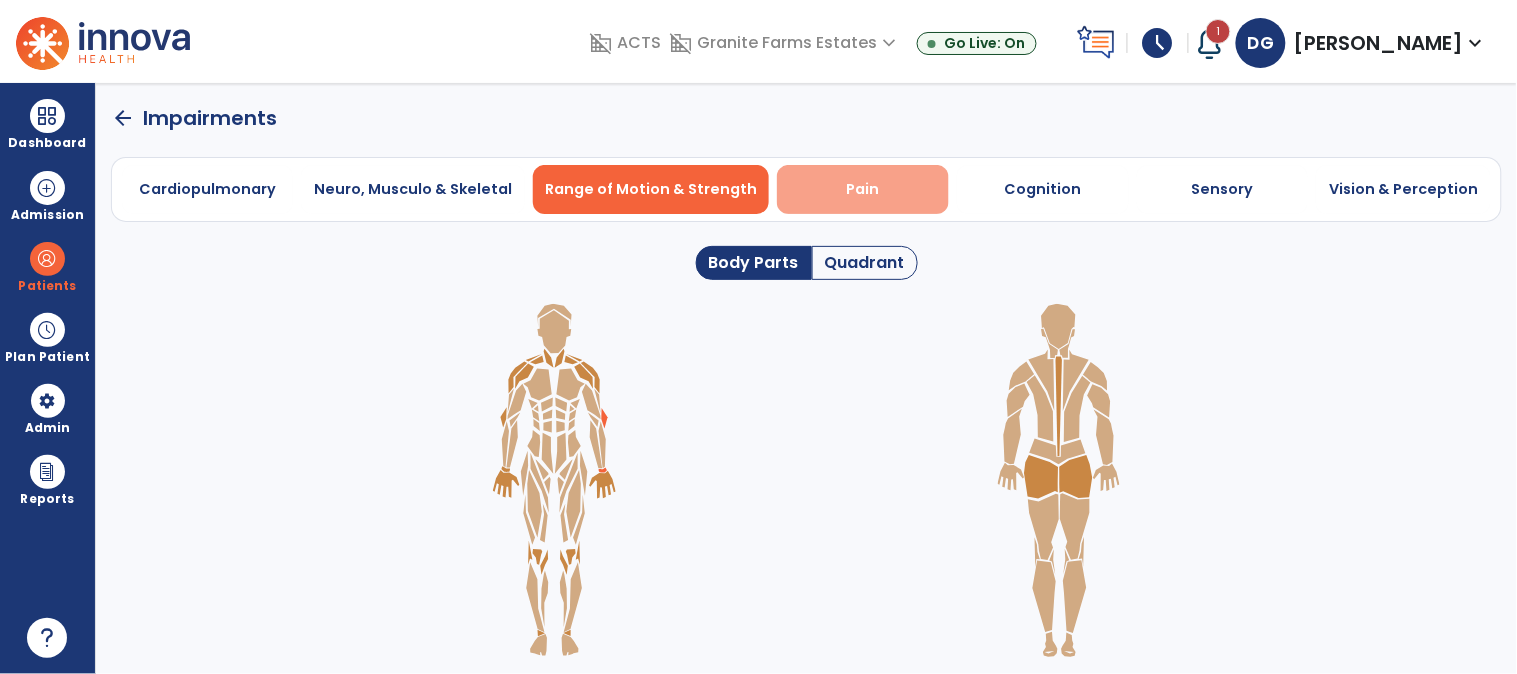 click on "Pain" at bounding box center [863, 189] 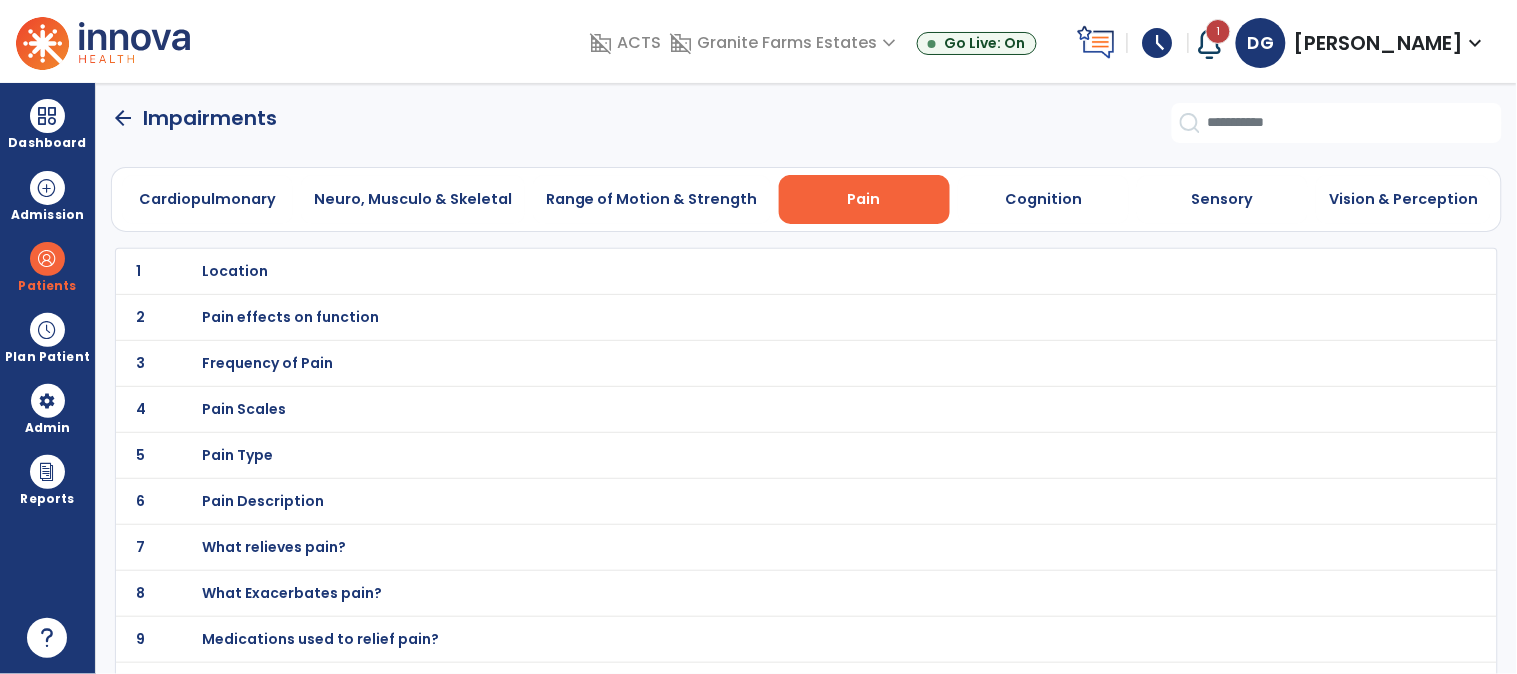 click on "Location" at bounding box center (762, 271) 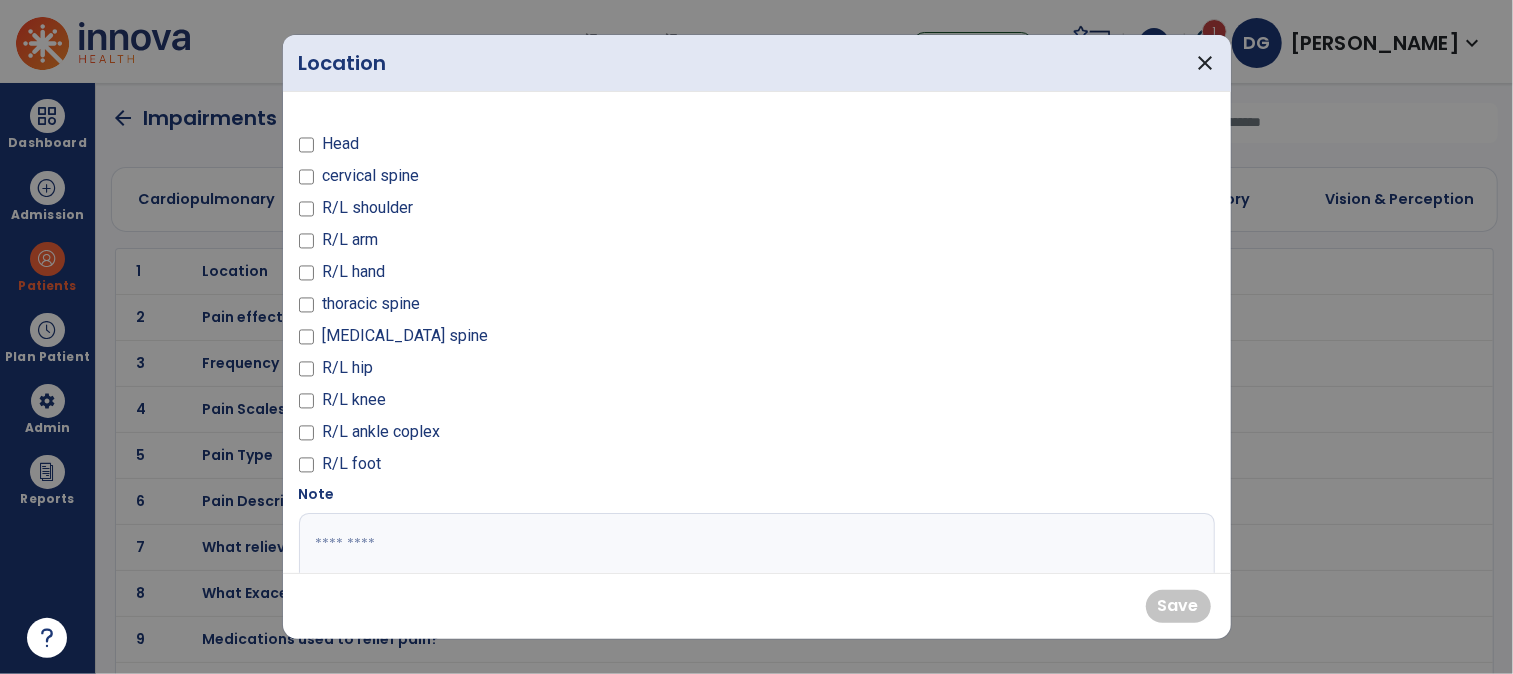 click at bounding box center [754, 588] 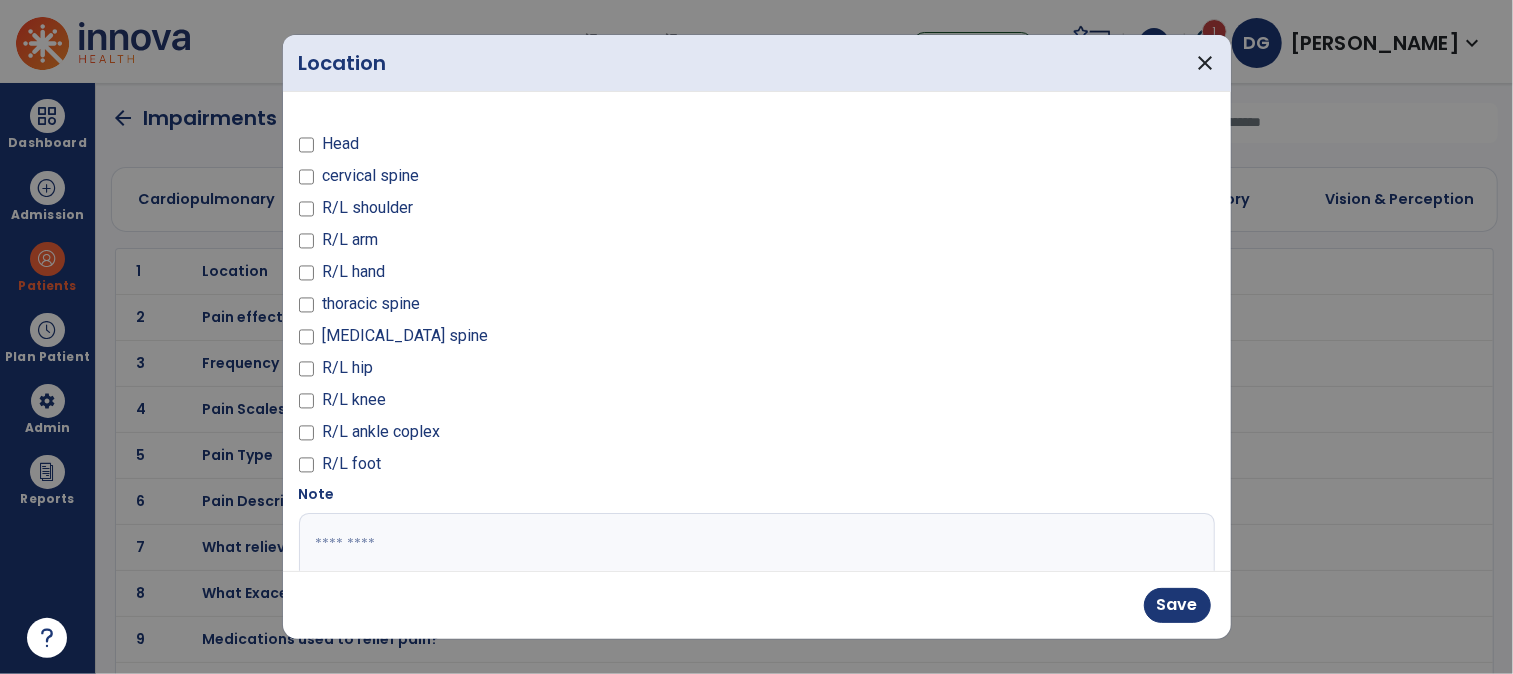click at bounding box center (754, 588) 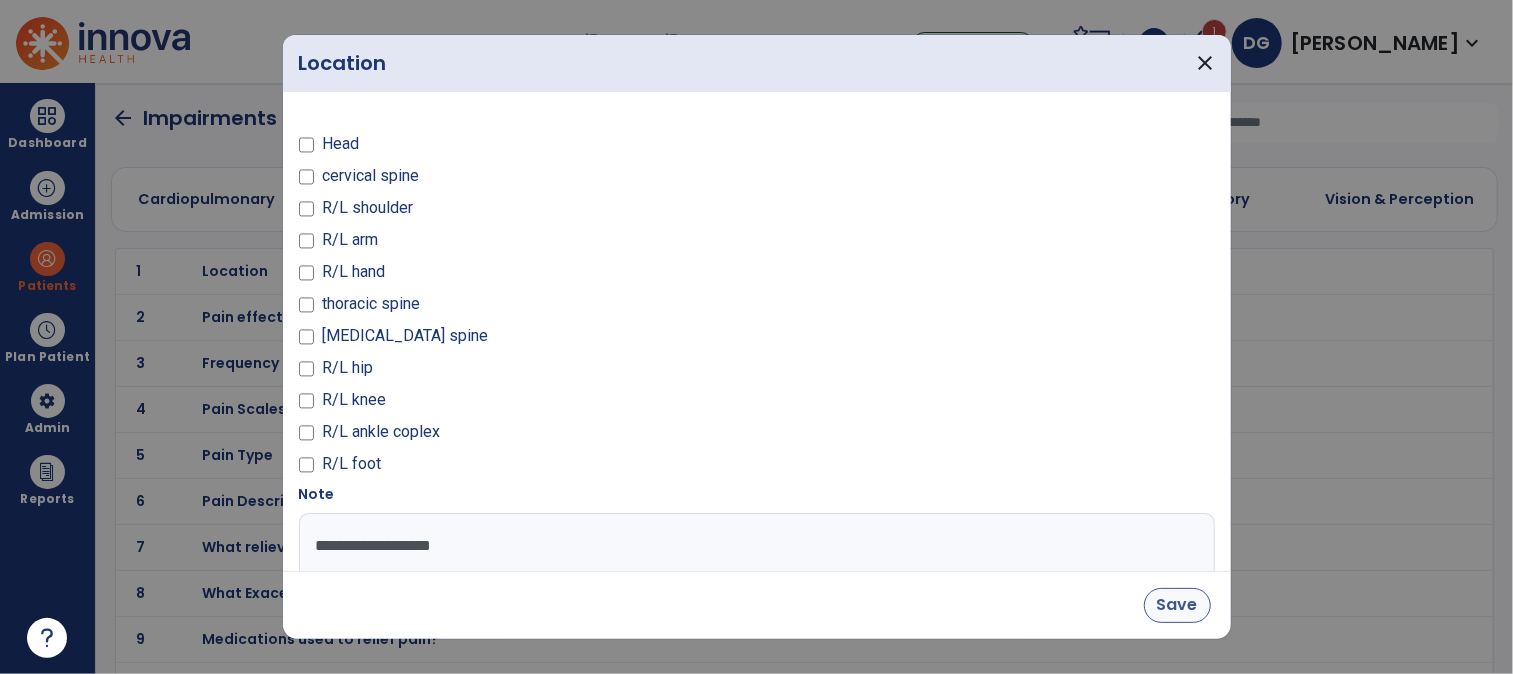 type on "**********" 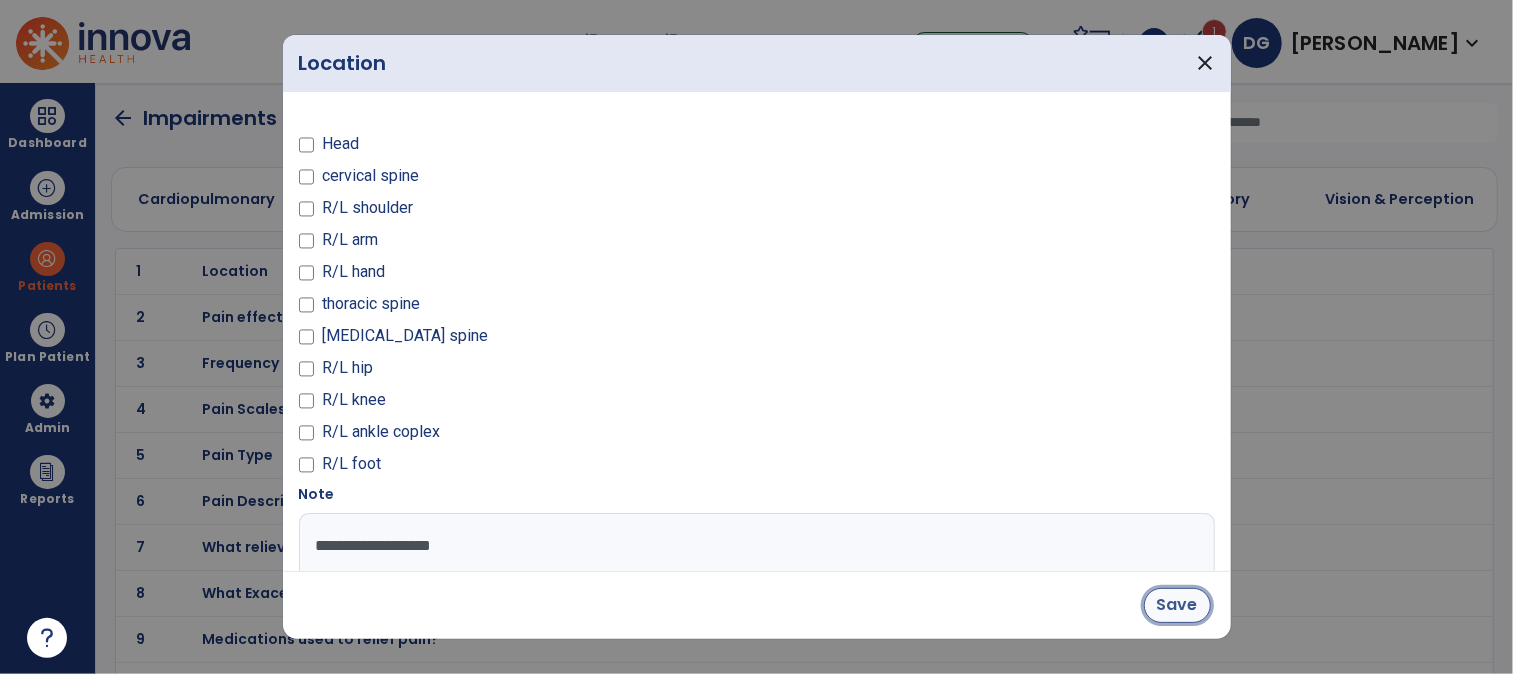 click on "Save" at bounding box center (1177, 605) 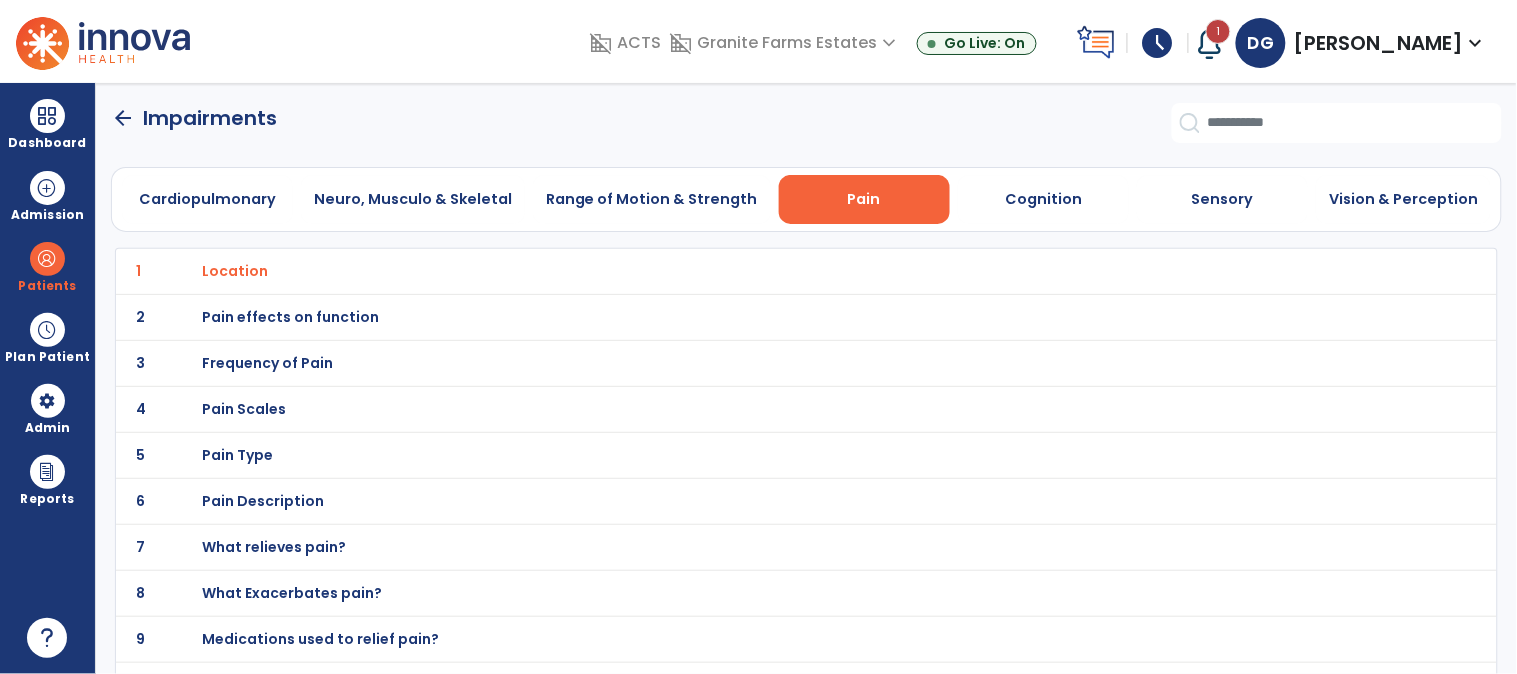 click on "Pain effects on function" at bounding box center [235, 271] 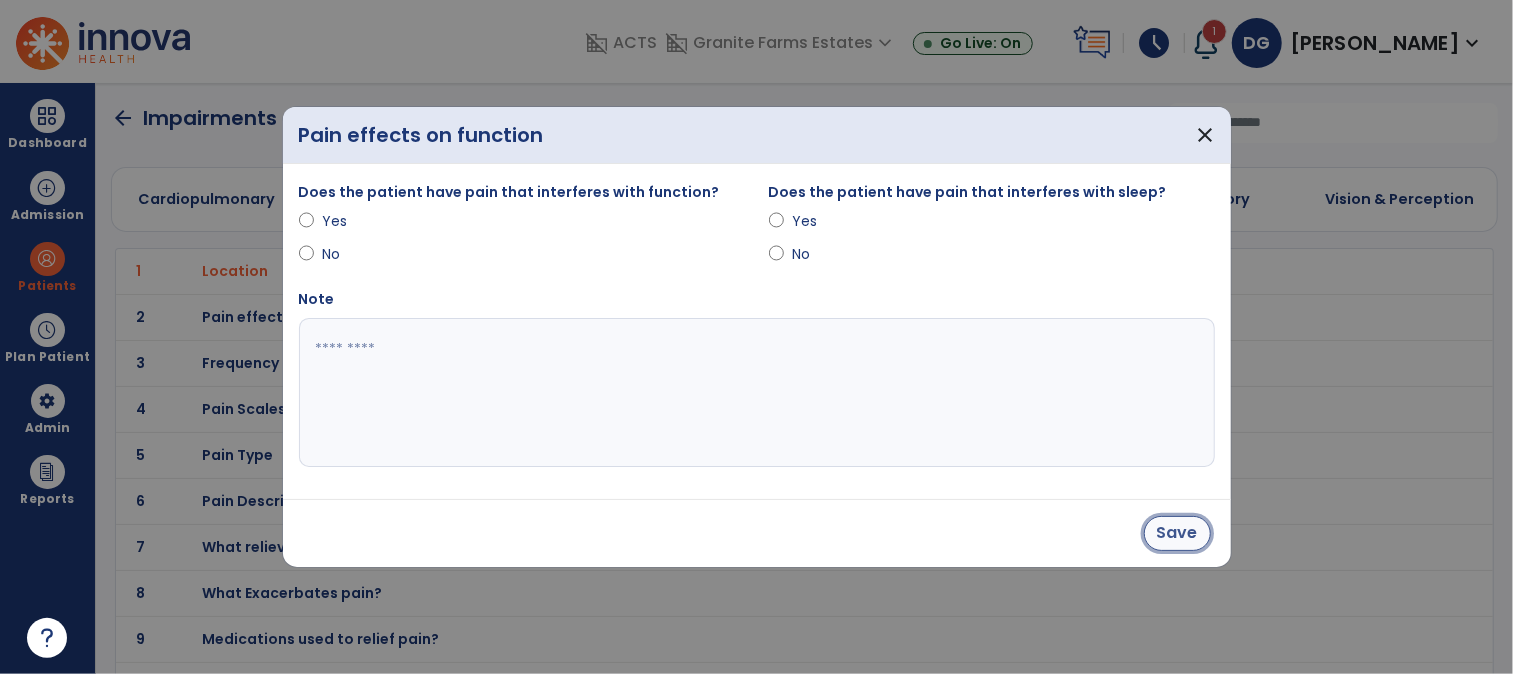 click on "Save" at bounding box center (1177, 533) 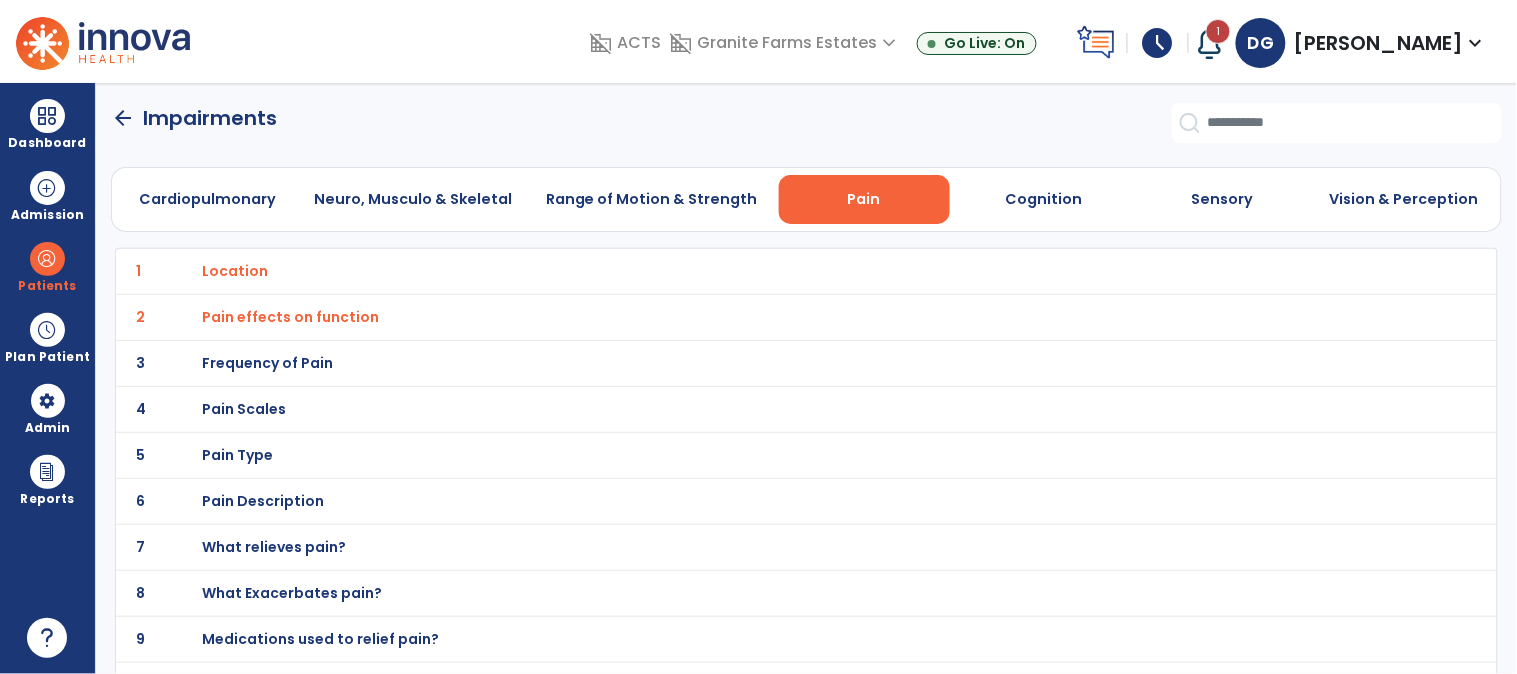 click on "Frequency of Pain" at bounding box center (235, 271) 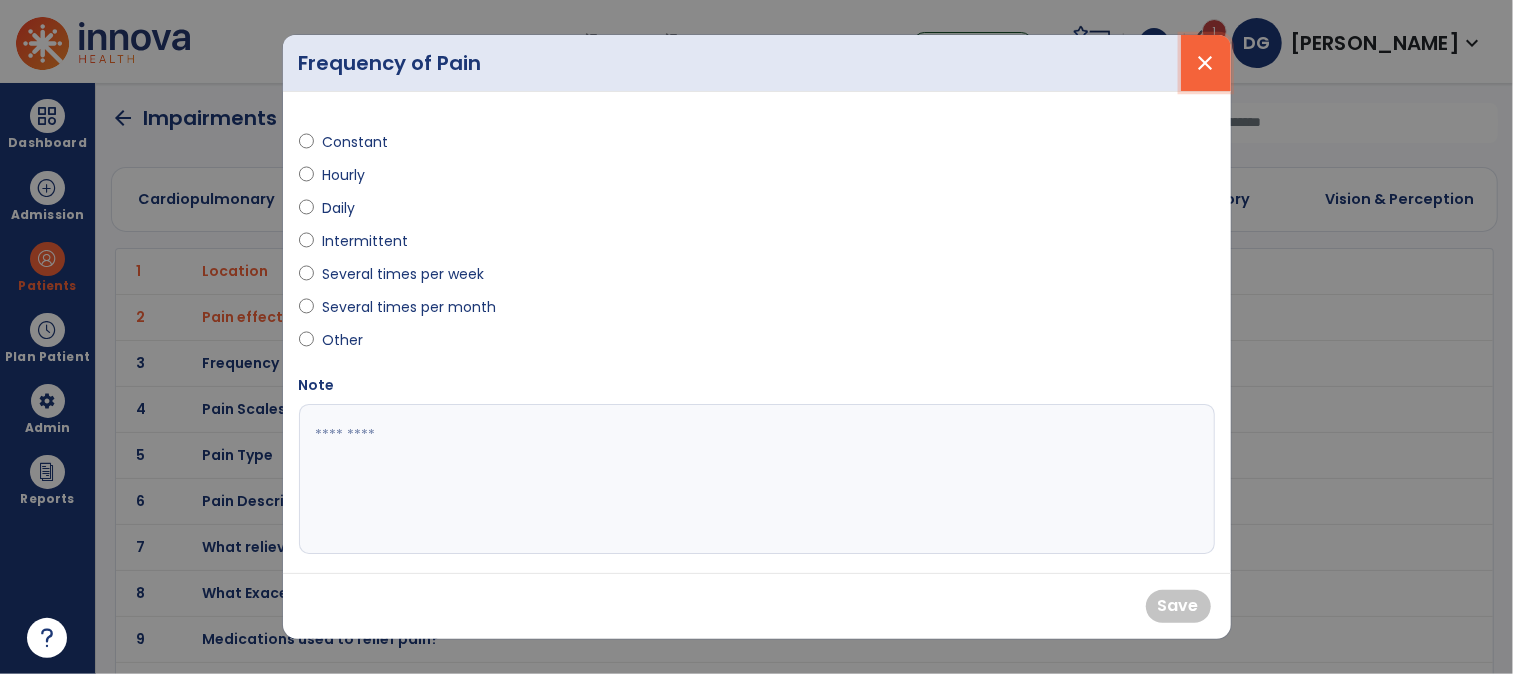 click on "close" at bounding box center (1206, 63) 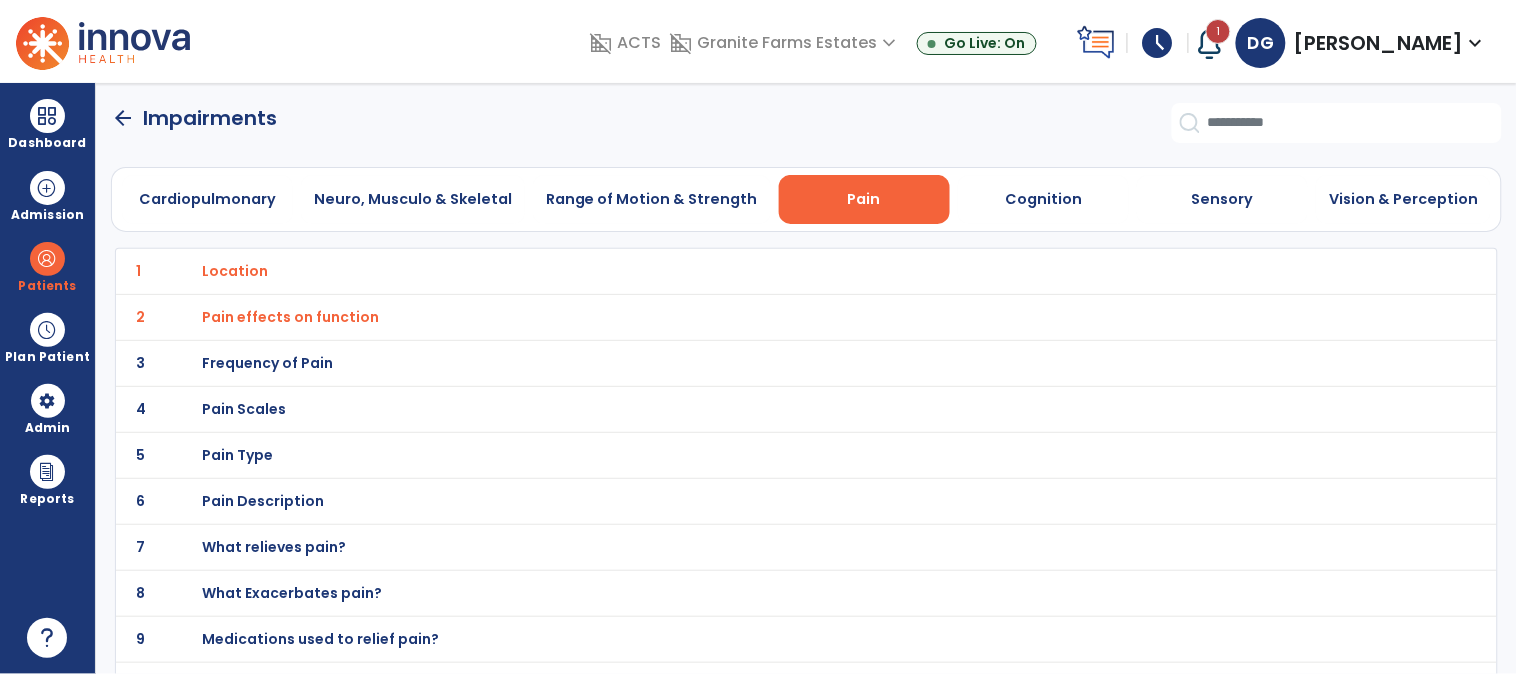 click on "Pain Scales" at bounding box center (235, 271) 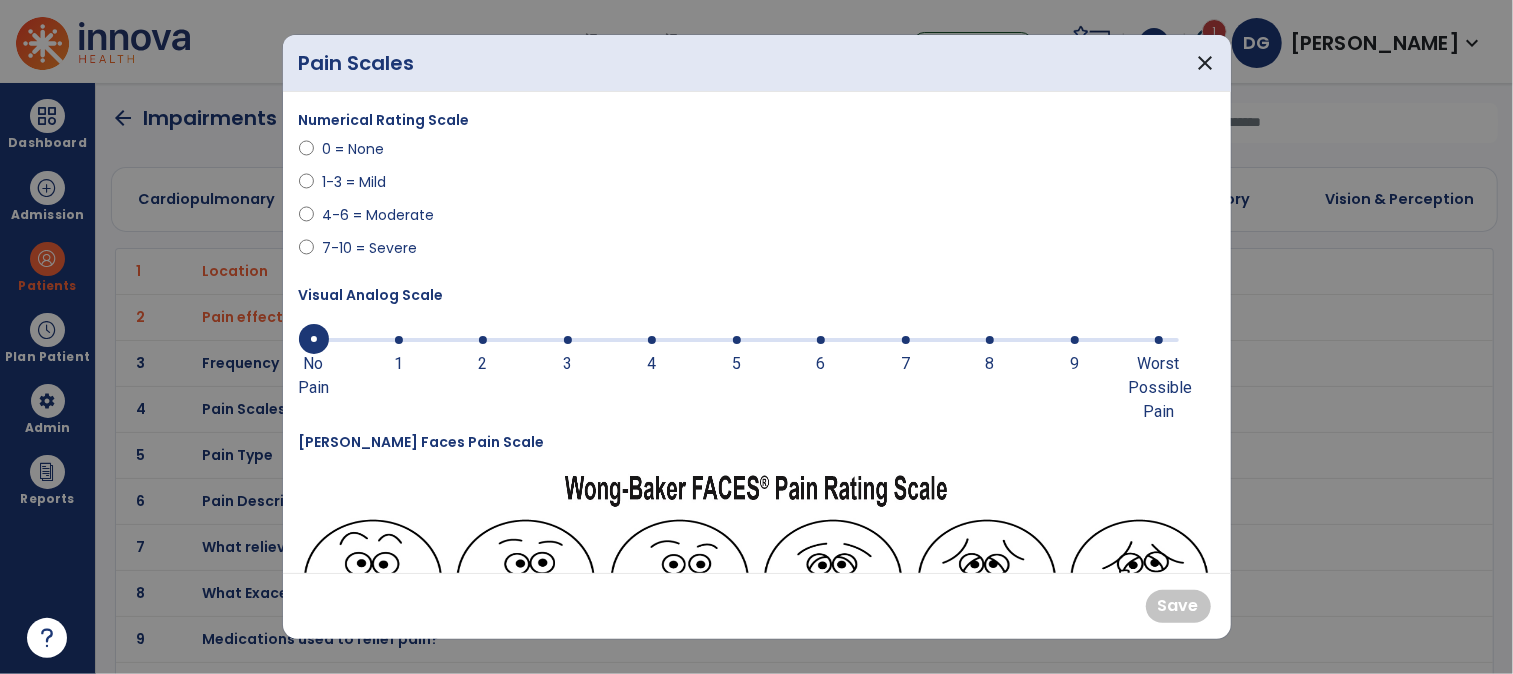 click at bounding box center (652, 340) 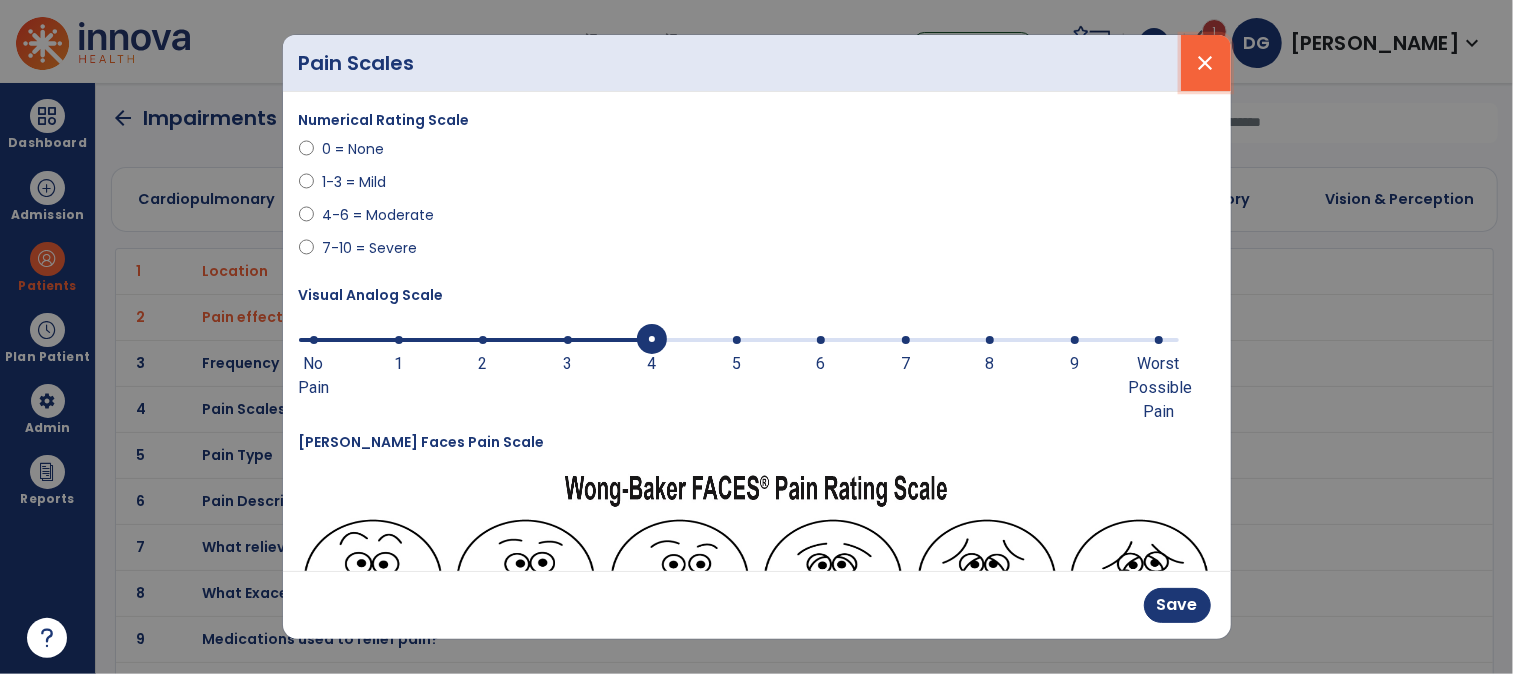 click on "close" at bounding box center (1206, 63) 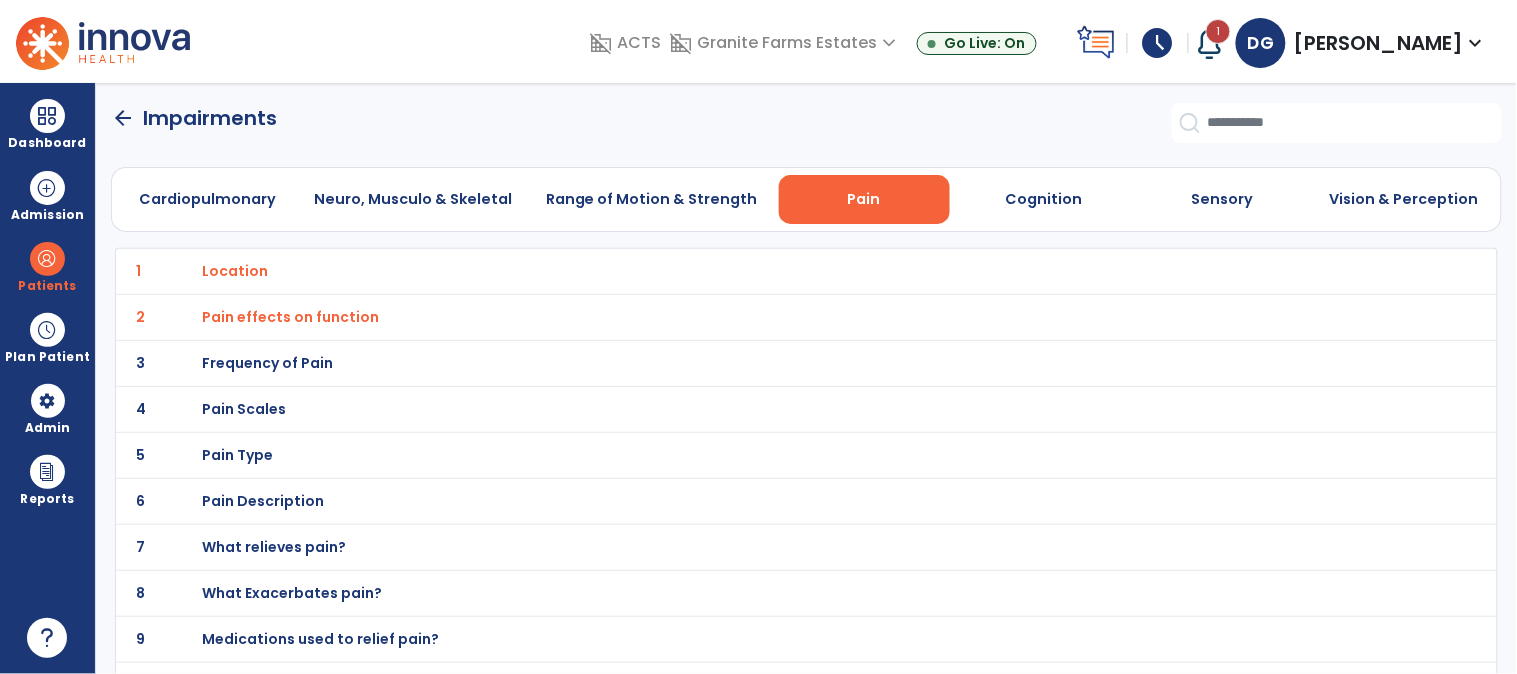 click on "Pain Scales" at bounding box center (235, 271) 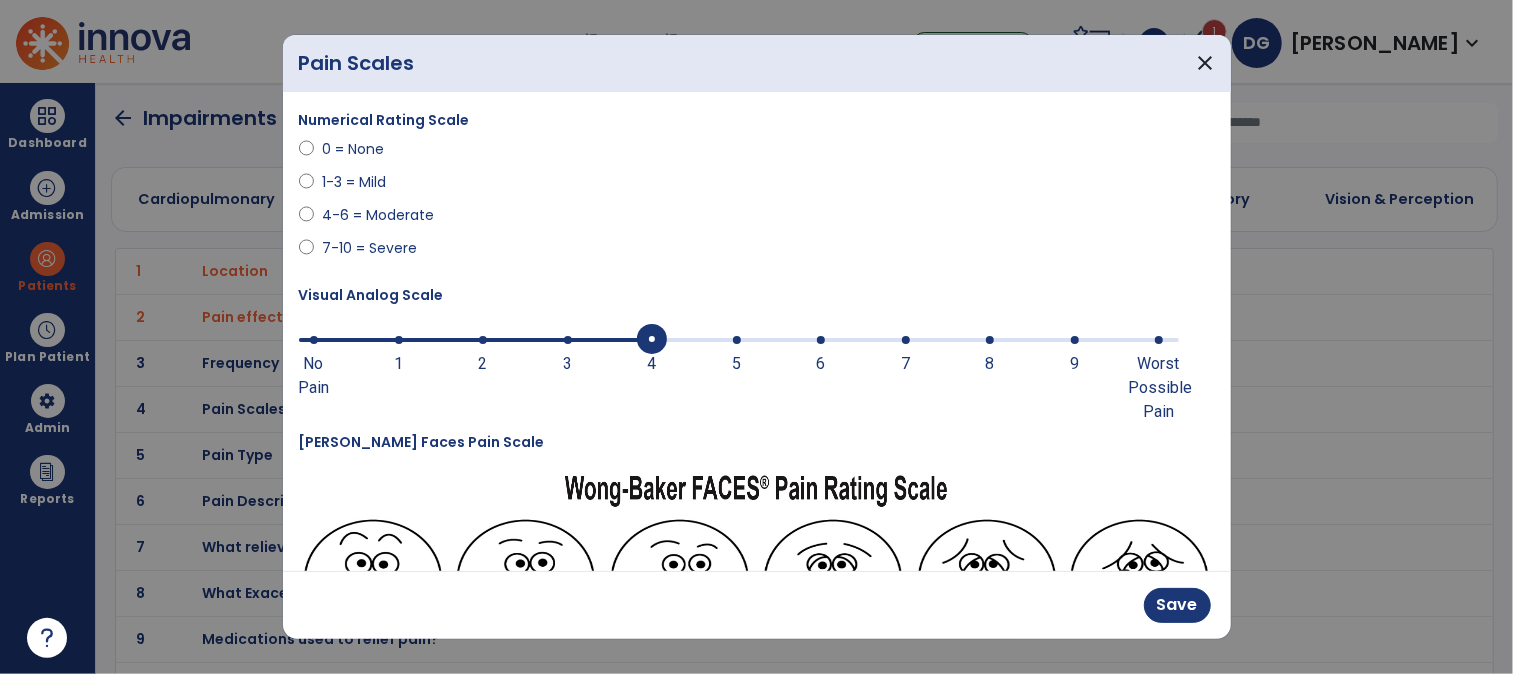 drag, startPoint x: 316, startPoint y: 342, endPoint x: 640, endPoint y: 362, distance: 324.6167 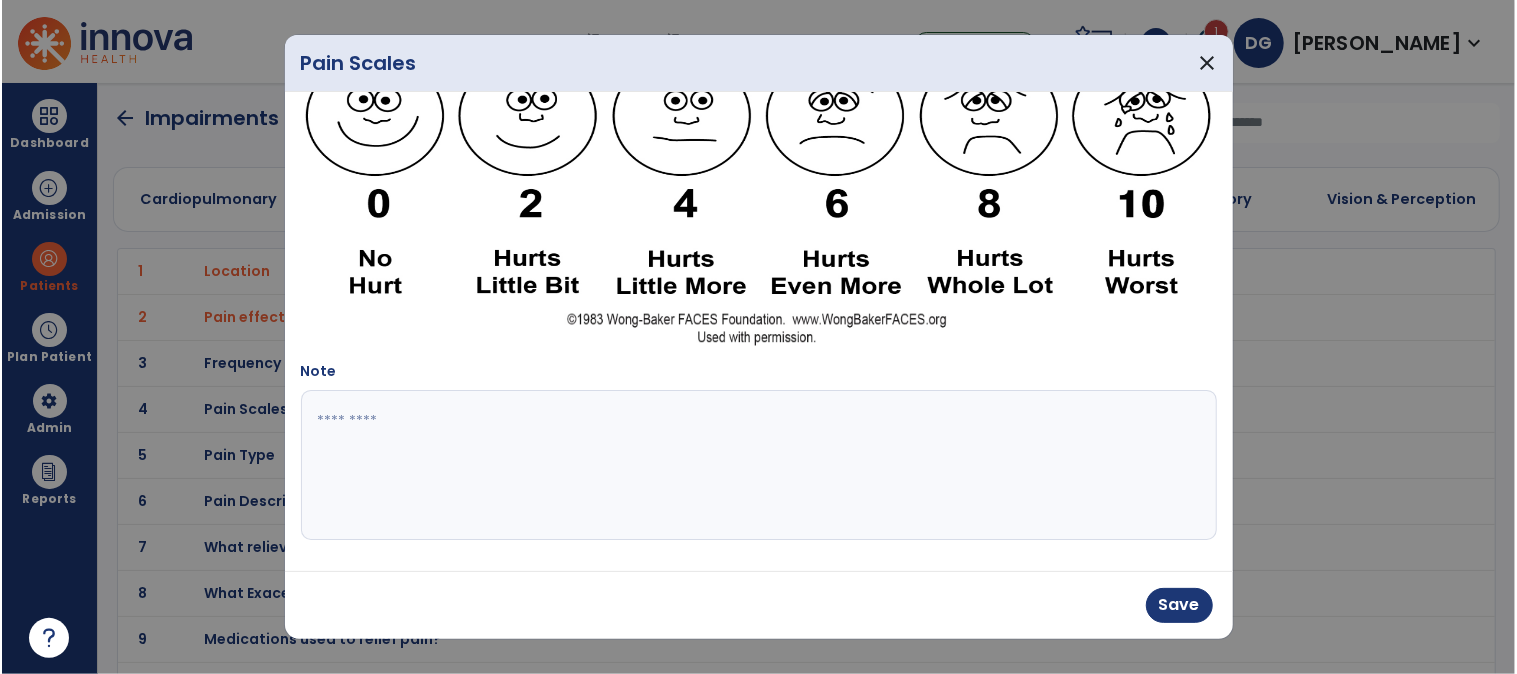 scroll, scrollTop: 468, scrollLeft: 0, axis: vertical 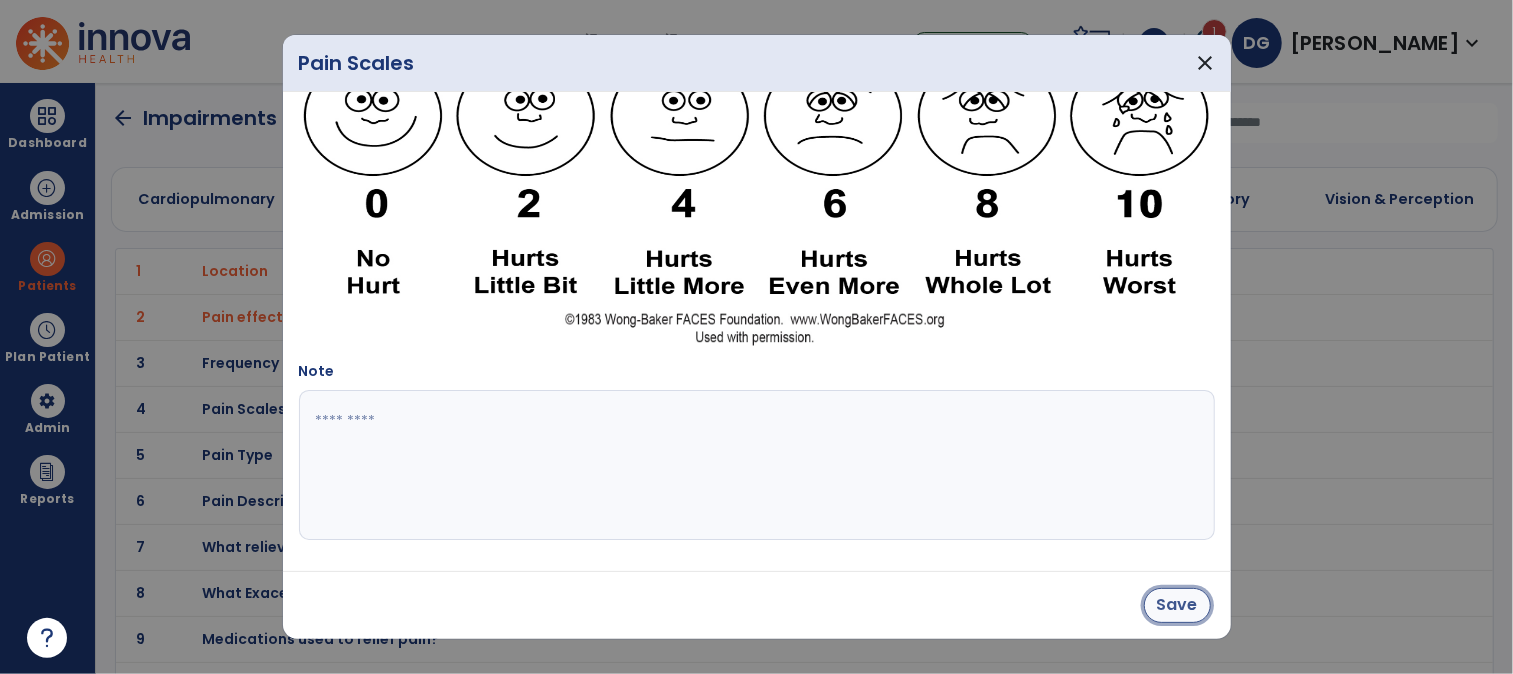click on "Save" at bounding box center [1177, 605] 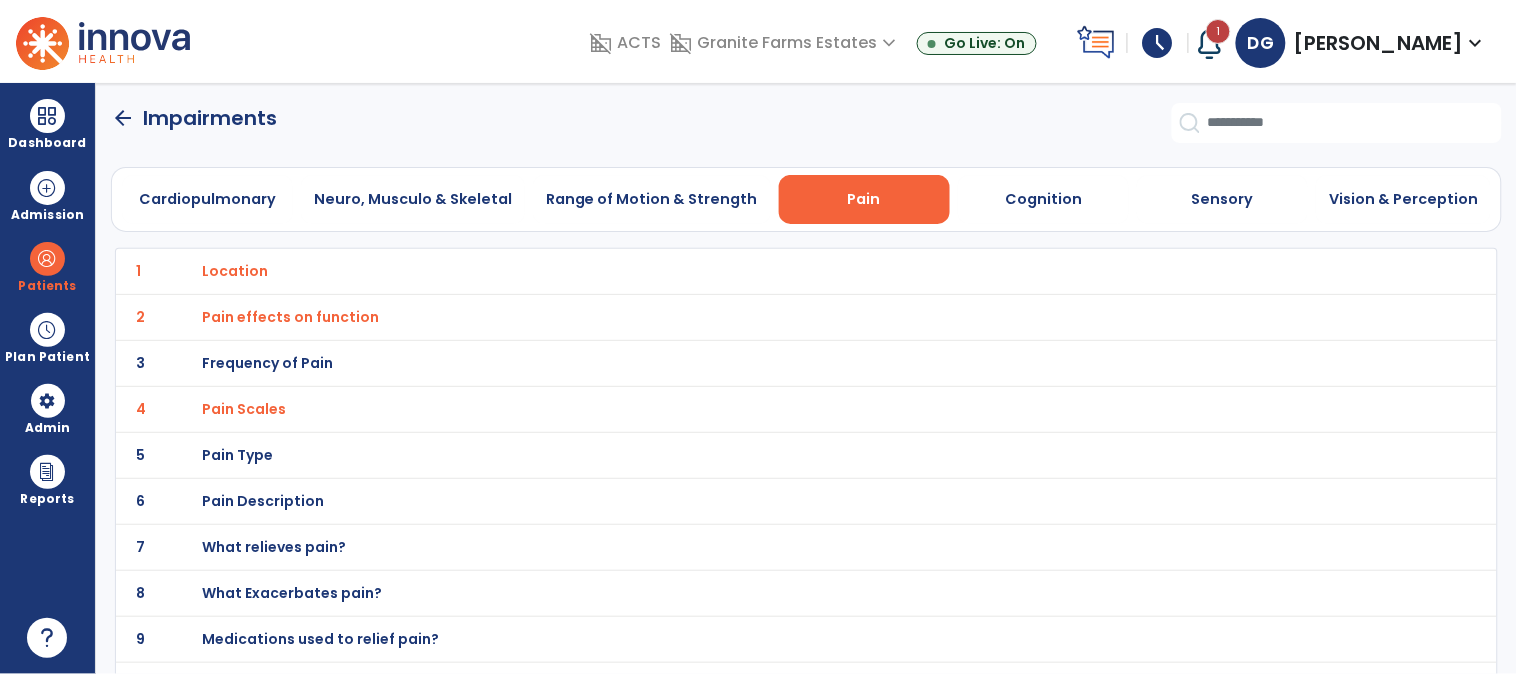 scroll, scrollTop: 35, scrollLeft: 0, axis: vertical 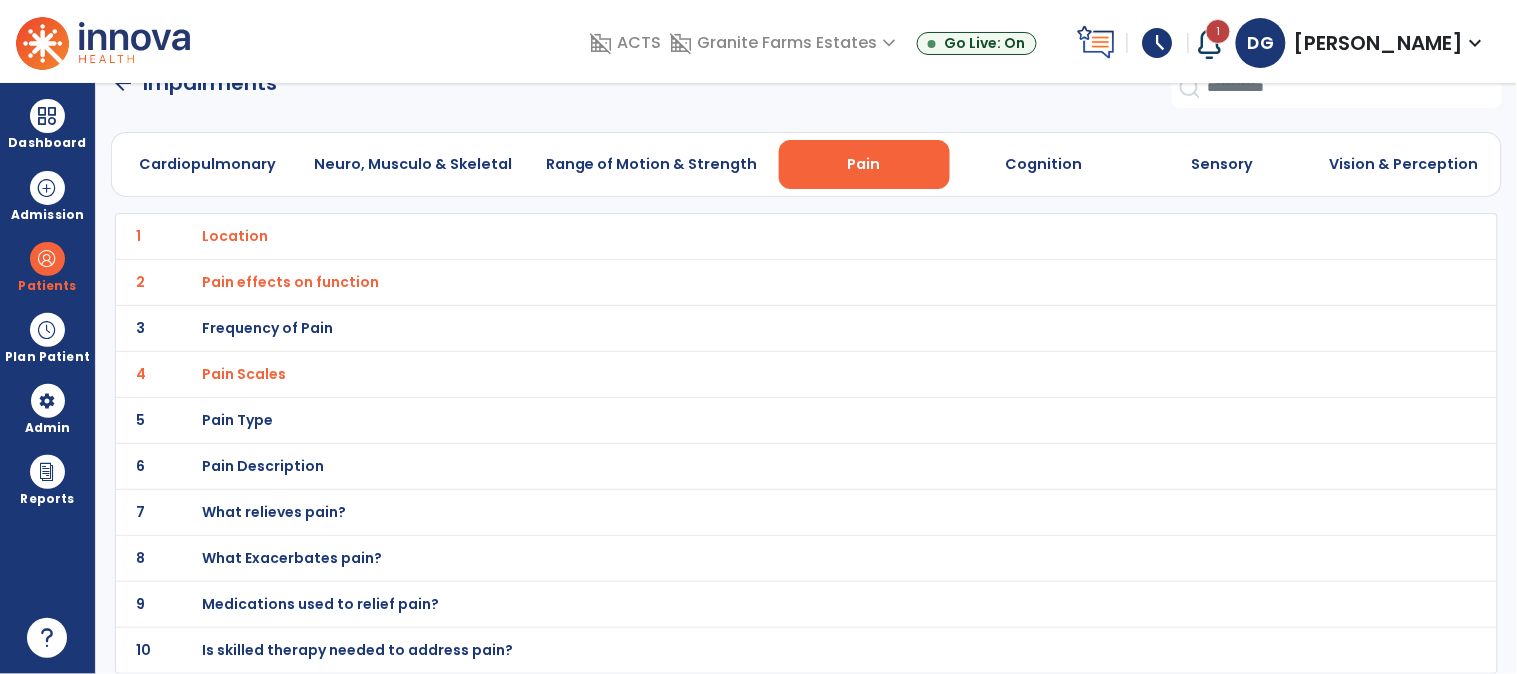 click on "What relieves pain?" at bounding box center (235, 236) 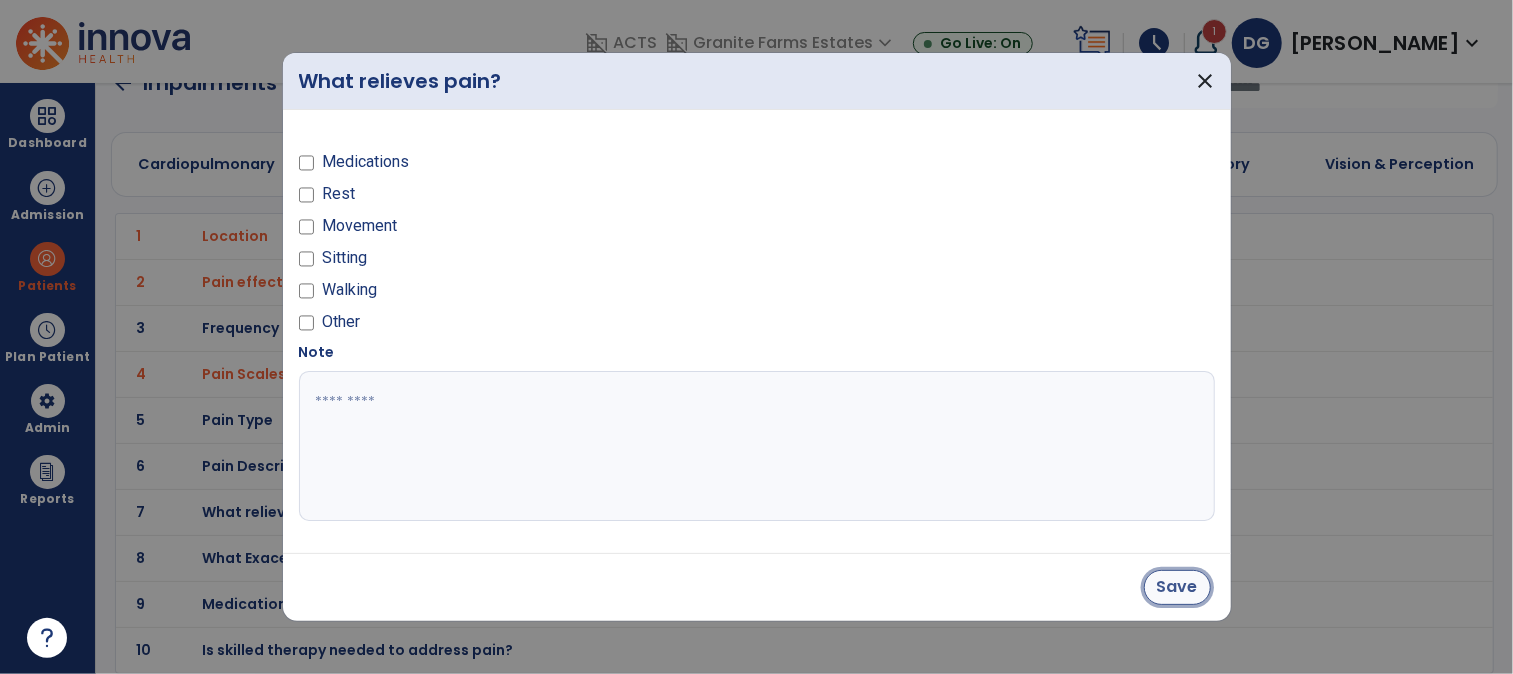 click on "Save" at bounding box center [1177, 587] 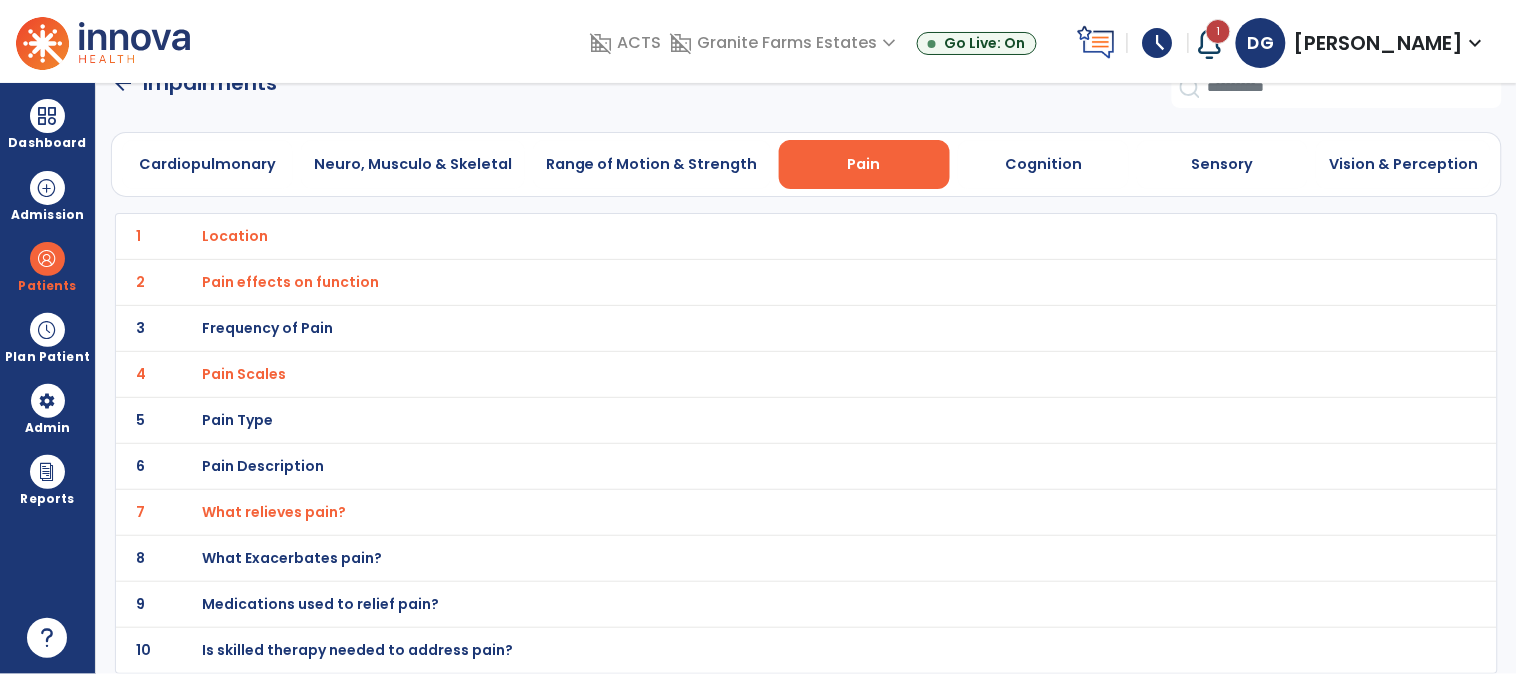 click on "Medications used to relief pain?" at bounding box center (235, 236) 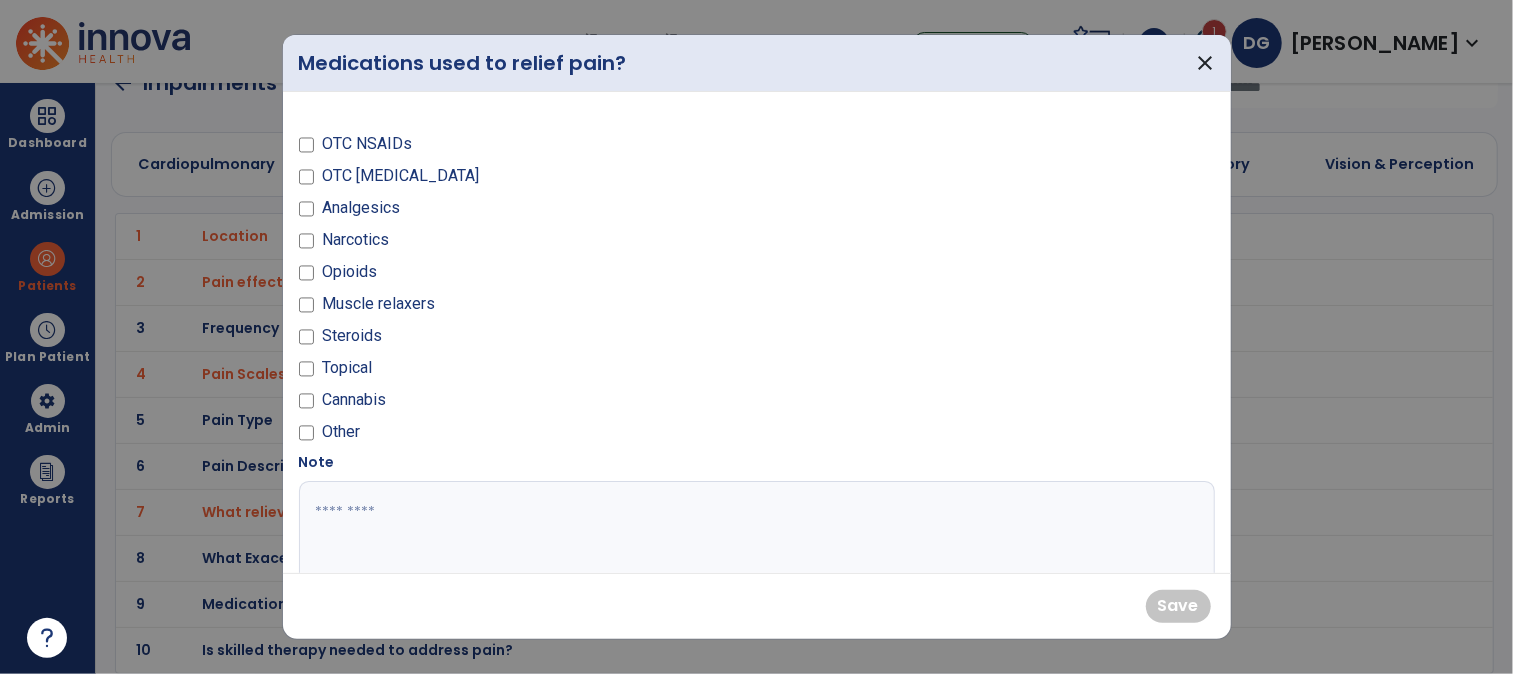 click at bounding box center [754, 556] 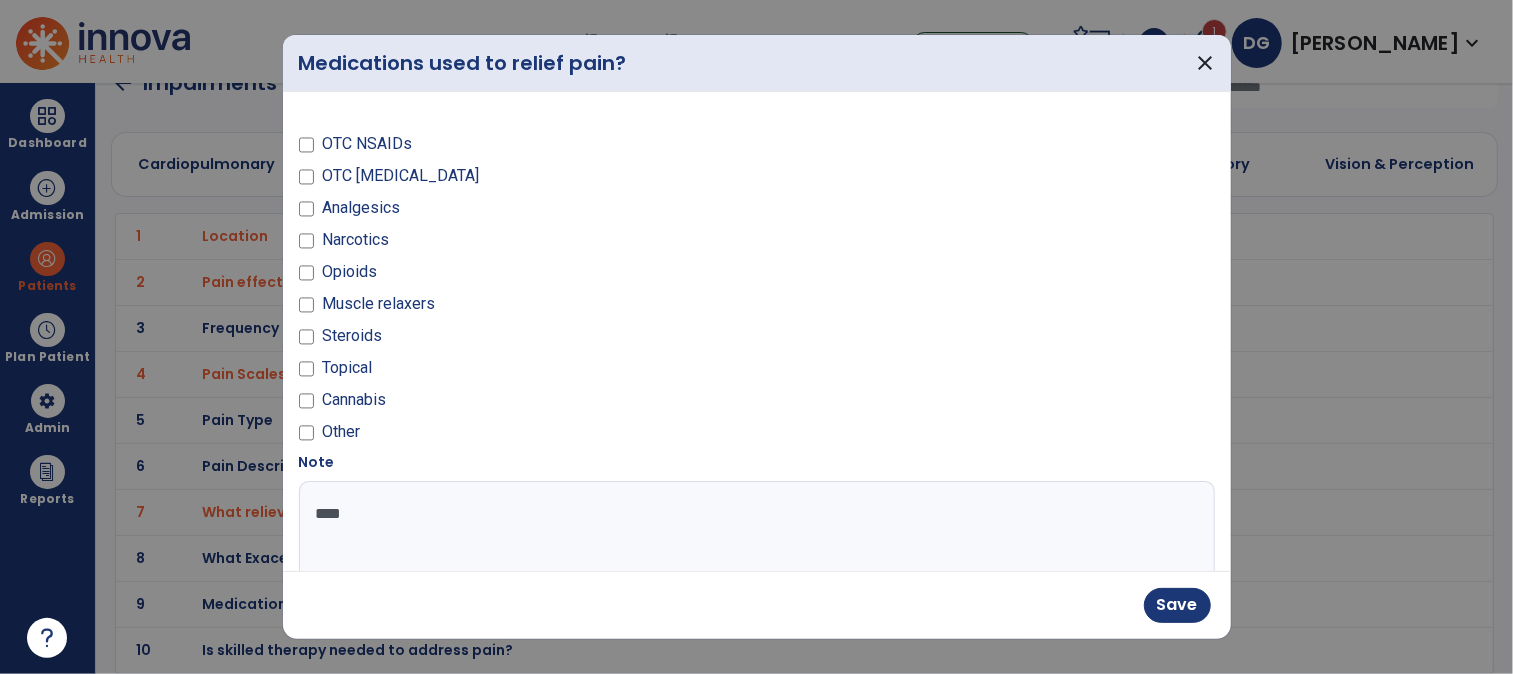 click on "****" at bounding box center (754, 556) 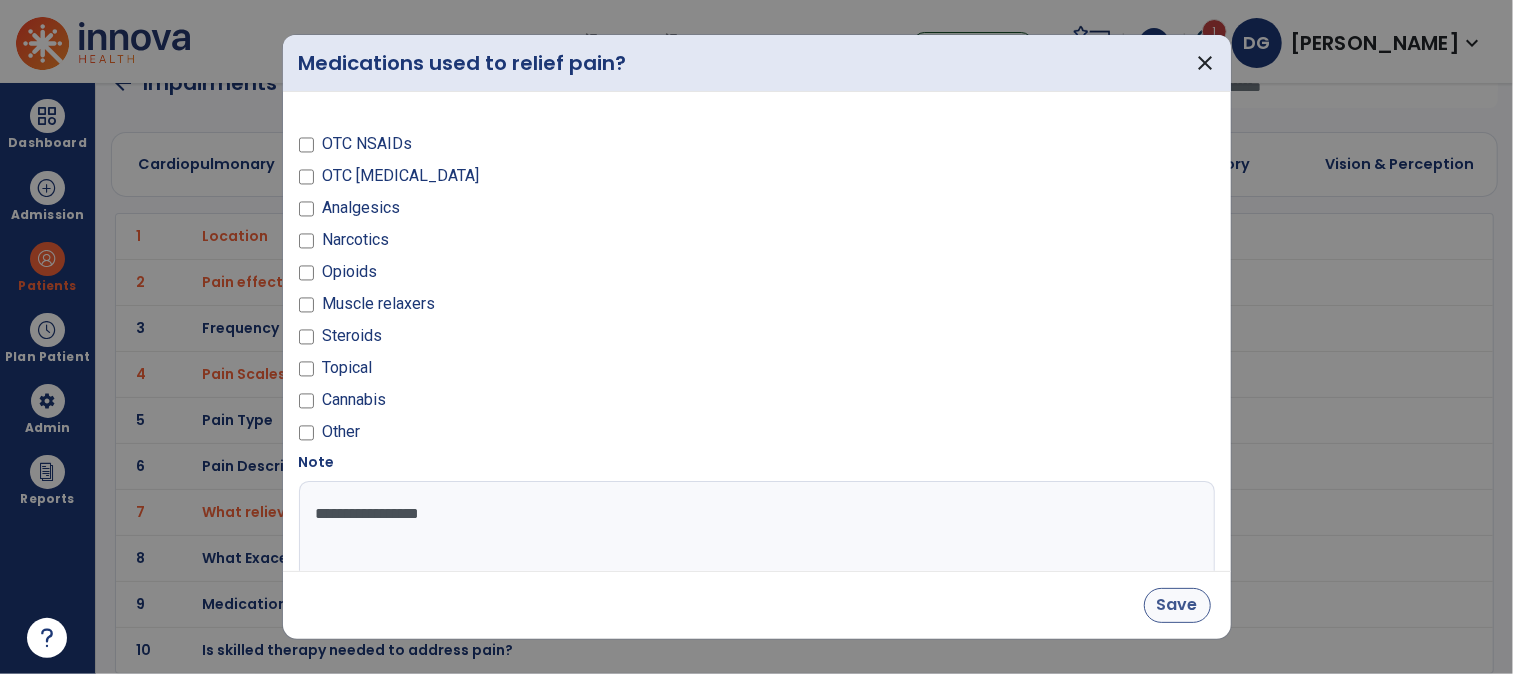 type on "**********" 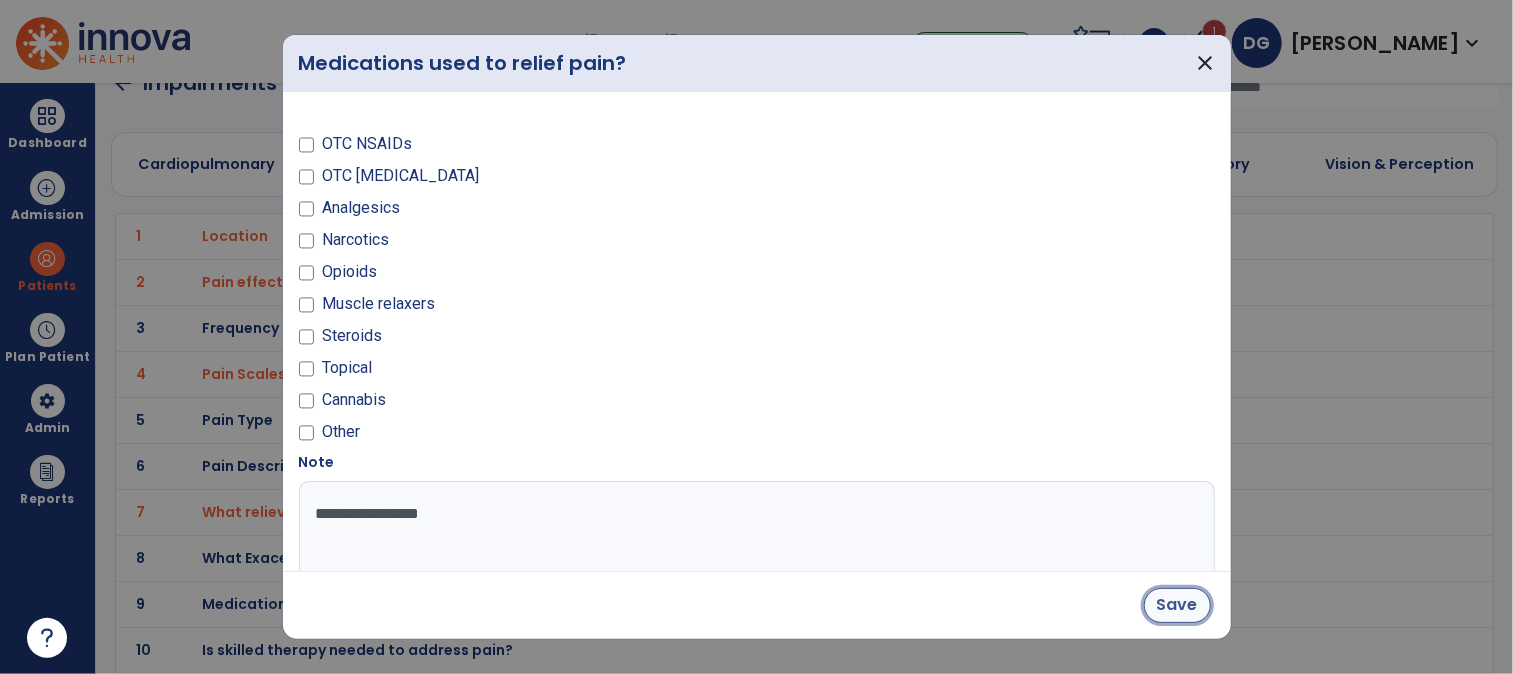 click on "Save" at bounding box center [1177, 605] 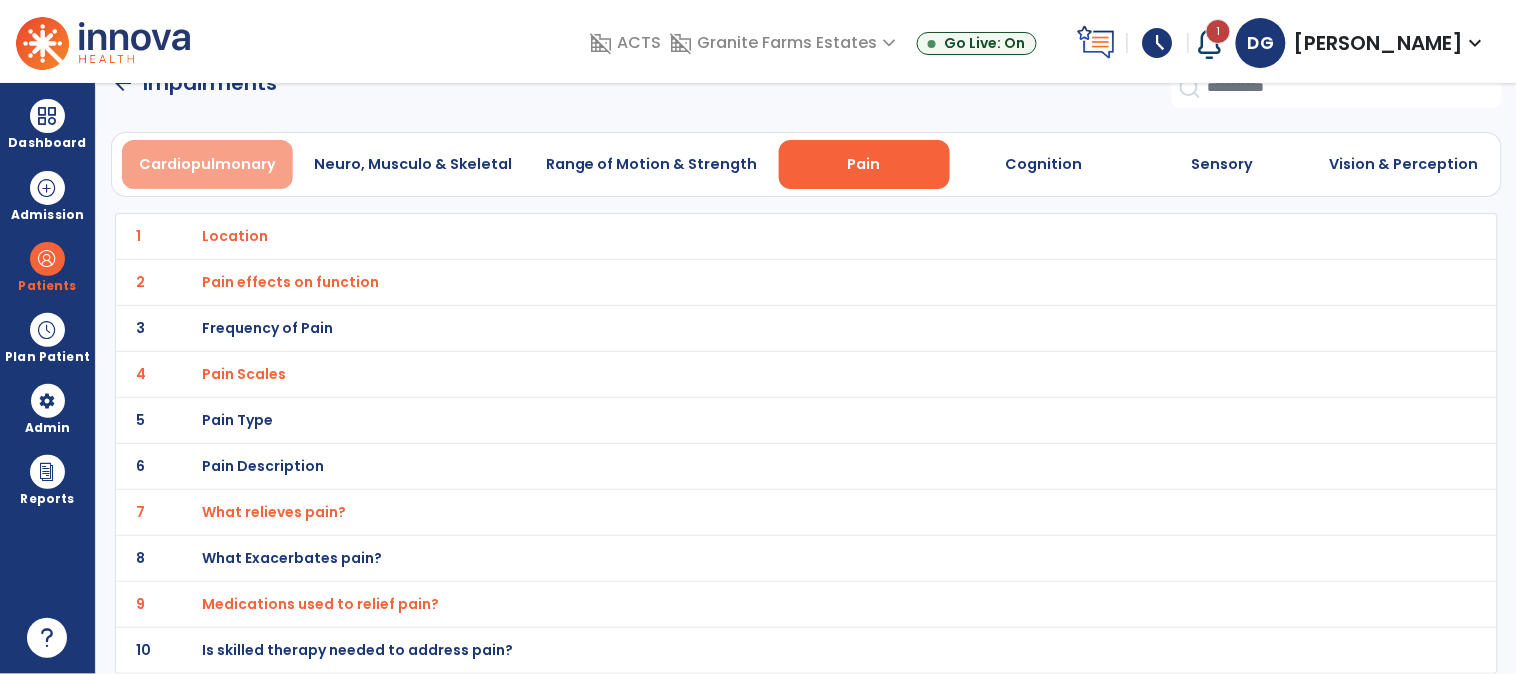 click on "Cardiopulmonary" at bounding box center (207, 164) 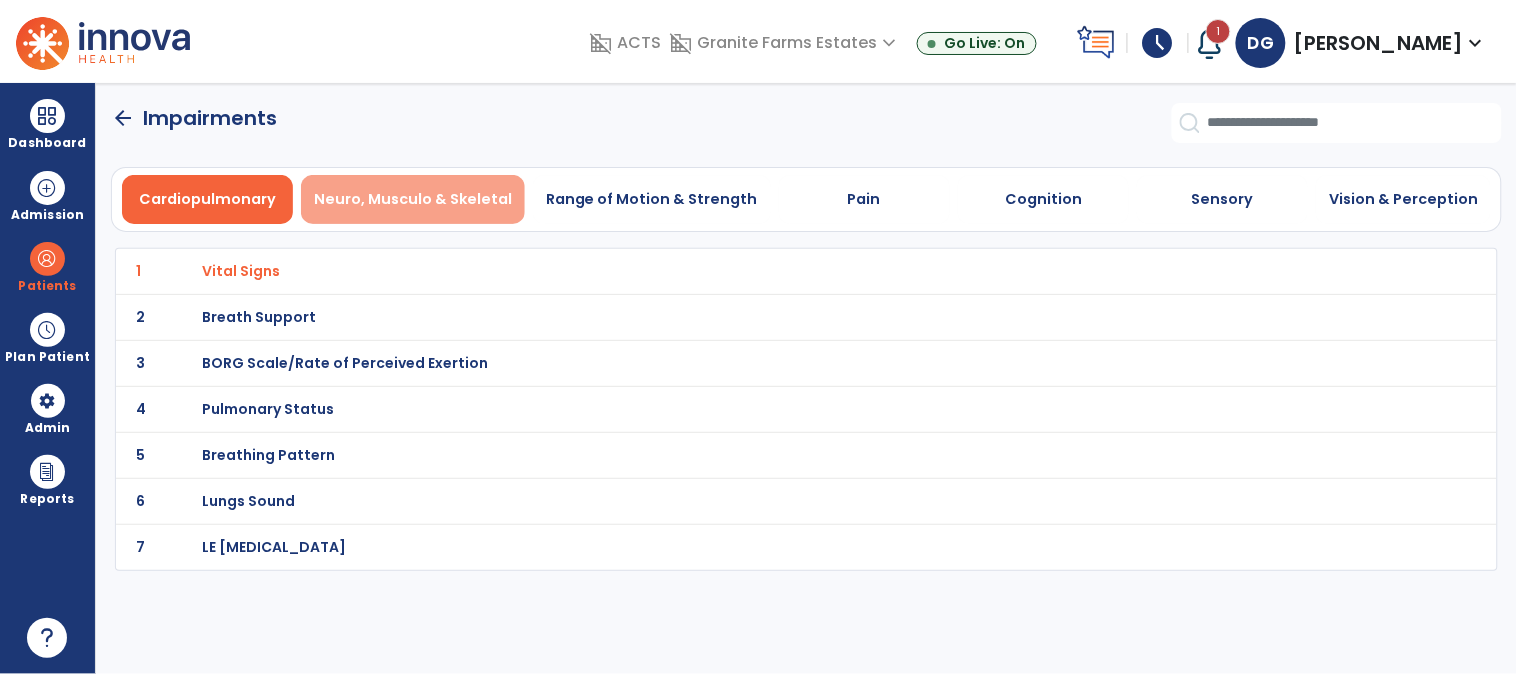 click on "Neuro, Musculo & Skeletal" at bounding box center (413, 199) 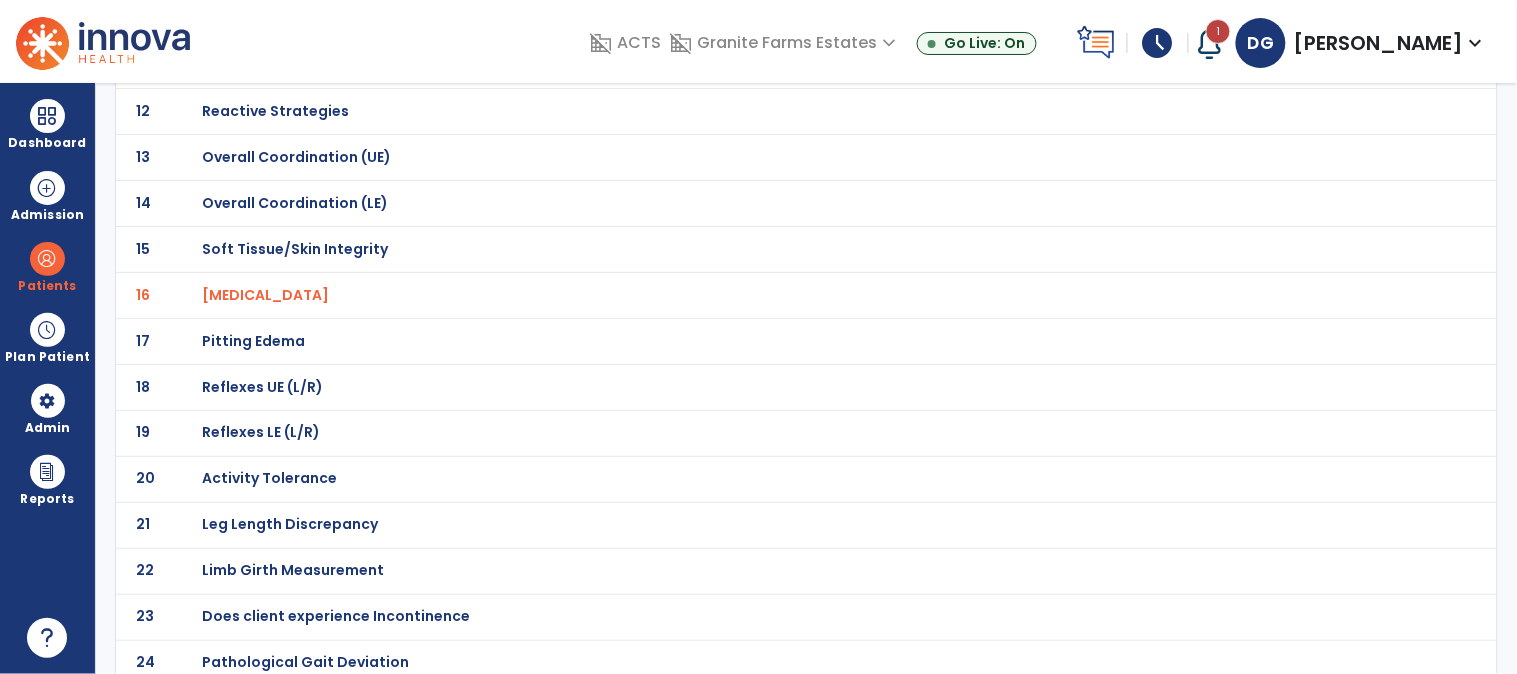 scroll, scrollTop: 727, scrollLeft: 0, axis: vertical 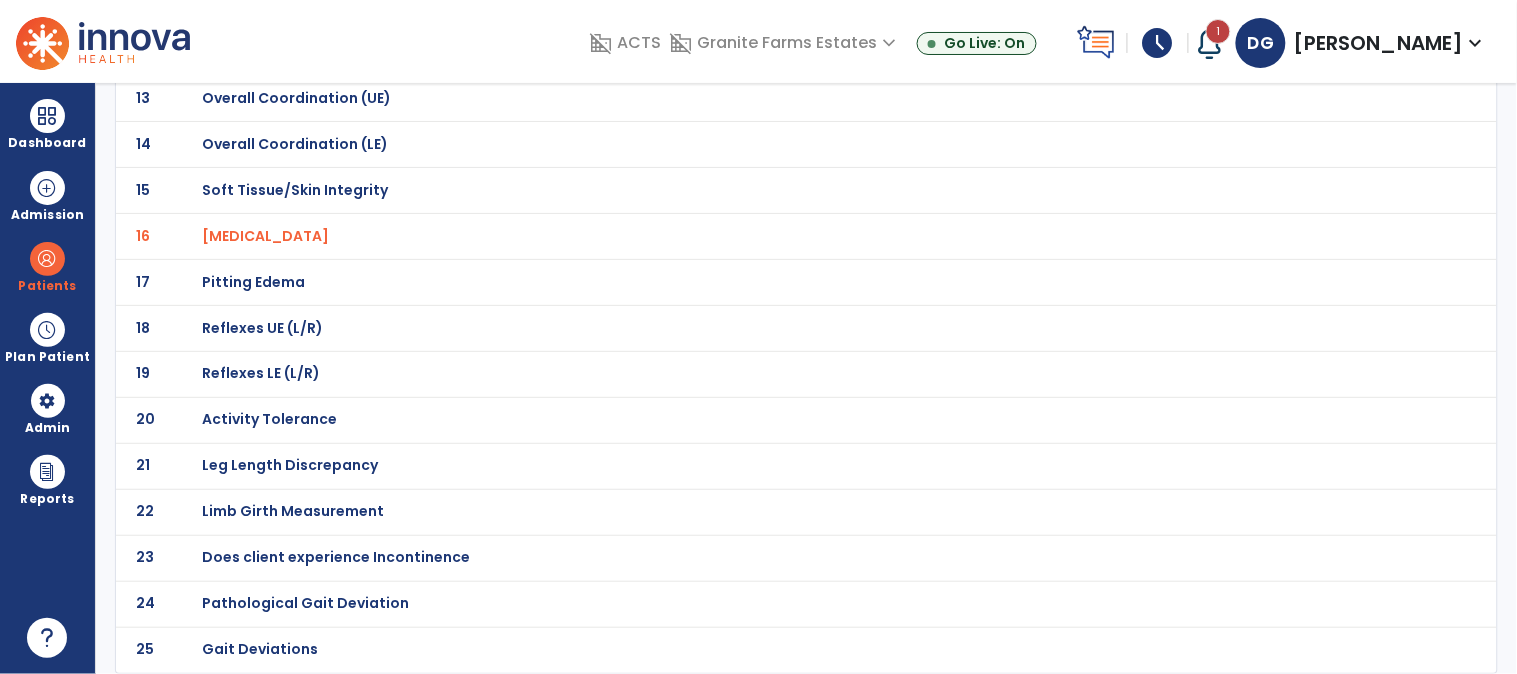 click on "Gait Deviations" at bounding box center (273, -454) 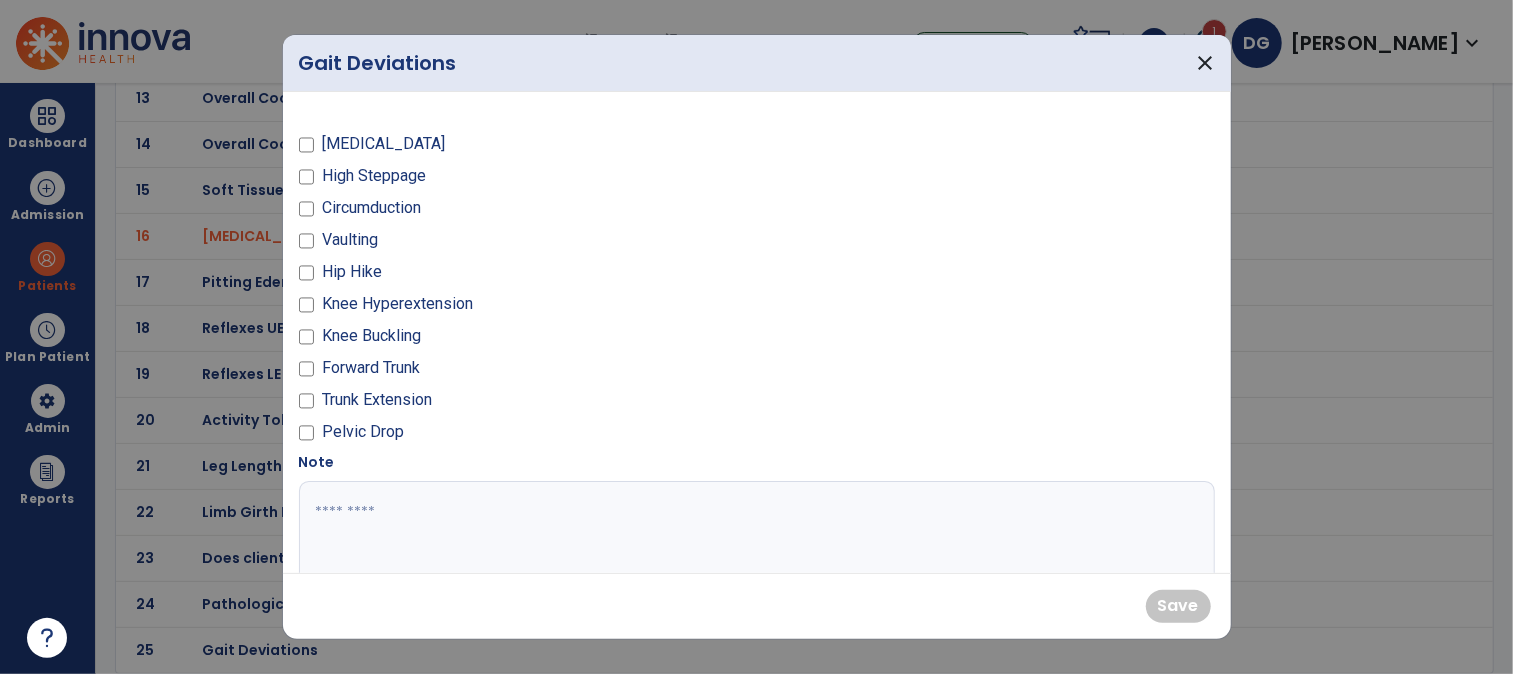 click at bounding box center [754, 556] 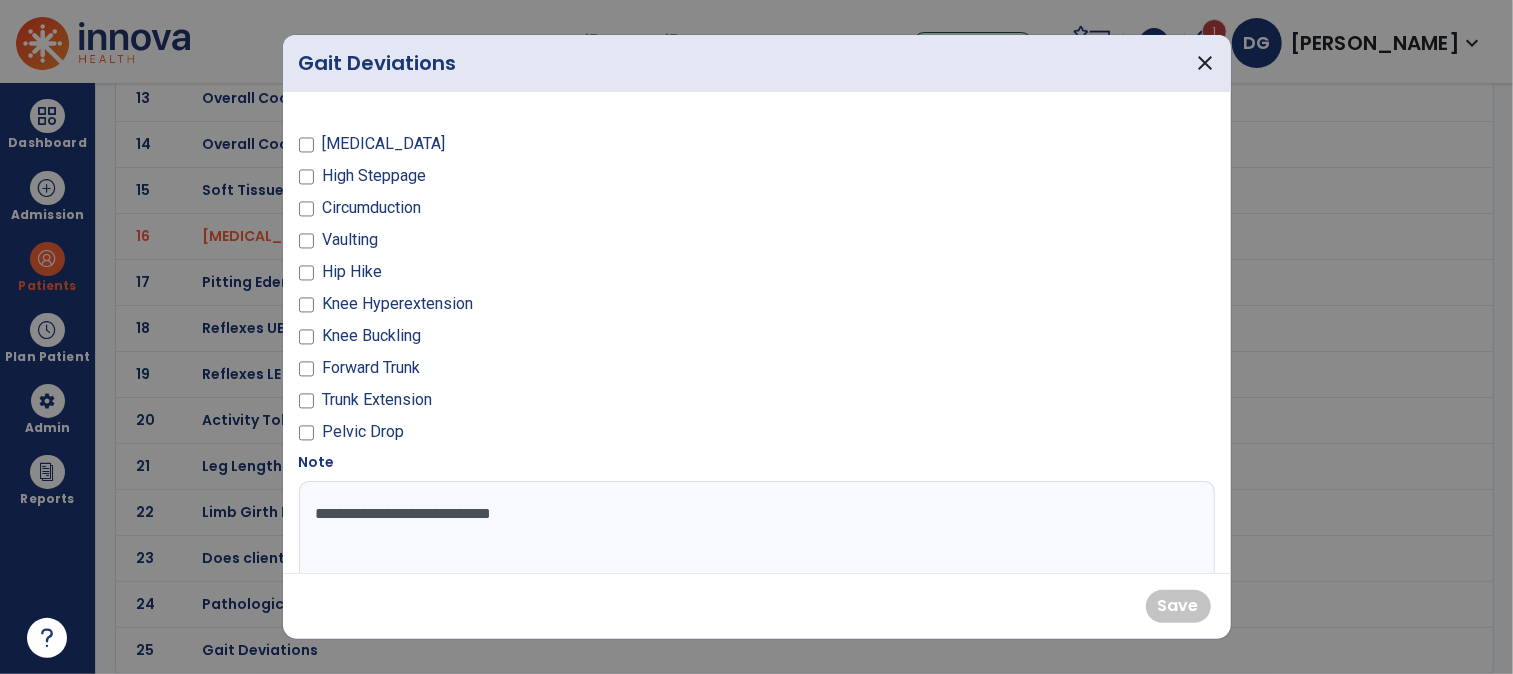 type on "**********" 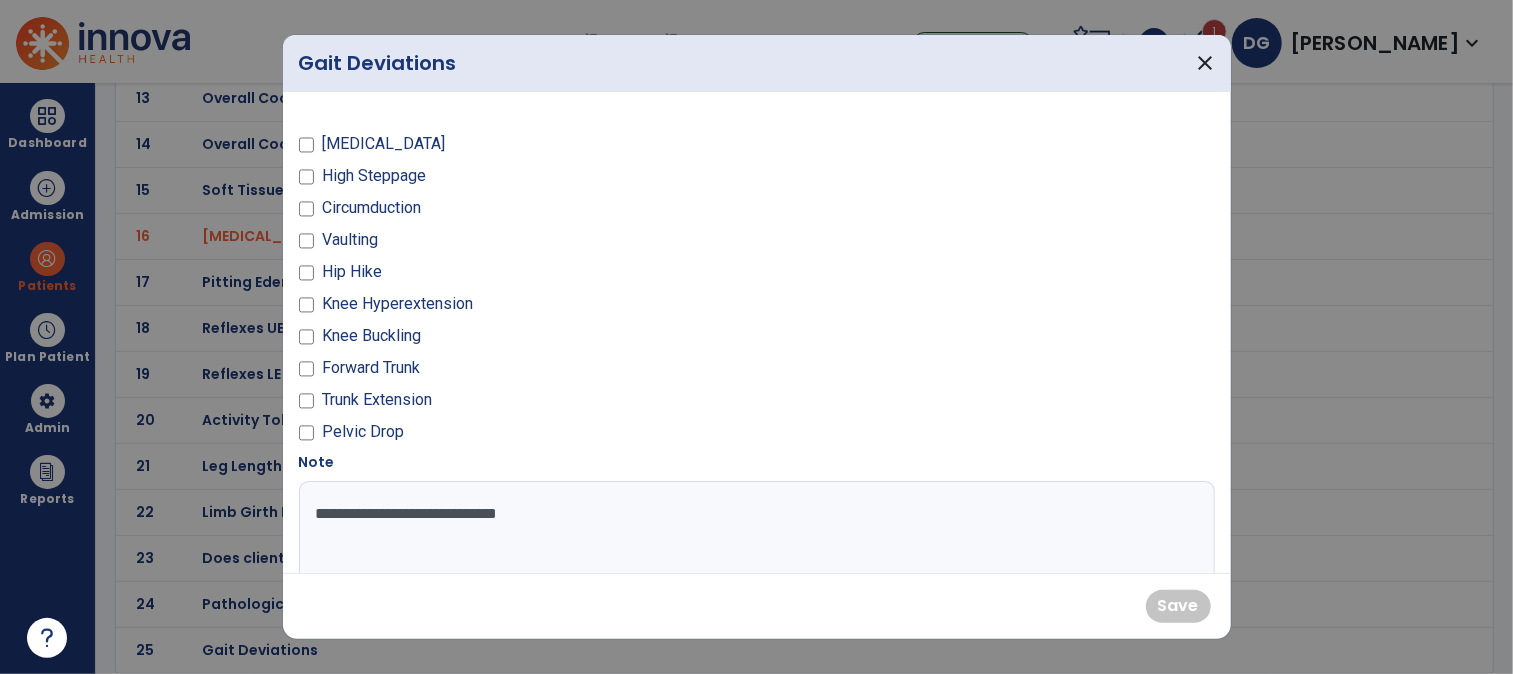 drag, startPoint x: 570, startPoint y: 513, endPoint x: 258, endPoint y: 490, distance: 312.84662 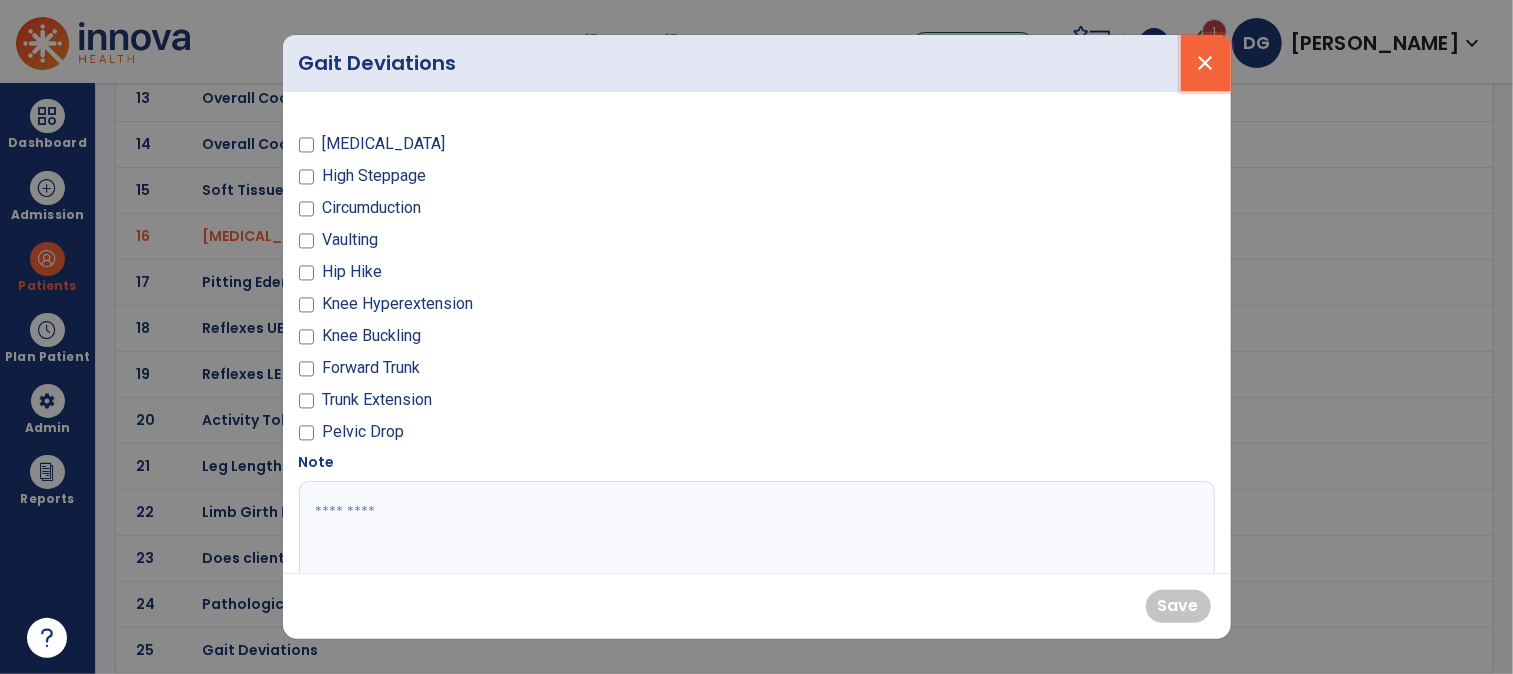 click on "close" at bounding box center [1206, 63] 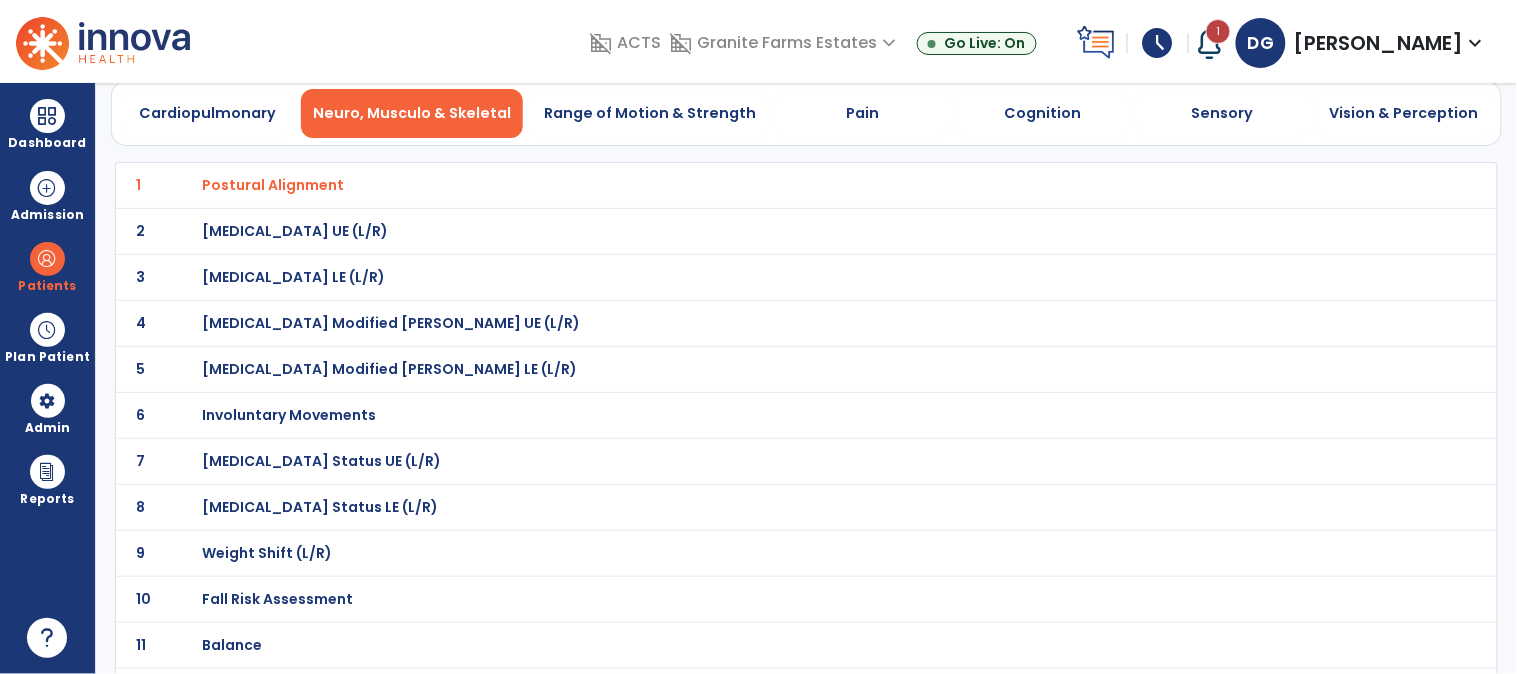 scroll, scrollTop: 61, scrollLeft: 0, axis: vertical 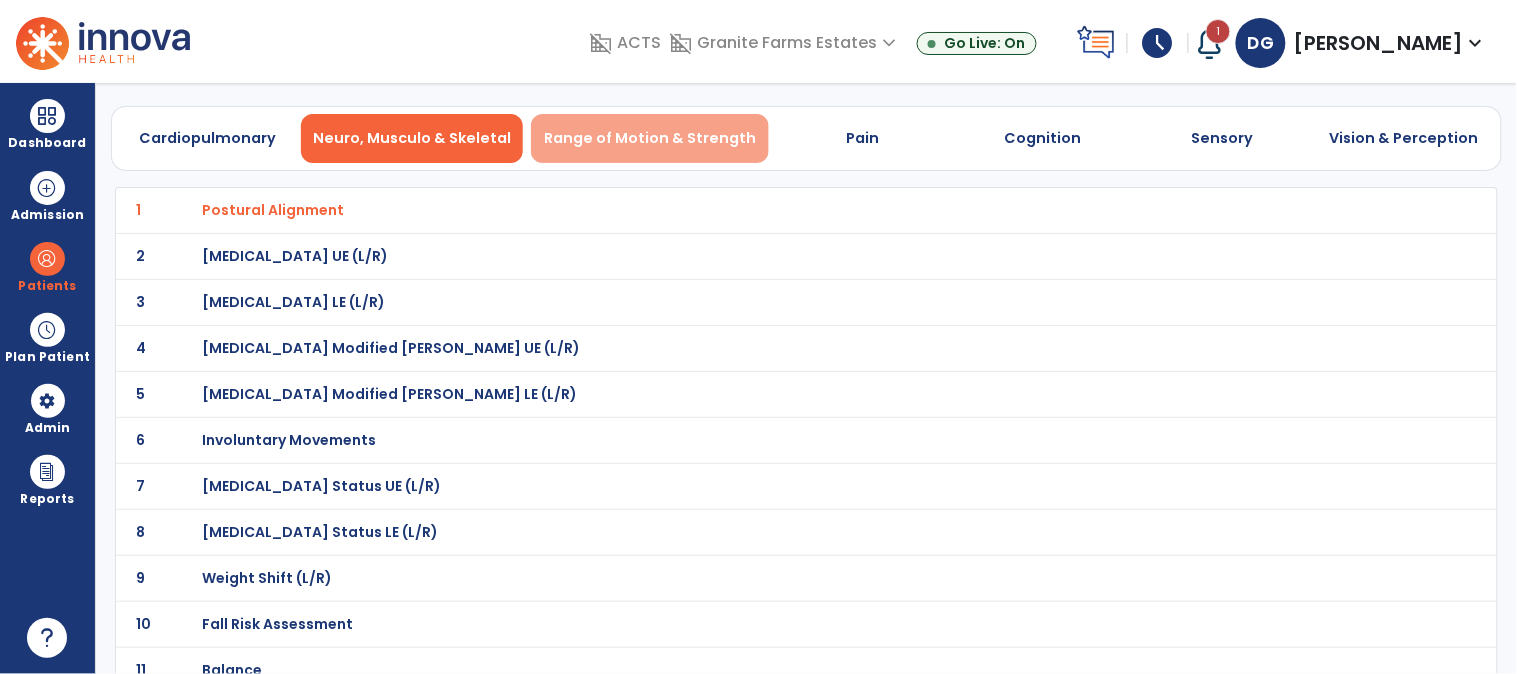 click on "Range of Motion & Strength" at bounding box center [650, 138] 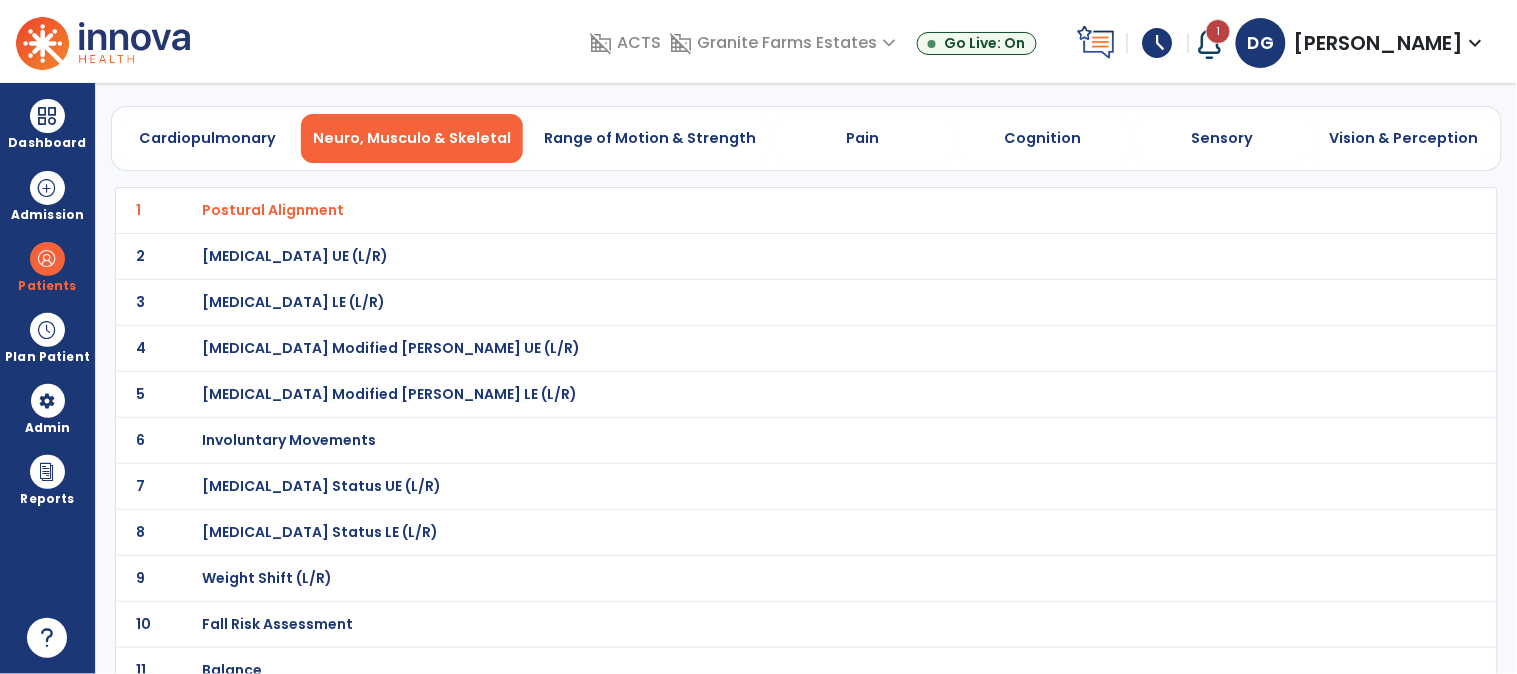 scroll, scrollTop: 0, scrollLeft: 0, axis: both 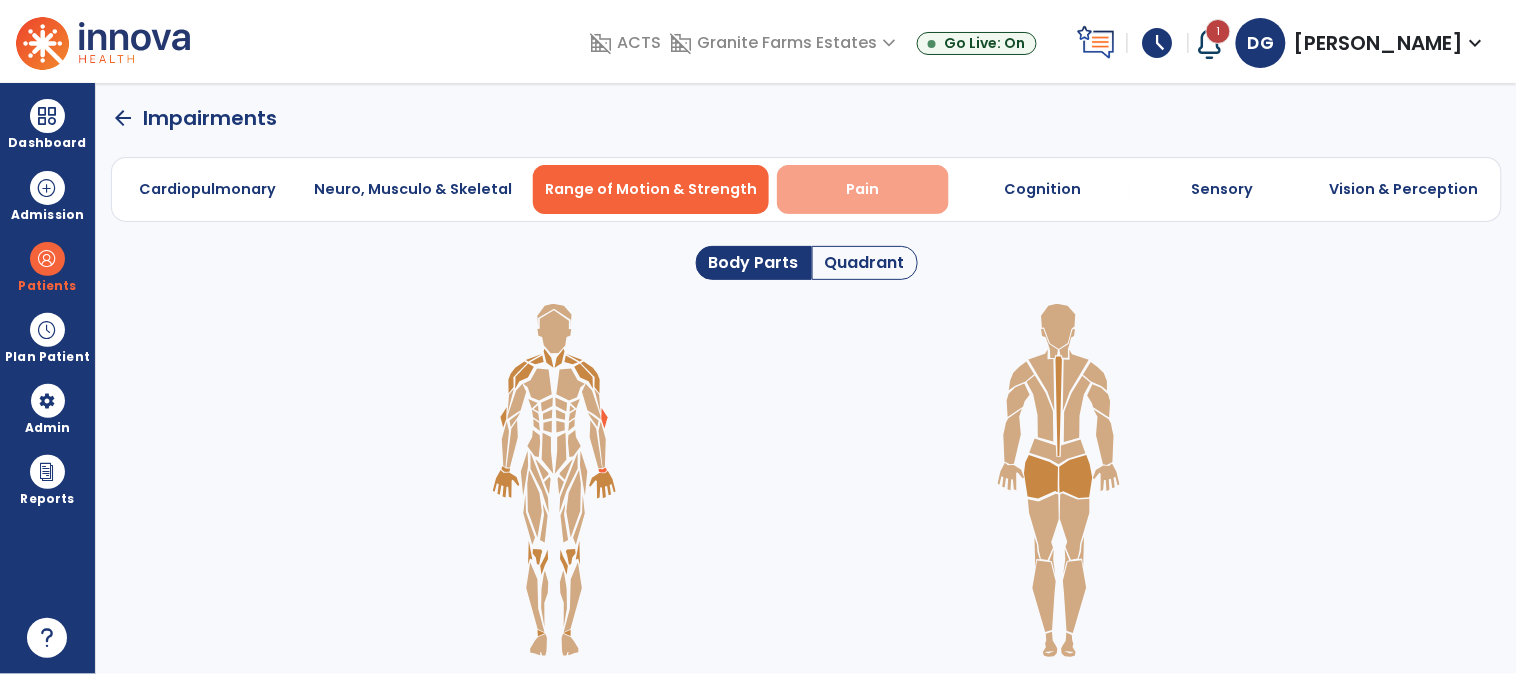 click on "Pain" at bounding box center [863, 189] 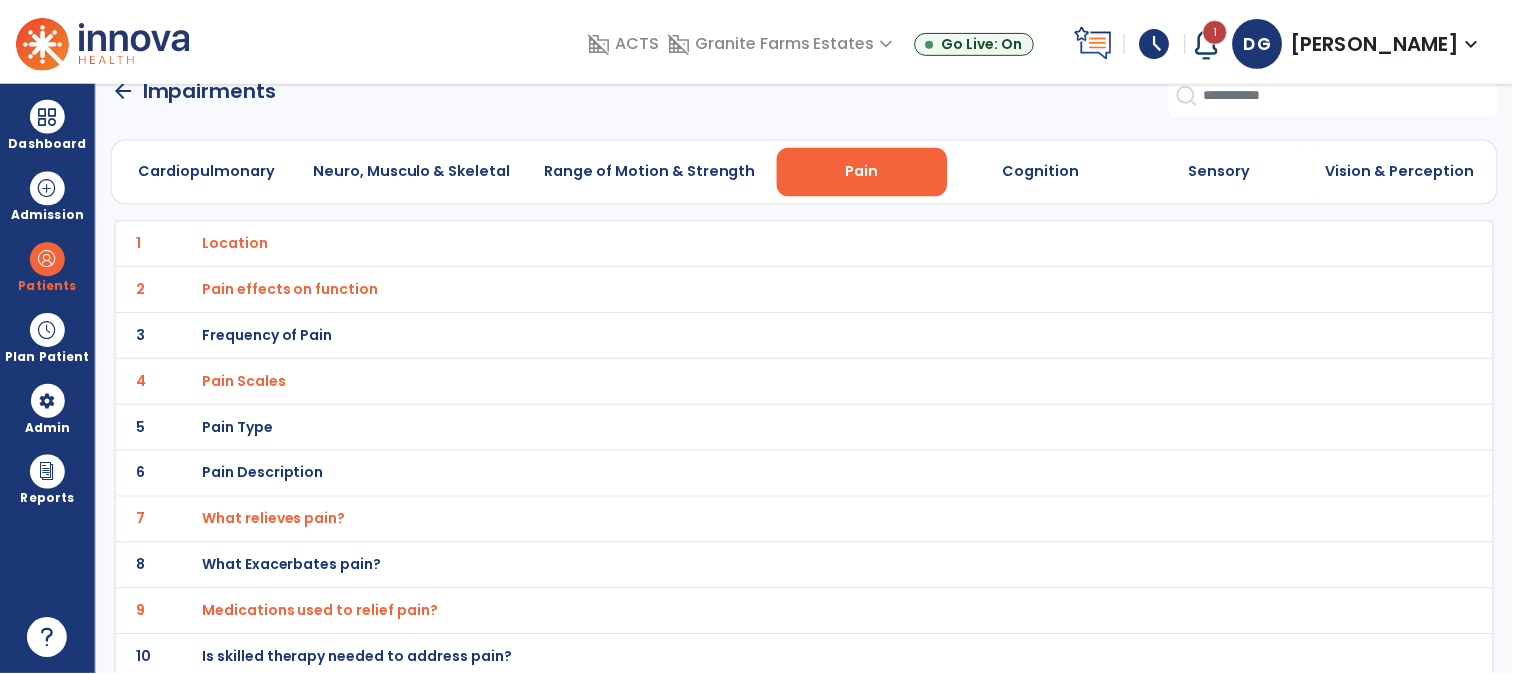 scroll, scrollTop: 35, scrollLeft: 0, axis: vertical 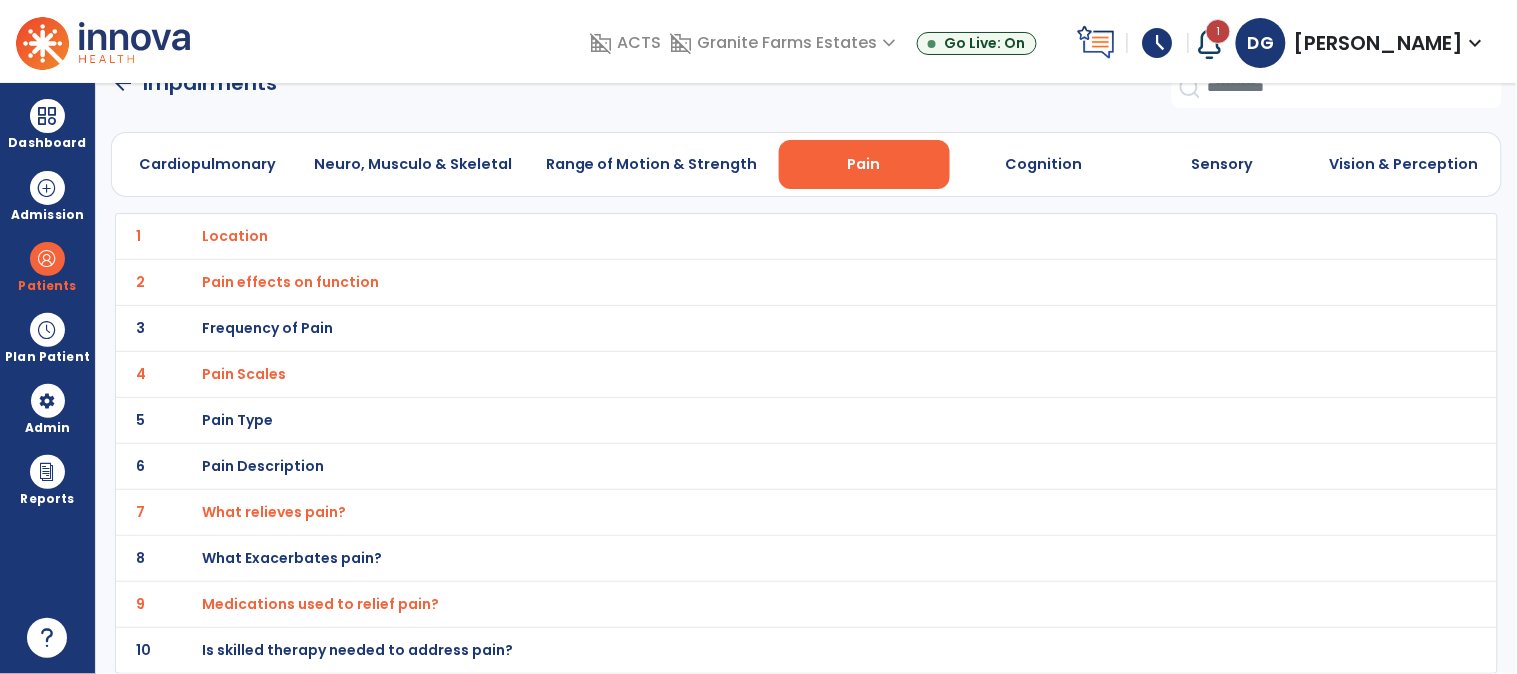 click on "Location" at bounding box center (235, 236) 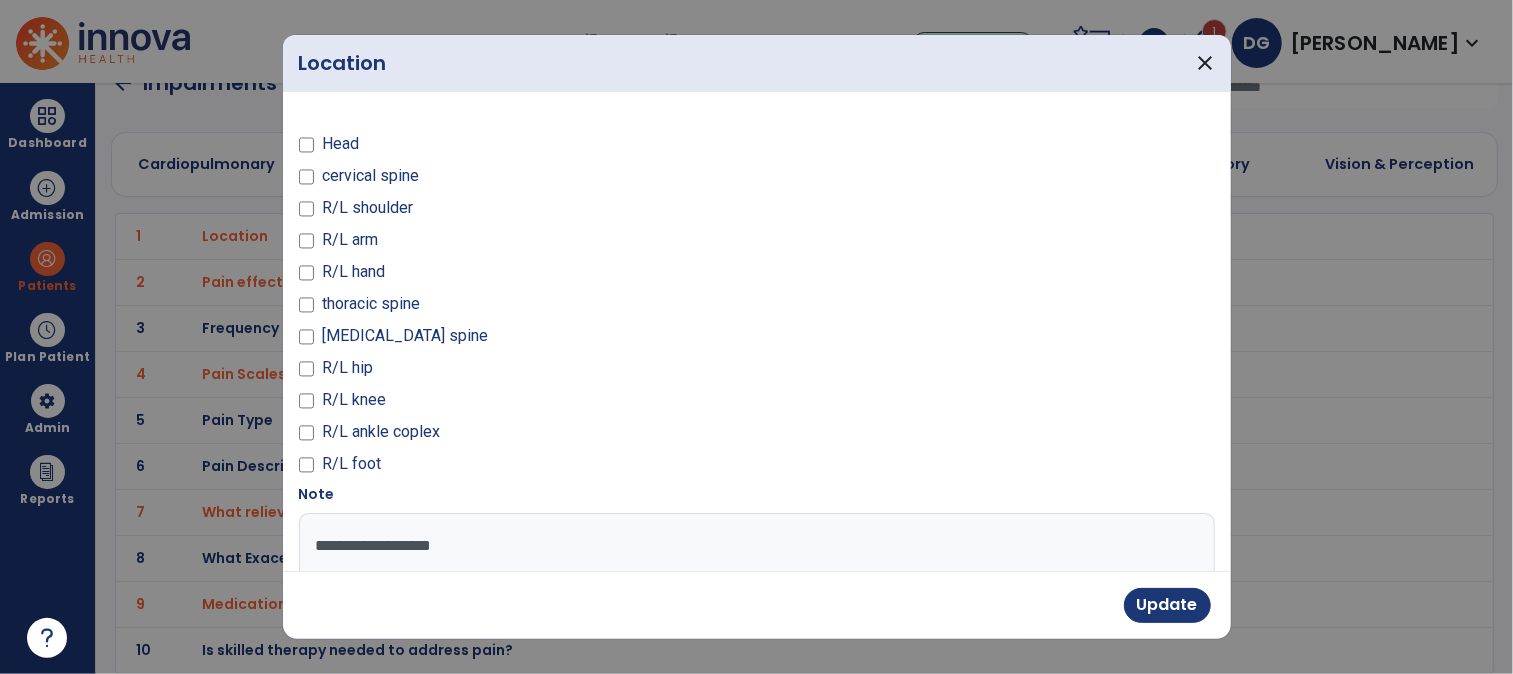 click on "**********" at bounding box center [754, 588] 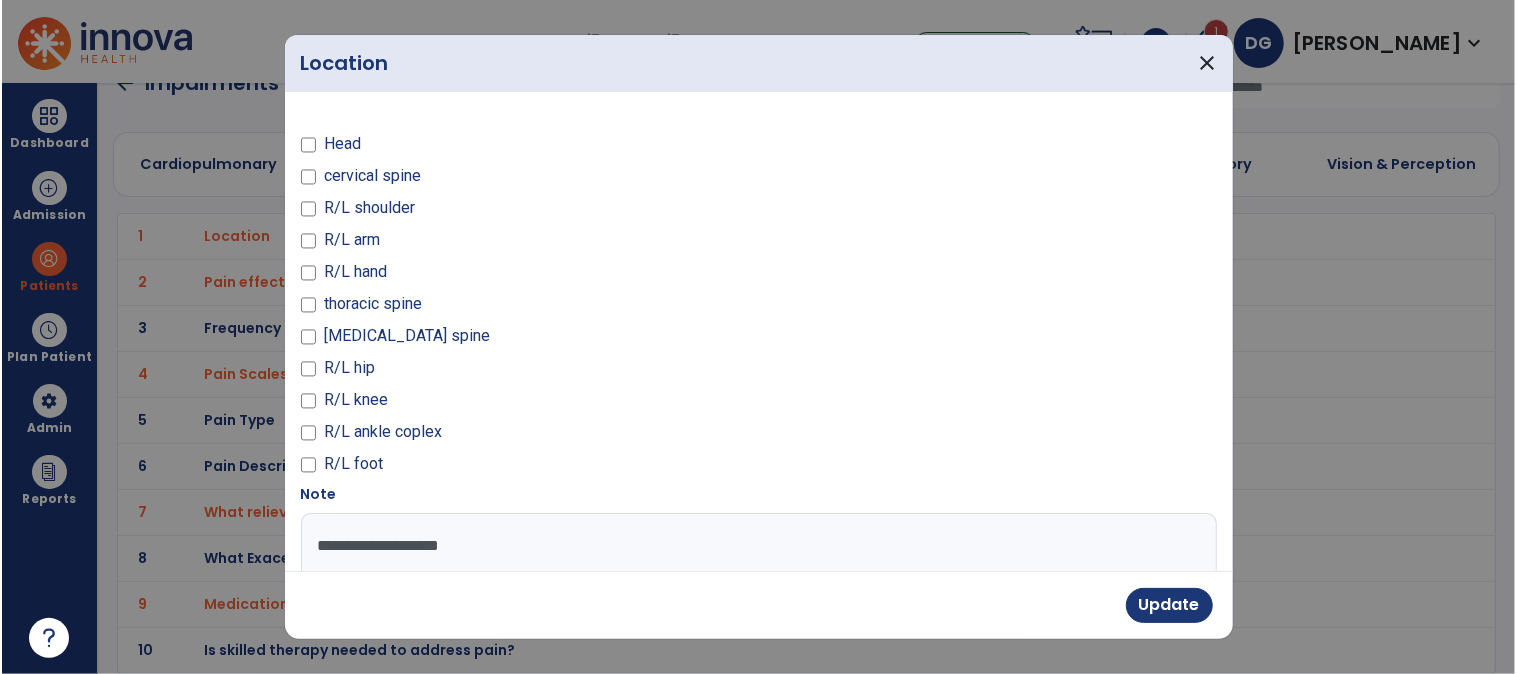 scroll, scrollTop: 10, scrollLeft: 0, axis: vertical 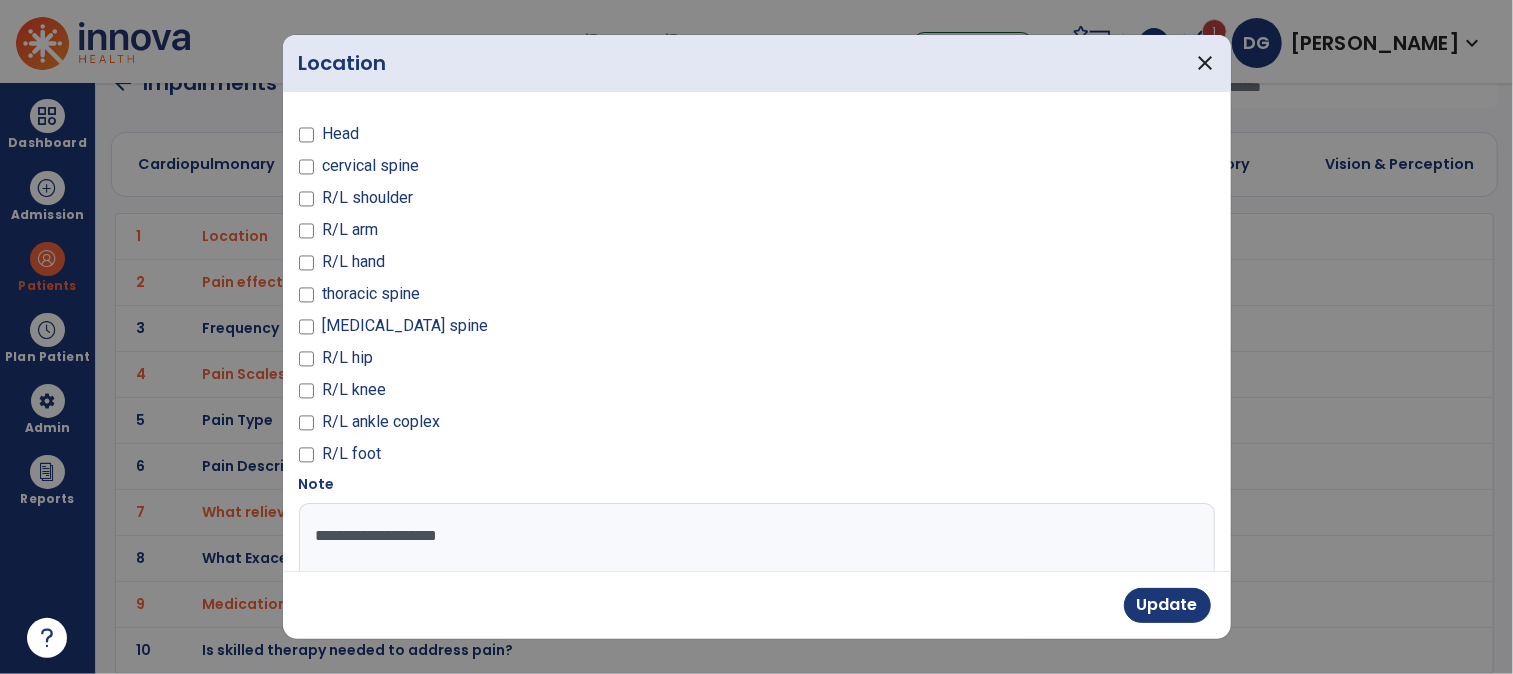 paste on "**********" 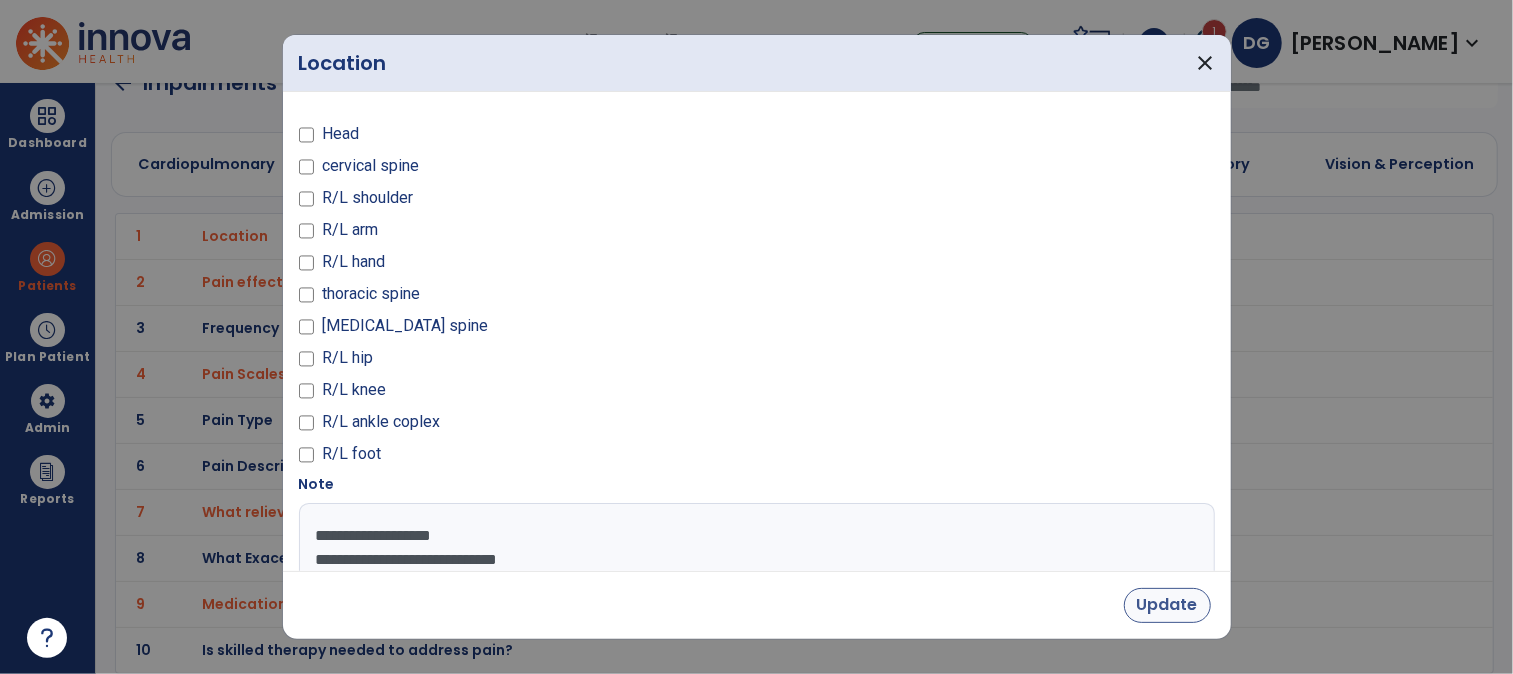 type on "**********" 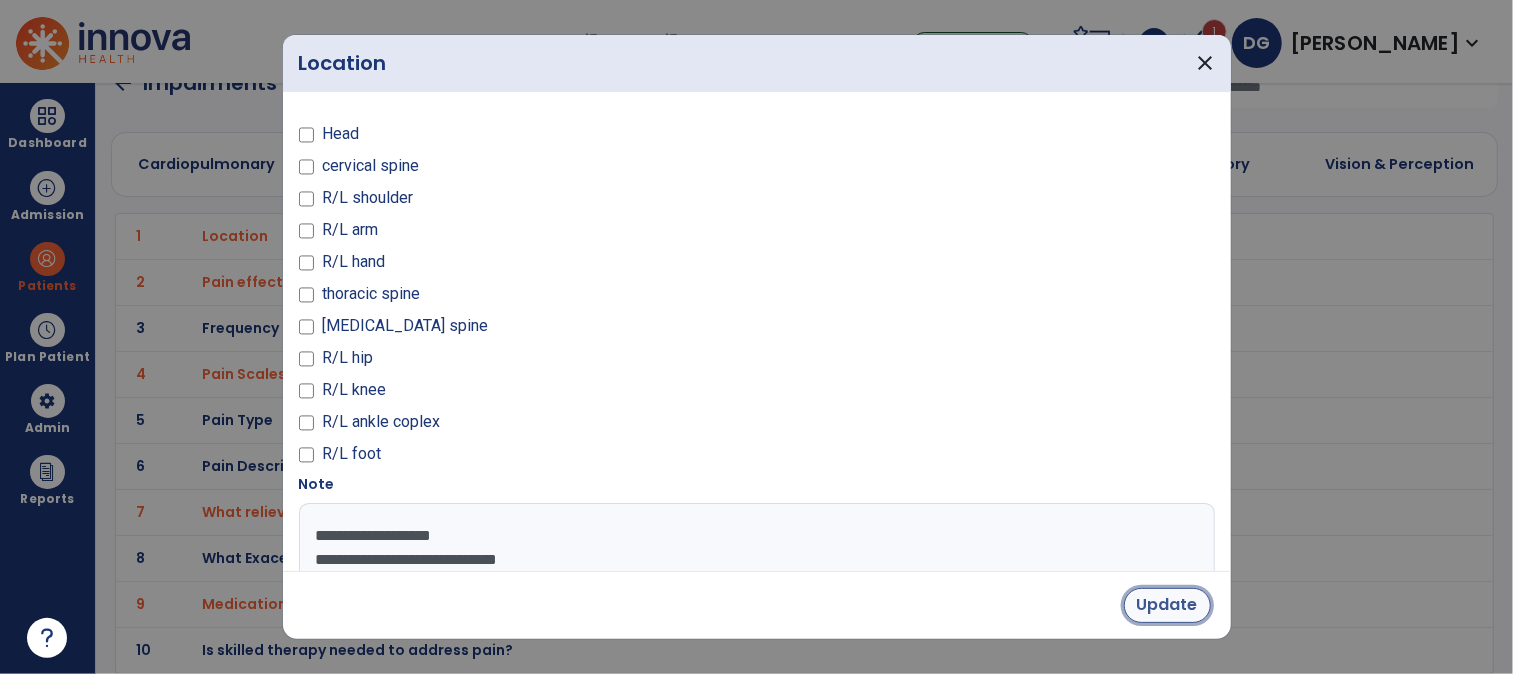 click on "Update" at bounding box center [1167, 605] 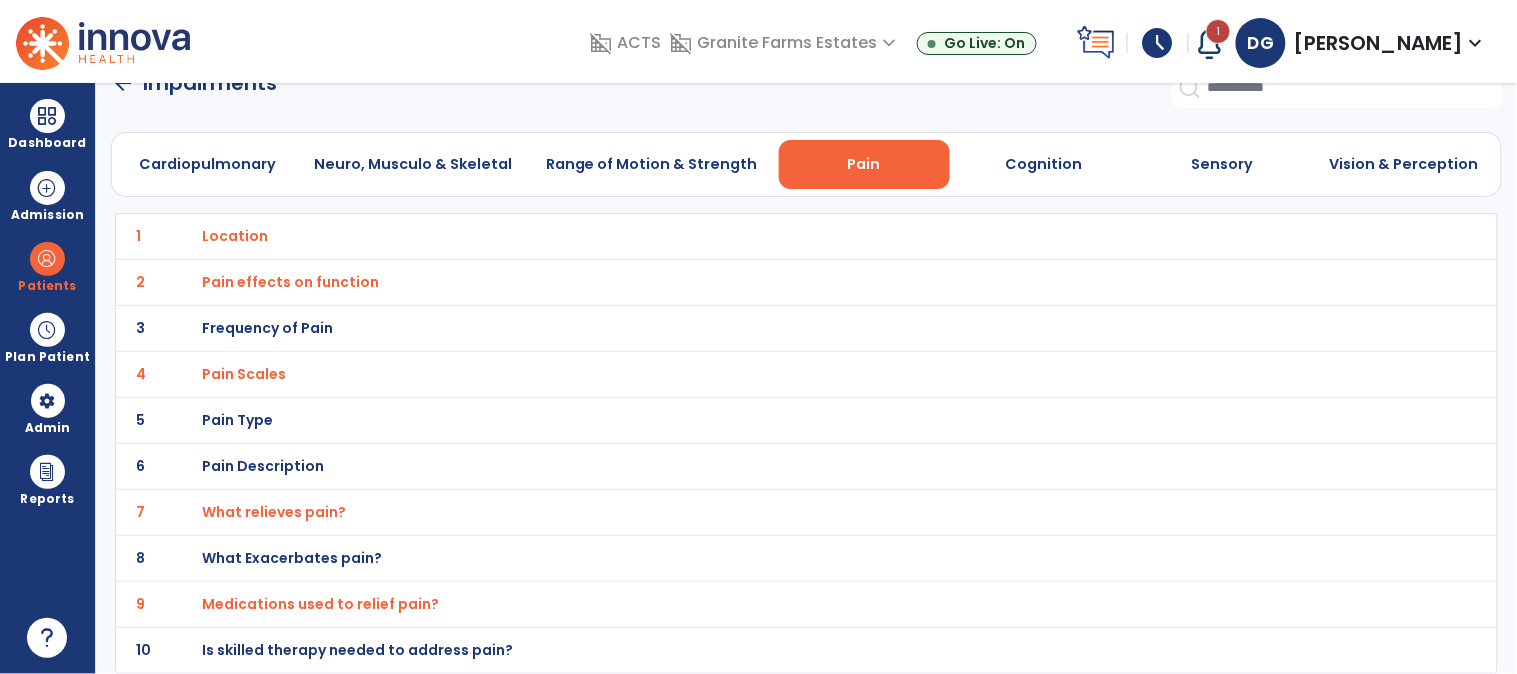scroll, scrollTop: 0, scrollLeft: 0, axis: both 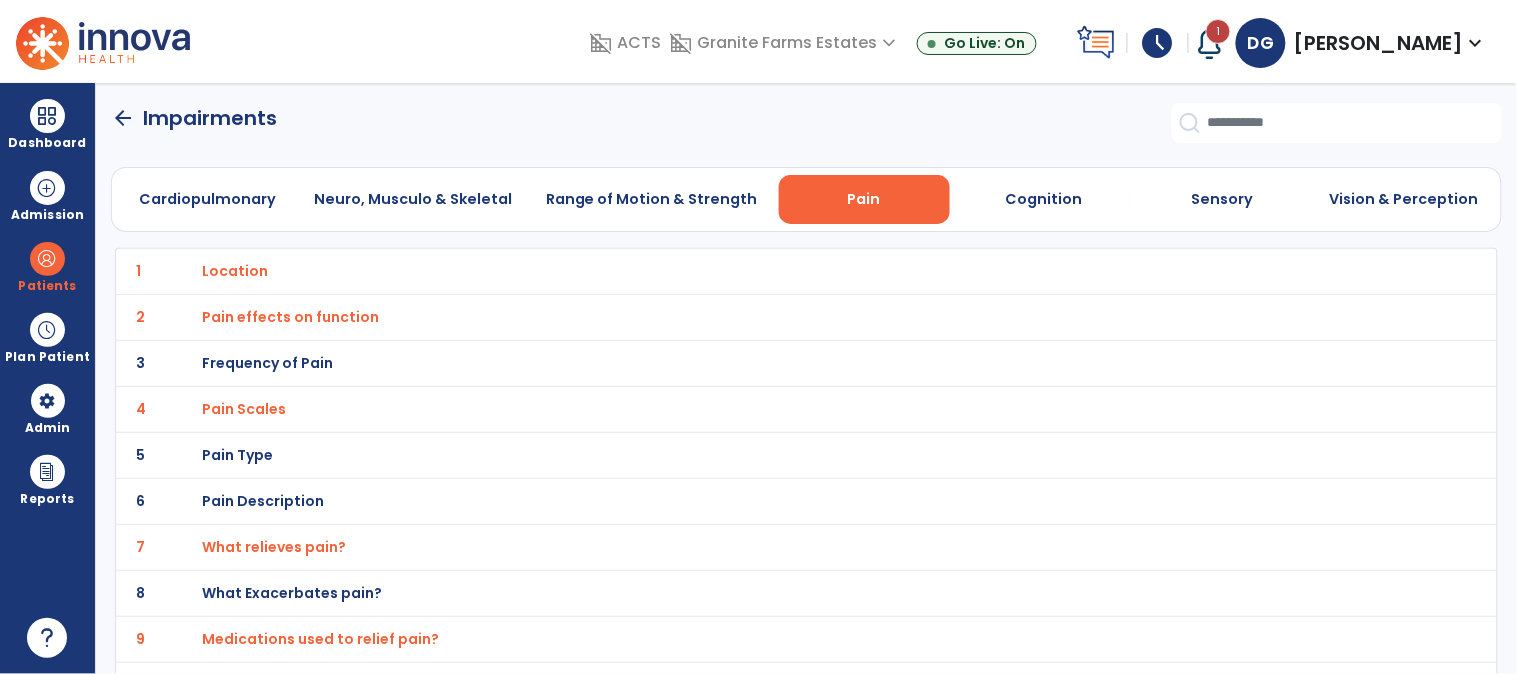 click on "arrow_back" 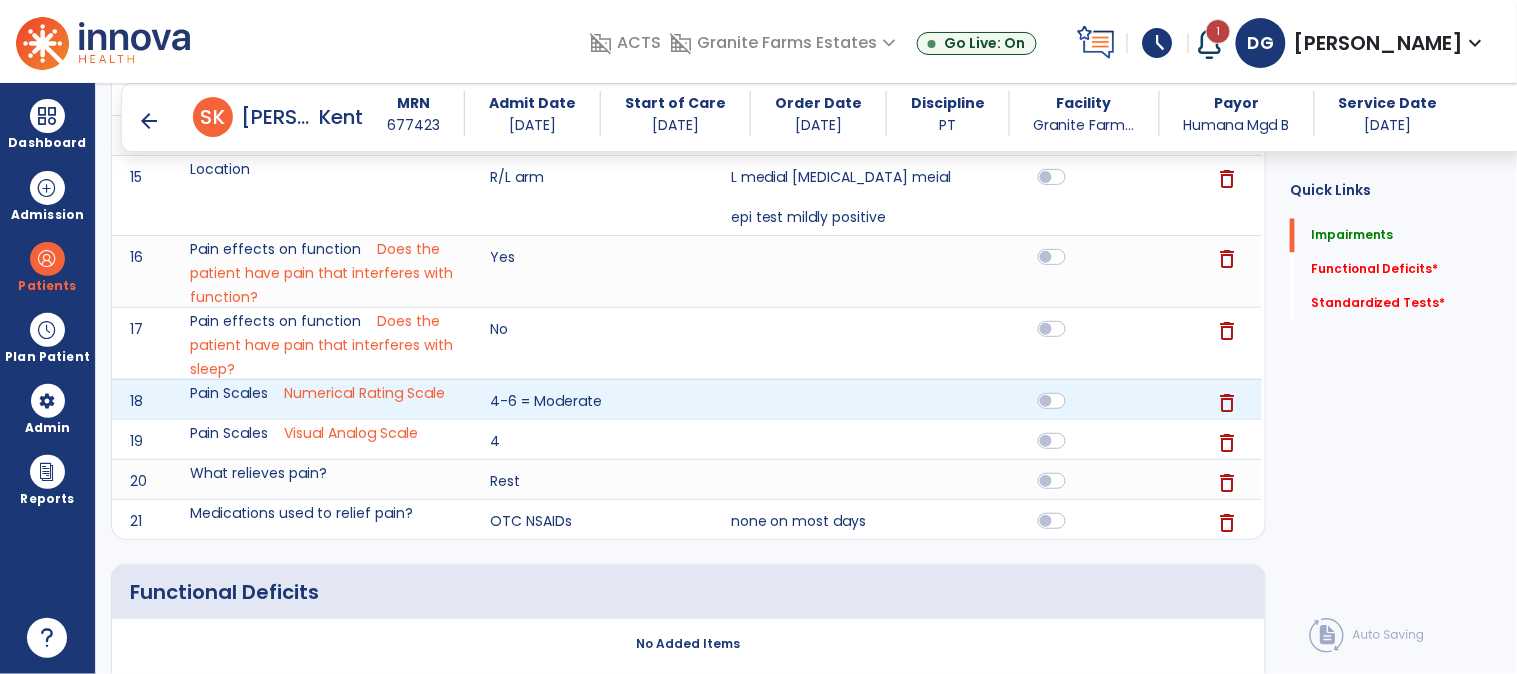 scroll, scrollTop: 1208, scrollLeft: 0, axis: vertical 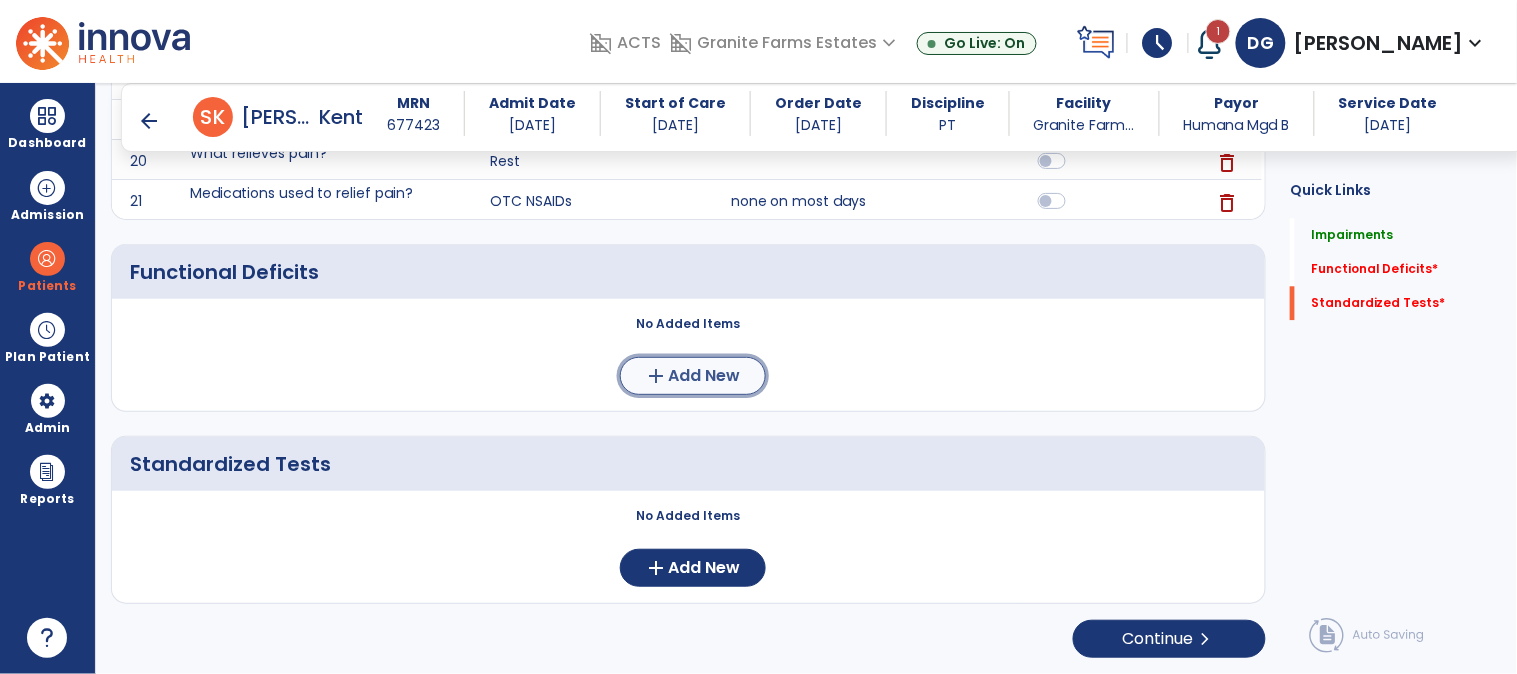 click on "Add New" 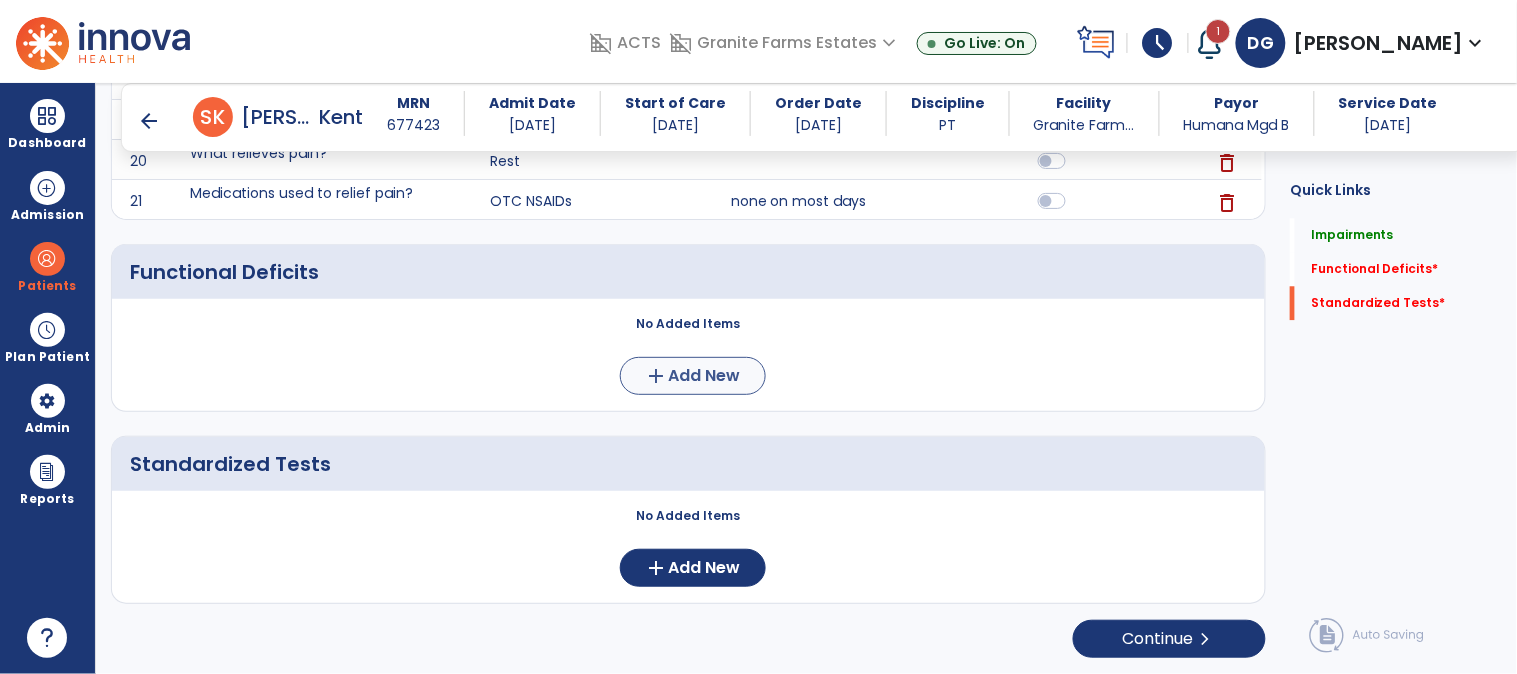 scroll, scrollTop: 0, scrollLeft: 0, axis: both 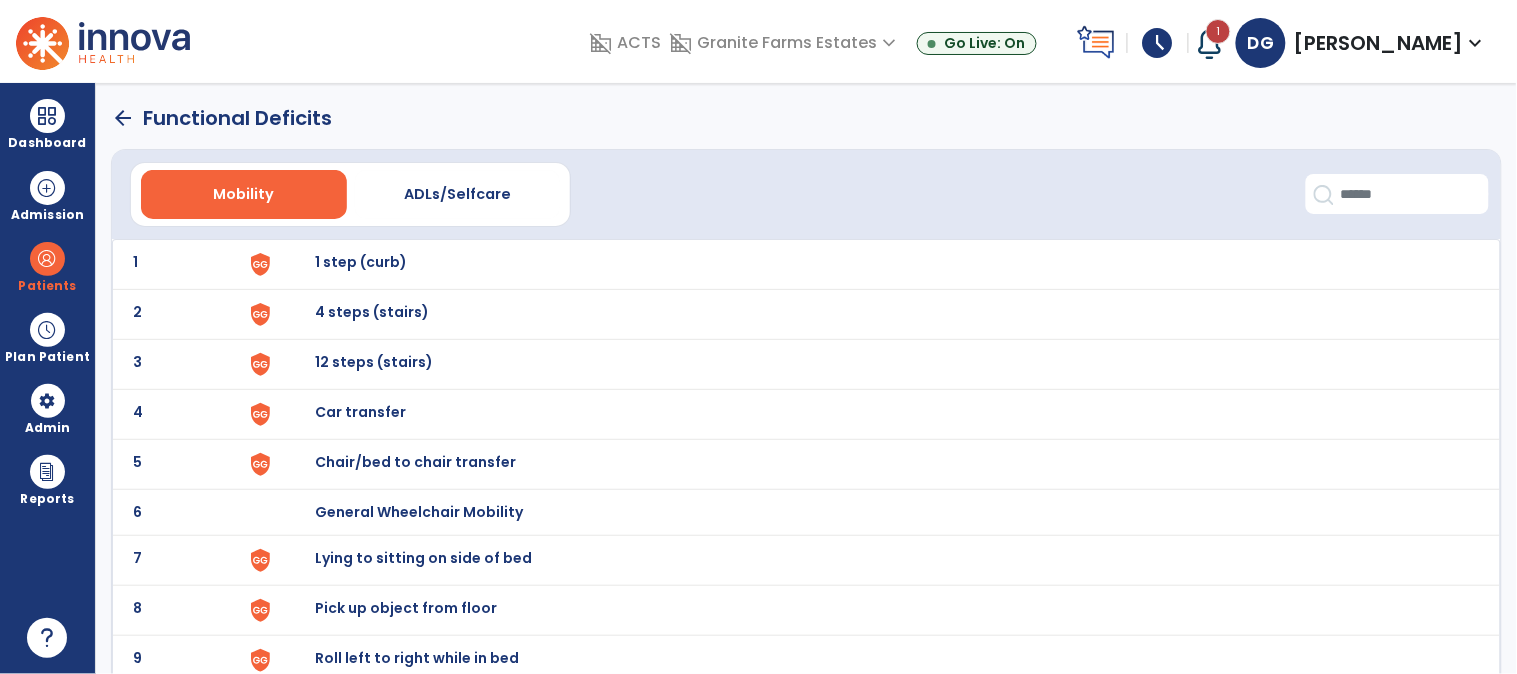 click on "1 step (curb)" at bounding box center [361, 262] 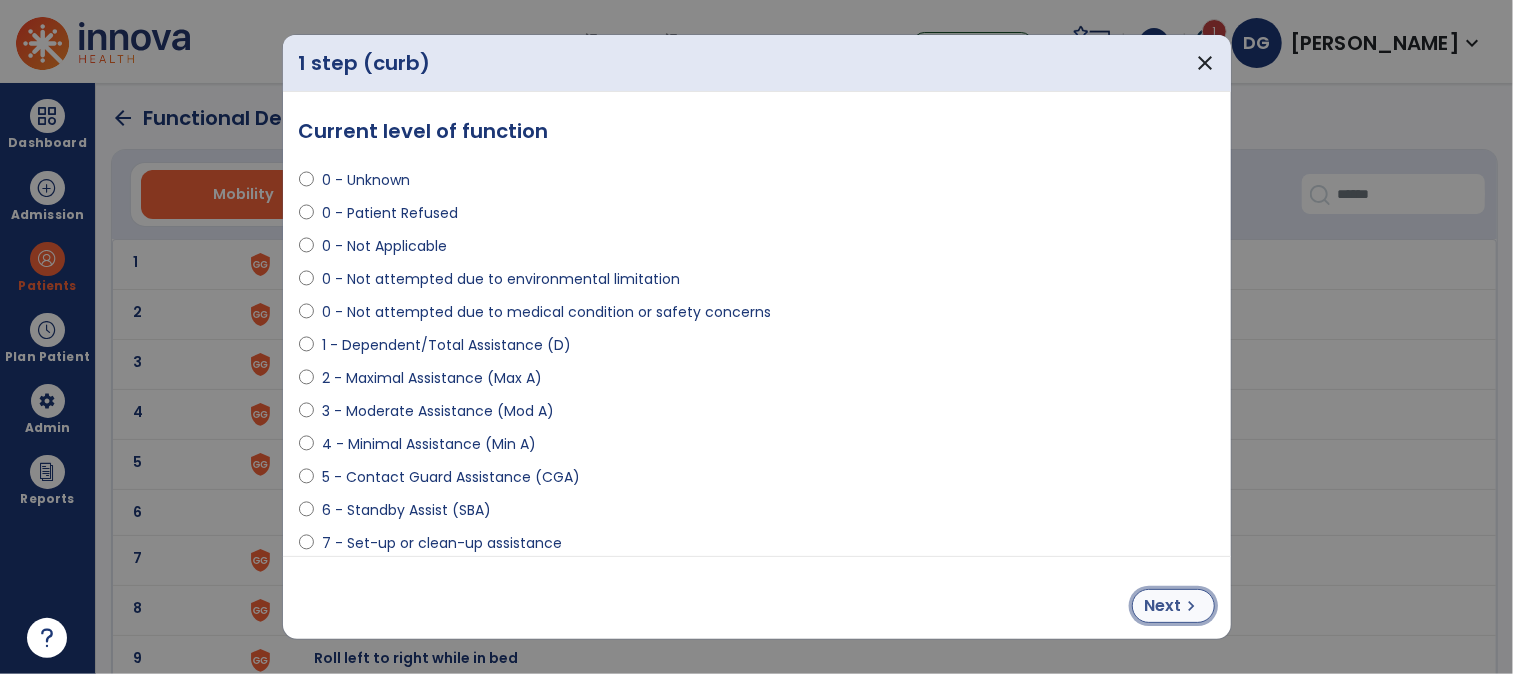 click on "Next" at bounding box center [1163, 606] 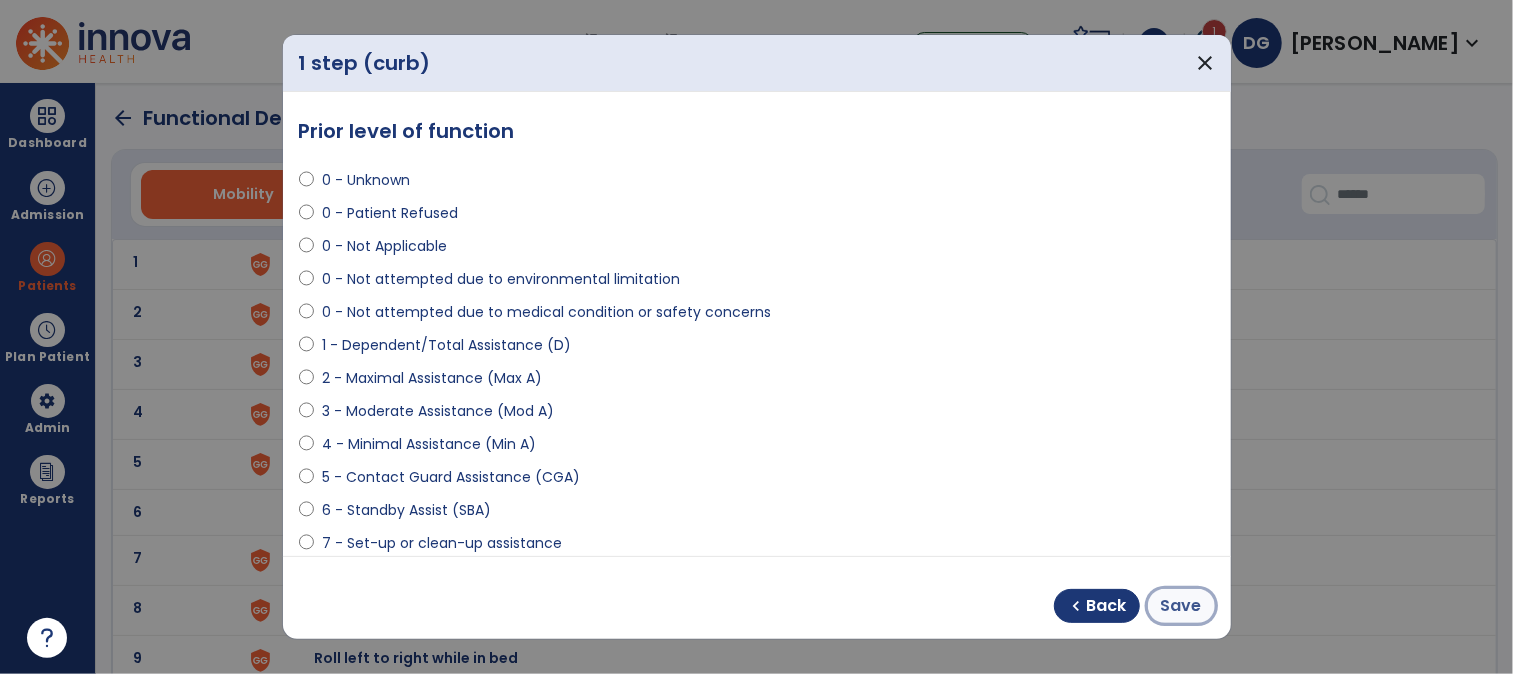 click on "Save" at bounding box center (1181, 606) 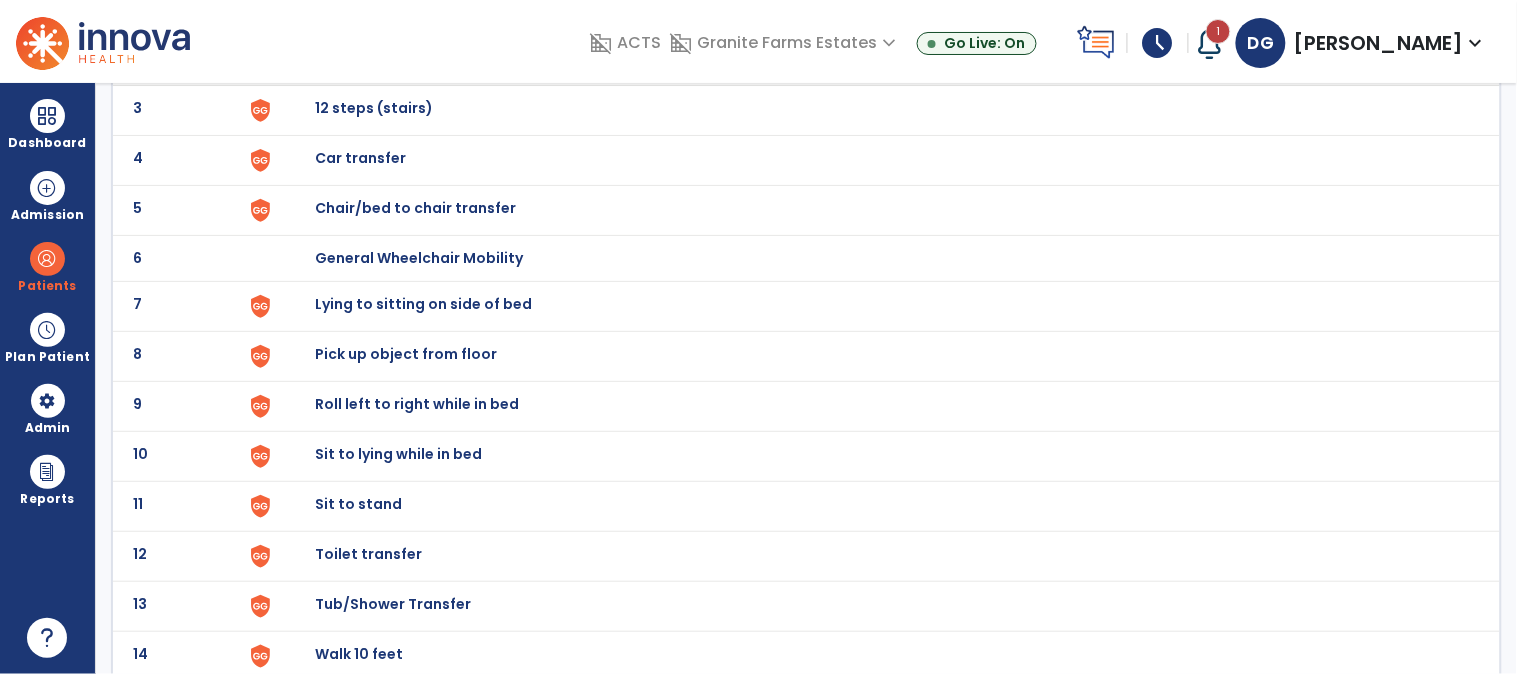 scroll, scrollTop: 0, scrollLeft: 0, axis: both 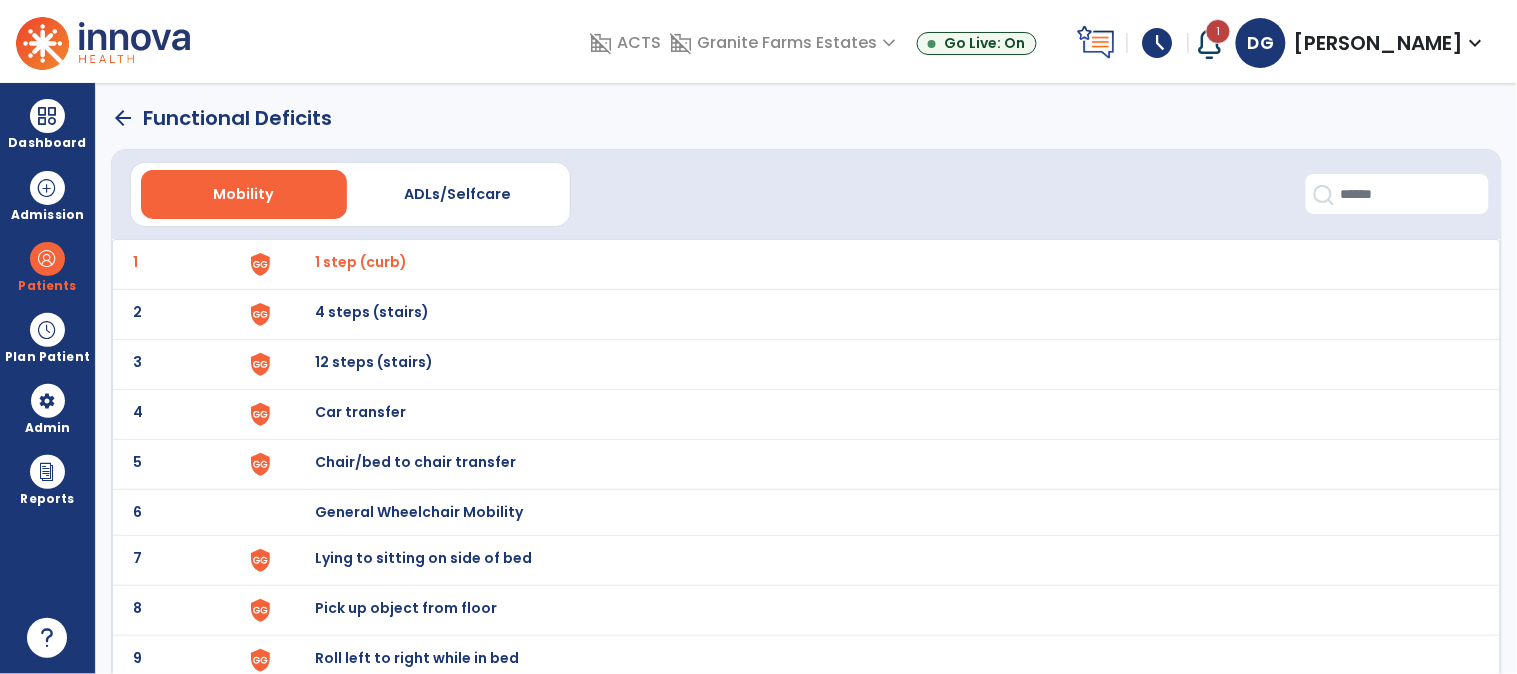click on "arrow_back" 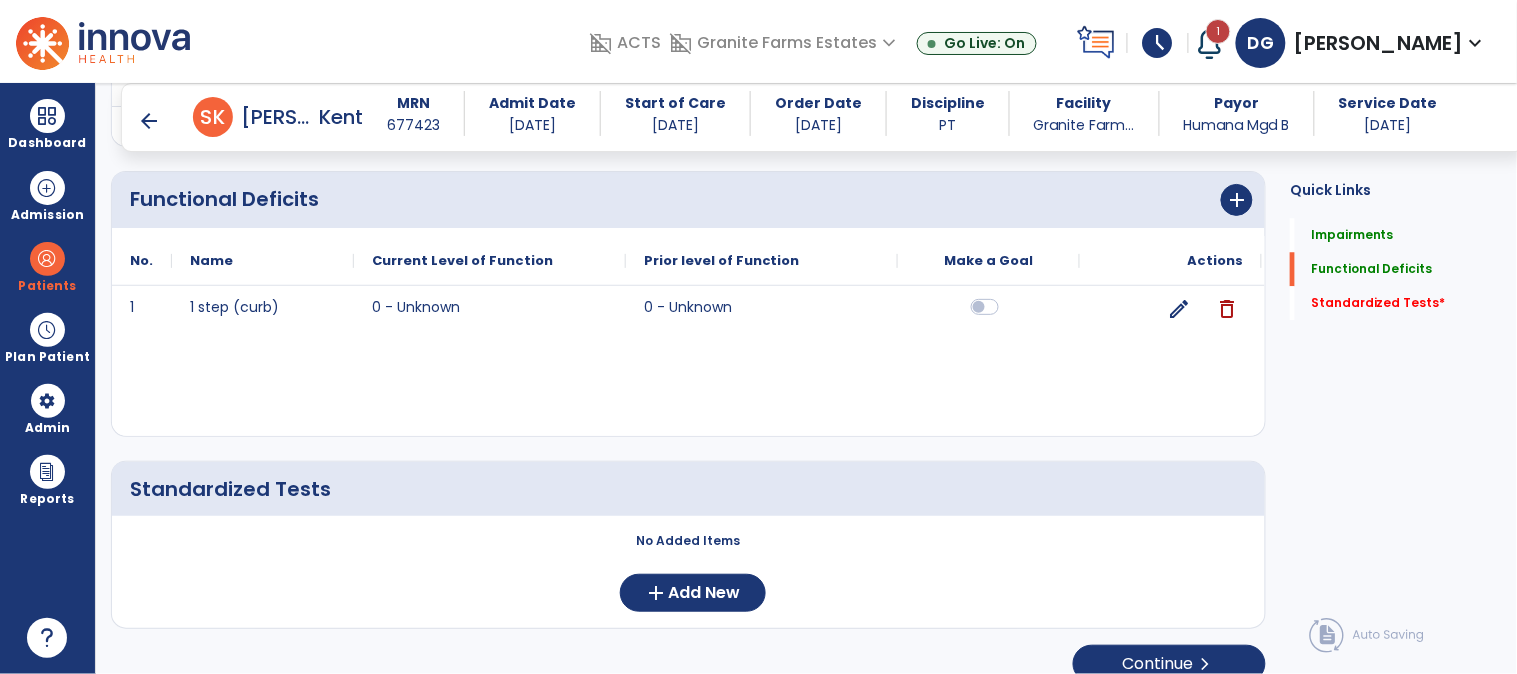 scroll, scrollTop: 1306, scrollLeft: 0, axis: vertical 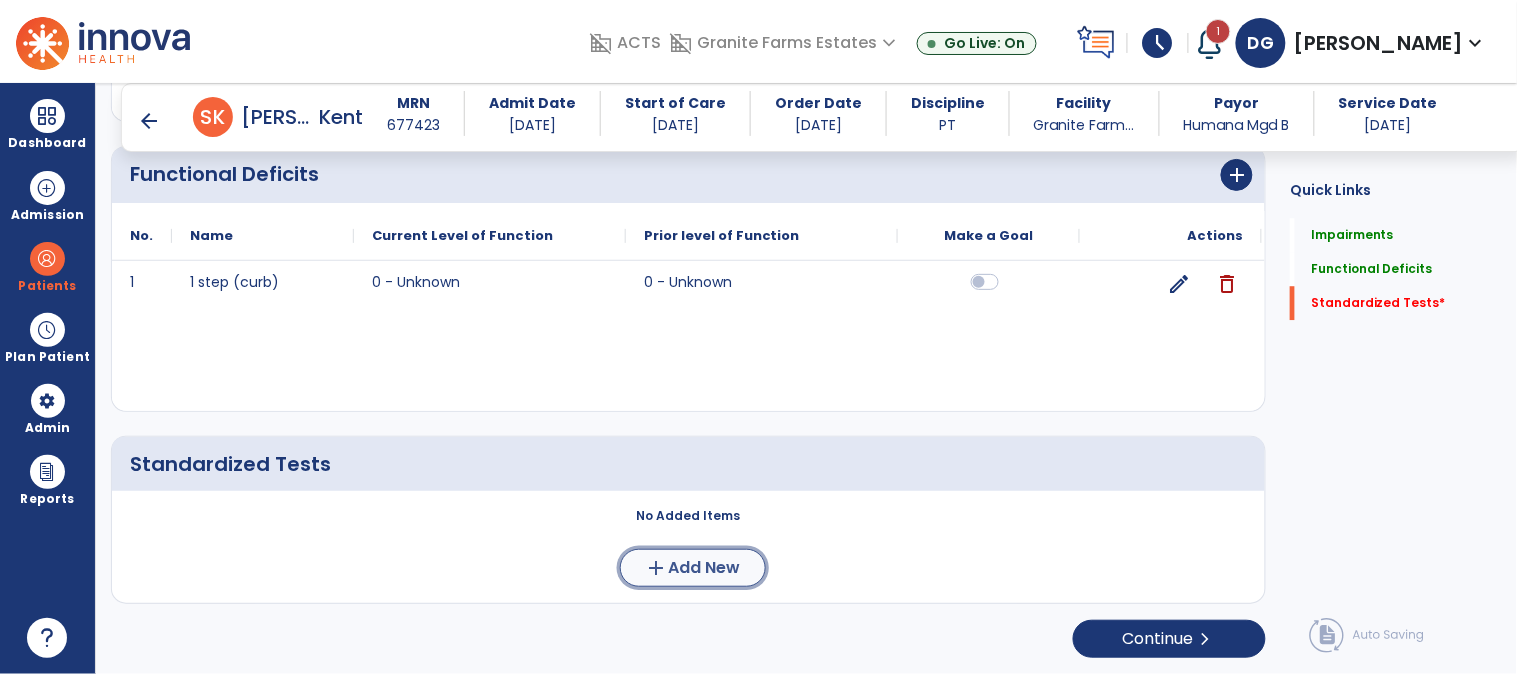 click on "Add New" 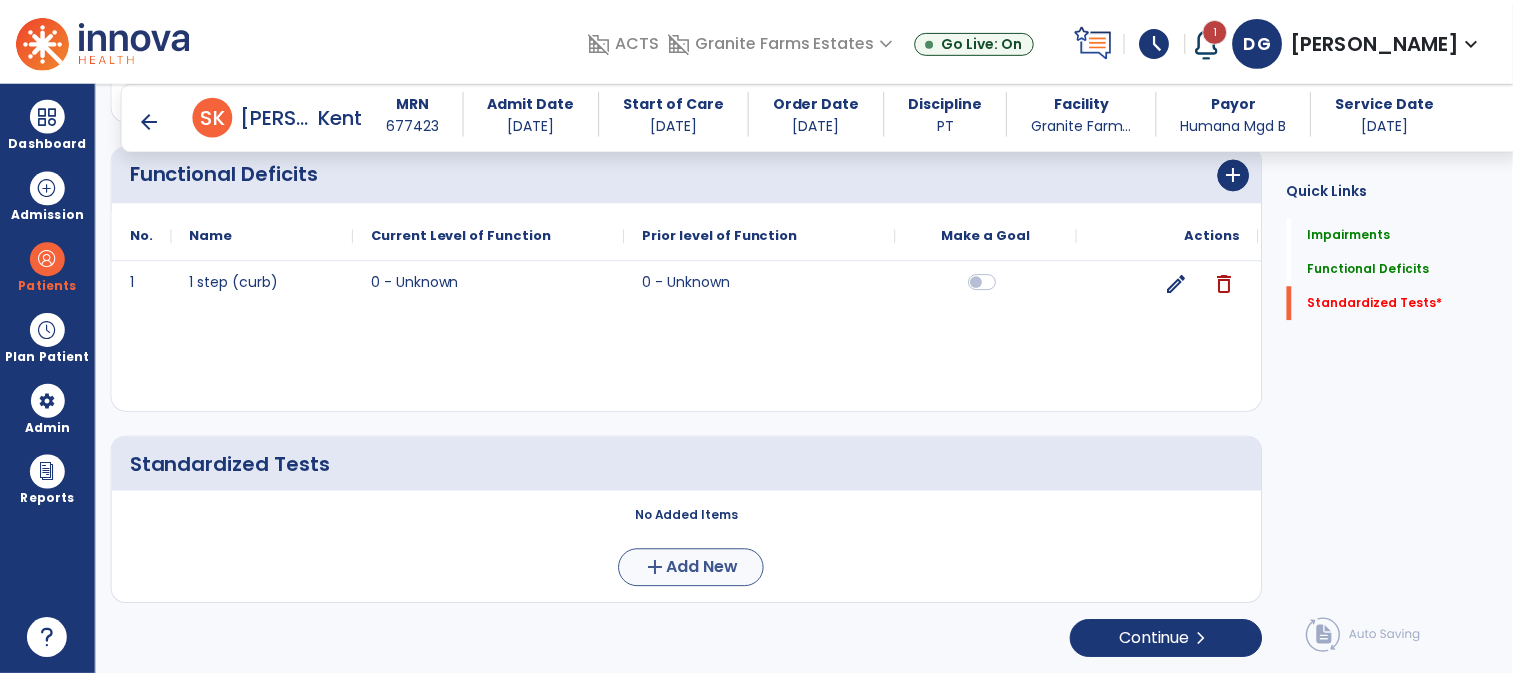 scroll, scrollTop: 0, scrollLeft: 0, axis: both 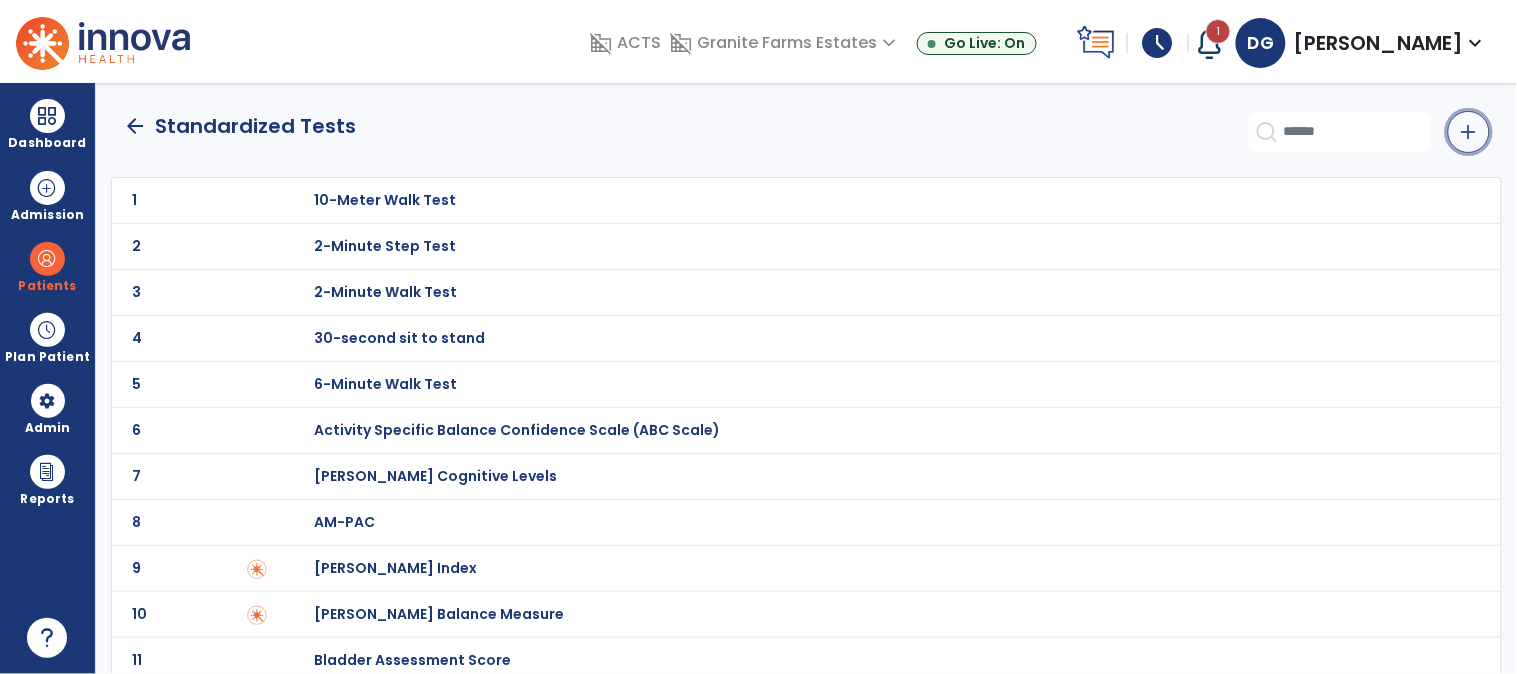 click on "add" 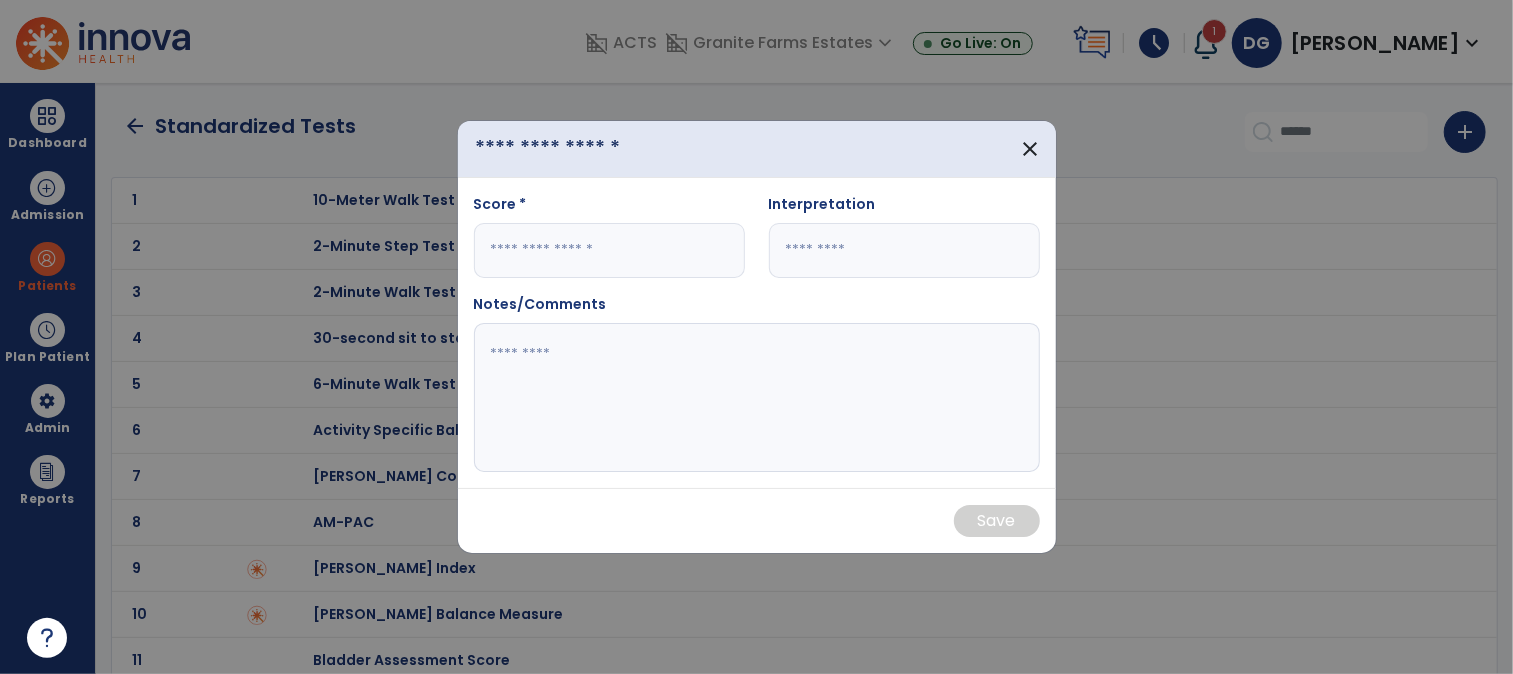 click at bounding box center [587, 149] 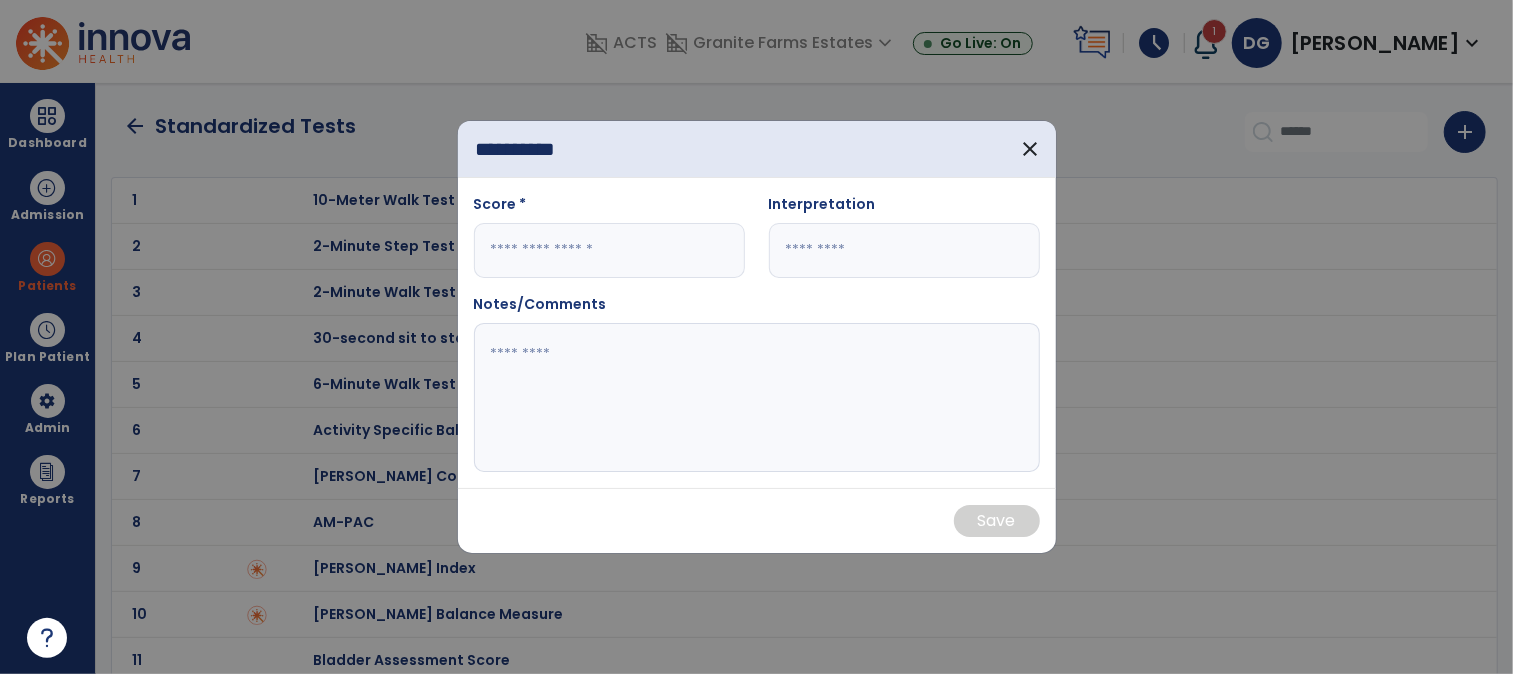 type on "**********" 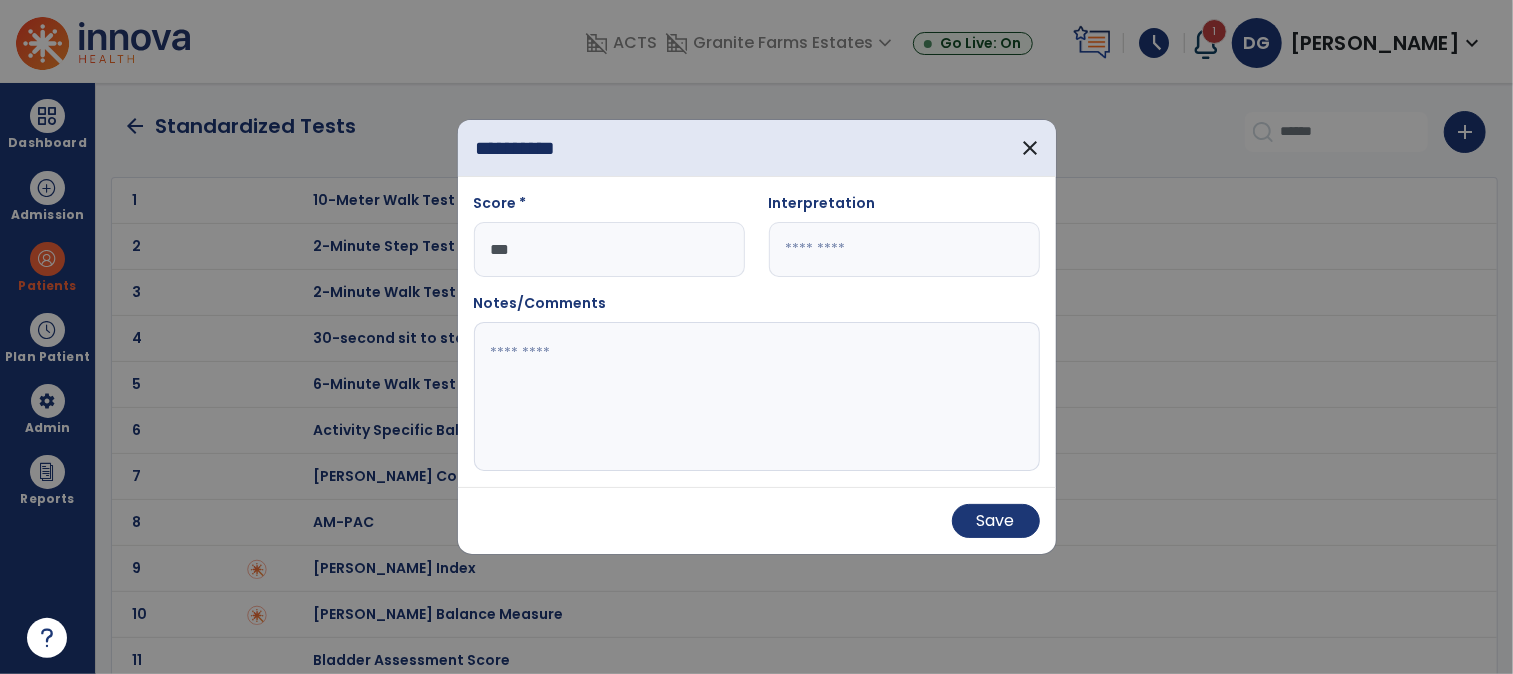 type on "***" 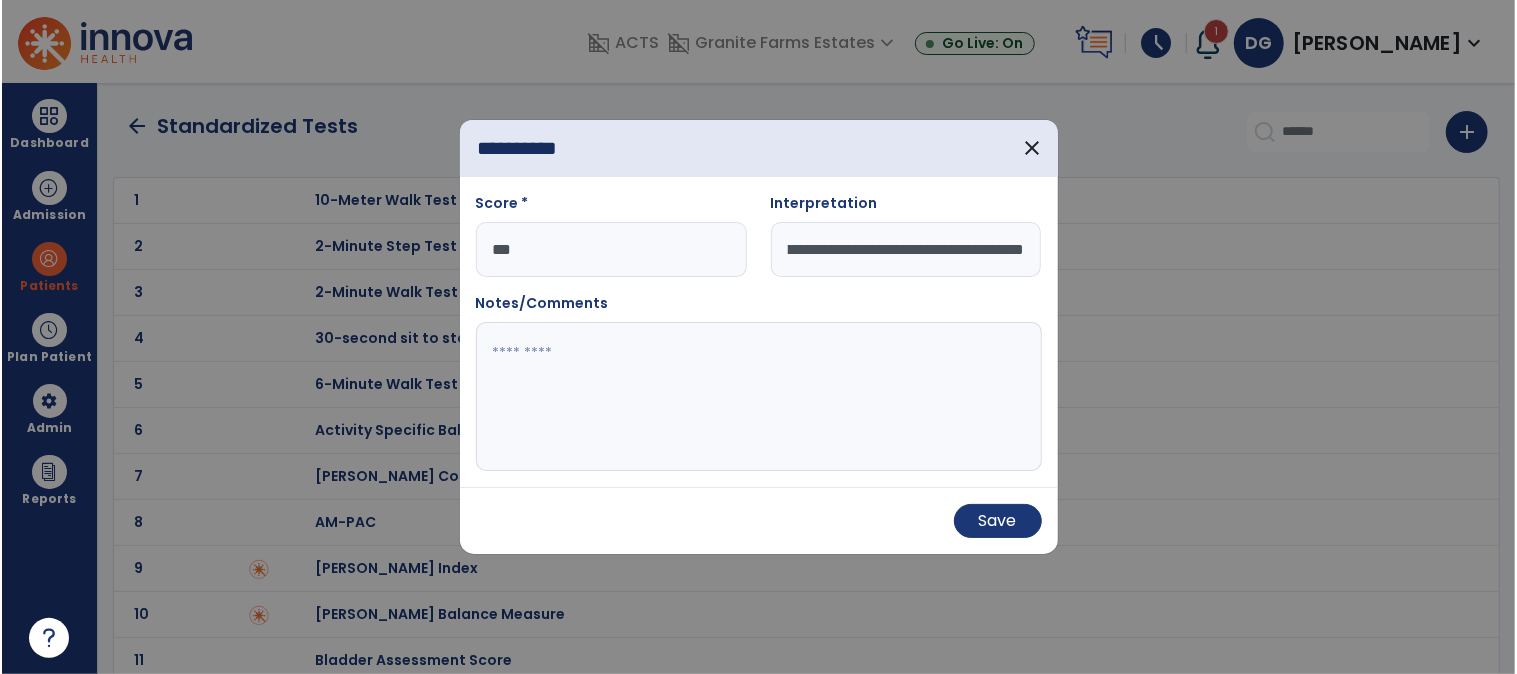 scroll, scrollTop: 0, scrollLeft: 77, axis: horizontal 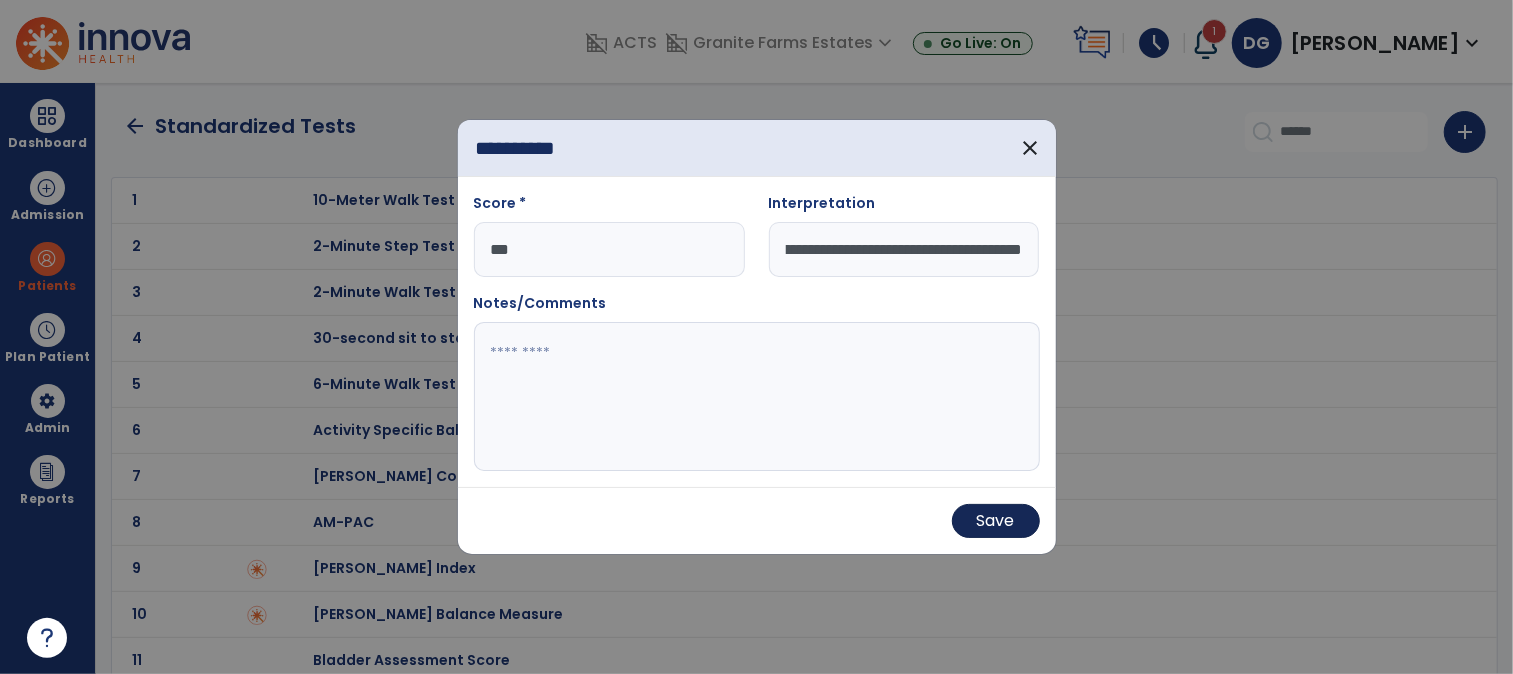 type on "**********" 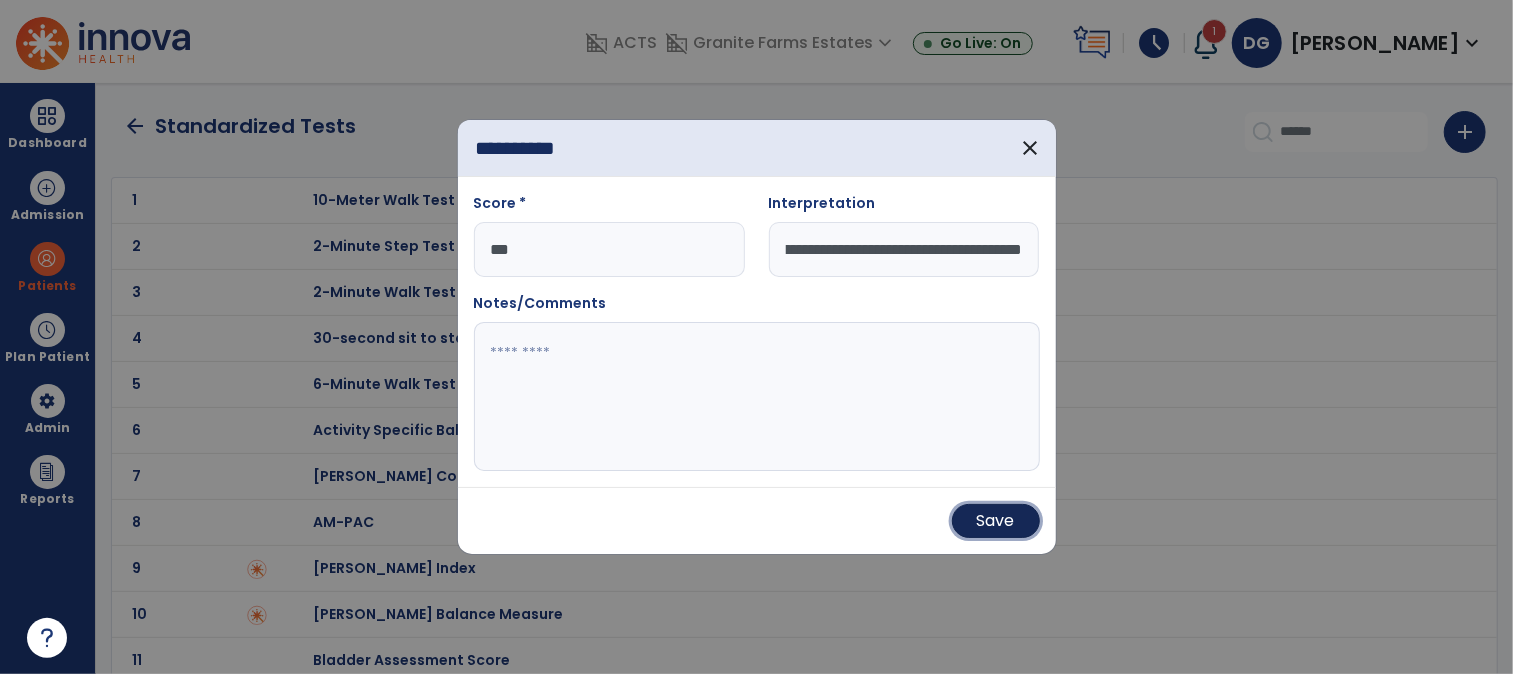 click on "Save" at bounding box center (996, 521) 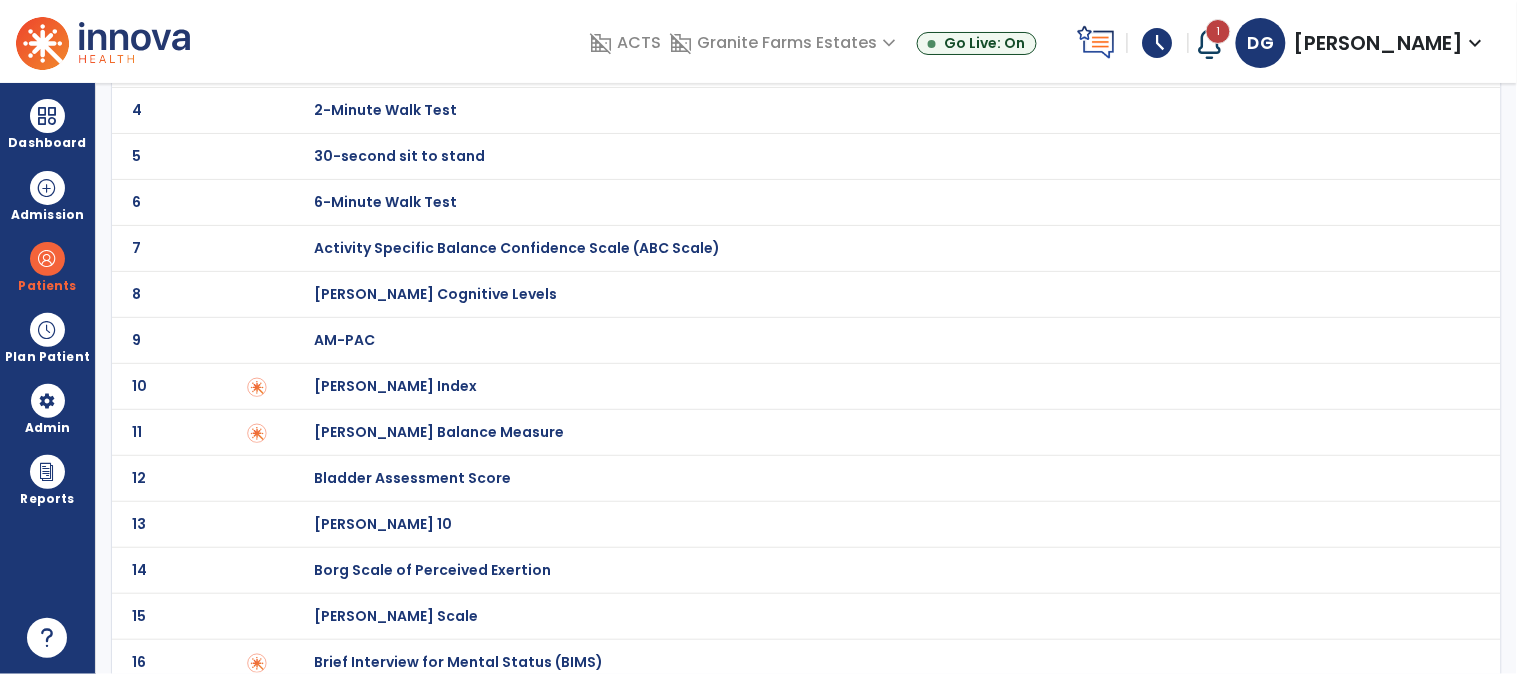 scroll, scrollTop: 0, scrollLeft: 0, axis: both 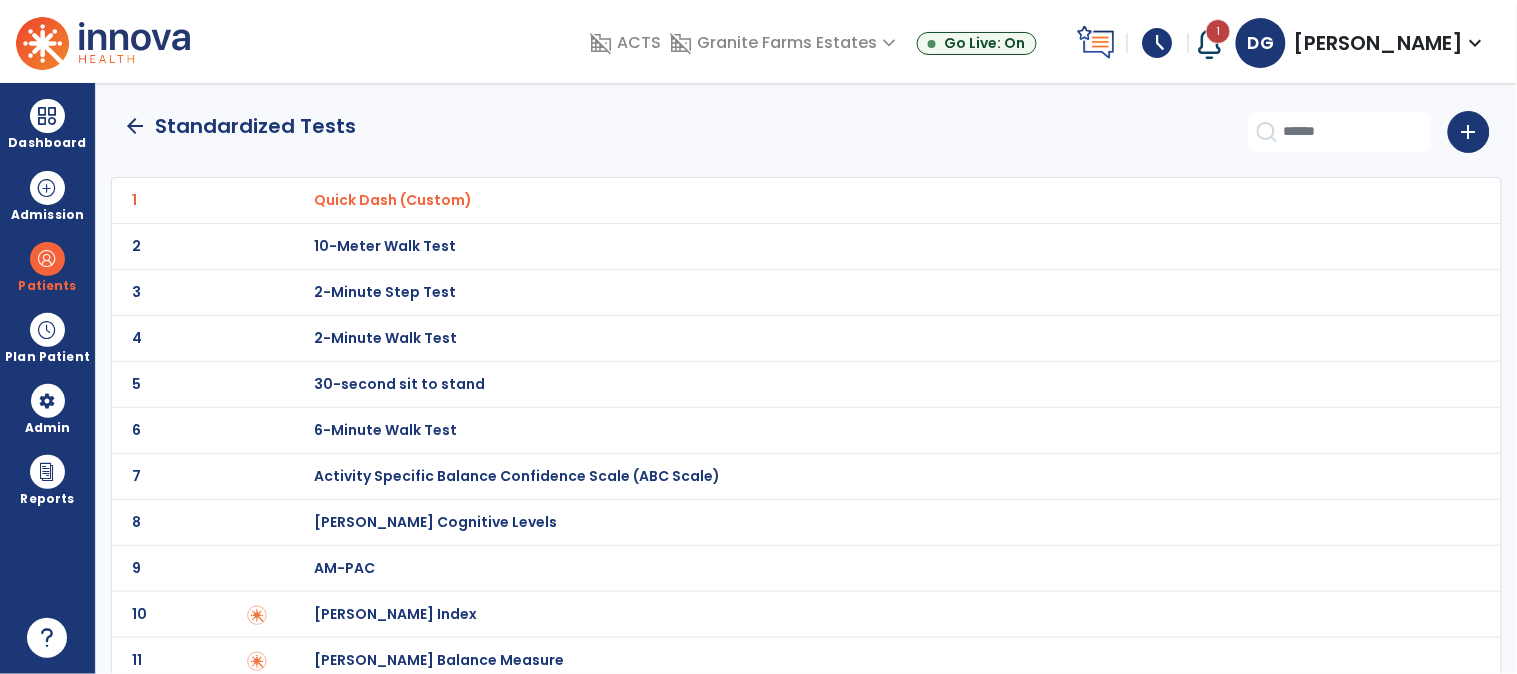 click on "arrow_back" 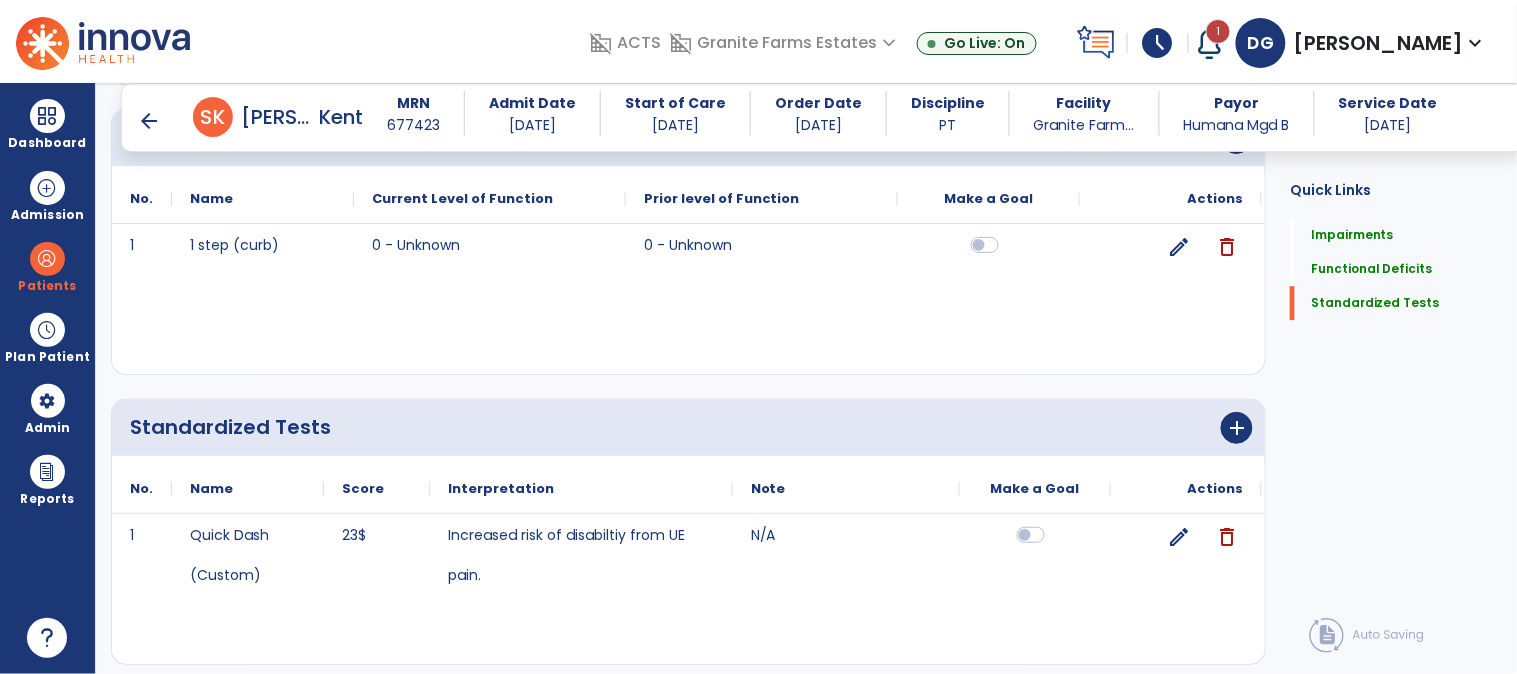 scroll, scrollTop: 1404, scrollLeft: 0, axis: vertical 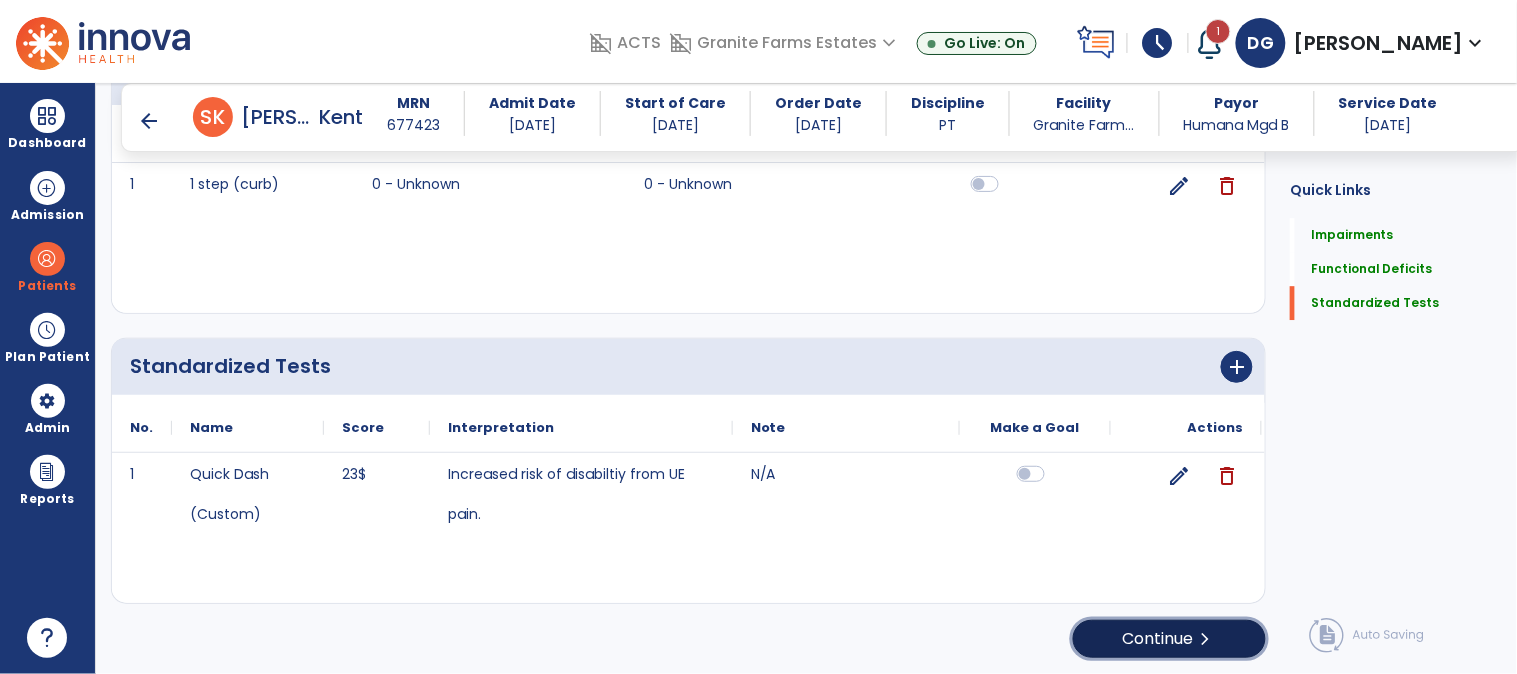 click on "Continue  chevron_right" 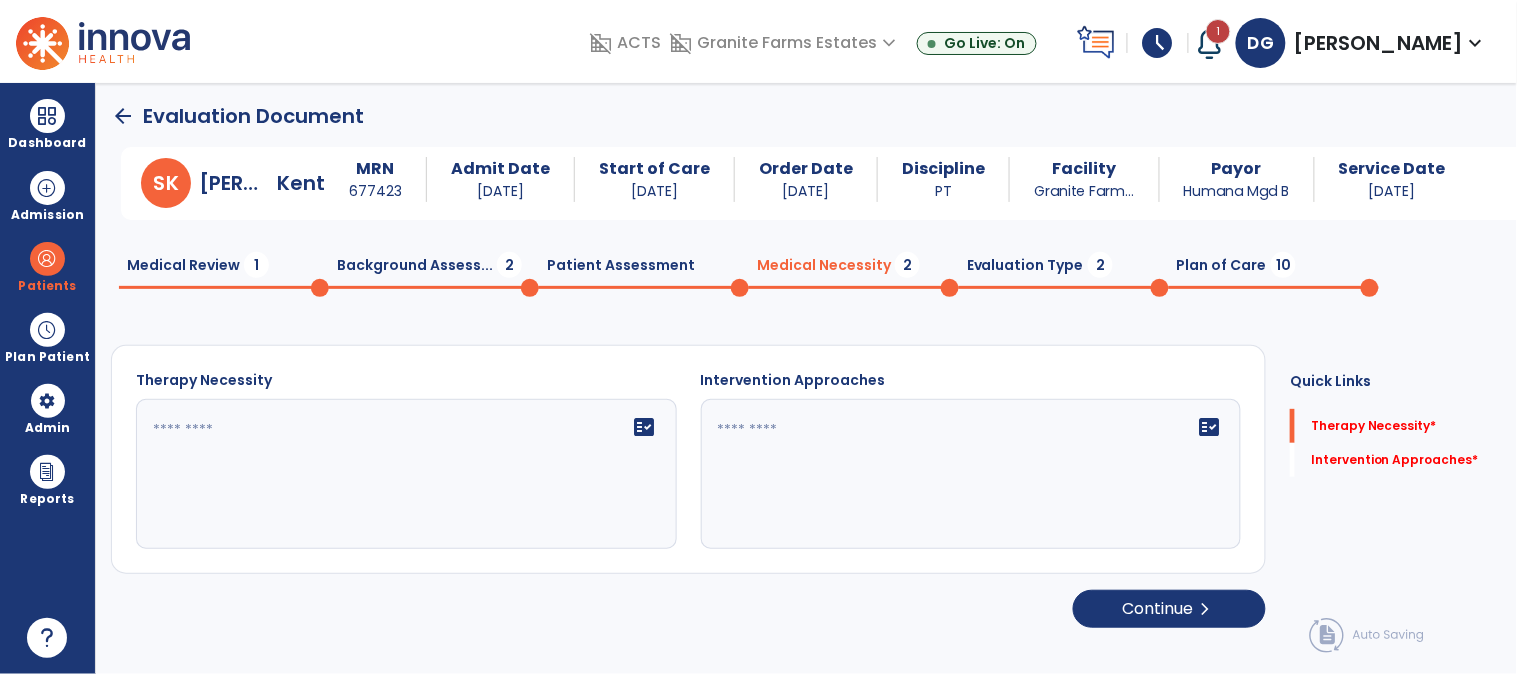 scroll, scrollTop: 0, scrollLeft: 0, axis: both 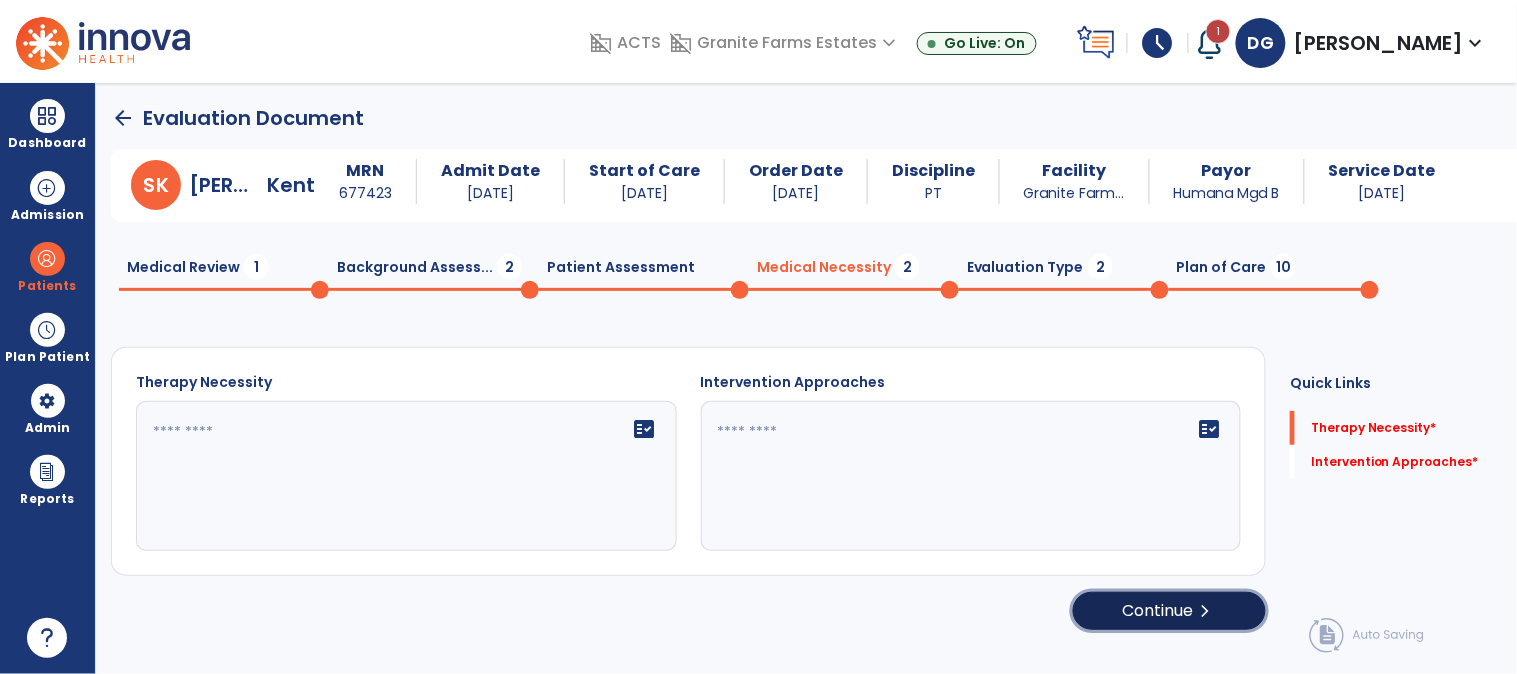 click on "Continue  chevron_right" 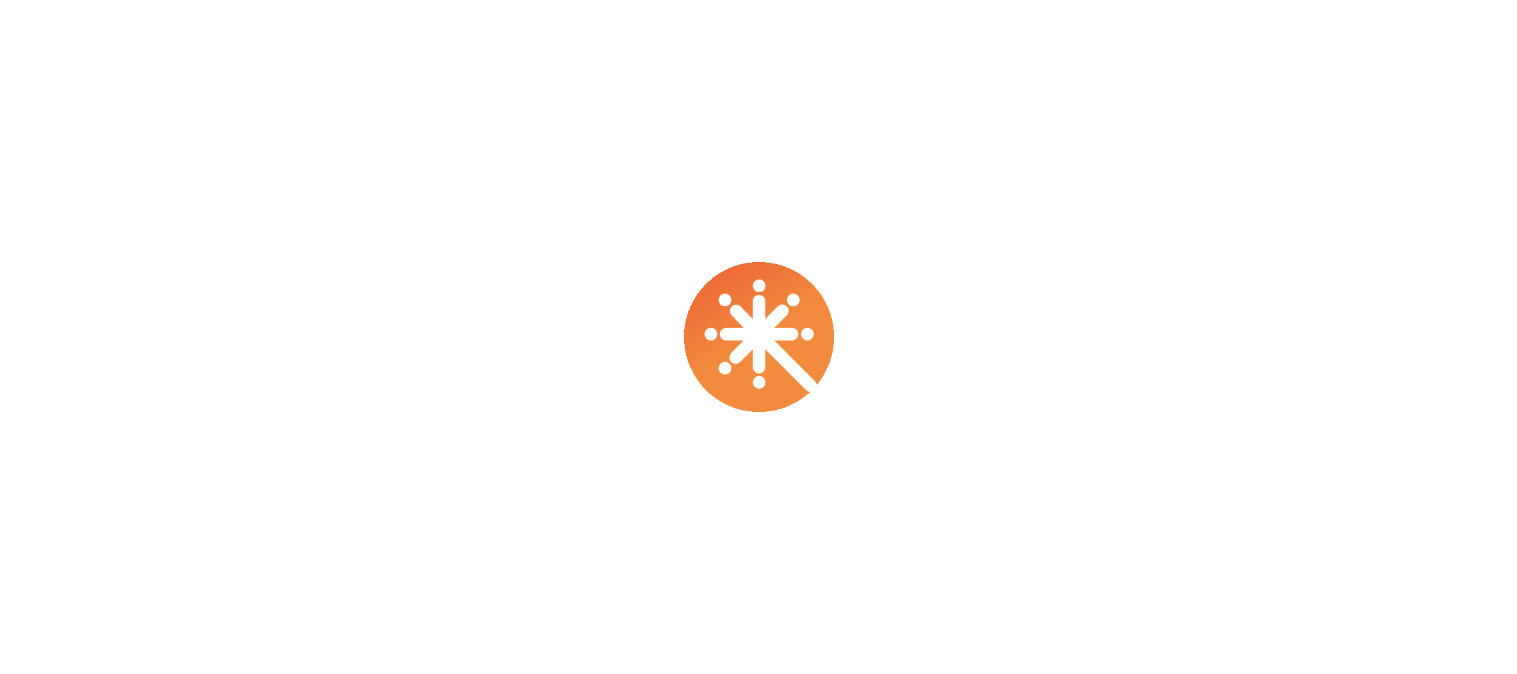 scroll, scrollTop: 0, scrollLeft: 0, axis: both 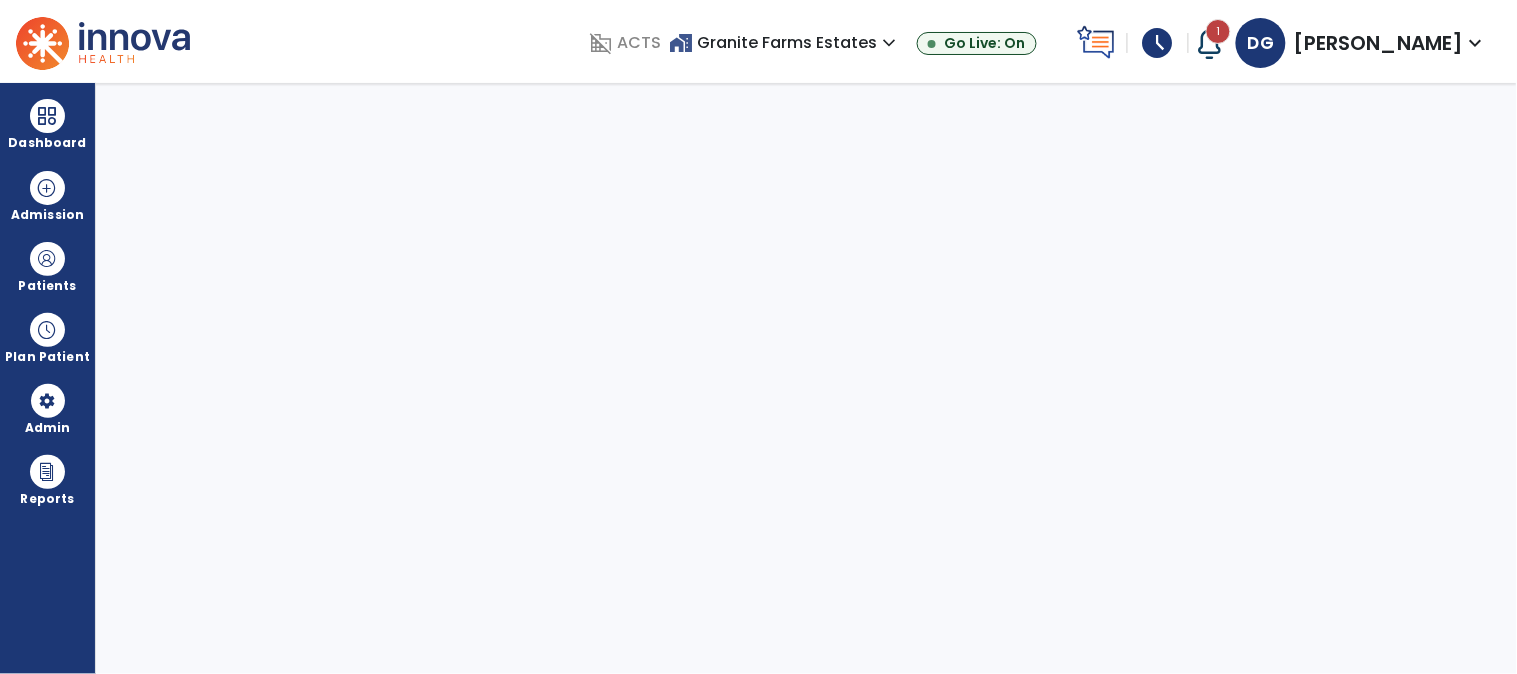 select on "****" 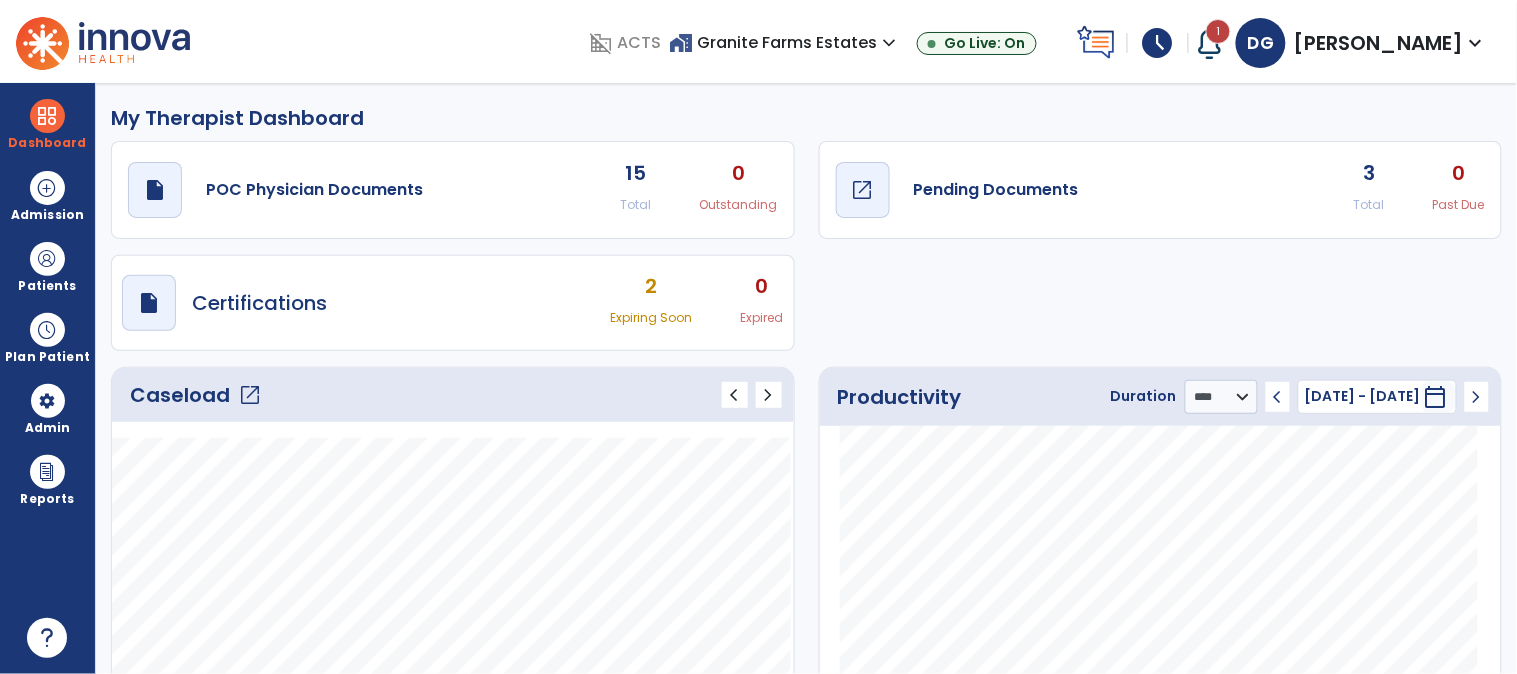 click on "draft   open_in_new" 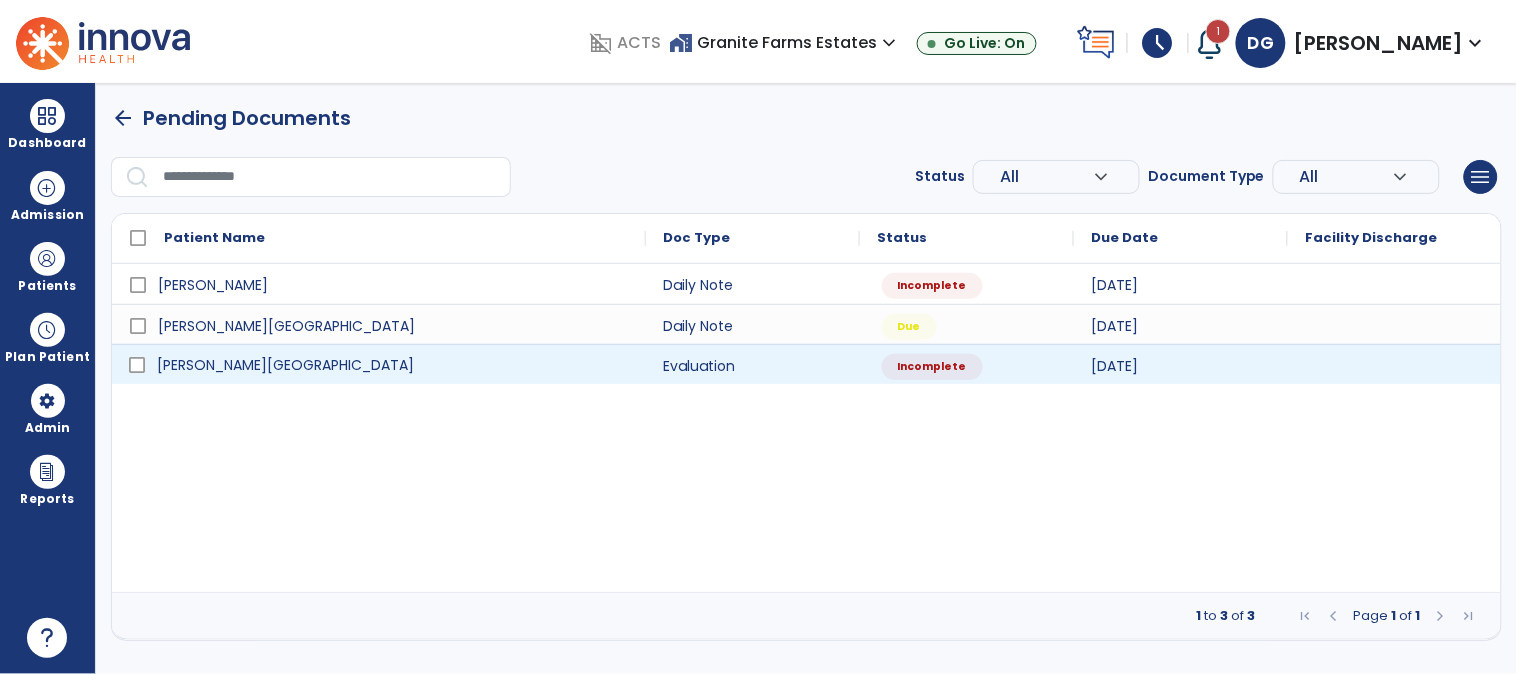 click on "[PERSON_NAME][GEOGRAPHIC_DATA]" at bounding box center (285, 365) 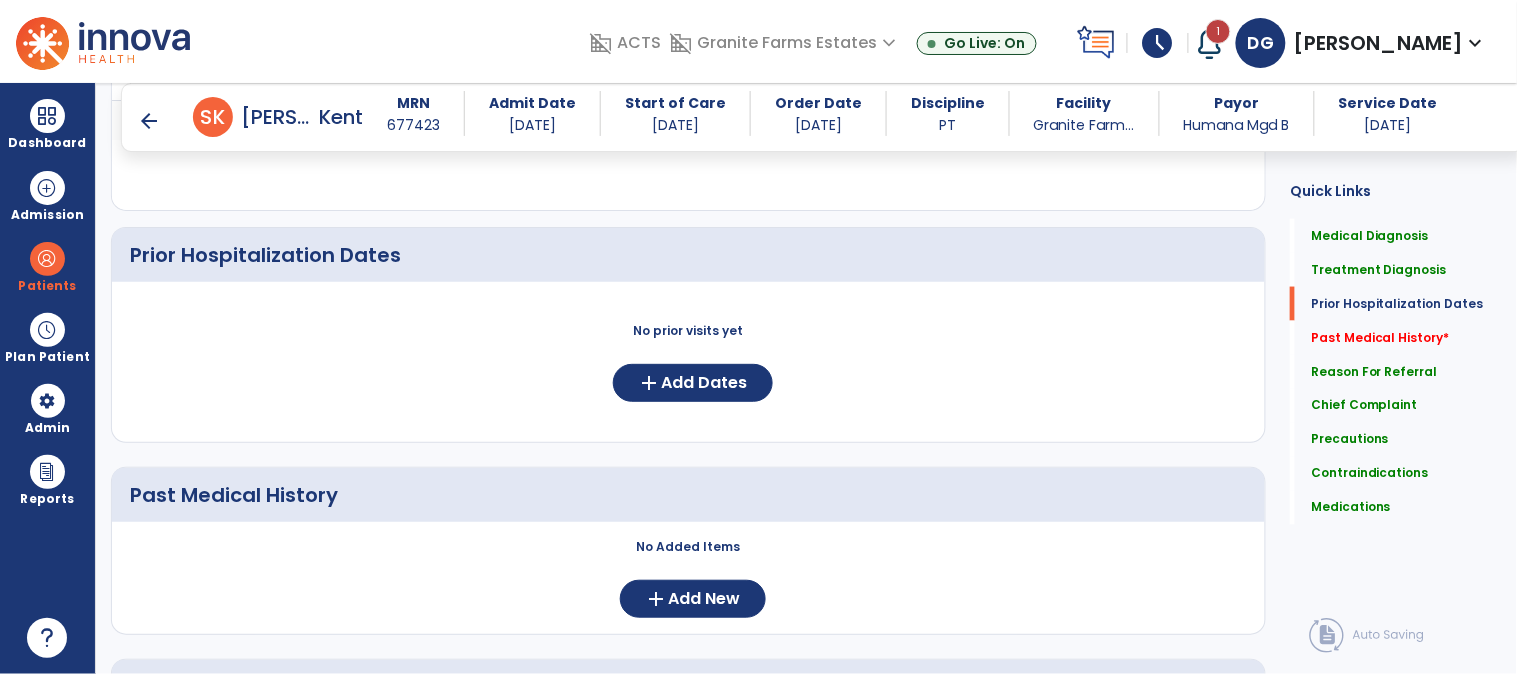scroll, scrollTop: 888, scrollLeft: 0, axis: vertical 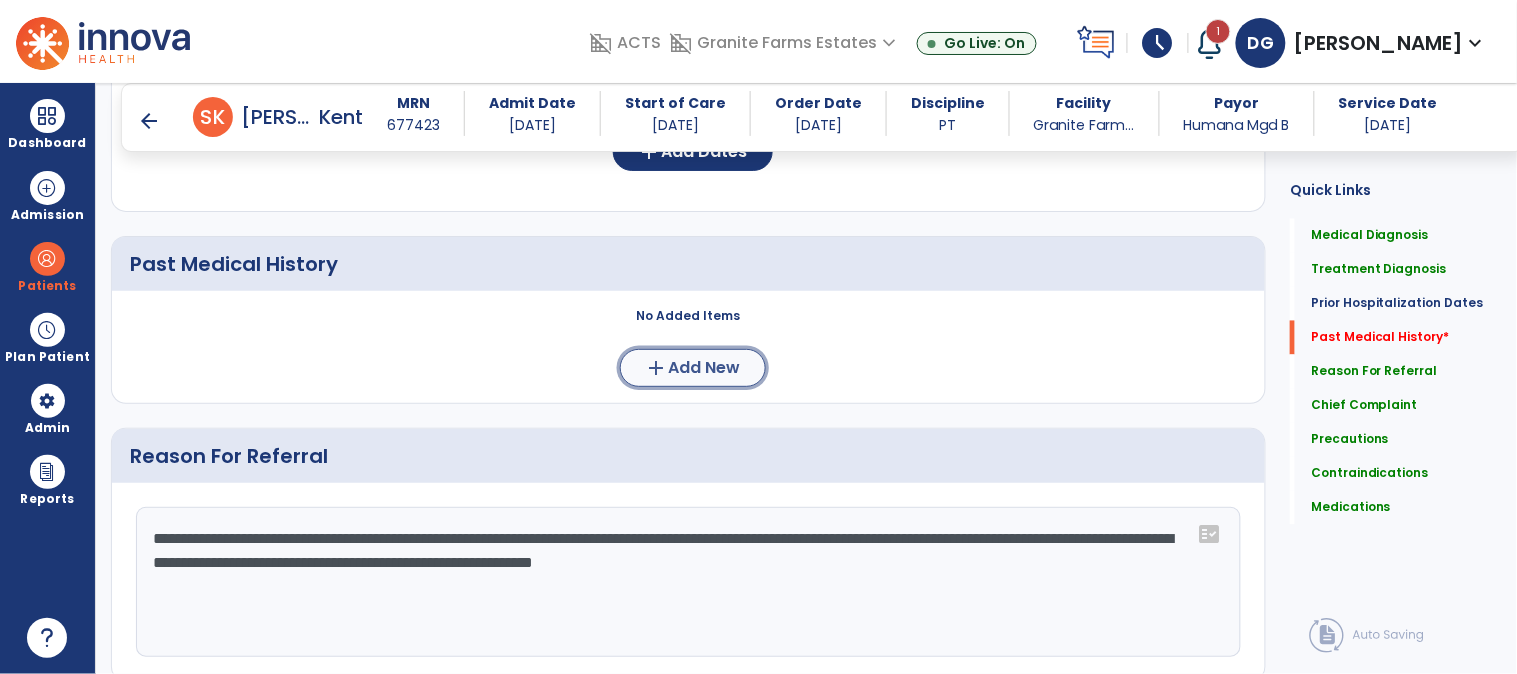 click on "Add New" 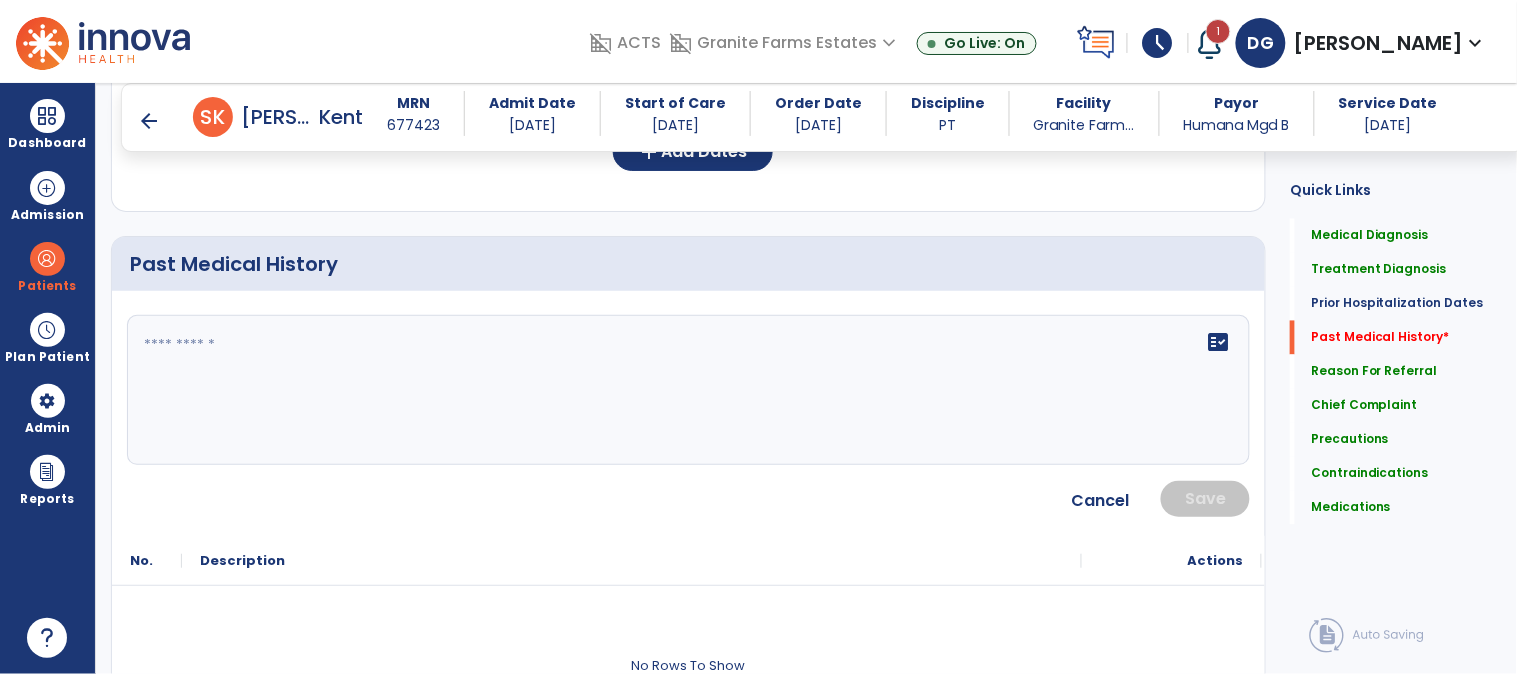 click 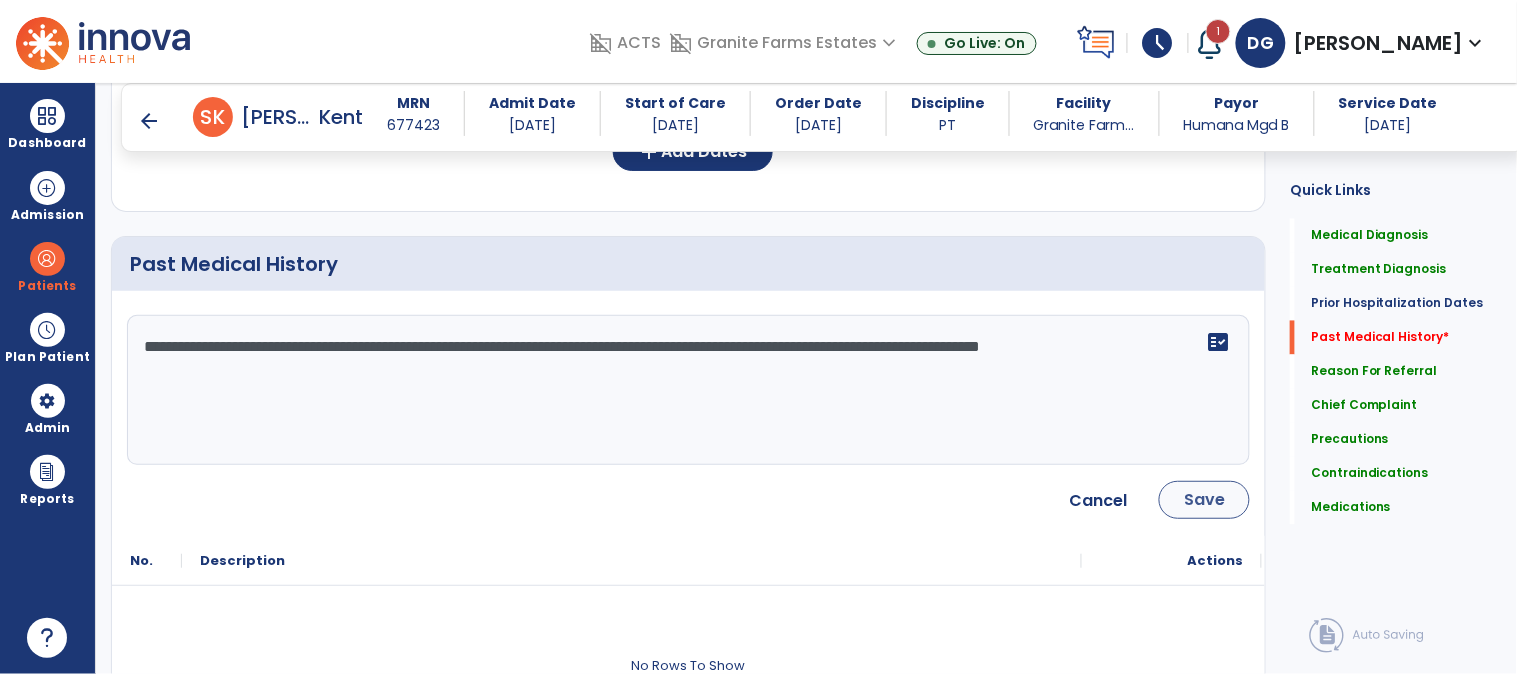 type on "**********" 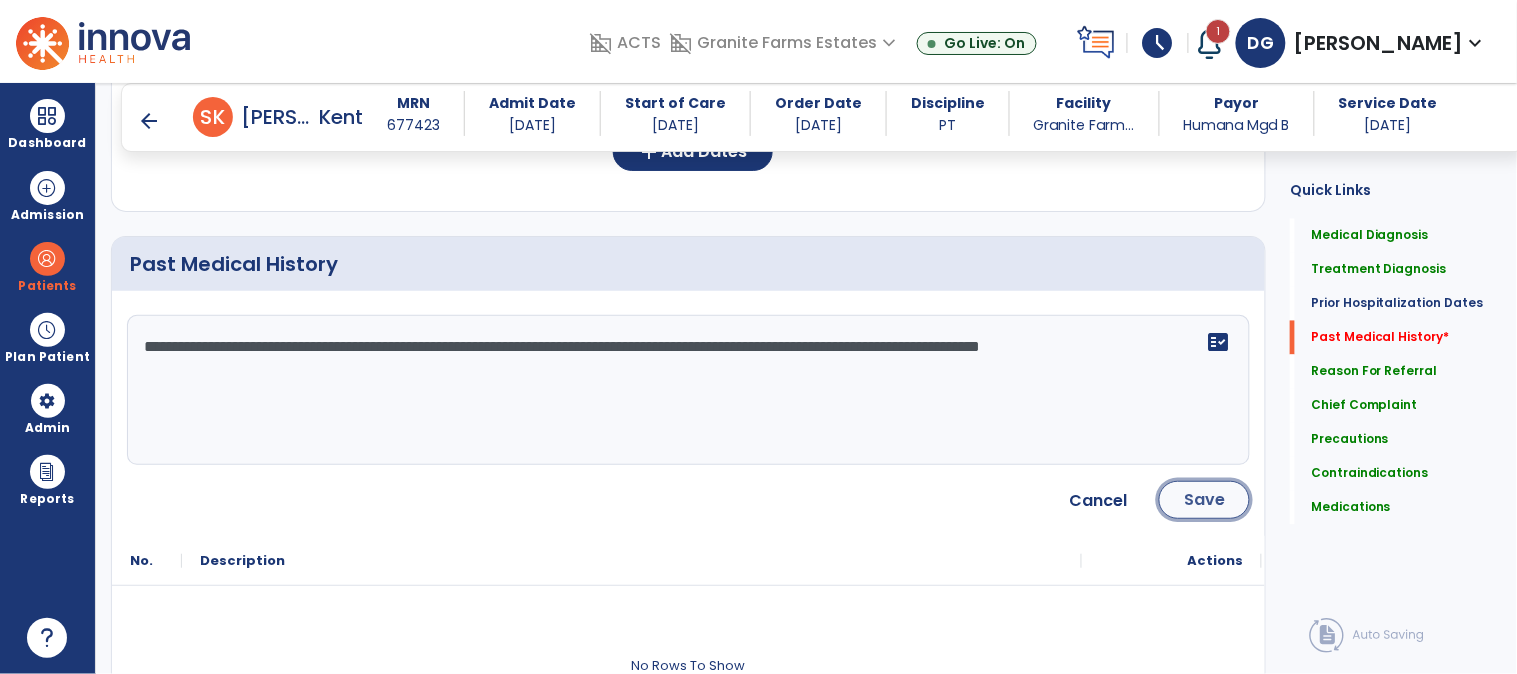 click on "Save" 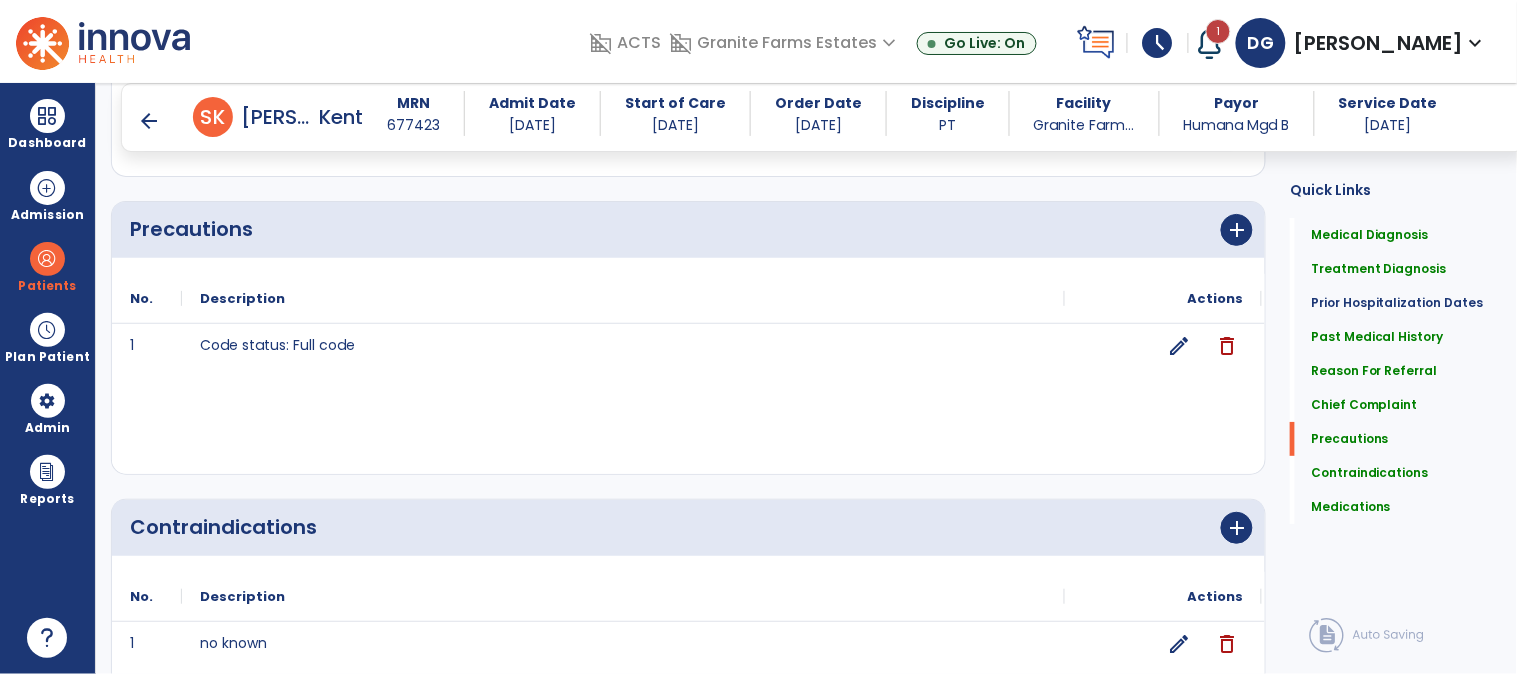 scroll, scrollTop: 2246, scrollLeft: 0, axis: vertical 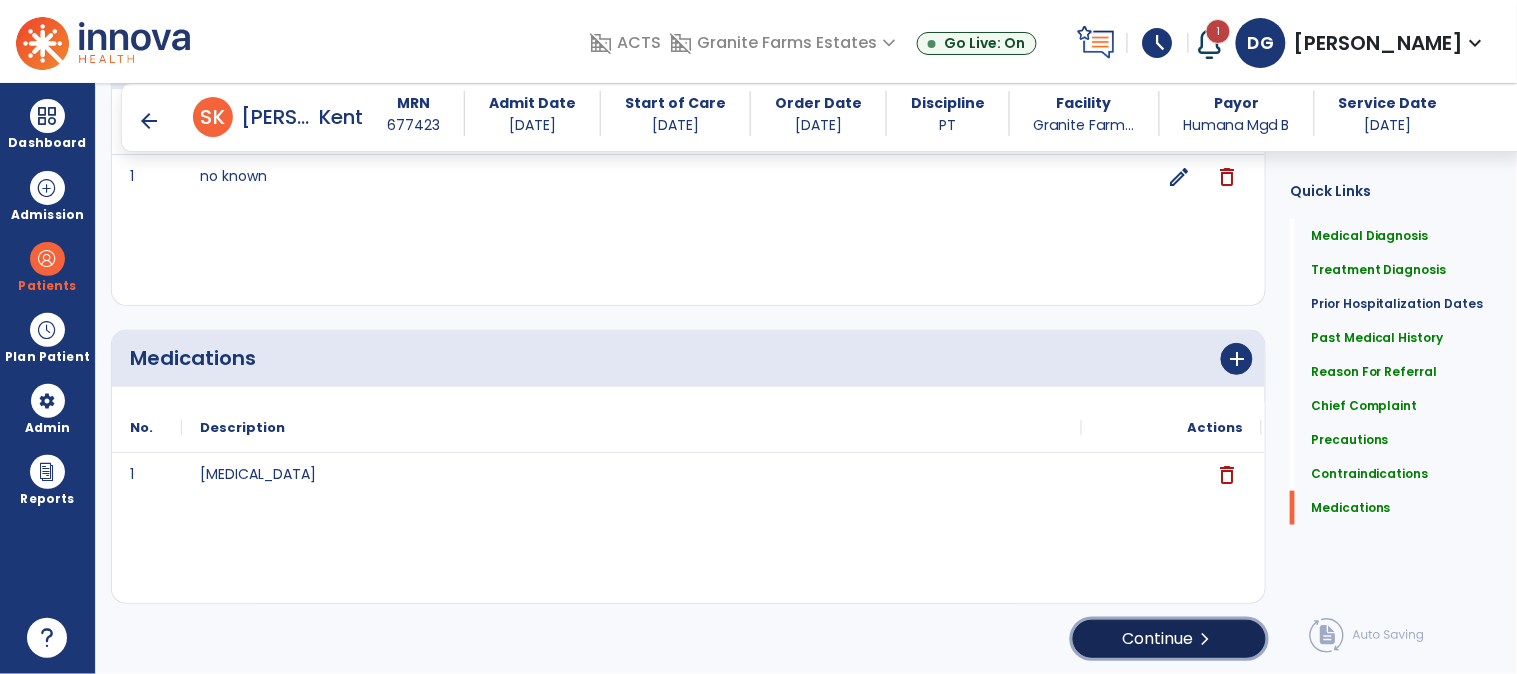 click on "Continue  chevron_right" 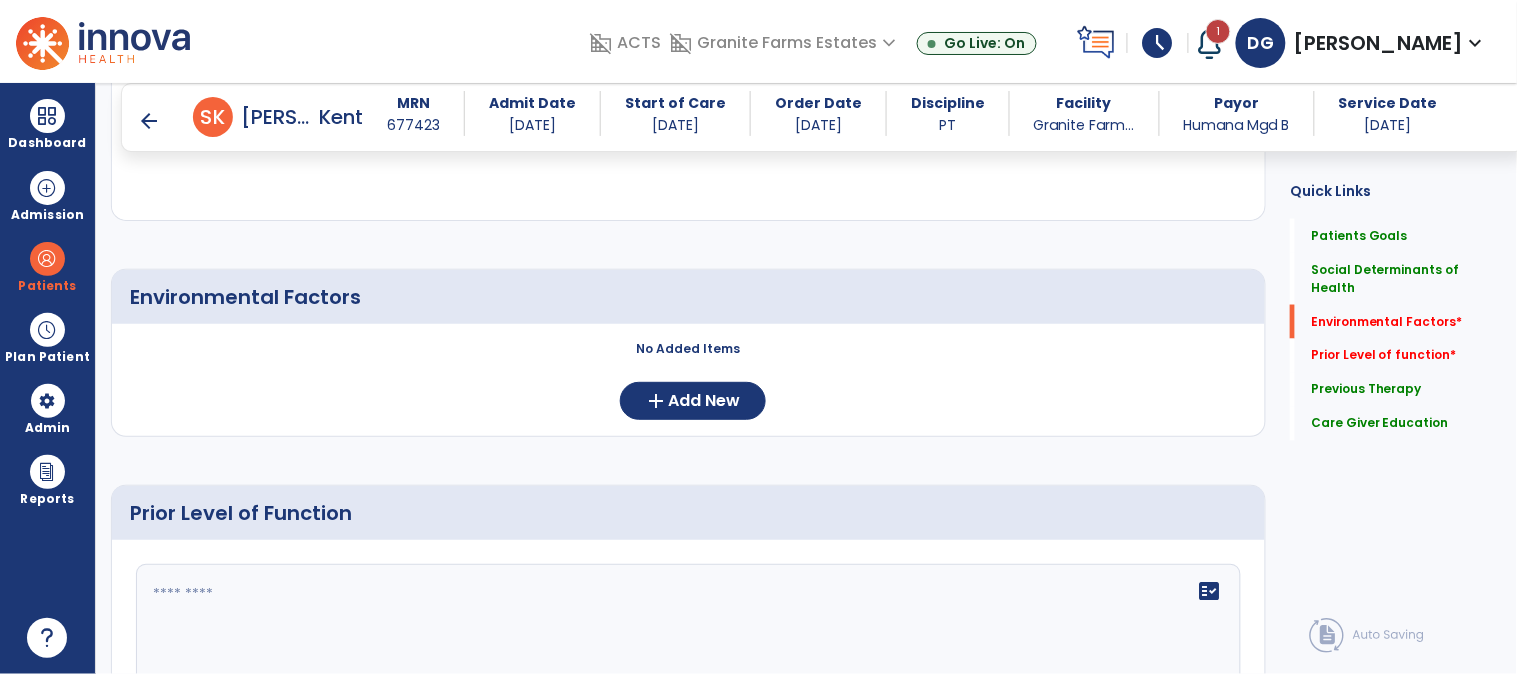 scroll, scrollTop: 807, scrollLeft: 0, axis: vertical 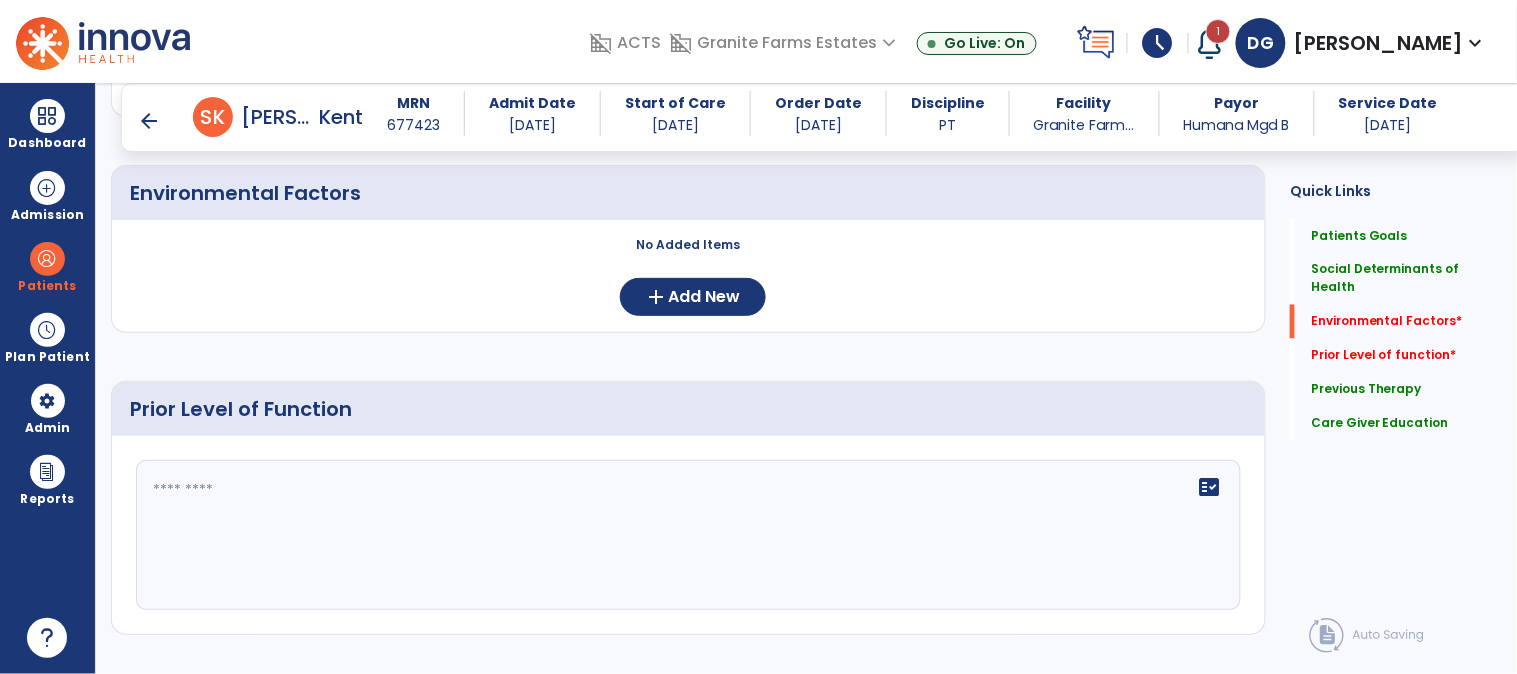 click 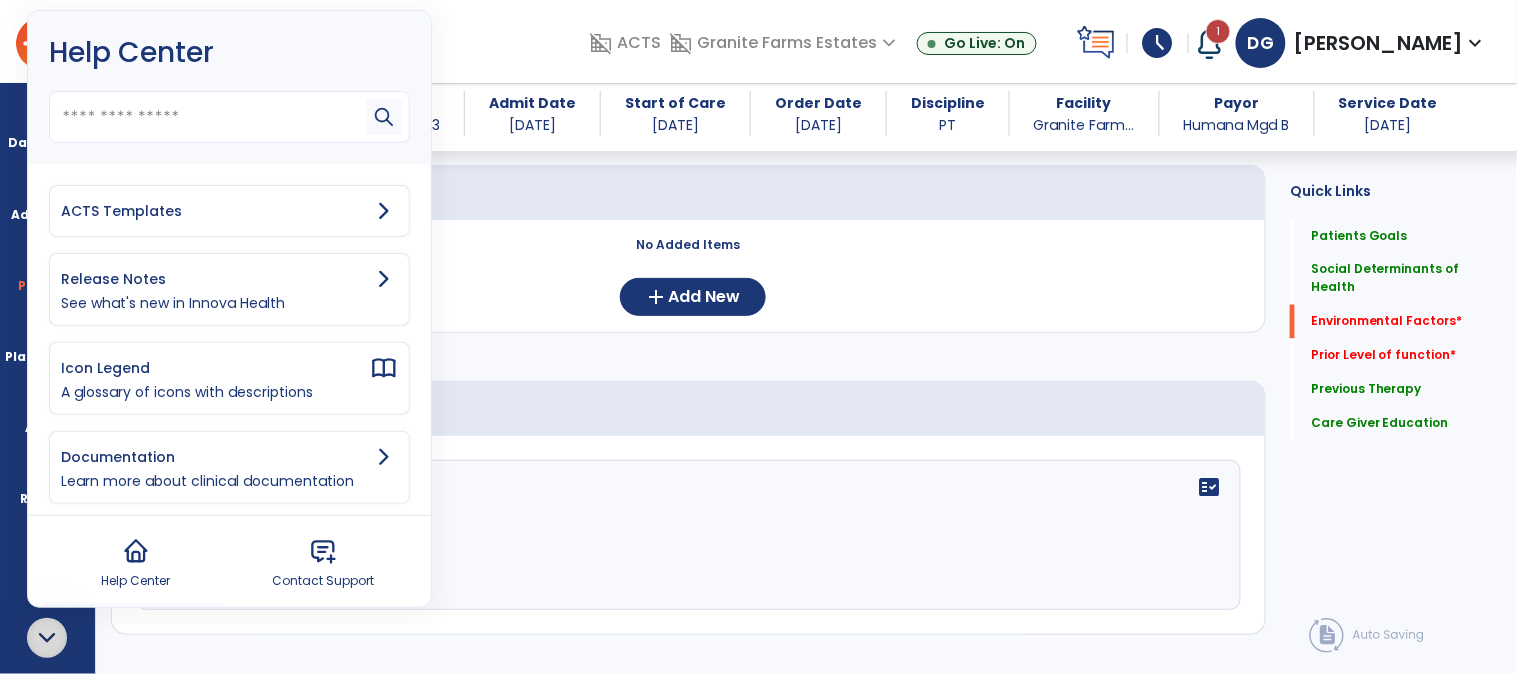 click on "ACTS Templates" at bounding box center (215, 211) 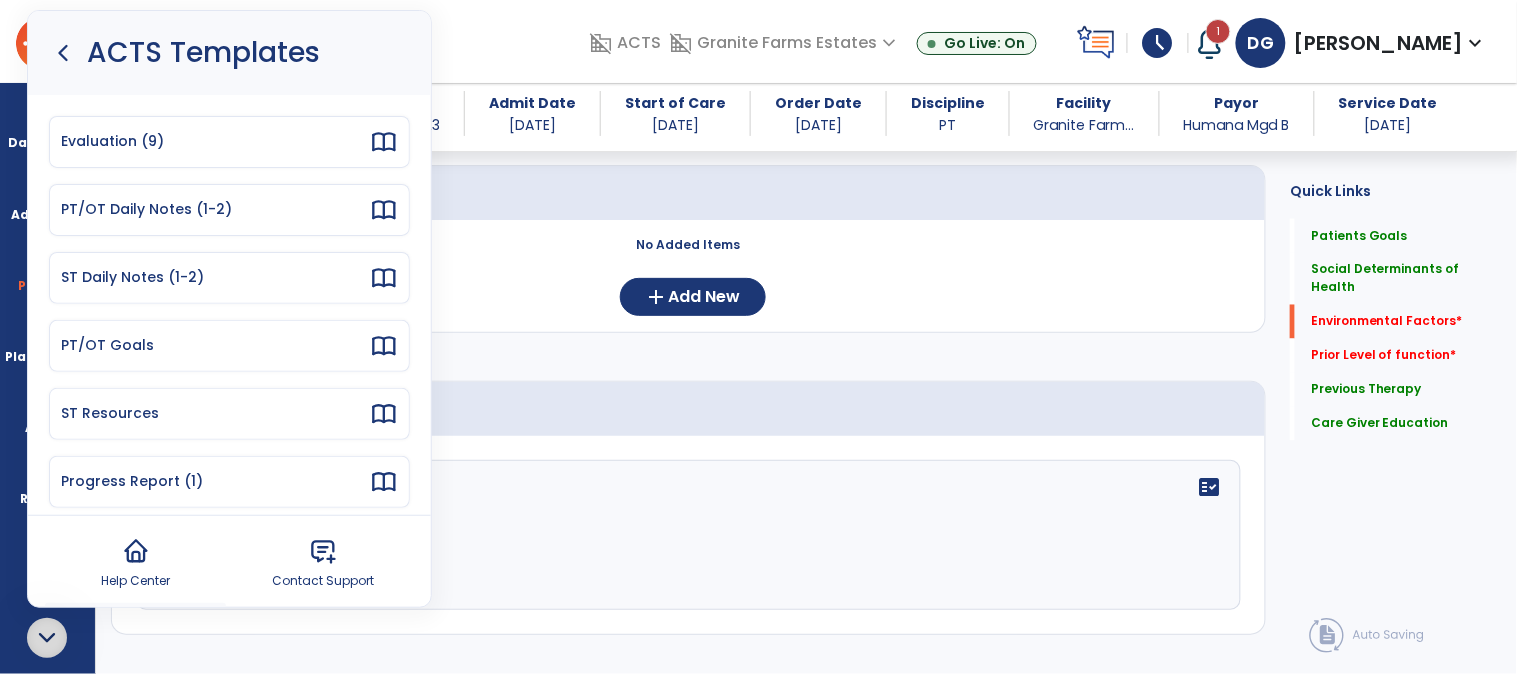 click on "Evaluation (9)" at bounding box center (215, 141) 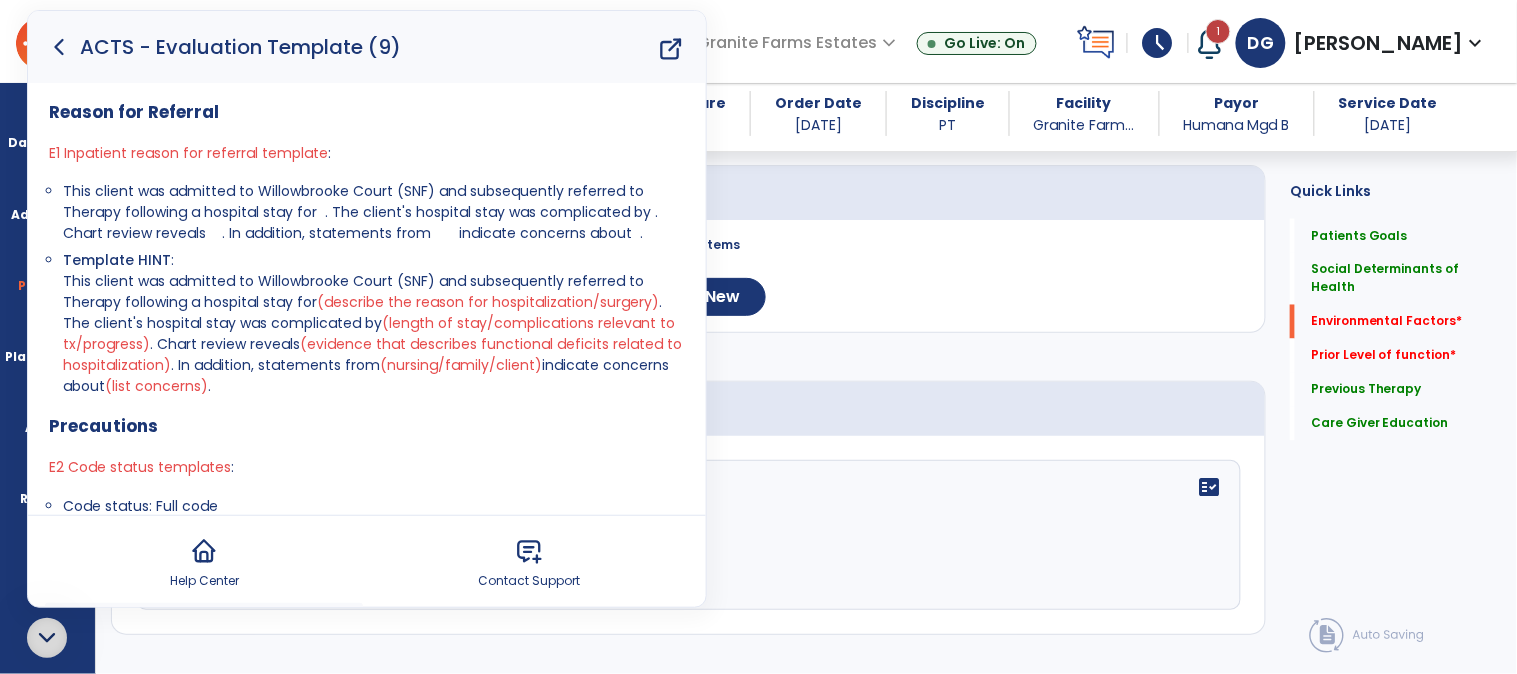 click 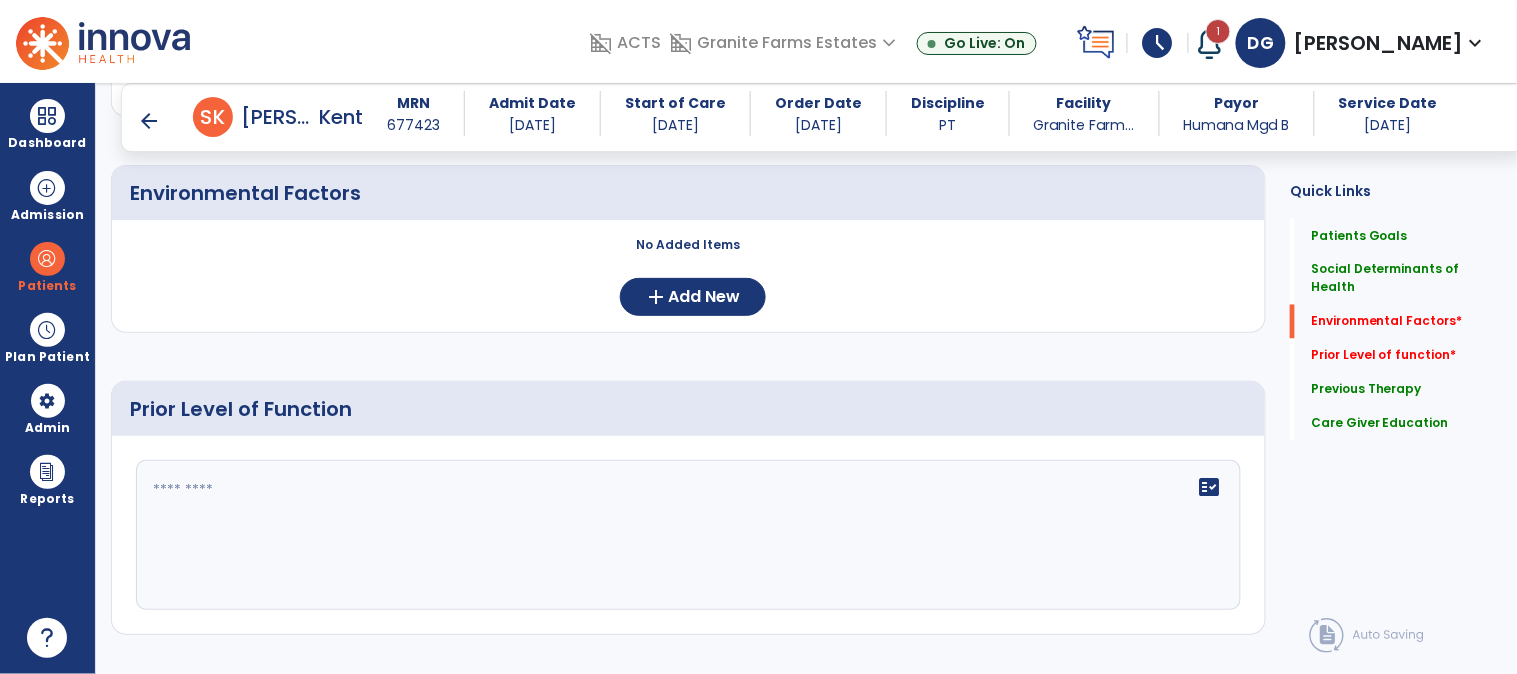click 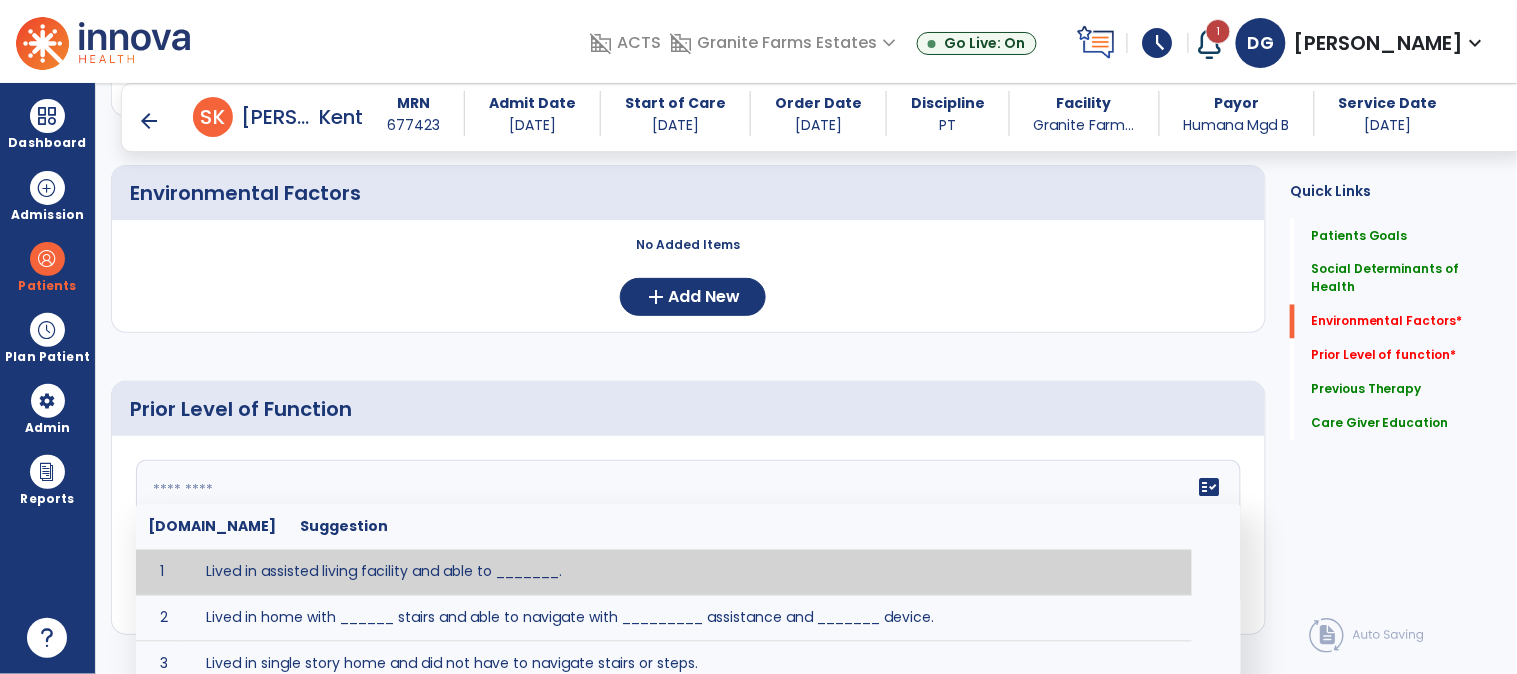 paste on "**********" 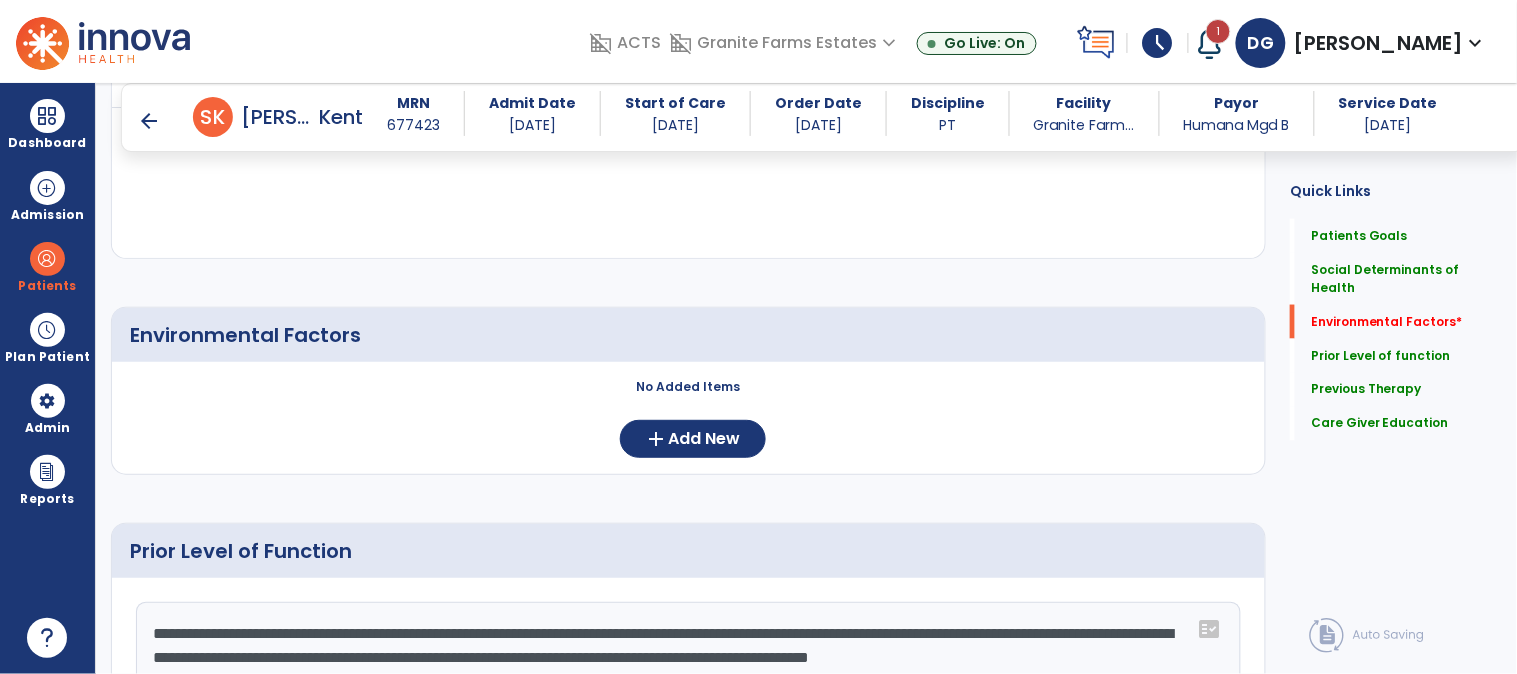 scroll, scrollTop: 887, scrollLeft: 0, axis: vertical 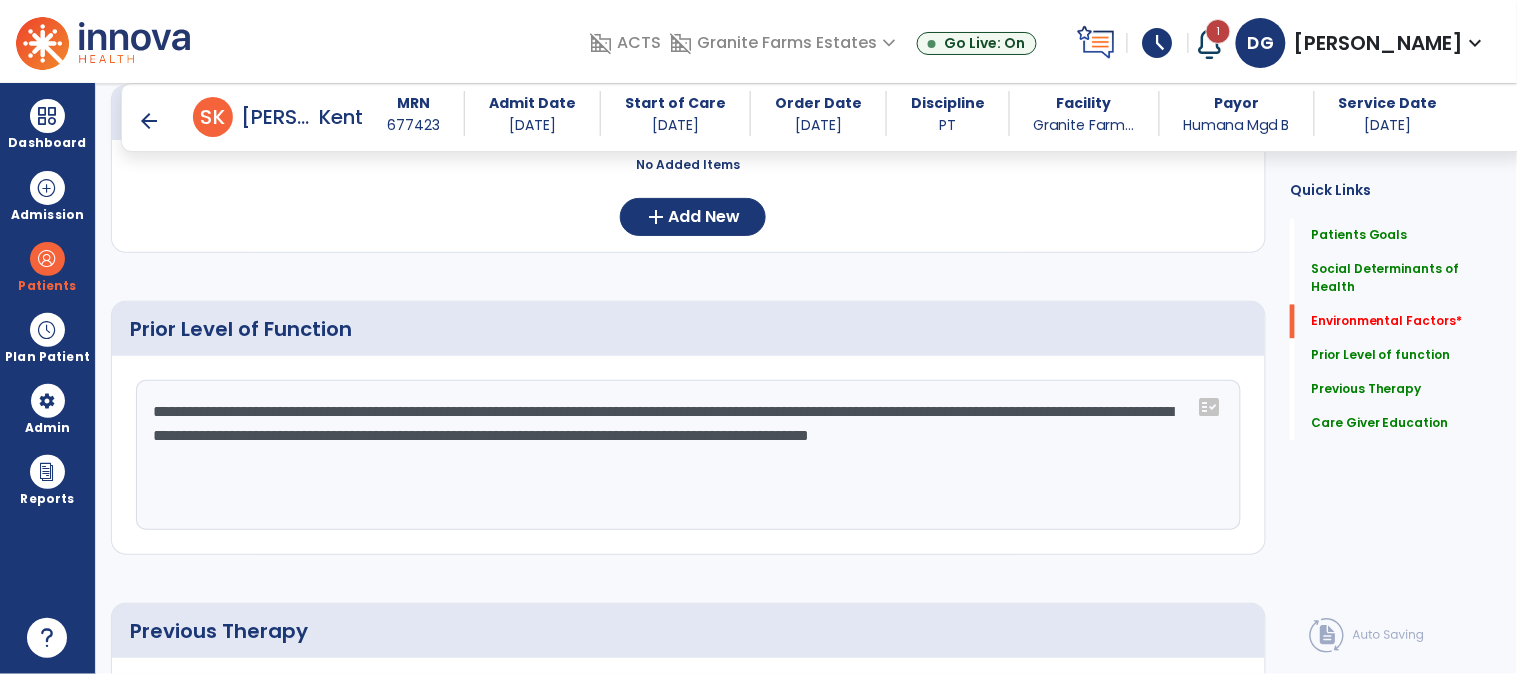 drag, startPoint x: 352, startPoint y: 465, endPoint x: 125, endPoint y: 388, distance: 239.70398 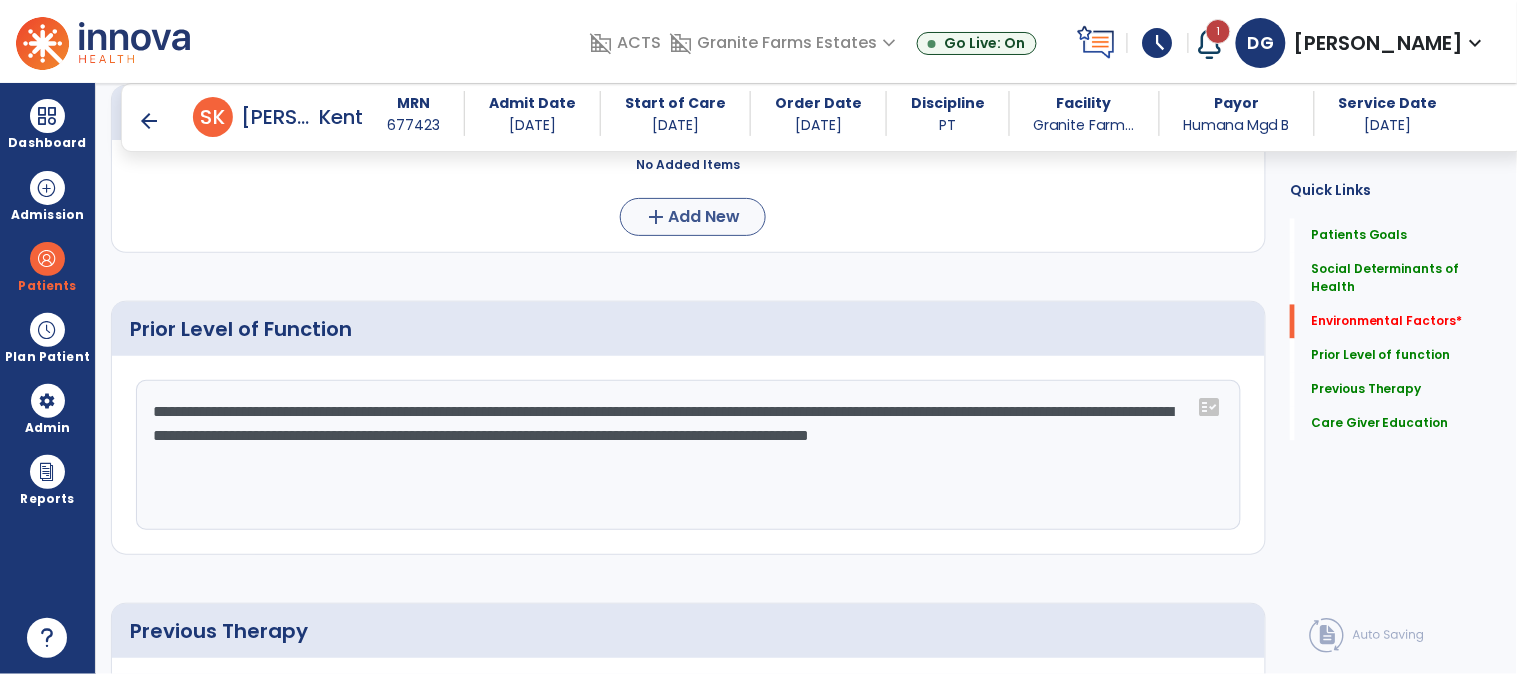 type on "**********" 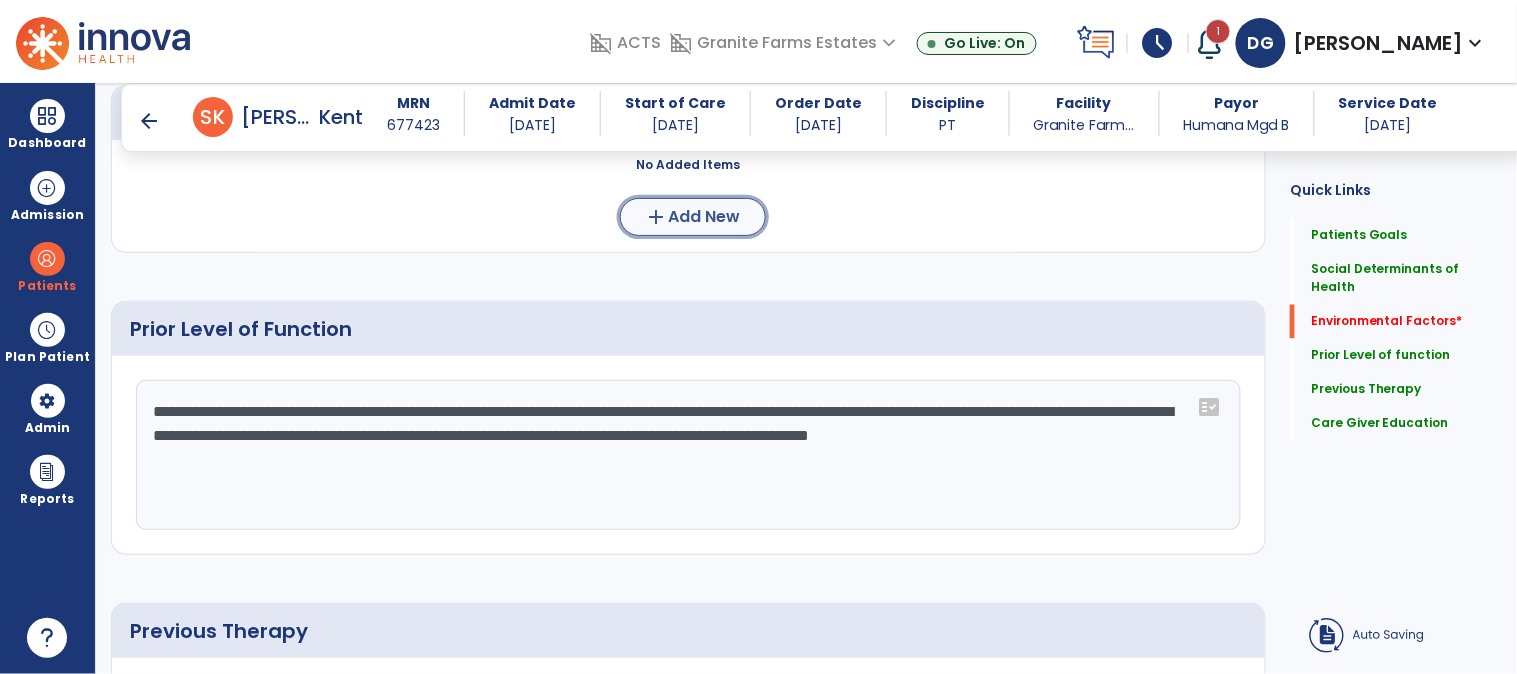 click on "Add New" 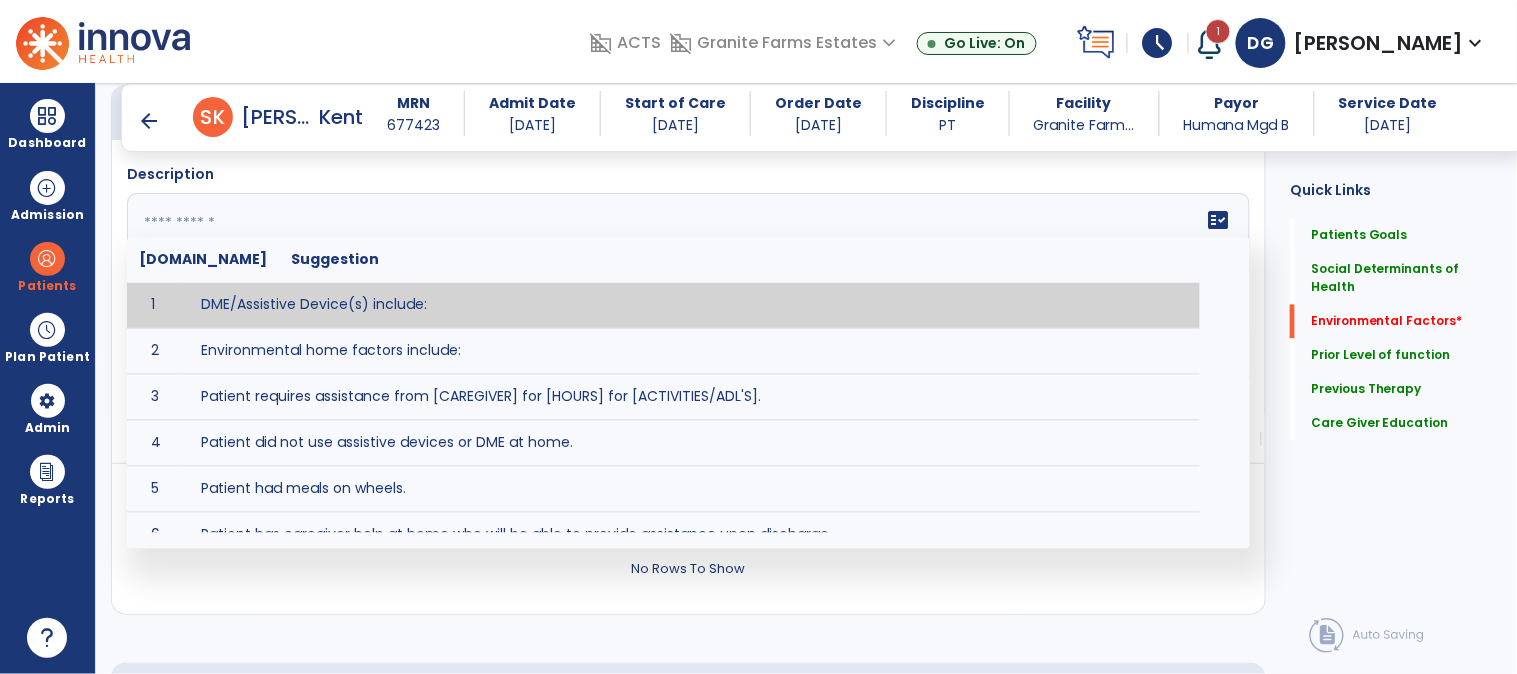 click 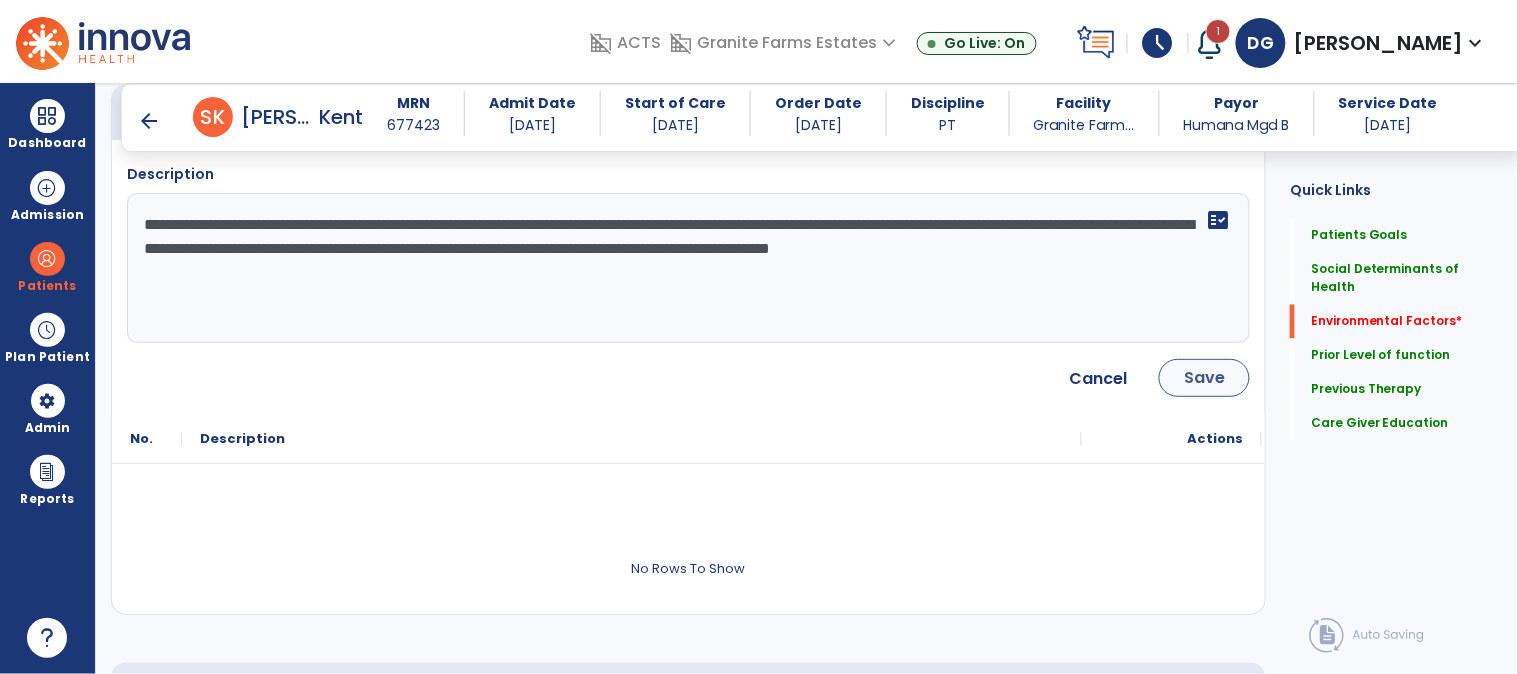 type on "**********" 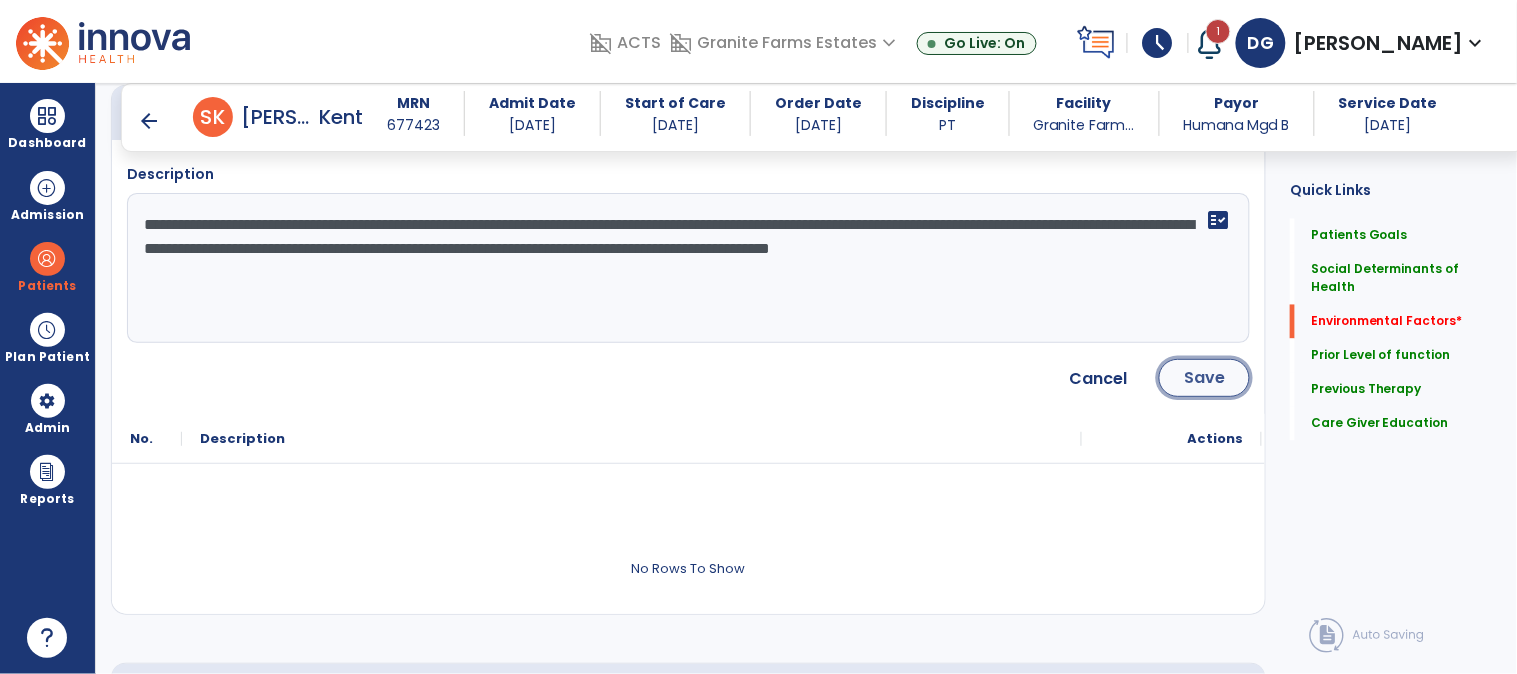 click on "Save" 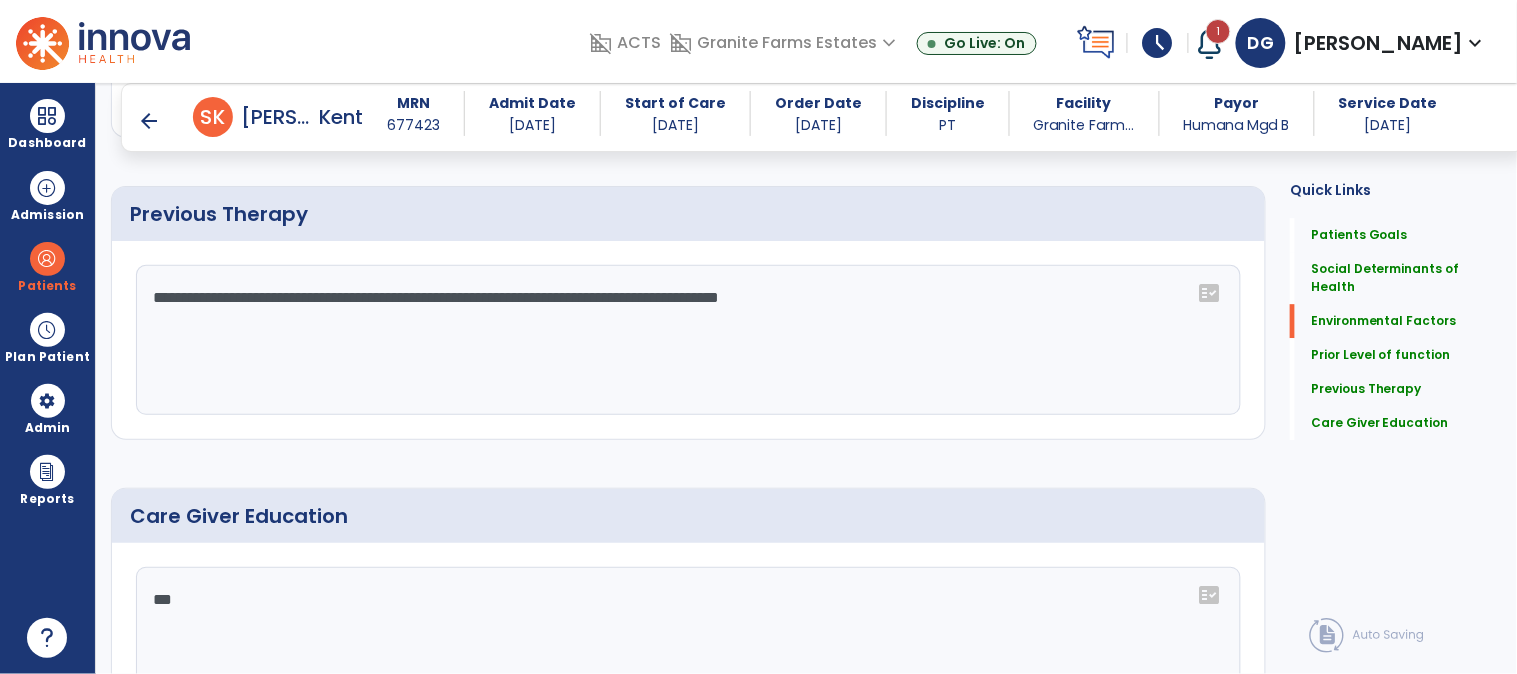 scroll, scrollTop: 1550, scrollLeft: 0, axis: vertical 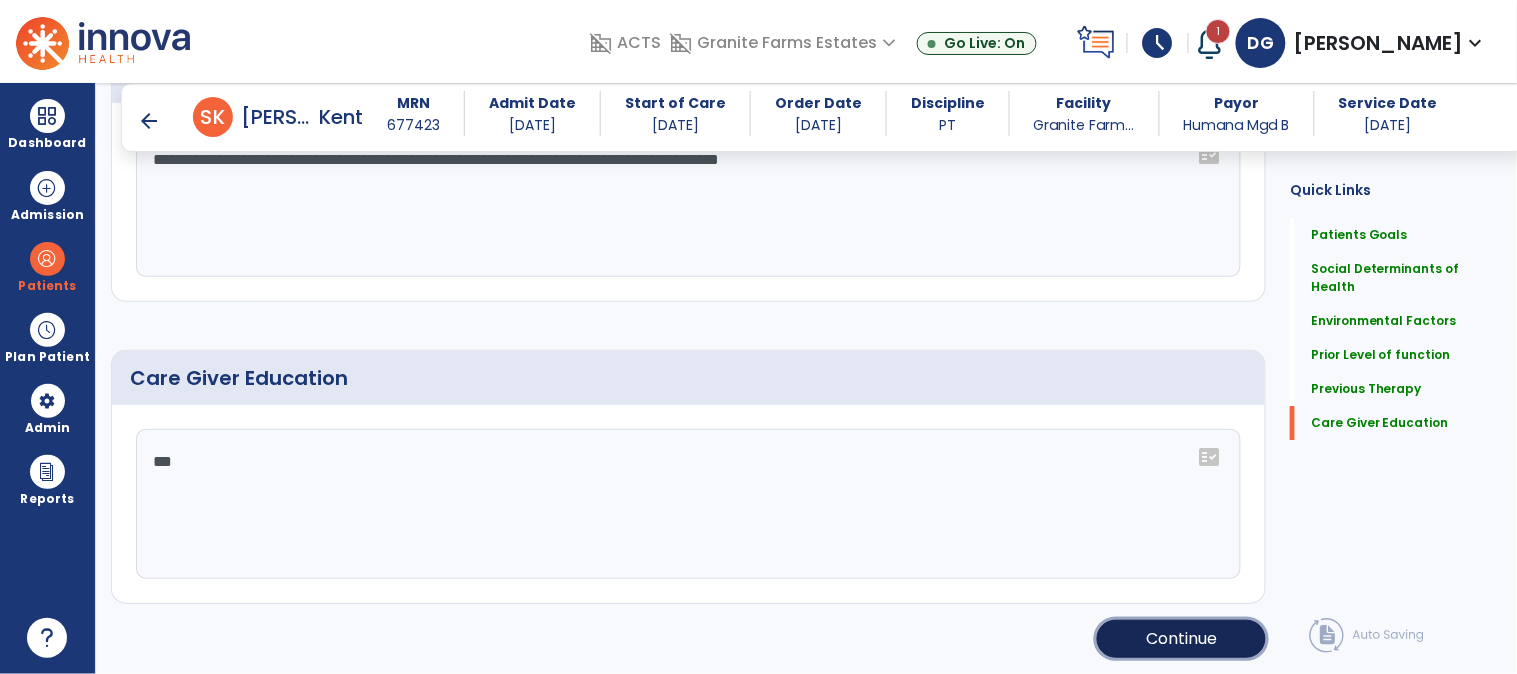 click on "Continue" 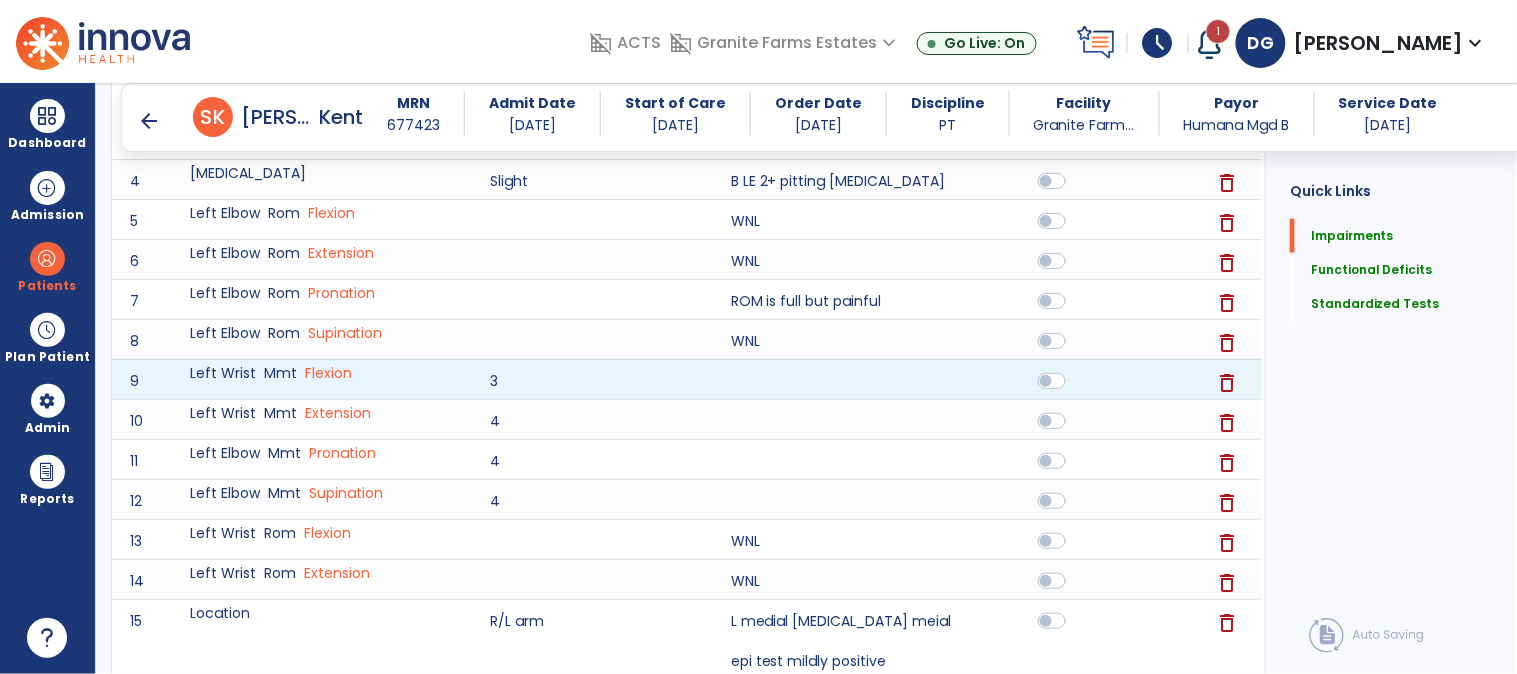 scroll, scrollTop: 0, scrollLeft: 0, axis: both 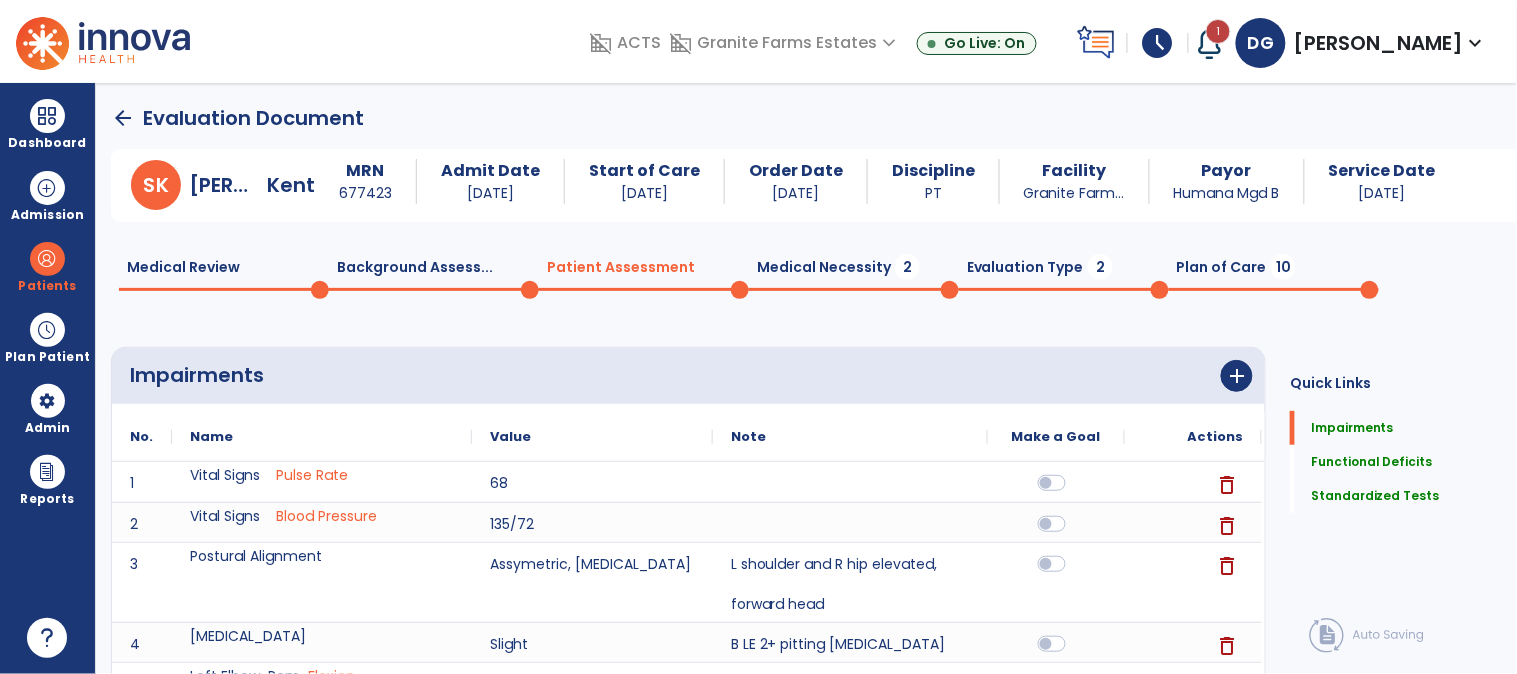 click on "Medical Necessity  2" 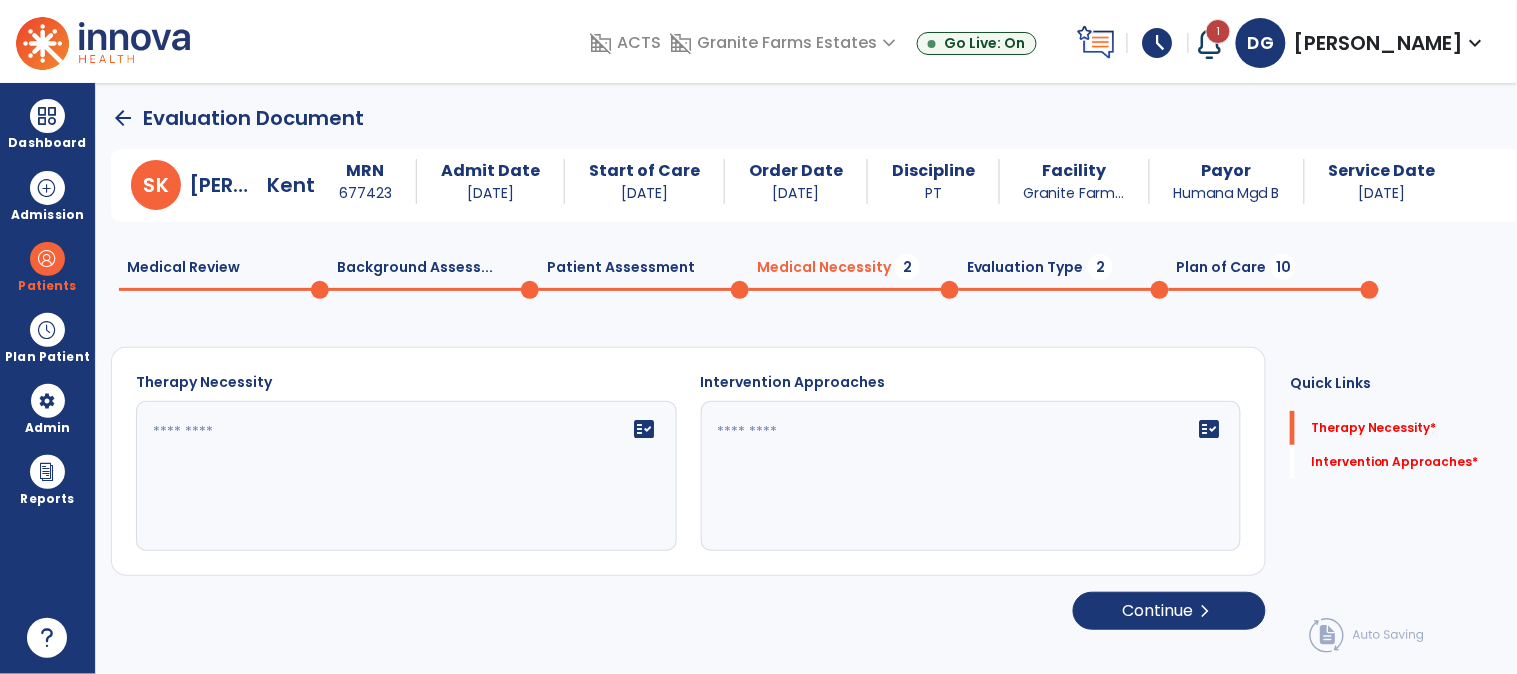 click 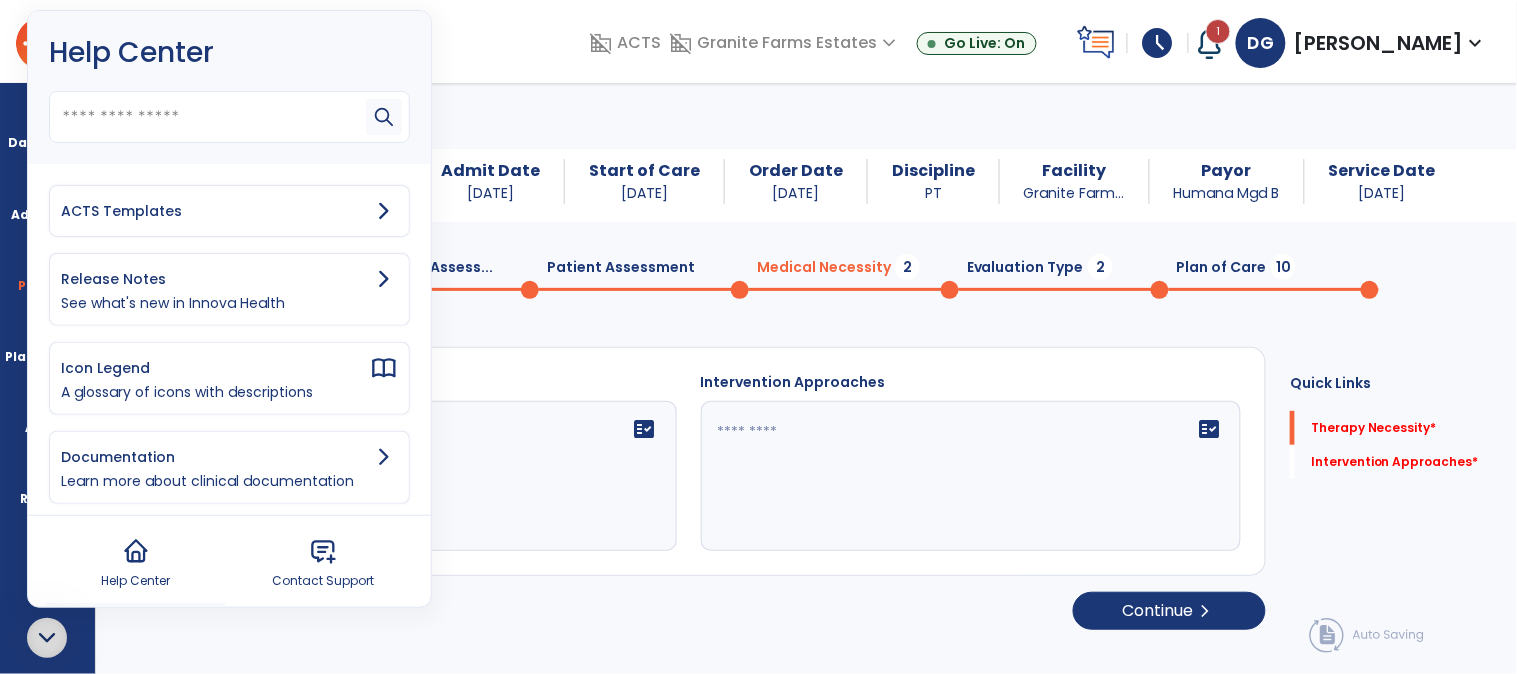 click 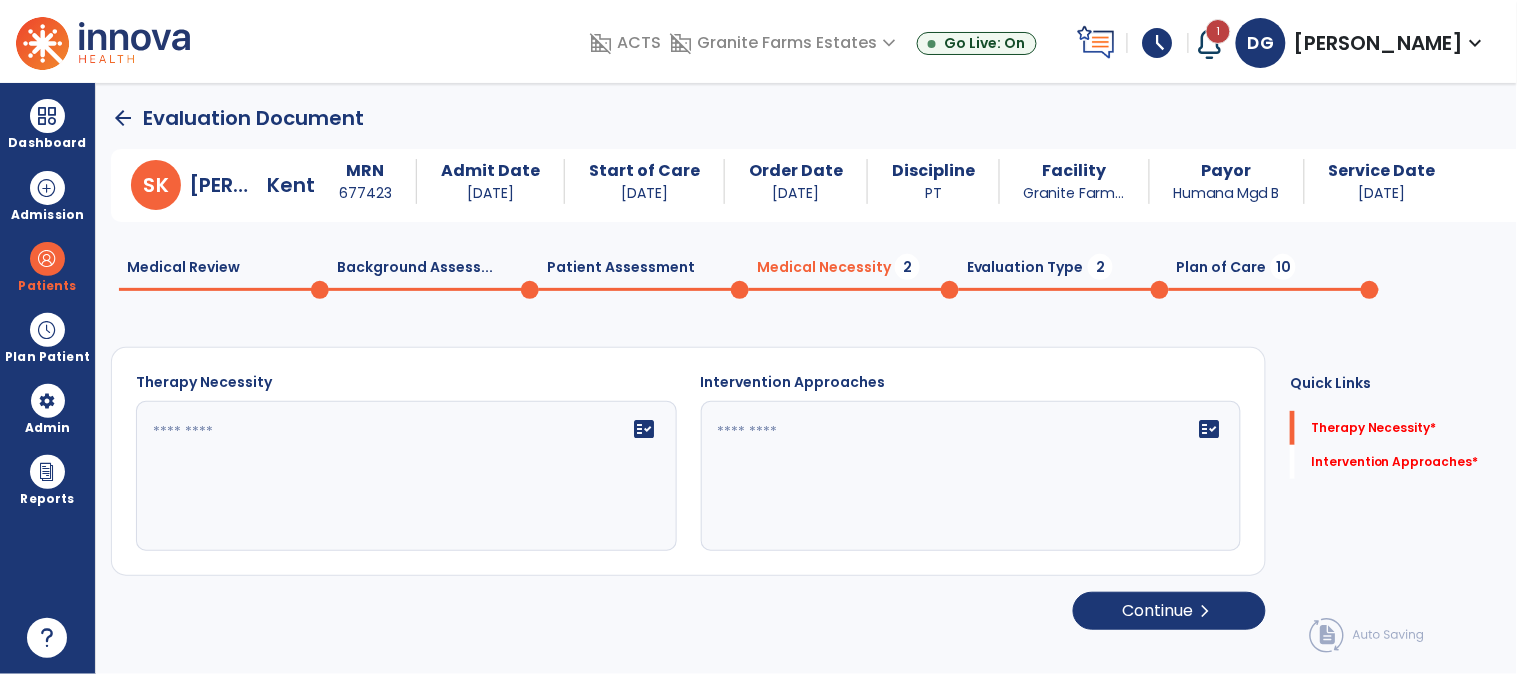 click 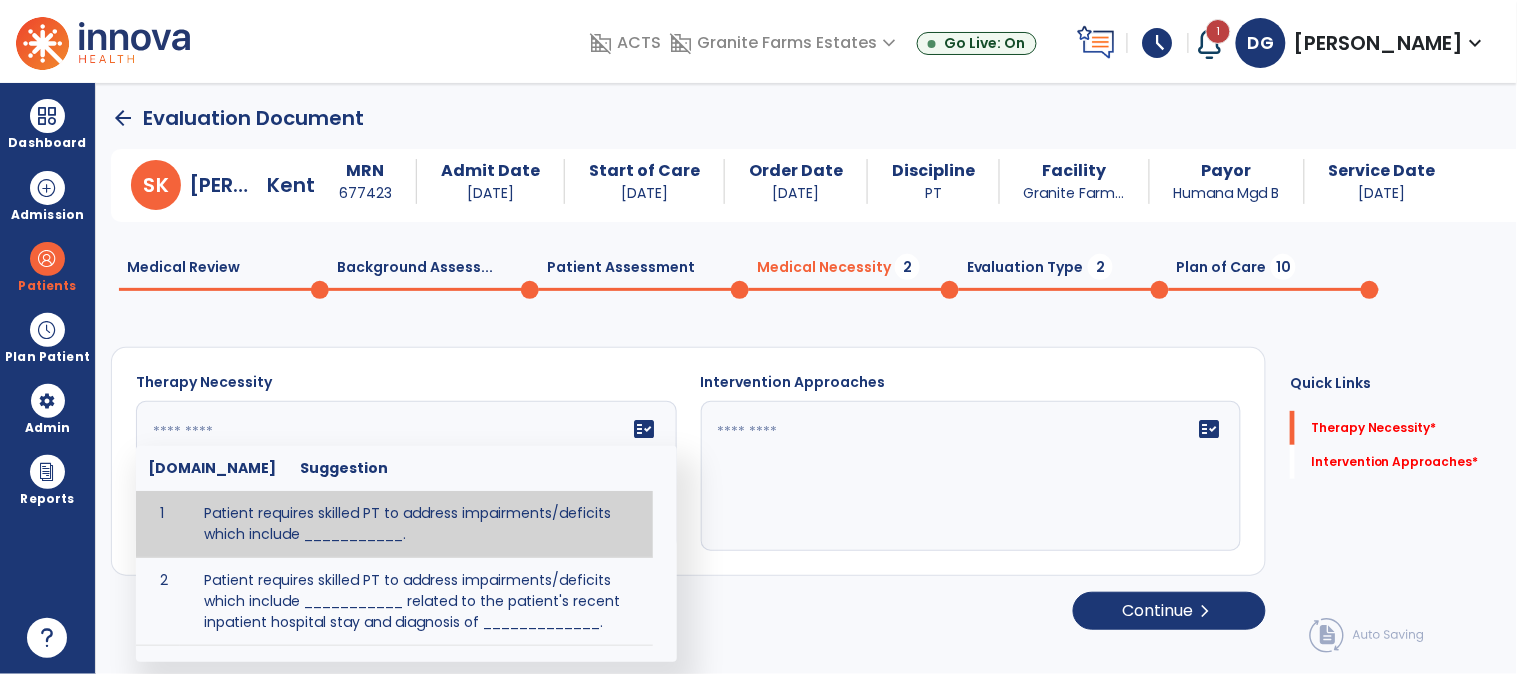paste on "**********" 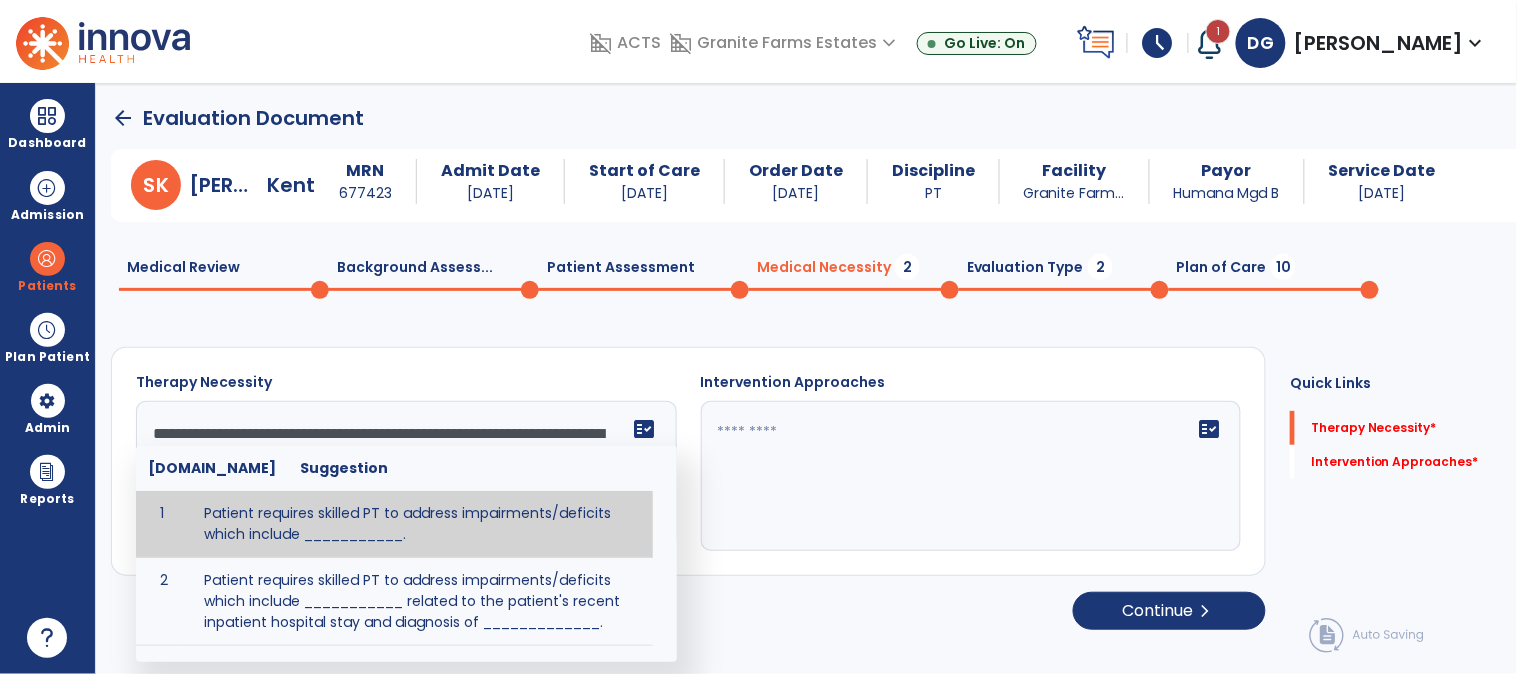 scroll, scrollTop: 38, scrollLeft: 0, axis: vertical 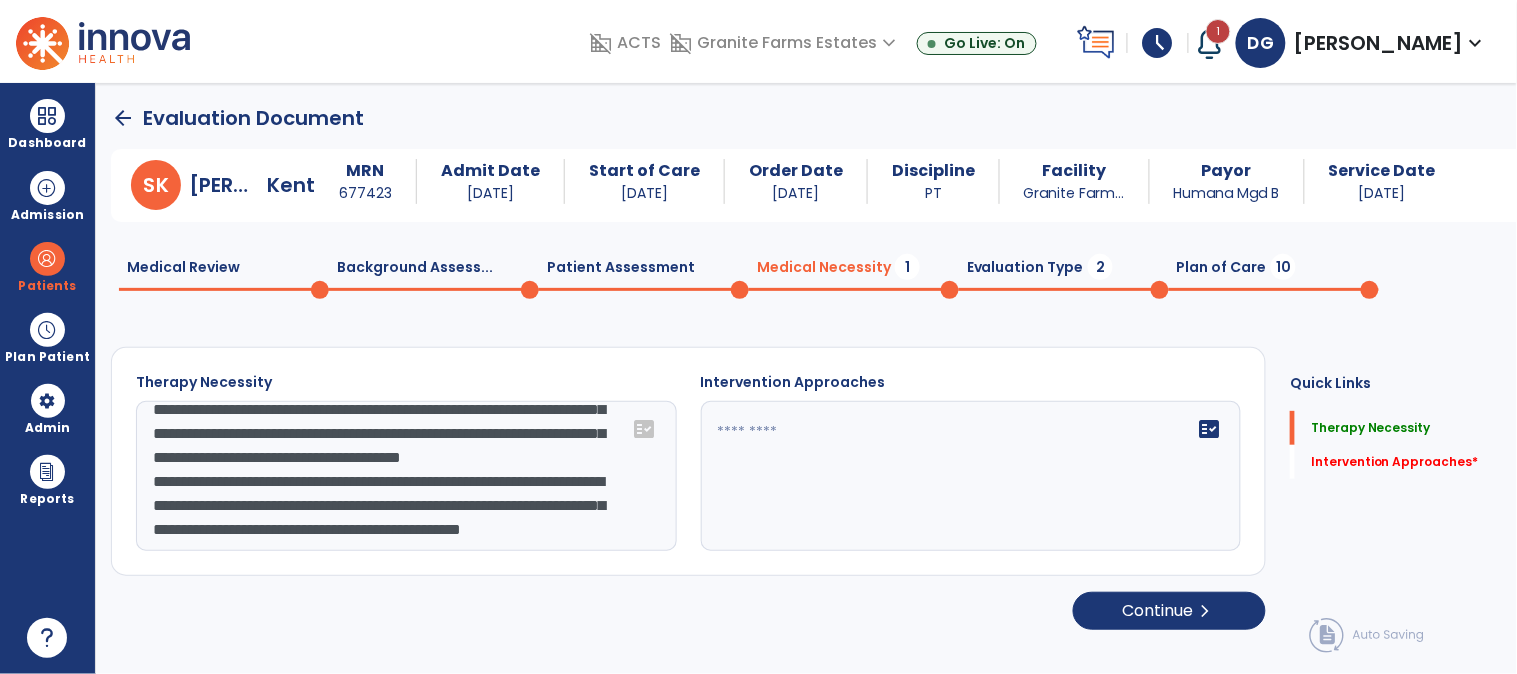 type on "**********" 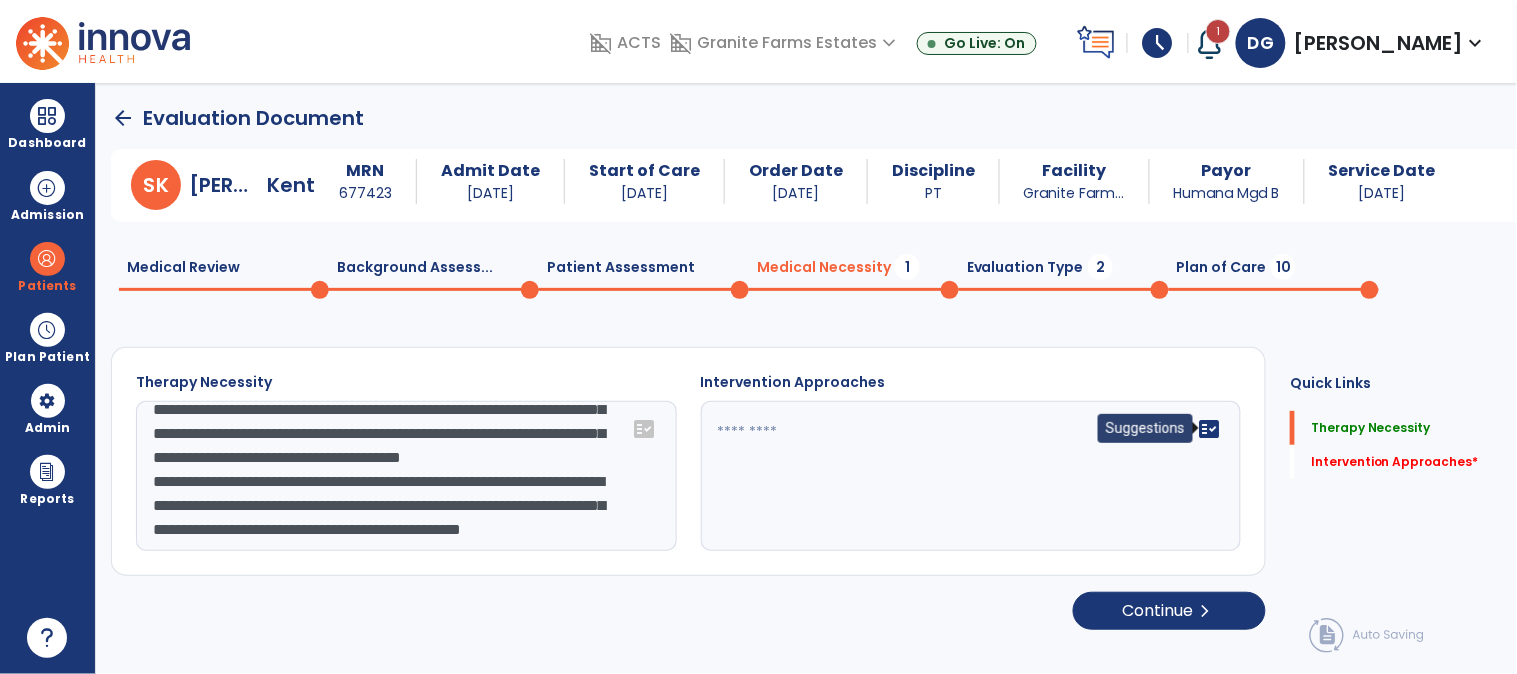 click on "fact_check" 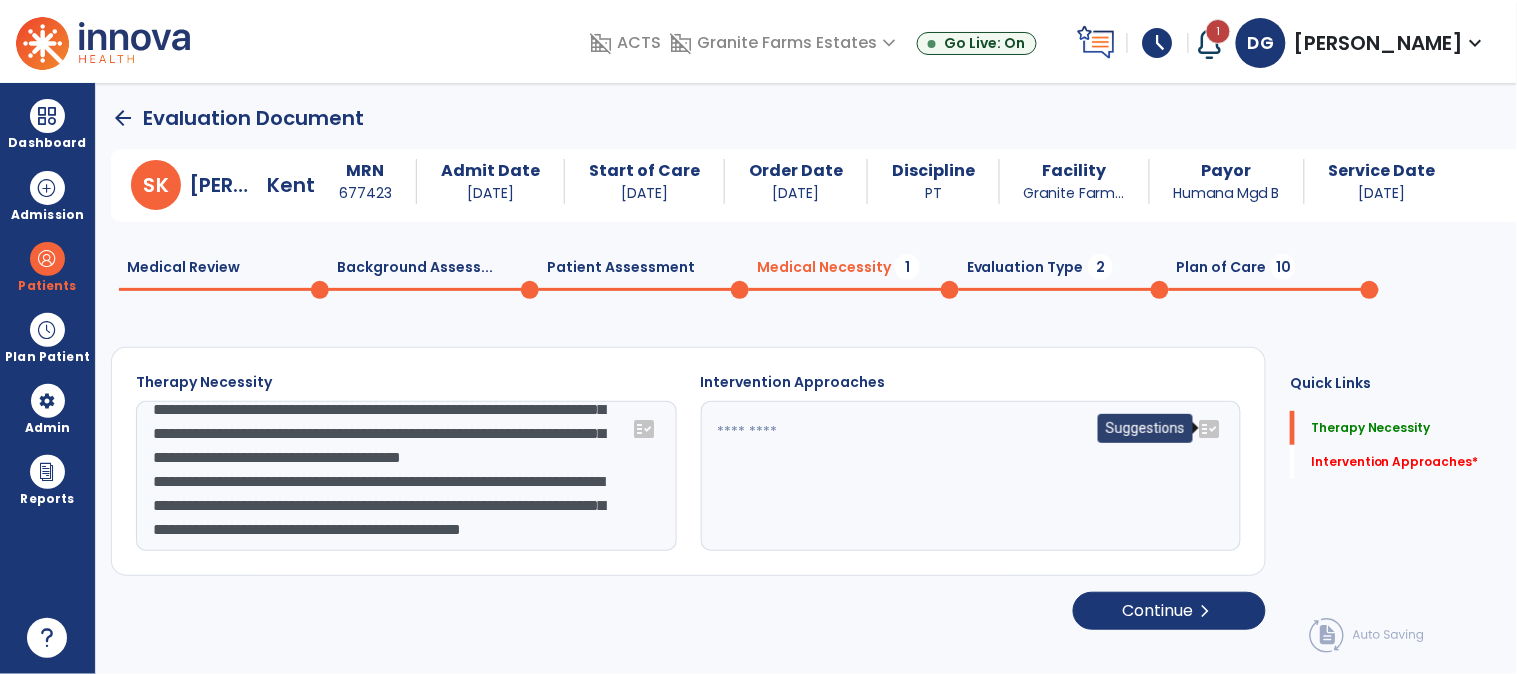 click on "fact_check" 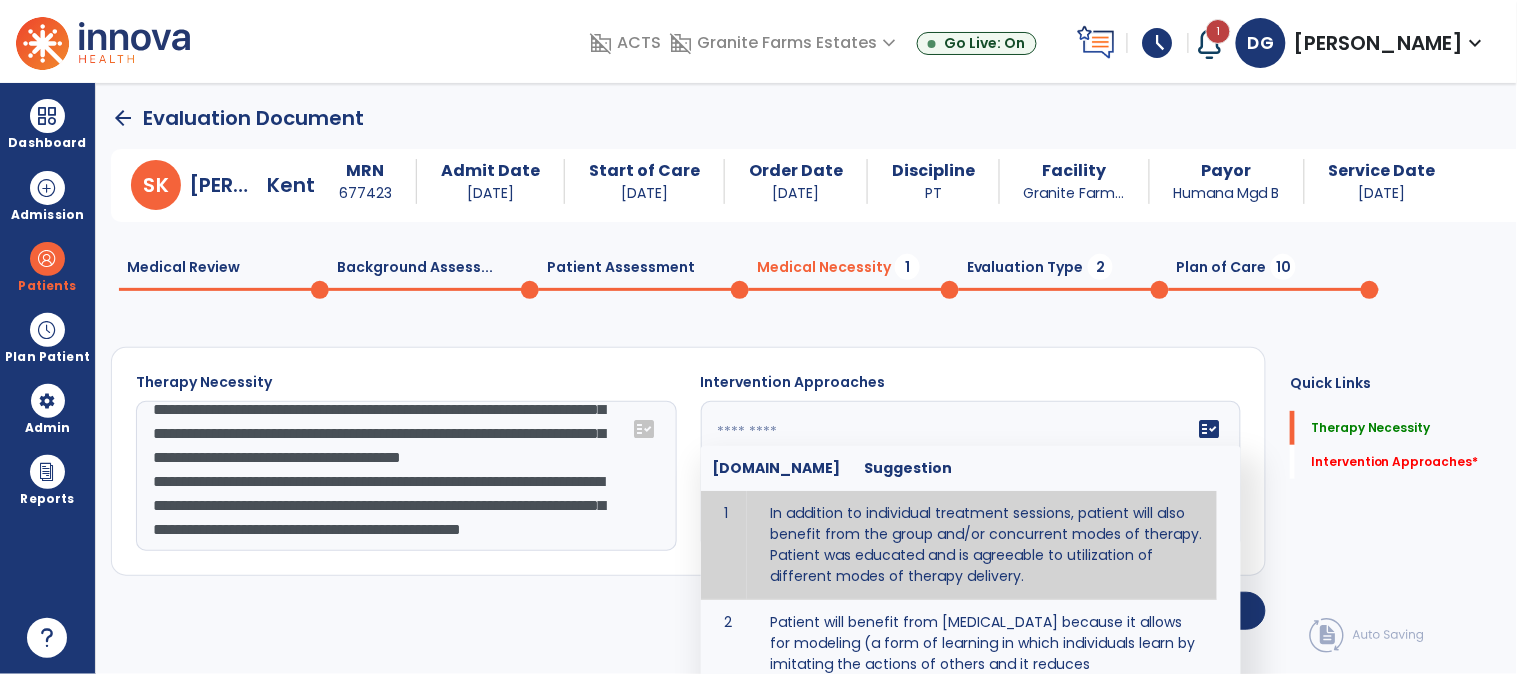 click 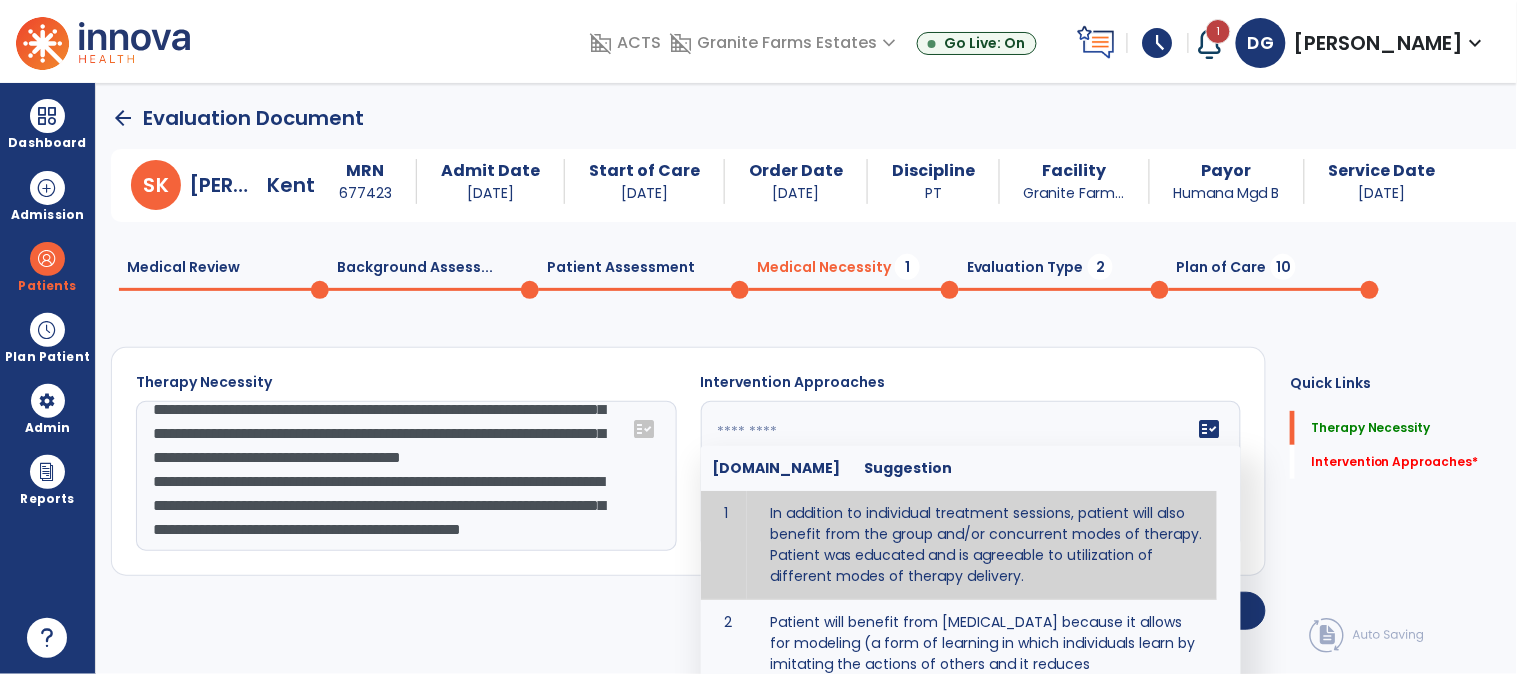 paste on "**********" 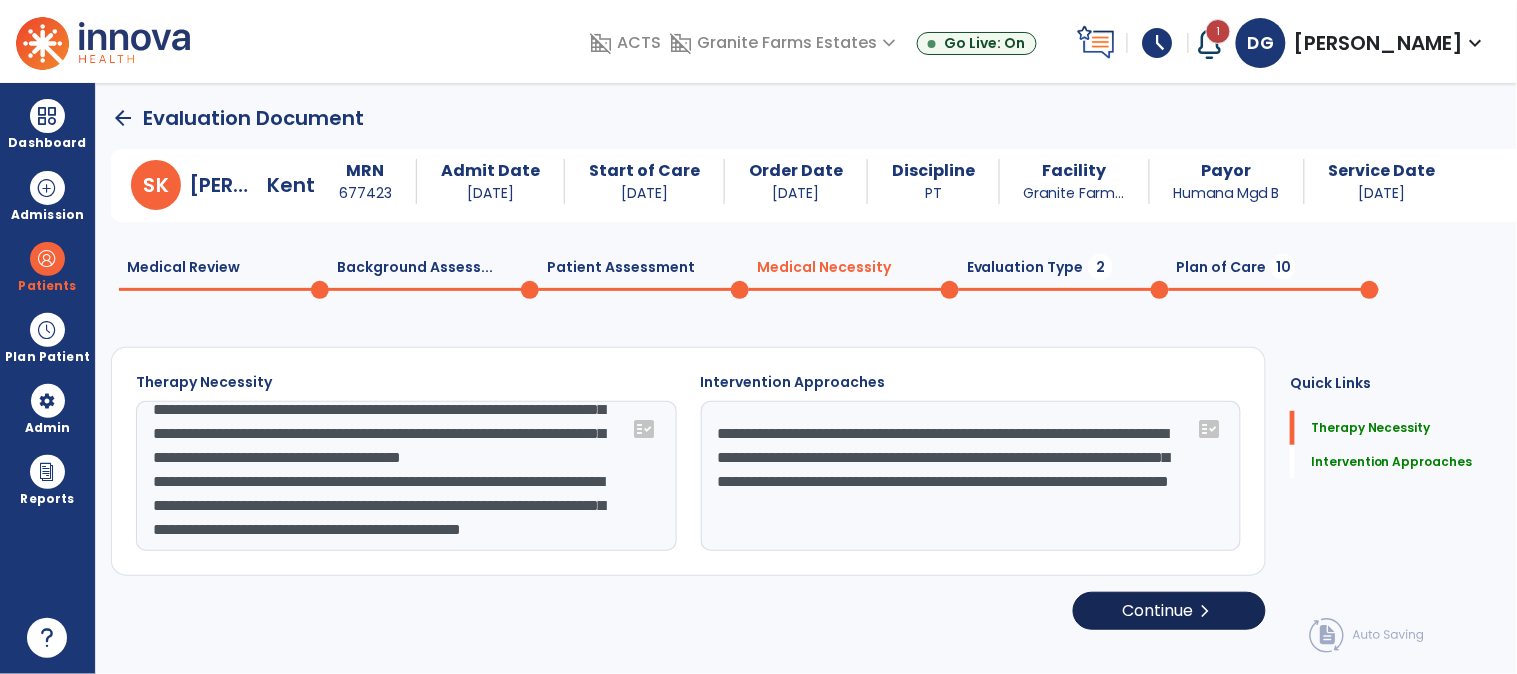 type on "**********" 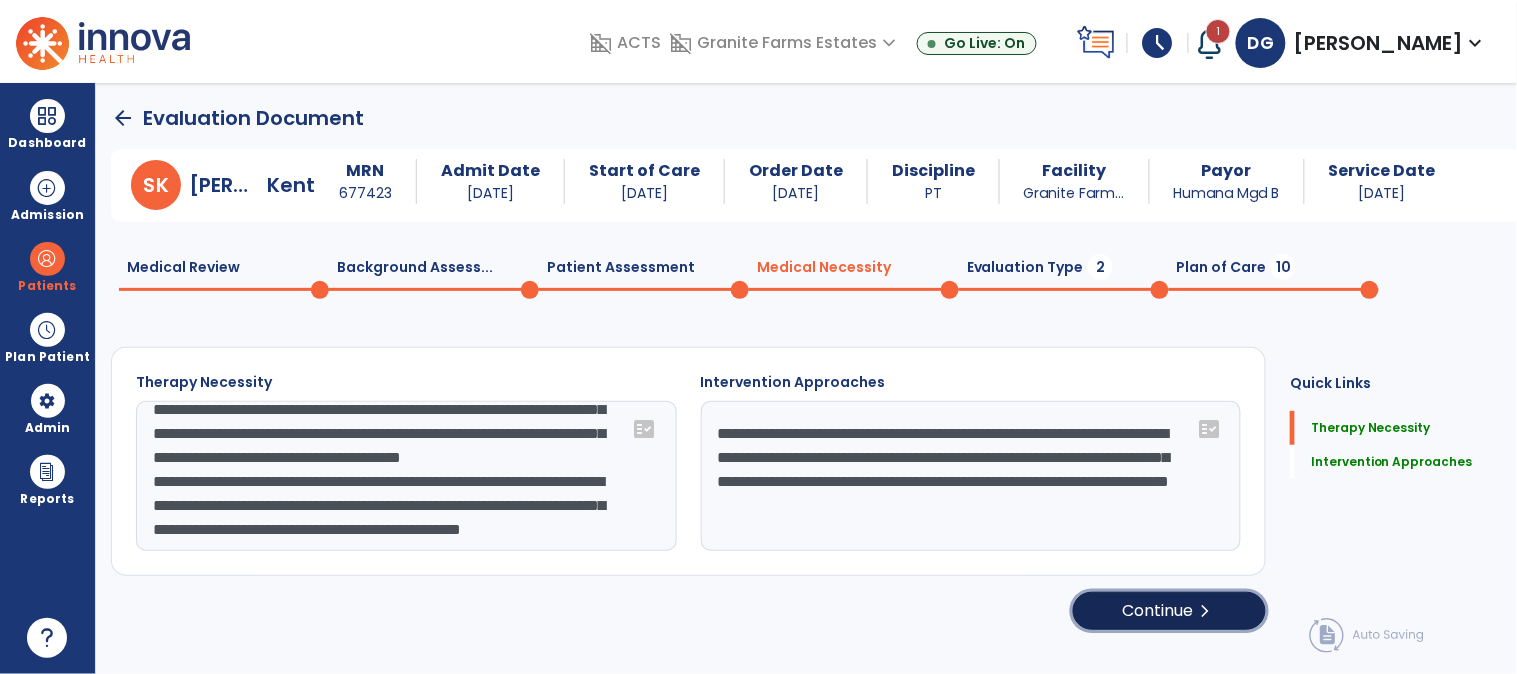 click on "Continue  chevron_right" 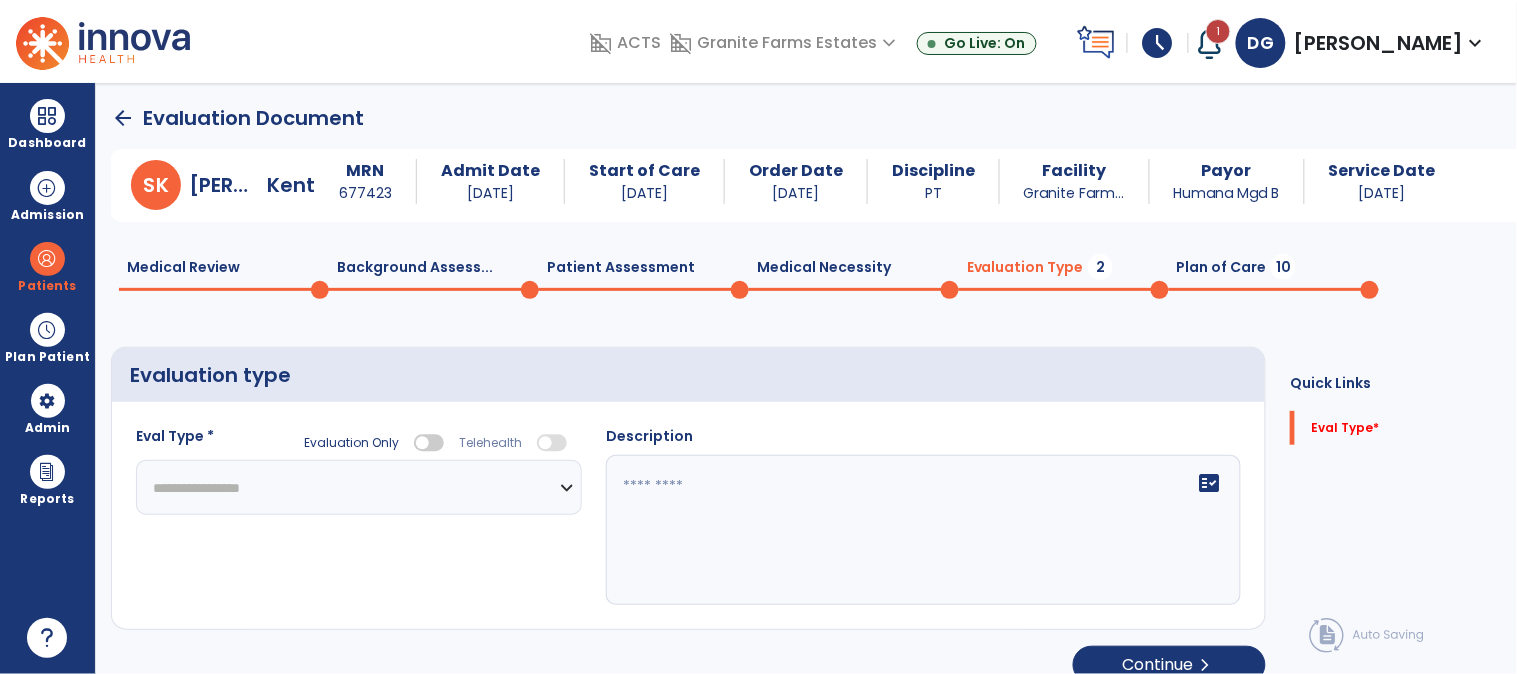 click on "**********" 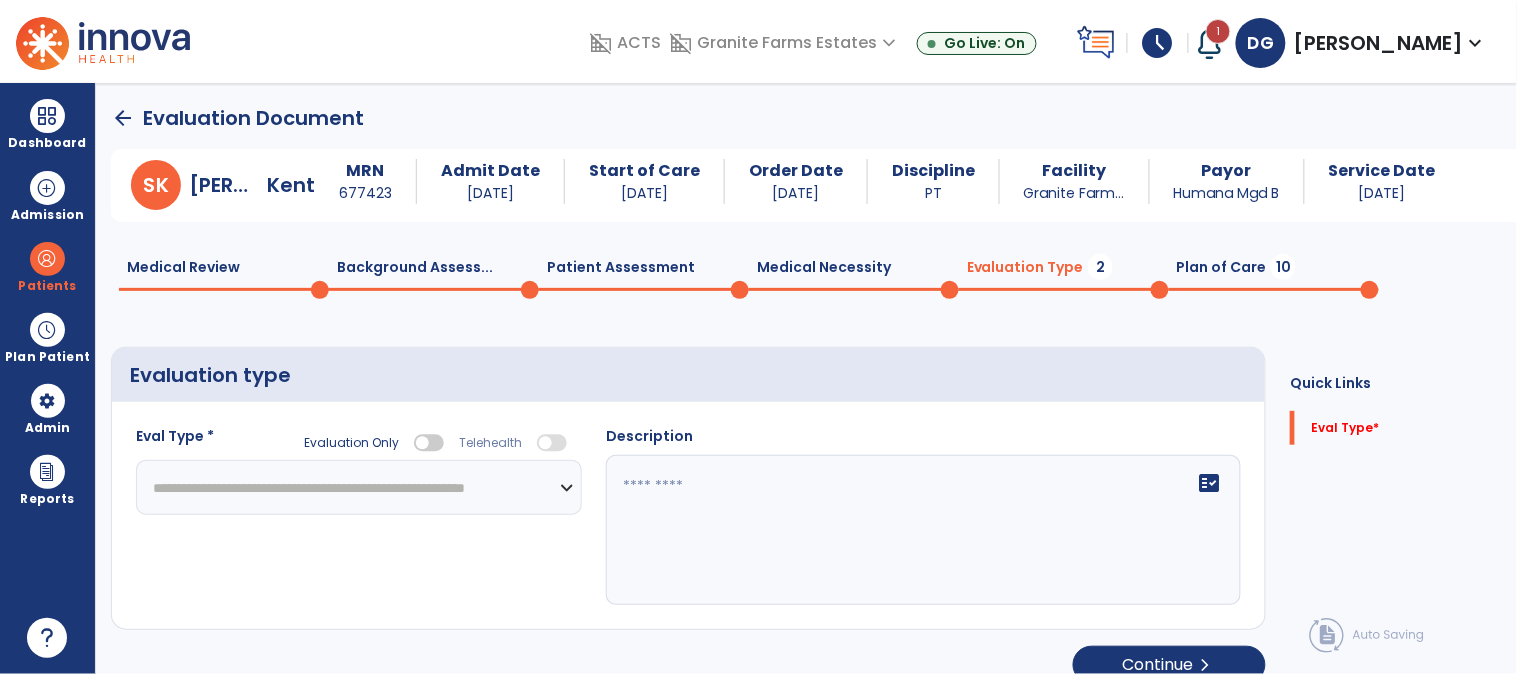 click on "**********" 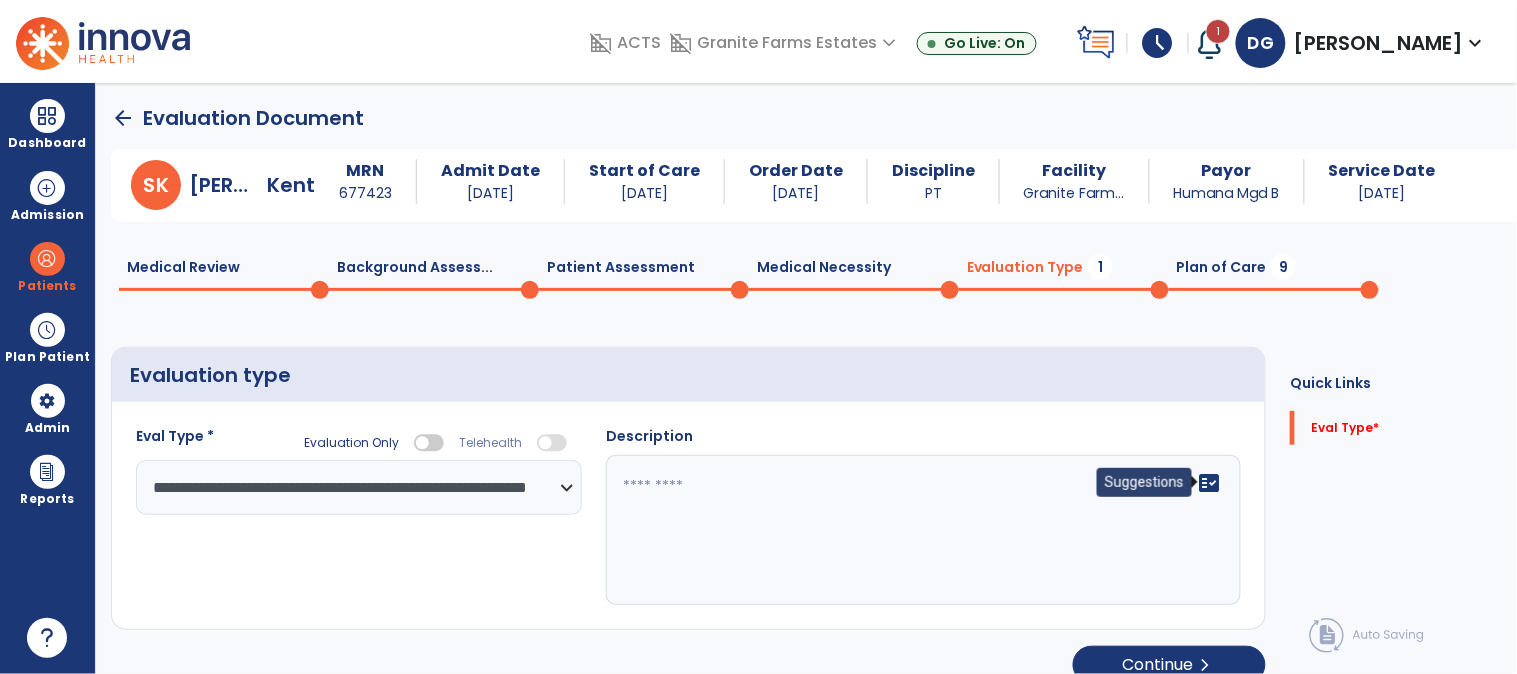 click on "fact_check" 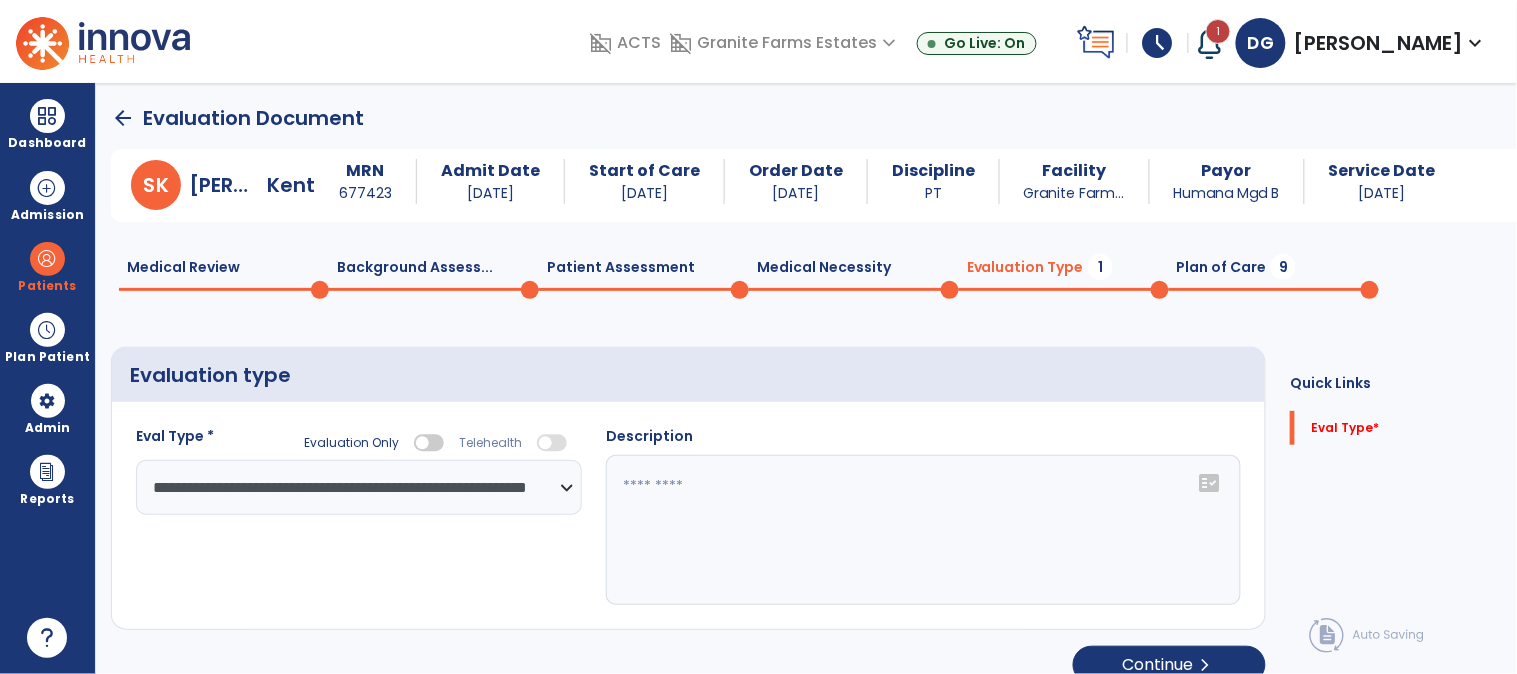 click 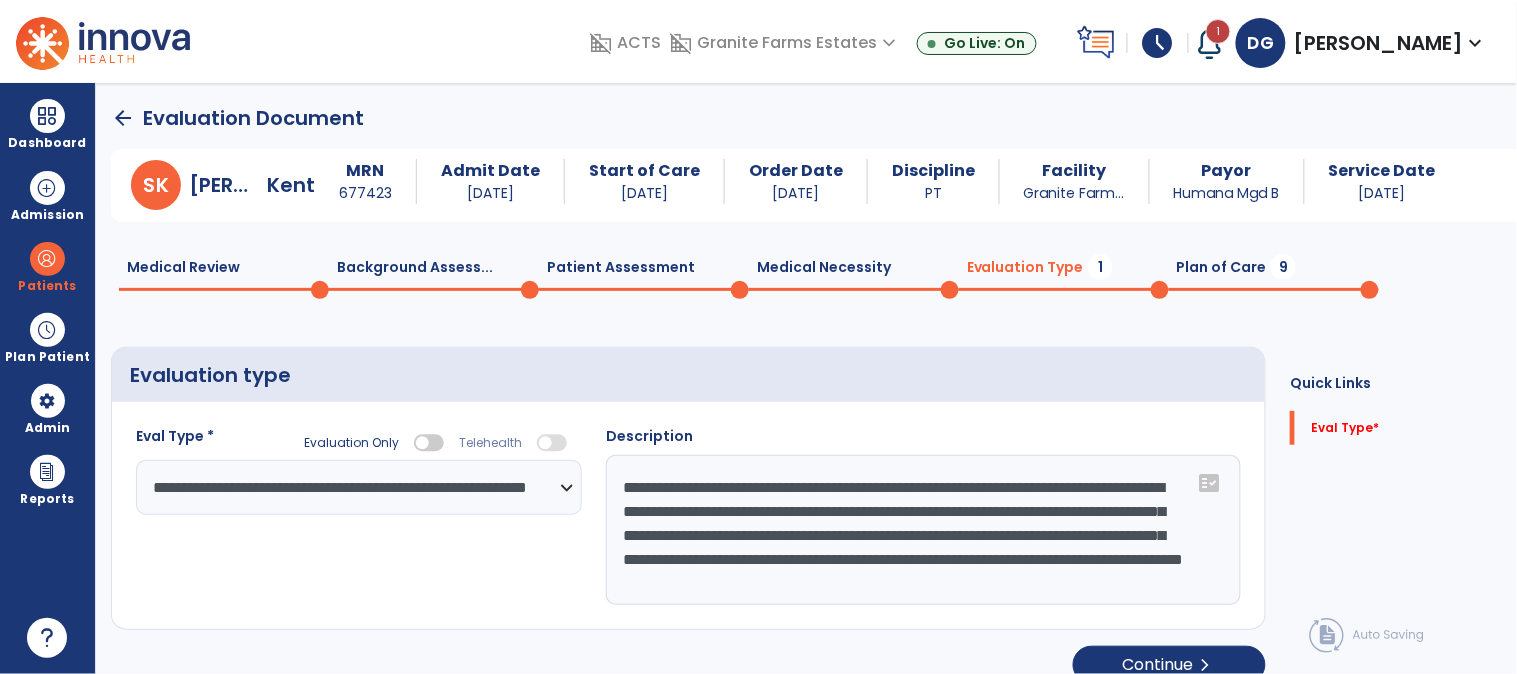 scroll, scrollTop: 14, scrollLeft: 0, axis: vertical 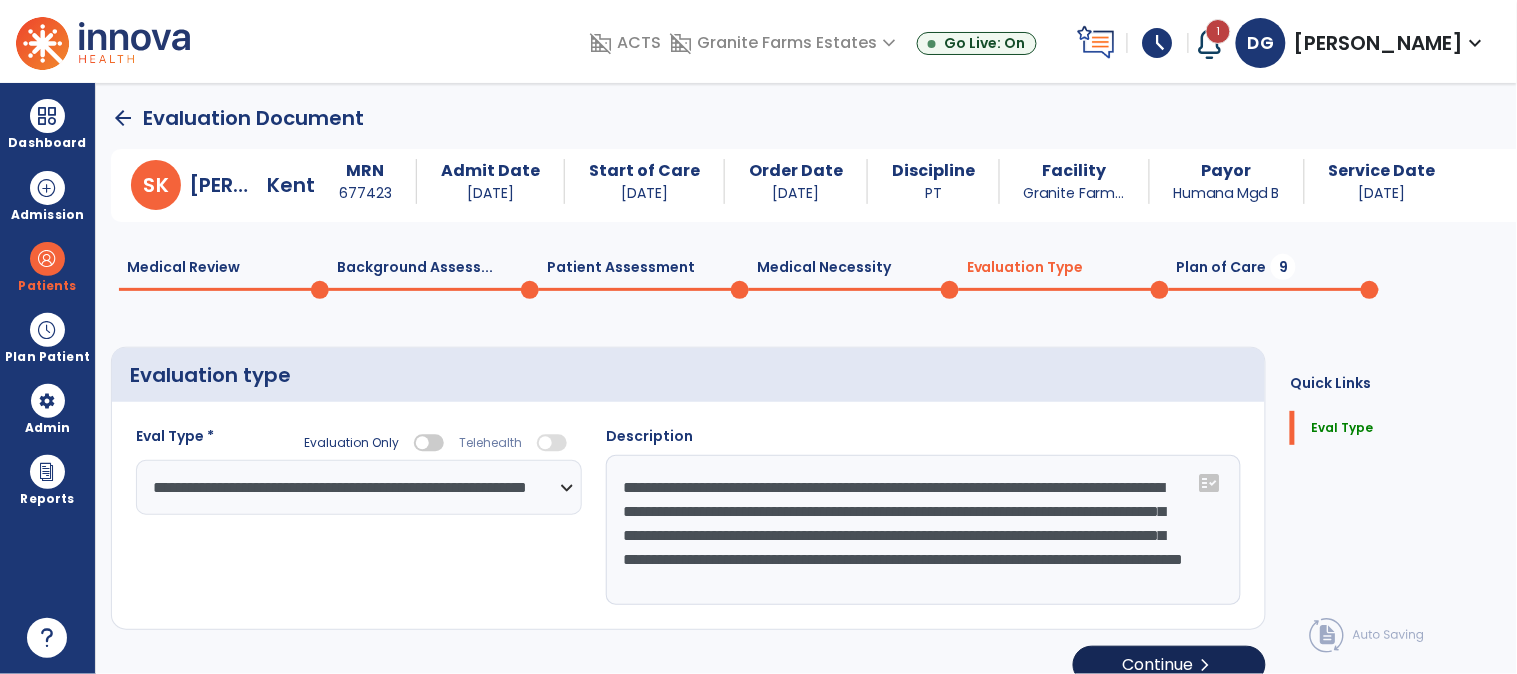 type on "**********" 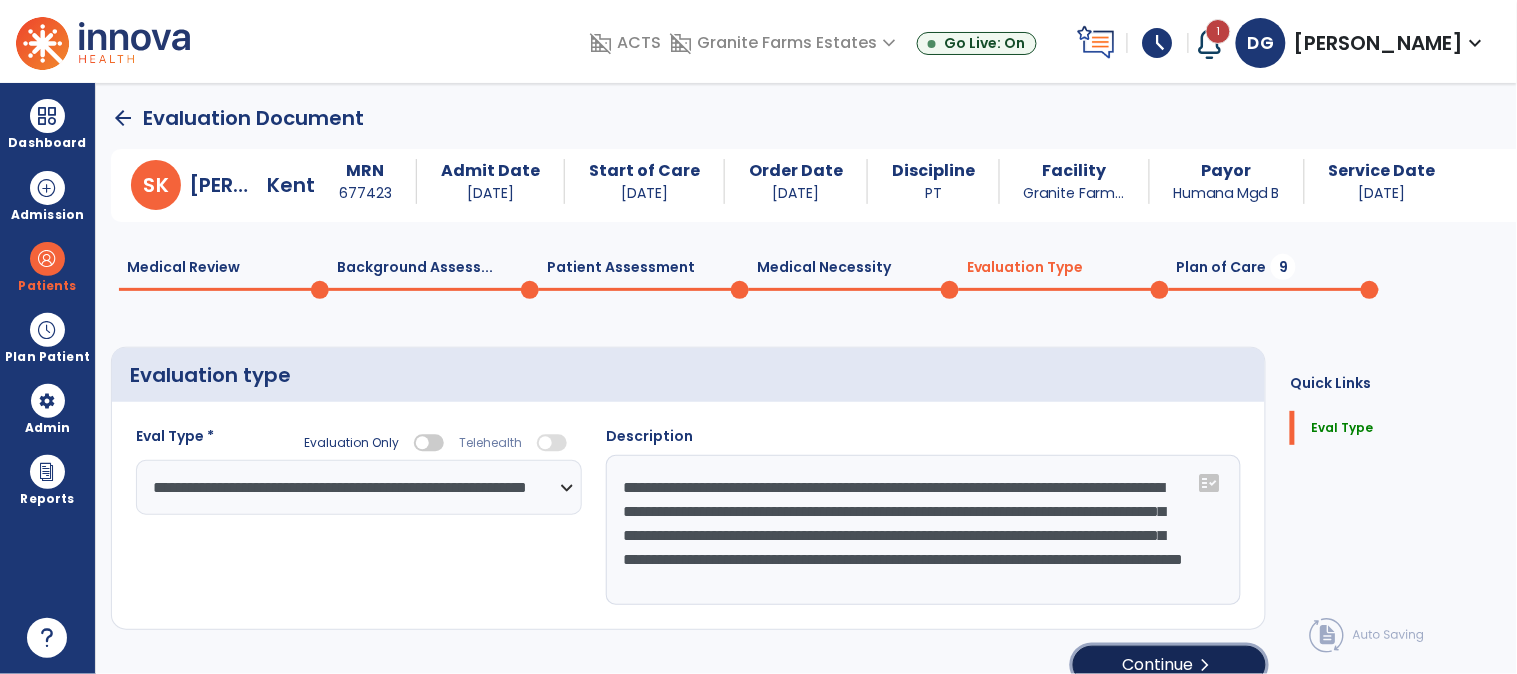 click on "Continue  chevron_right" 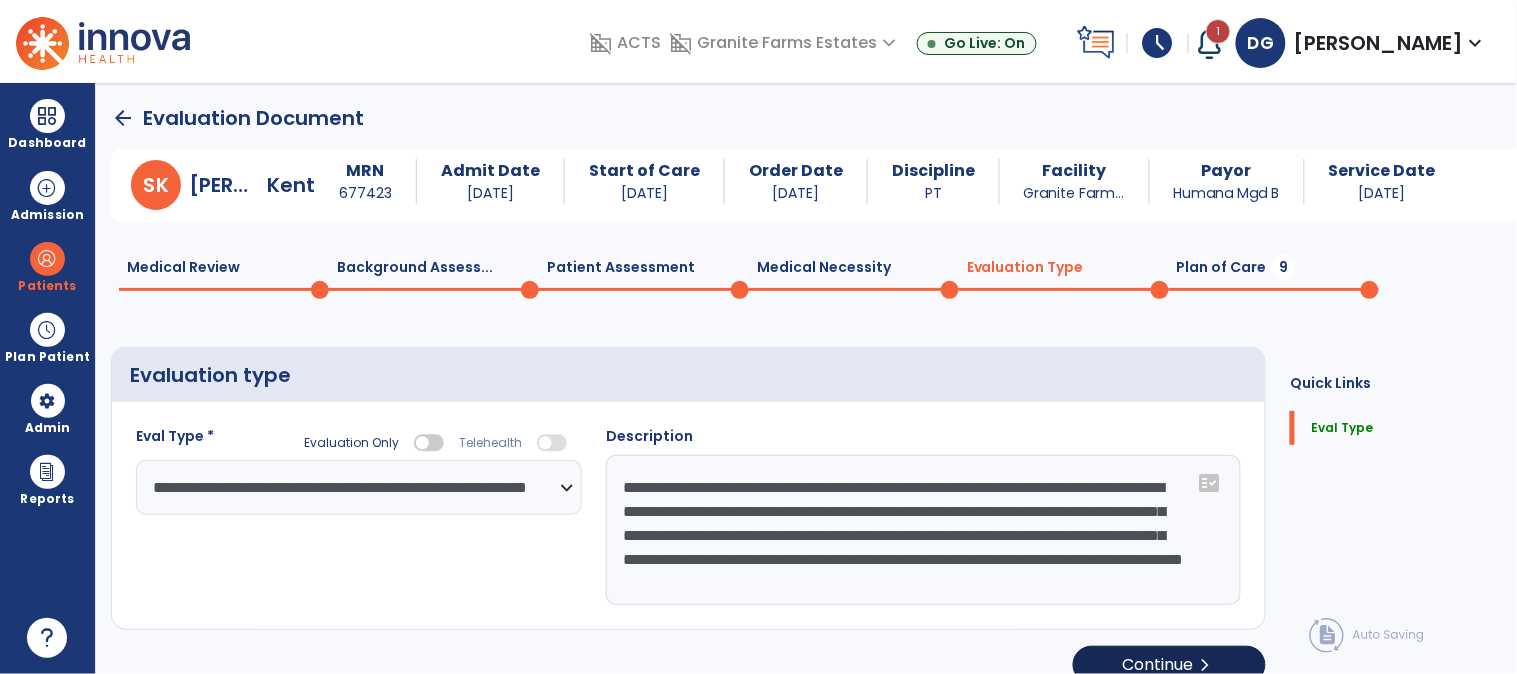 select on "*****" 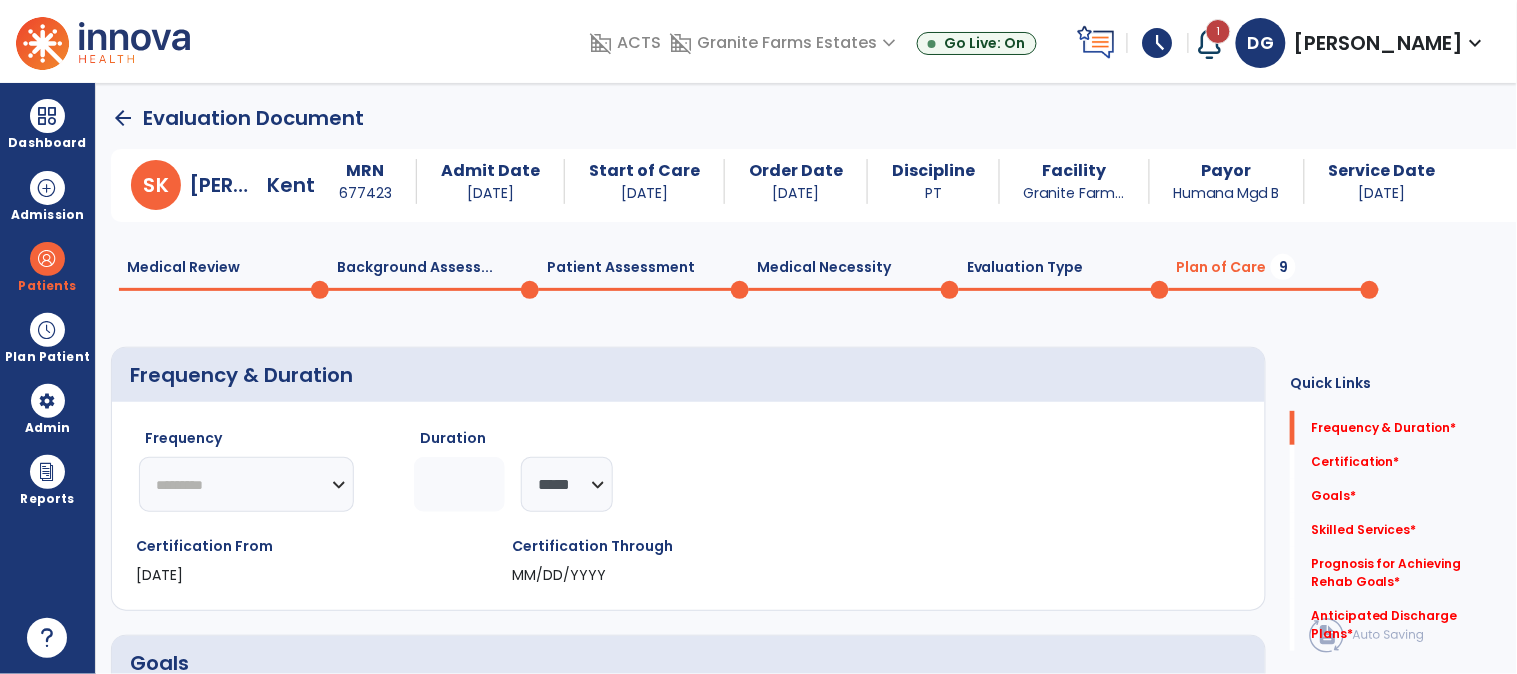 click on "********* ** ** ** ** ** ** **" 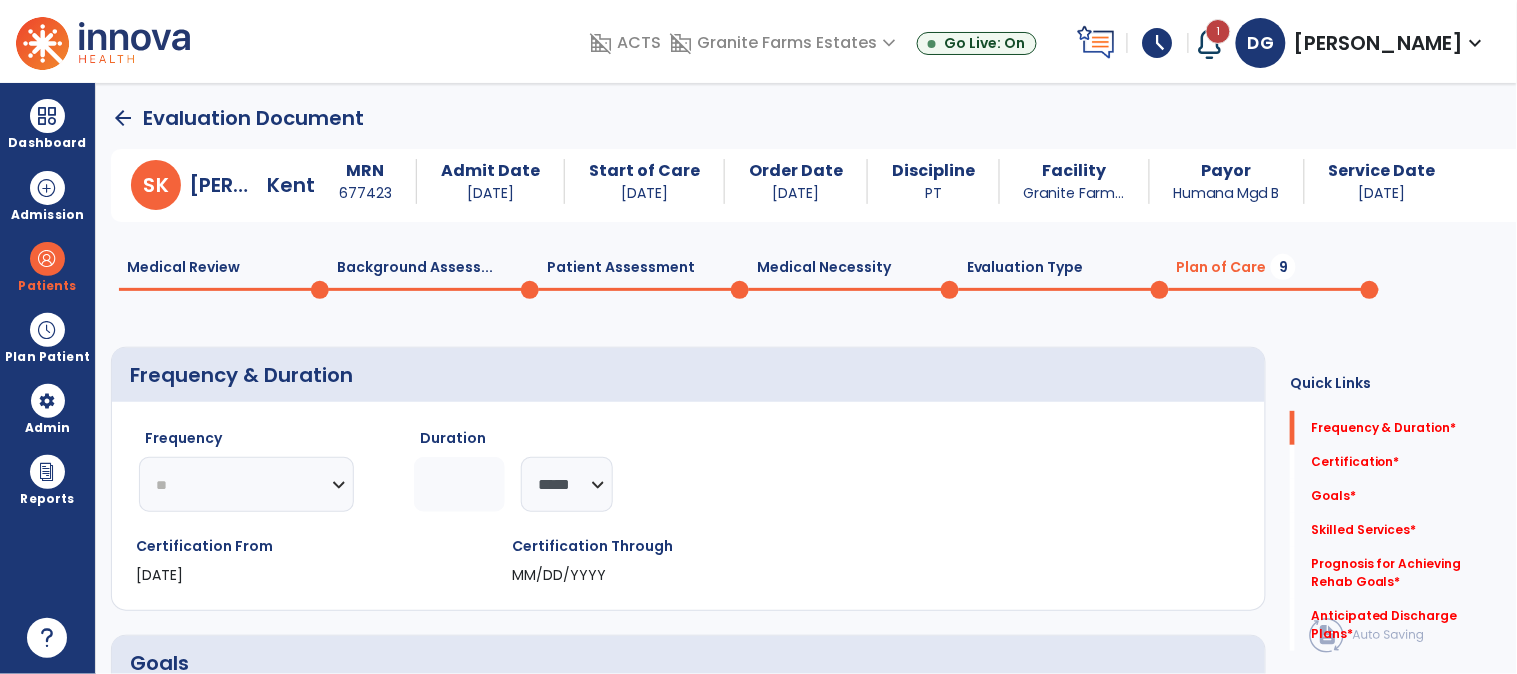 click on "********* ** ** ** ** ** ** **" 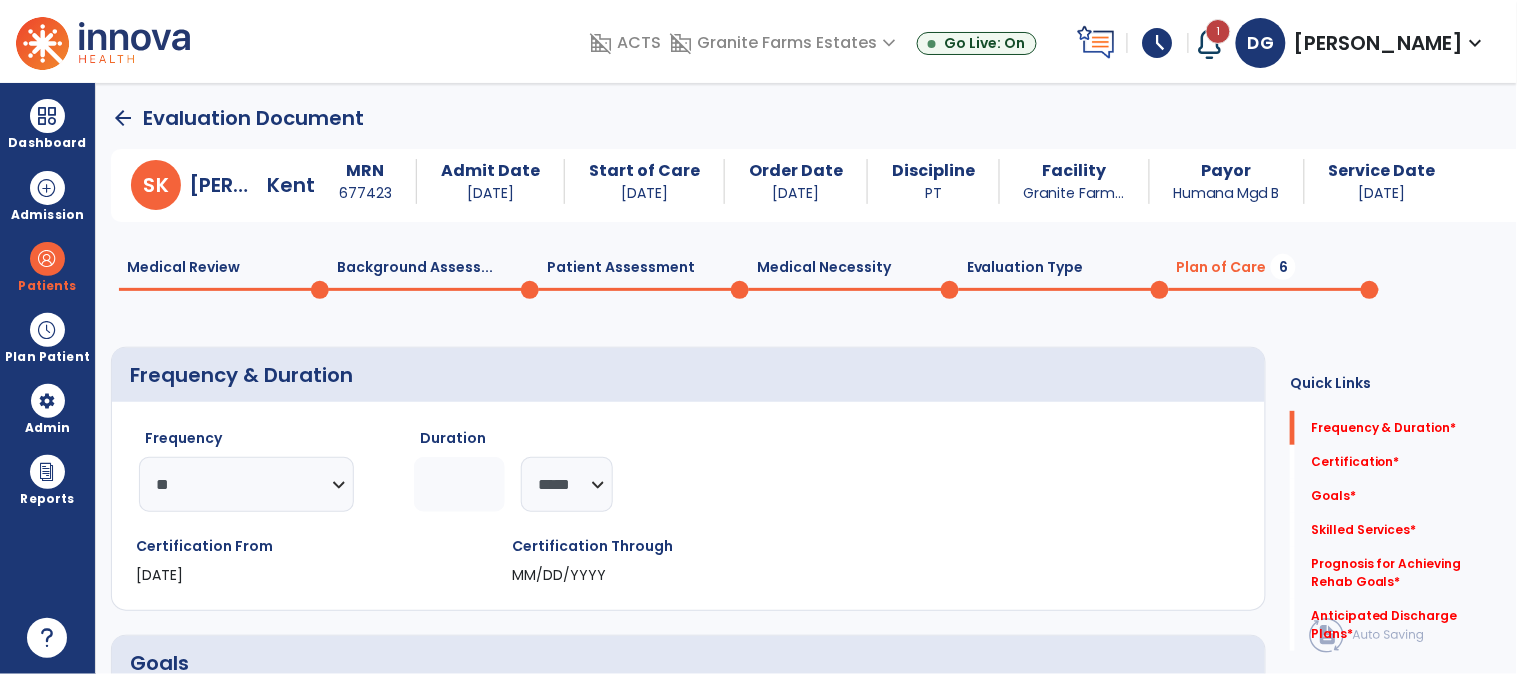 click 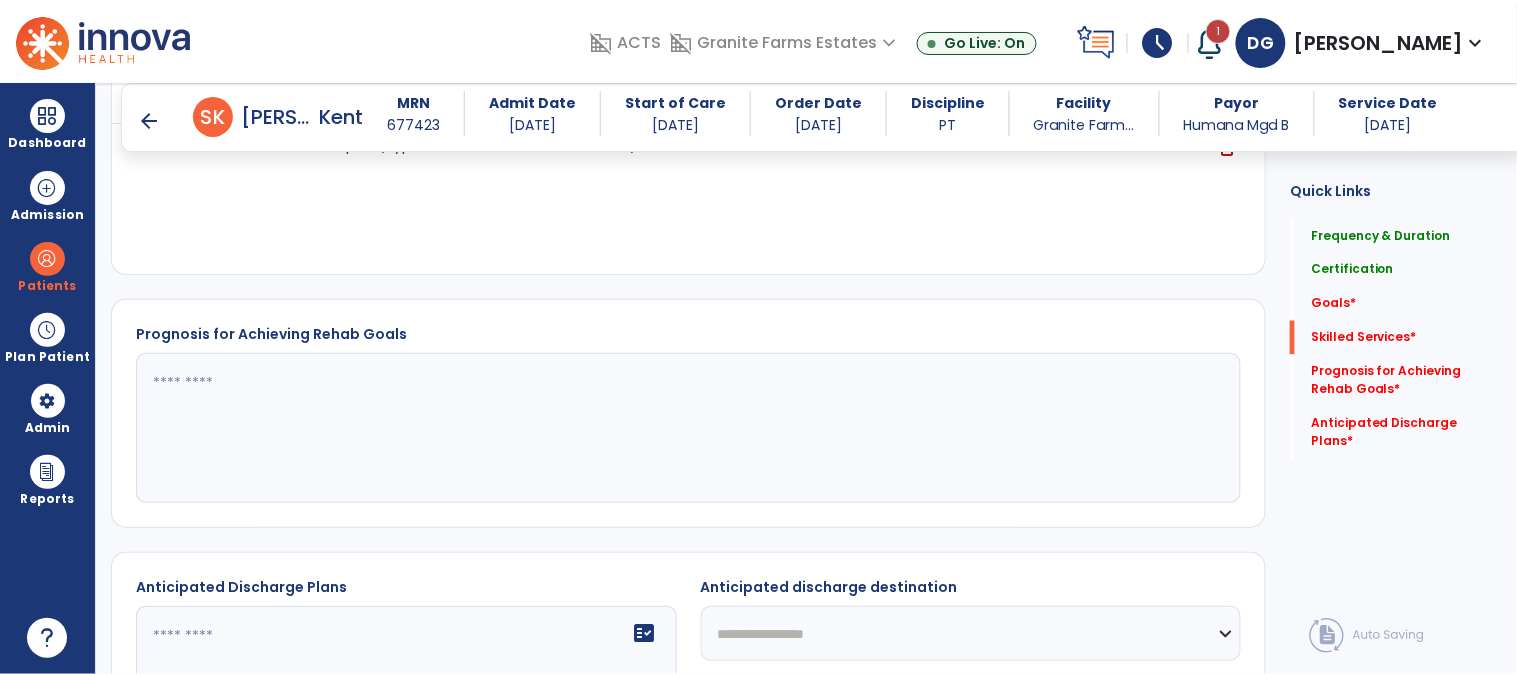 scroll, scrollTop: 888, scrollLeft: 0, axis: vertical 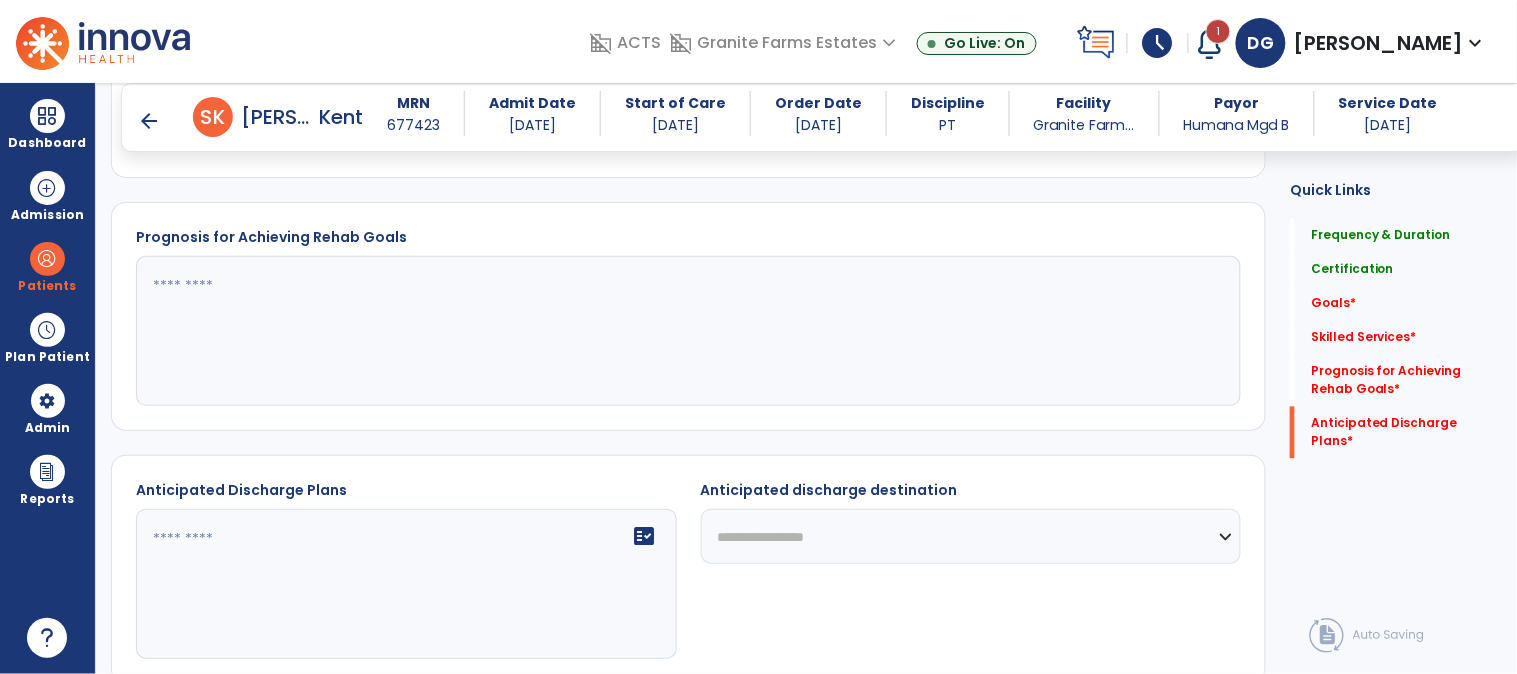 type on "*" 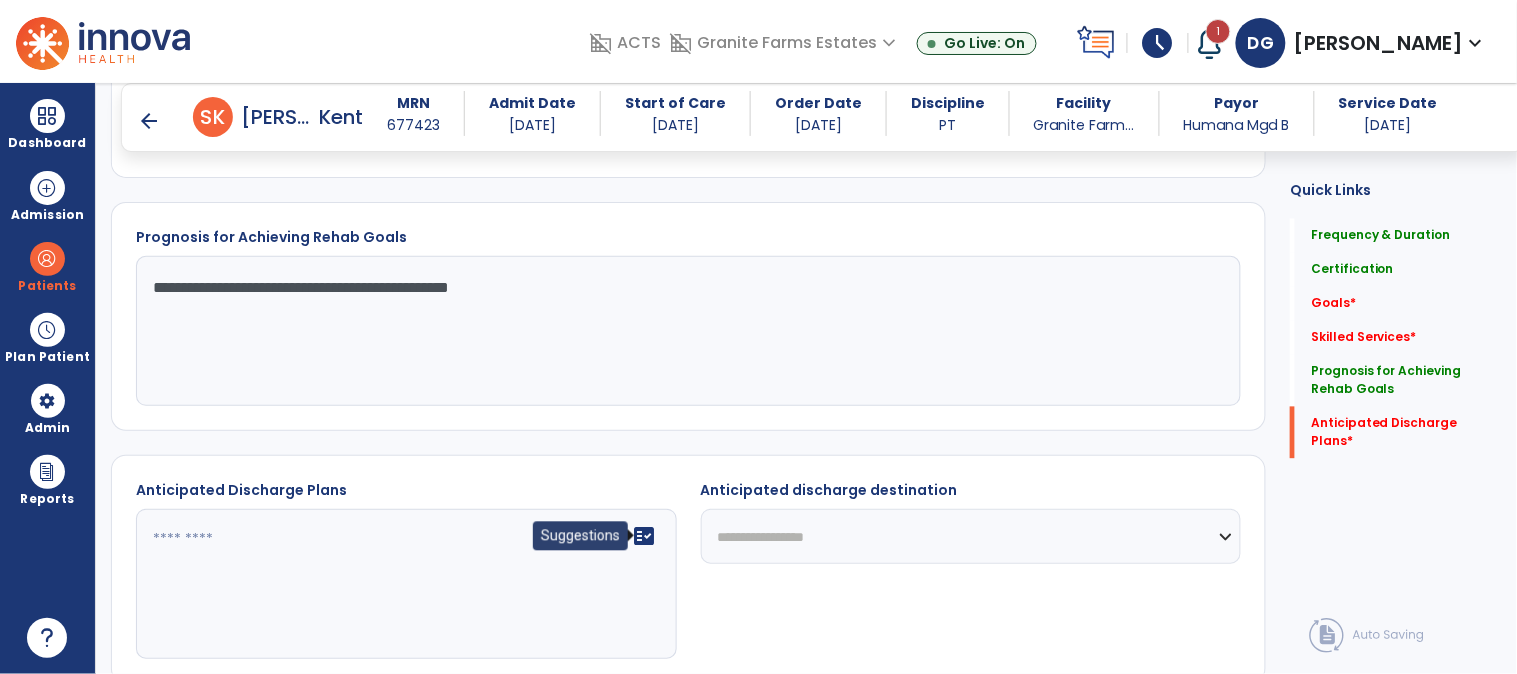 type on "**********" 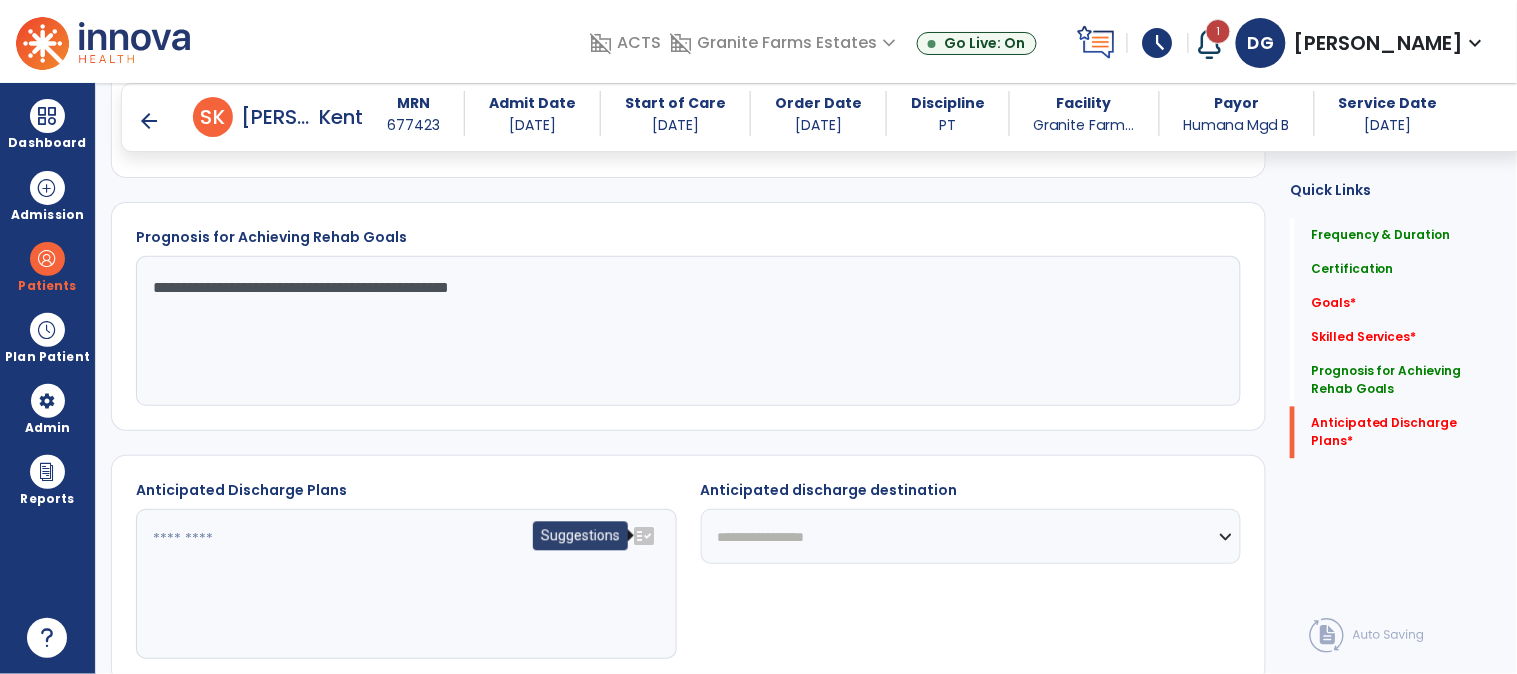 click on "fact_check" 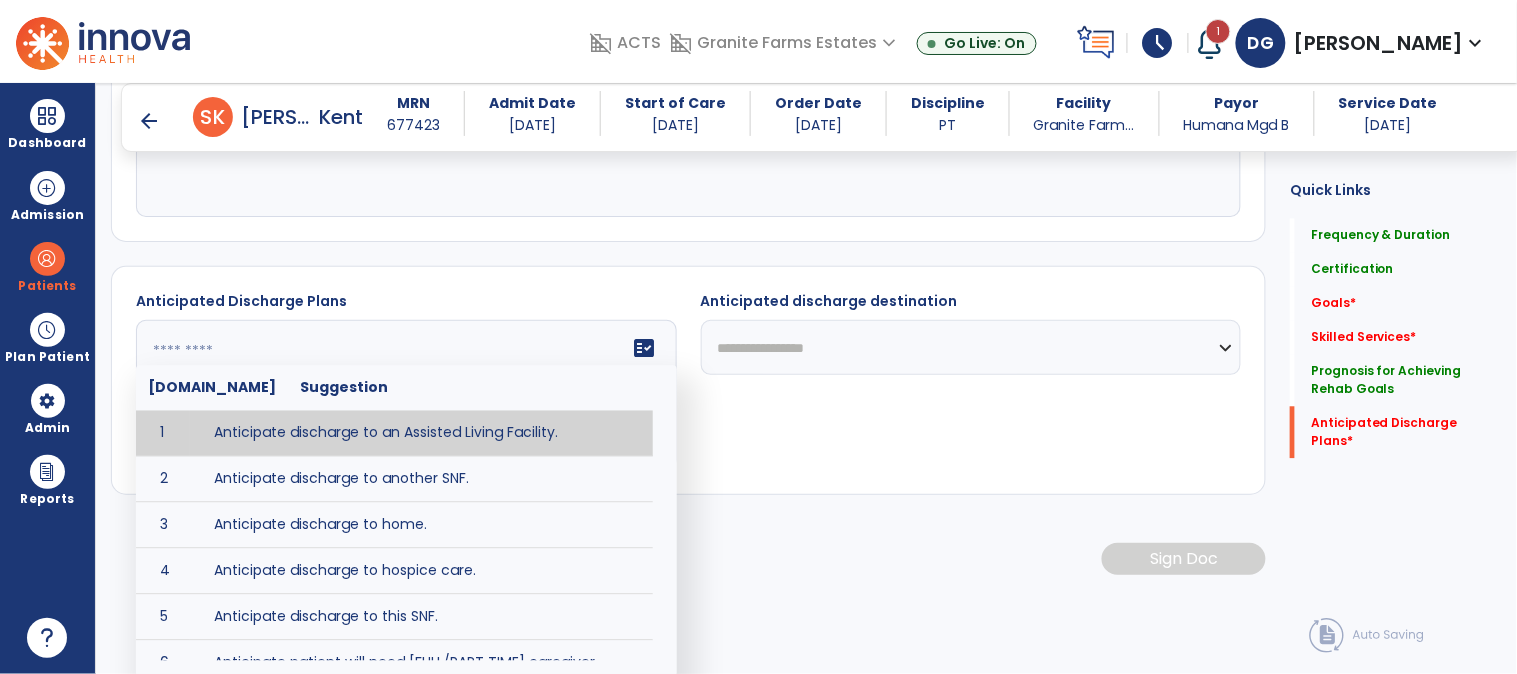 scroll, scrollTop: 1081, scrollLeft: 0, axis: vertical 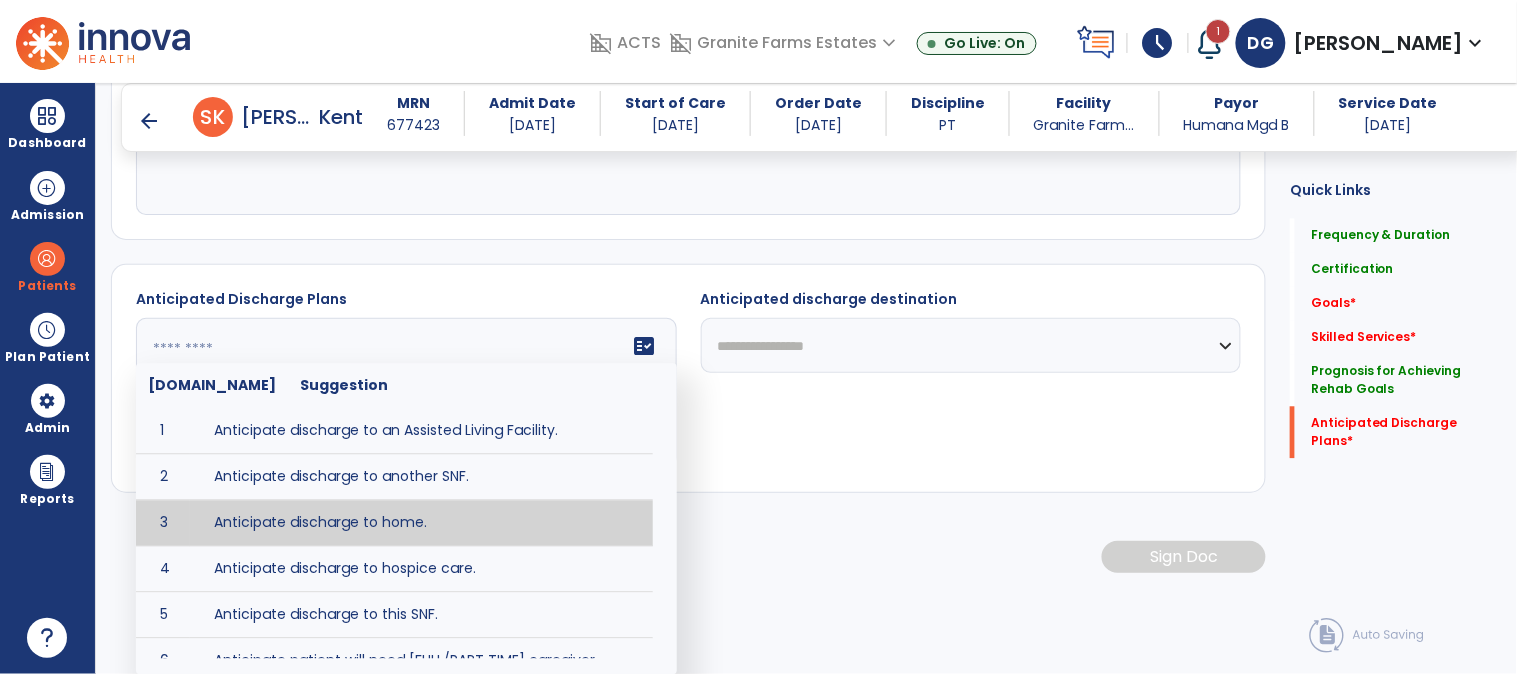 type on "**********" 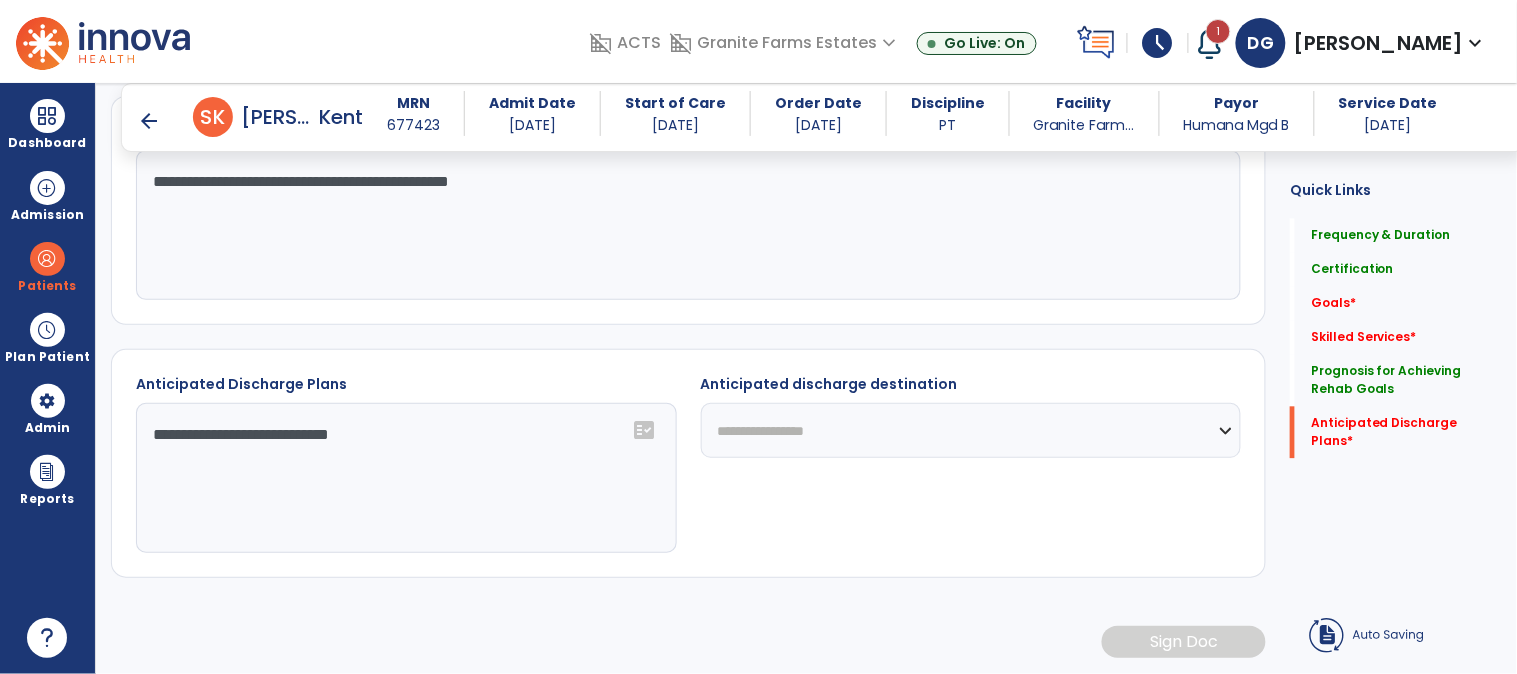 scroll, scrollTop: 996, scrollLeft: 0, axis: vertical 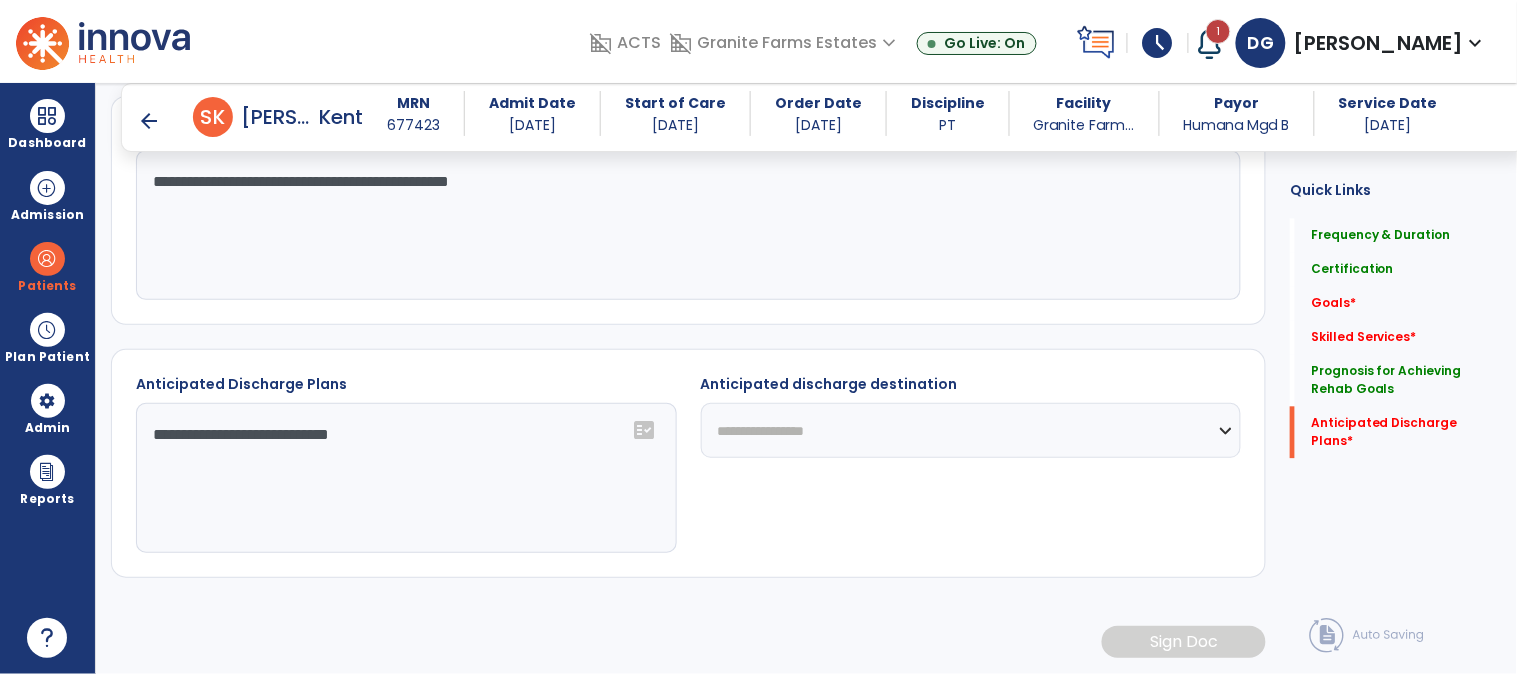 click on "**********" 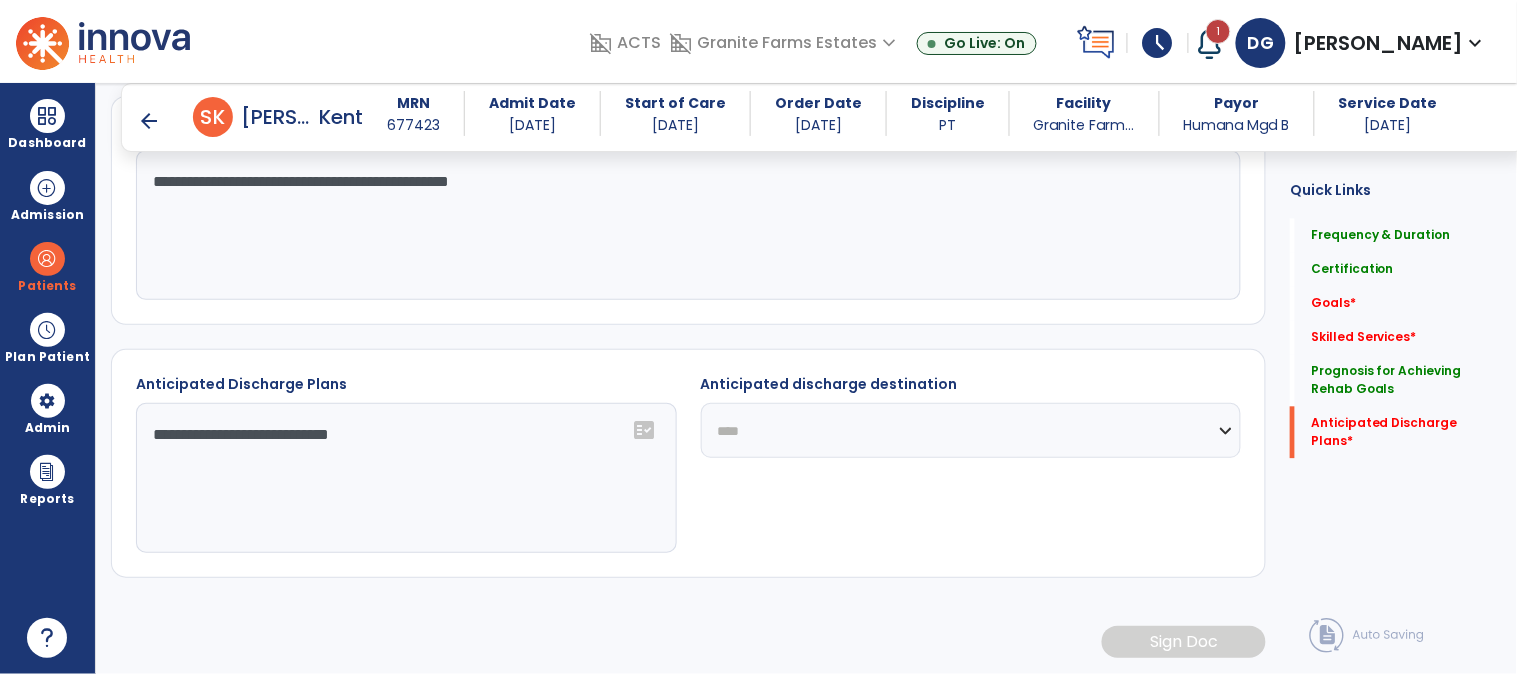 click on "**********" 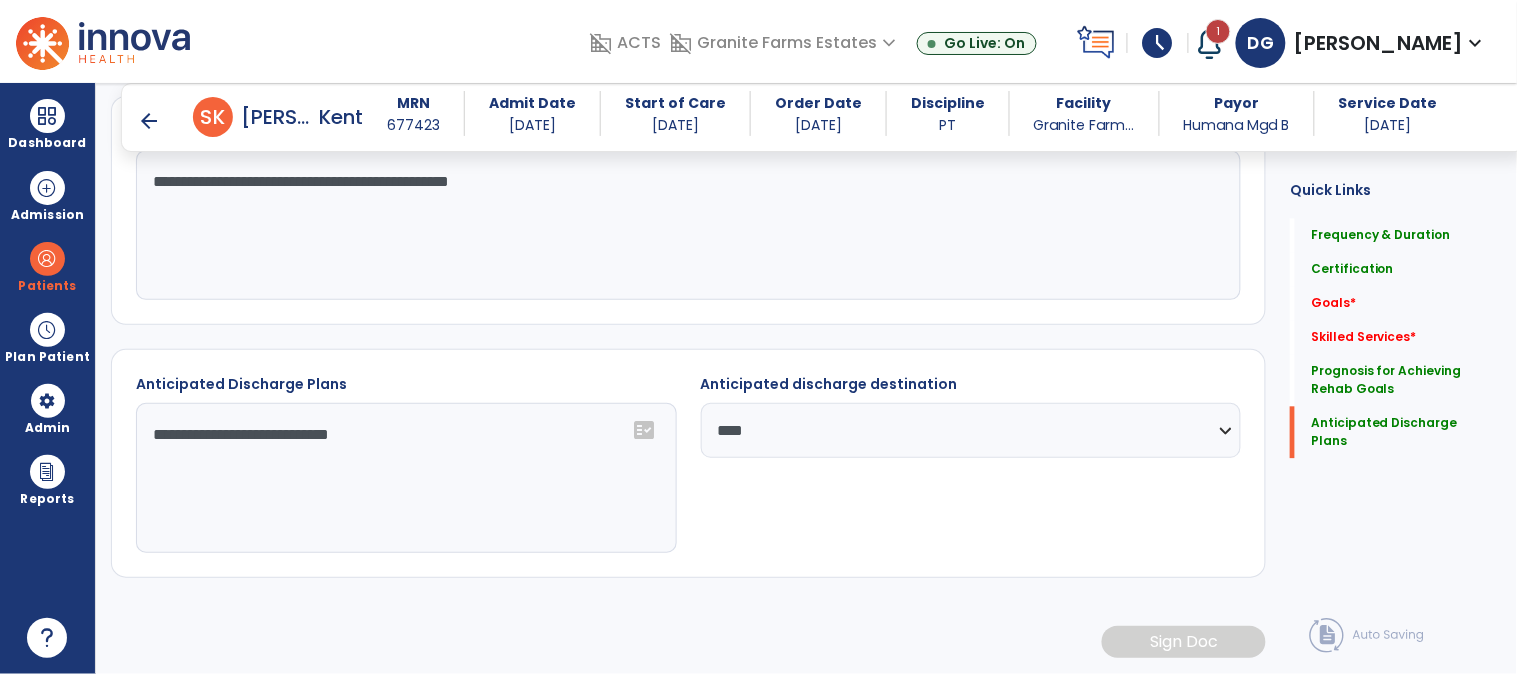 click on "**********" 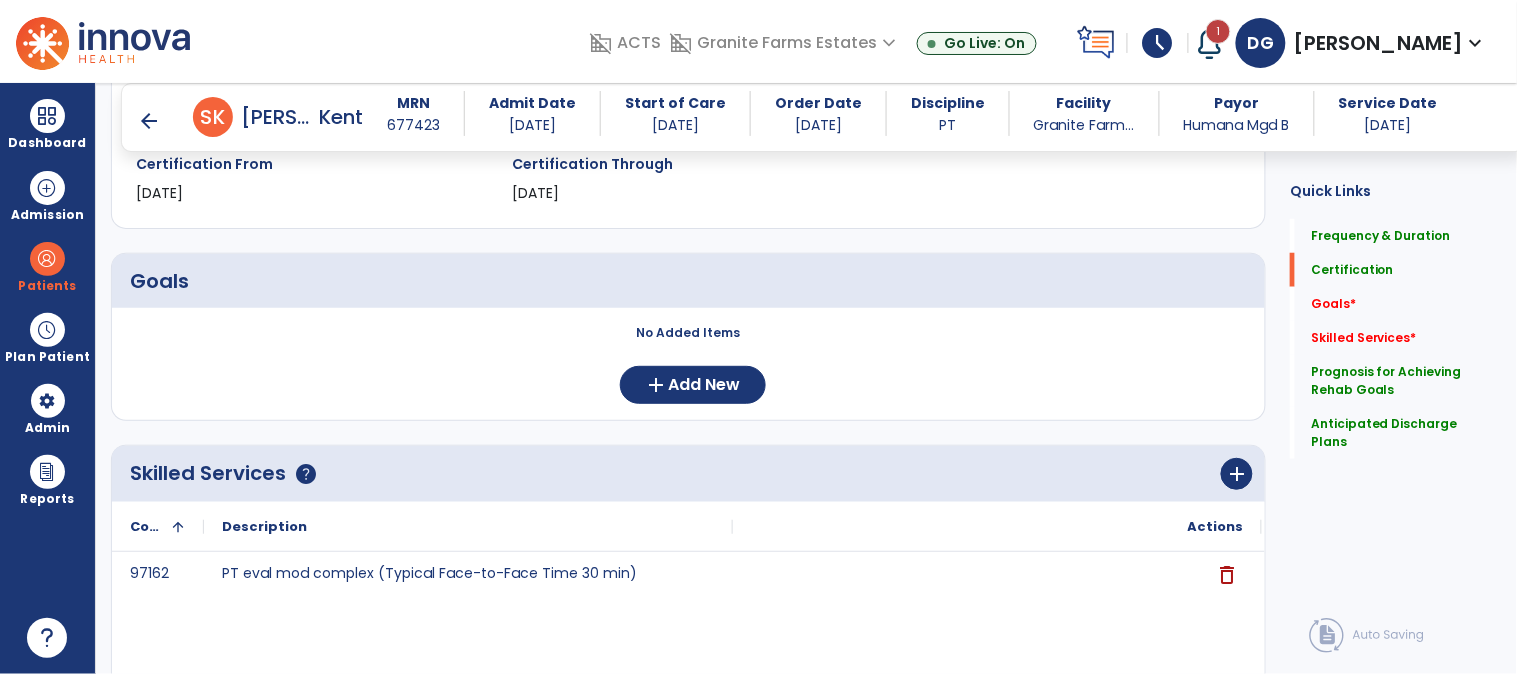 scroll, scrollTop: 441, scrollLeft: 0, axis: vertical 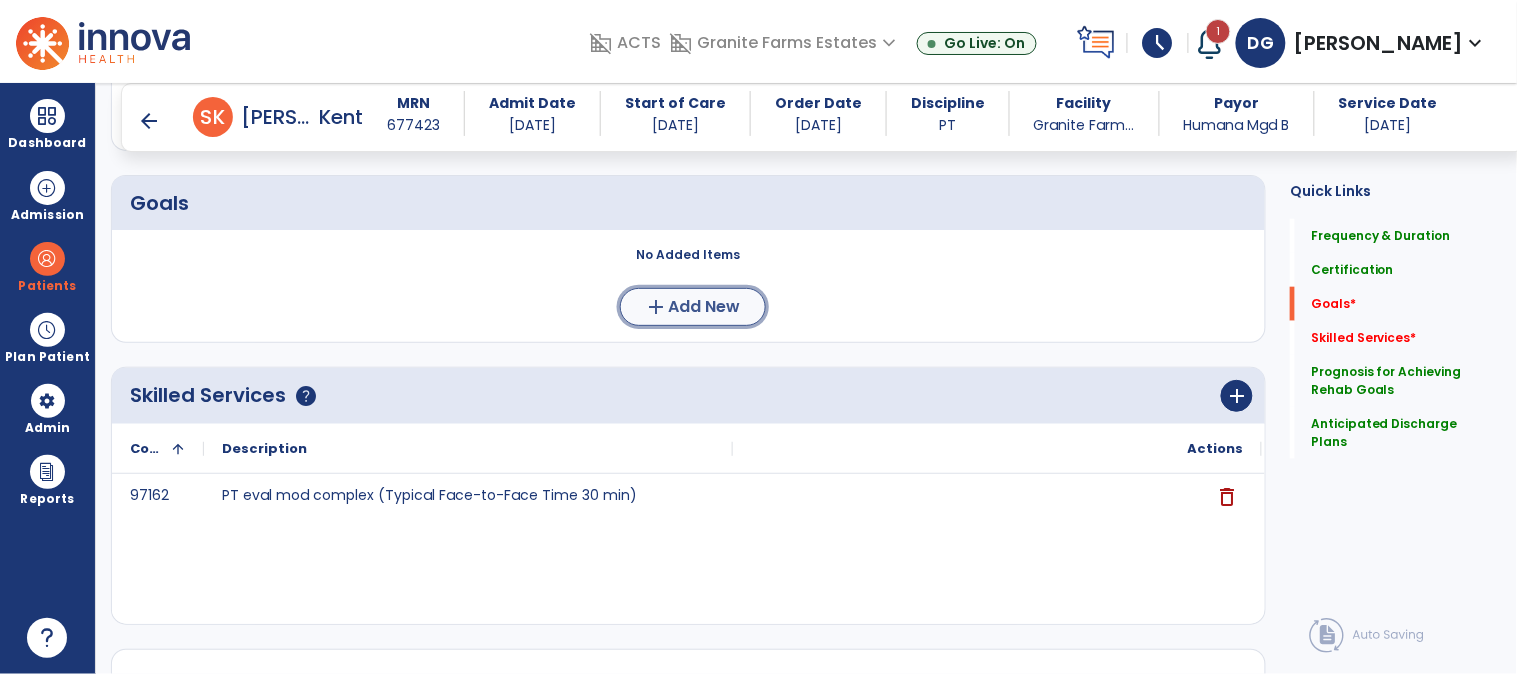 click on "Add New" at bounding box center (705, 307) 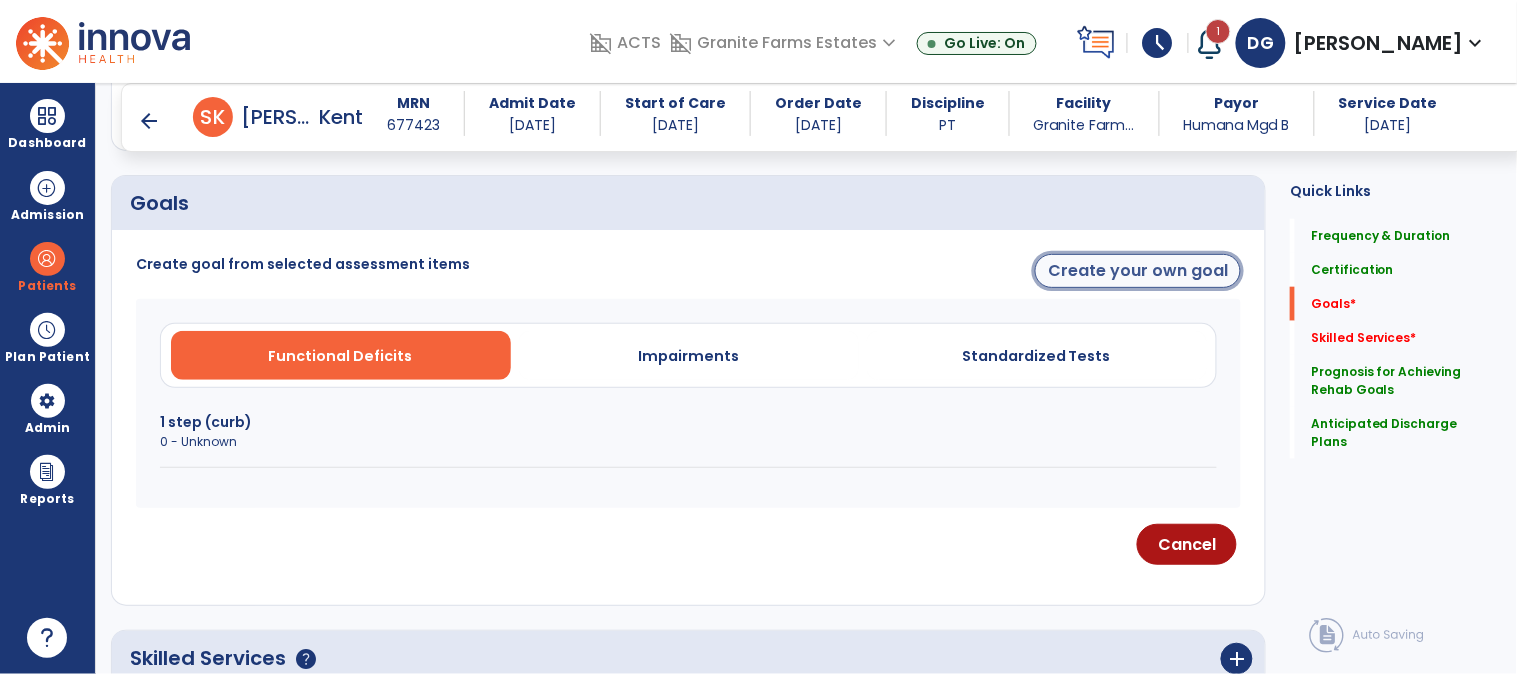 click on "Create your own goal" at bounding box center [1138, 271] 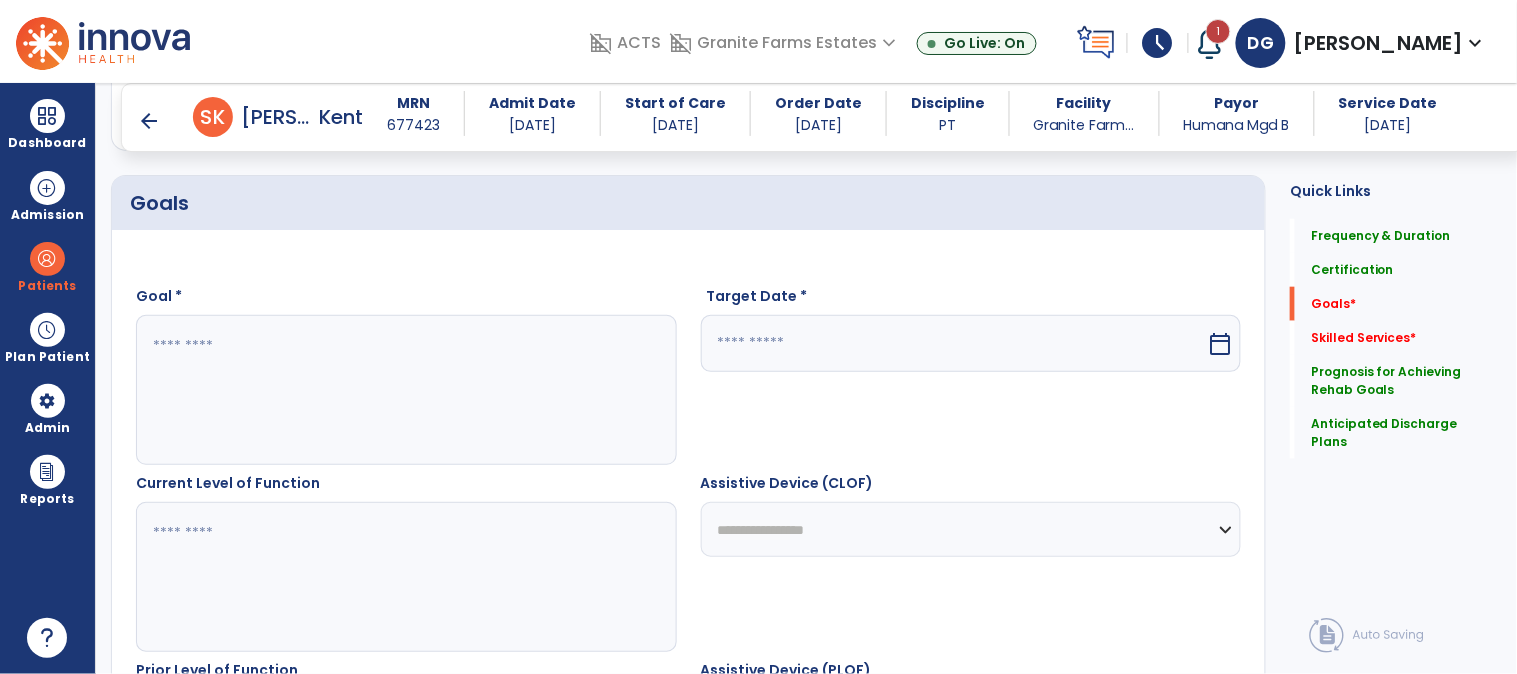 click at bounding box center (405, 390) 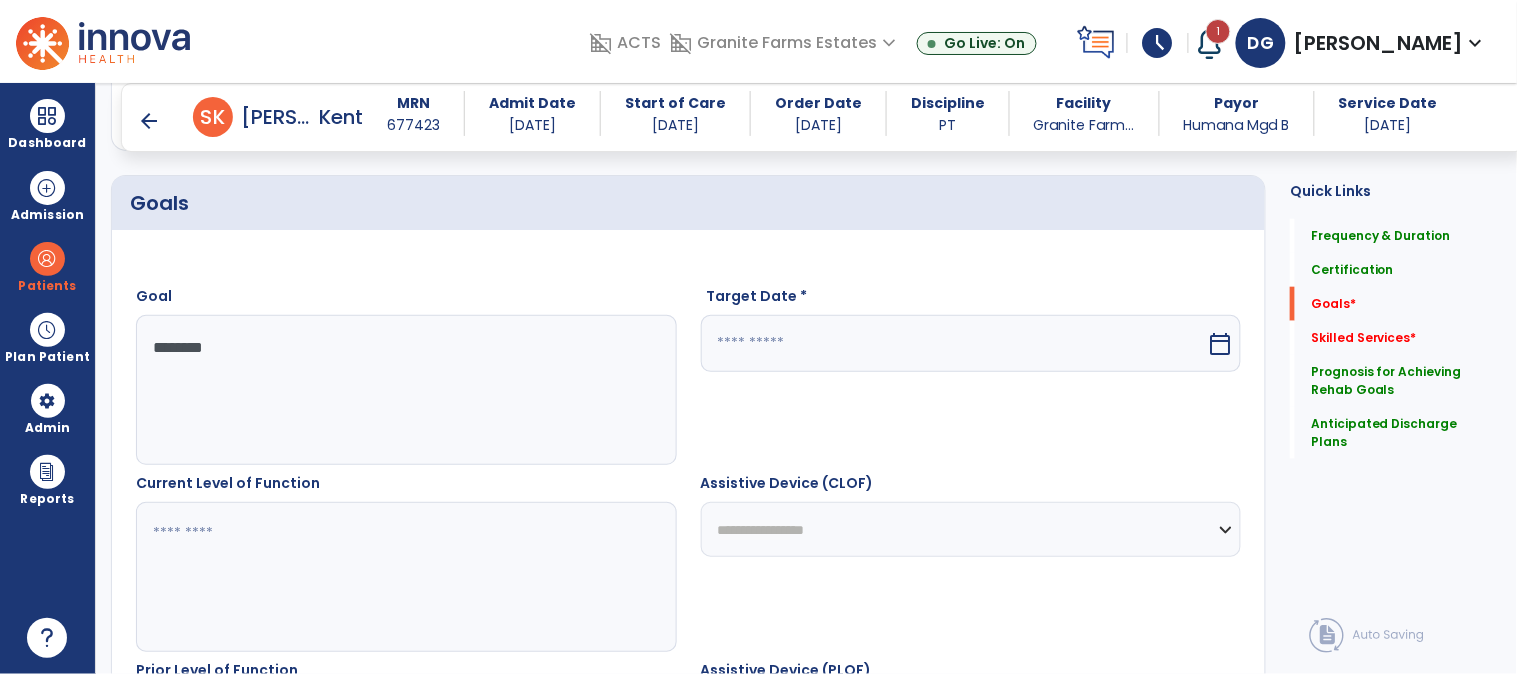 type on "********" 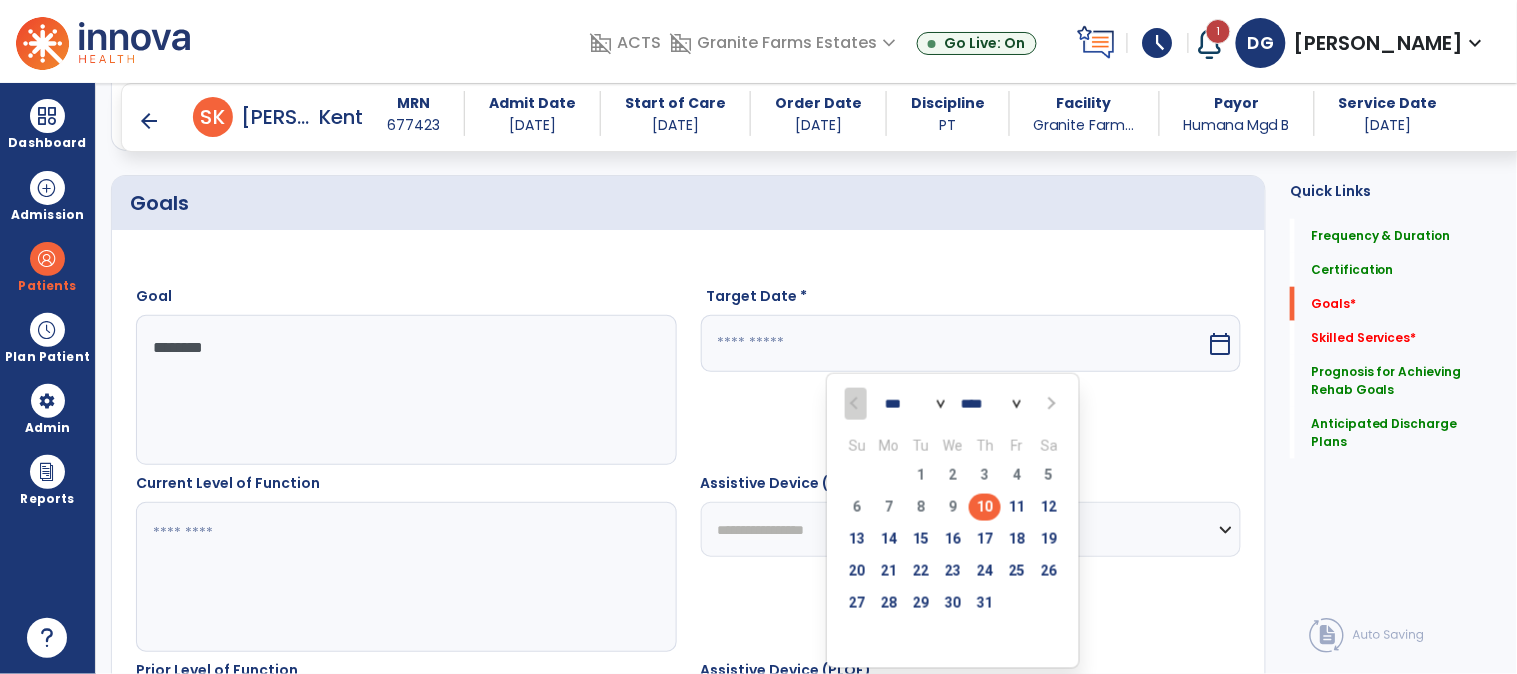 click on "*** *** ***" at bounding box center [915, 405] 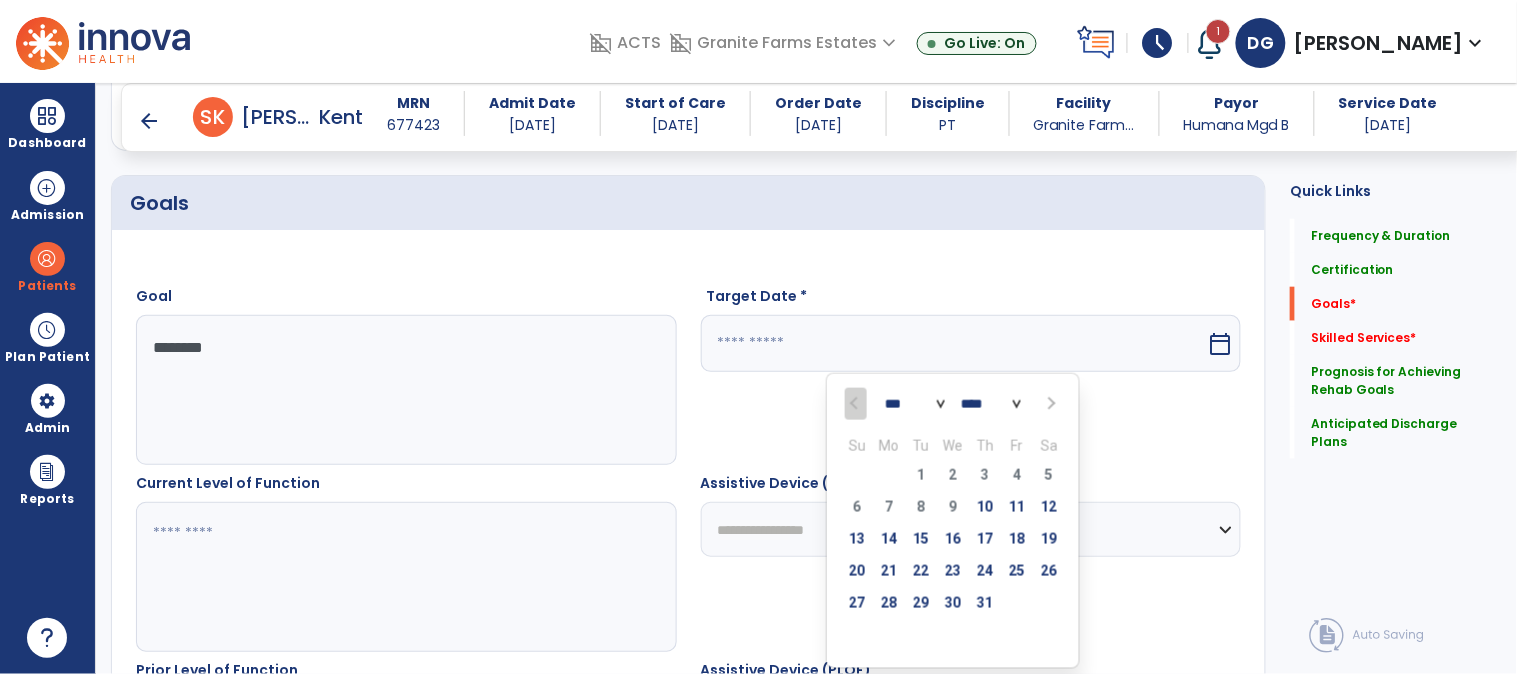 select on "*" 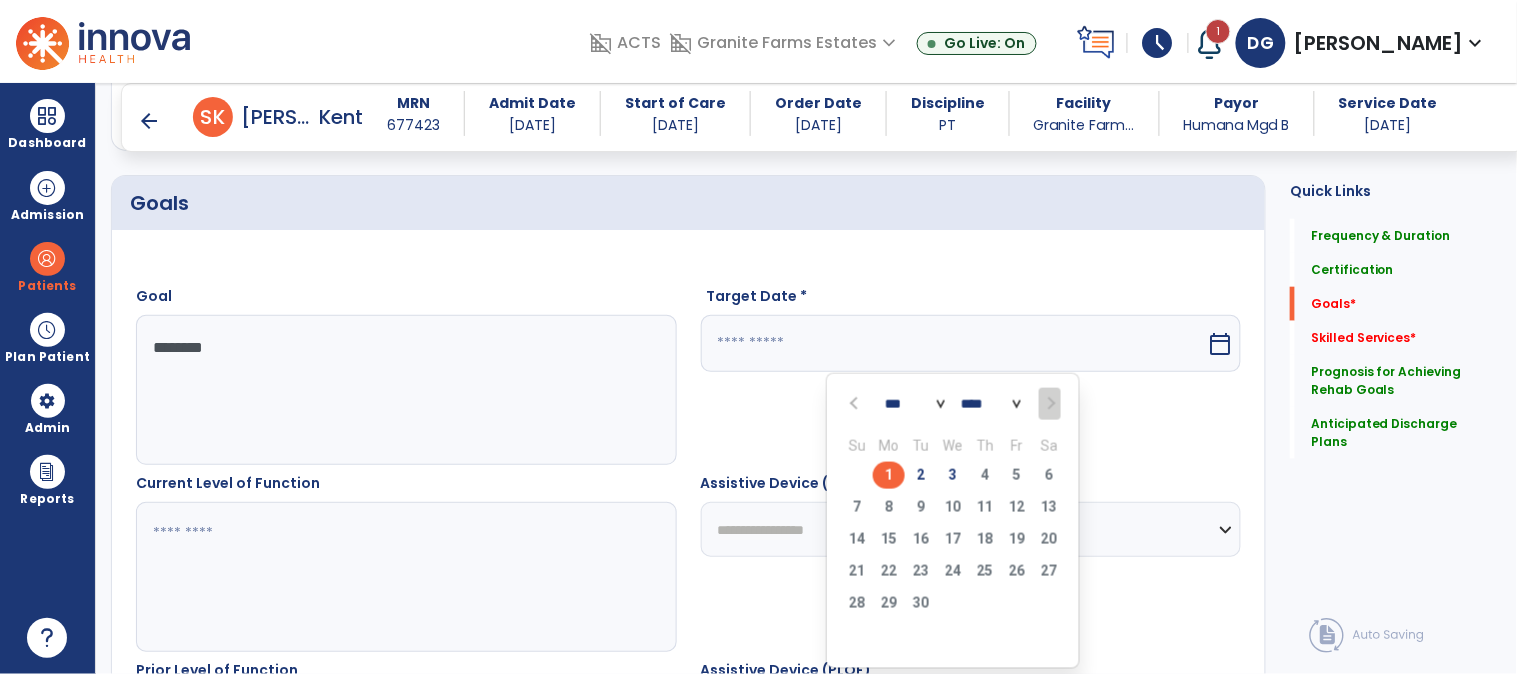 click on "1" at bounding box center [889, 475] 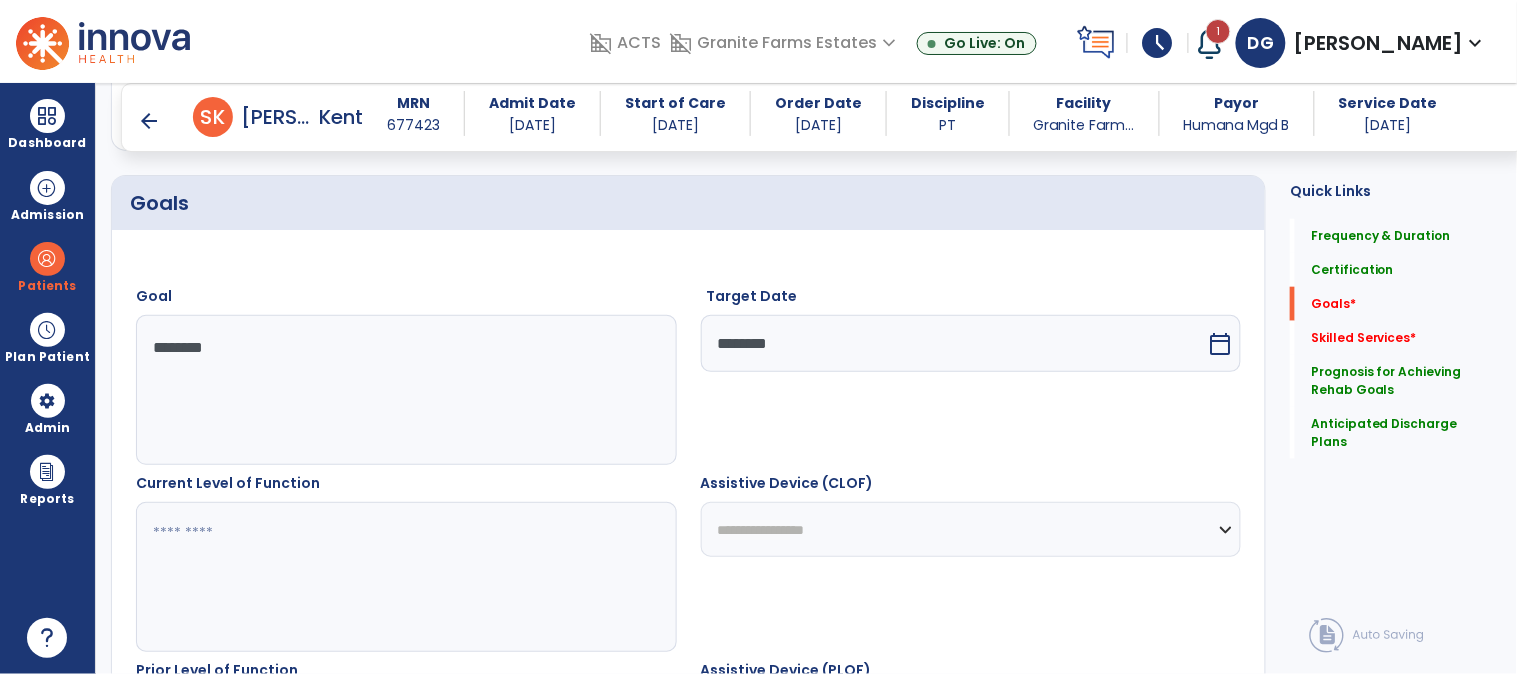 click at bounding box center [405, 577] 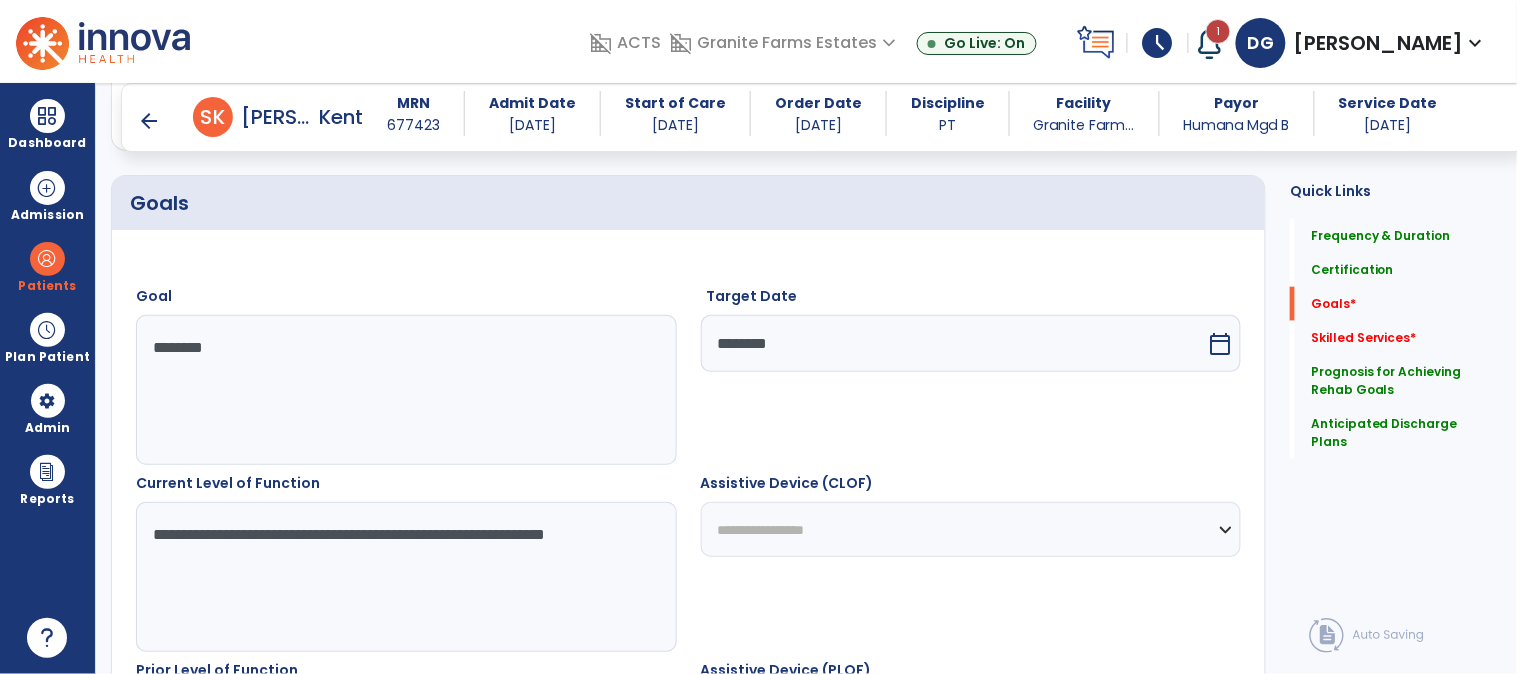 scroll, scrollTop: 1107, scrollLeft: 0, axis: vertical 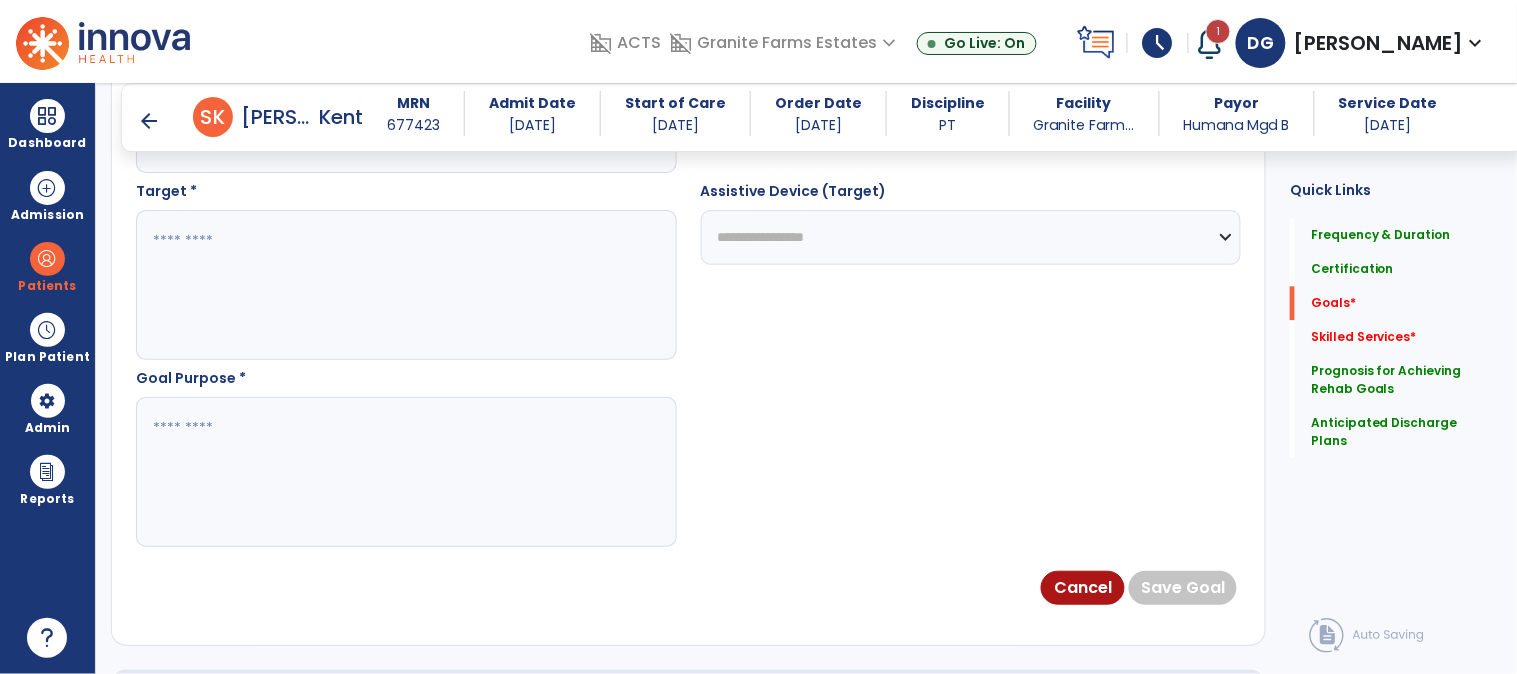 type on "**********" 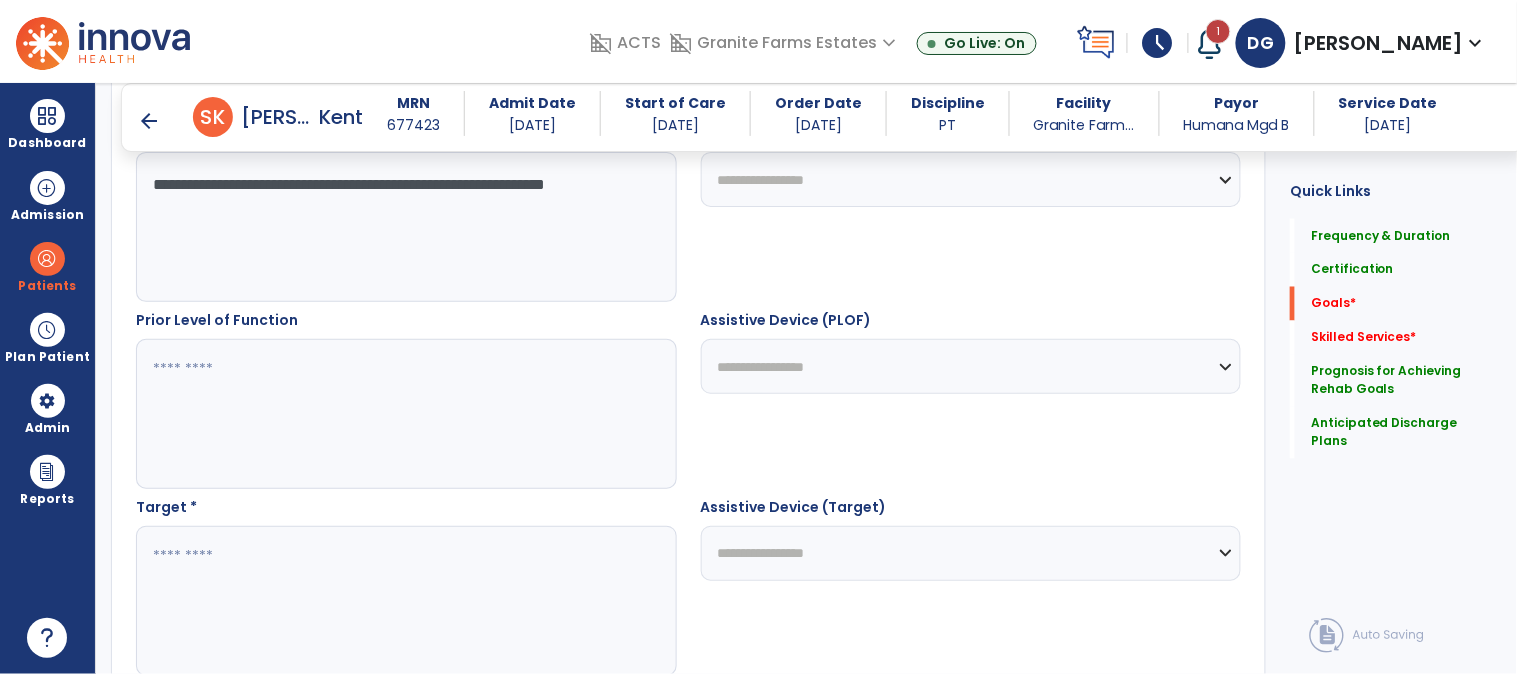 scroll, scrollTop: 774, scrollLeft: 0, axis: vertical 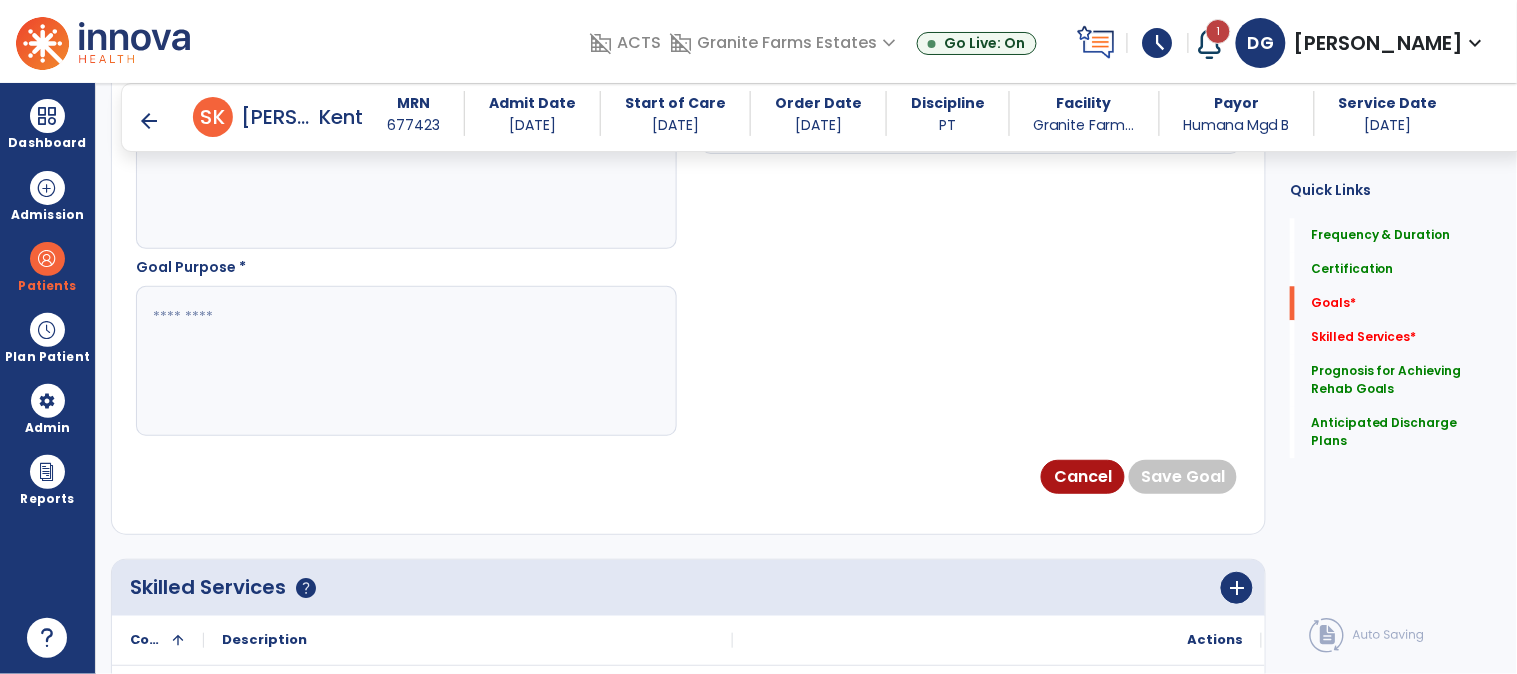 click at bounding box center [405, 361] 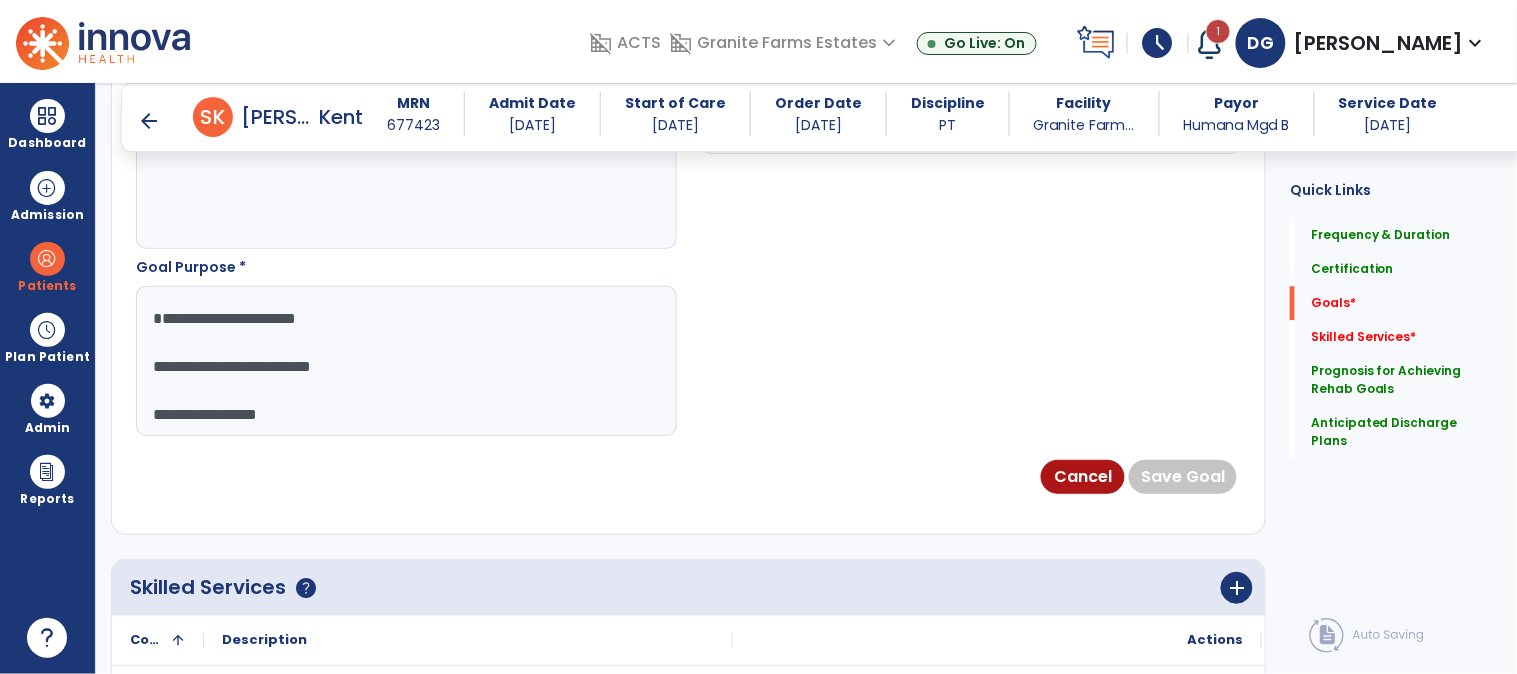 scroll, scrollTop: 38, scrollLeft: 0, axis: vertical 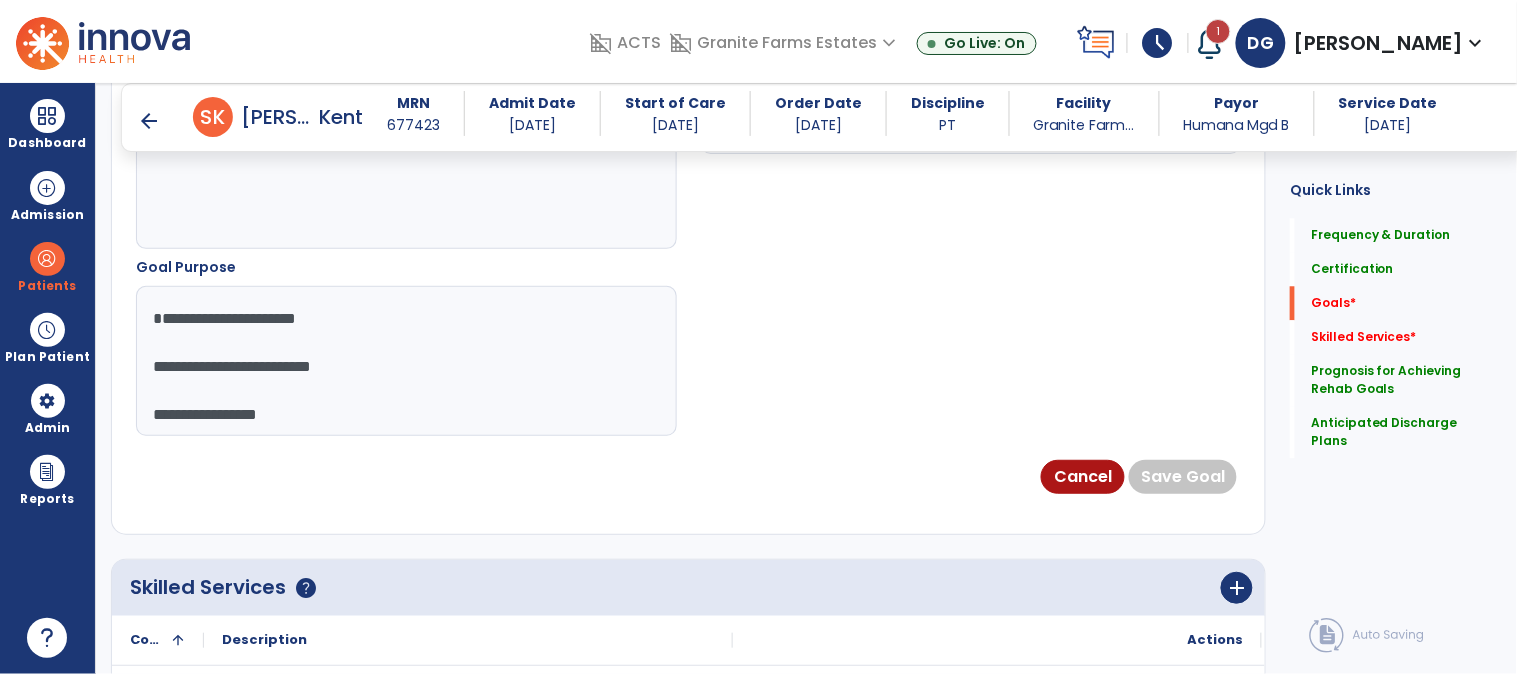 click on "**********" at bounding box center (405, 361) 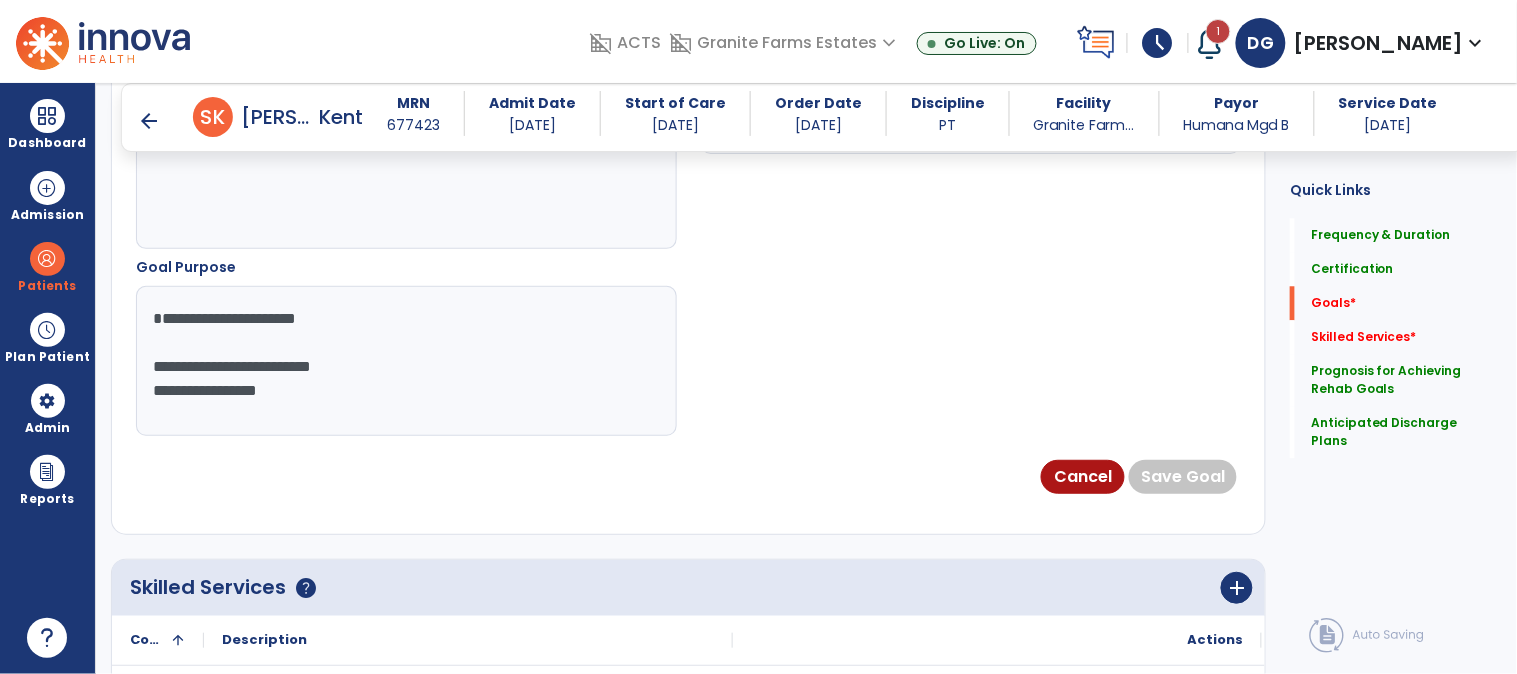 scroll, scrollTop: 24, scrollLeft: 0, axis: vertical 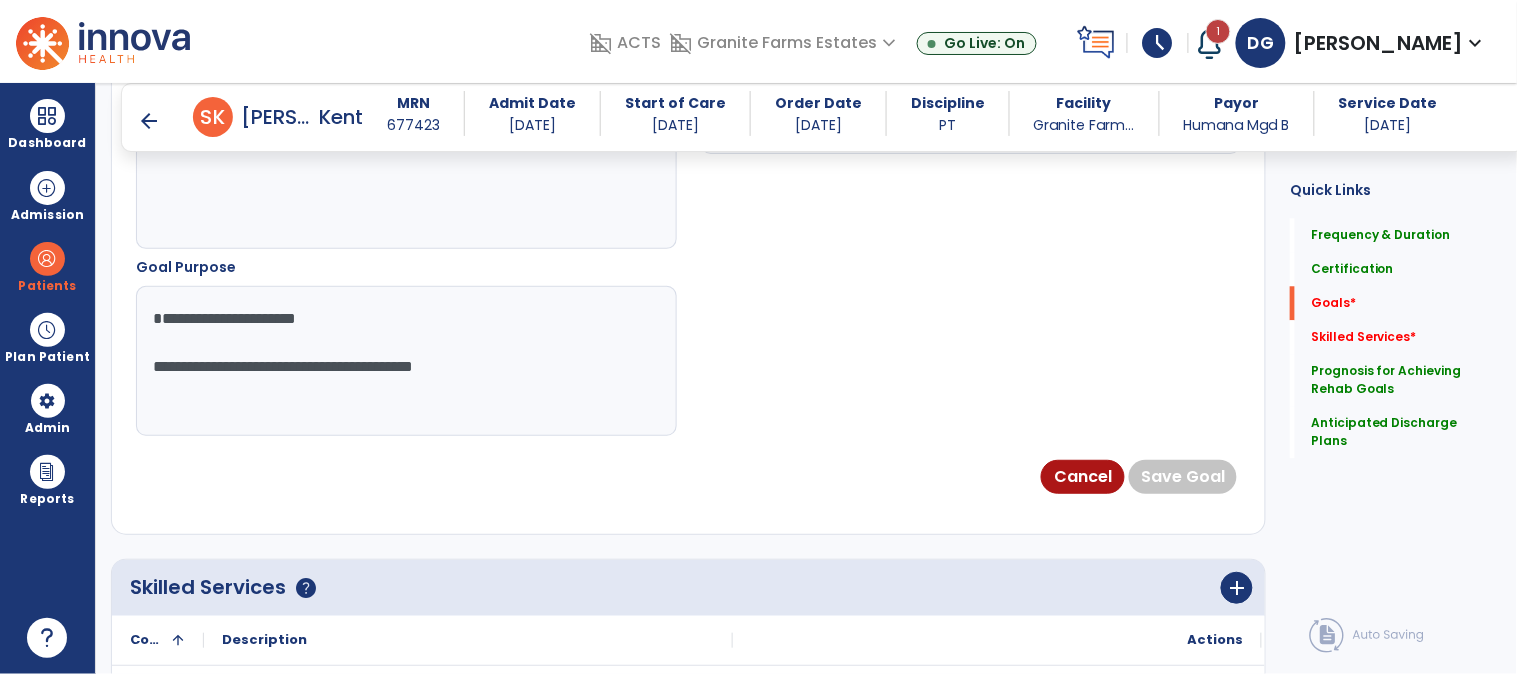 click on "**********" at bounding box center [405, 361] 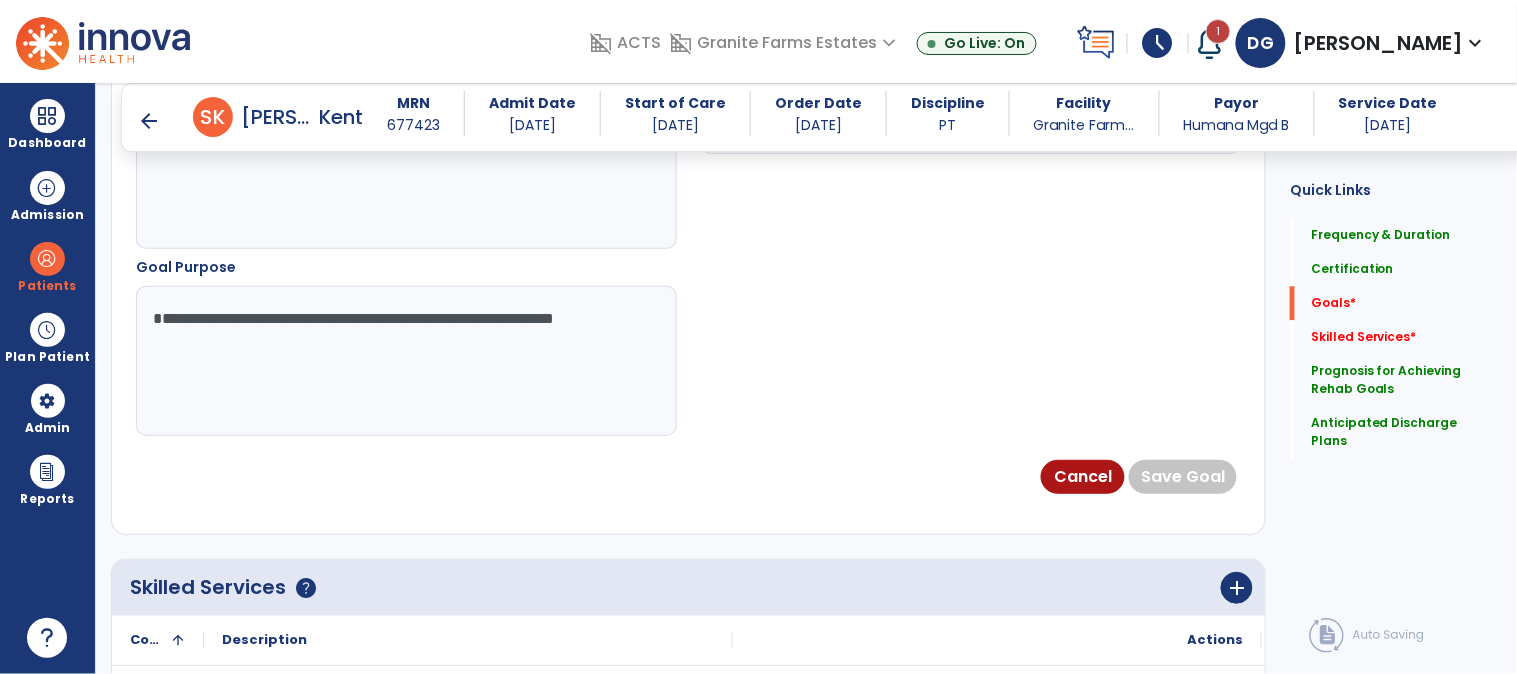 click on "**********" at bounding box center [405, 361] 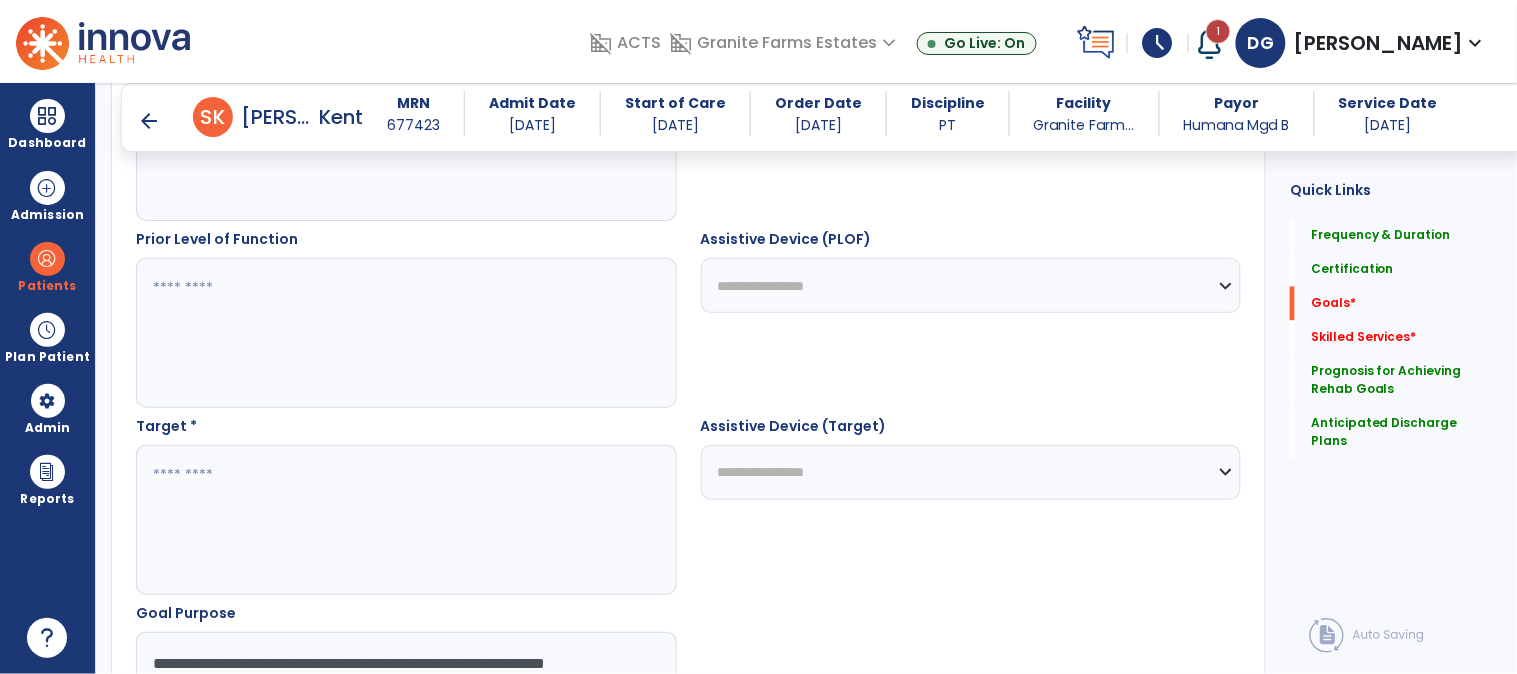 scroll, scrollTop: 885, scrollLeft: 0, axis: vertical 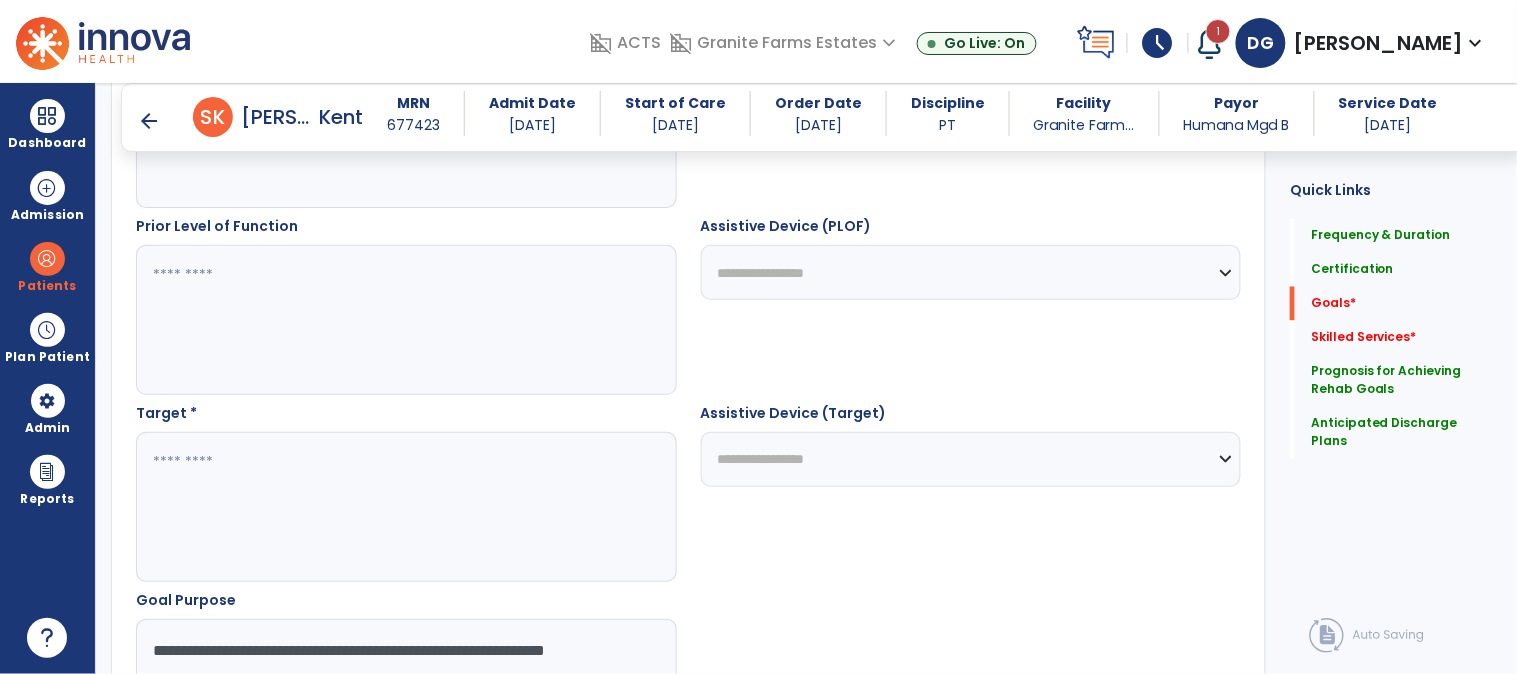 type on "**********" 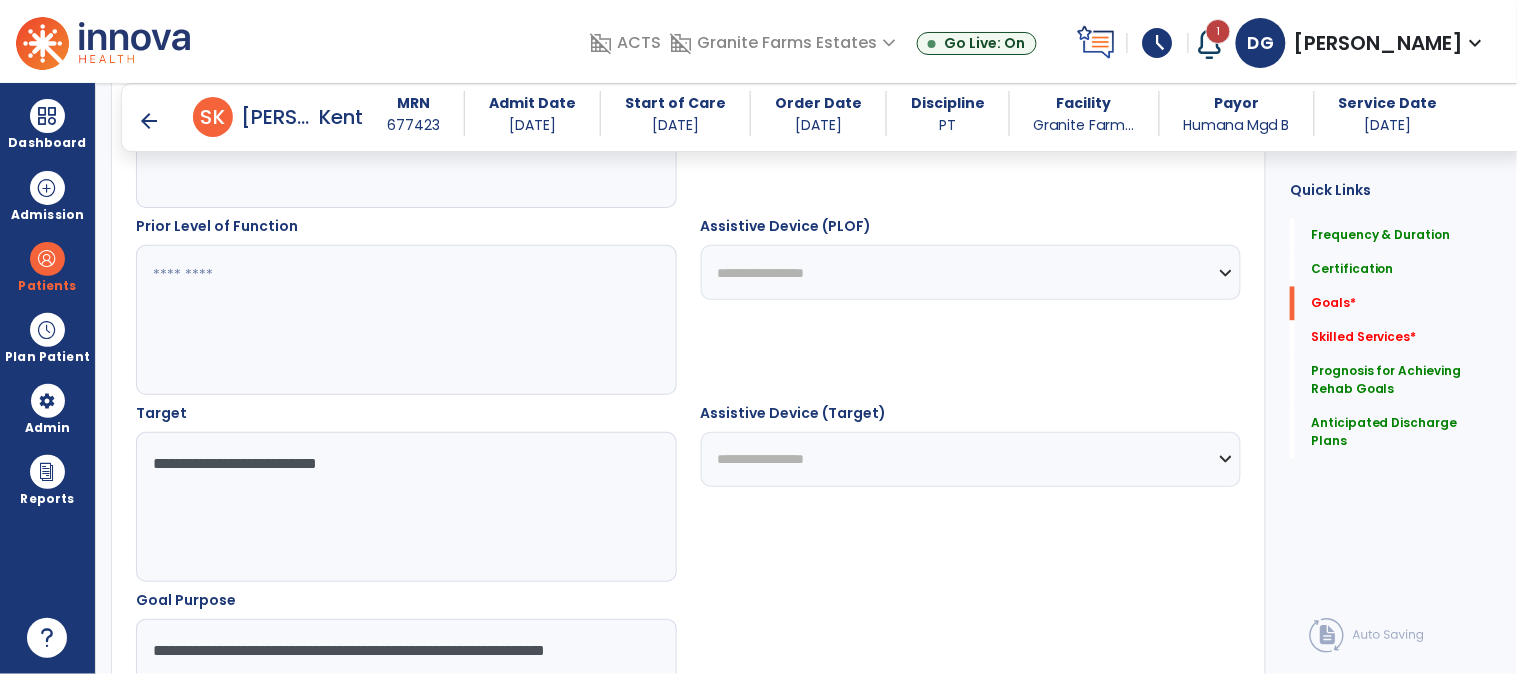 paste on "**********" 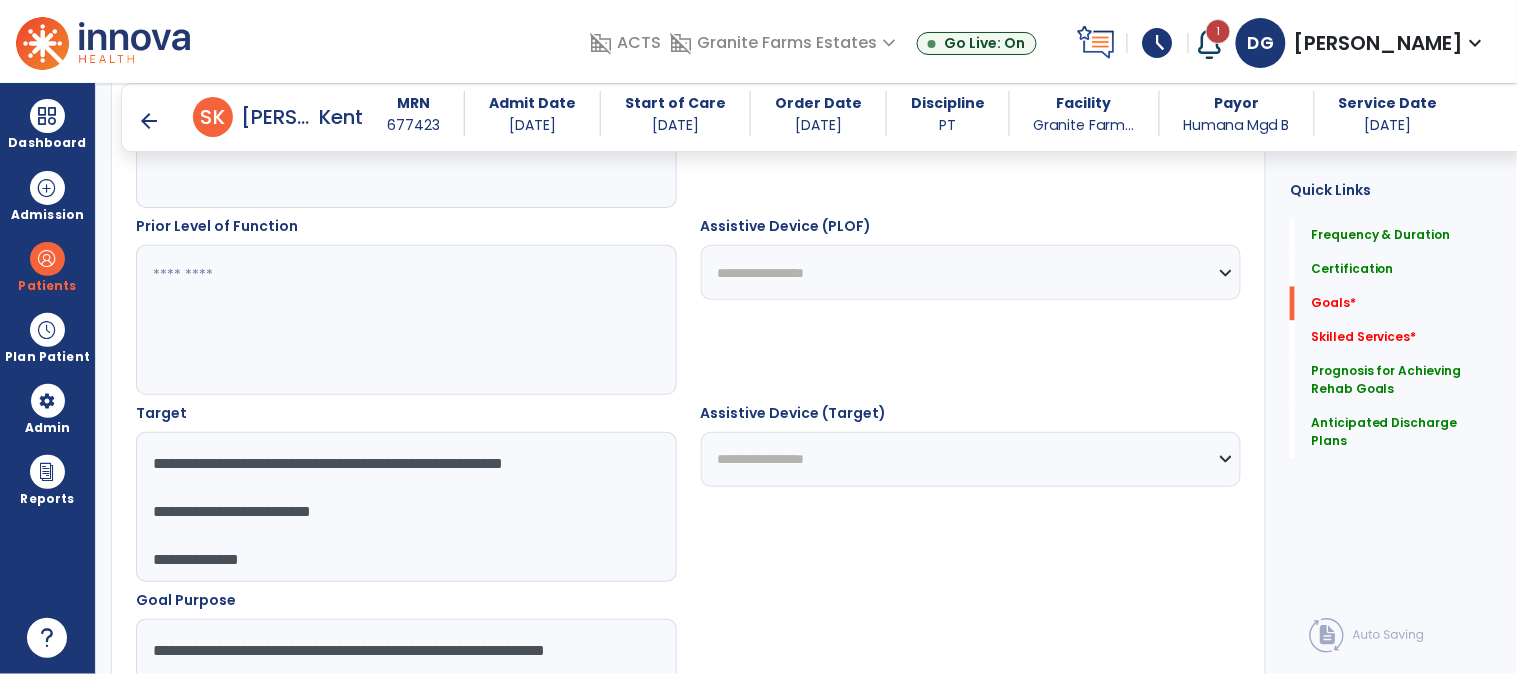 click on "**********" at bounding box center [405, 507] 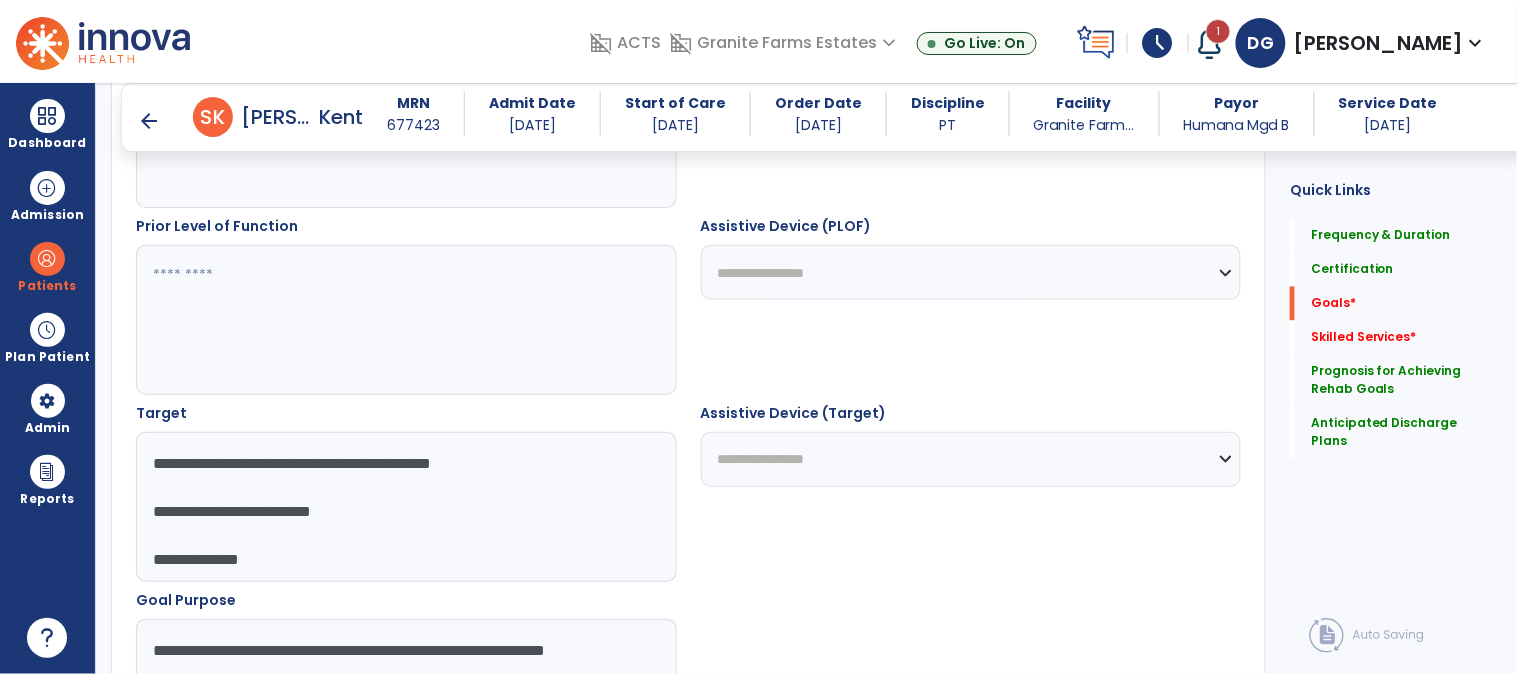 click on "**********" at bounding box center (405, 507) 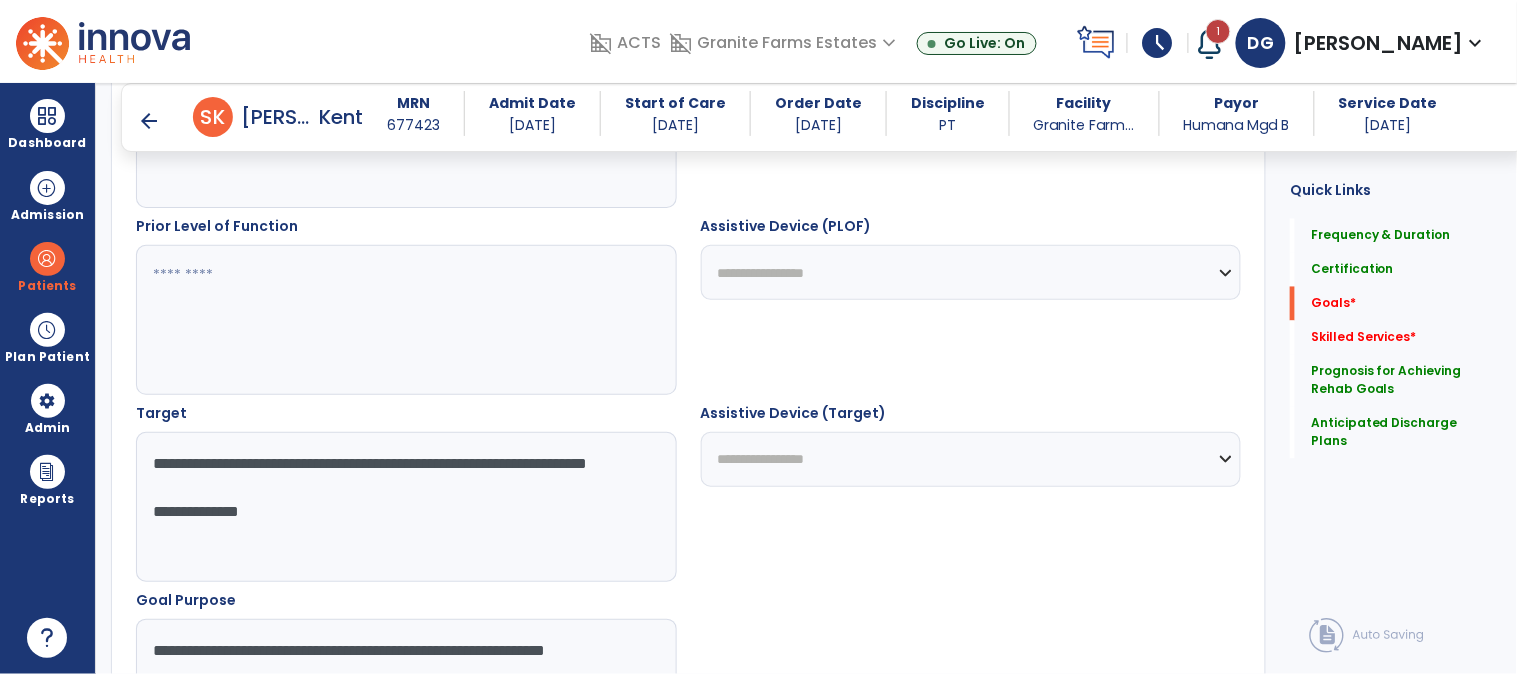 click on "**********" at bounding box center (405, 507) 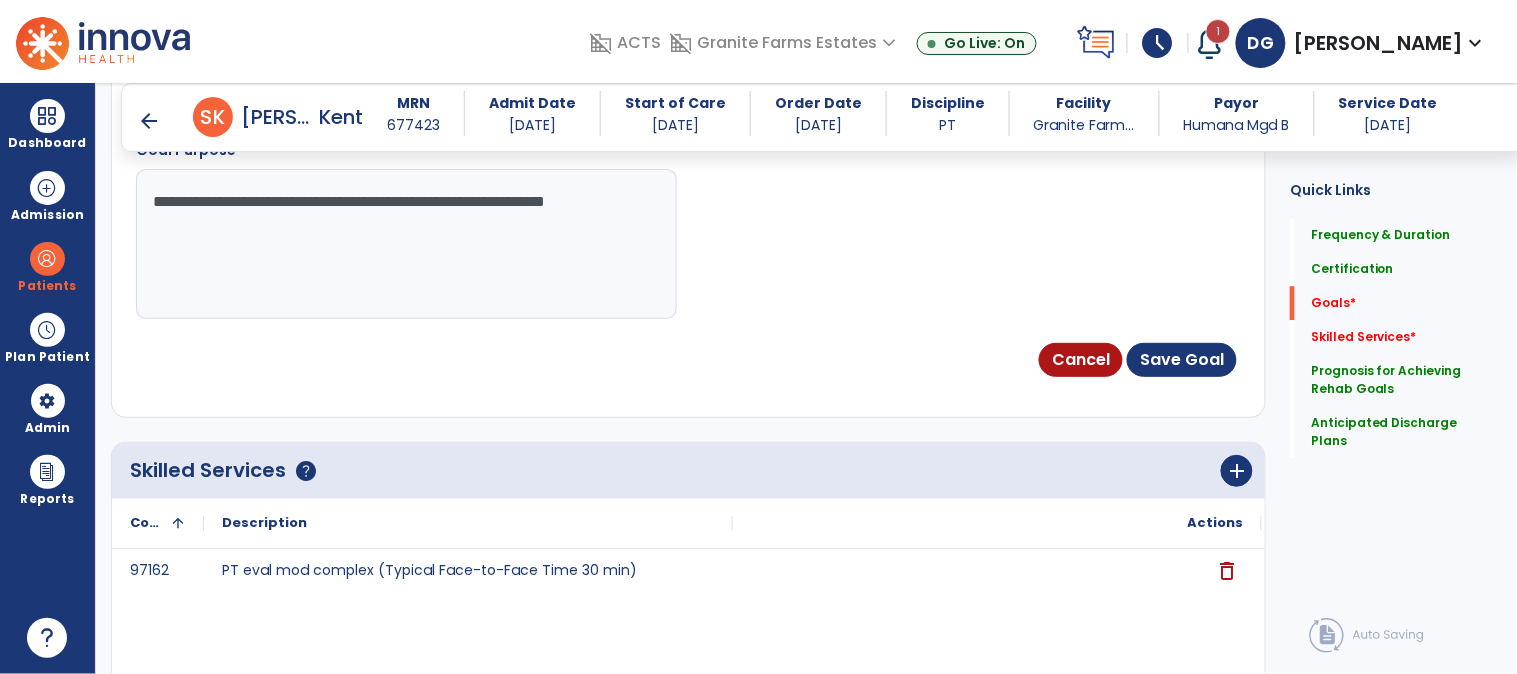 scroll, scrollTop: 1441, scrollLeft: 0, axis: vertical 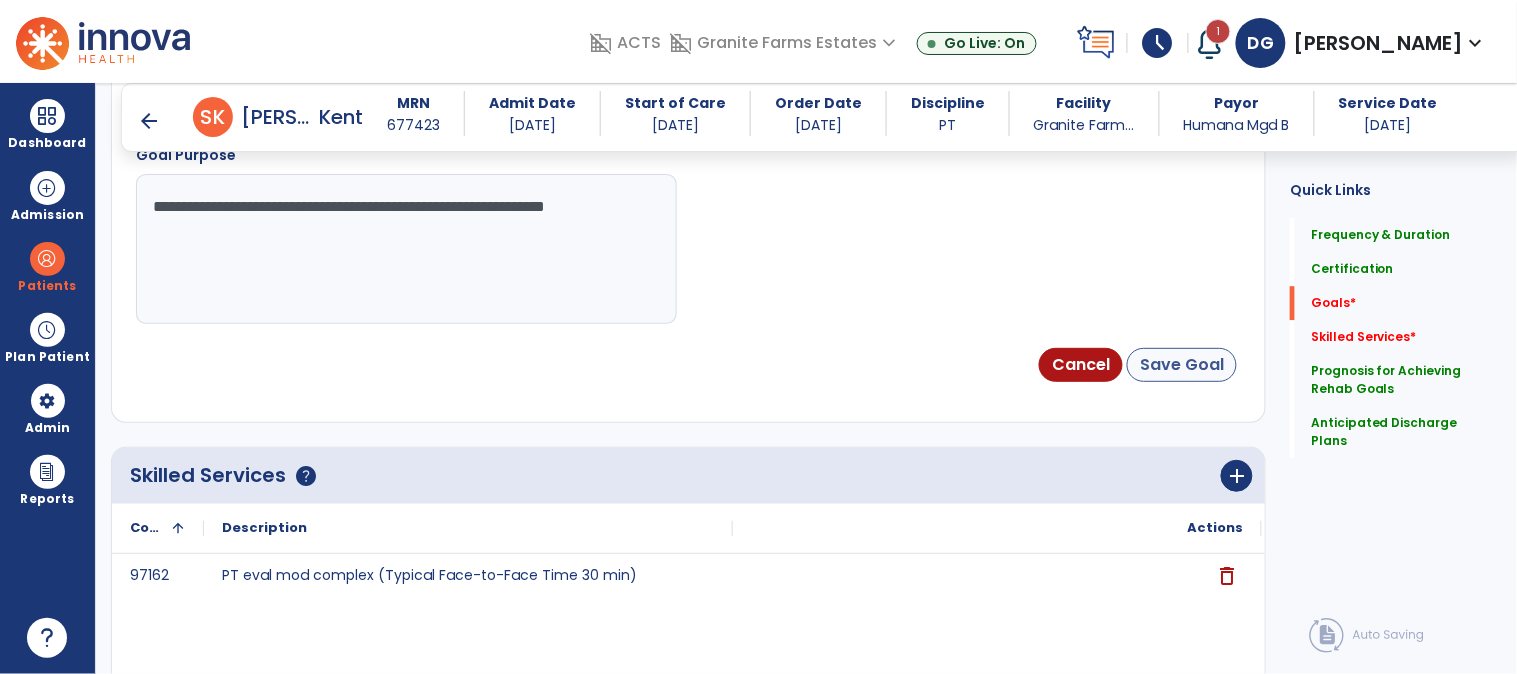 type on "**********" 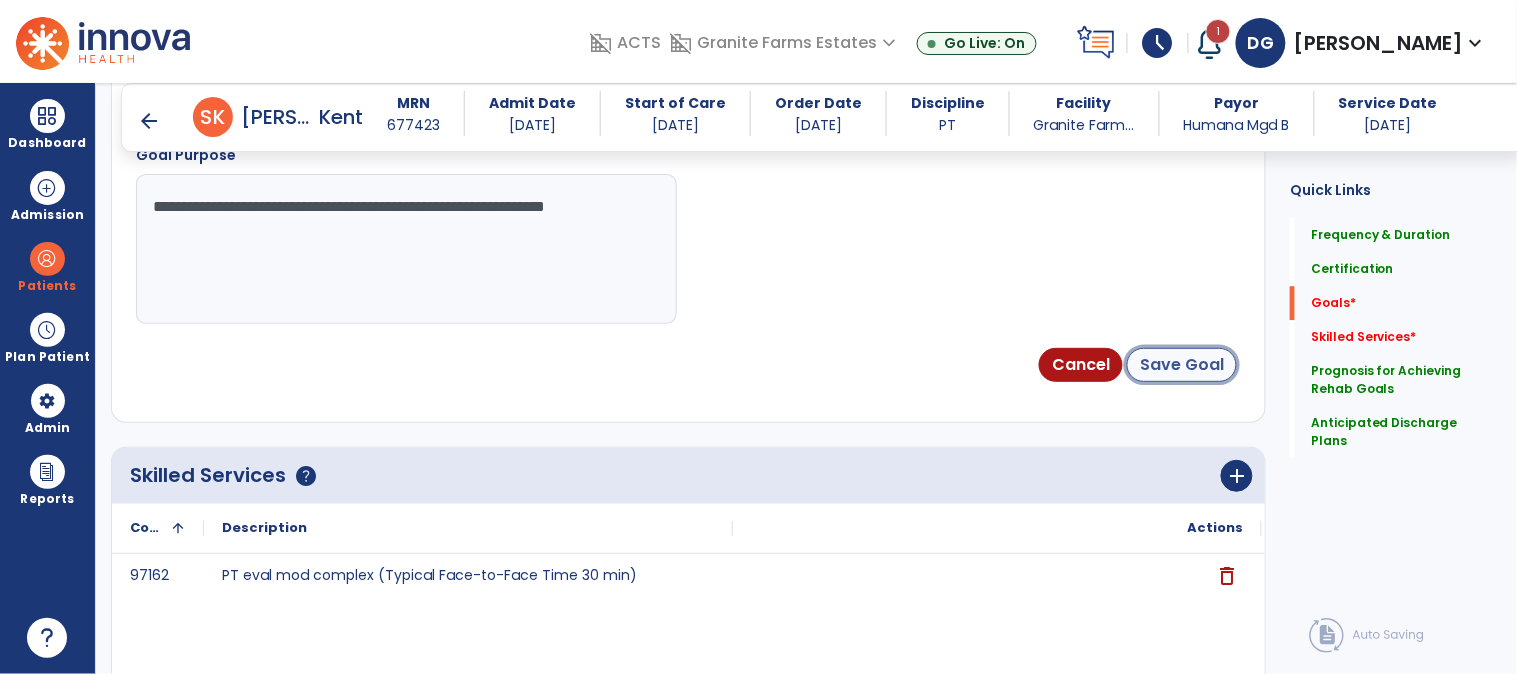 click on "Save Goal" at bounding box center (1182, 365) 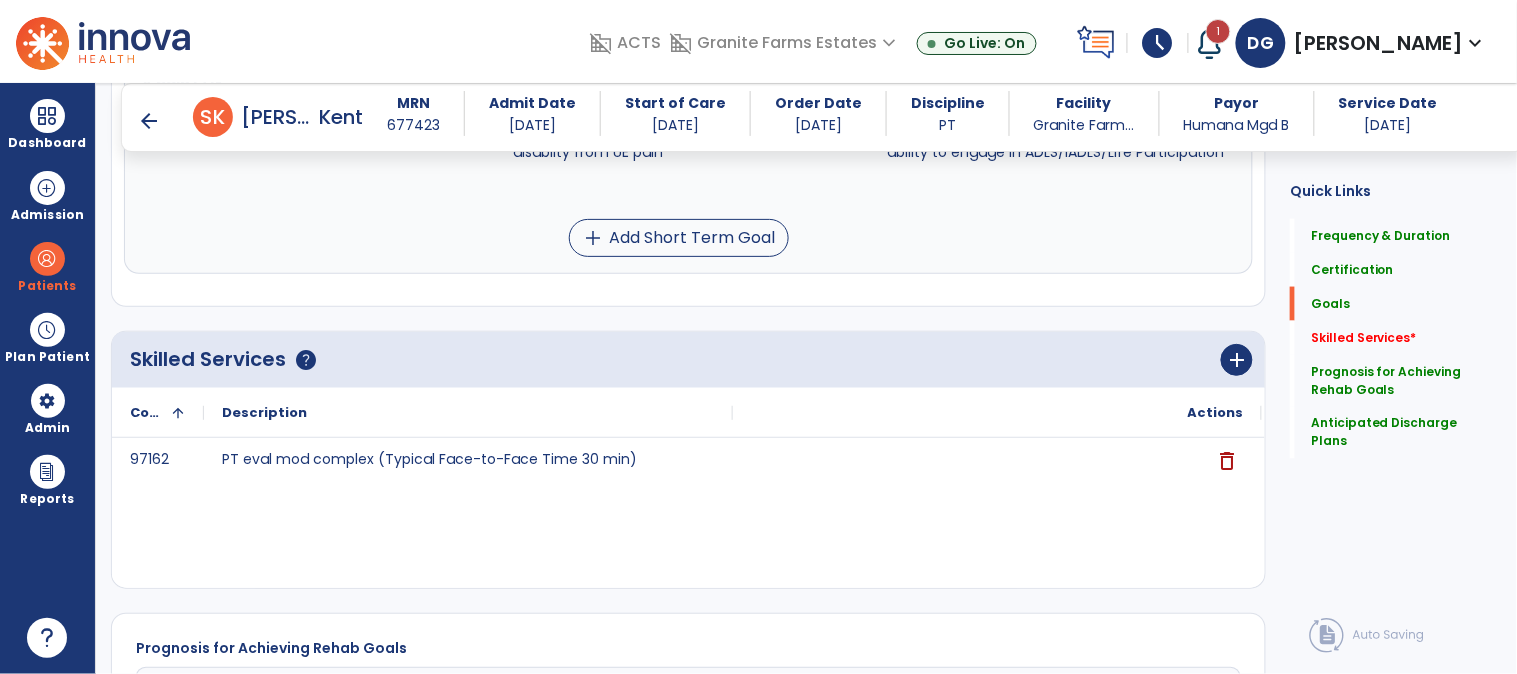 scroll, scrollTop: 694, scrollLeft: 0, axis: vertical 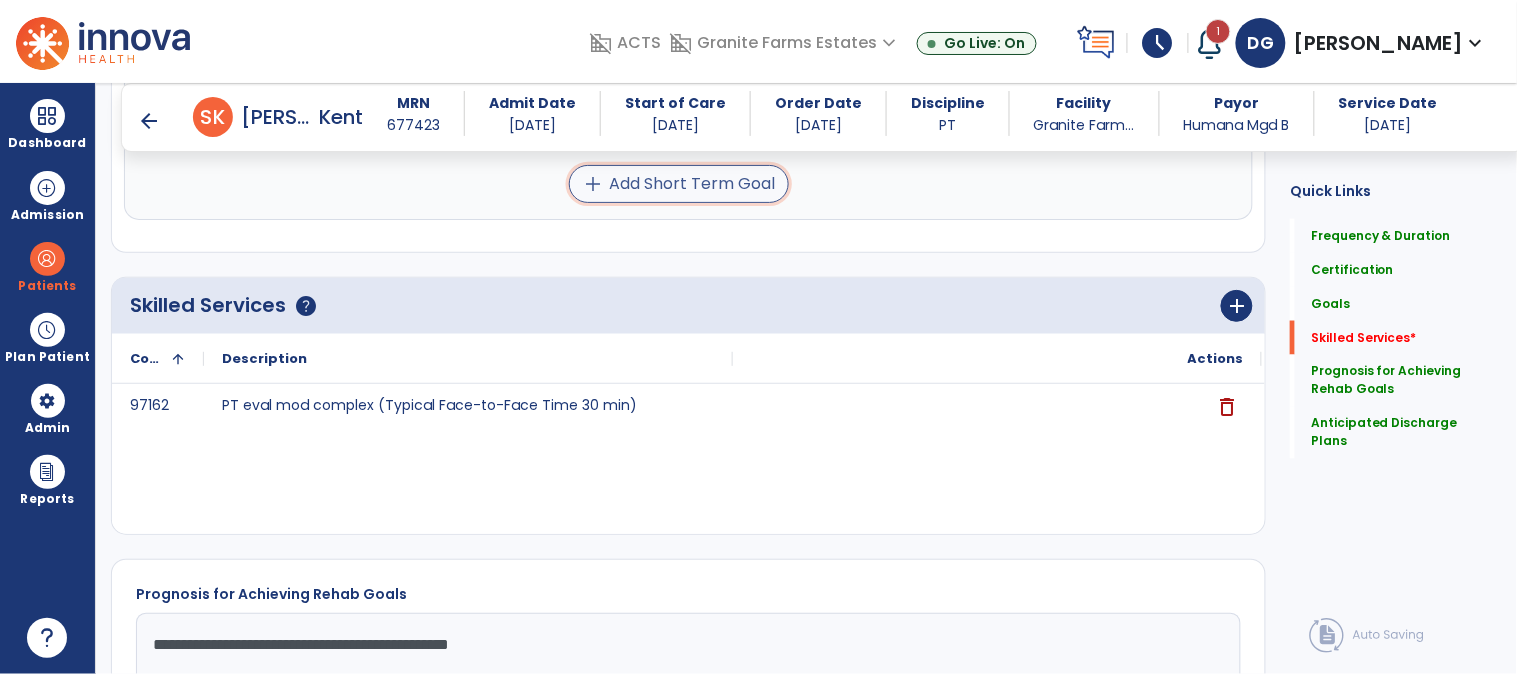 click on "add  Add Short Term Goal" at bounding box center [679, 184] 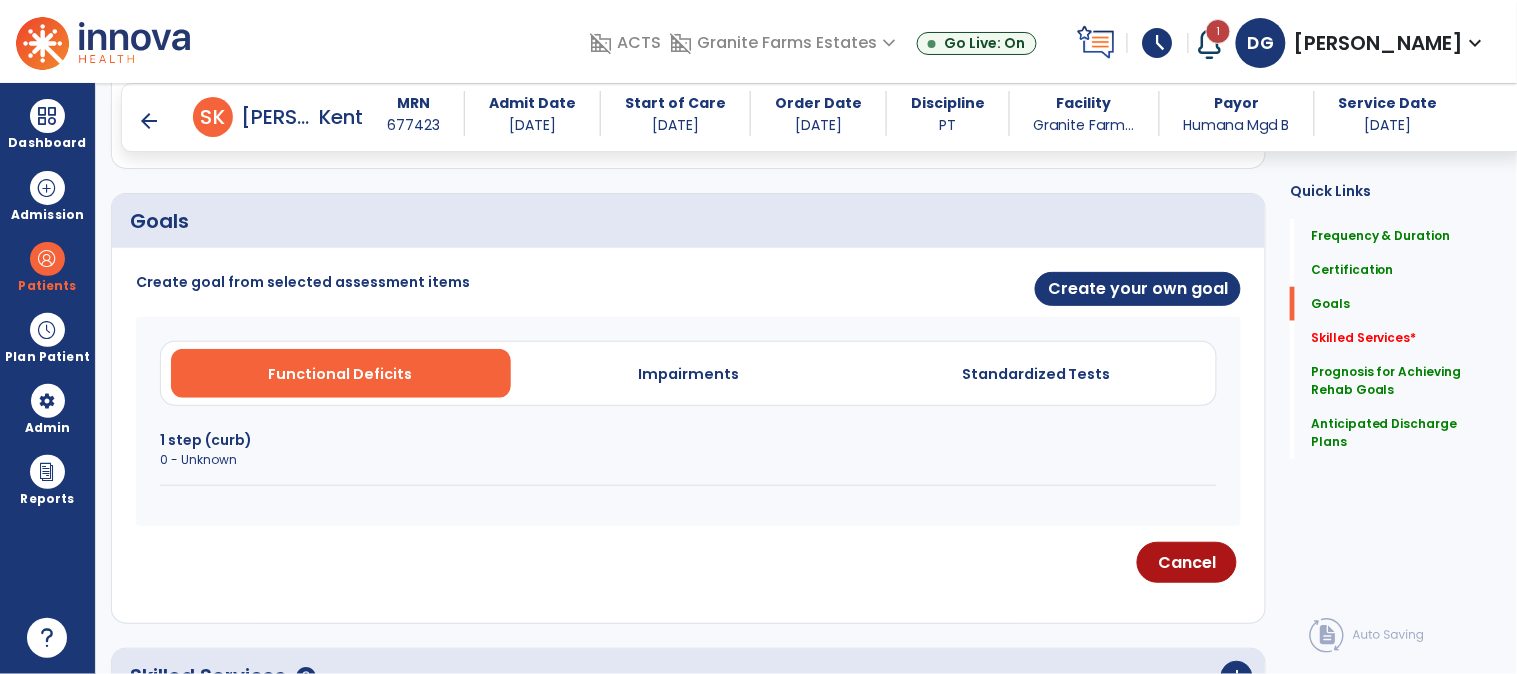 scroll, scrollTop: 258, scrollLeft: 0, axis: vertical 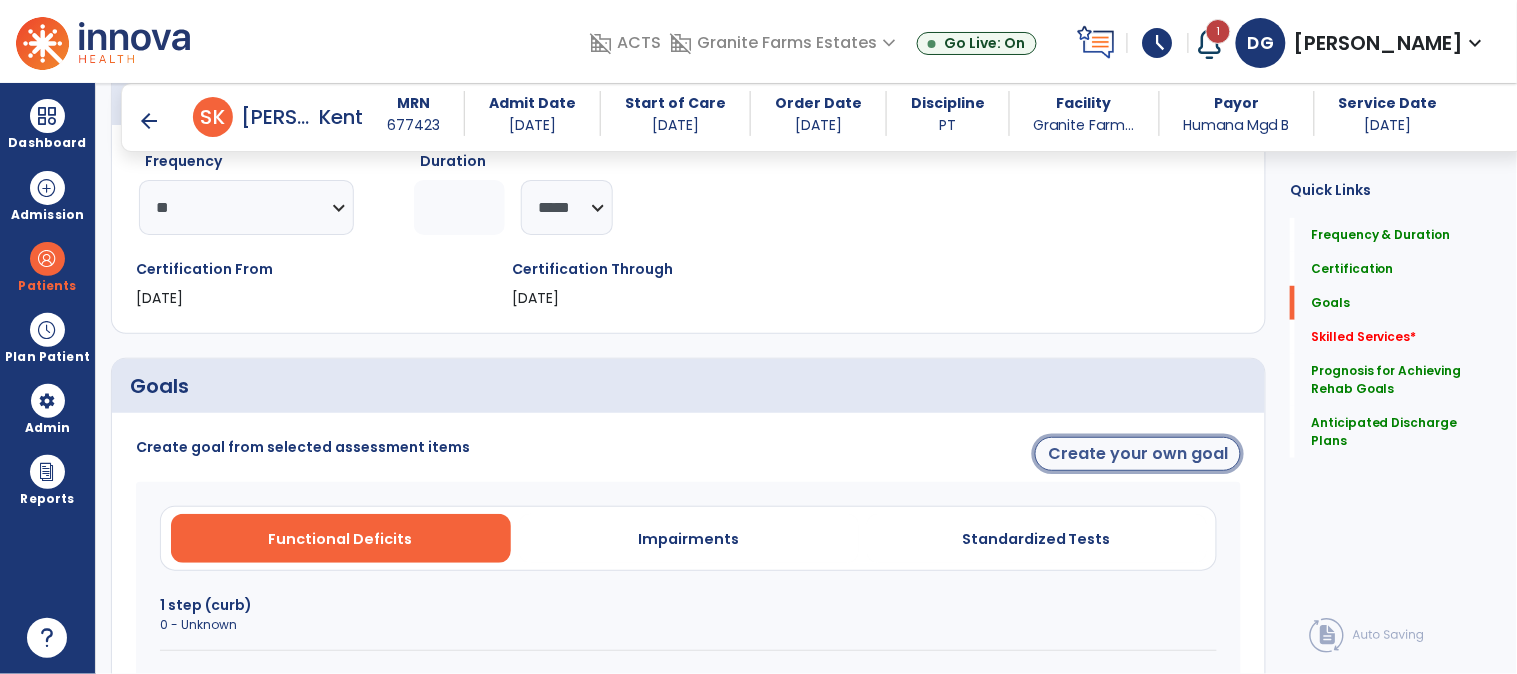 click on "Create your own goal" at bounding box center (1138, 454) 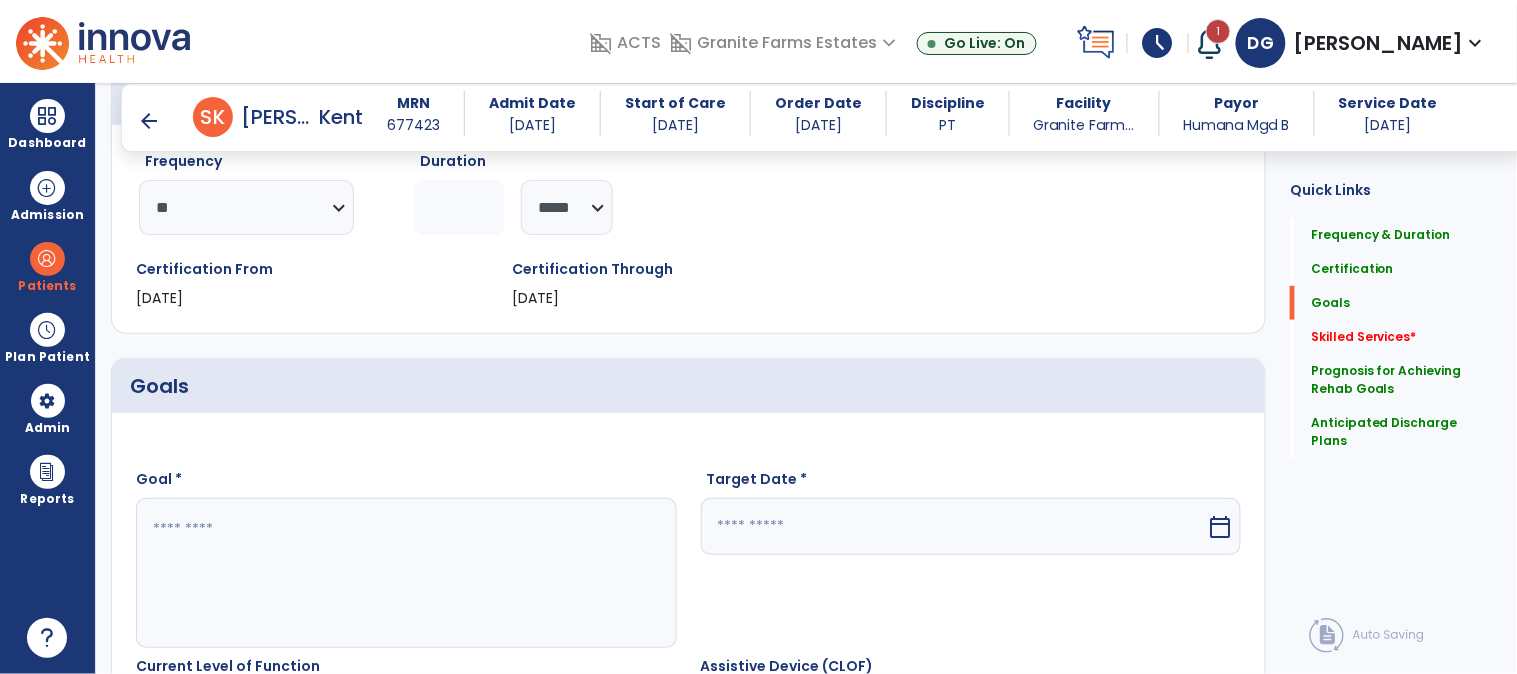 click at bounding box center (405, 573) 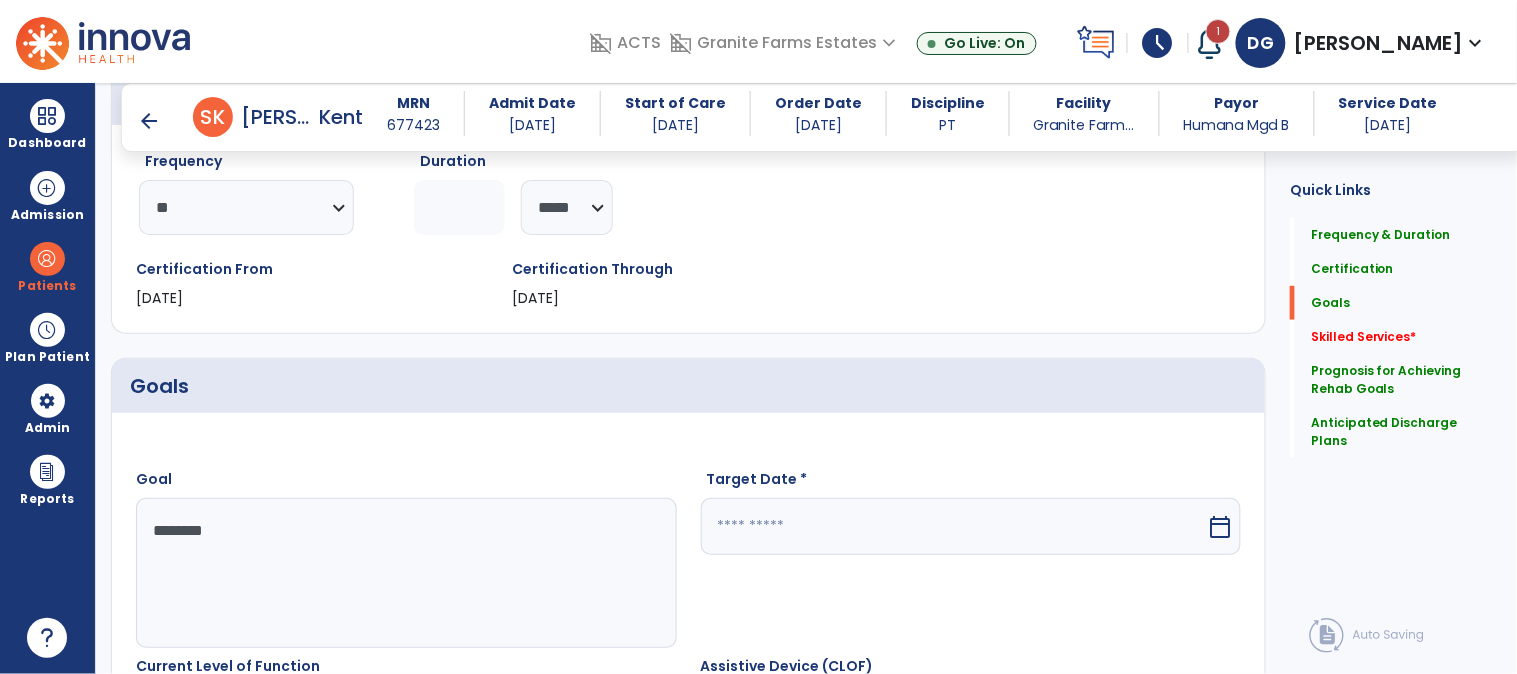 type on "********" 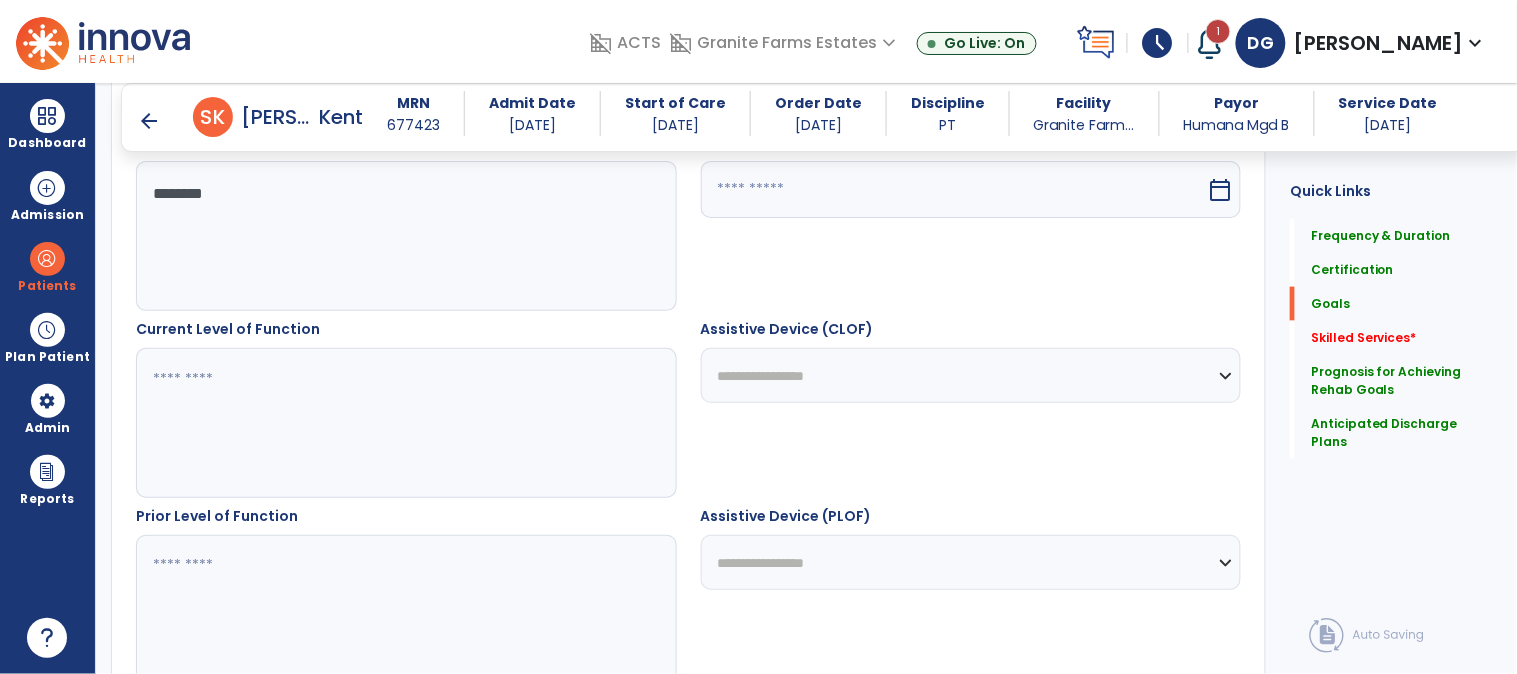 scroll, scrollTop: 703, scrollLeft: 0, axis: vertical 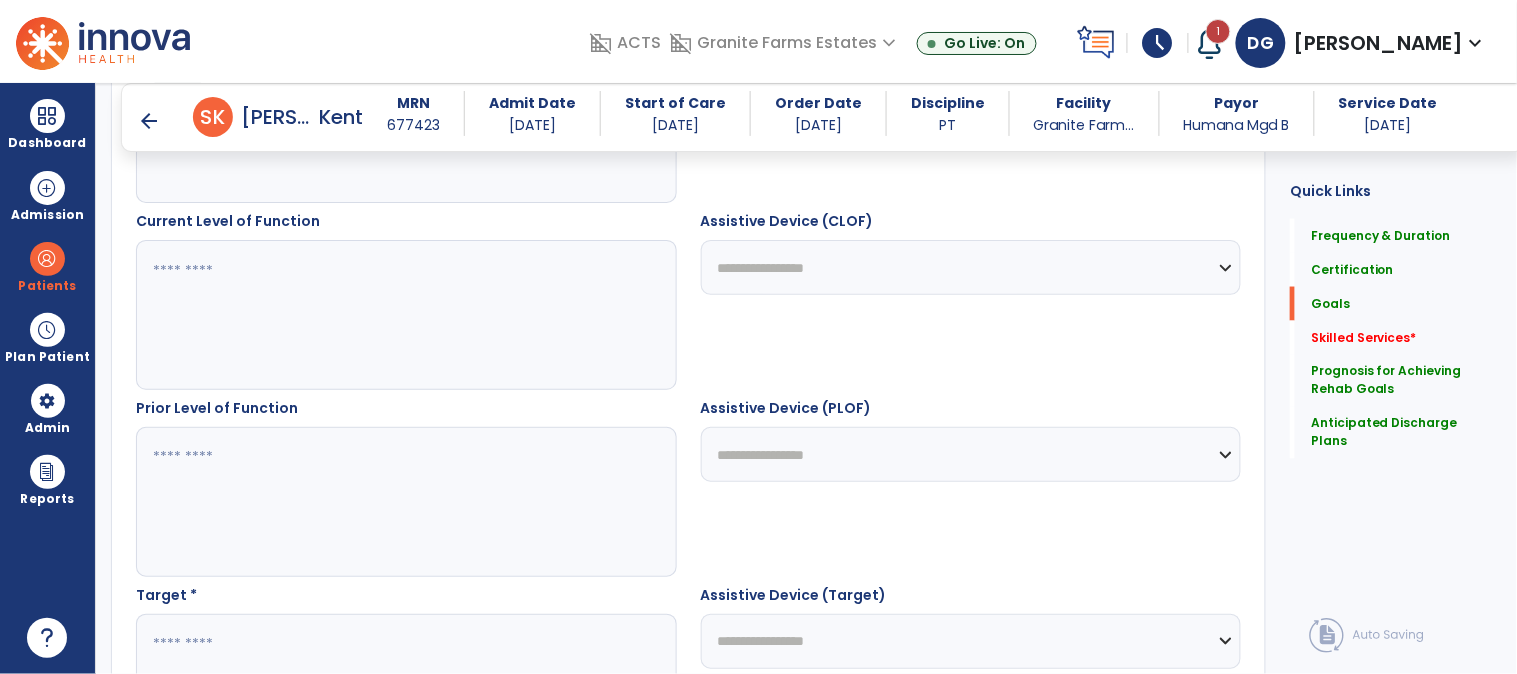 click at bounding box center (405, 315) 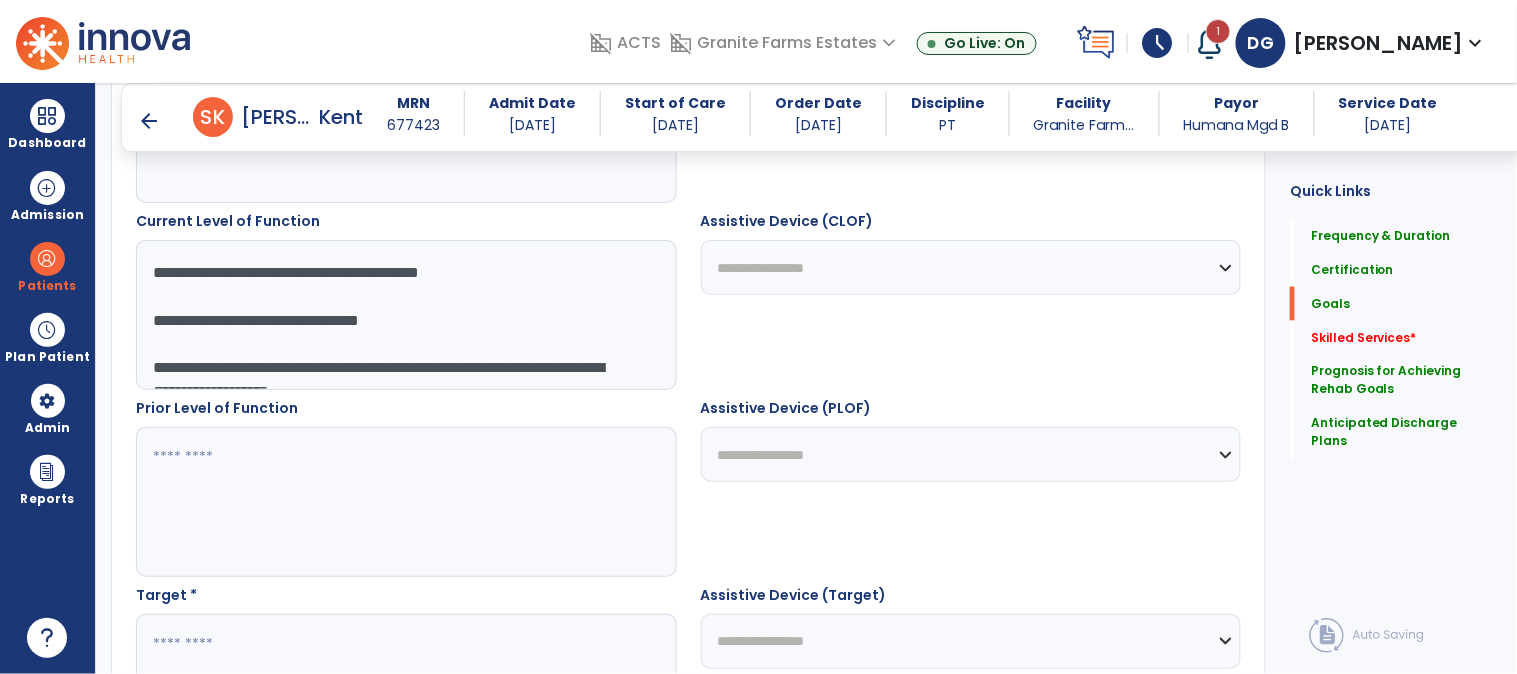 scroll, scrollTop: 110, scrollLeft: 0, axis: vertical 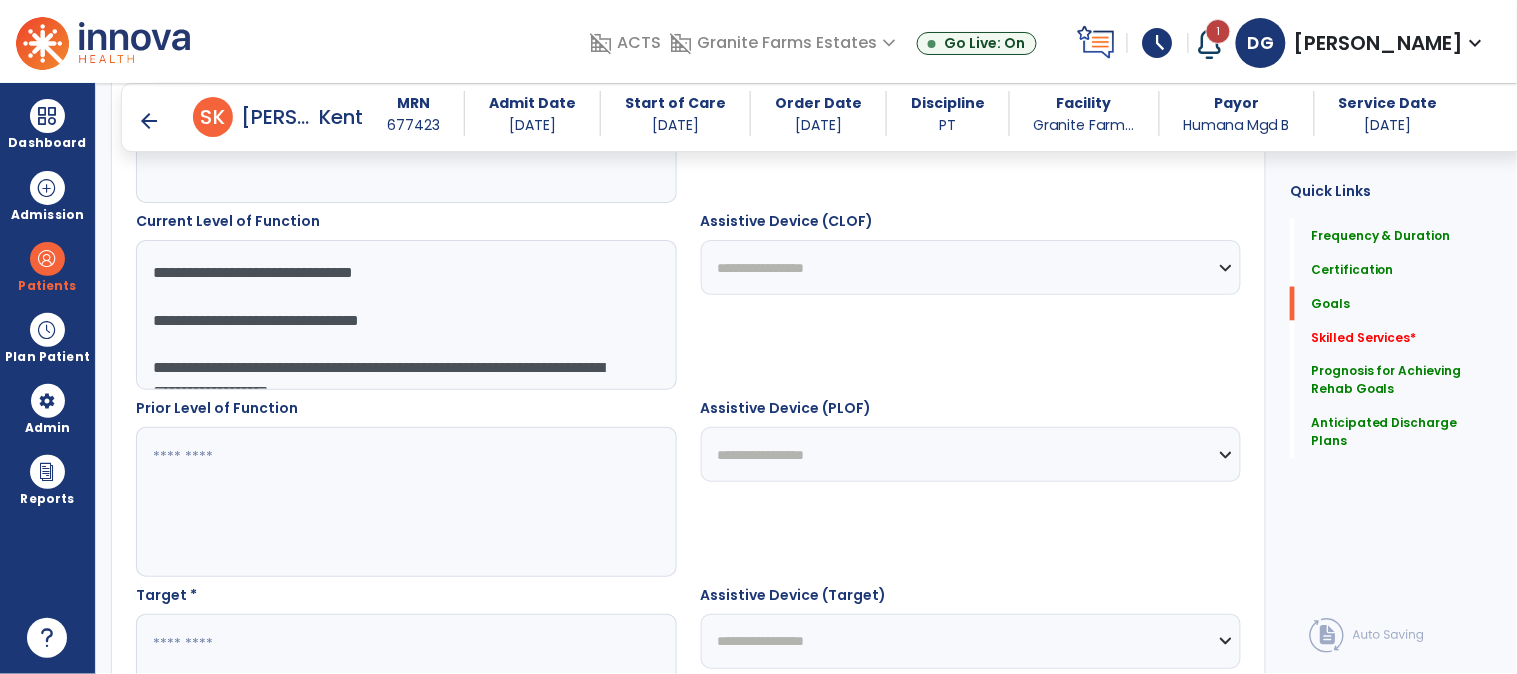 click on "**********" at bounding box center [405, 315] 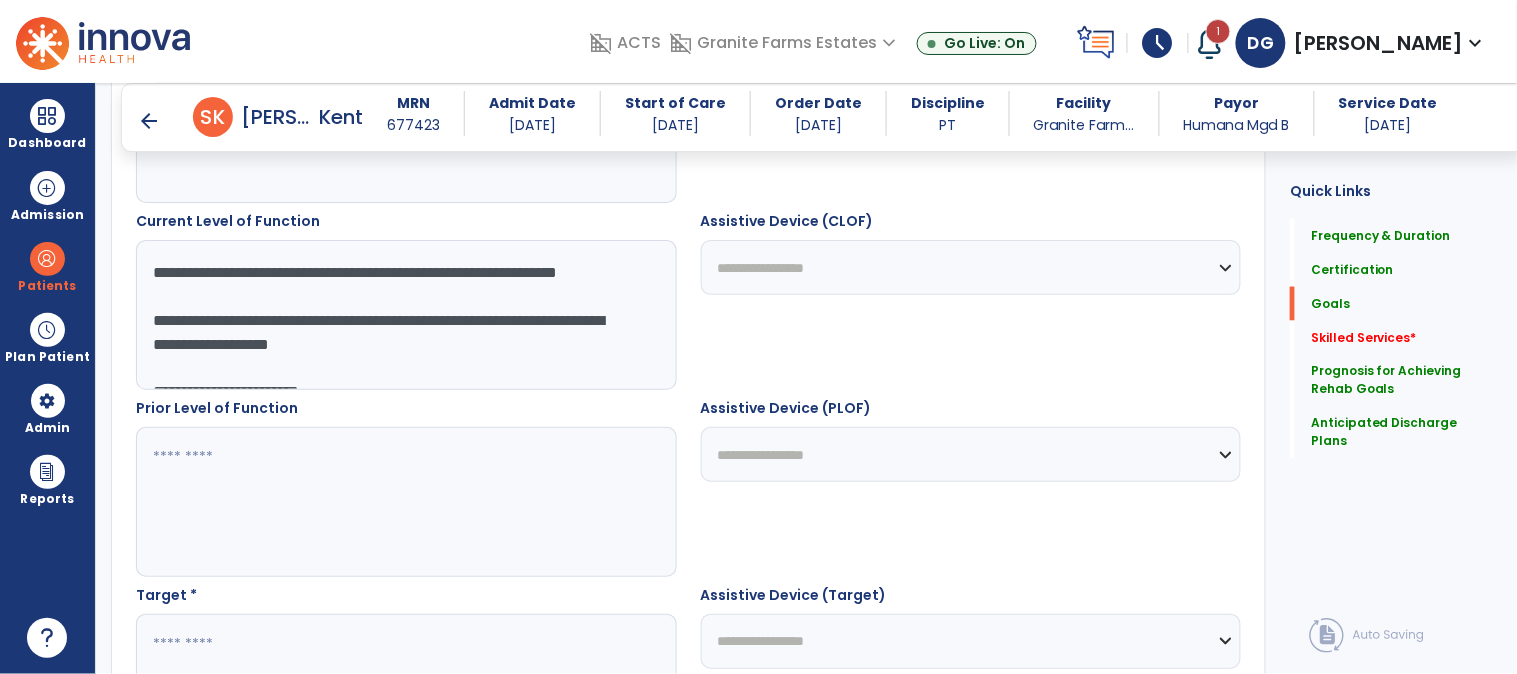 click on "**********" at bounding box center (405, 315) 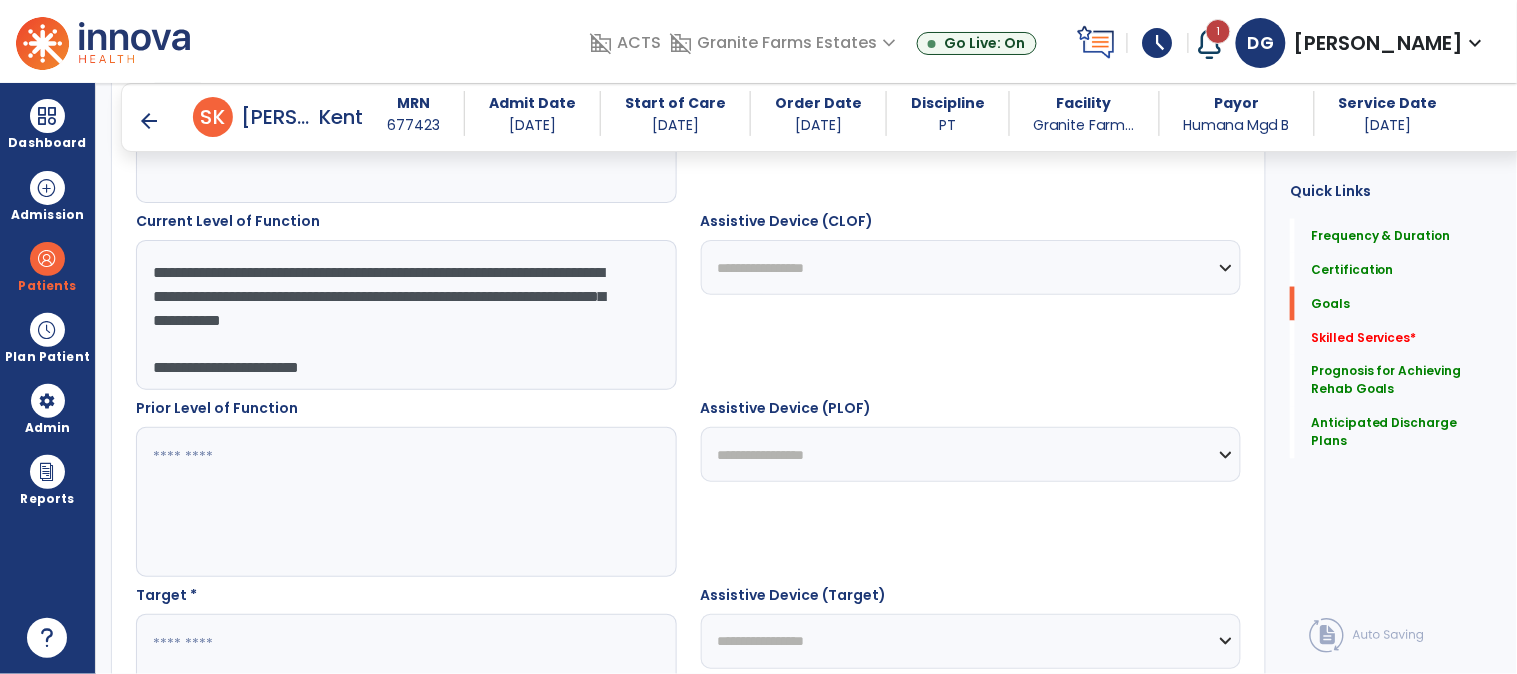 click on "**********" at bounding box center (405, 315) 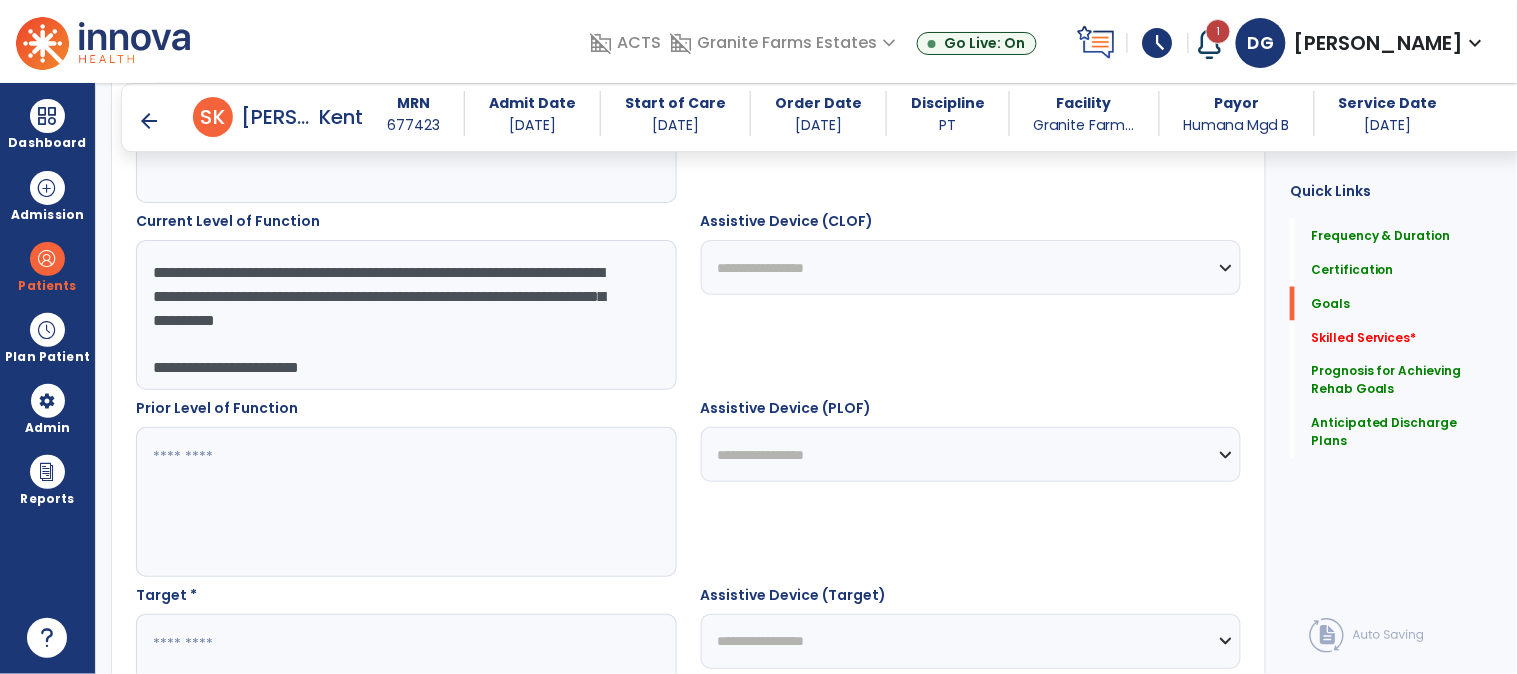 drag, startPoint x: 425, startPoint y: 295, endPoint x: 195, endPoint y: 321, distance: 231.4649 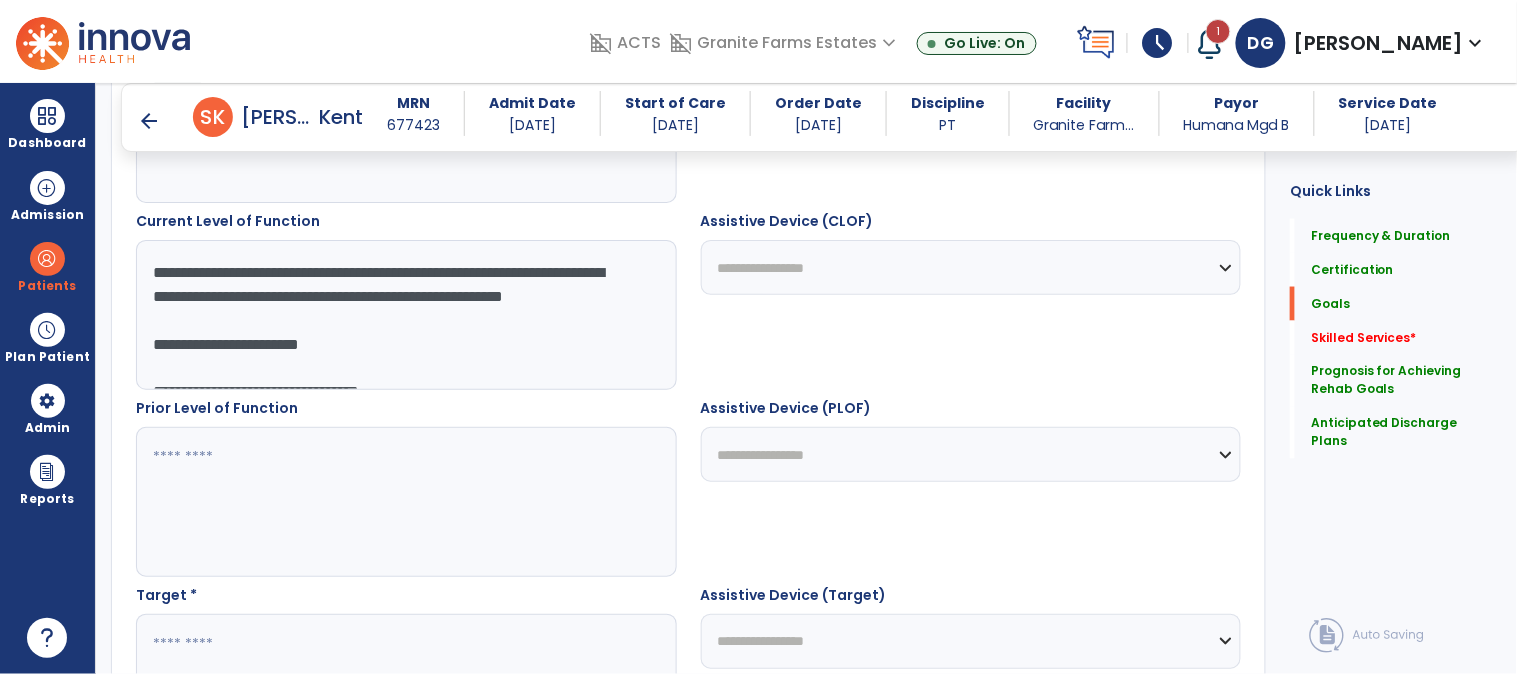 click on "**********" at bounding box center [405, 315] 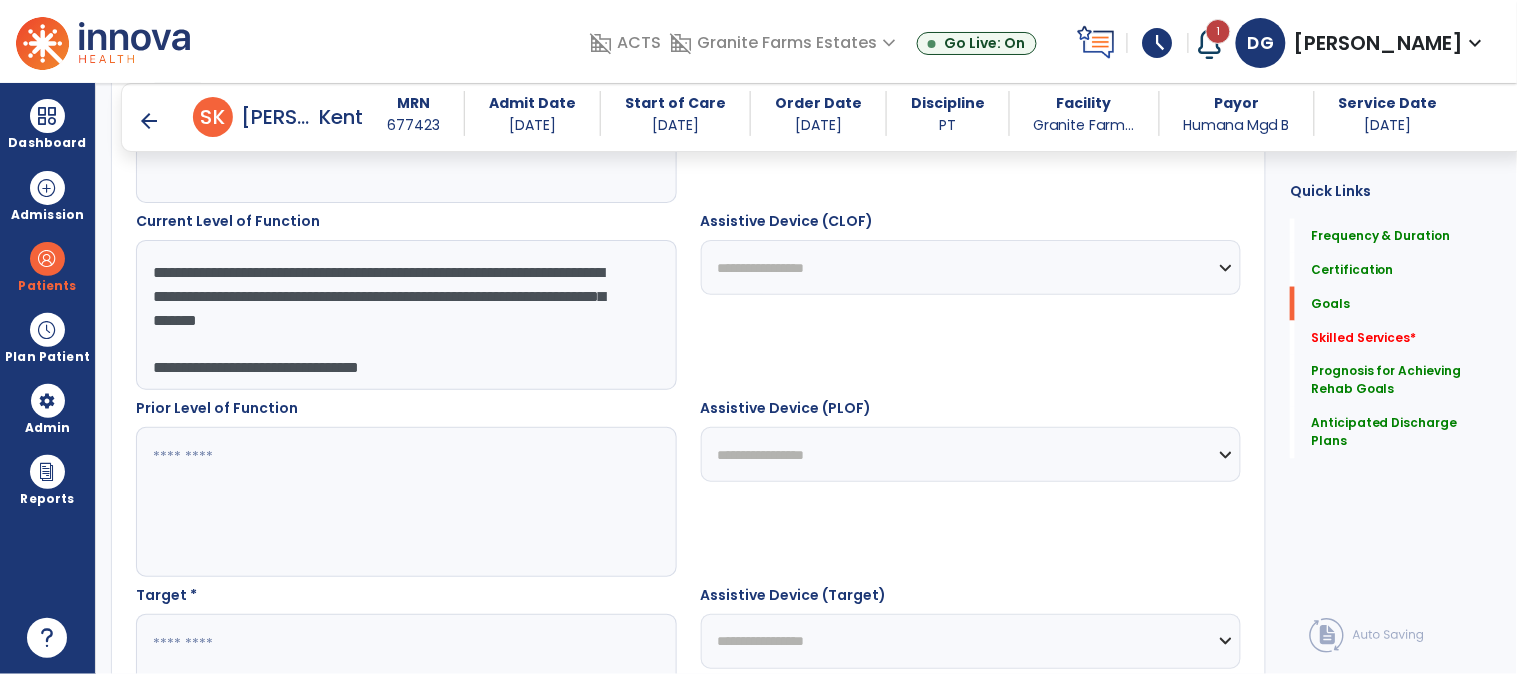 click on "**********" at bounding box center [405, 315] 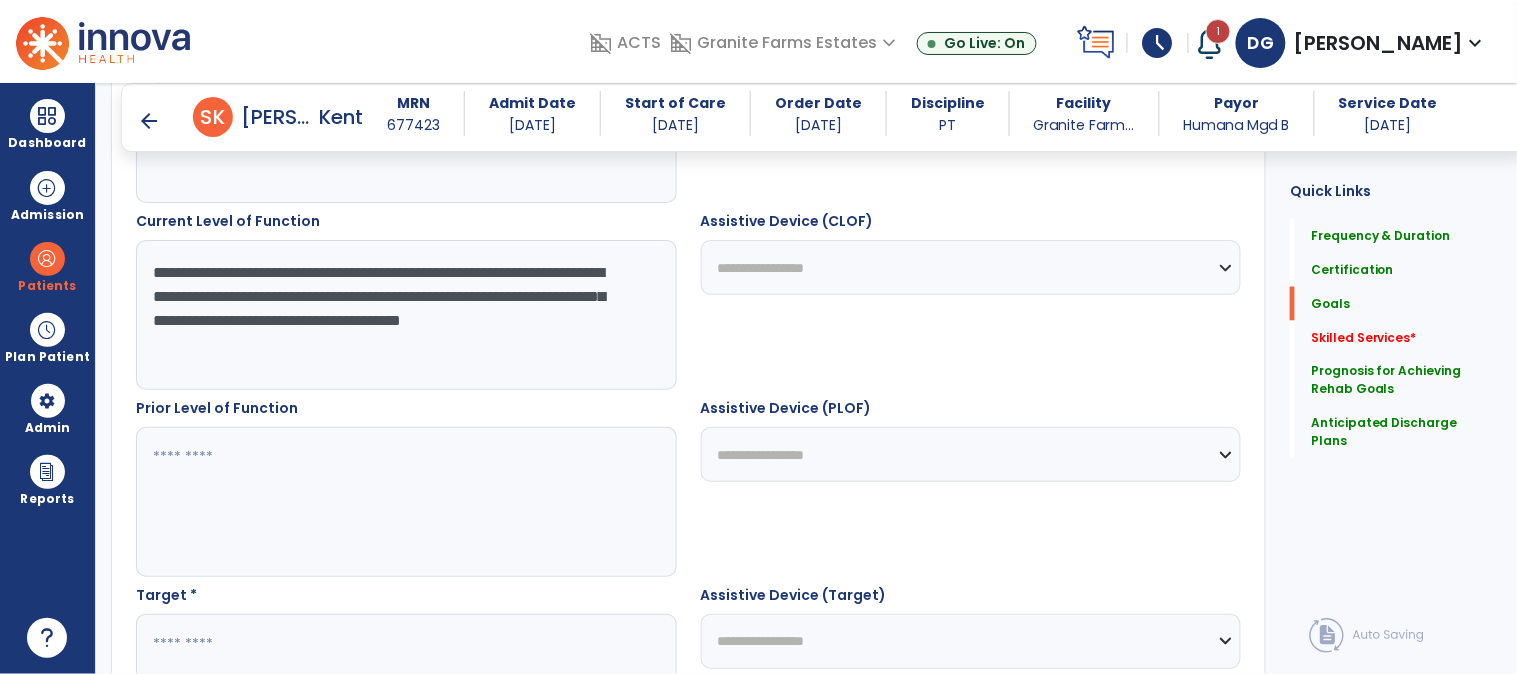 type on "**********" 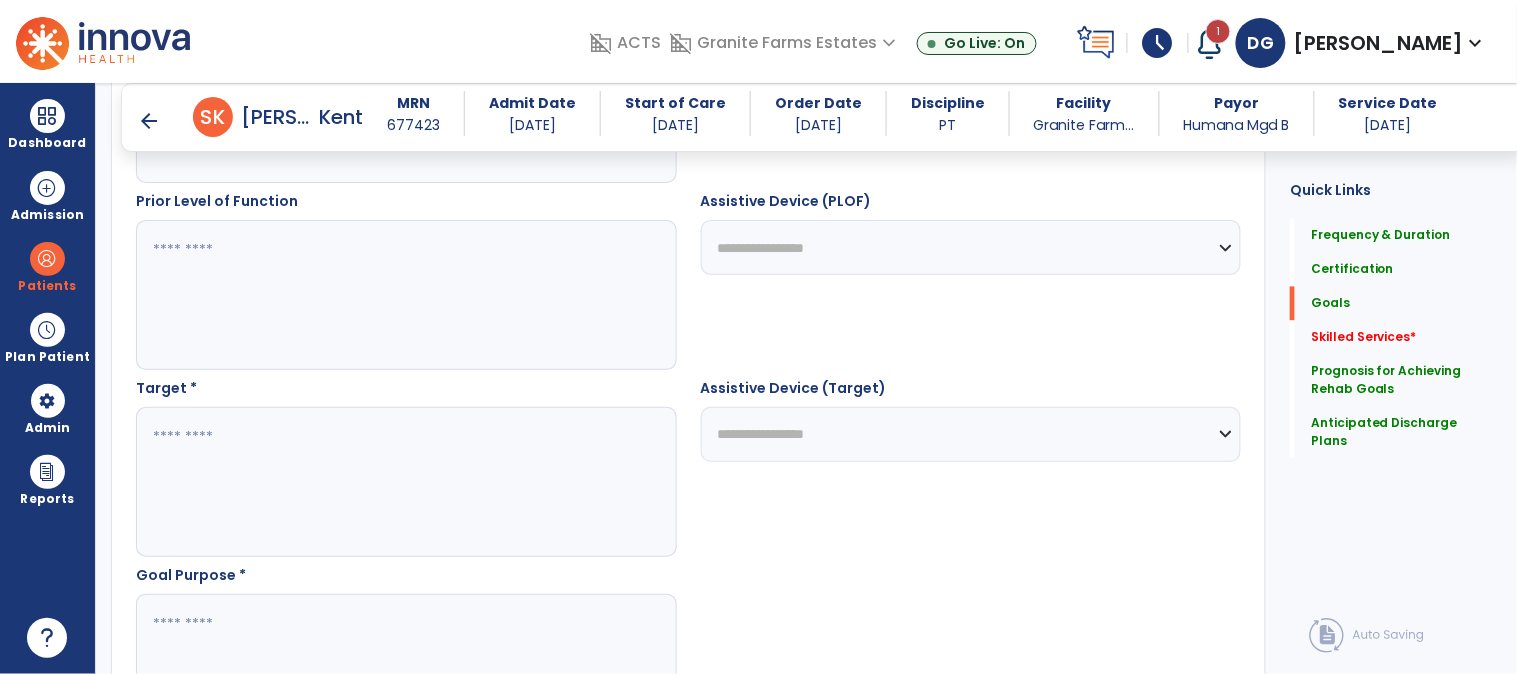 scroll, scrollTop: 925, scrollLeft: 0, axis: vertical 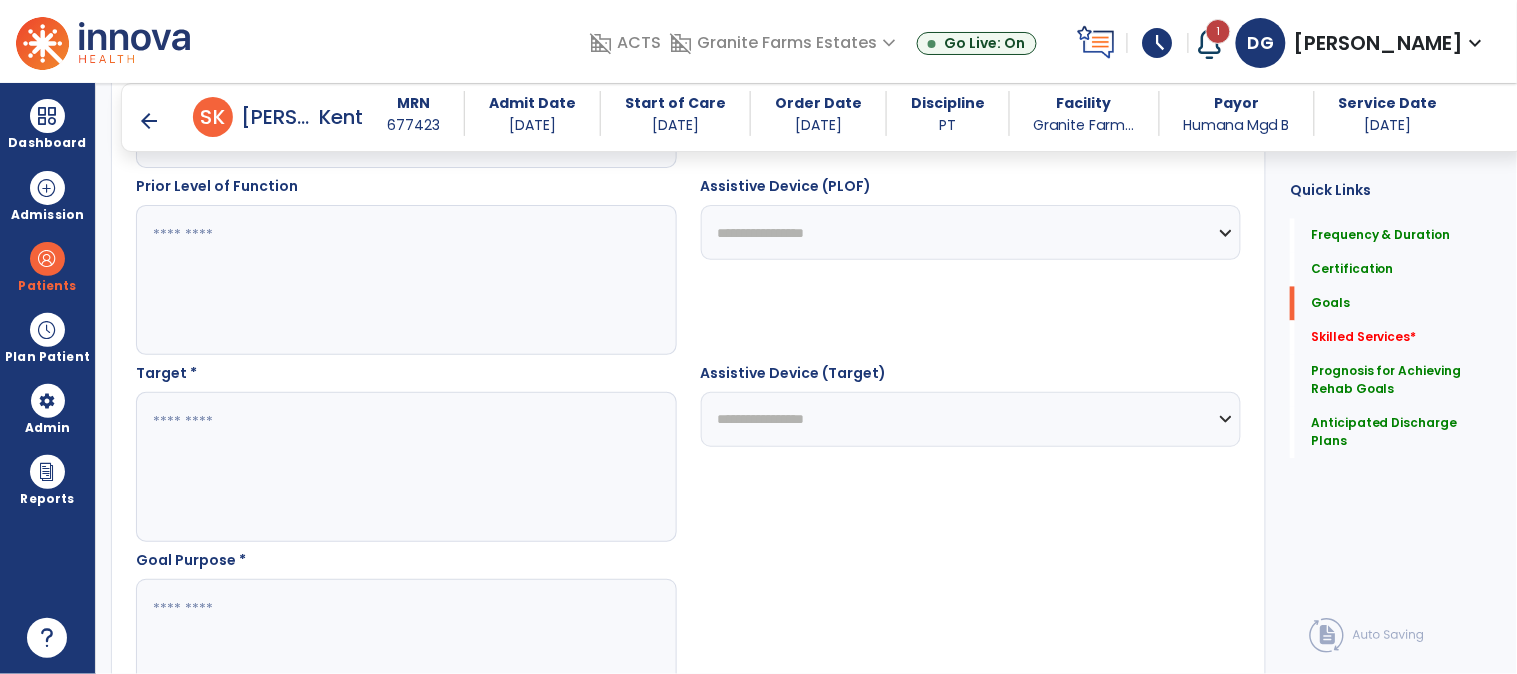click at bounding box center (405, 467) 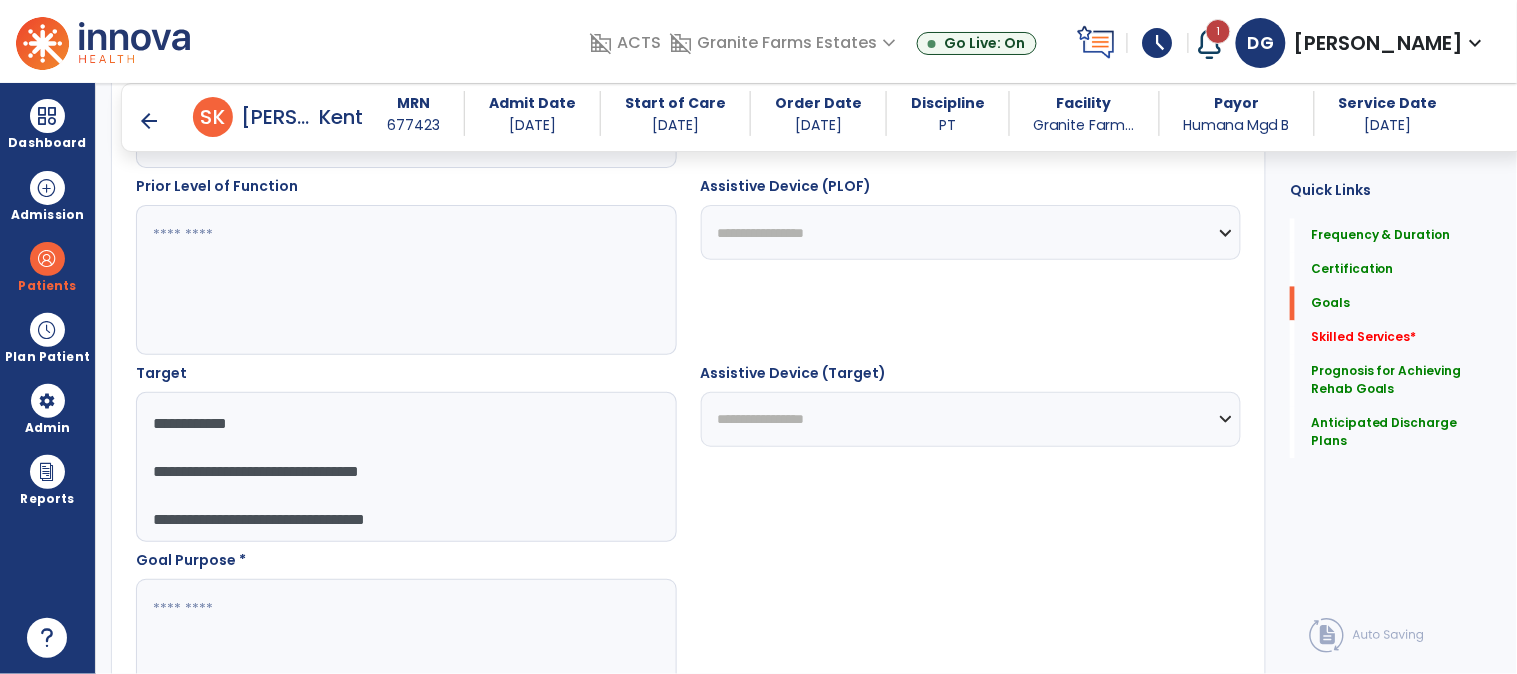 scroll, scrollTop: 183, scrollLeft: 0, axis: vertical 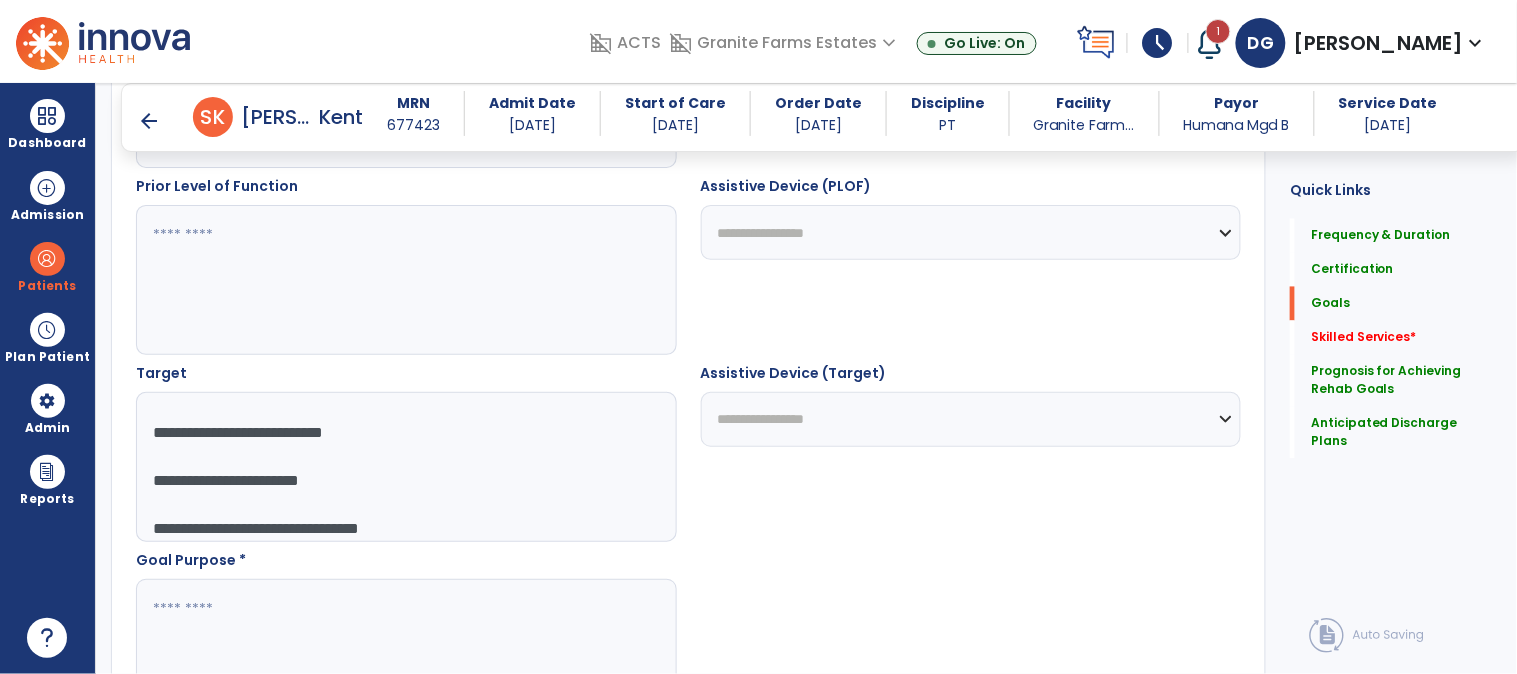 click on "**********" at bounding box center (405, 467) 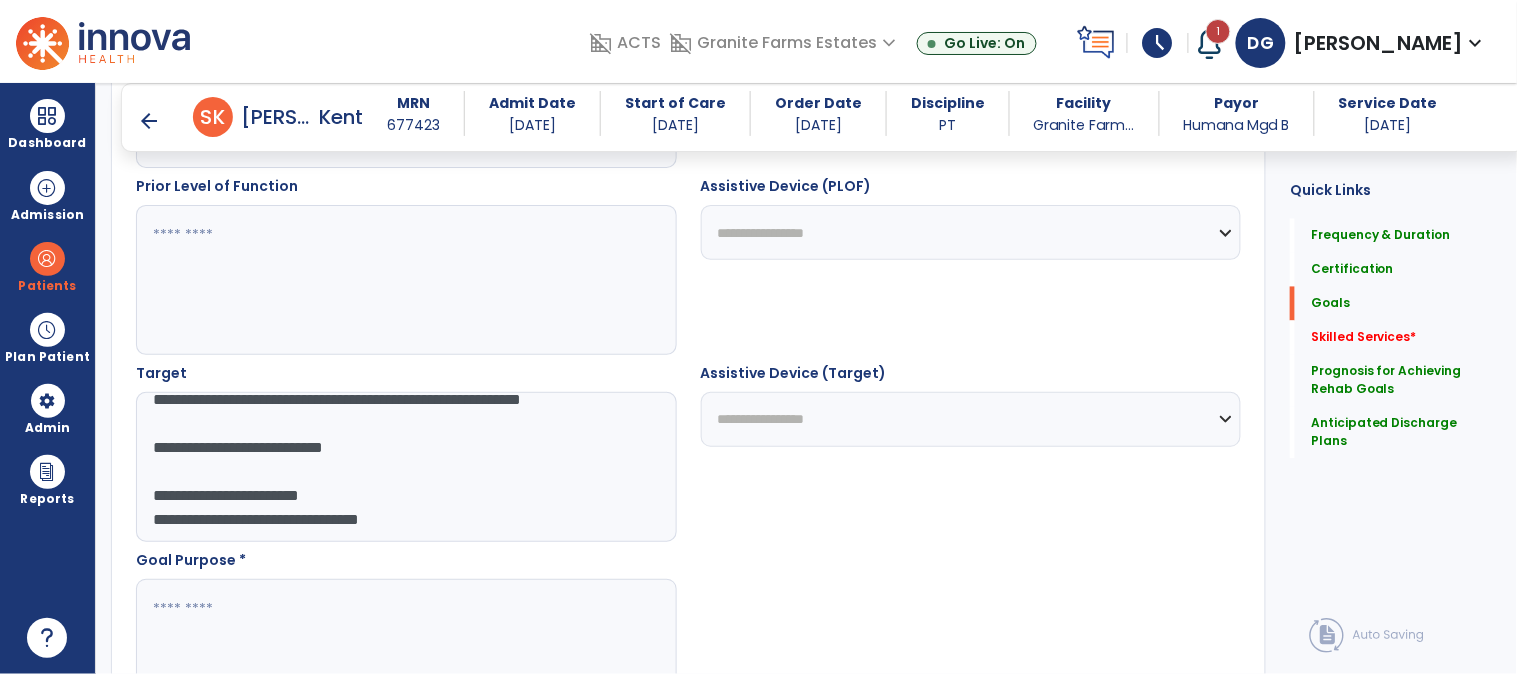 scroll, scrollTop: 168, scrollLeft: 0, axis: vertical 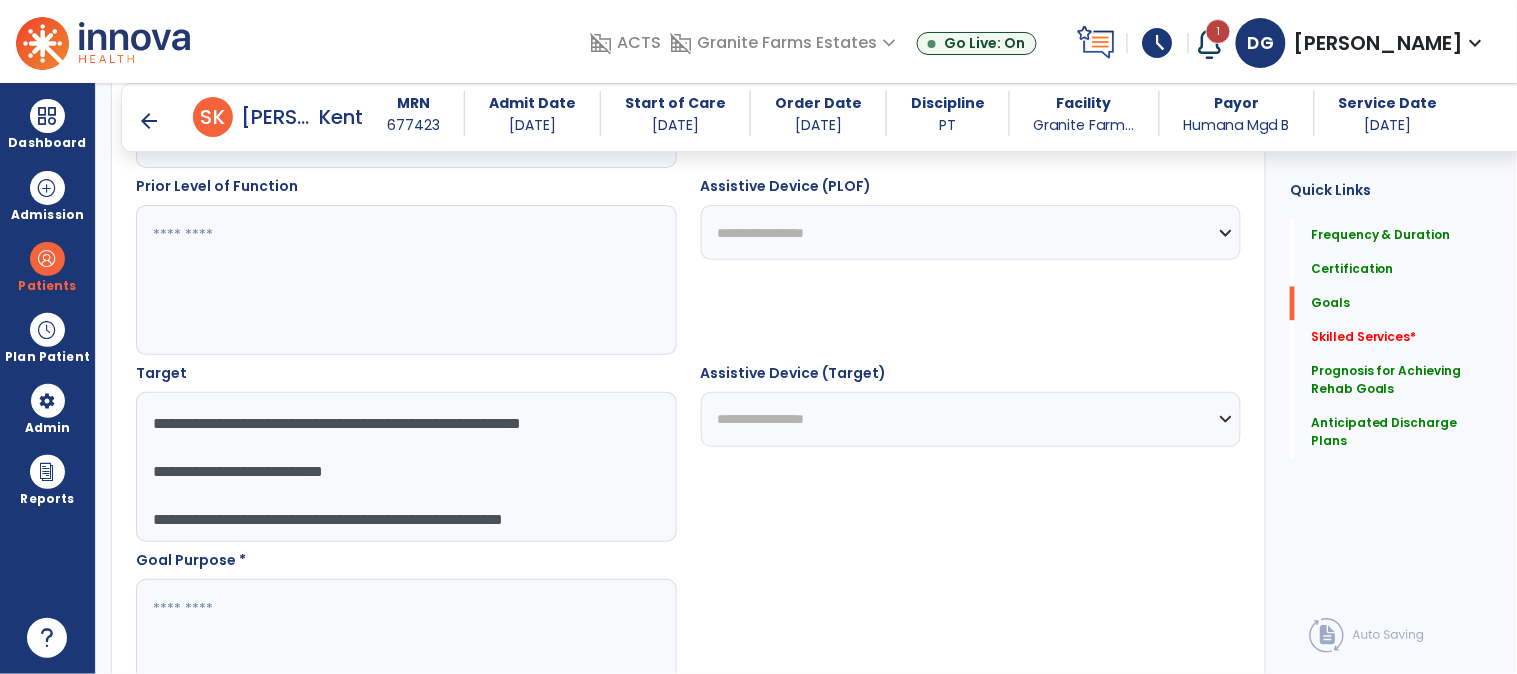 click on "**********" at bounding box center [405, 467] 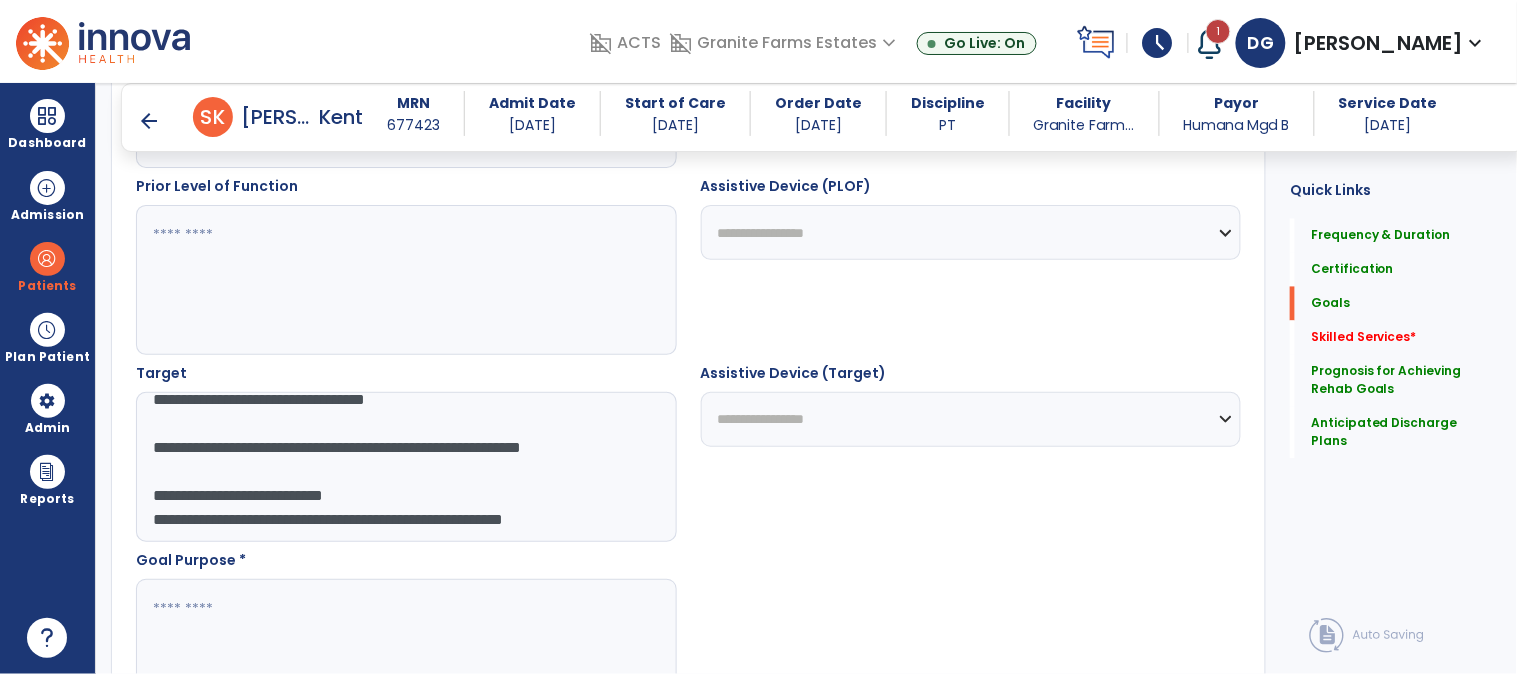 scroll, scrollTop: 144, scrollLeft: 0, axis: vertical 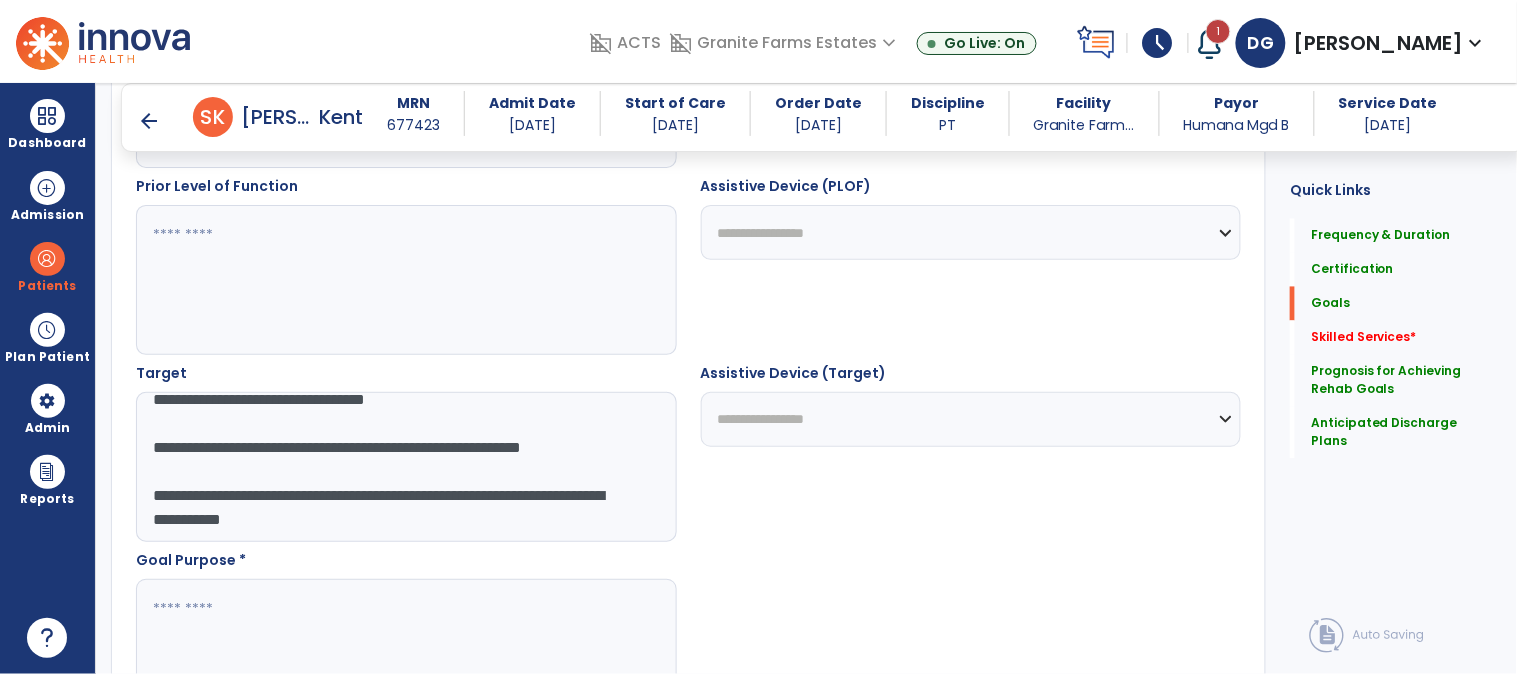 click on "**********" at bounding box center [405, 467] 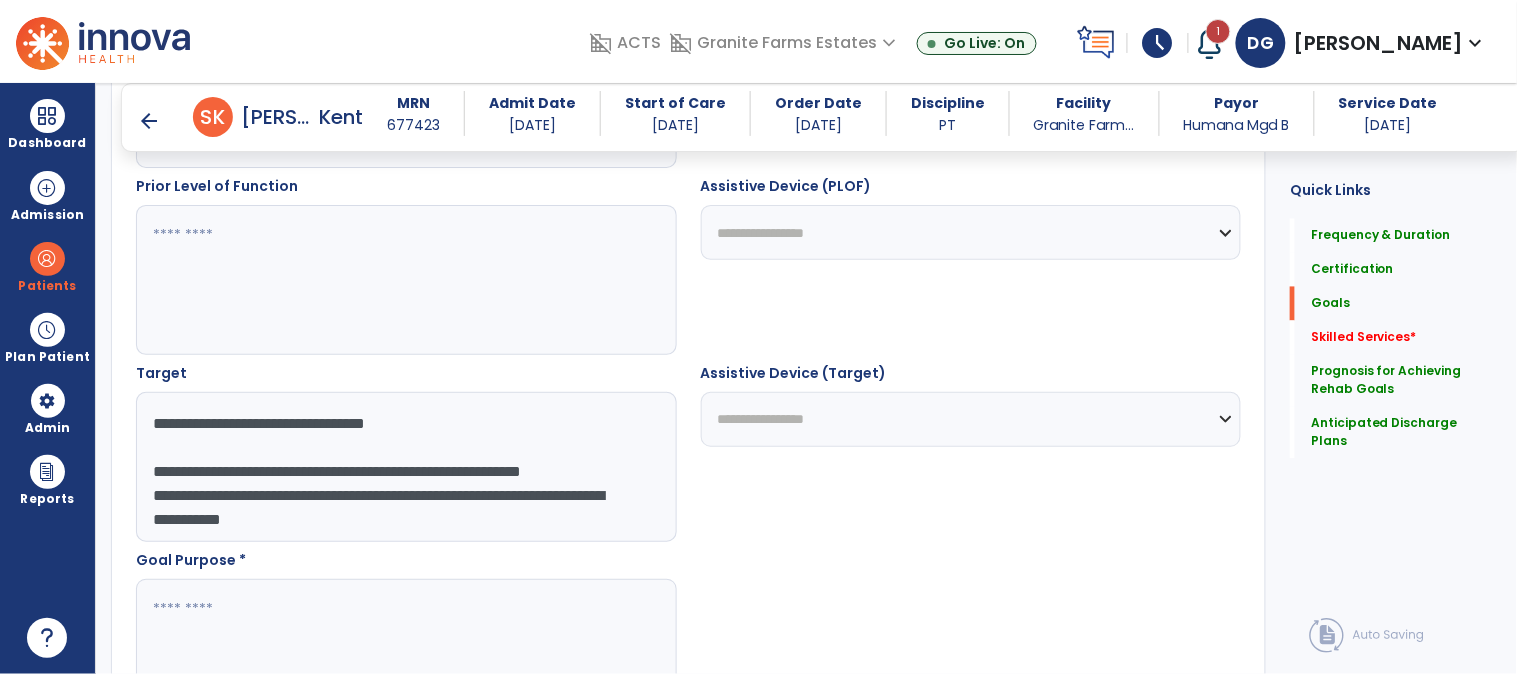 scroll, scrollTop: 96, scrollLeft: 0, axis: vertical 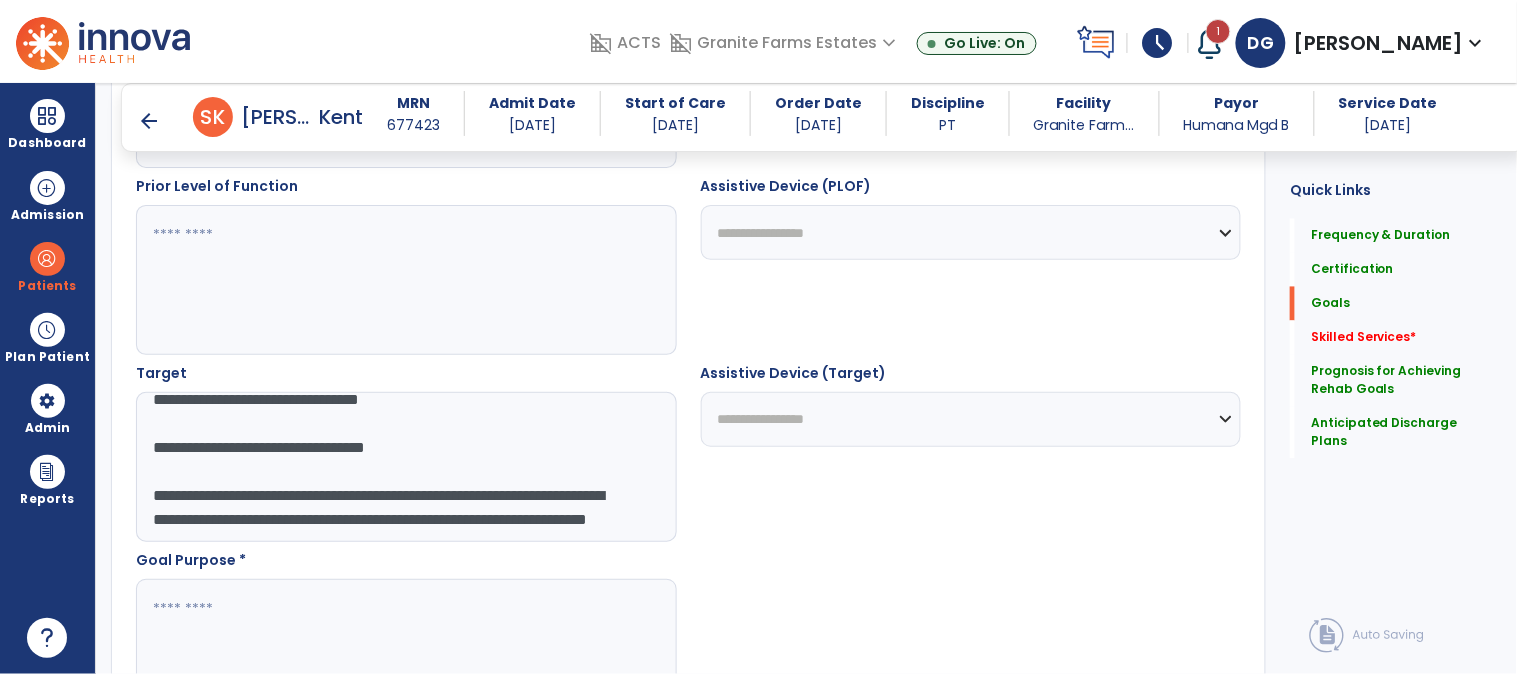 click on "**********" at bounding box center [405, 467] 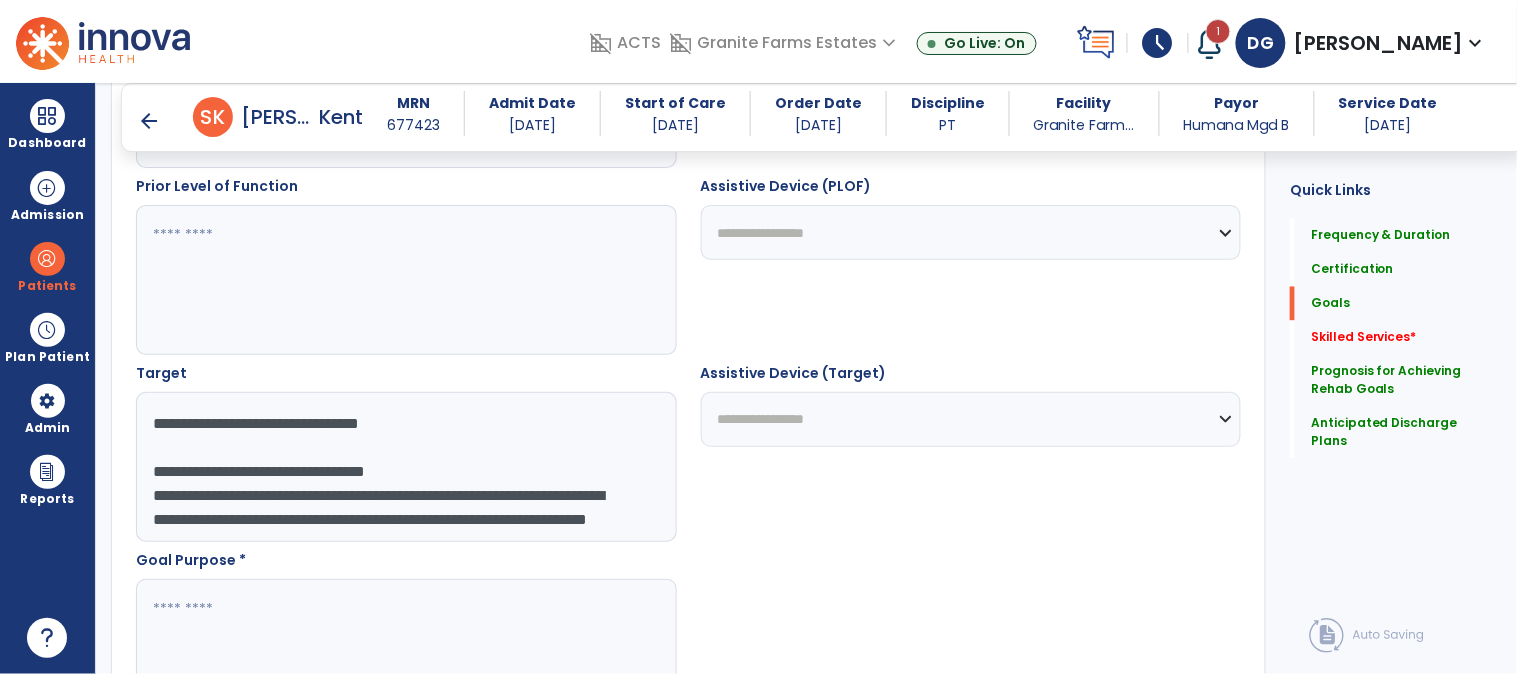scroll, scrollTop: 72, scrollLeft: 0, axis: vertical 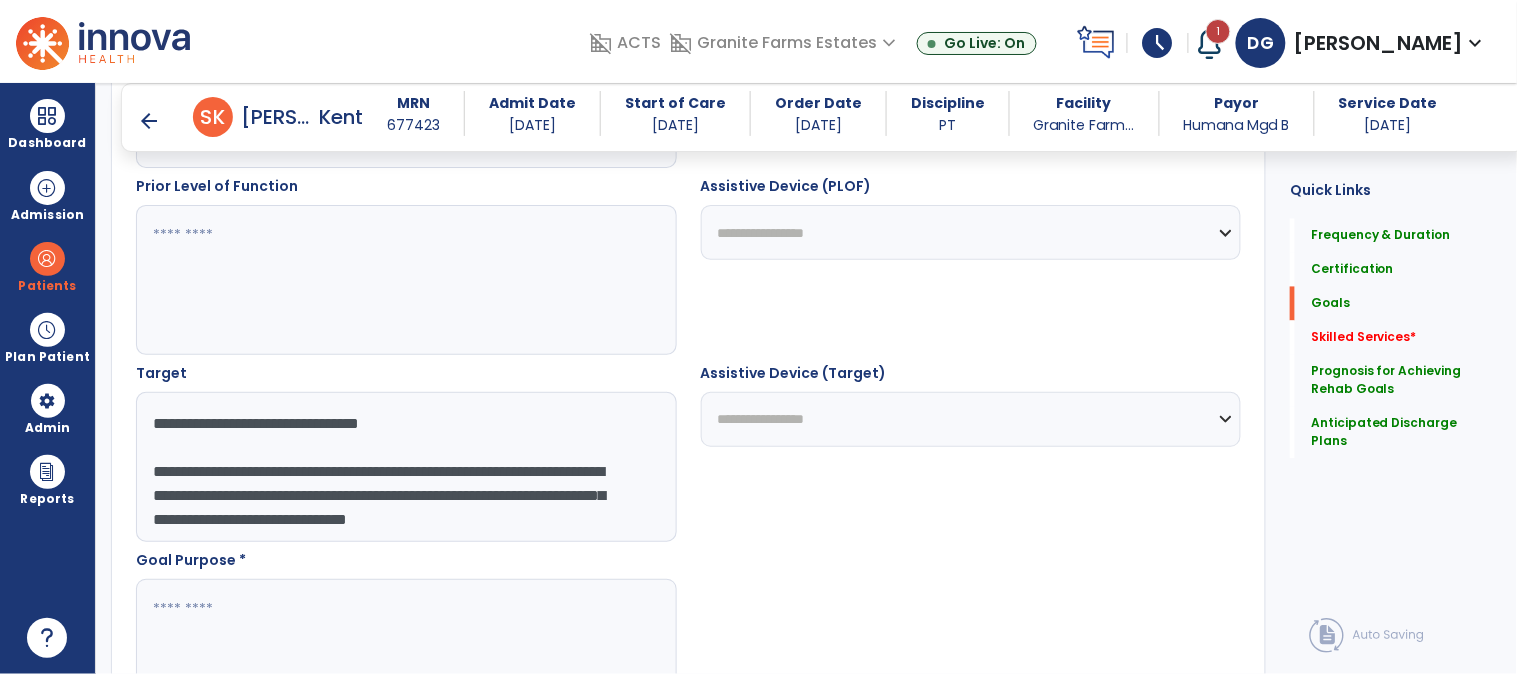 click on "**********" at bounding box center [405, 467] 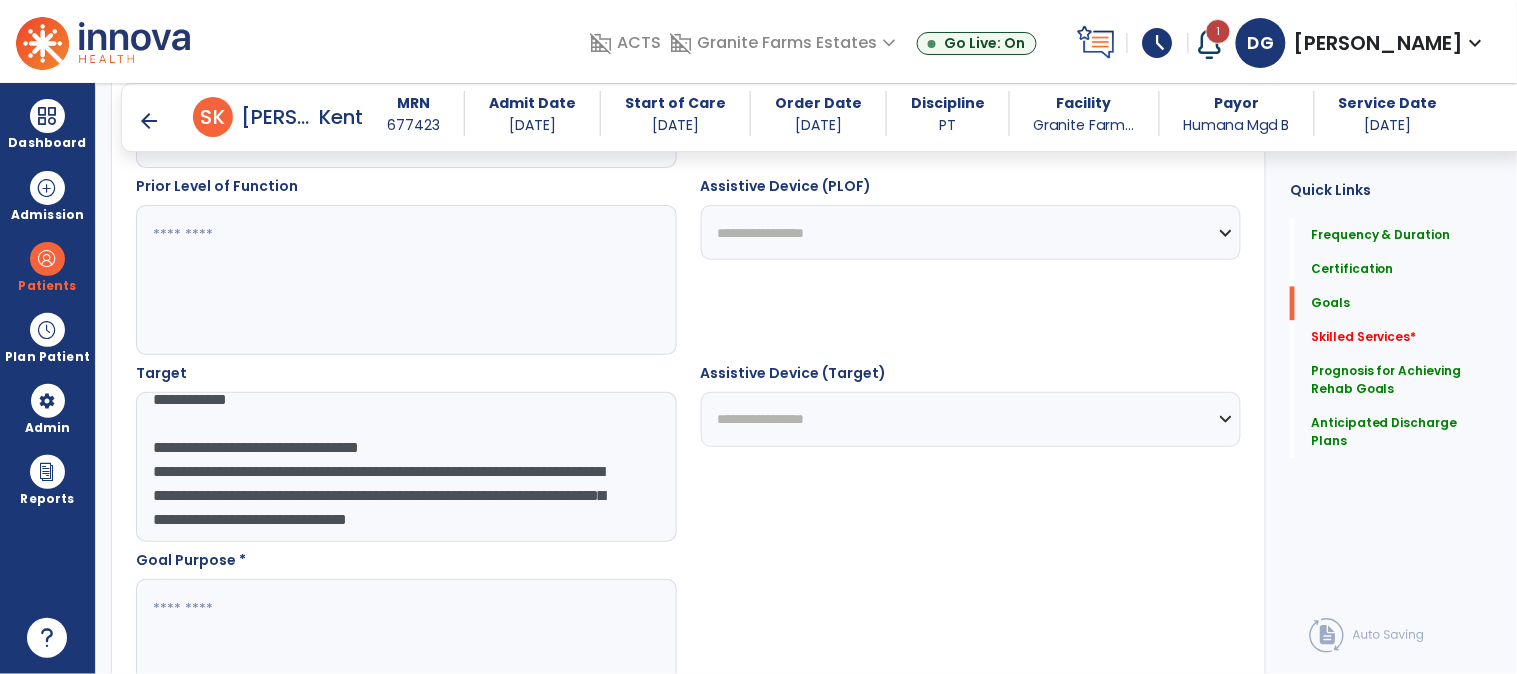 scroll, scrollTop: 47, scrollLeft: 0, axis: vertical 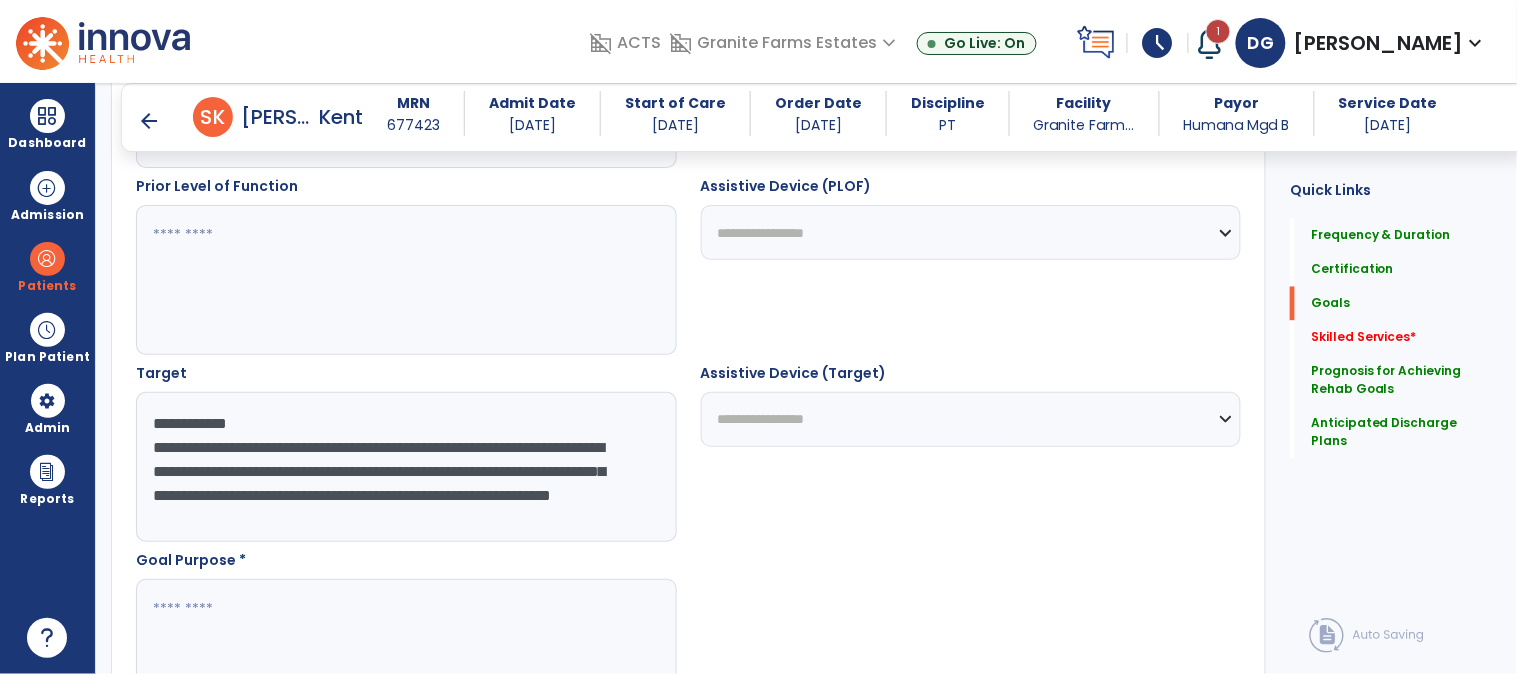 click on "**********" at bounding box center [405, 467] 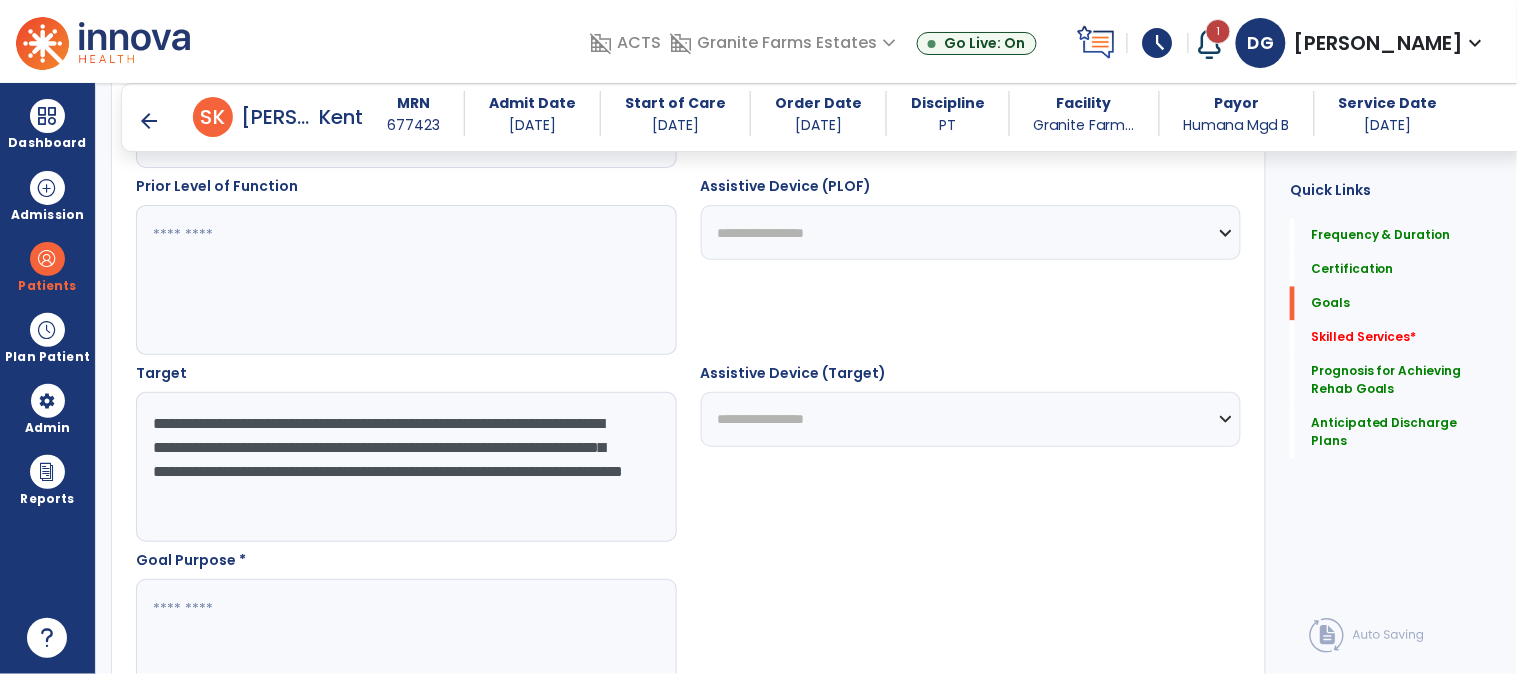 drag, startPoint x: 263, startPoint y: 473, endPoint x: 528, endPoint y: 441, distance: 266.92508 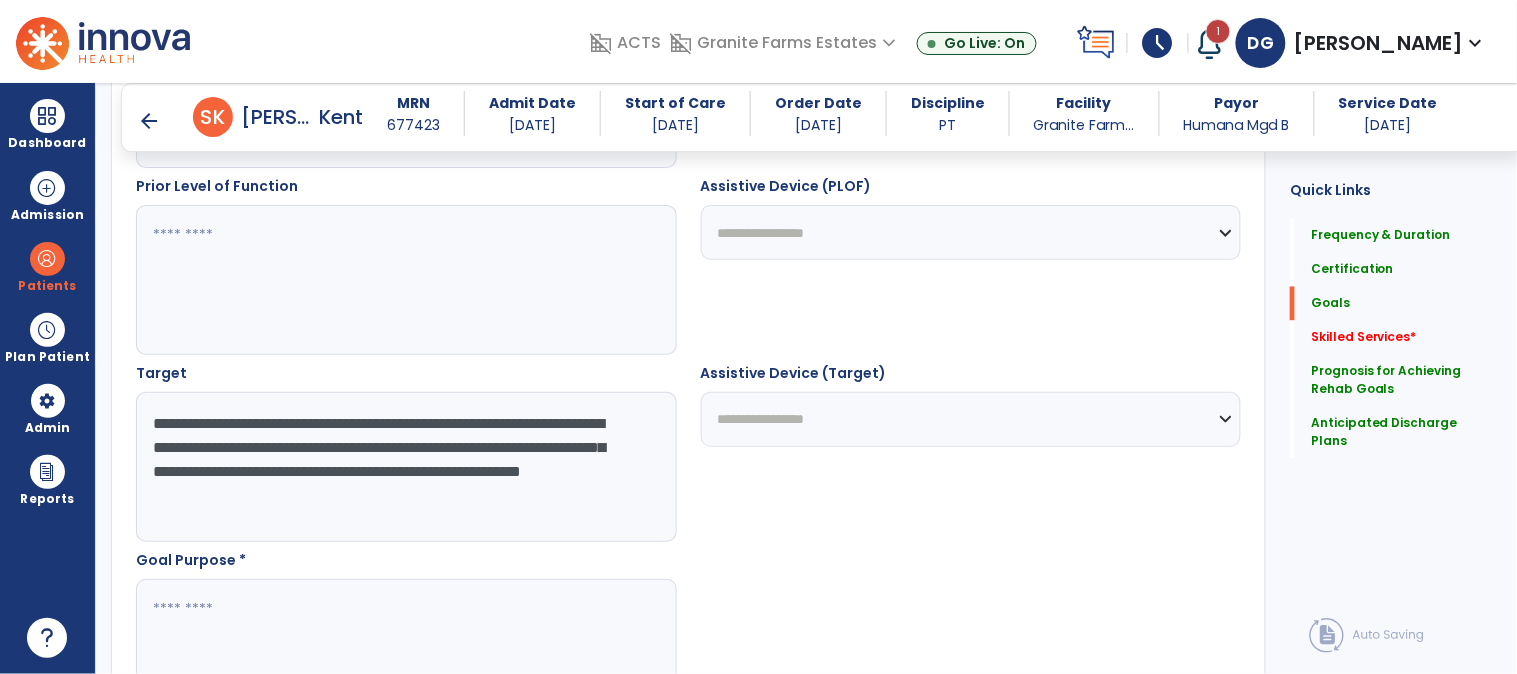 drag, startPoint x: 584, startPoint y: 444, endPoint x: 196, endPoint y: 467, distance: 388.6811 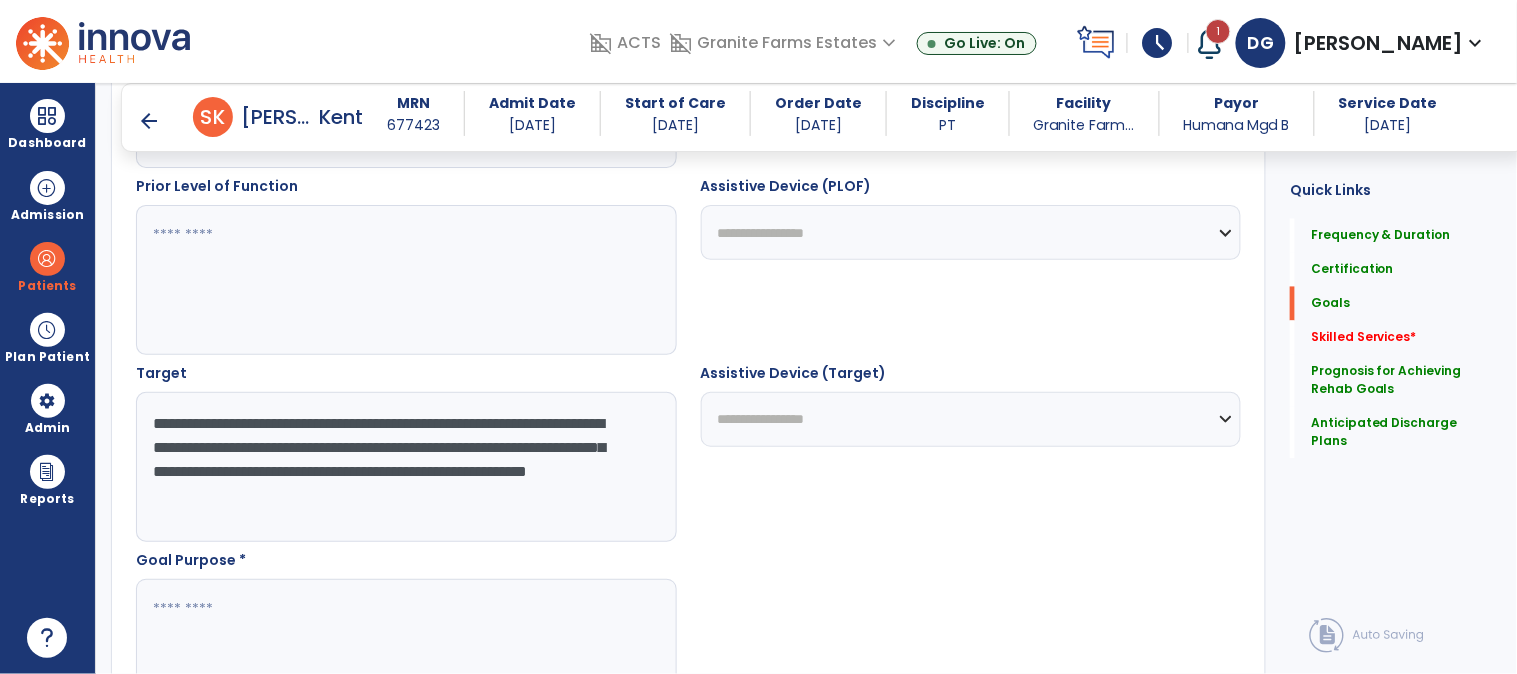 click on "**********" at bounding box center [405, 467] 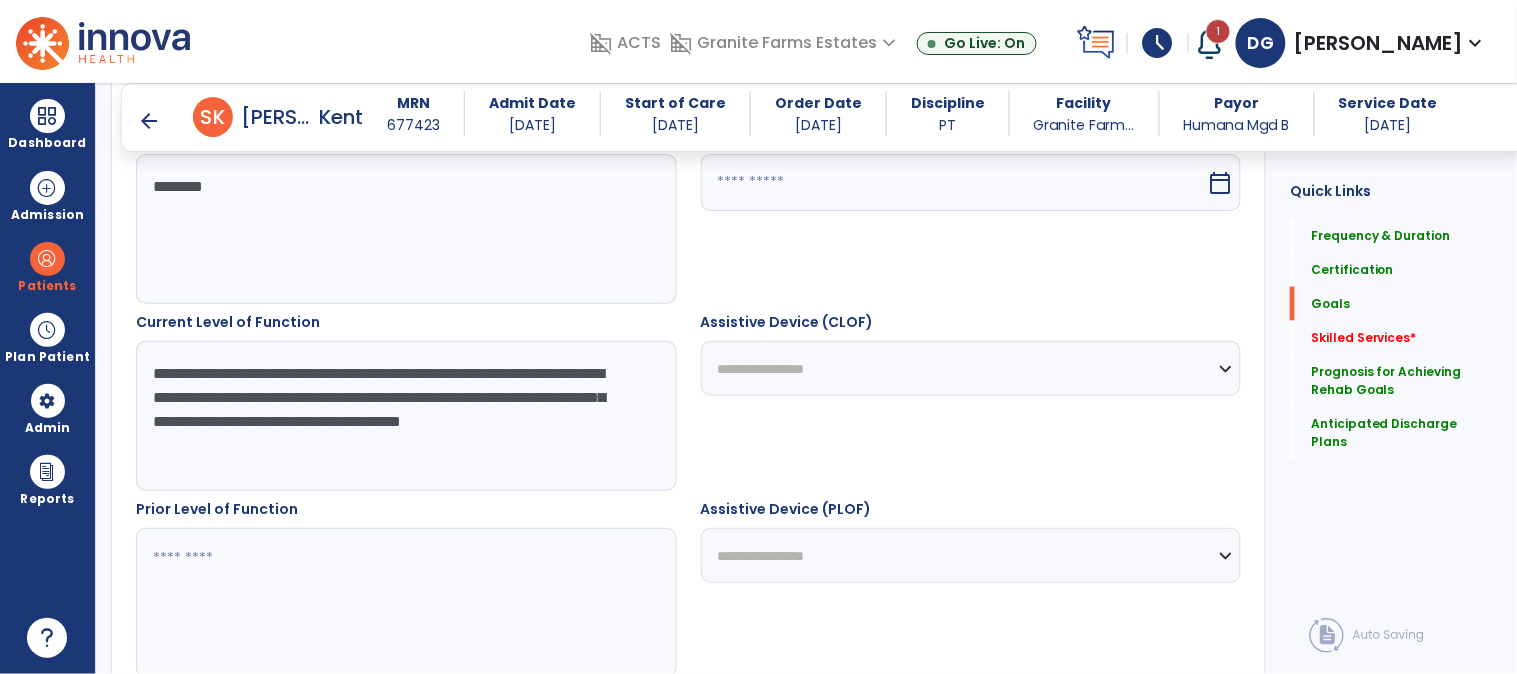 scroll, scrollTop: 481, scrollLeft: 0, axis: vertical 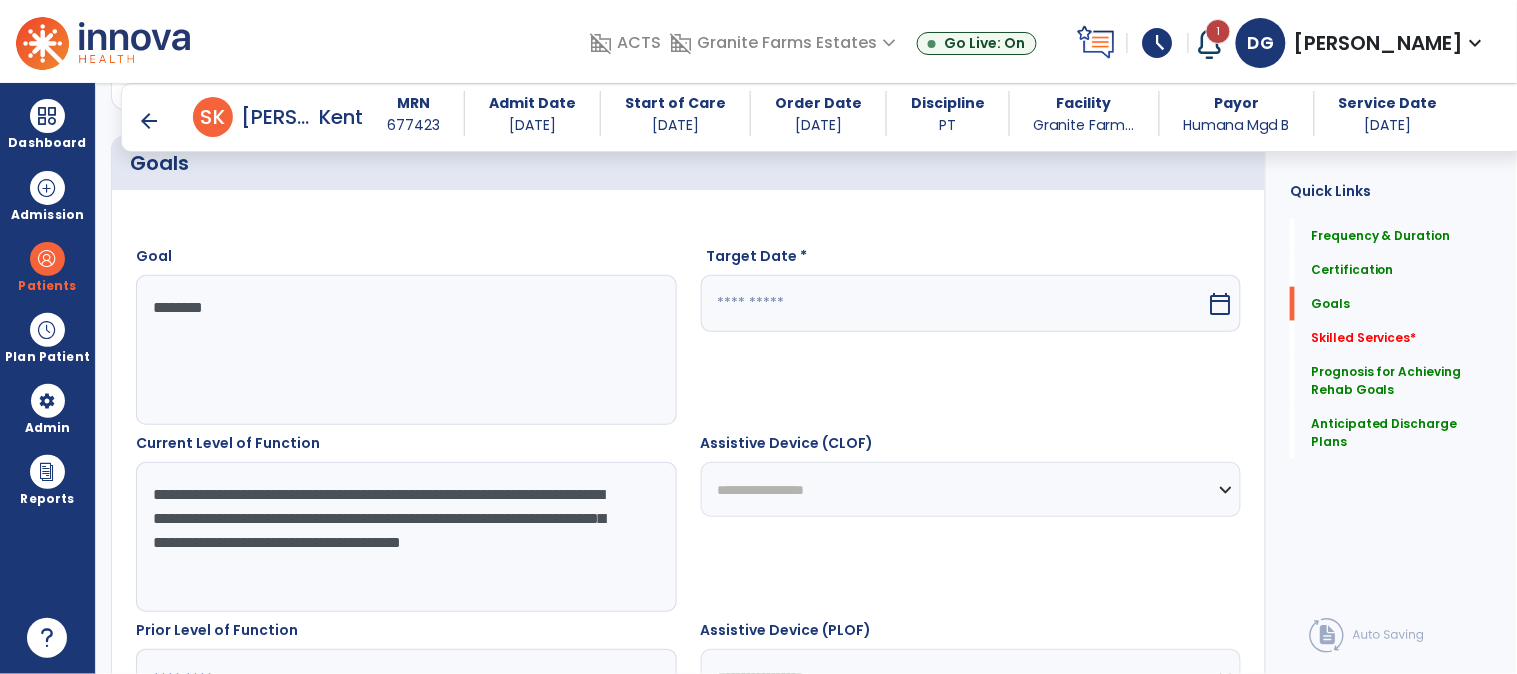 type on "**********" 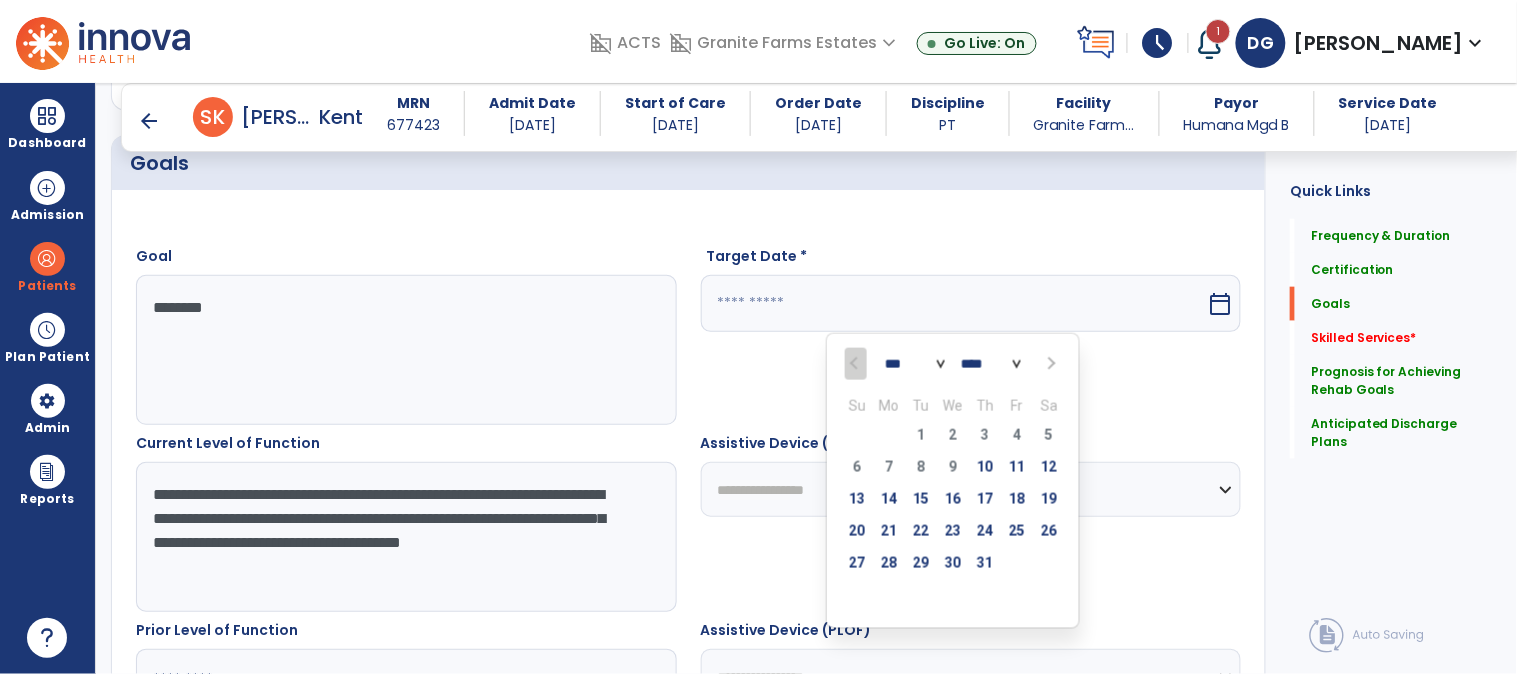 click on "*** *** ***" at bounding box center [915, 365] 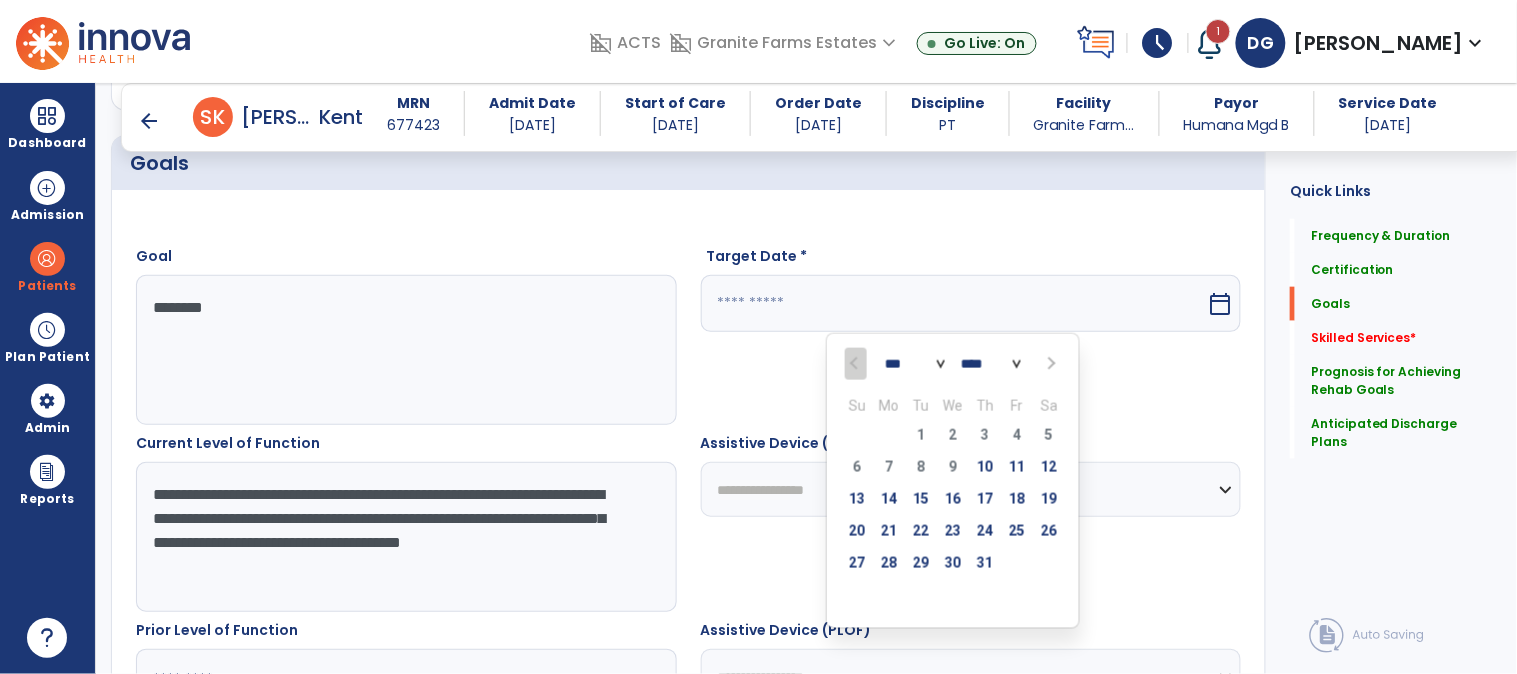 select on "*" 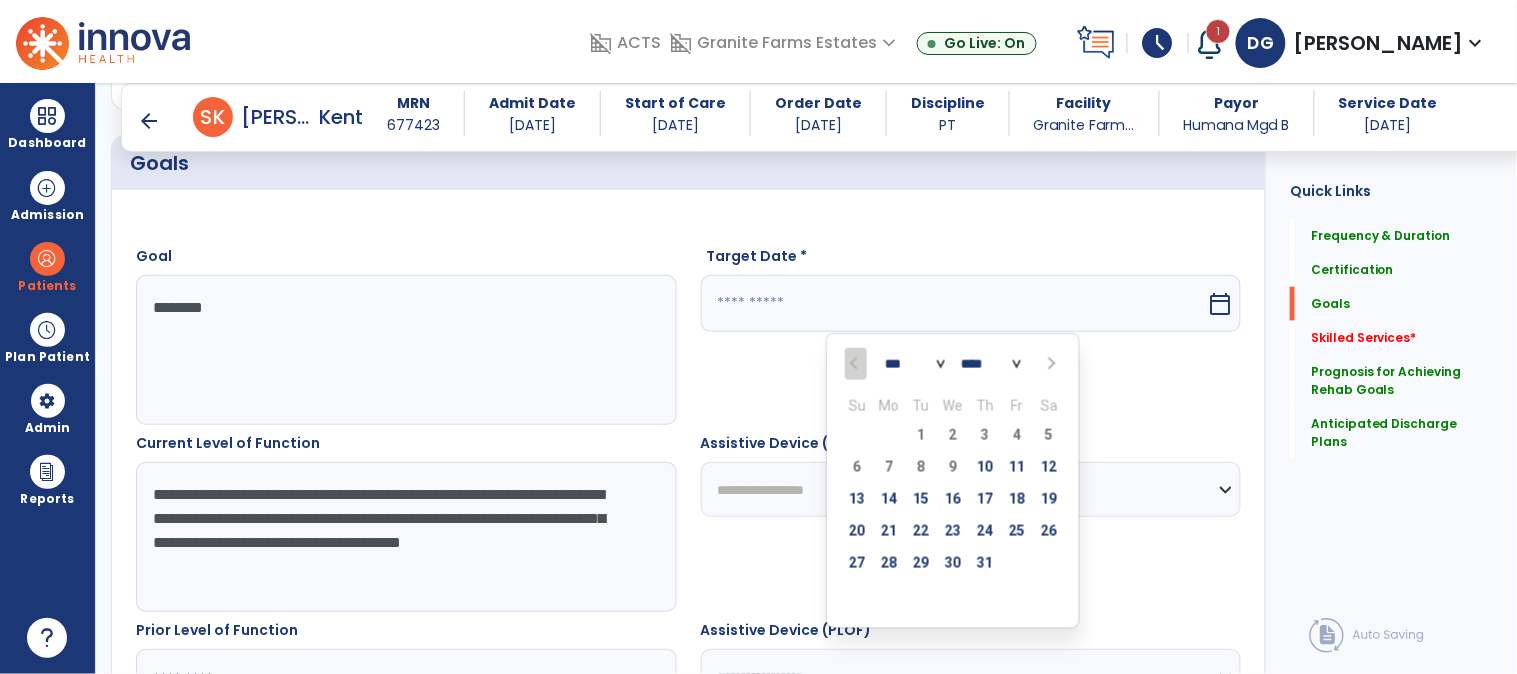 click on "*** *** ***" at bounding box center [915, 365] 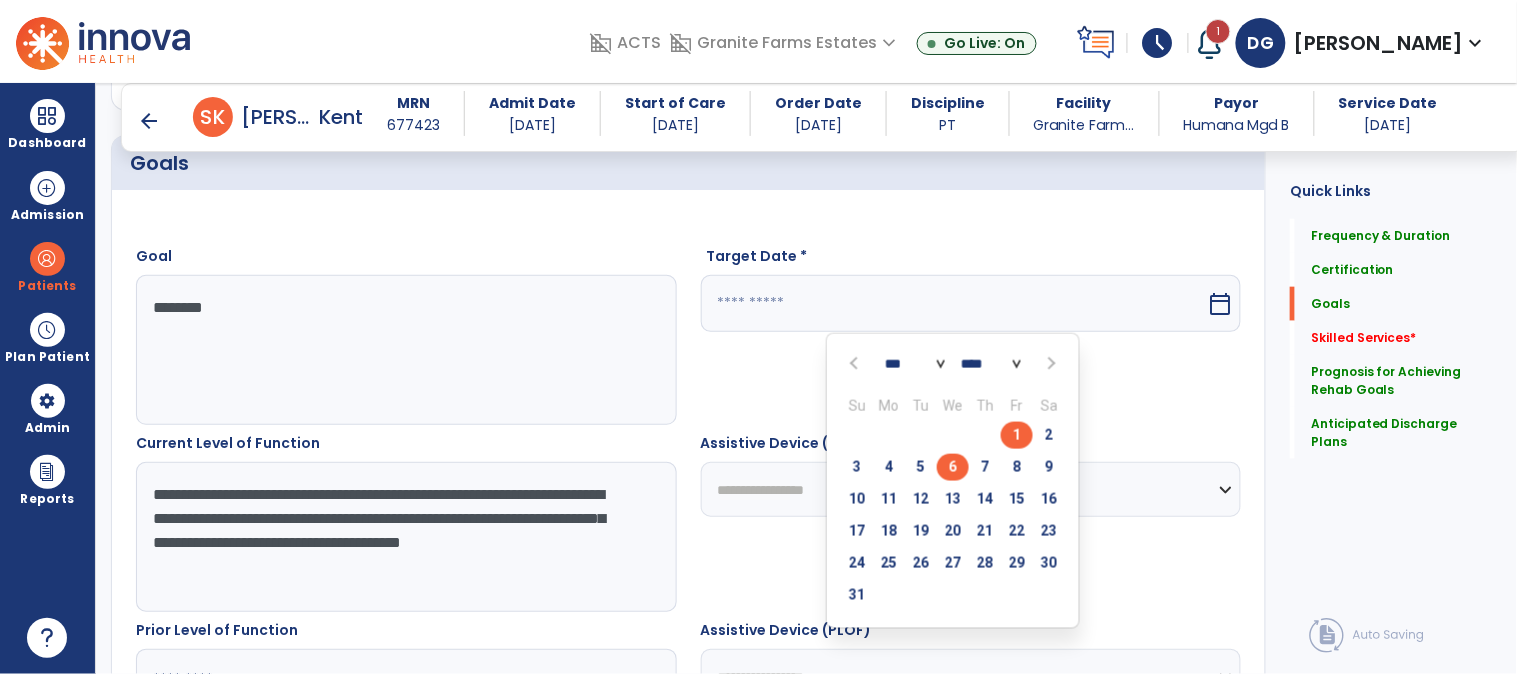 click on "6" at bounding box center (953, 467) 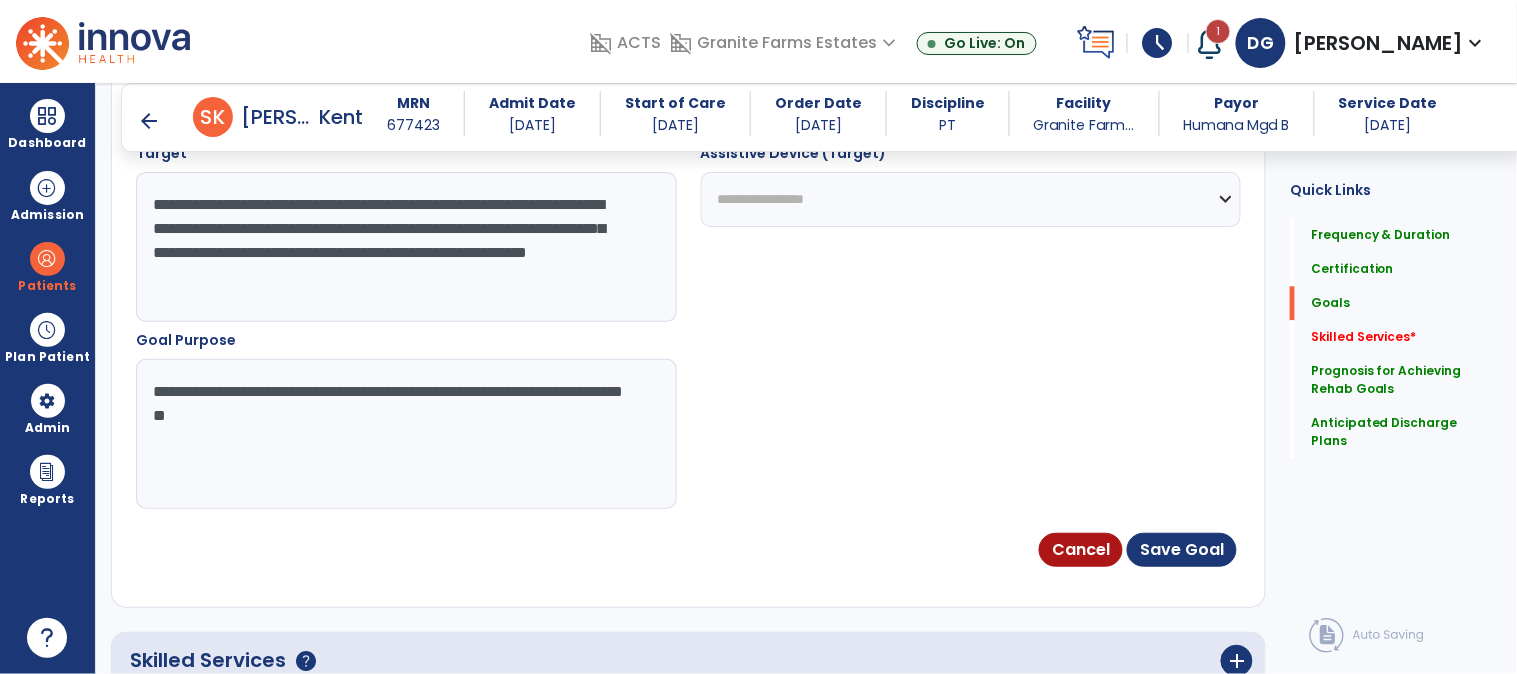 scroll, scrollTop: 1147, scrollLeft: 0, axis: vertical 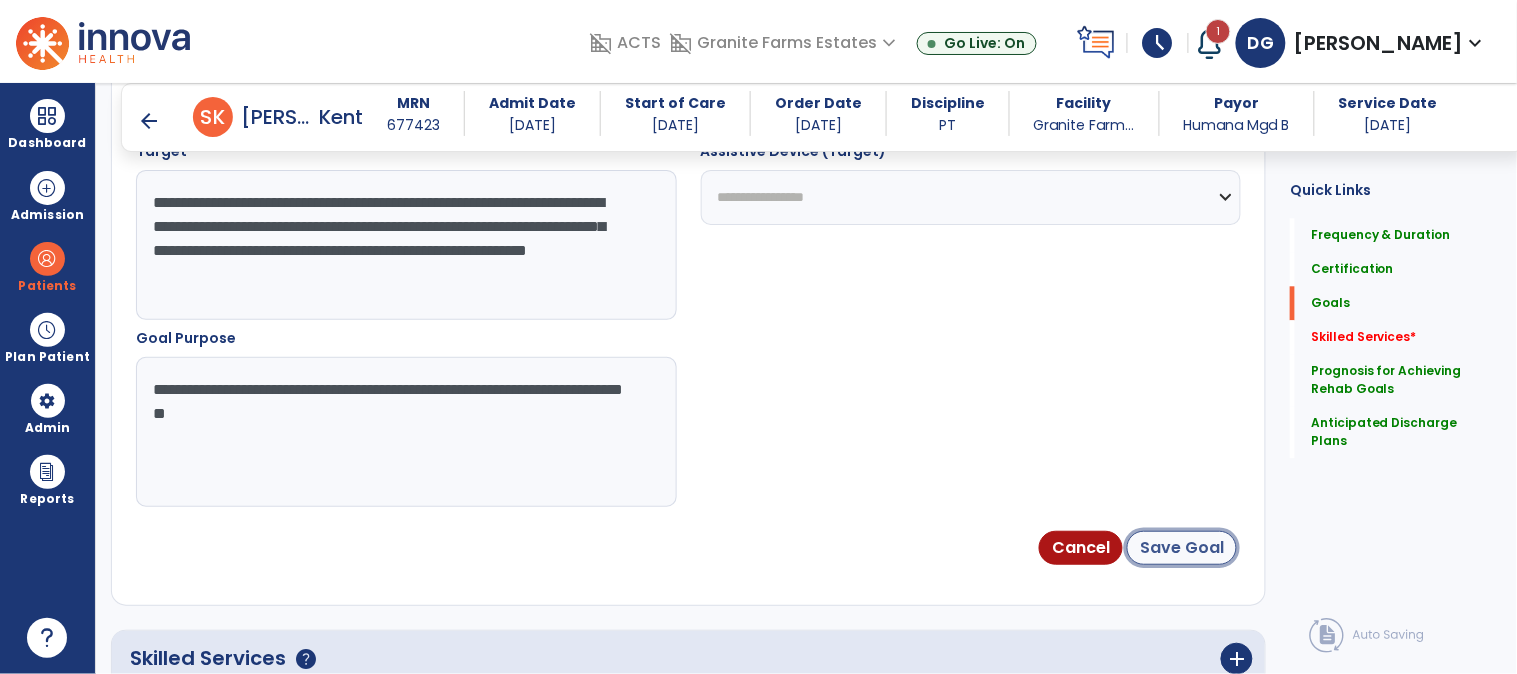 click on "Save Goal" at bounding box center (1182, 548) 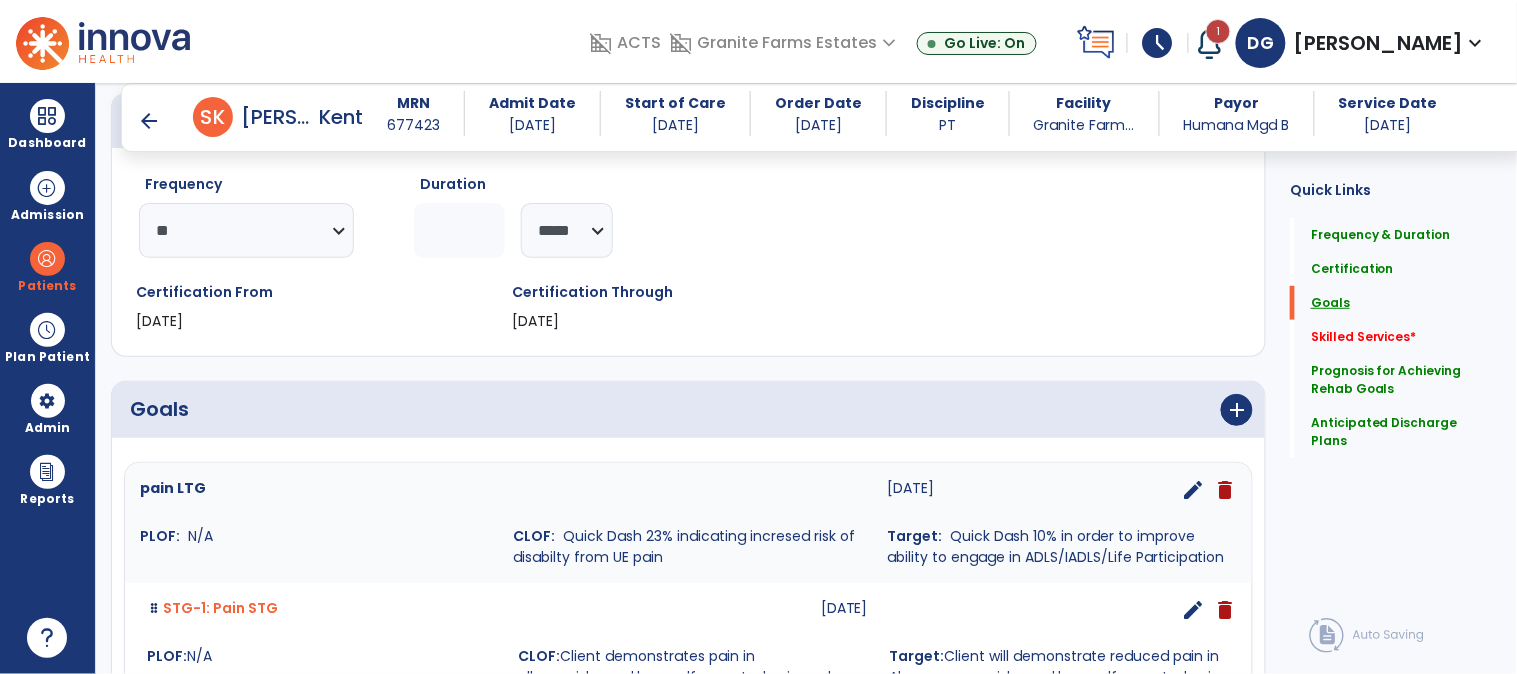 scroll, scrollTop: 402, scrollLeft: 0, axis: vertical 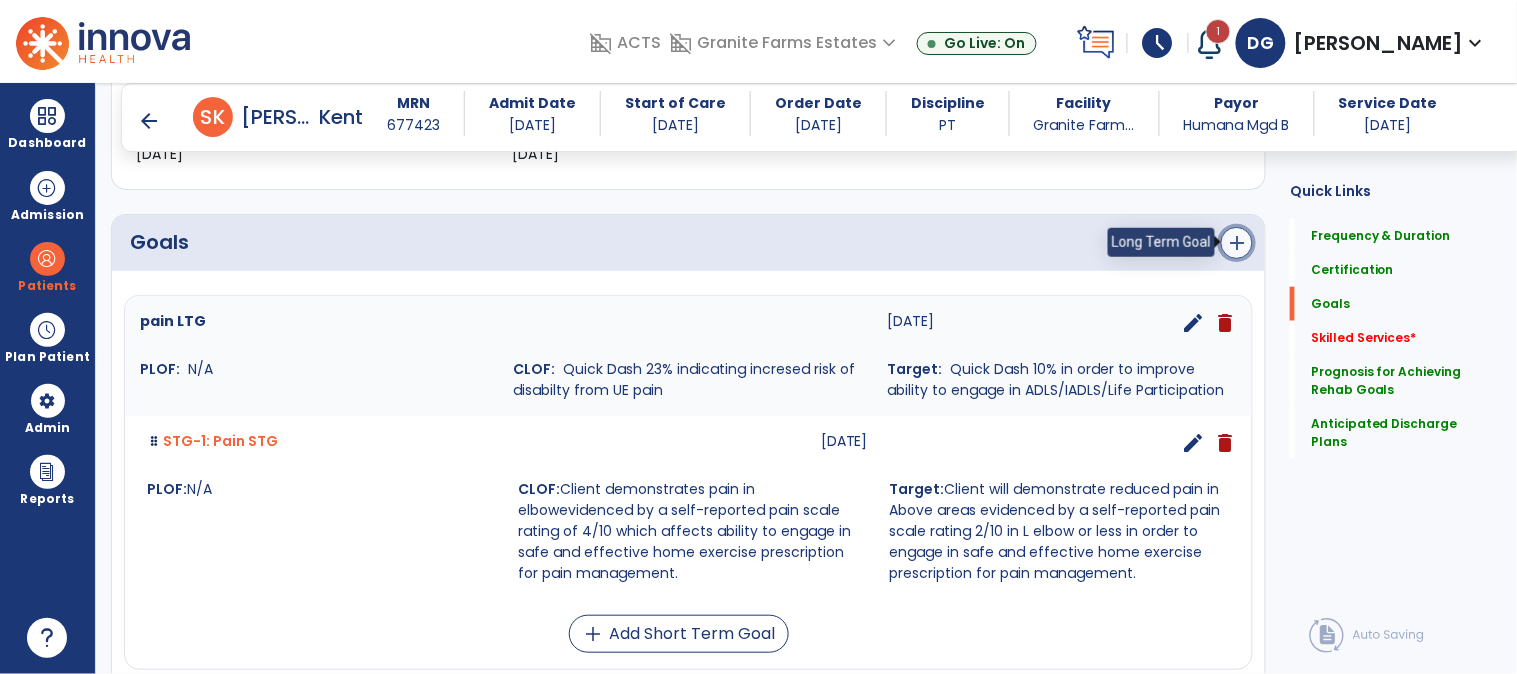 click on "add" at bounding box center (1237, 243) 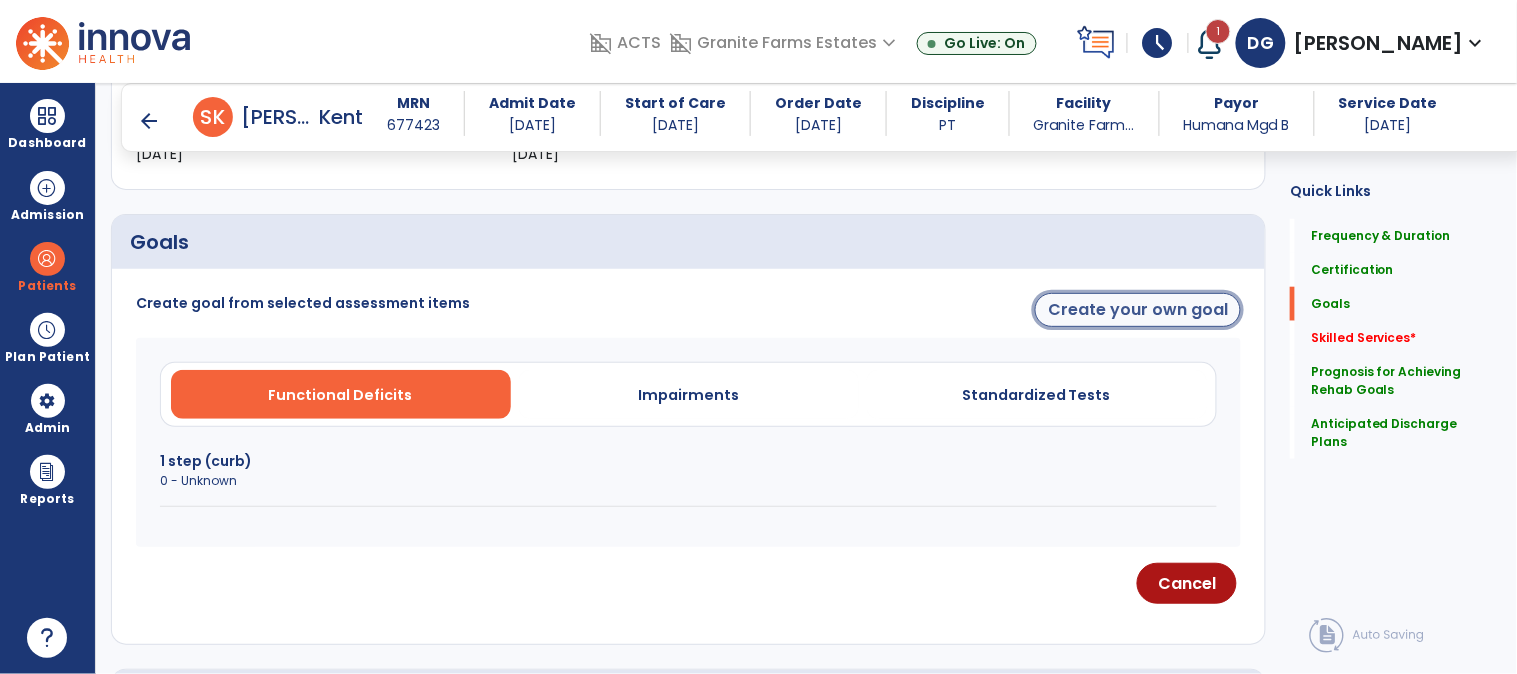 click on "Create your own goal" at bounding box center [1138, 310] 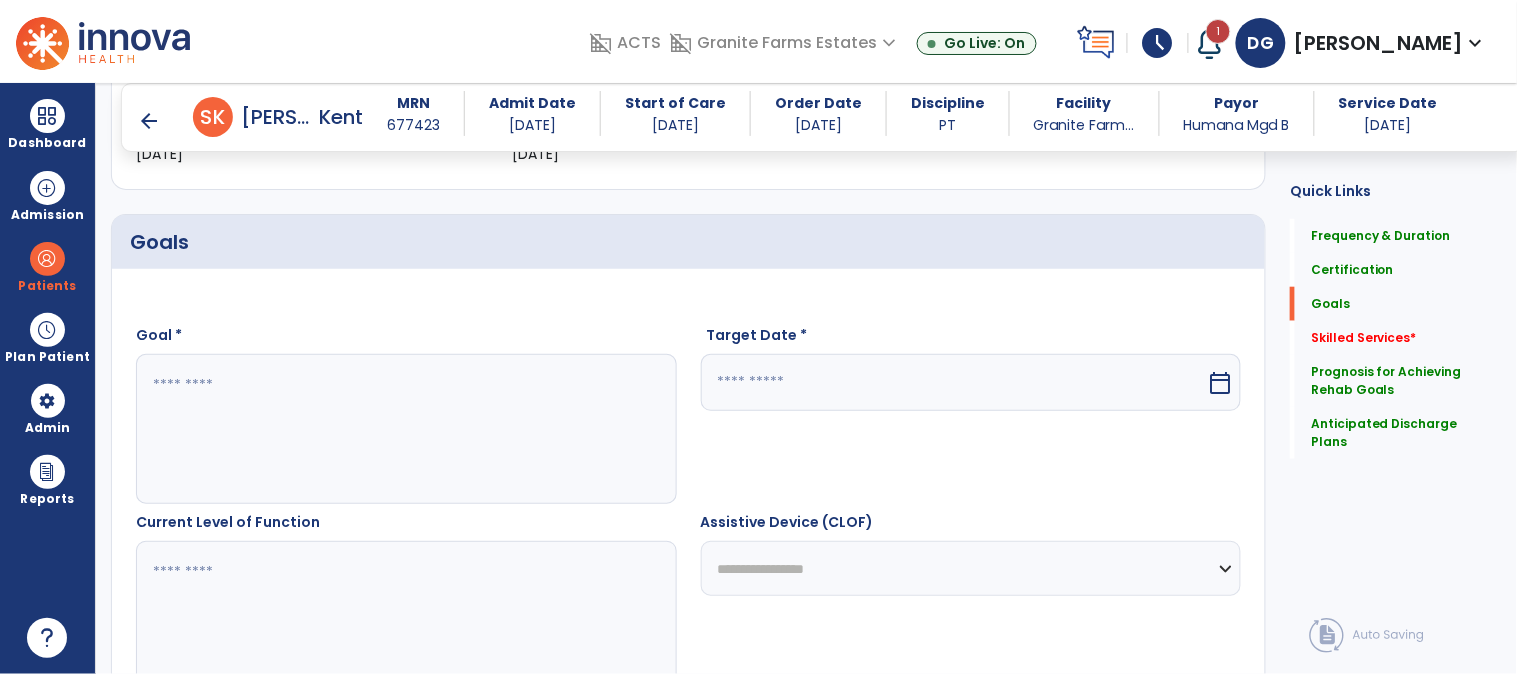 click at bounding box center [405, 429] 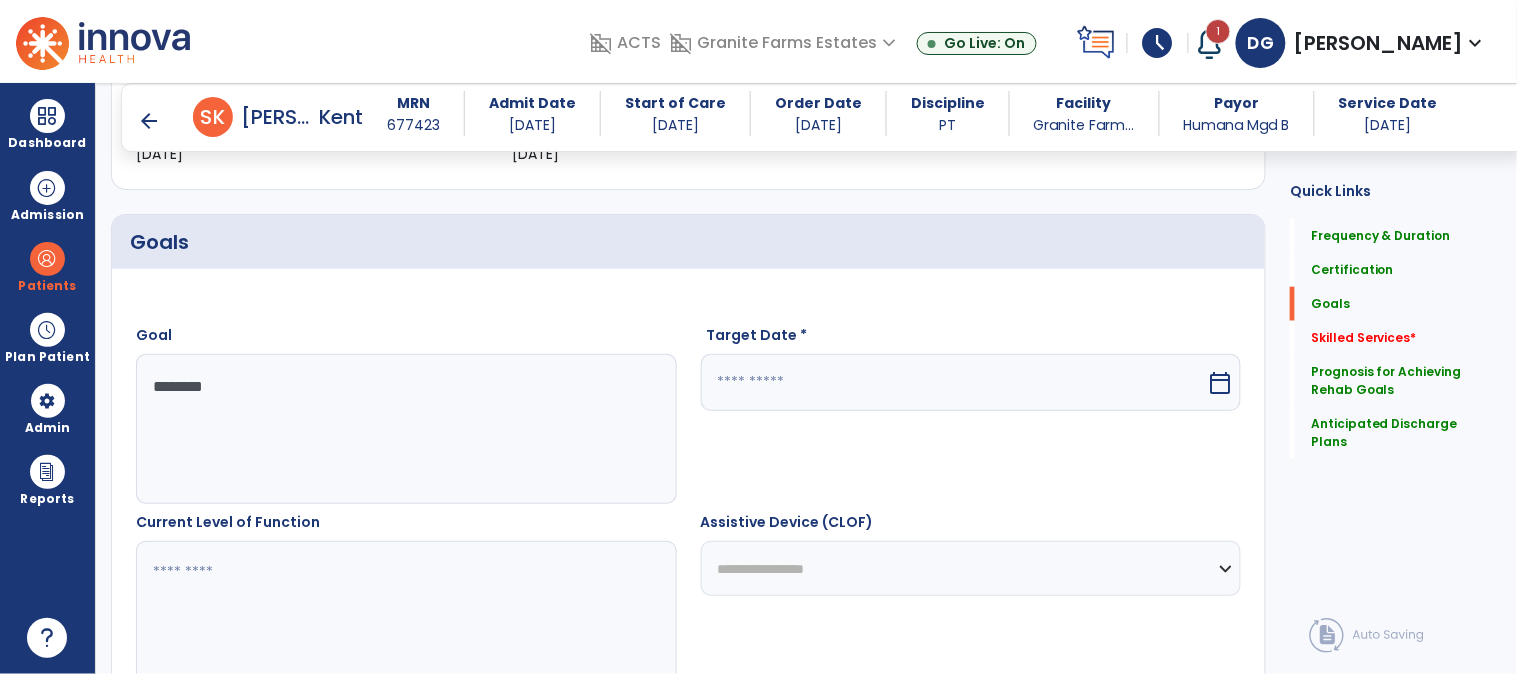 type on "********" 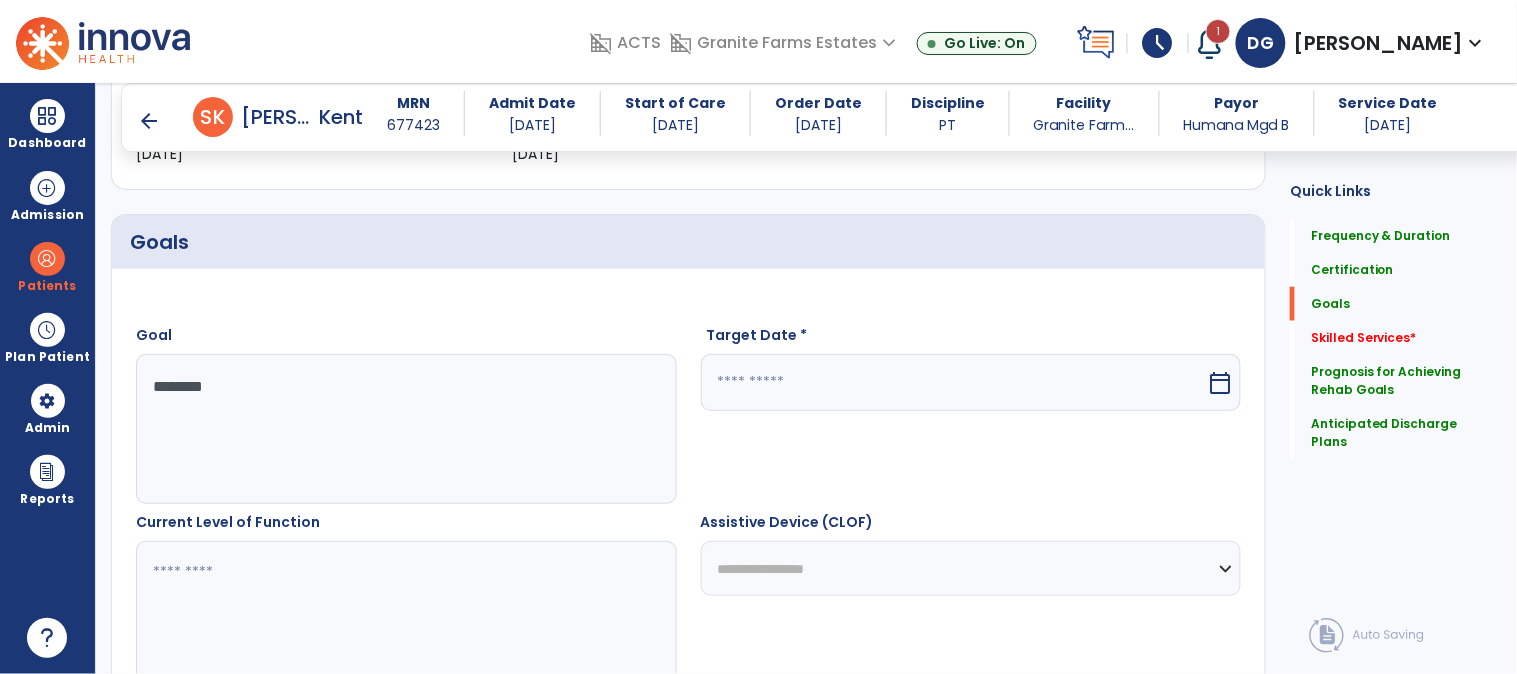 click at bounding box center (405, 616) 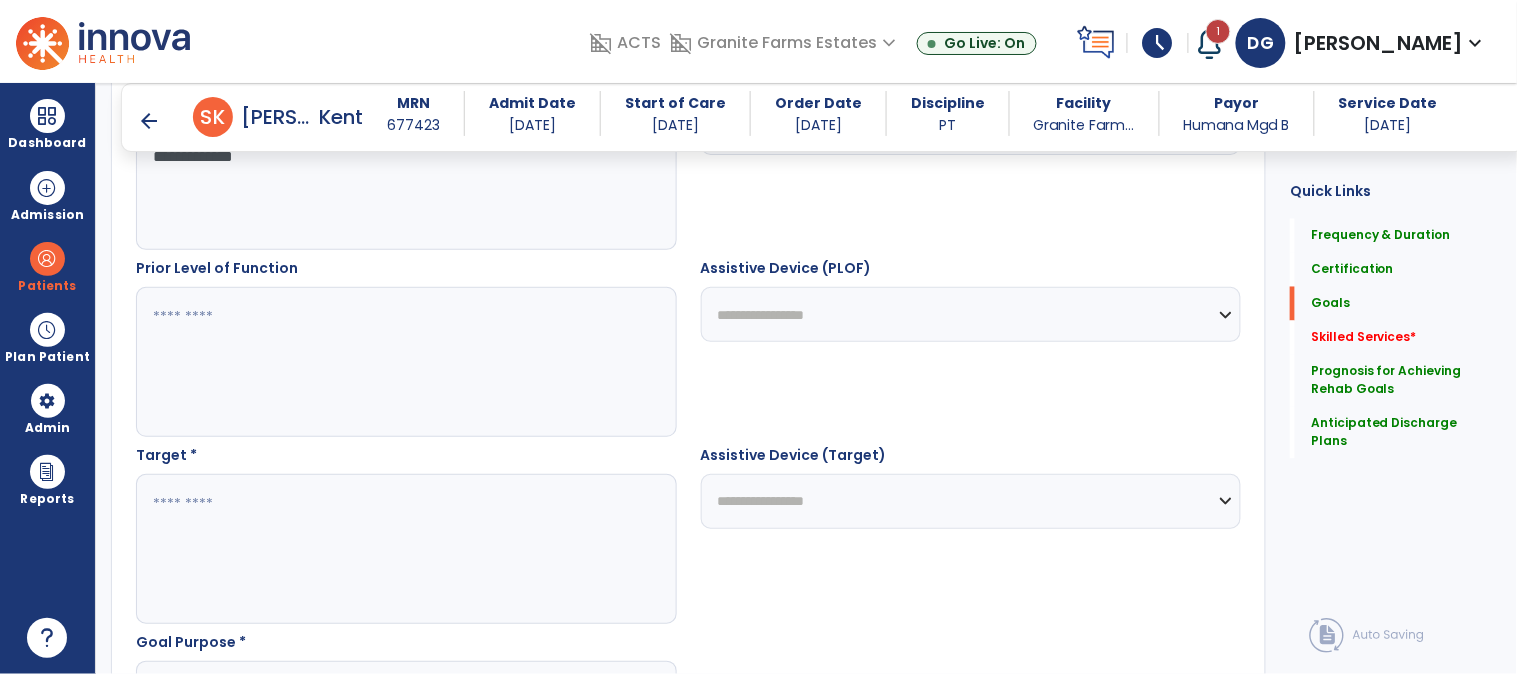 scroll, scrollTop: 846, scrollLeft: 0, axis: vertical 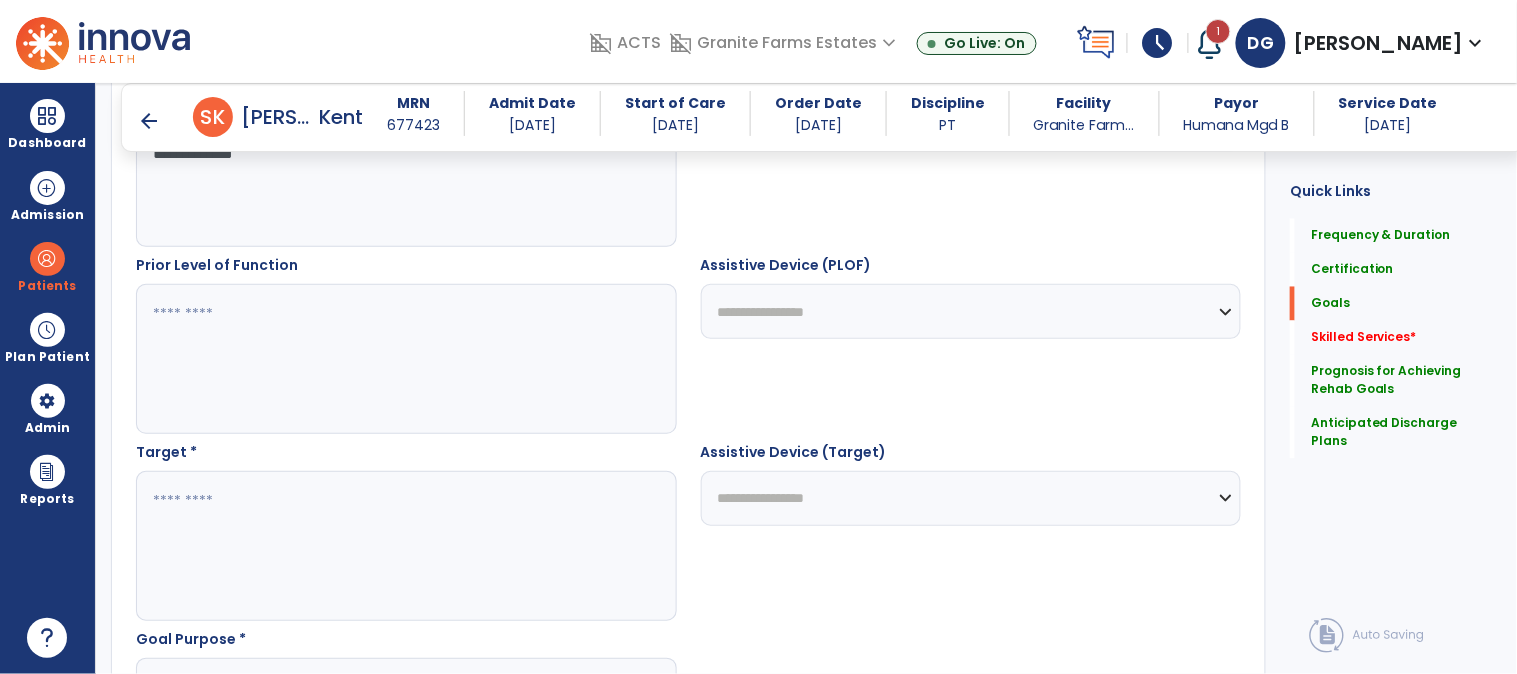 type on "**********" 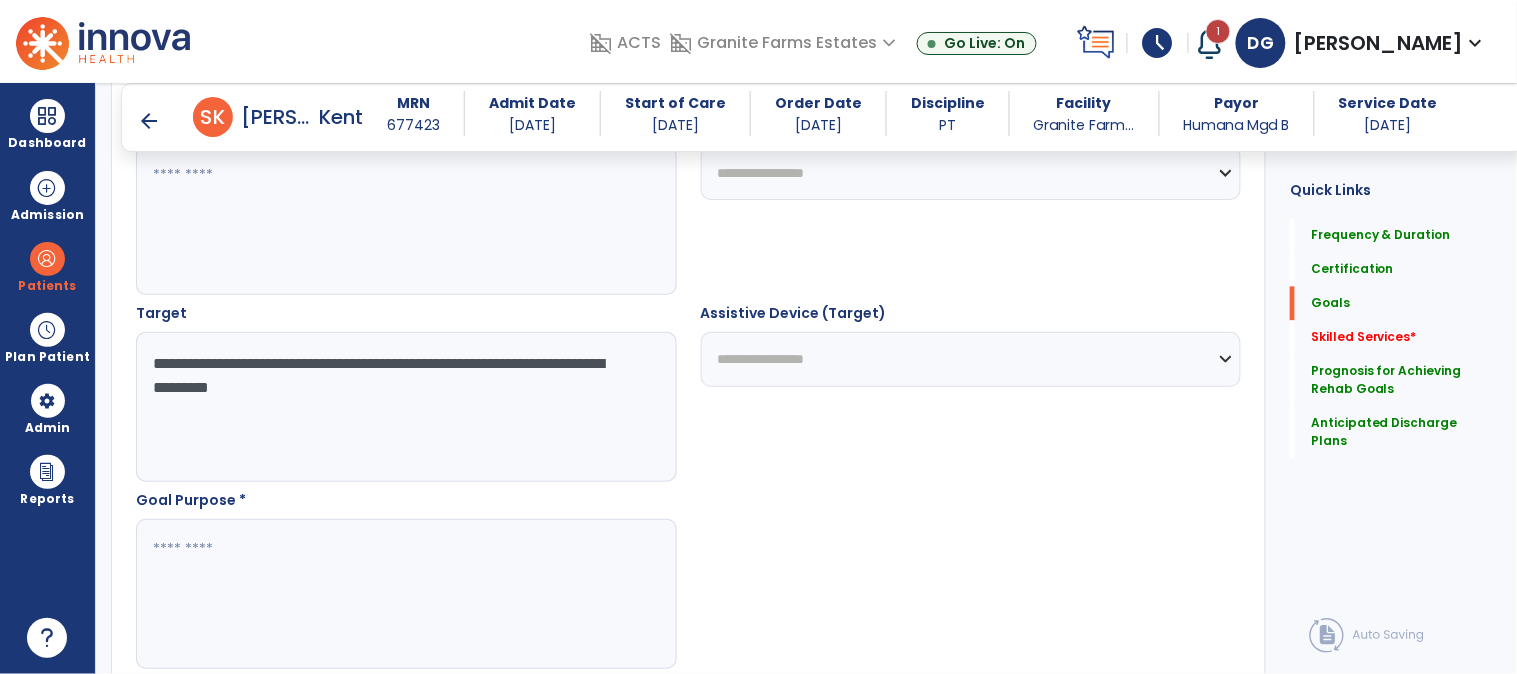 scroll, scrollTop: 1068, scrollLeft: 0, axis: vertical 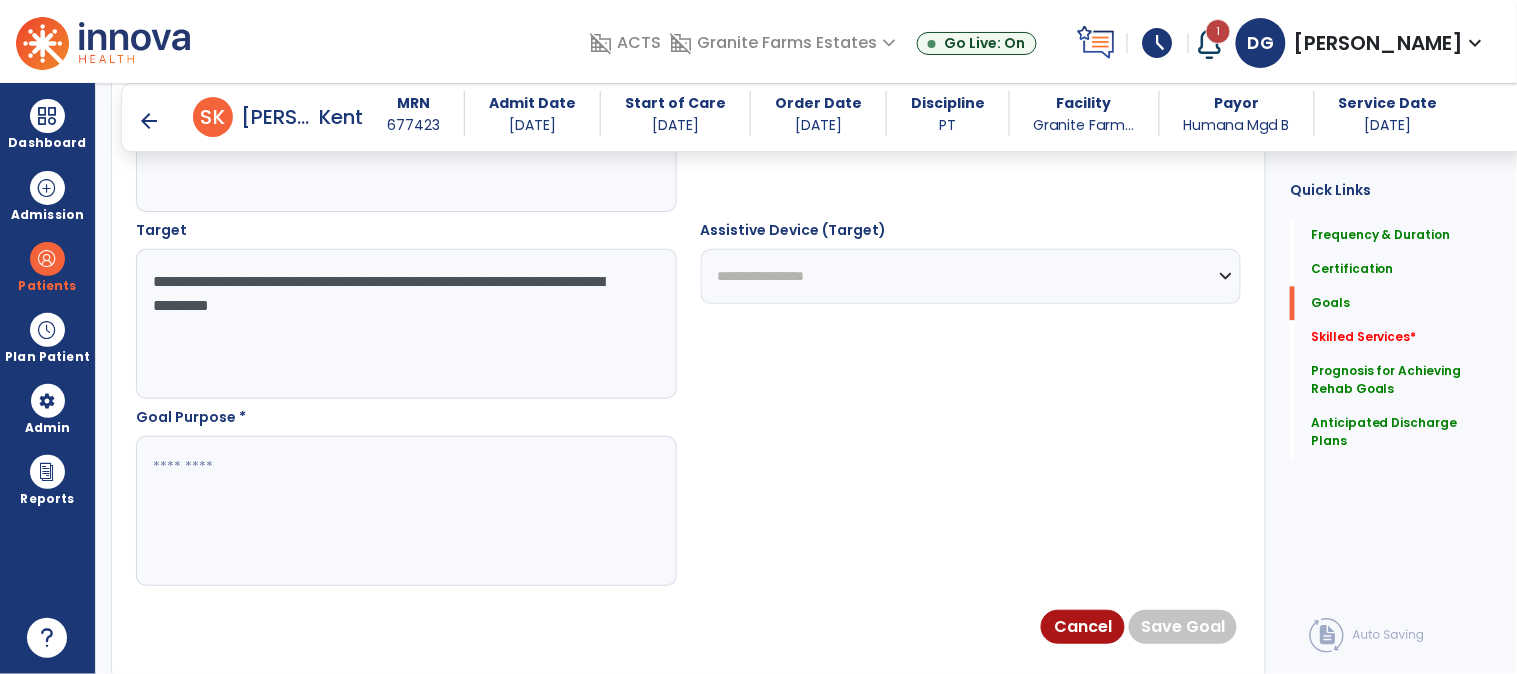 type on "**********" 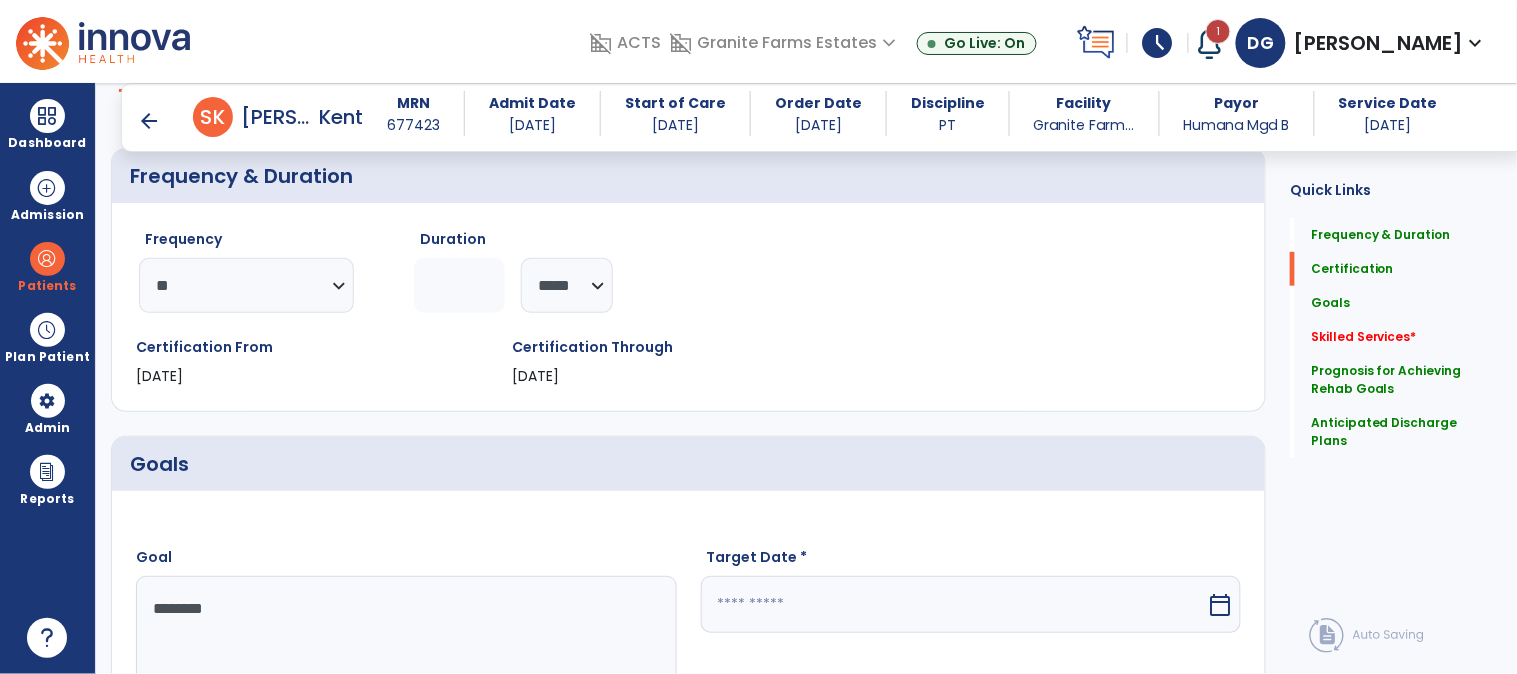 type on "**********" 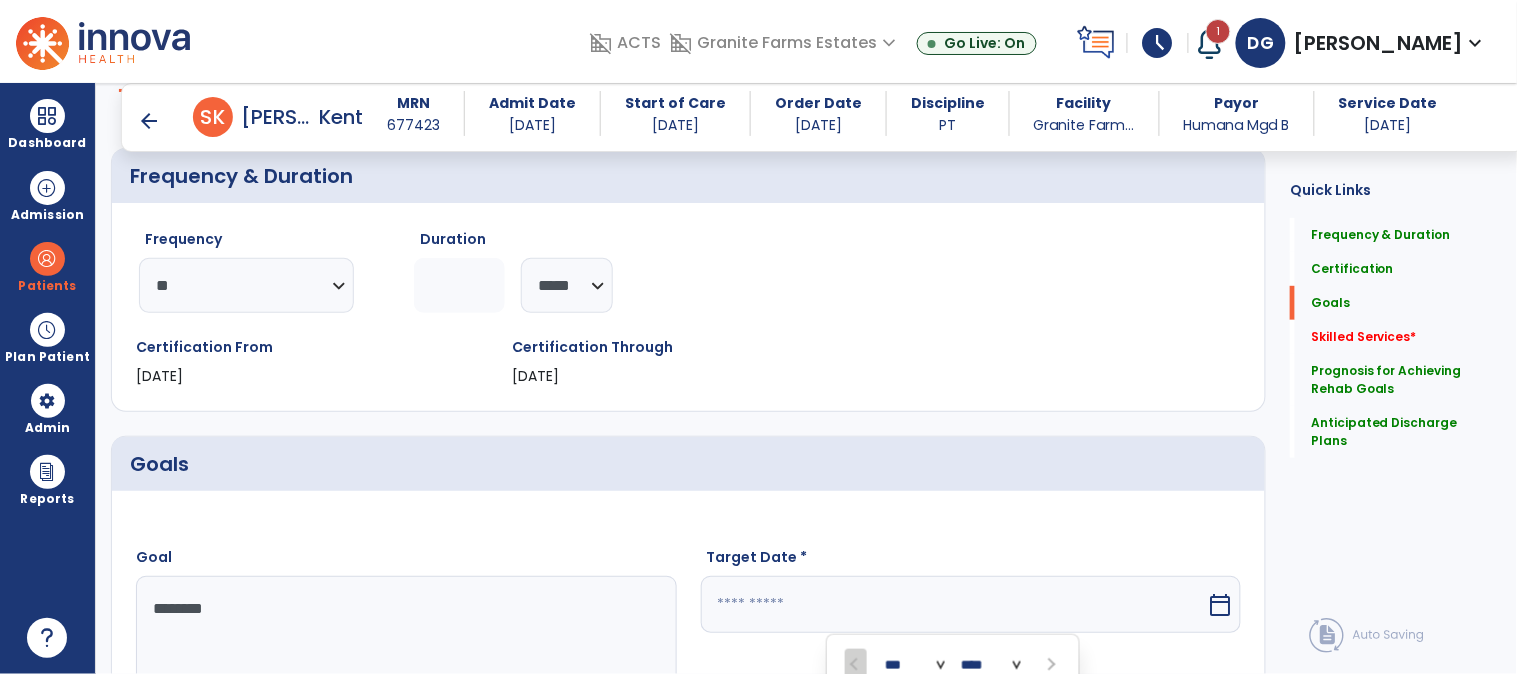 scroll, scrollTop: 574, scrollLeft: 0, axis: vertical 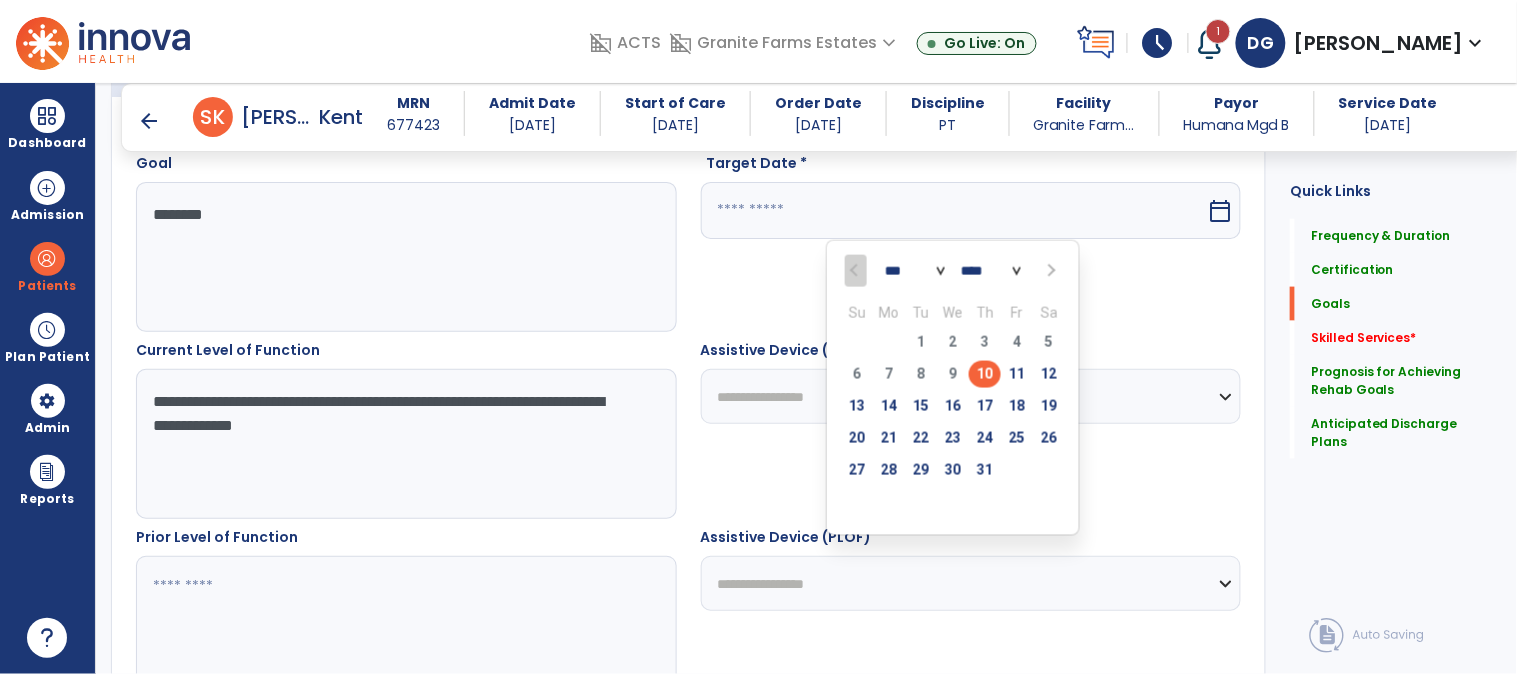 click on "*** *** ***" at bounding box center (915, 272) 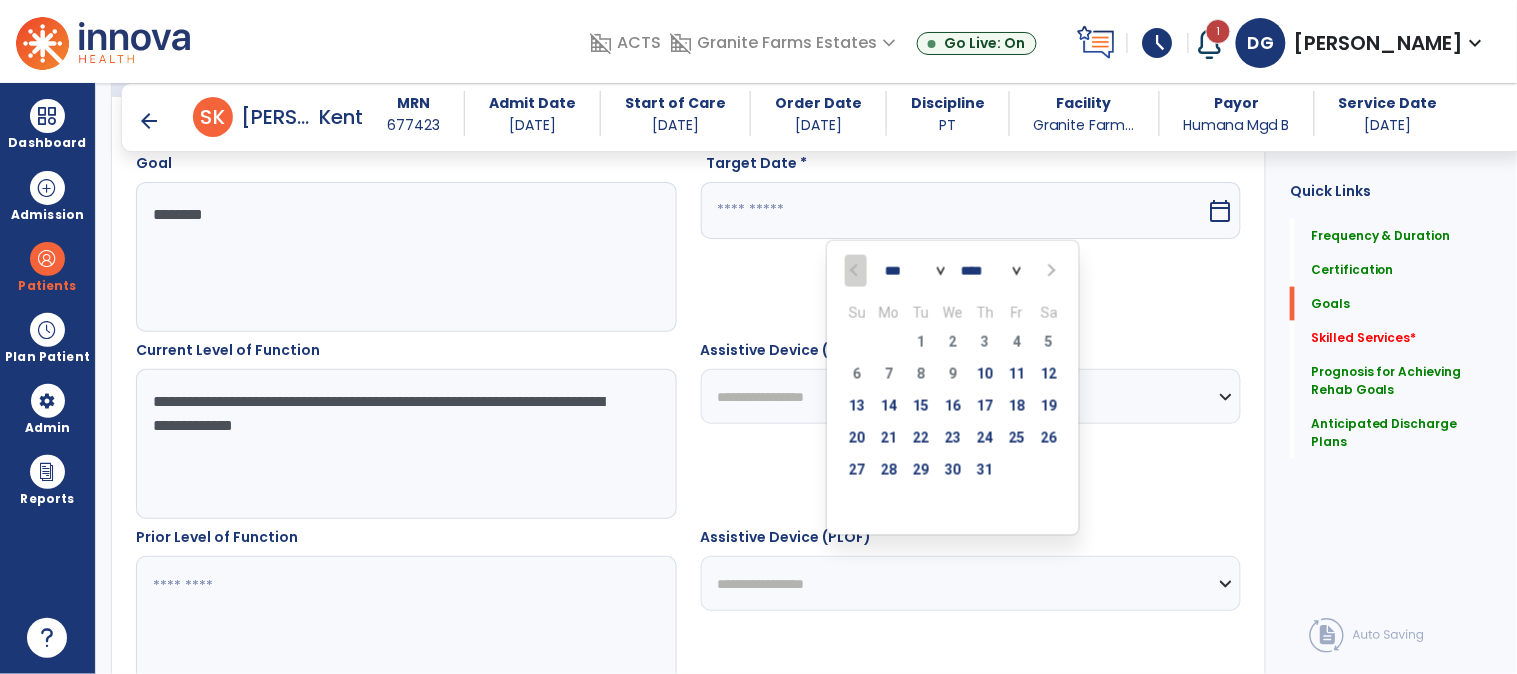 select on "*" 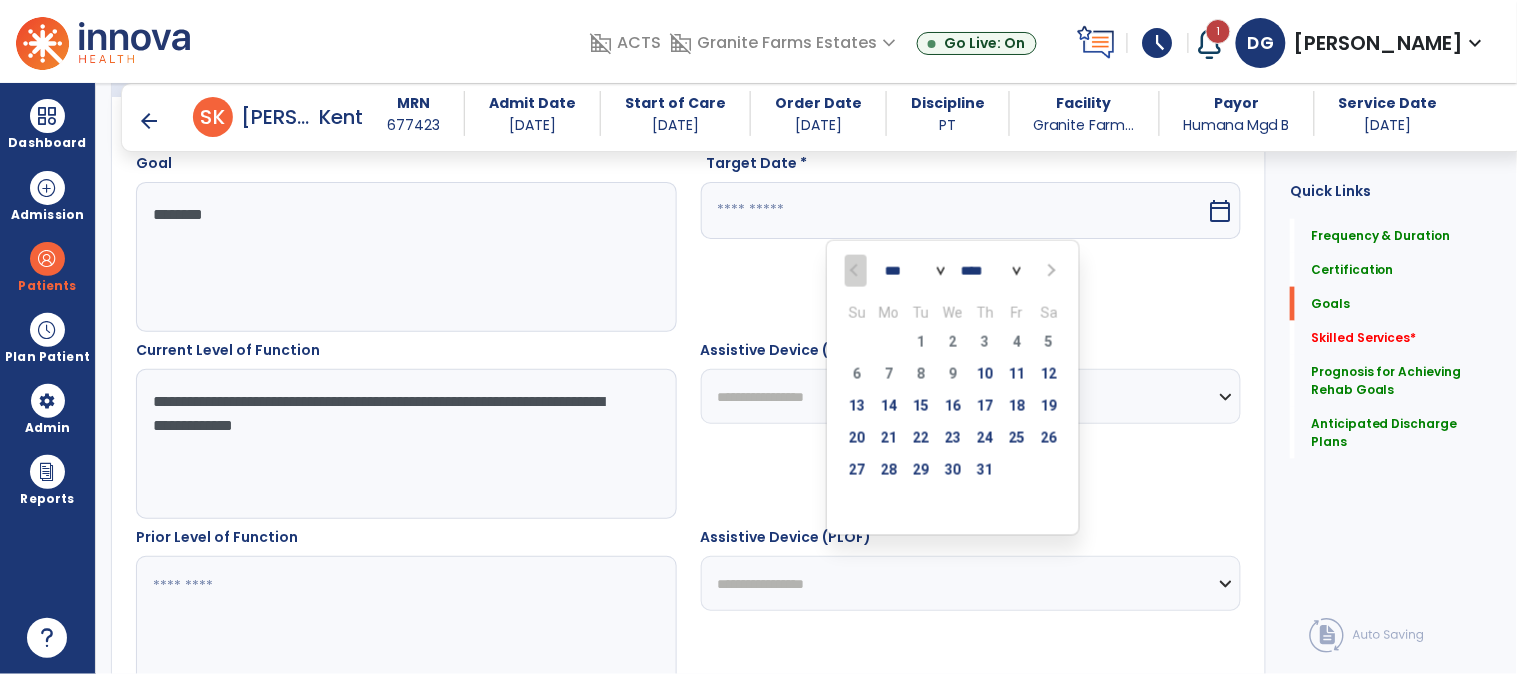 click on "*** *** ***" at bounding box center [915, 272] 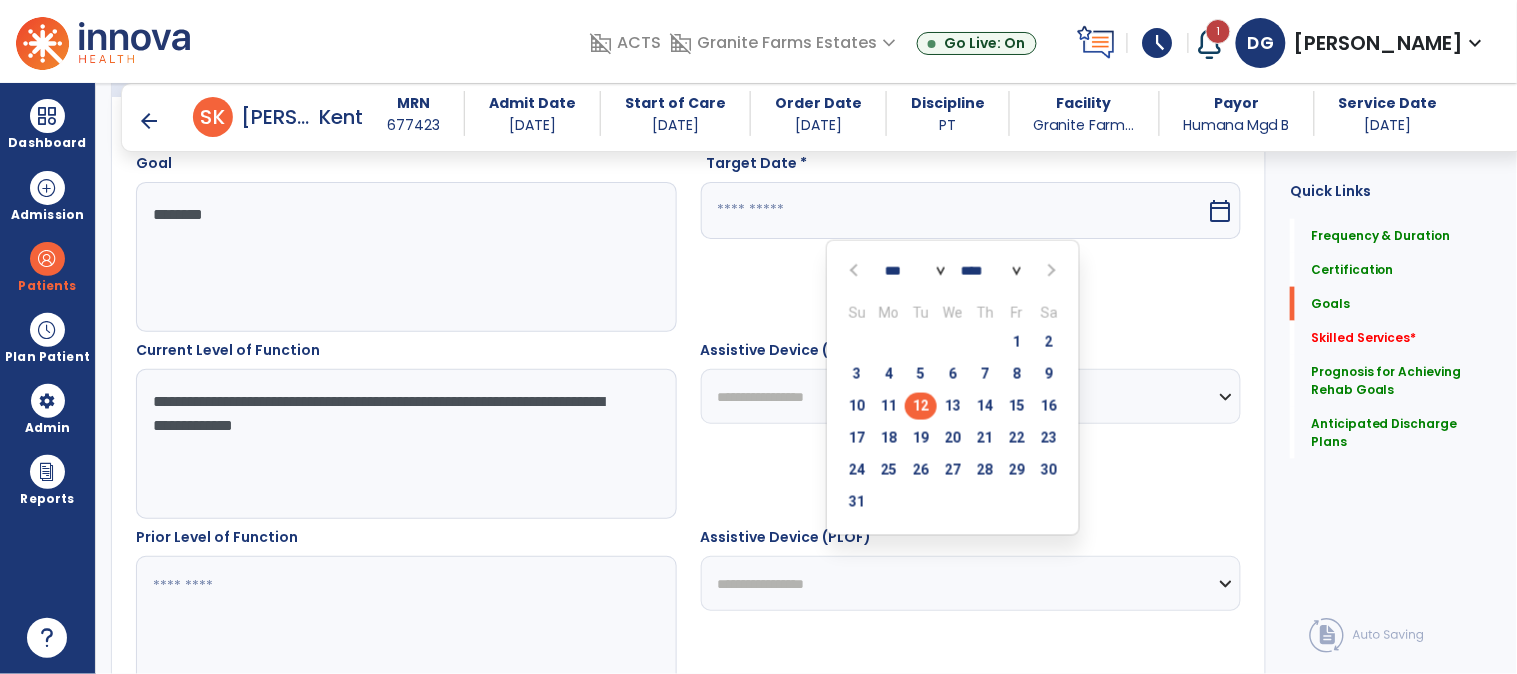 click on "12" at bounding box center (921, 406) 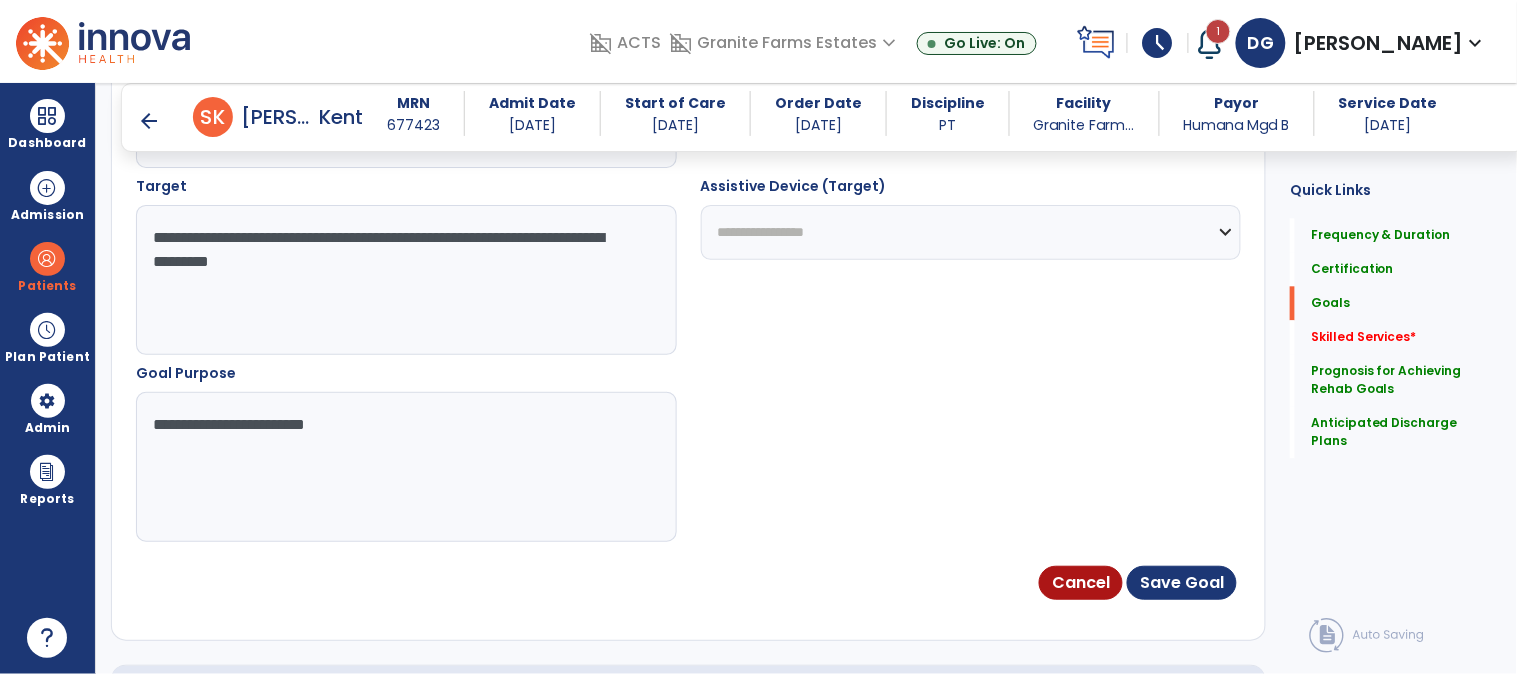 scroll, scrollTop: 1241, scrollLeft: 0, axis: vertical 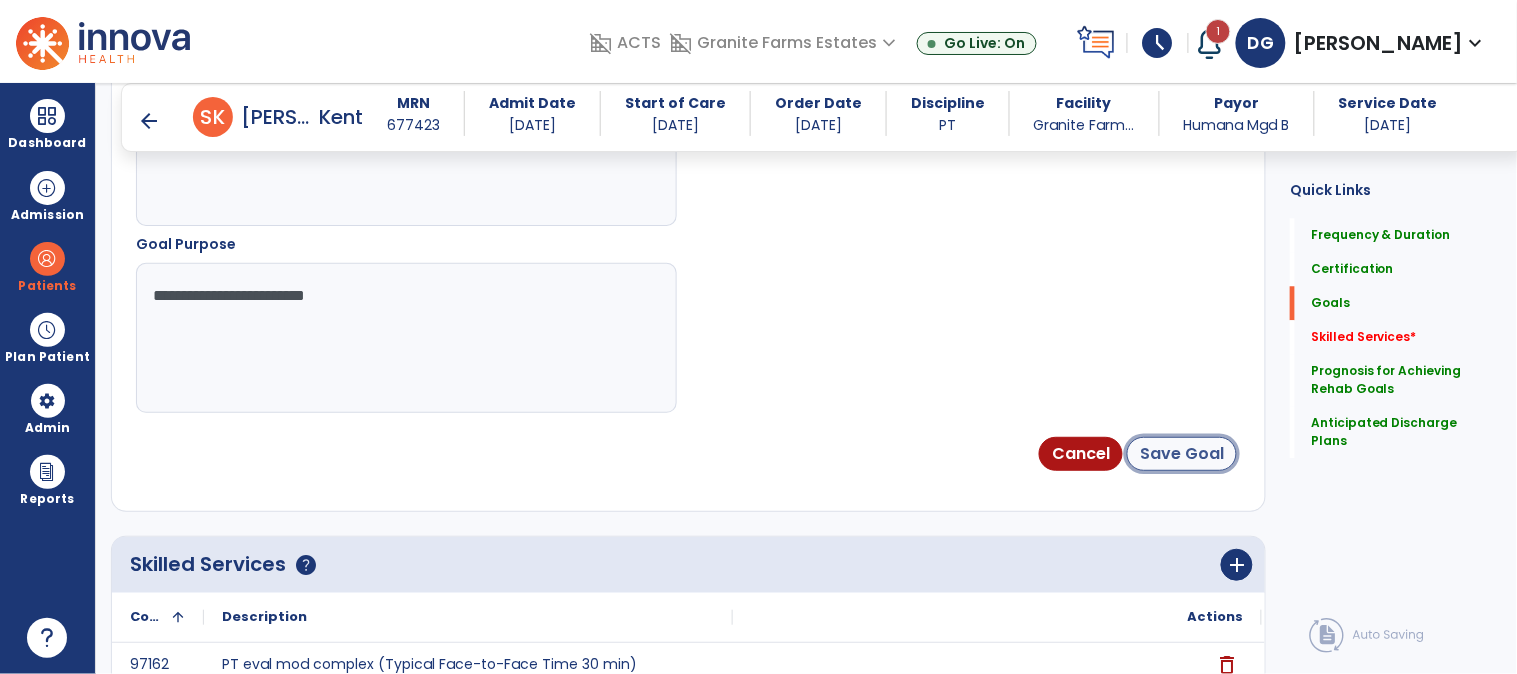 click on "Save Goal" at bounding box center [1182, 454] 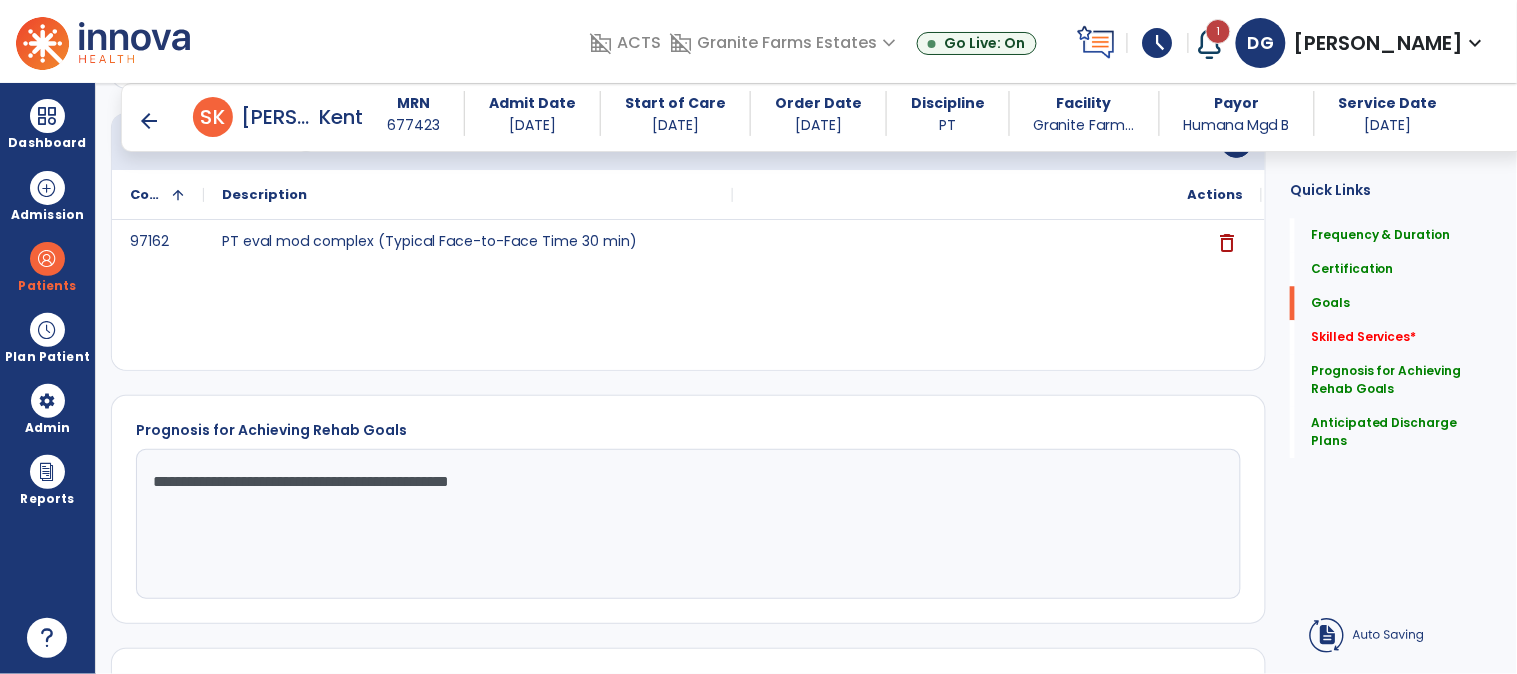 scroll, scrollTop: 161, scrollLeft: 0, axis: vertical 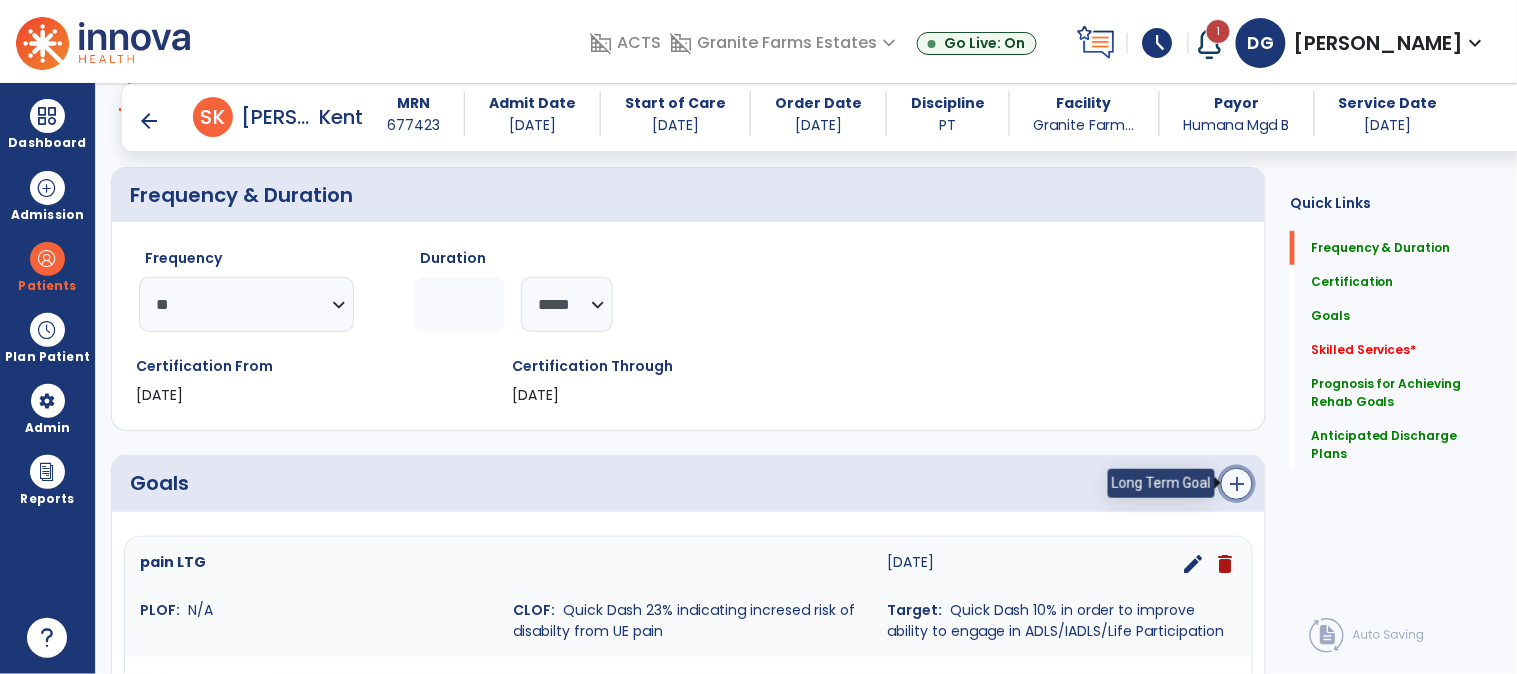click on "add" at bounding box center [1237, 484] 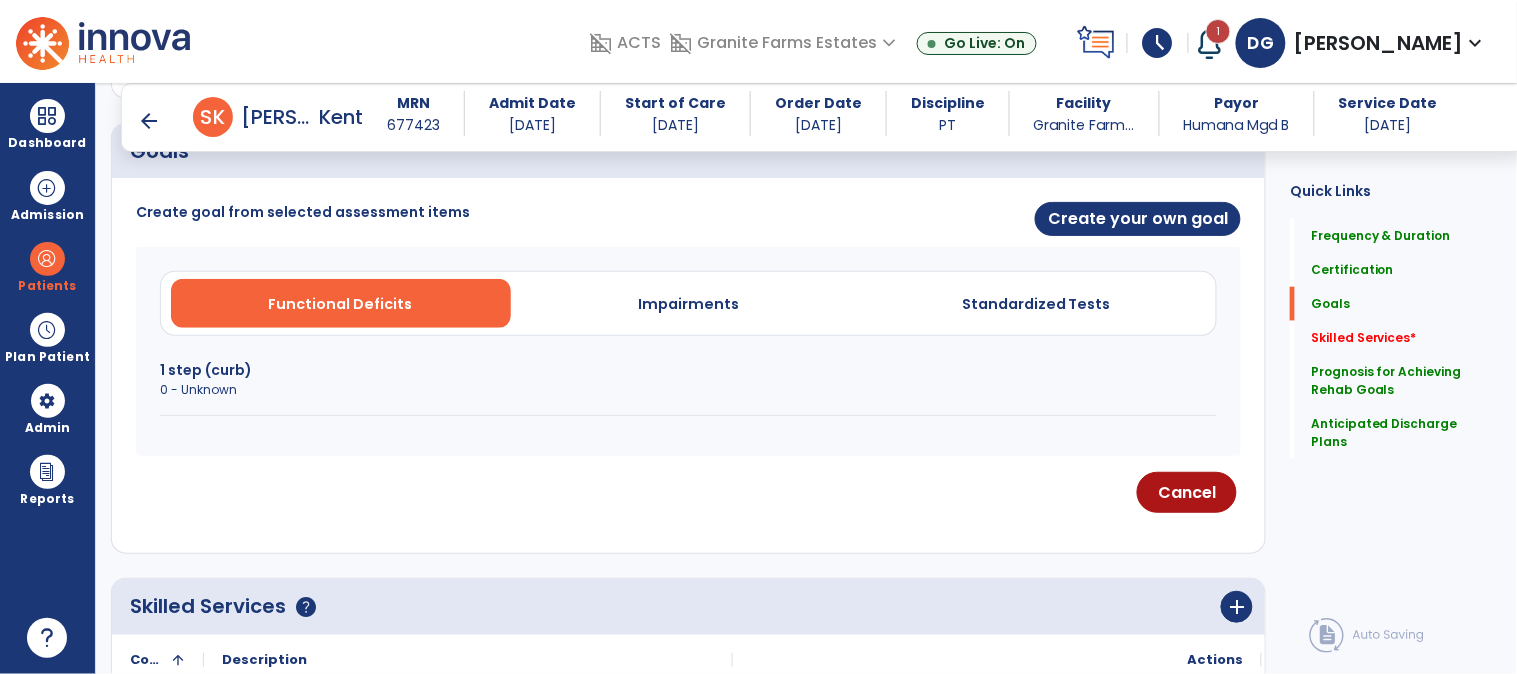scroll, scrollTop: 494, scrollLeft: 0, axis: vertical 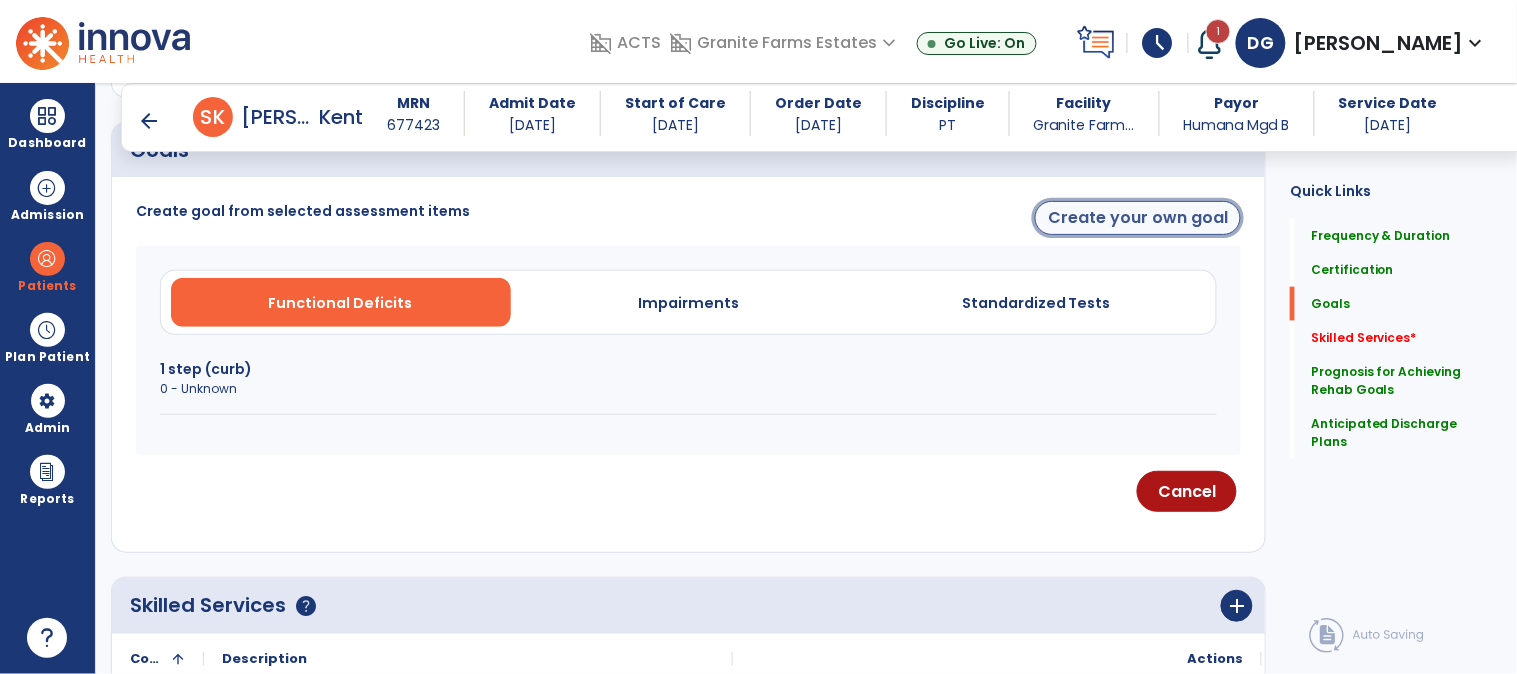 click on "Create your own goal" at bounding box center [1138, 218] 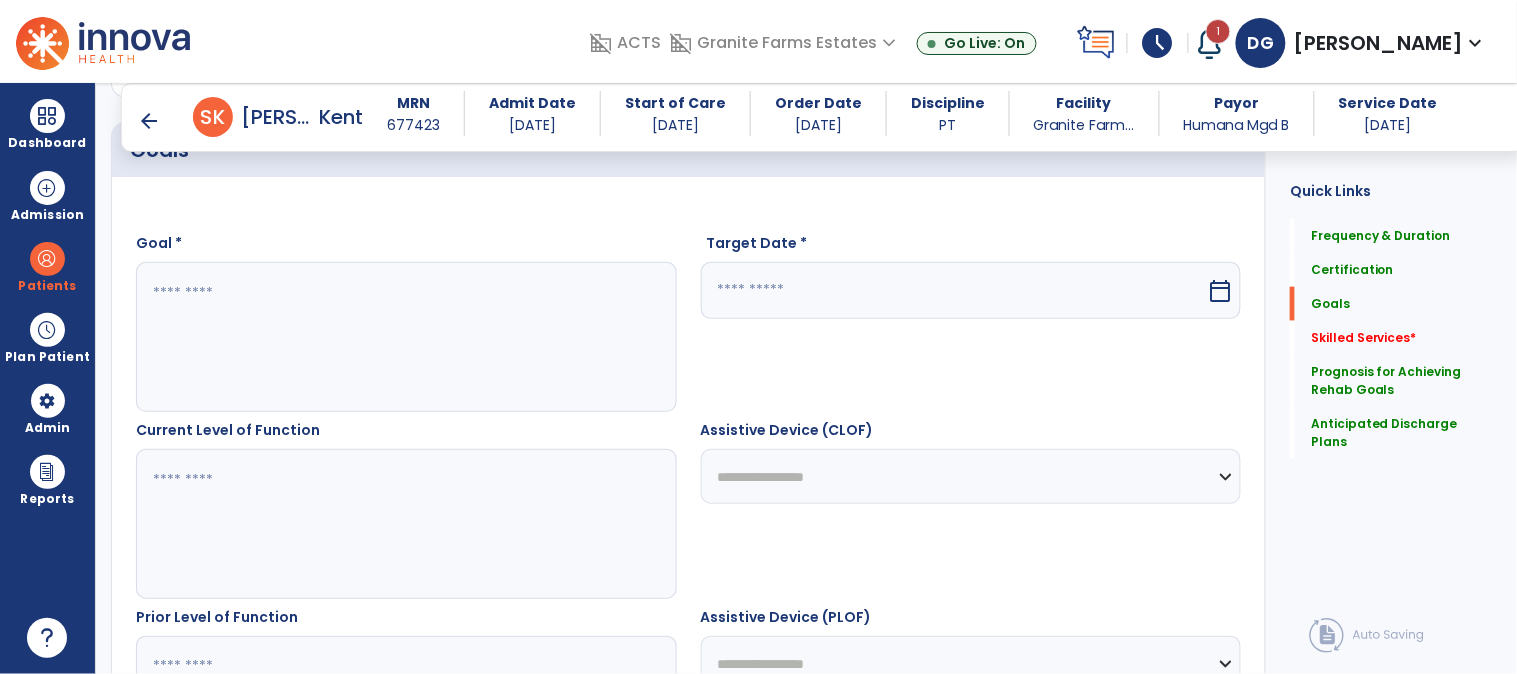 click at bounding box center (405, 337) 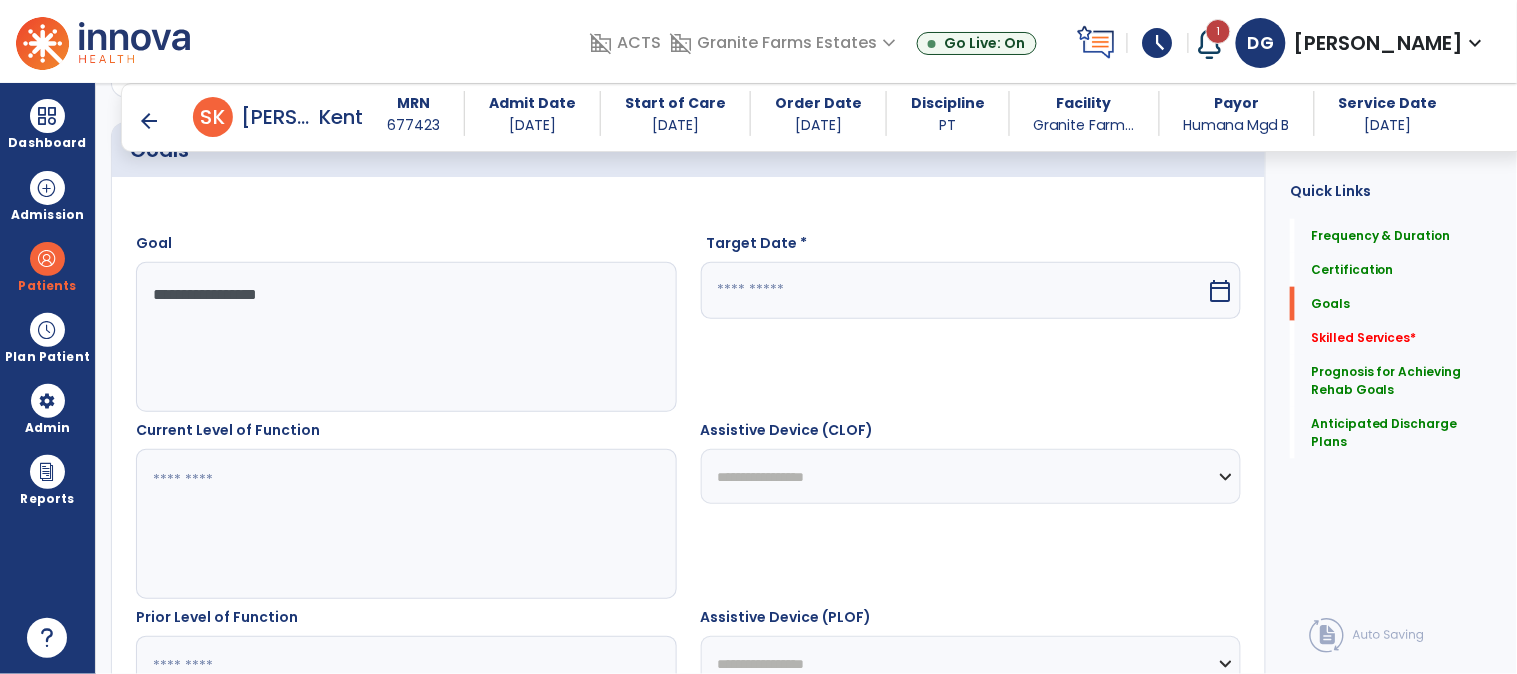 type on "**********" 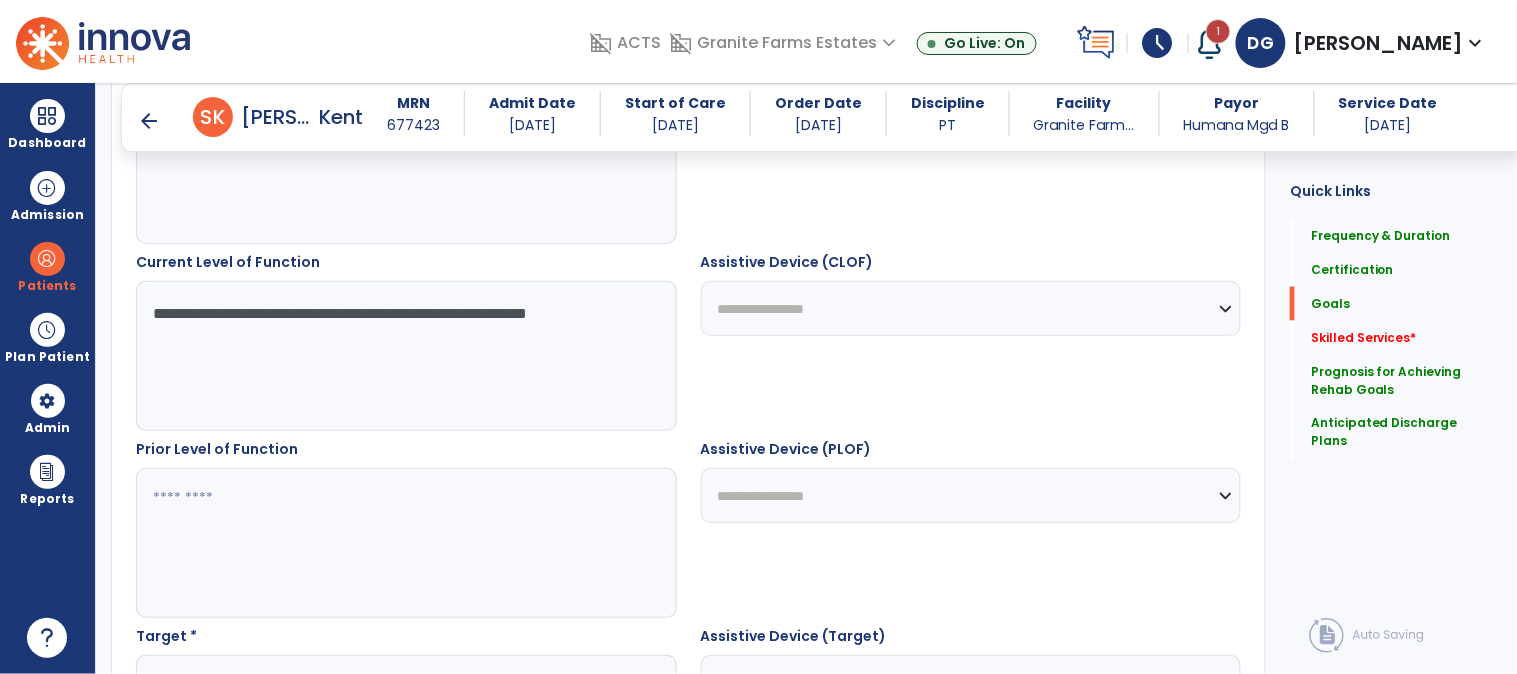 scroll, scrollTop: 827, scrollLeft: 0, axis: vertical 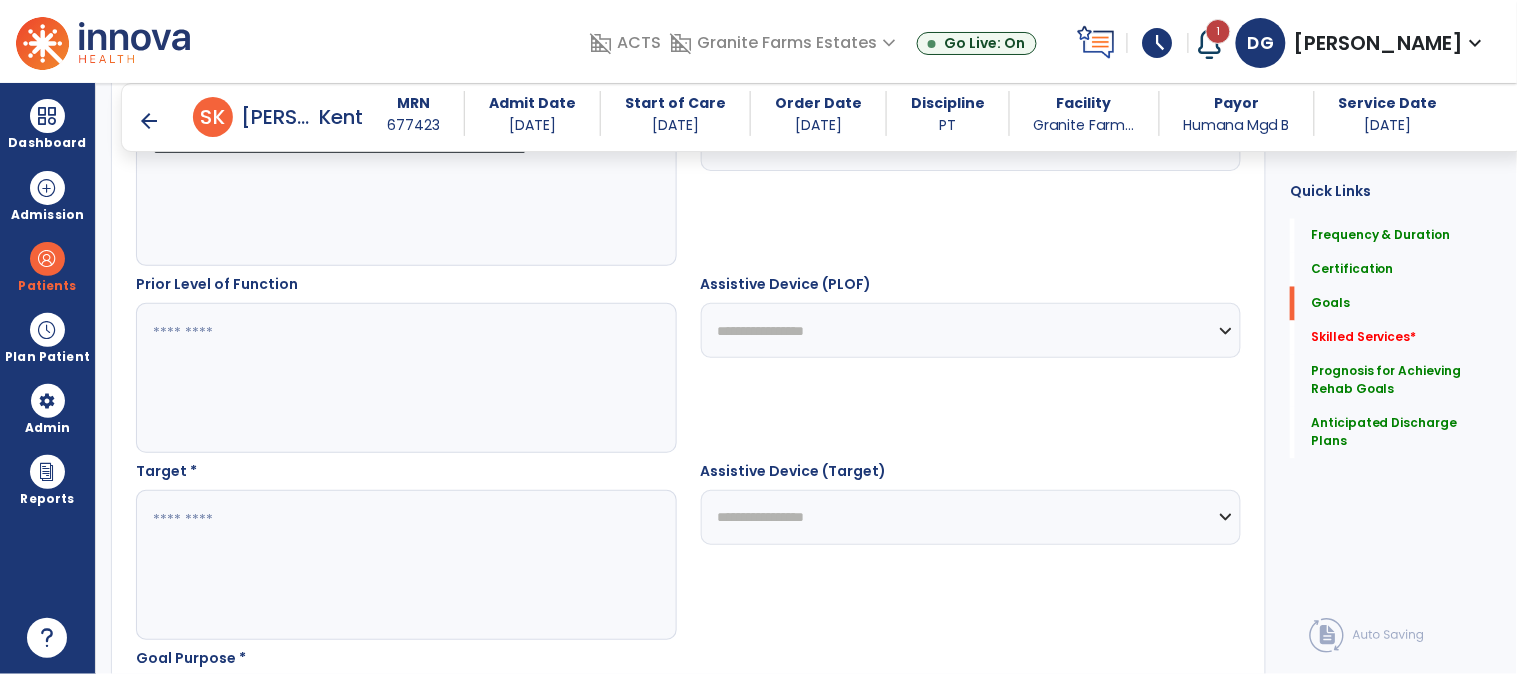 type on "**********" 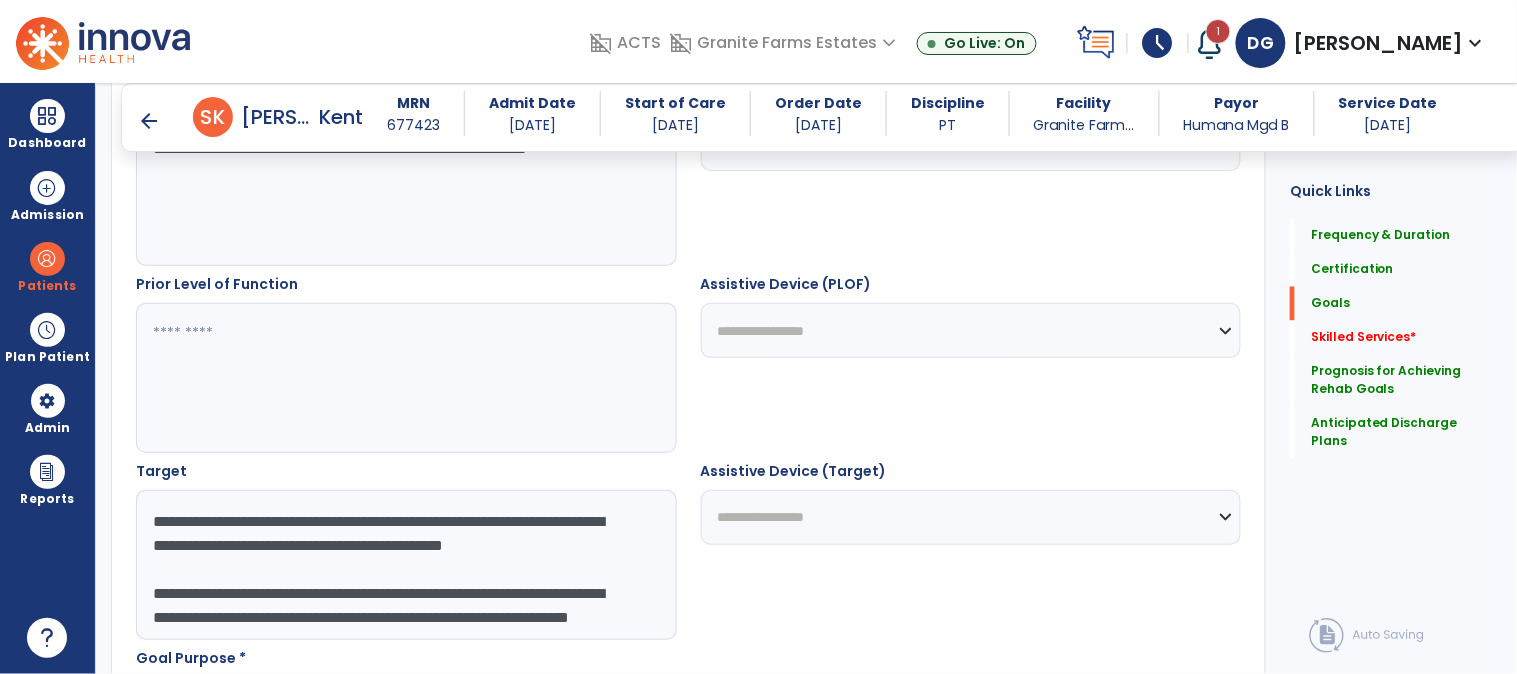 scroll, scrollTop: 87, scrollLeft: 0, axis: vertical 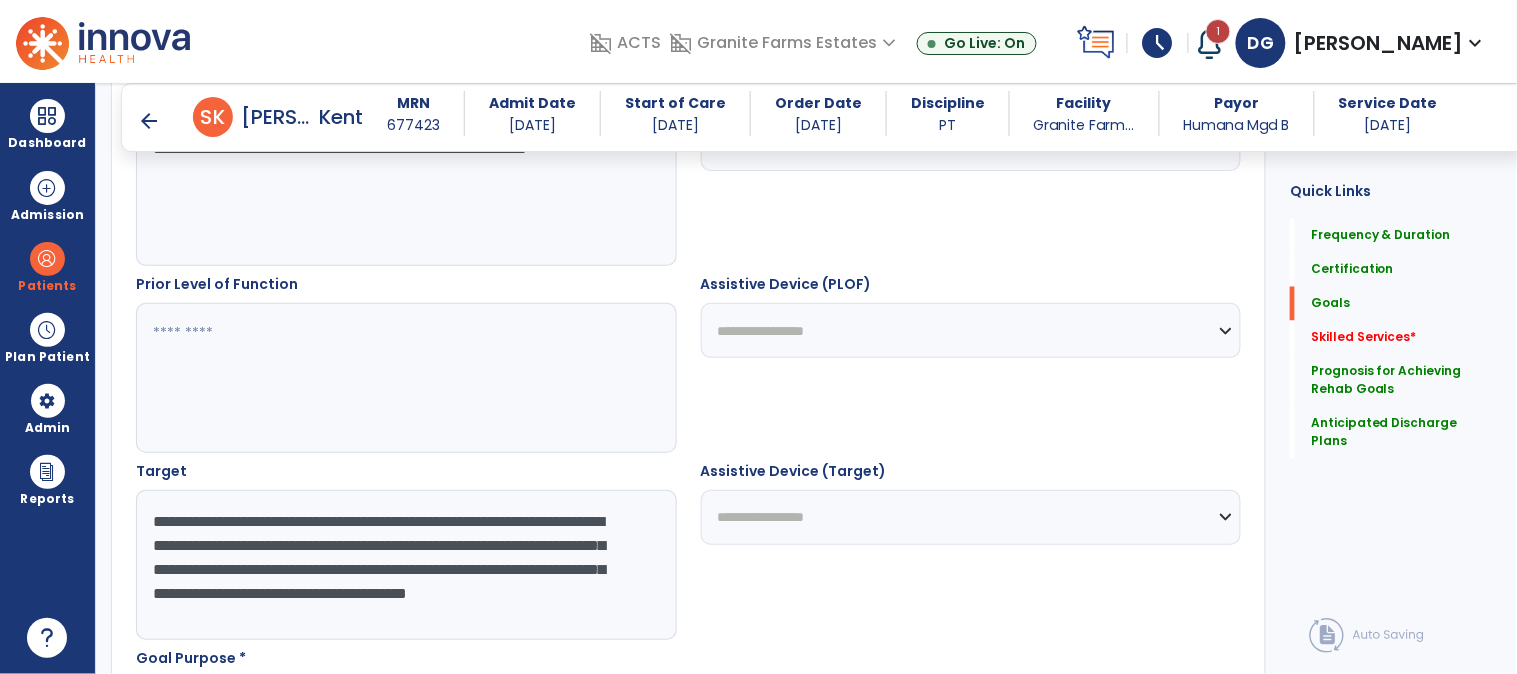 click on "**********" at bounding box center (405, 565) 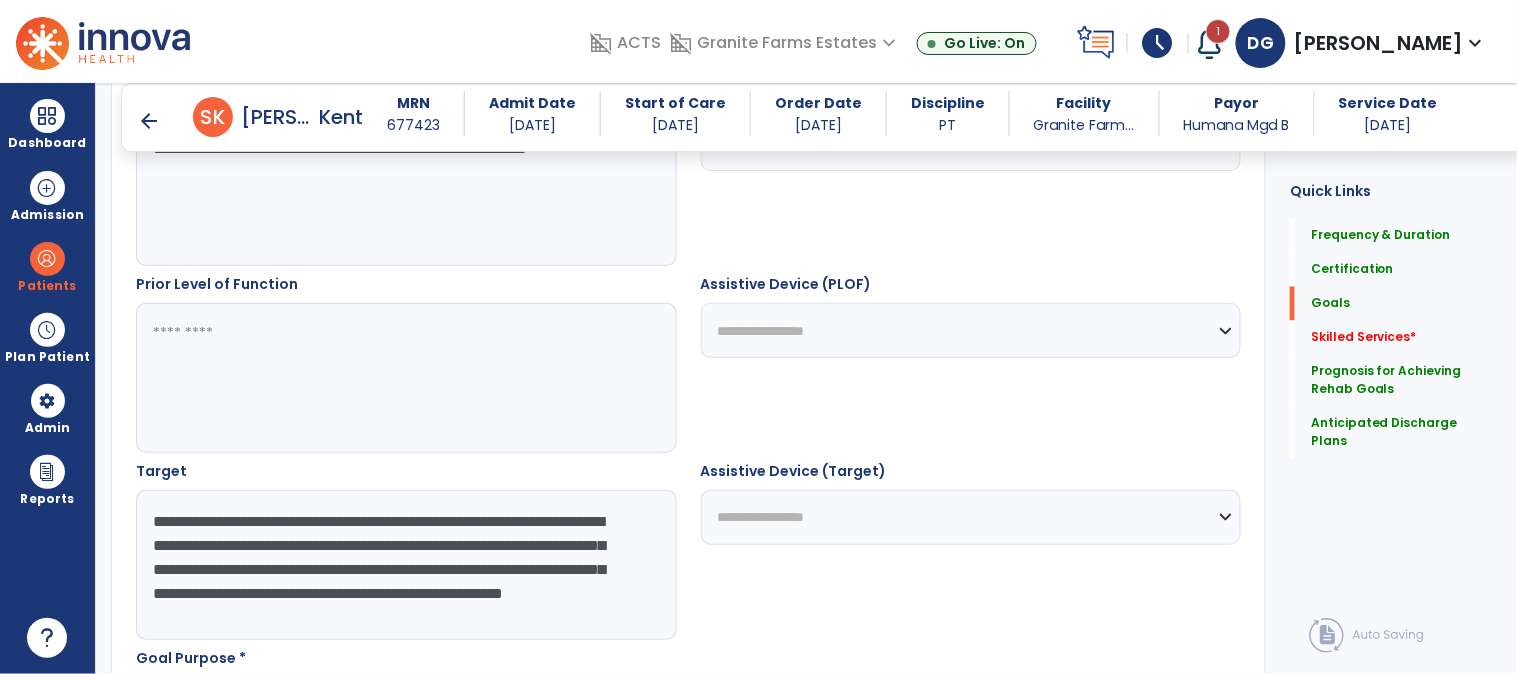 scroll, scrollTop: 68, scrollLeft: 0, axis: vertical 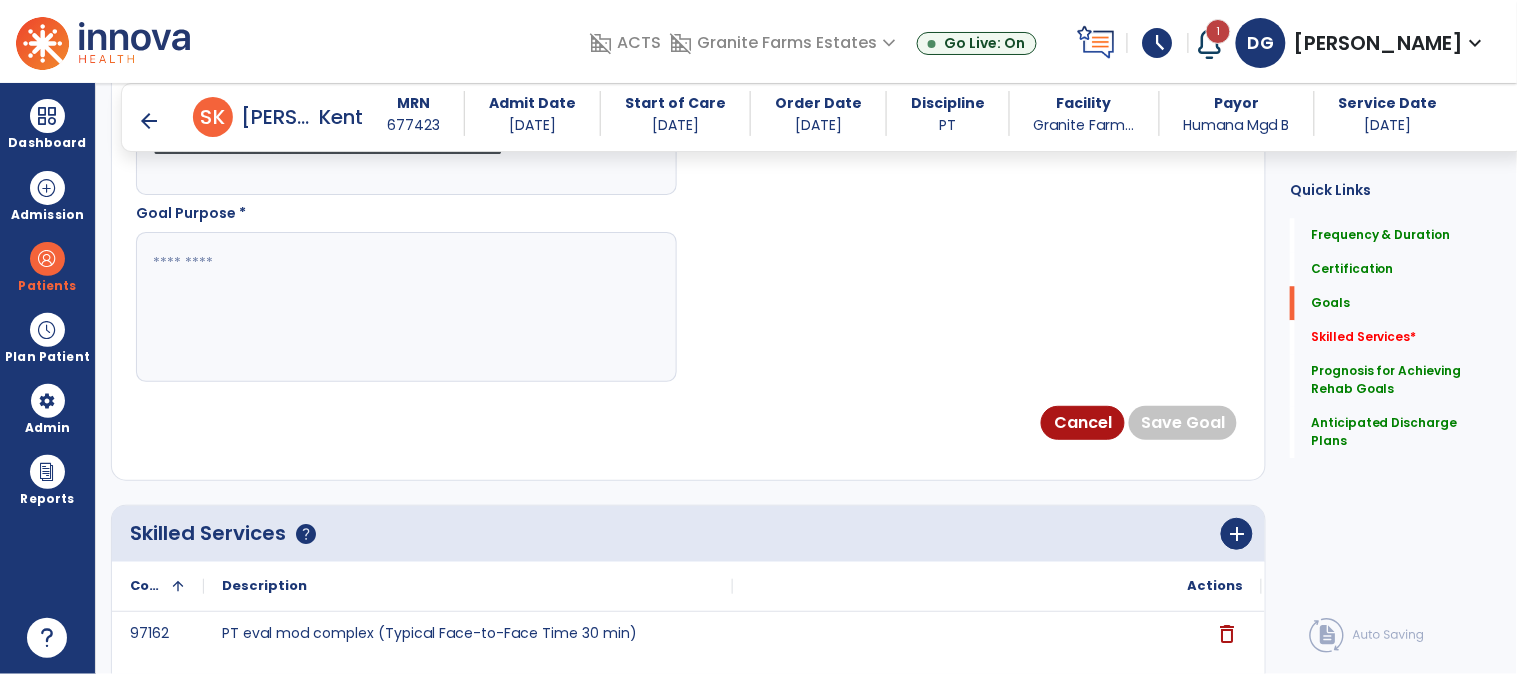 type on "**********" 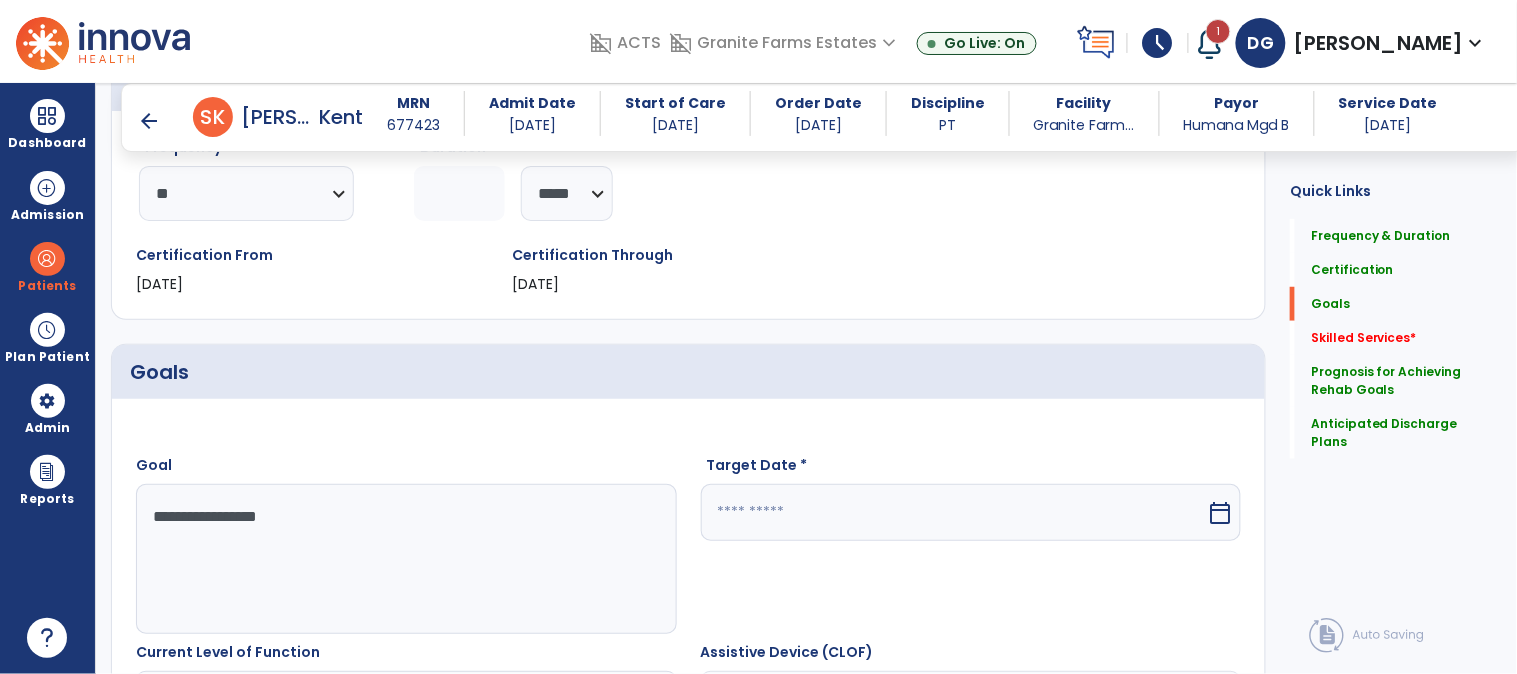 type on "**********" 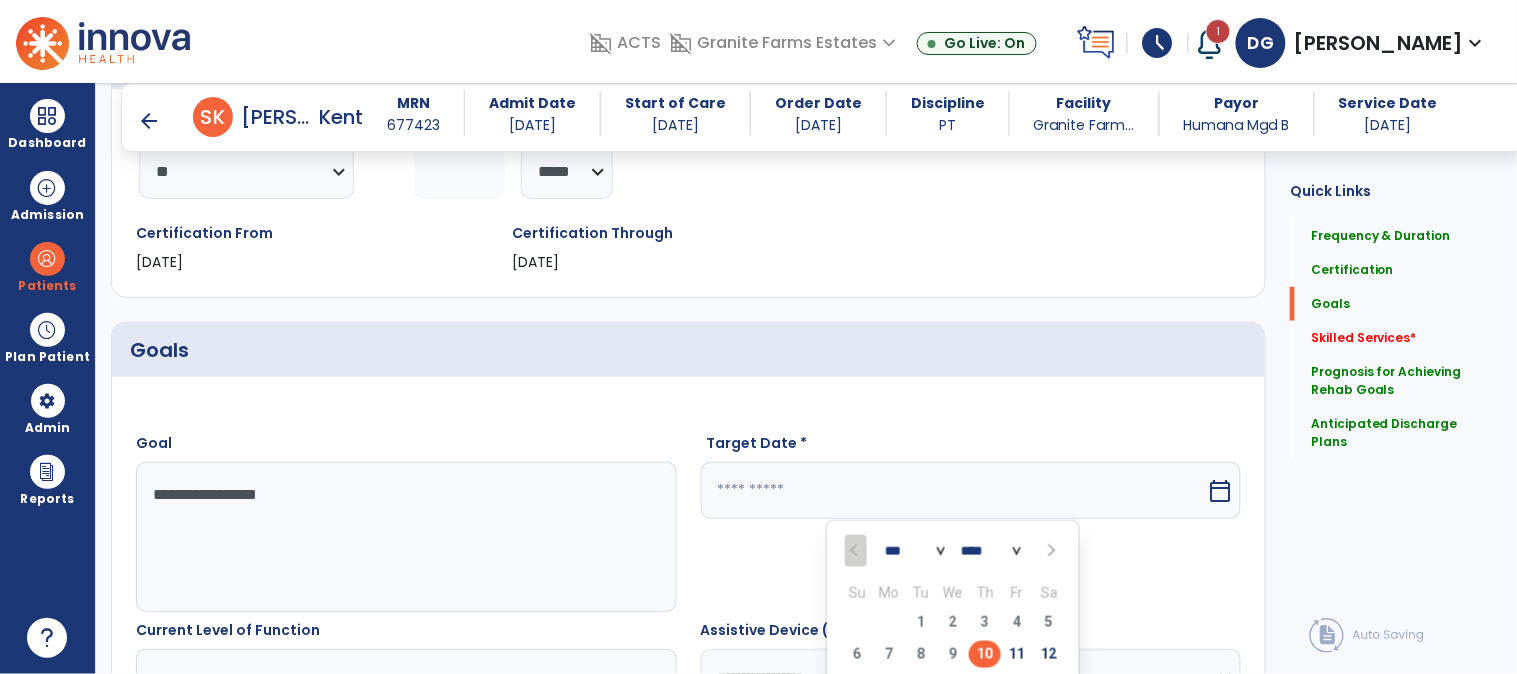 click on "*** *** ***" at bounding box center [915, 552] 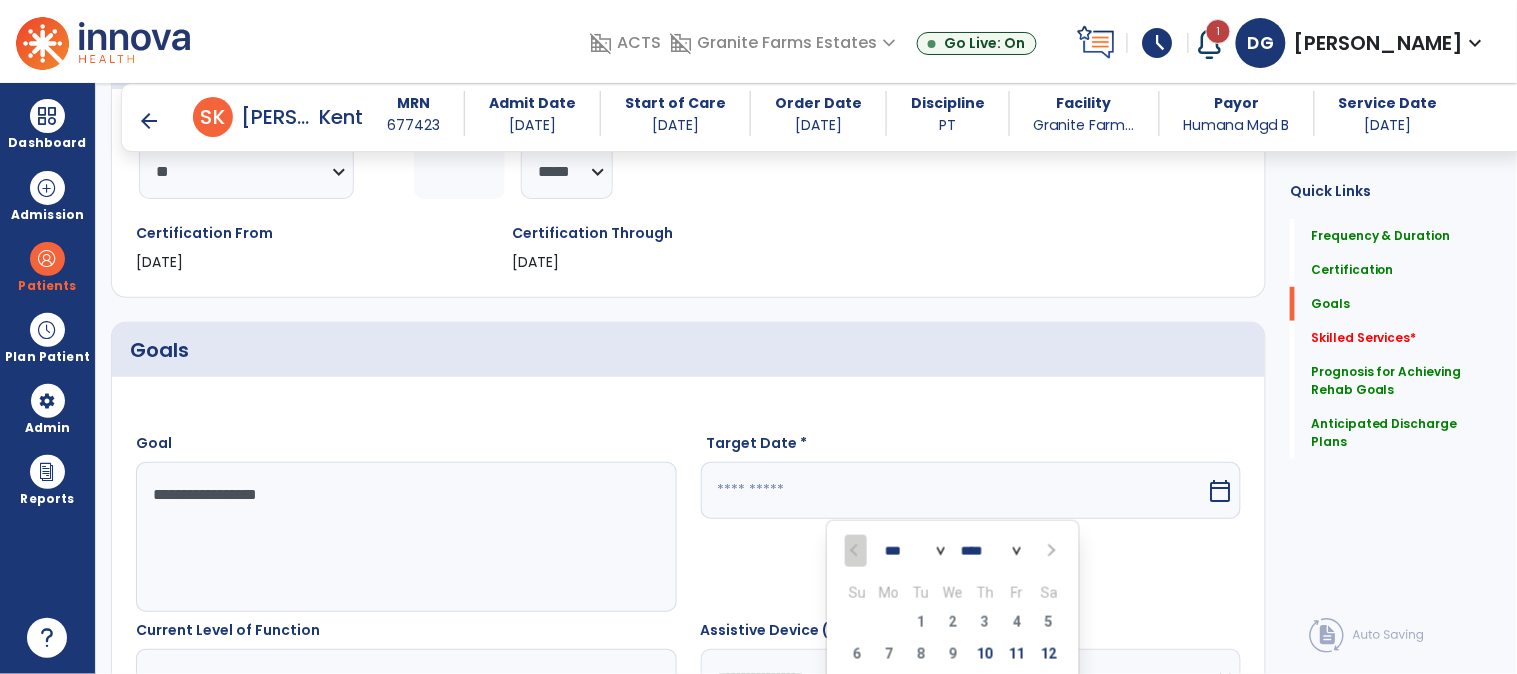 select on "*" 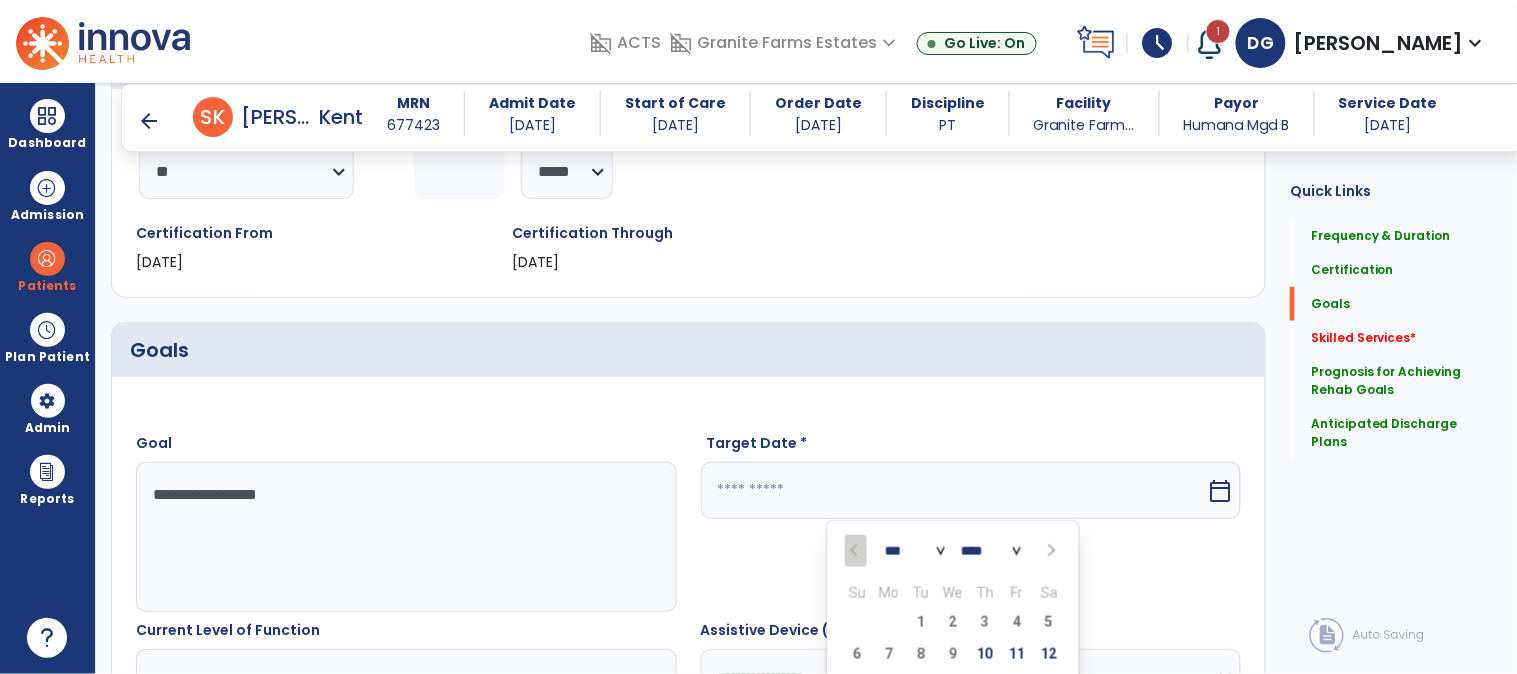click on "*** *** ***" at bounding box center [915, 552] 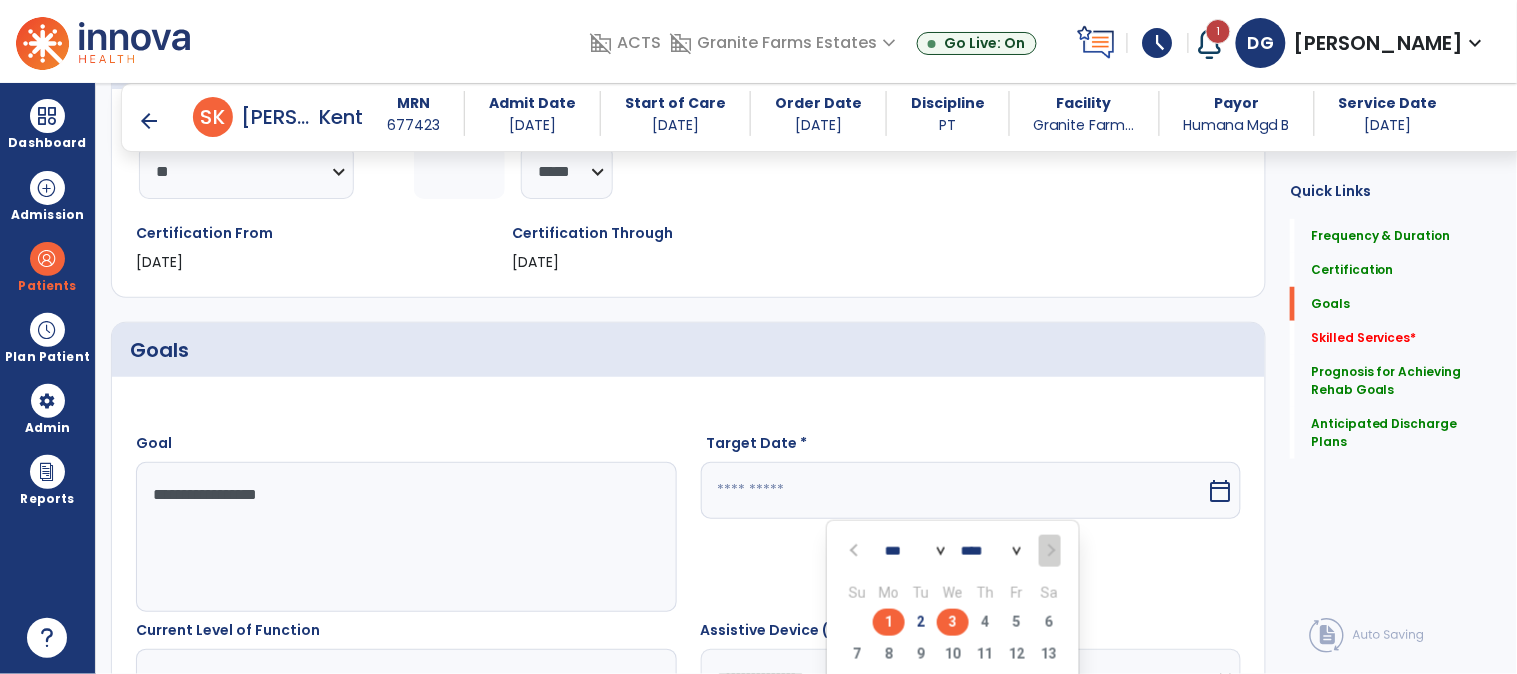 click on "3" at bounding box center (953, 622) 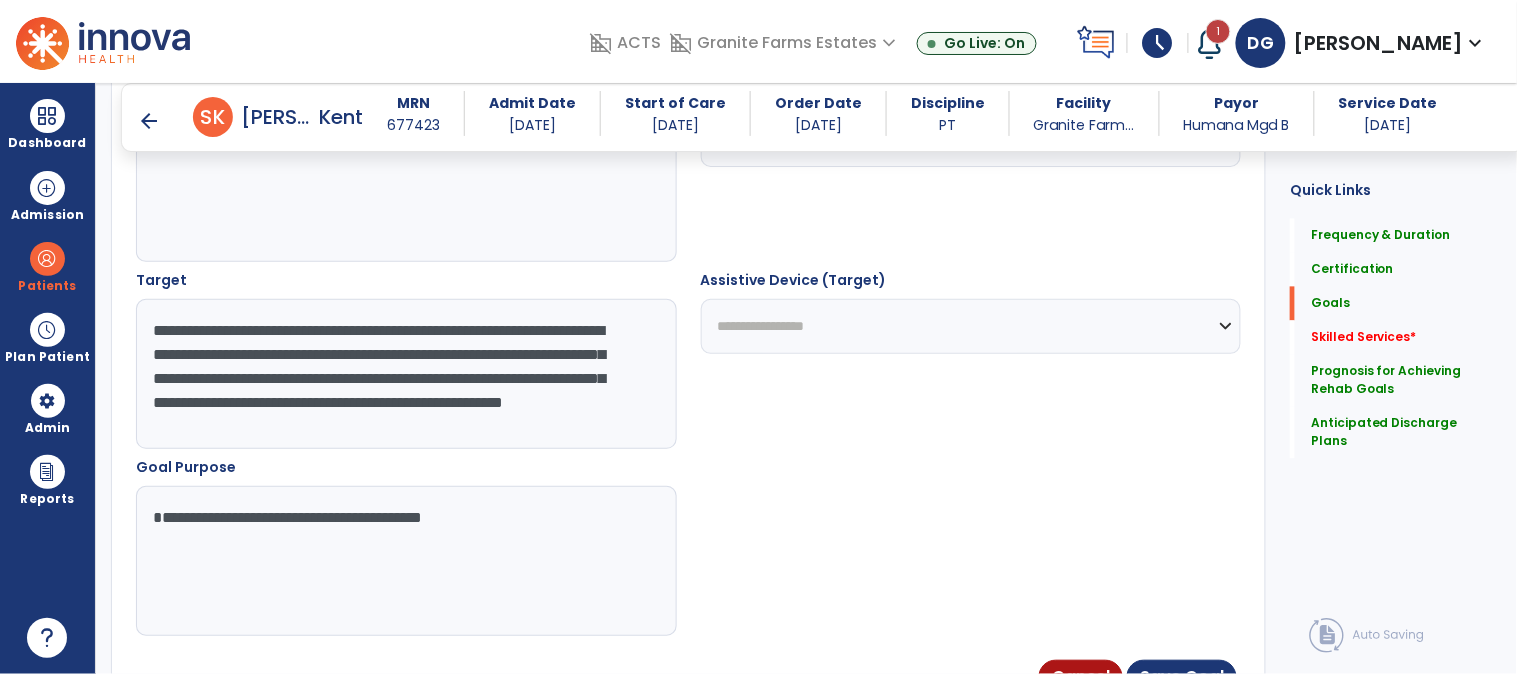 scroll, scrollTop: 1183, scrollLeft: 0, axis: vertical 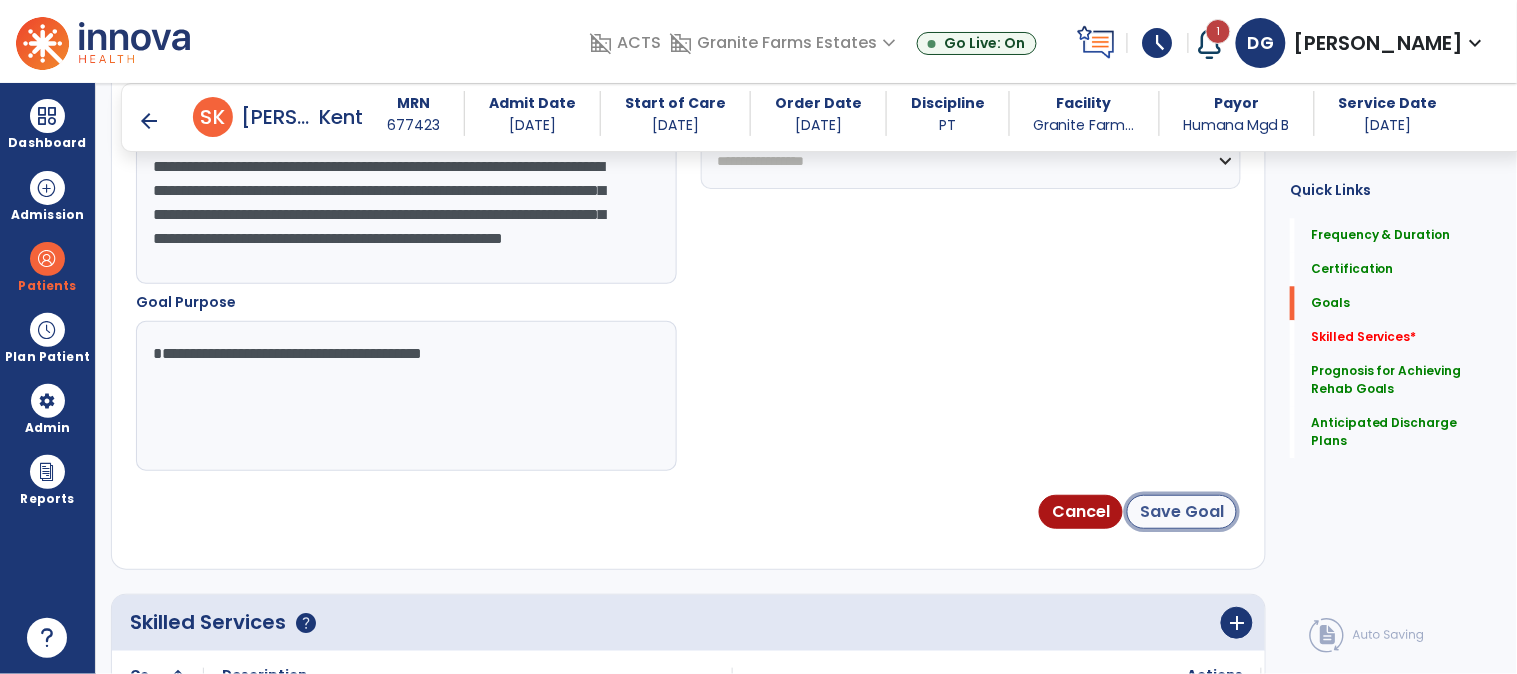 click on "Save Goal" at bounding box center (1182, 512) 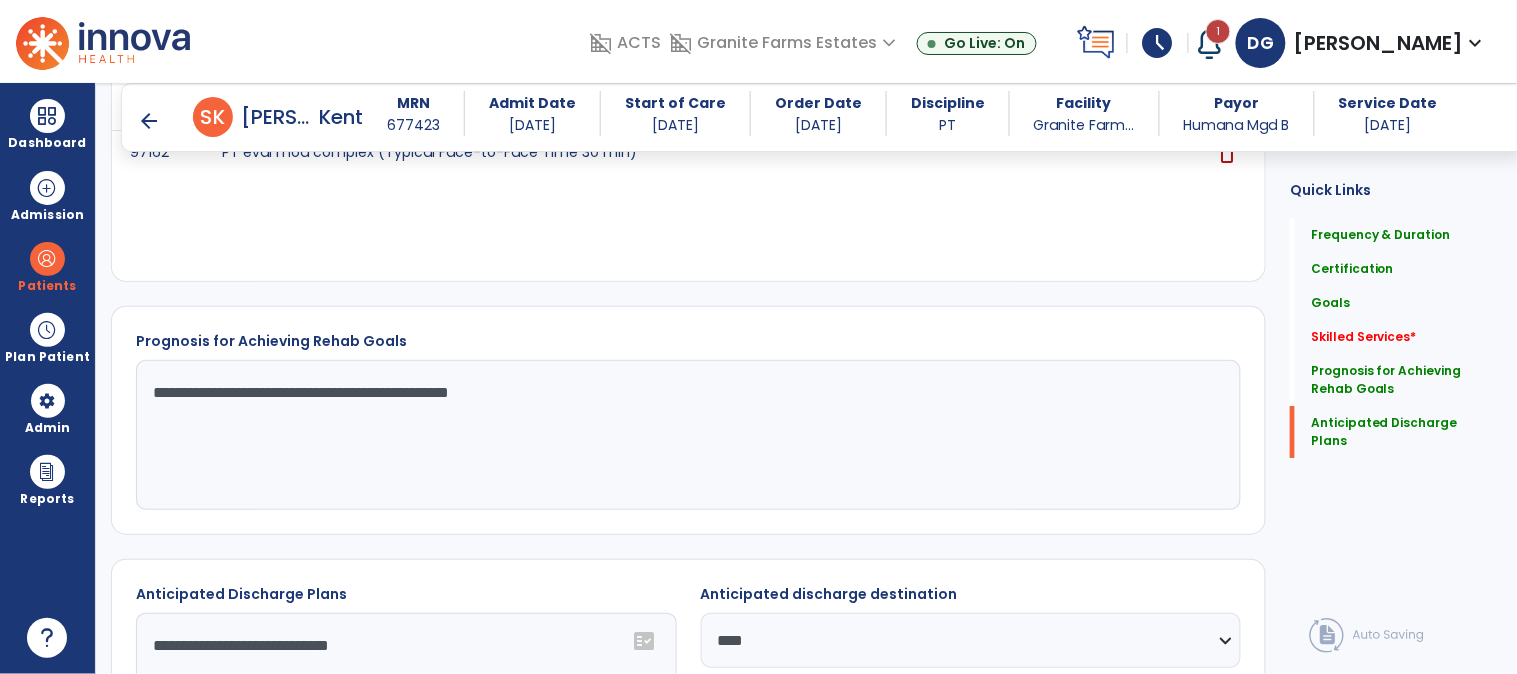 scroll, scrollTop: 1873, scrollLeft: 0, axis: vertical 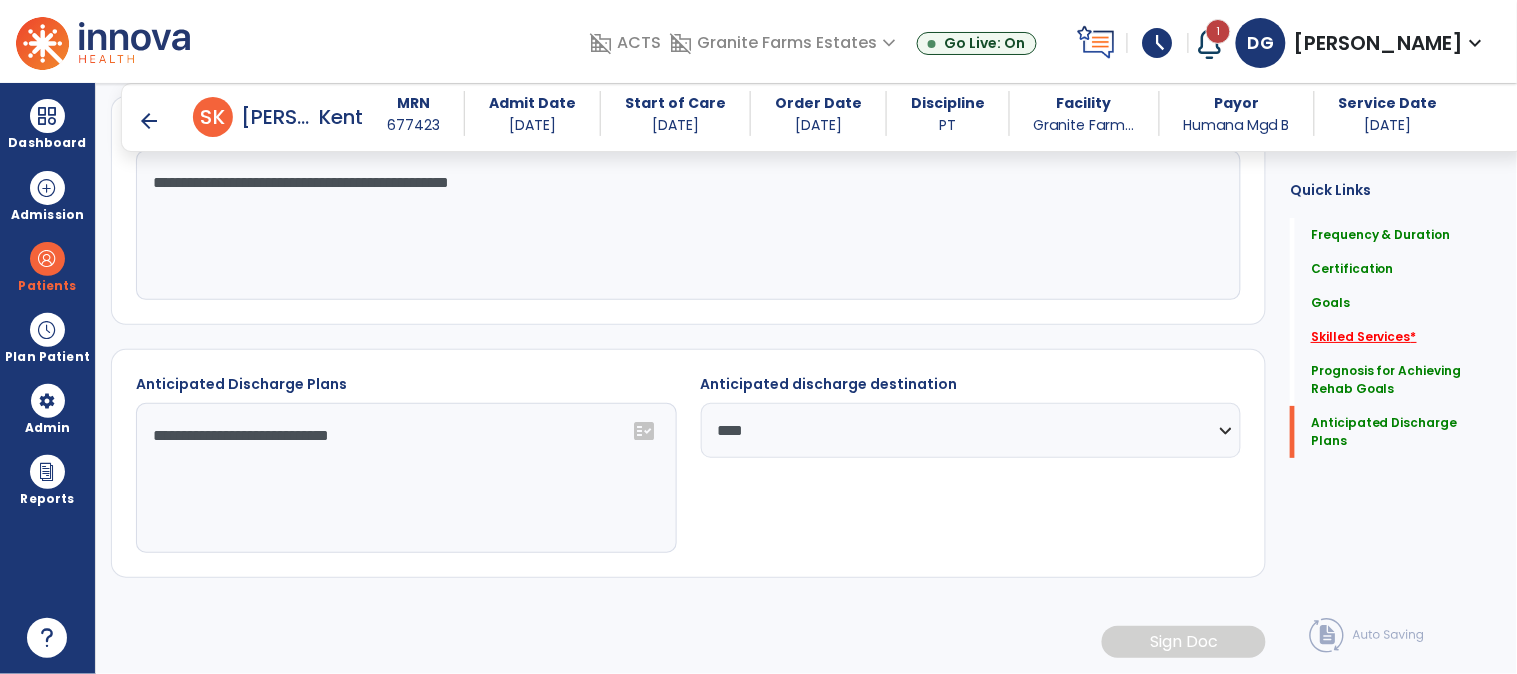 click on "Skilled Services   *" 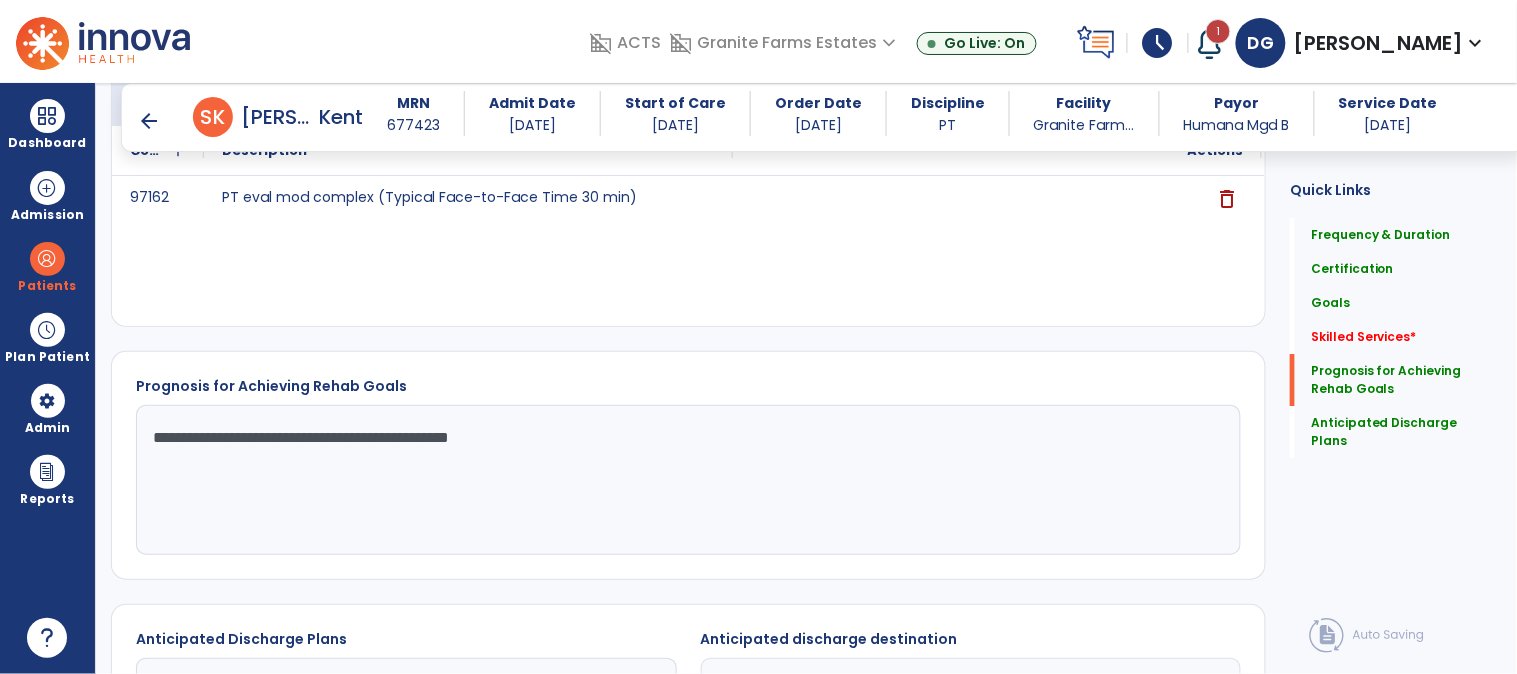 scroll, scrollTop: 1437, scrollLeft: 0, axis: vertical 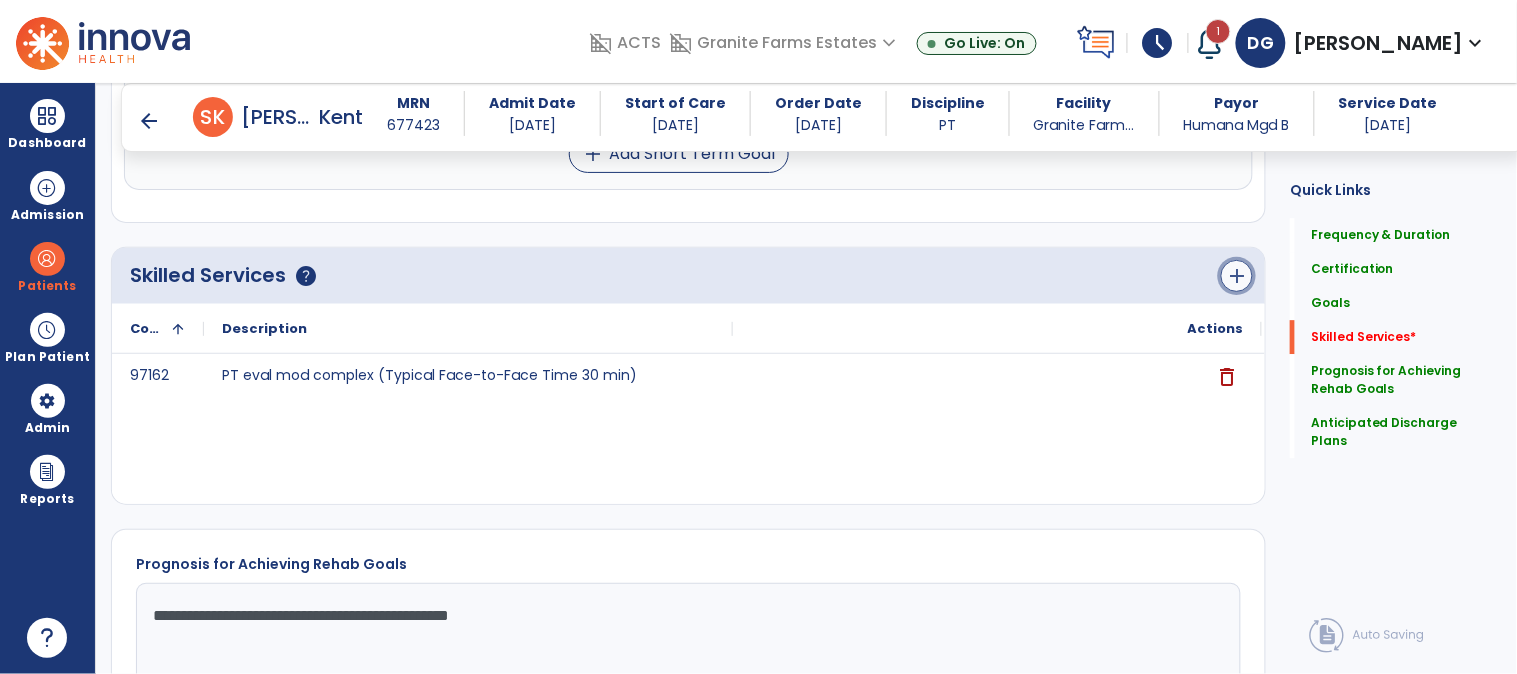 click on "add" 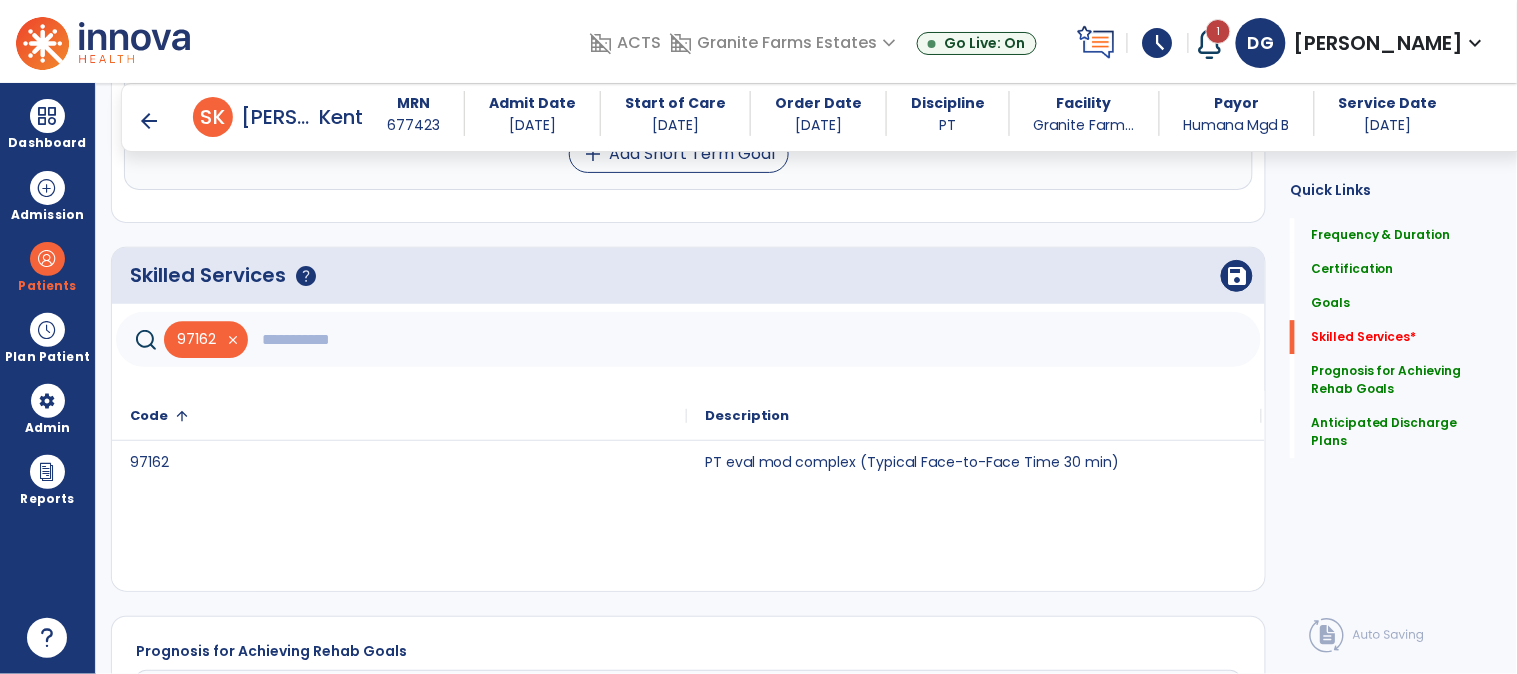 click 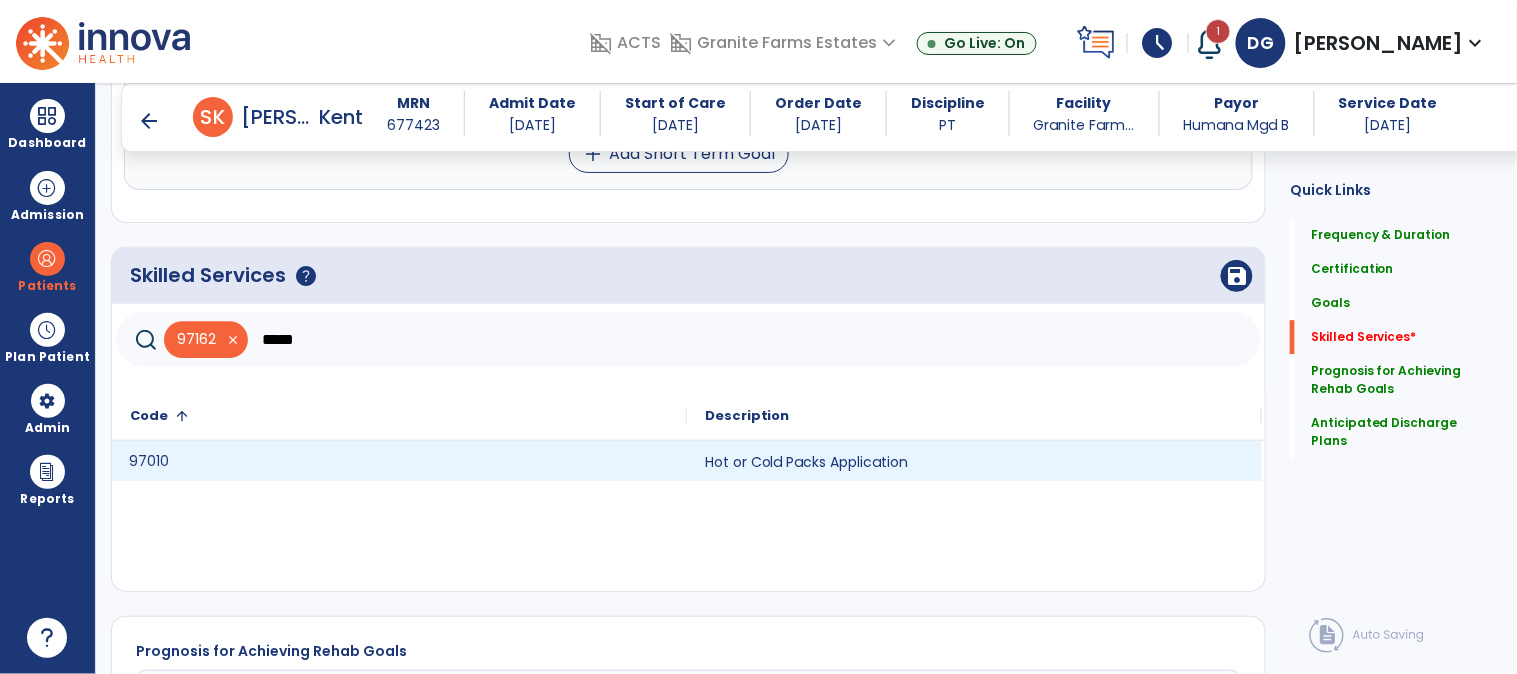 click on "97010" 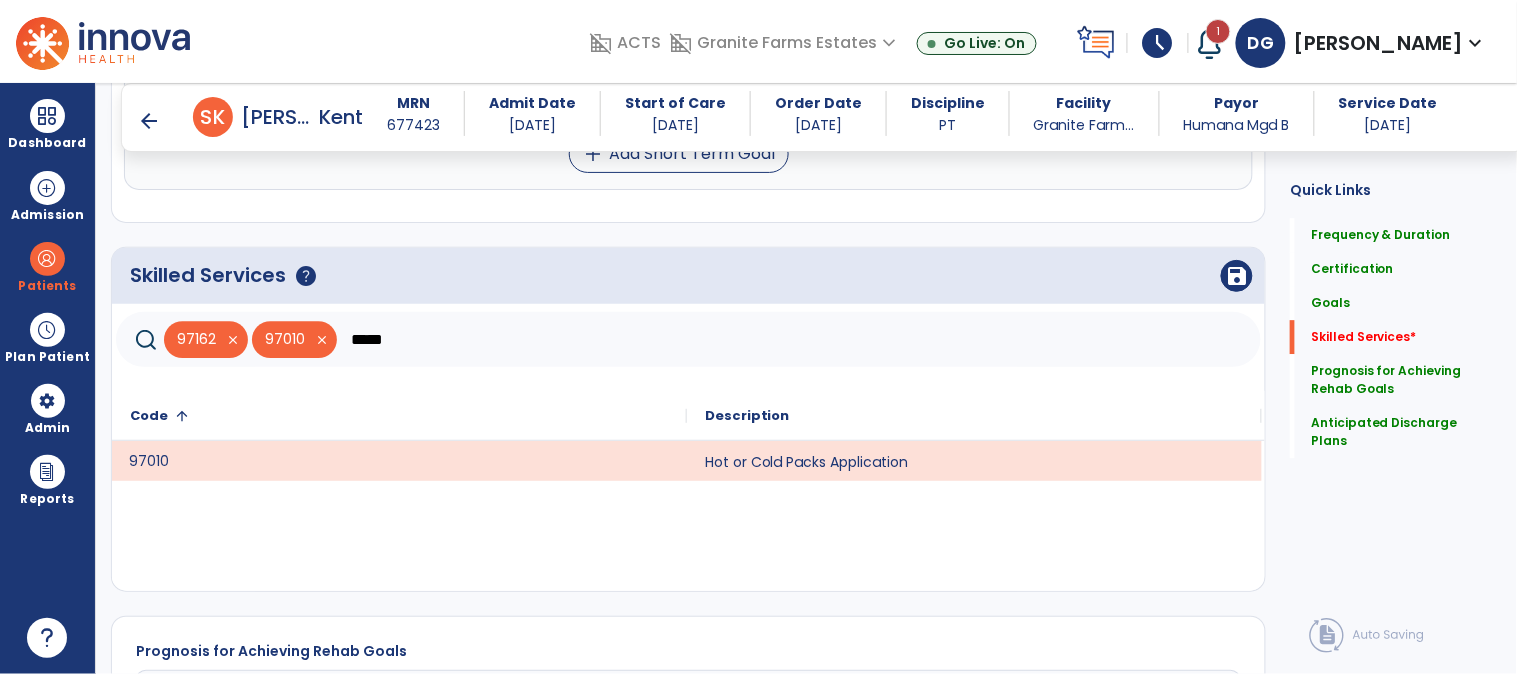 click on "*****" 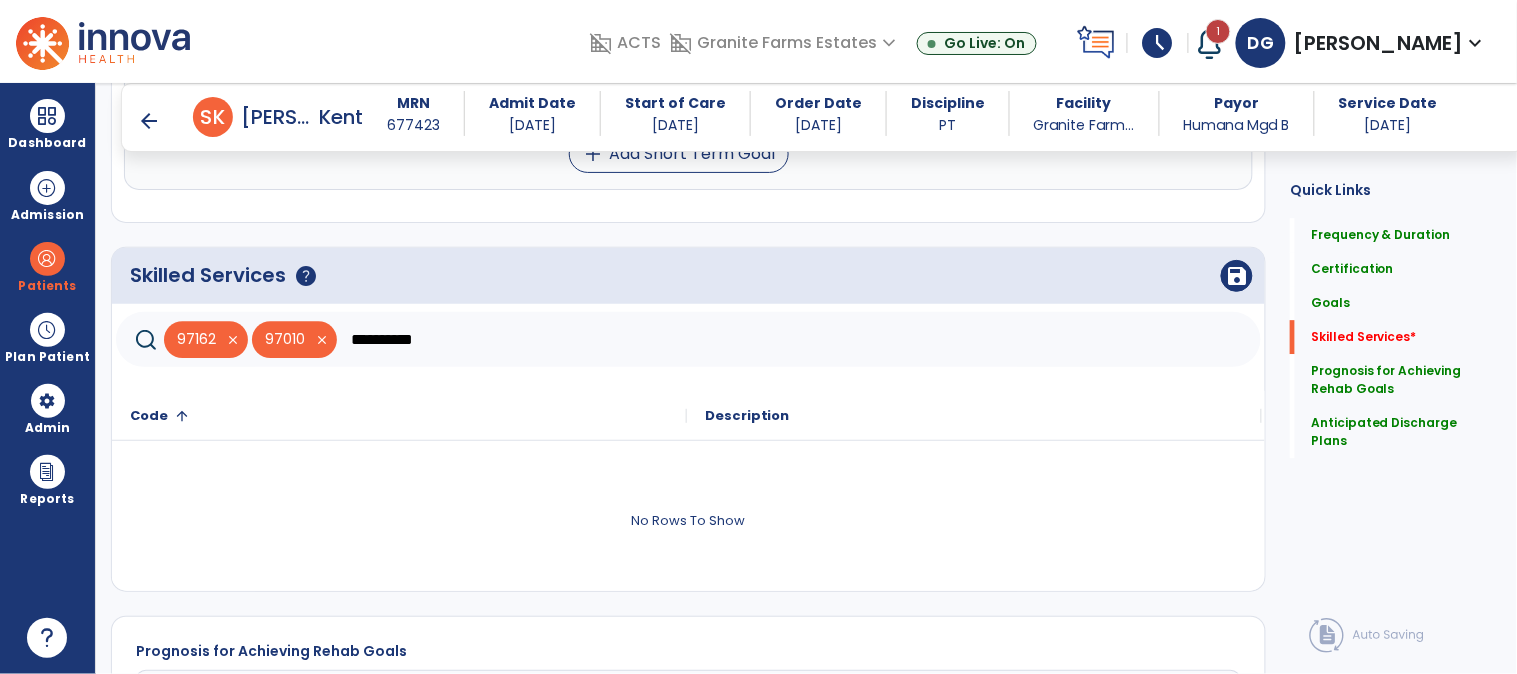 drag, startPoint x: 392, startPoint y: 340, endPoint x: 315, endPoint y: 376, distance: 85 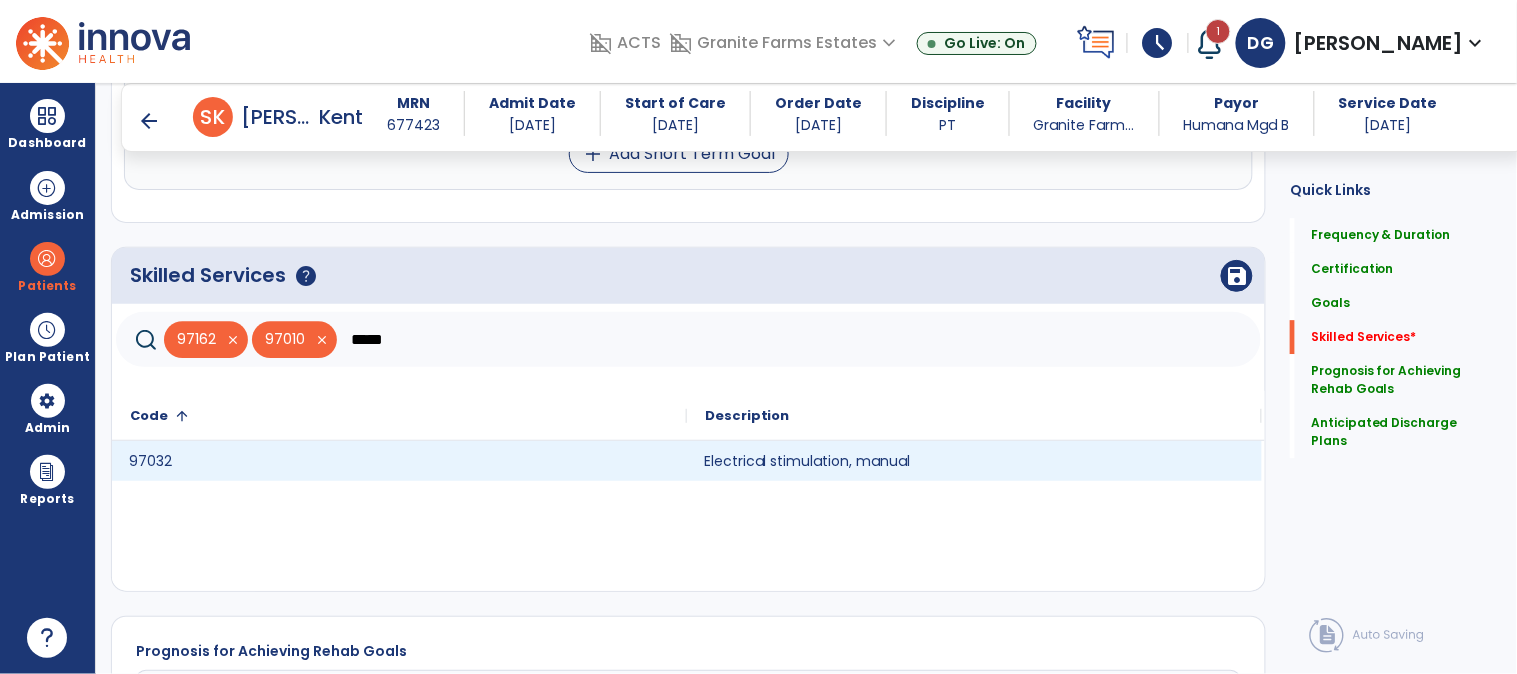 click on "Electrical stimulation, manual" 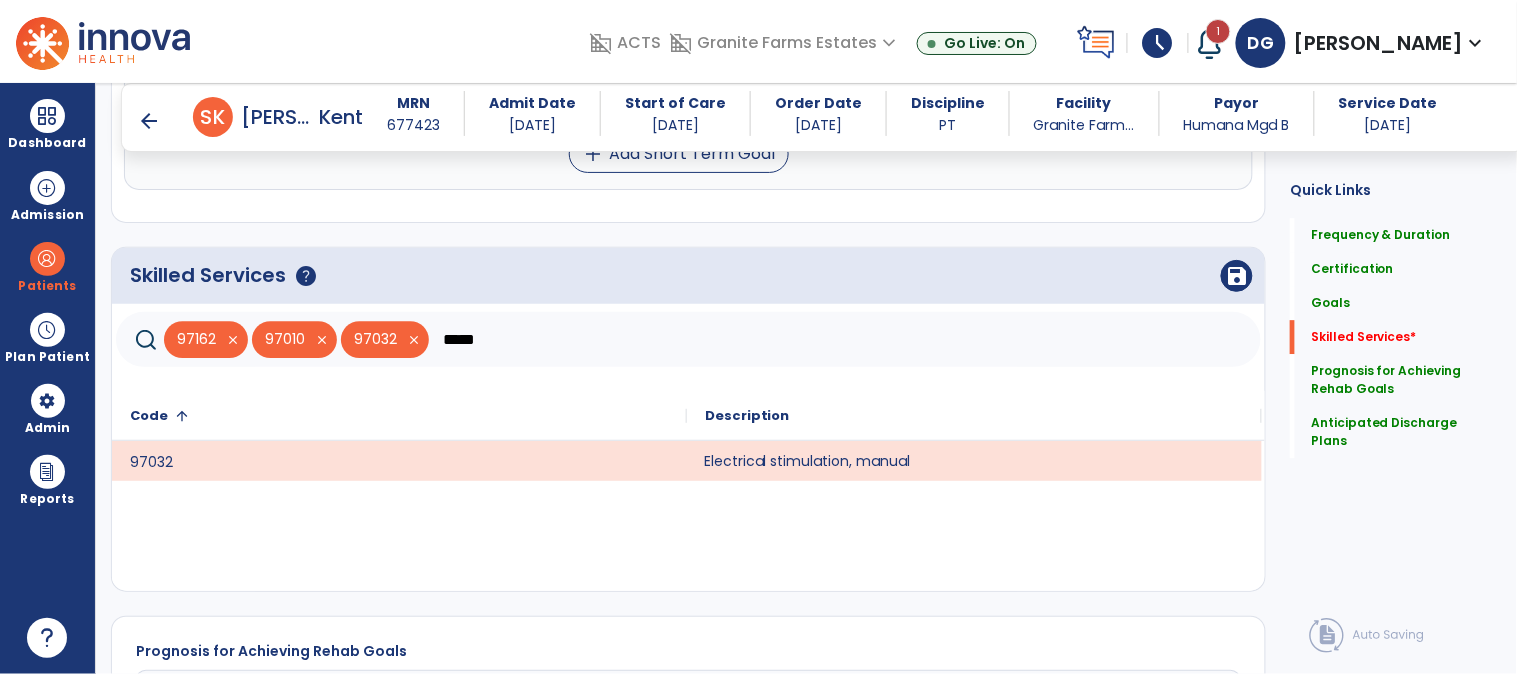 click on "*****" 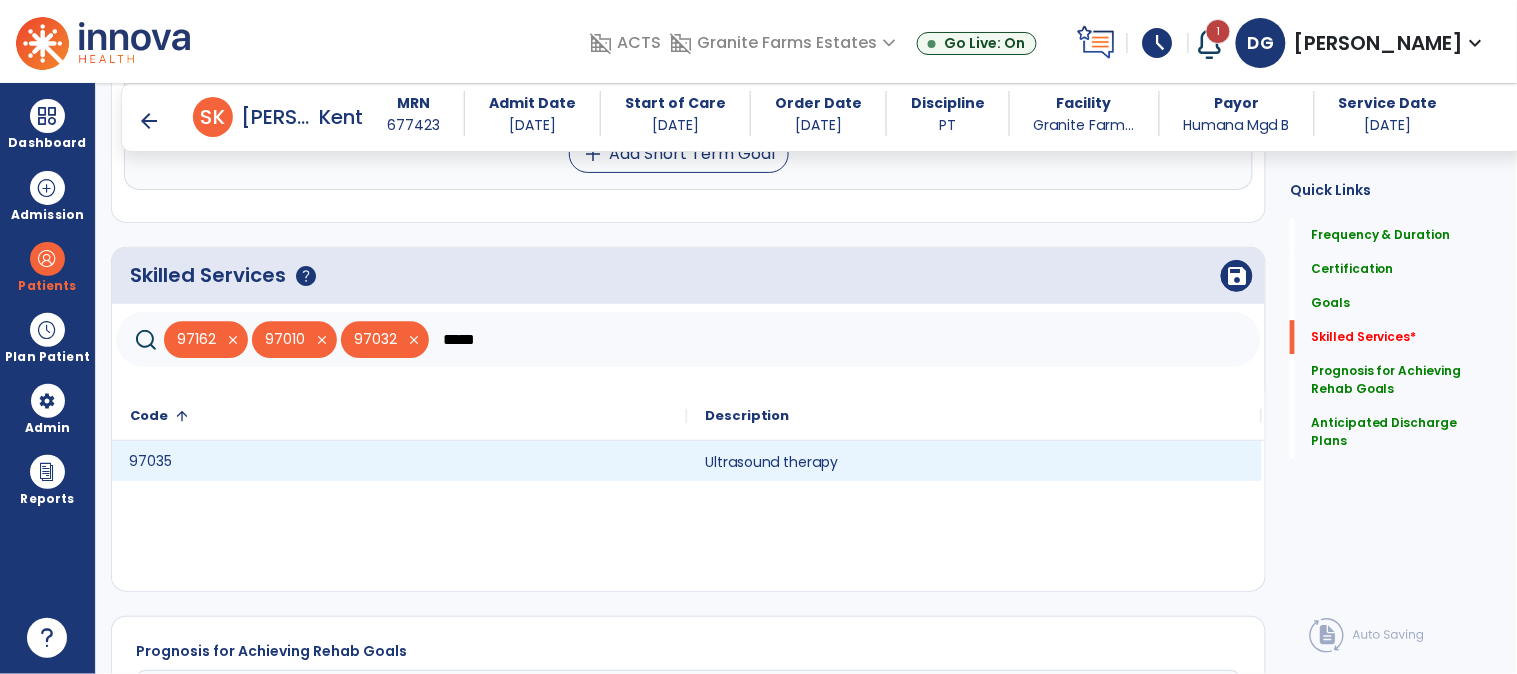 click on "97035" 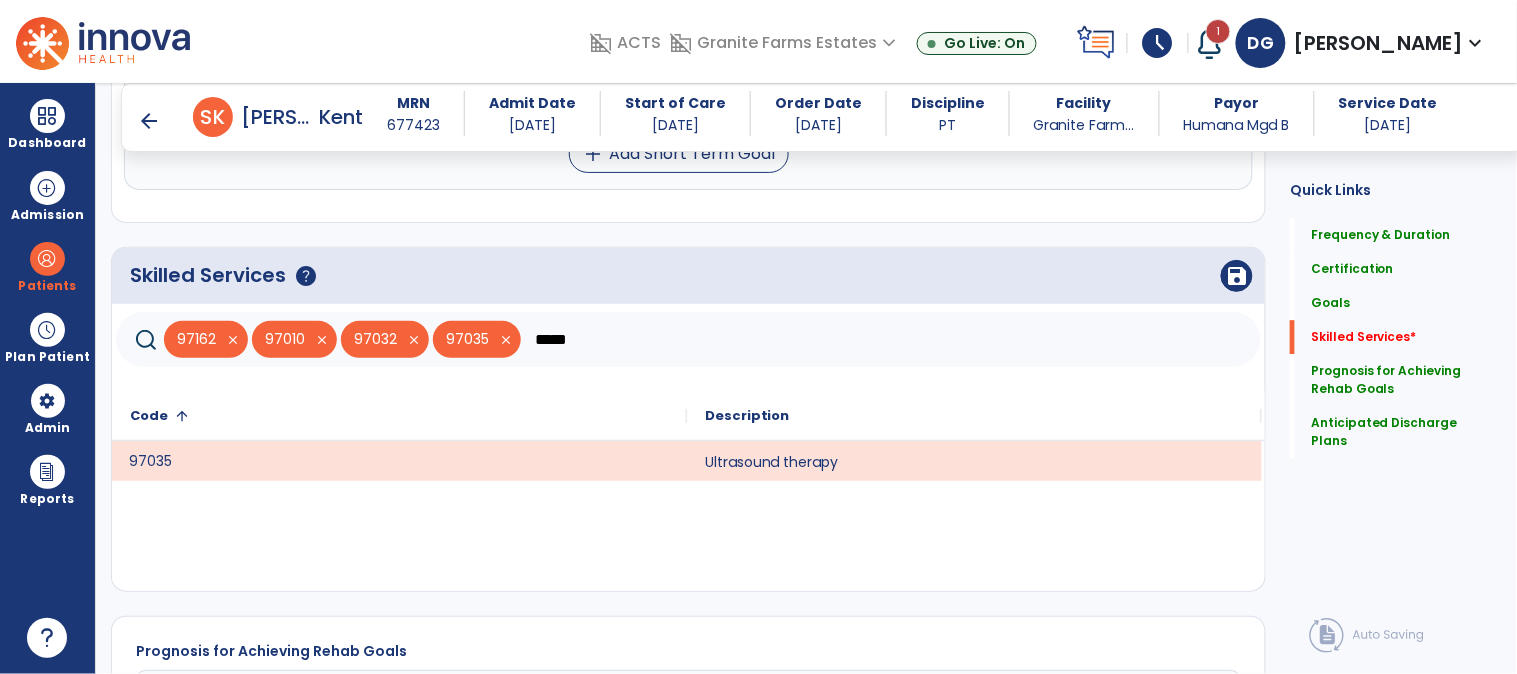 drag, startPoint x: 605, startPoint y: 345, endPoint x: 585, endPoint y: 343, distance: 20.09975 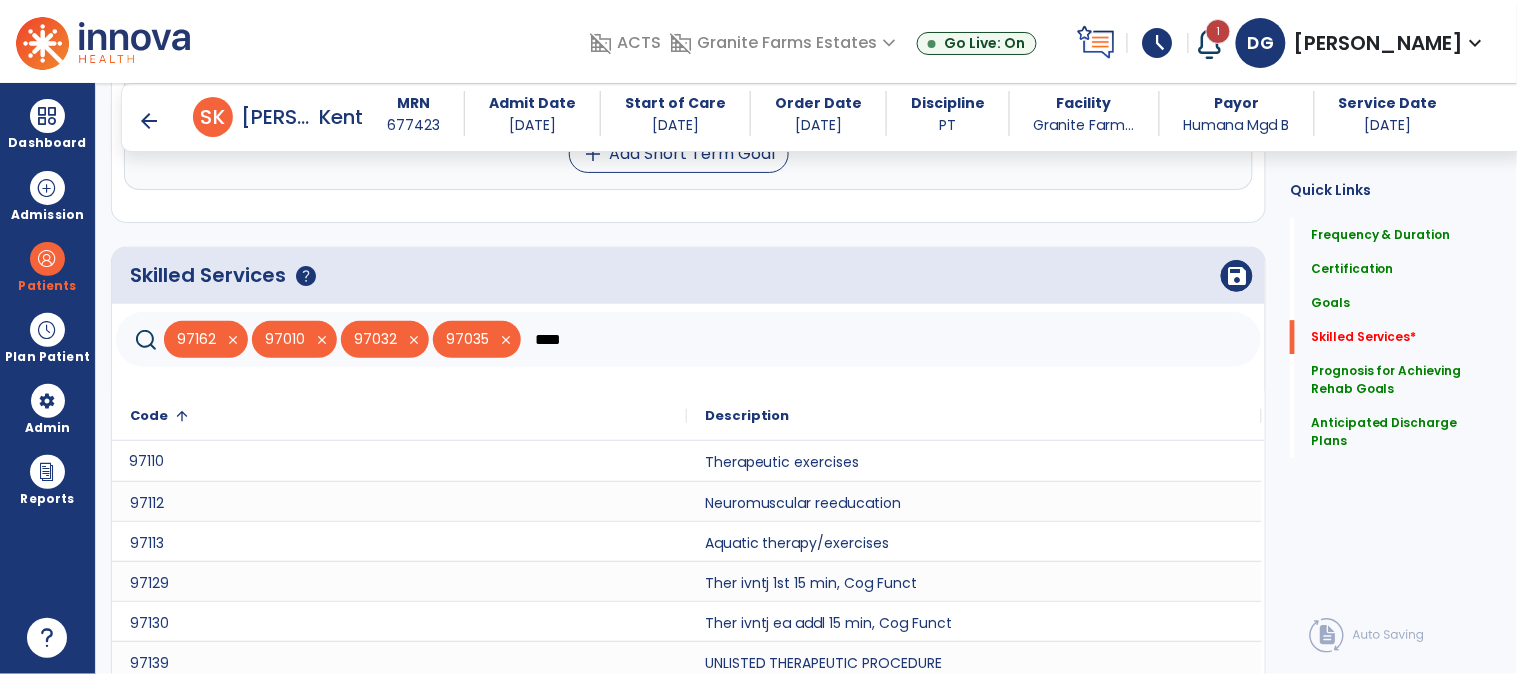 scroll, scrollTop: 1446, scrollLeft: 0, axis: vertical 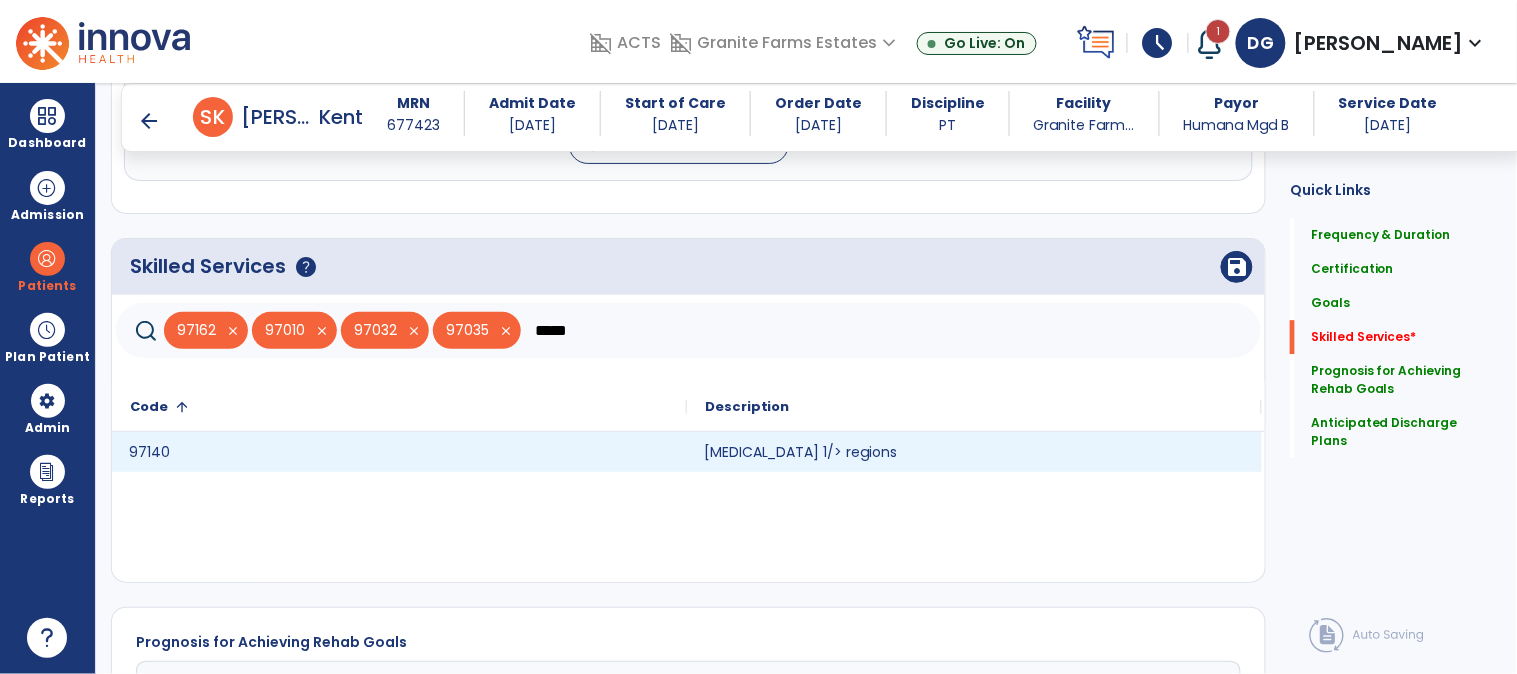 click on "[MEDICAL_DATA] 1/> regions" 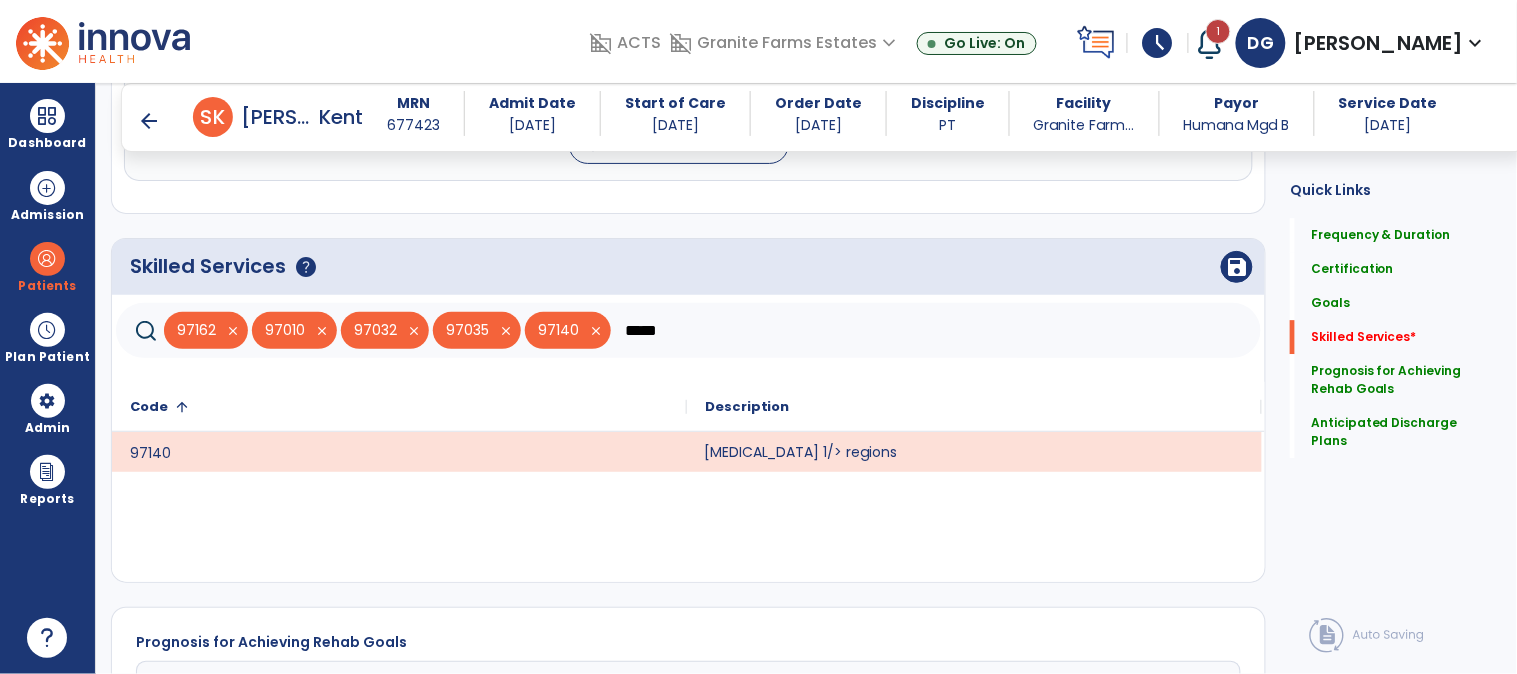 click on "*****" 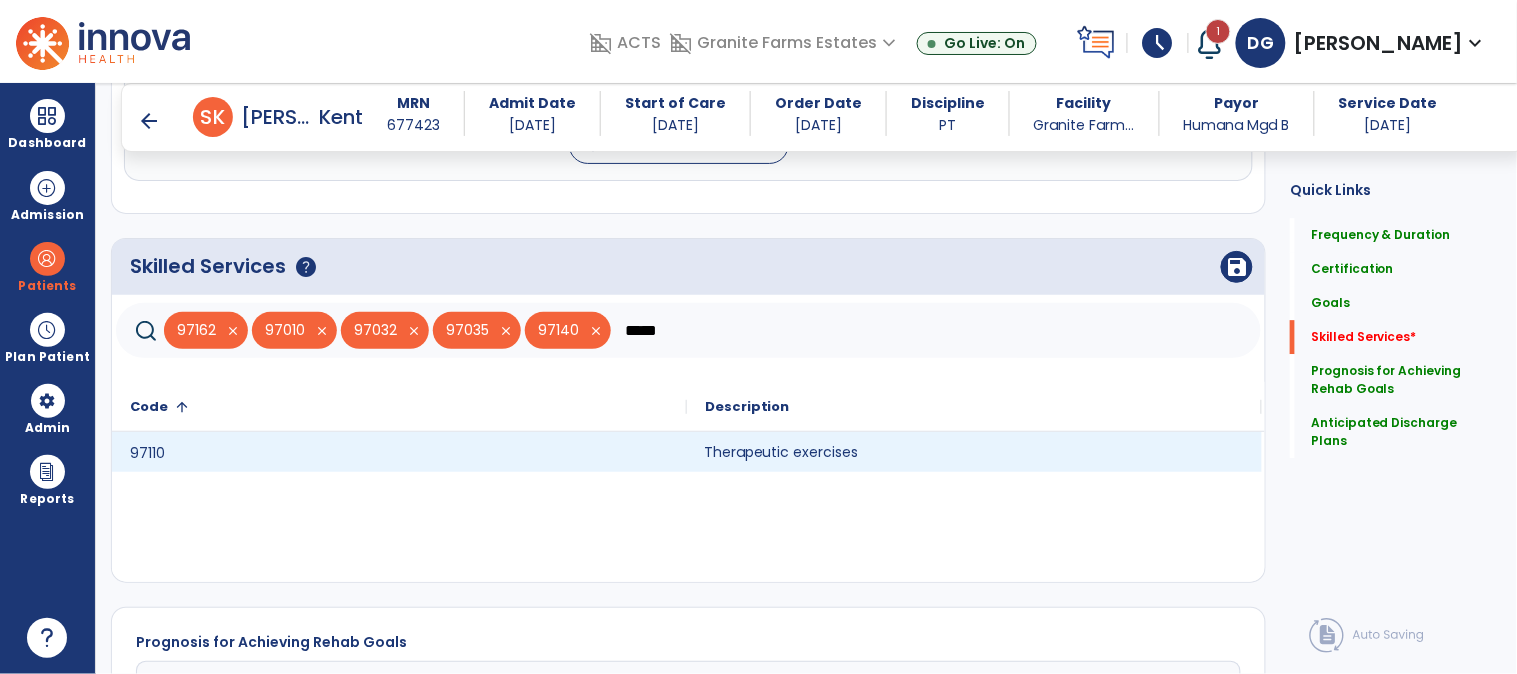 click on "Therapeutic exercises" 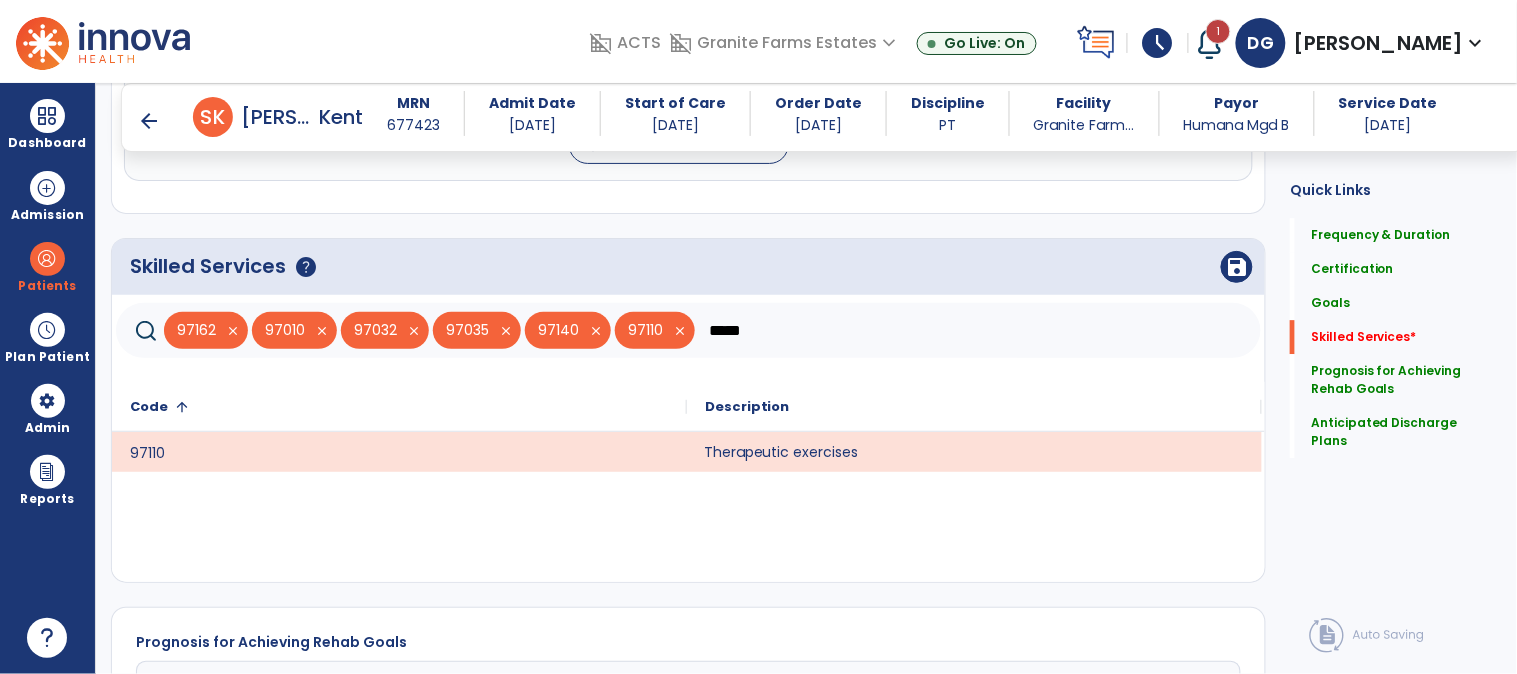 click on "*****" 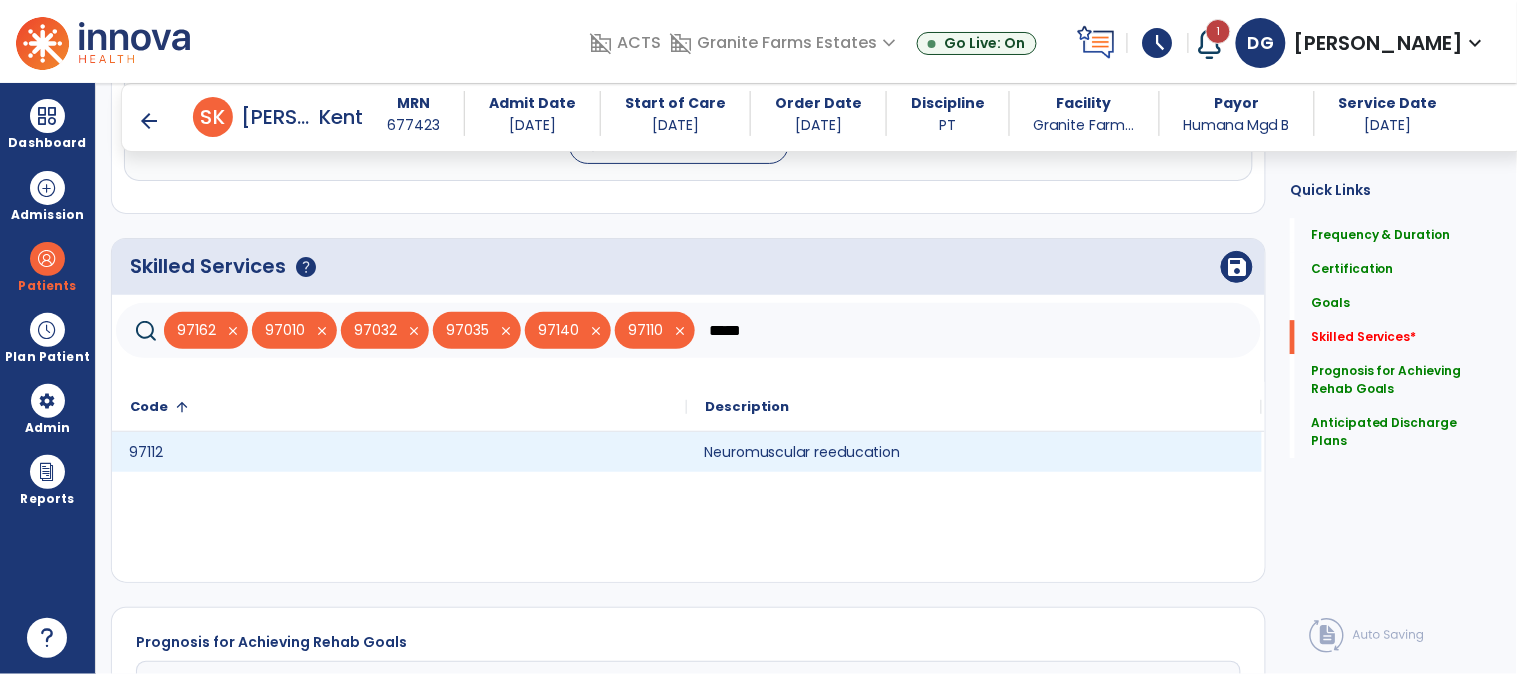 click on "97112" 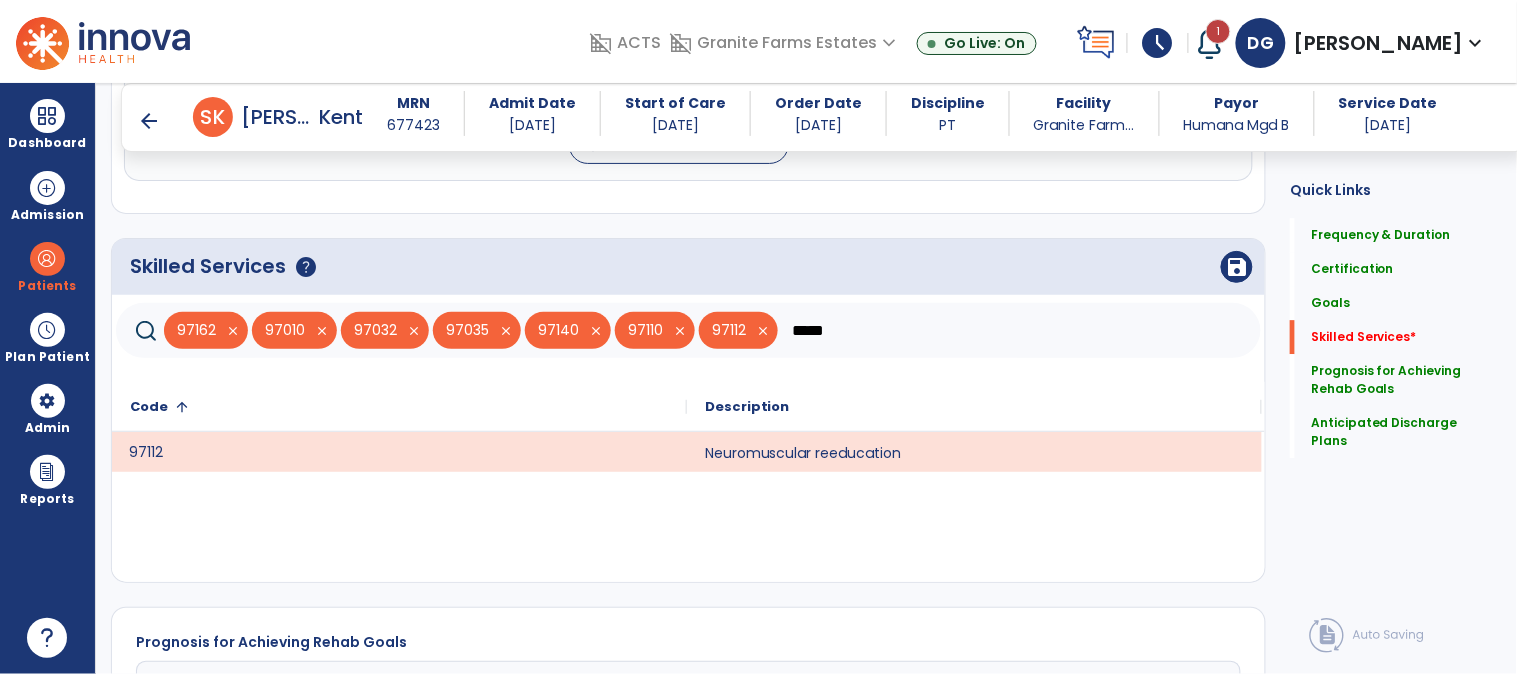 click on "*****" 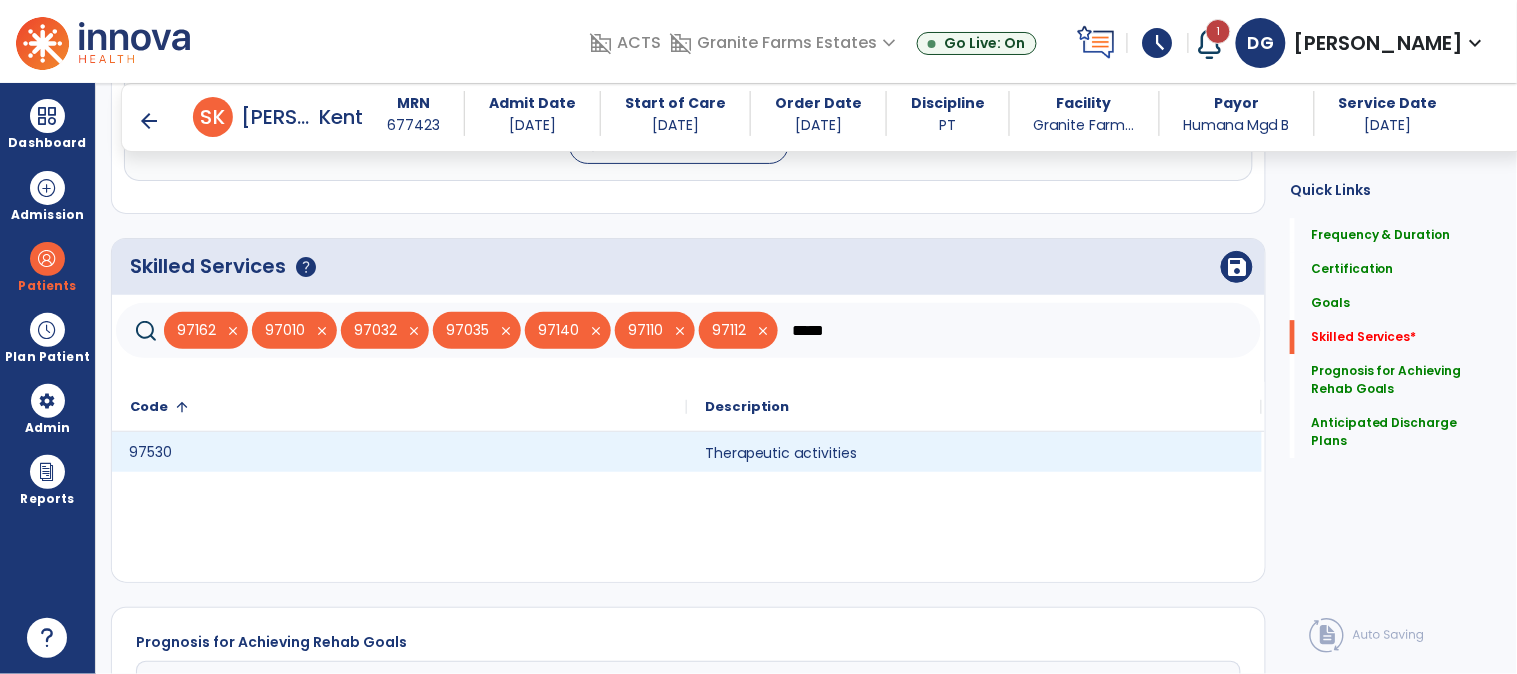 type on "*****" 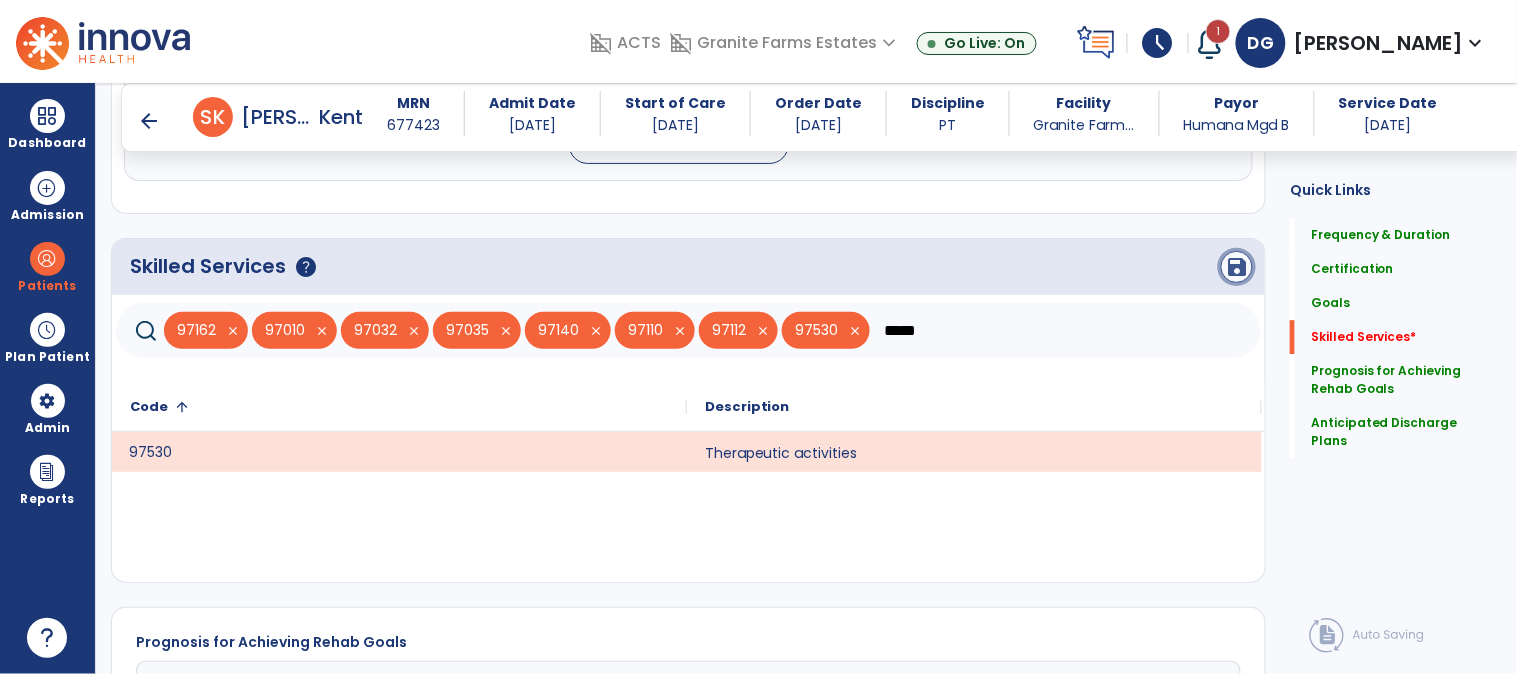 click on "save" 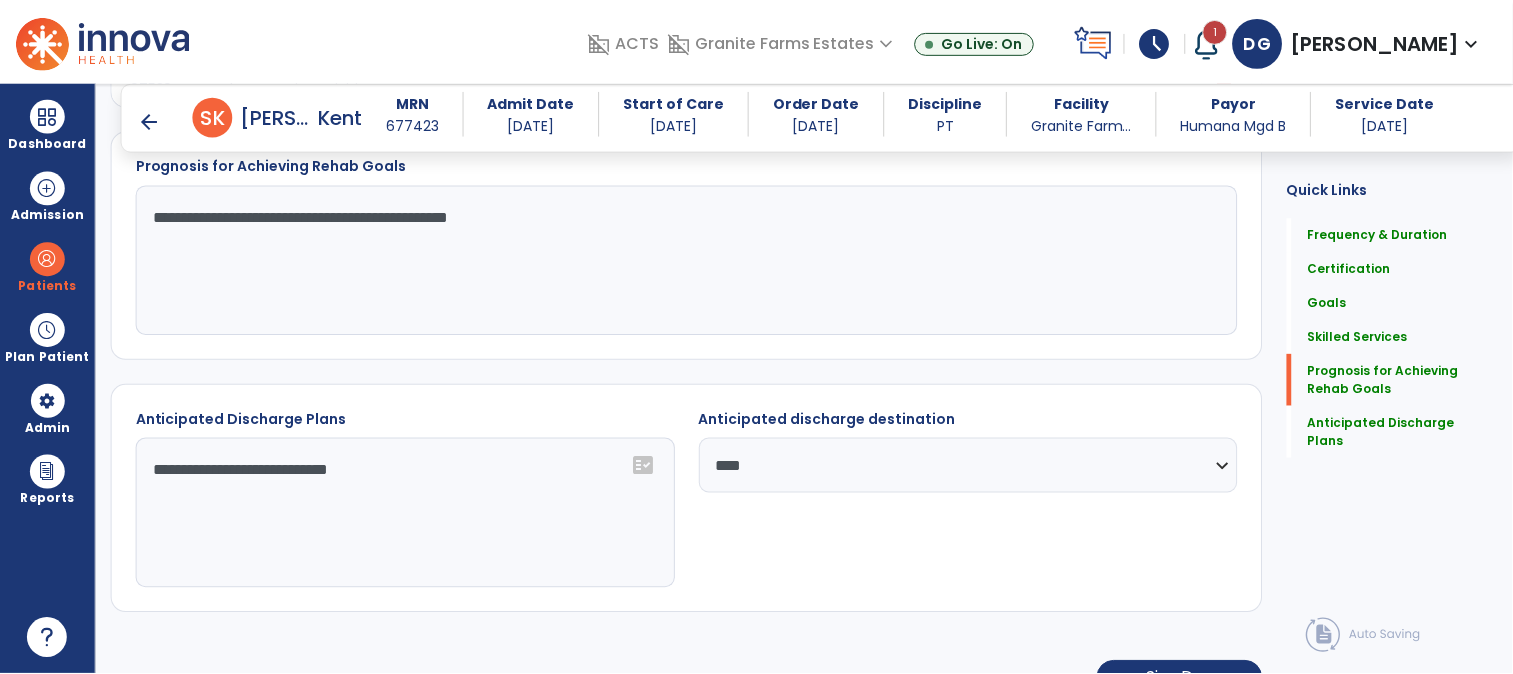 scroll, scrollTop: 2045, scrollLeft: 0, axis: vertical 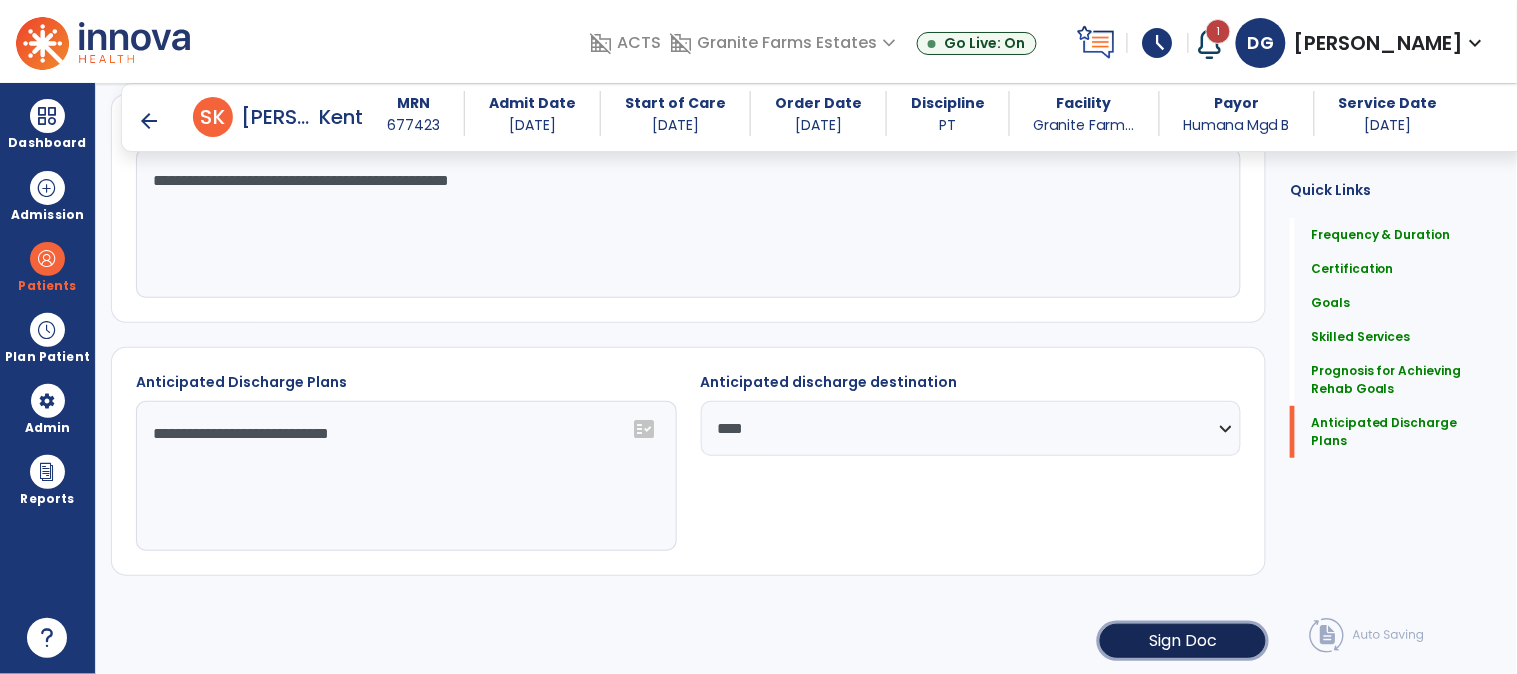 click on "Sign Doc" 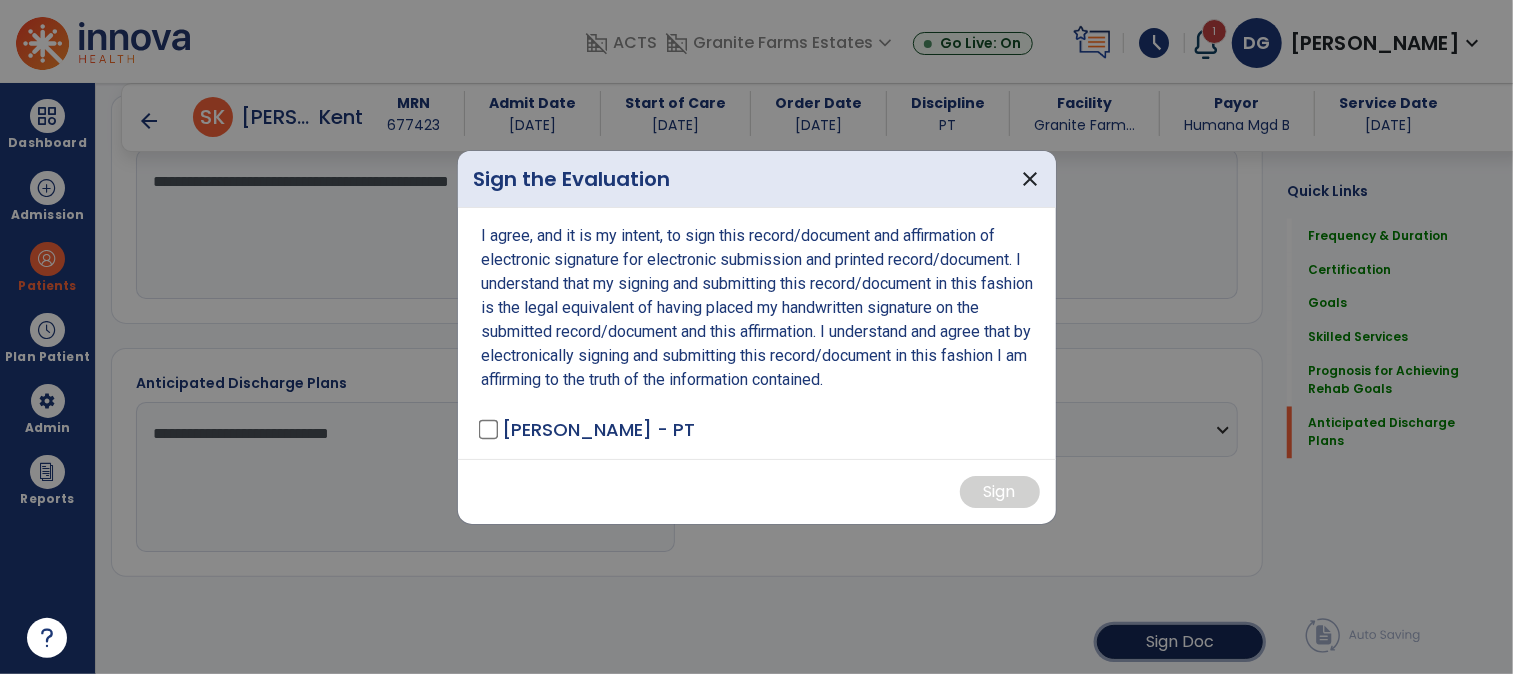 scroll, scrollTop: 2045, scrollLeft: 0, axis: vertical 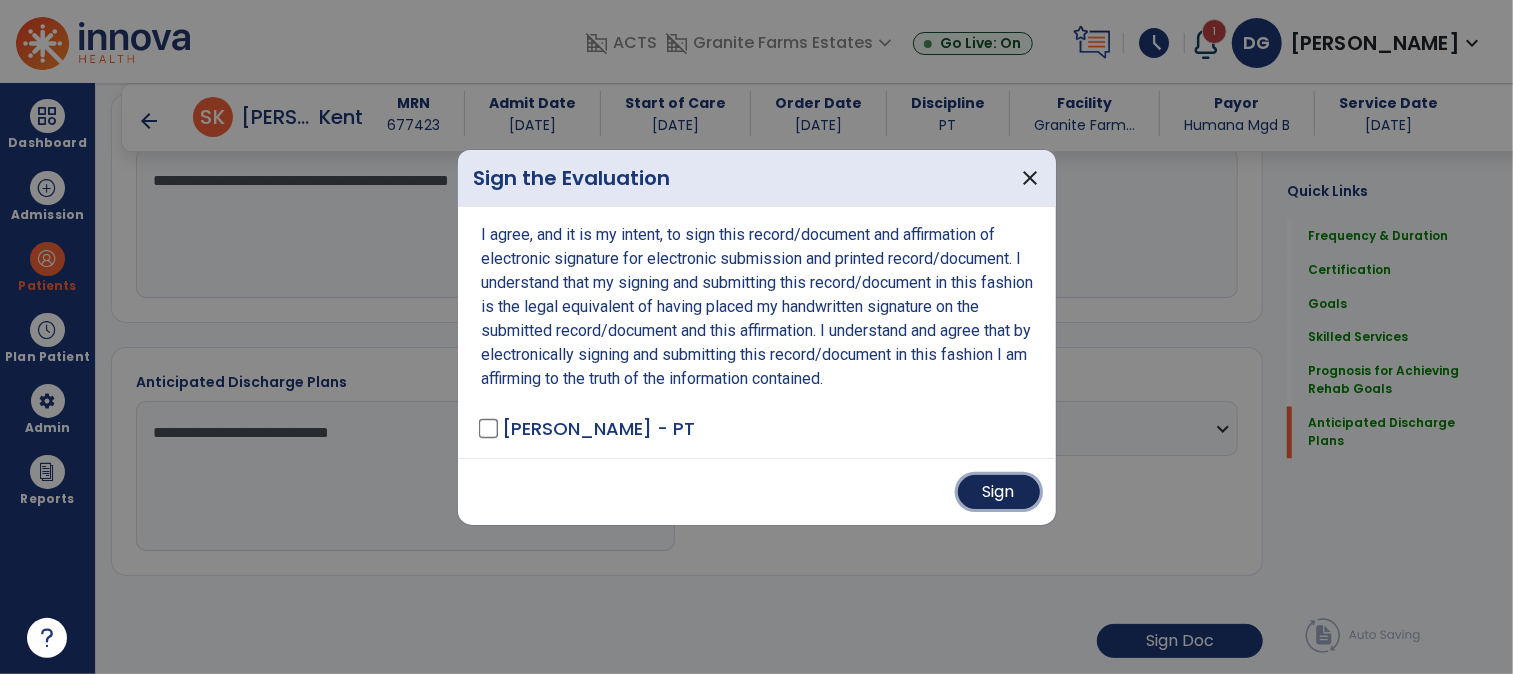 click on "Sign" at bounding box center [999, 492] 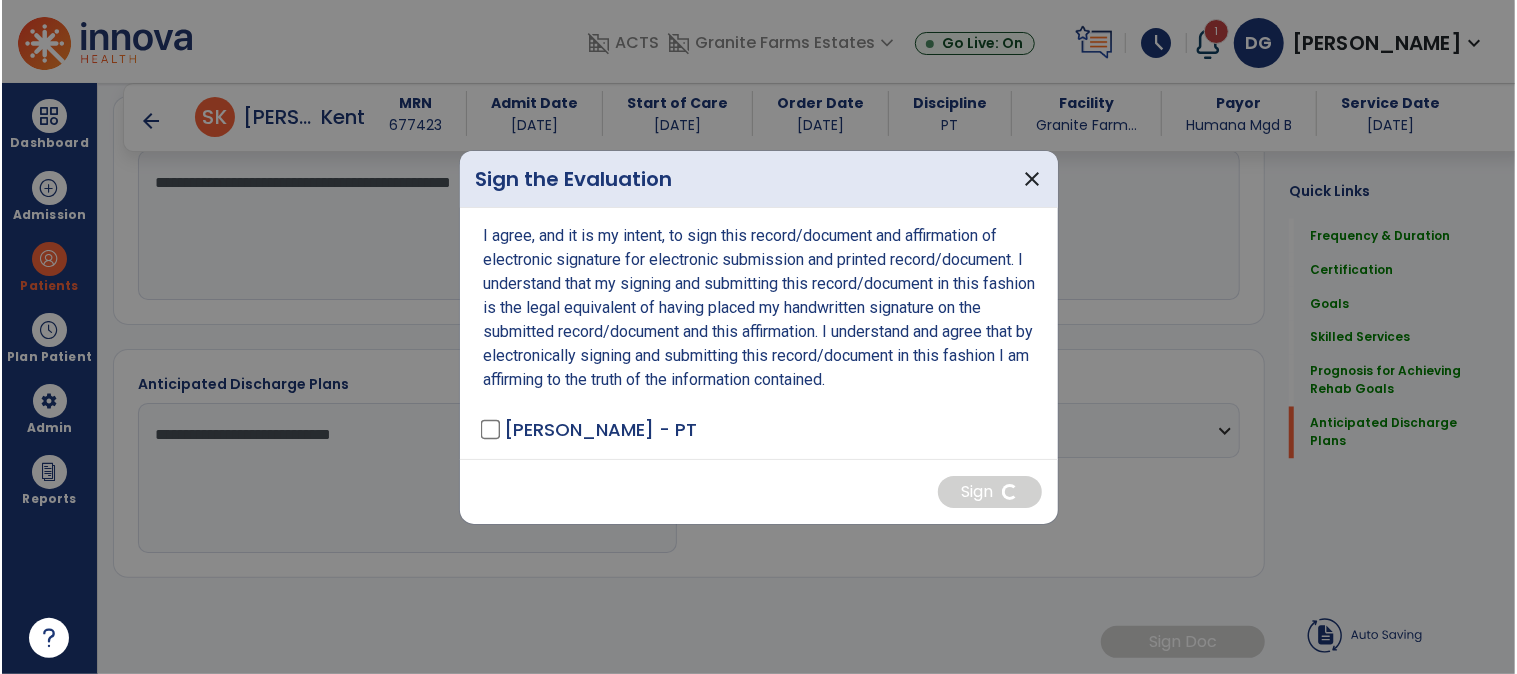 scroll, scrollTop: 2044, scrollLeft: 0, axis: vertical 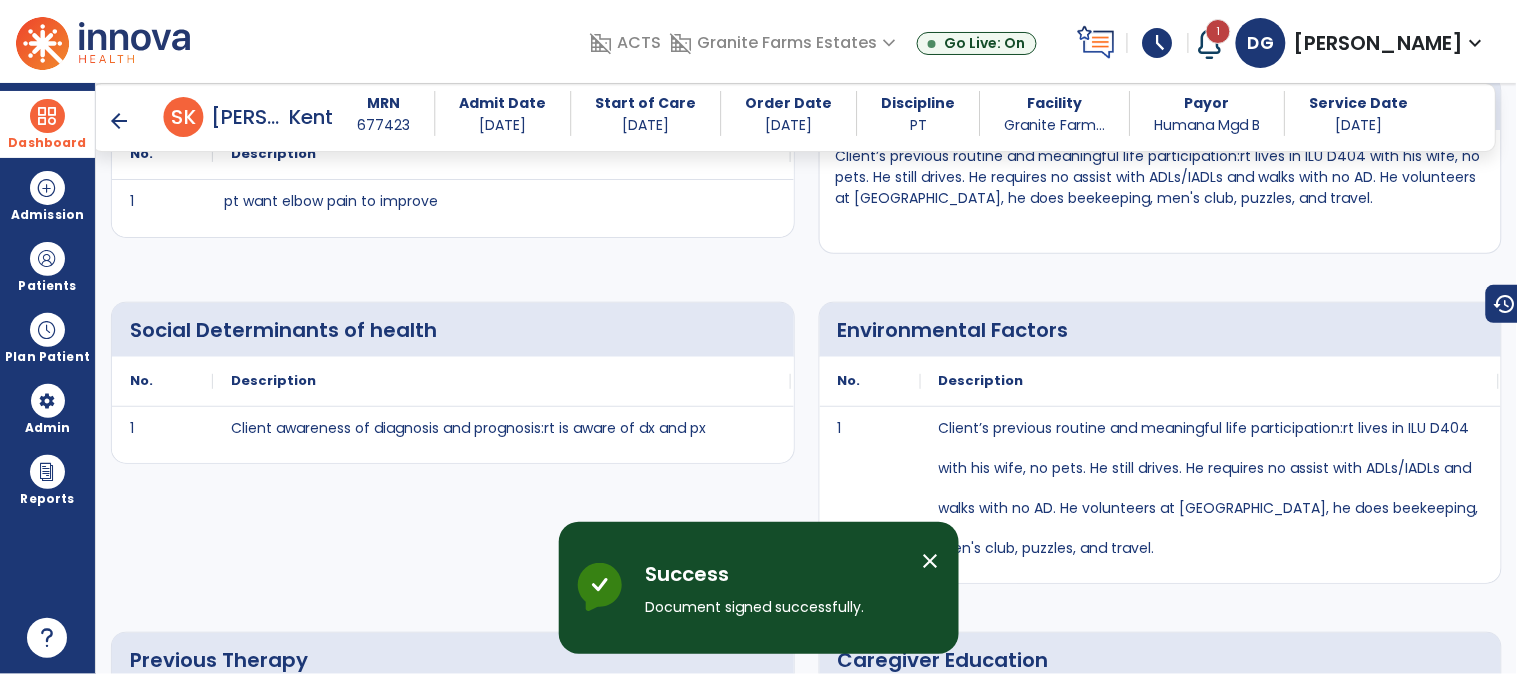 click at bounding box center (47, 116) 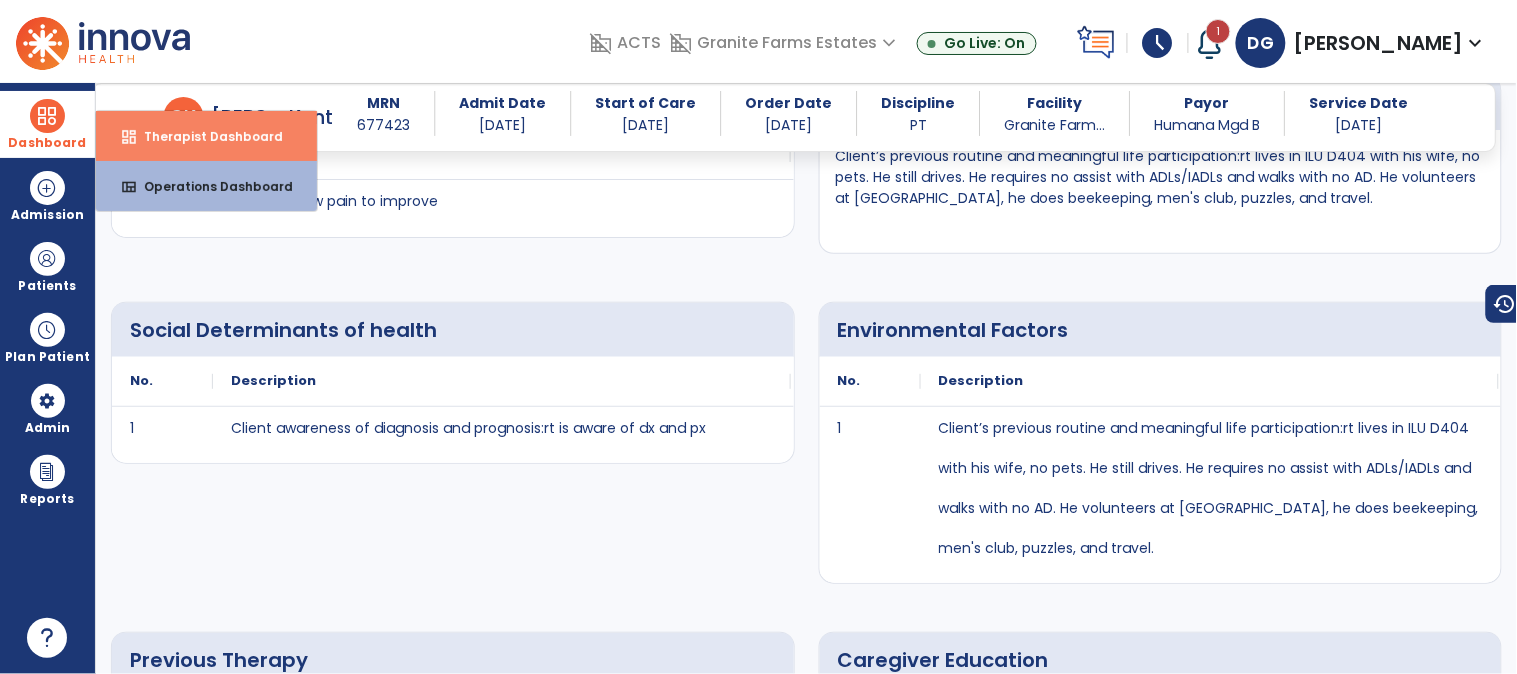 click on "Therapist Dashboard" at bounding box center (205, 136) 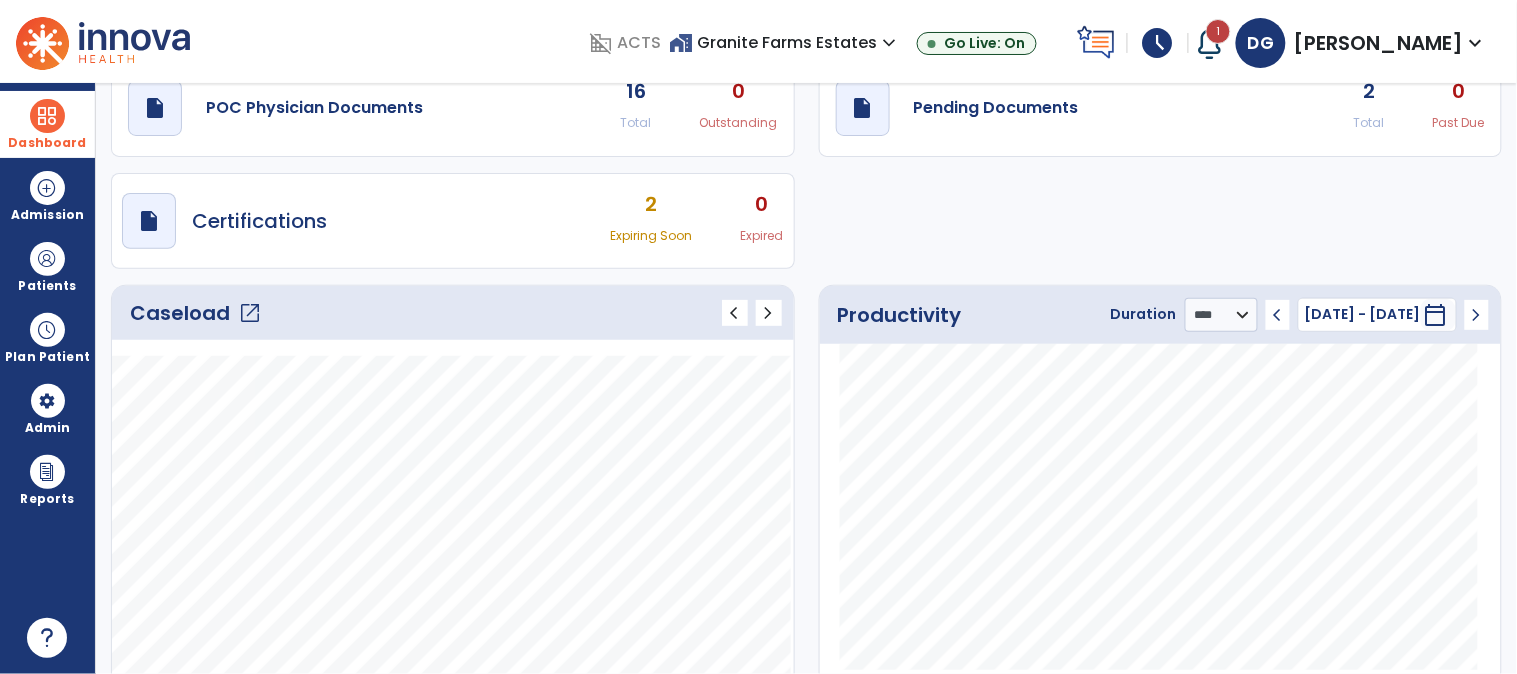 scroll, scrollTop: 0, scrollLeft: 0, axis: both 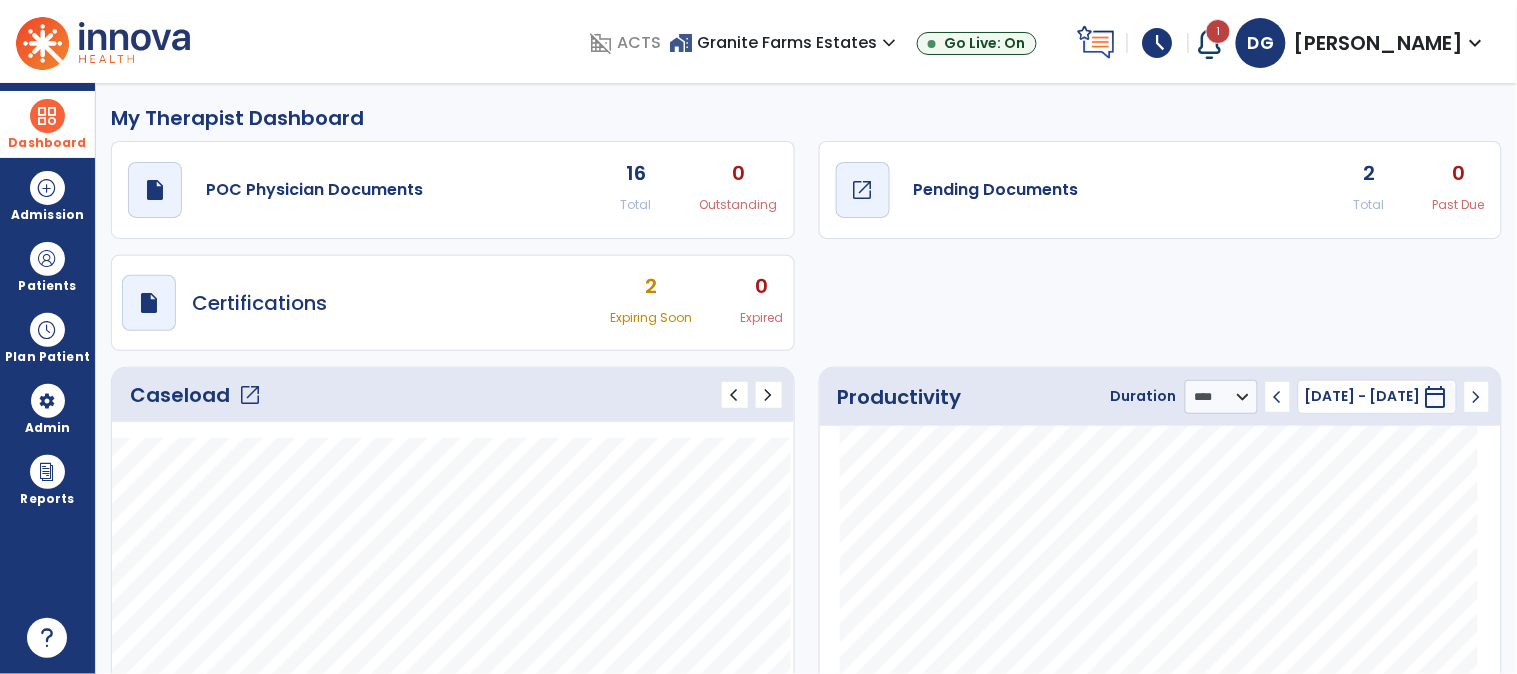 click on "open_in_new" 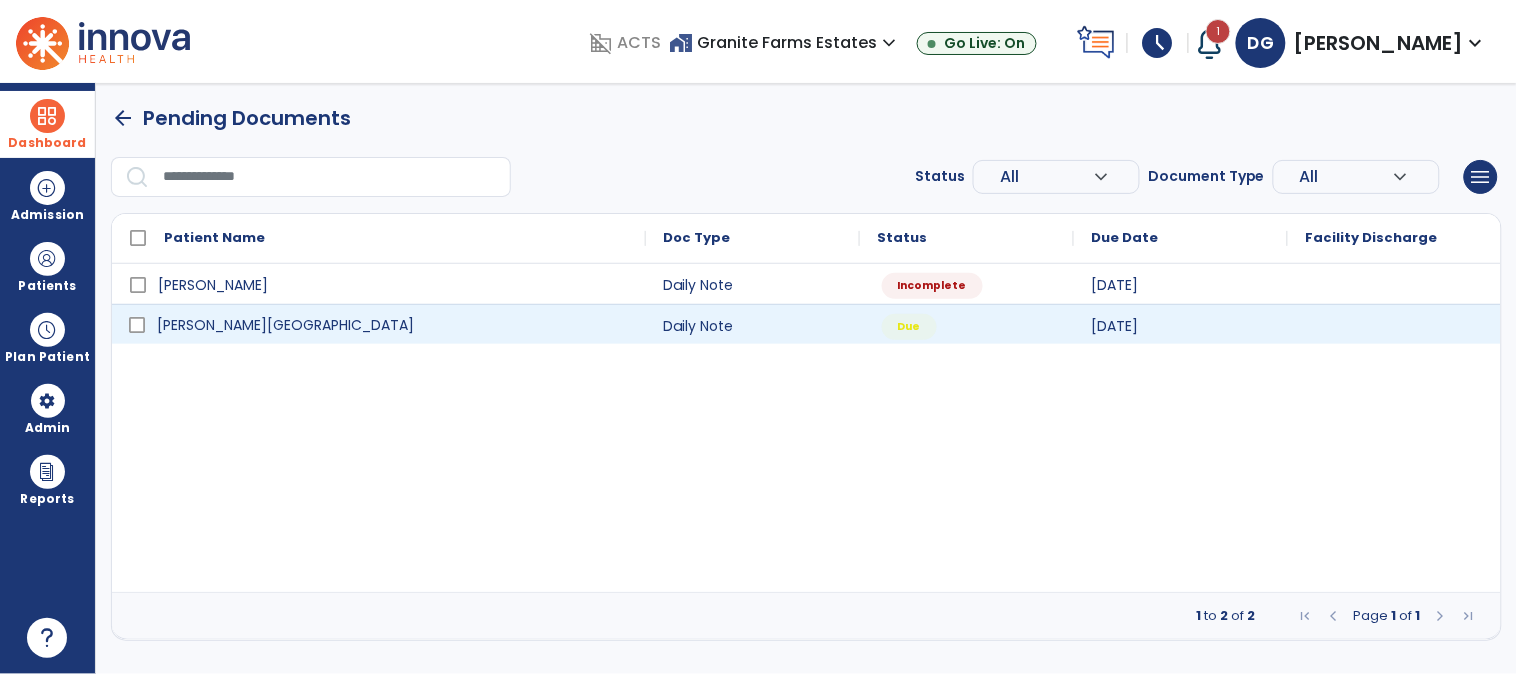 click on "[PERSON_NAME][GEOGRAPHIC_DATA]" at bounding box center [285, 325] 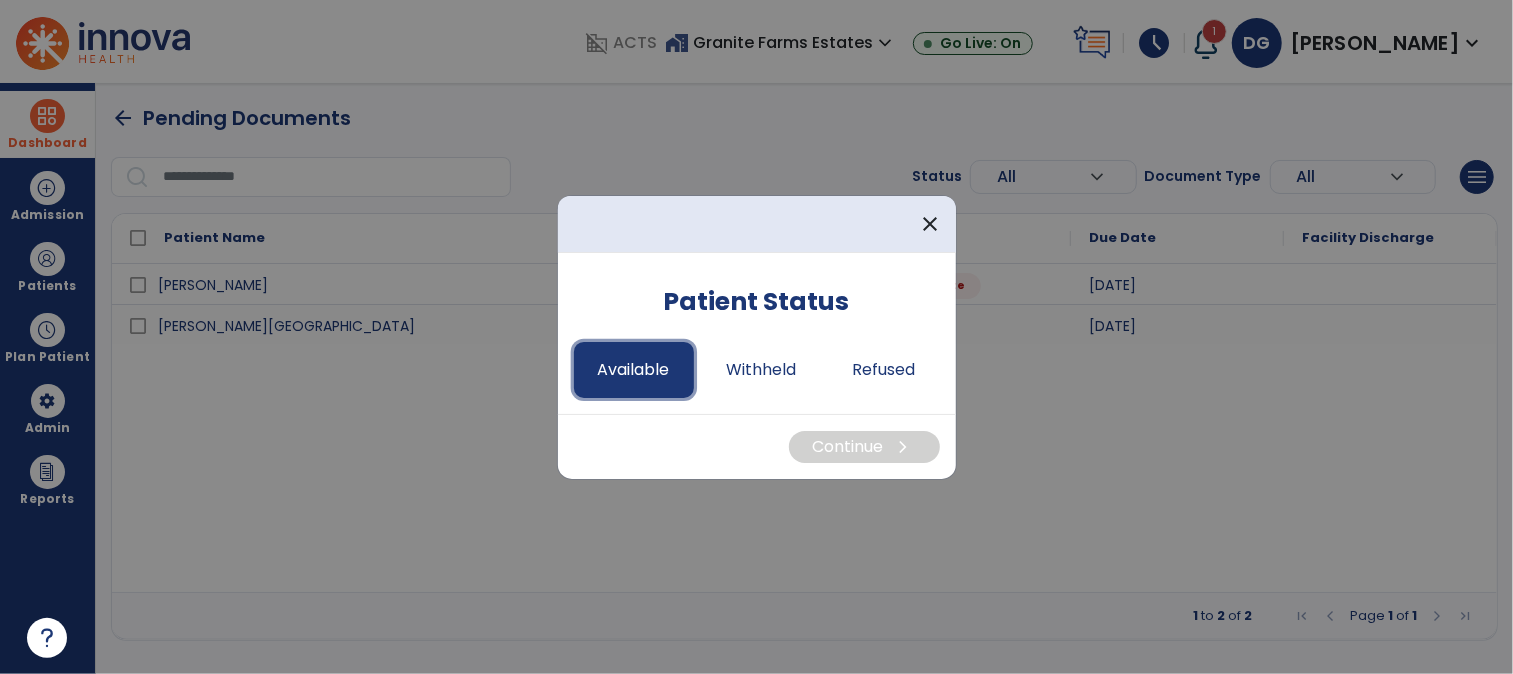 click on "Available" at bounding box center (634, 370) 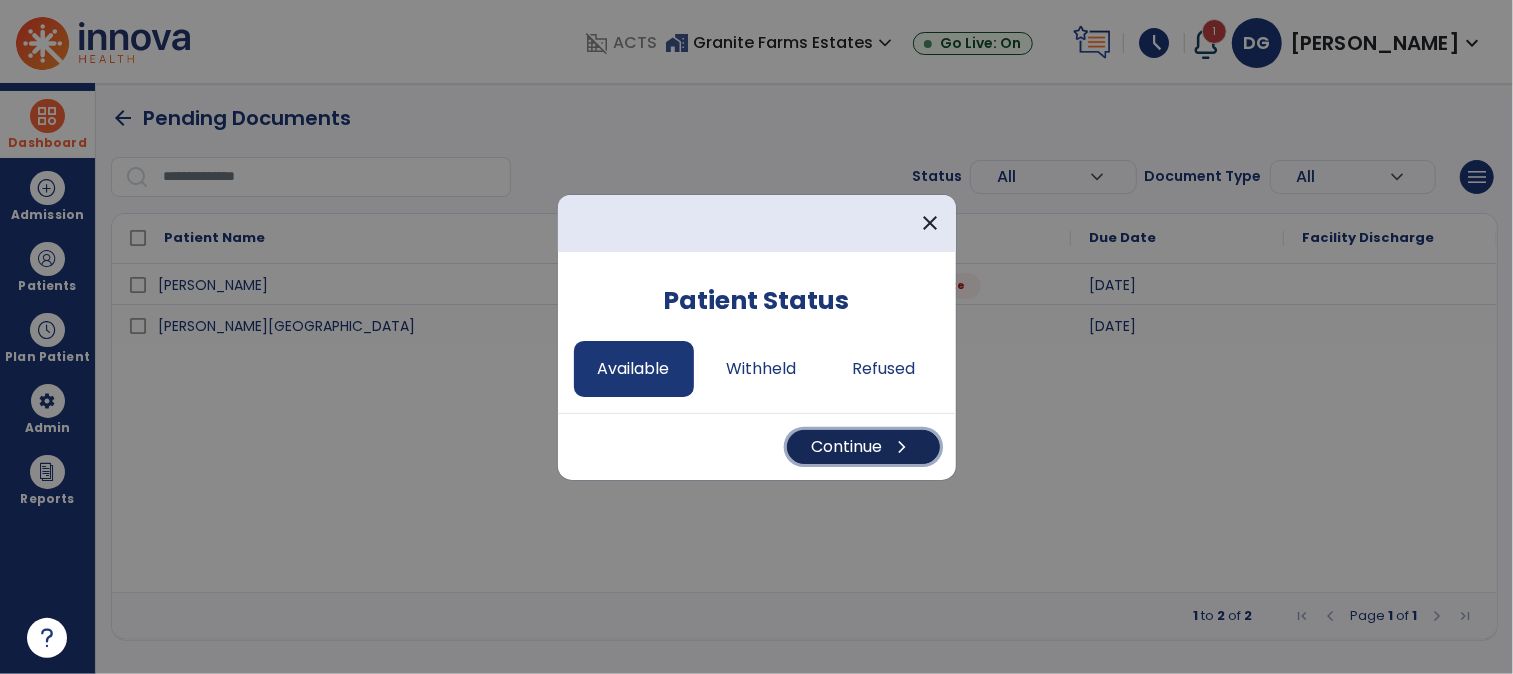 click on "Continue   chevron_right" at bounding box center (863, 447) 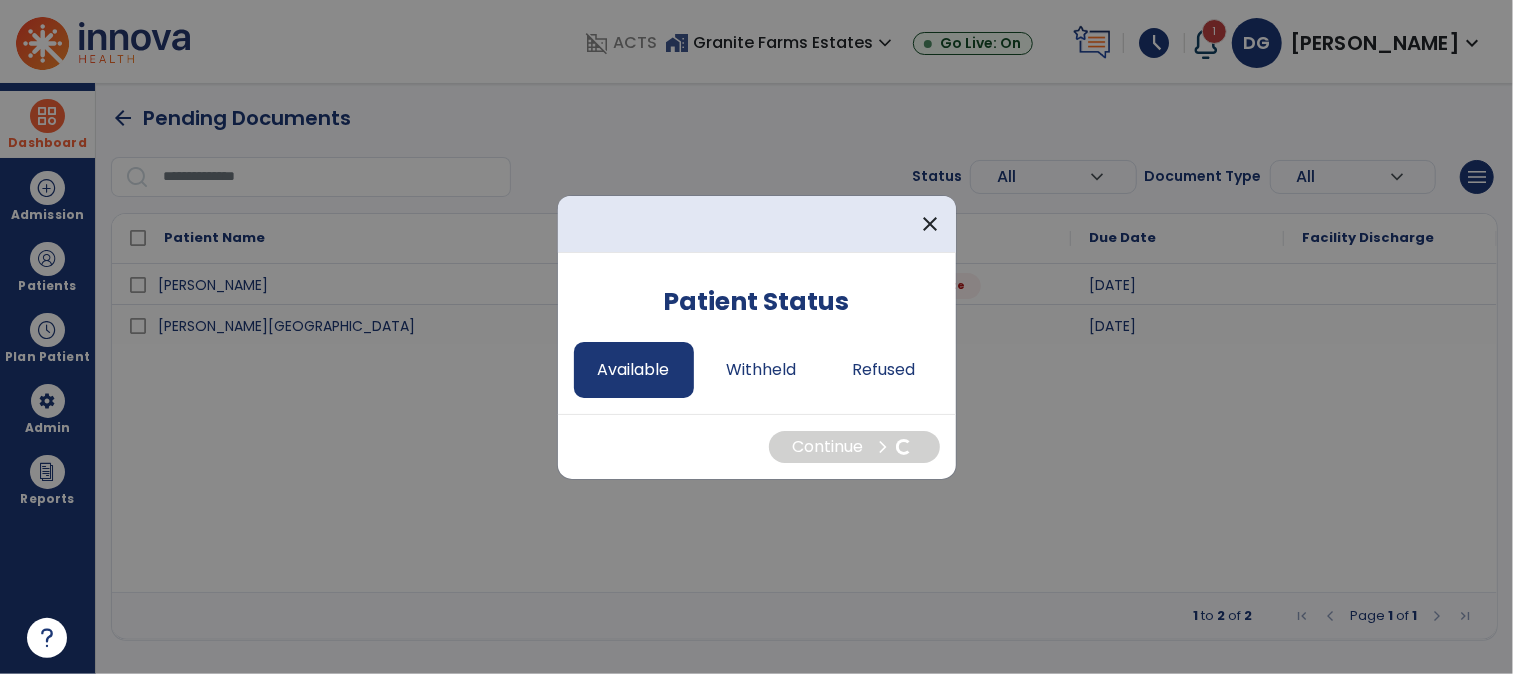 select on "*" 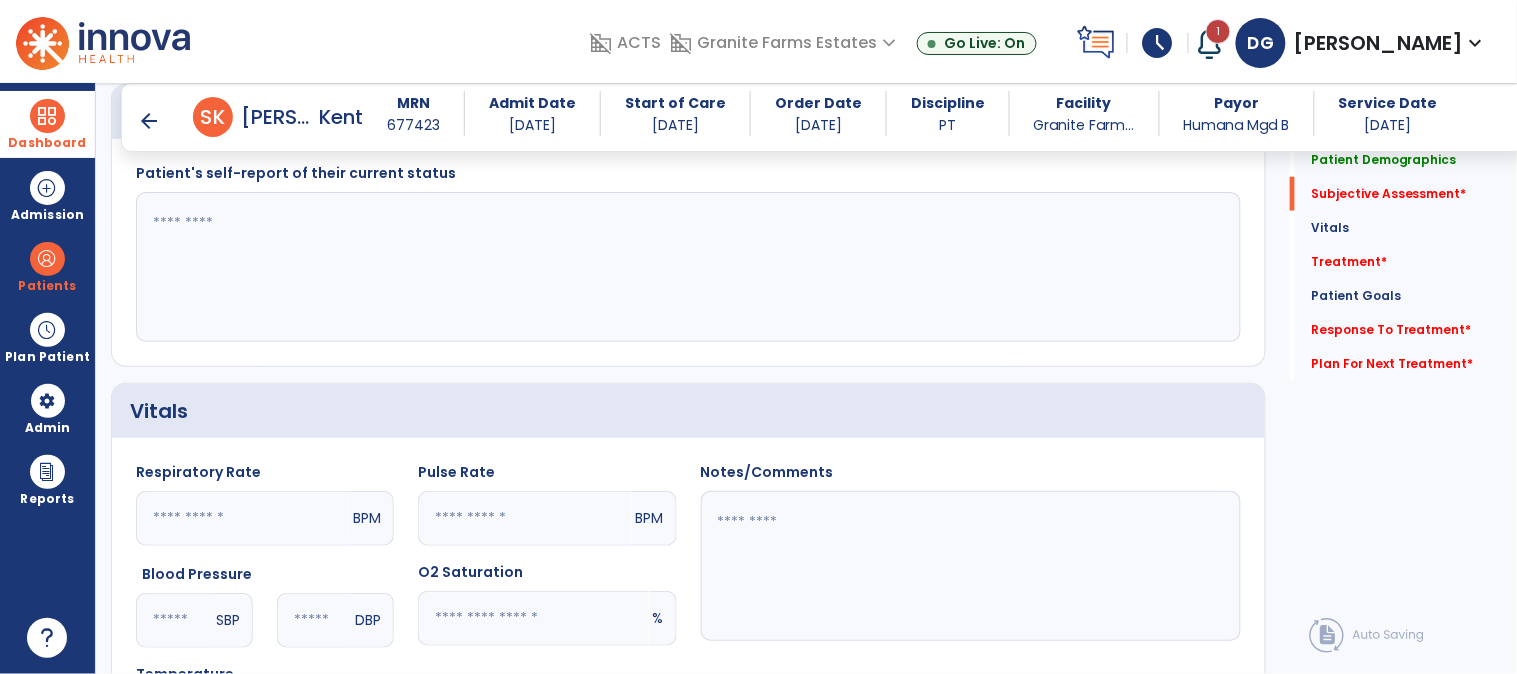 click 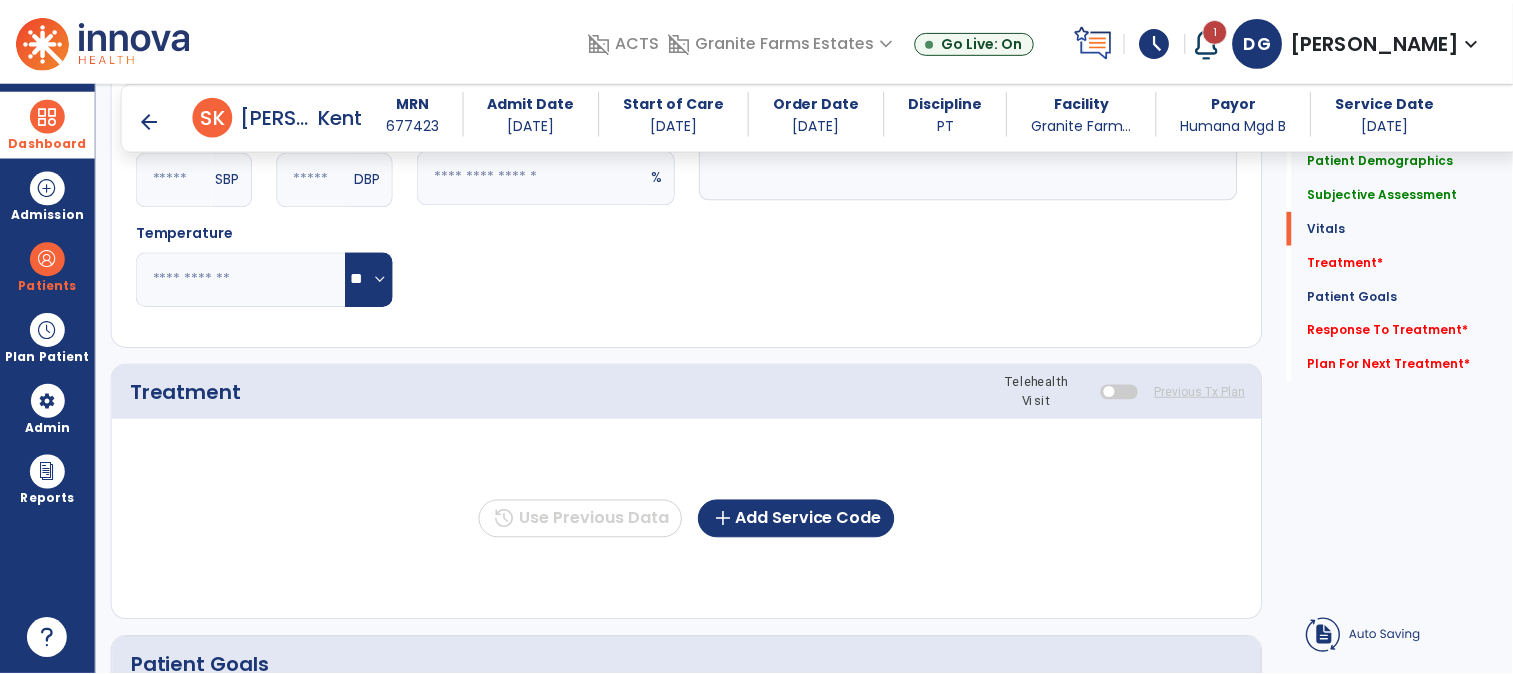 scroll, scrollTop: 888, scrollLeft: 0, axis: vertical 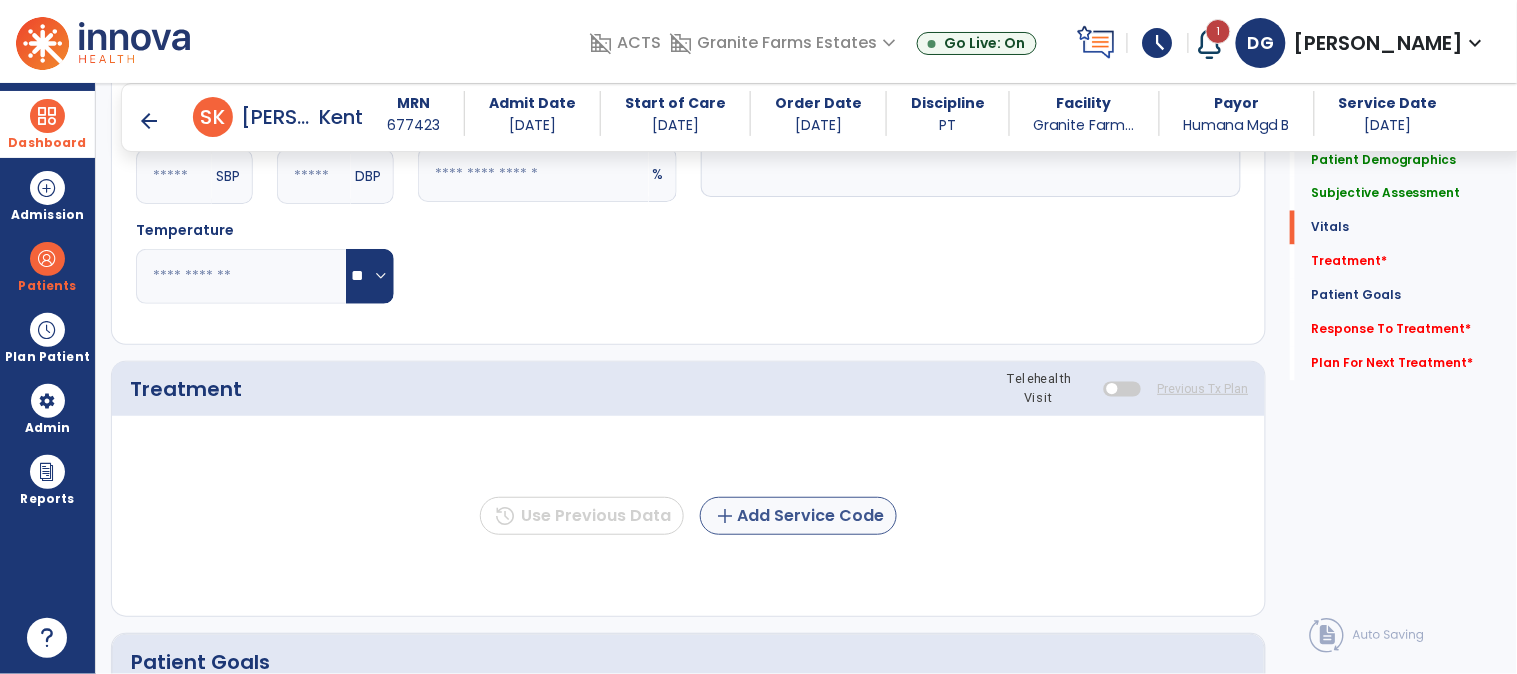 type on "********" 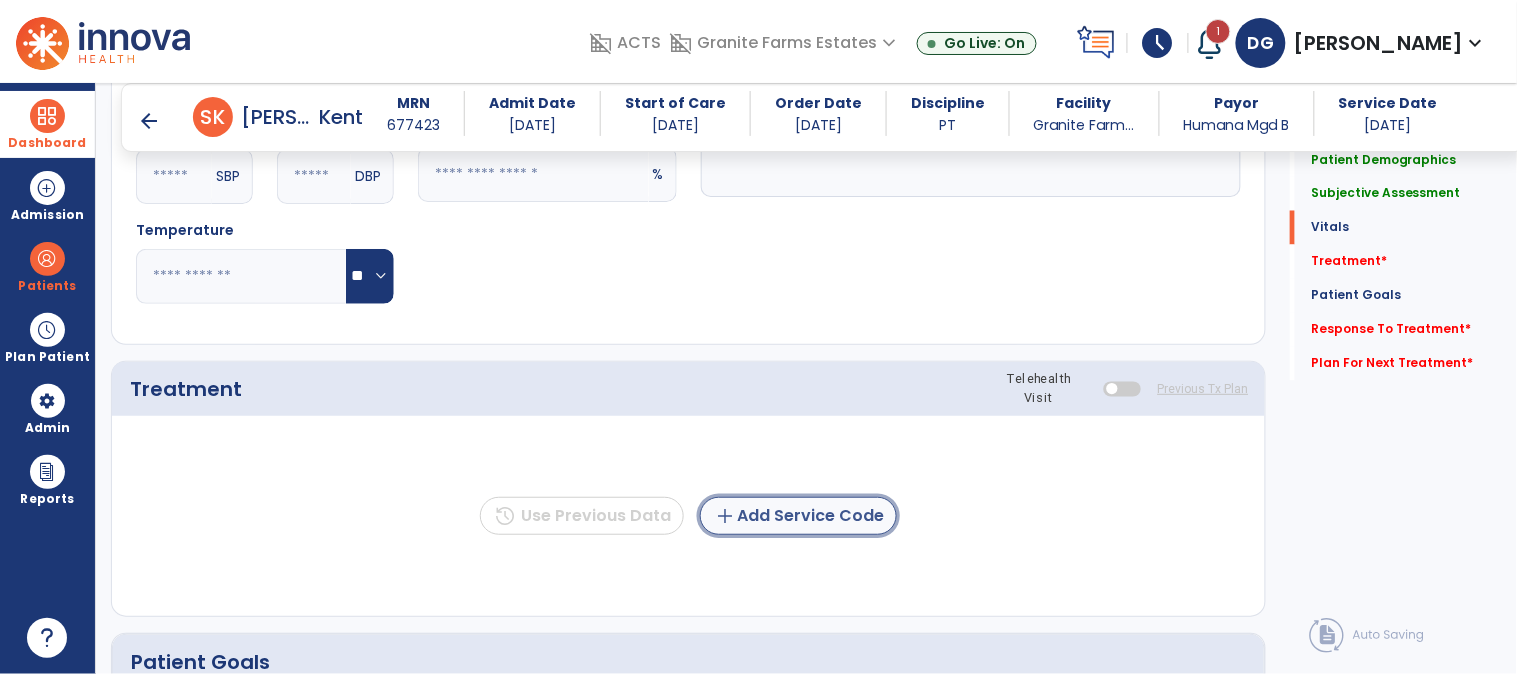 click on "add  Add Service Code" 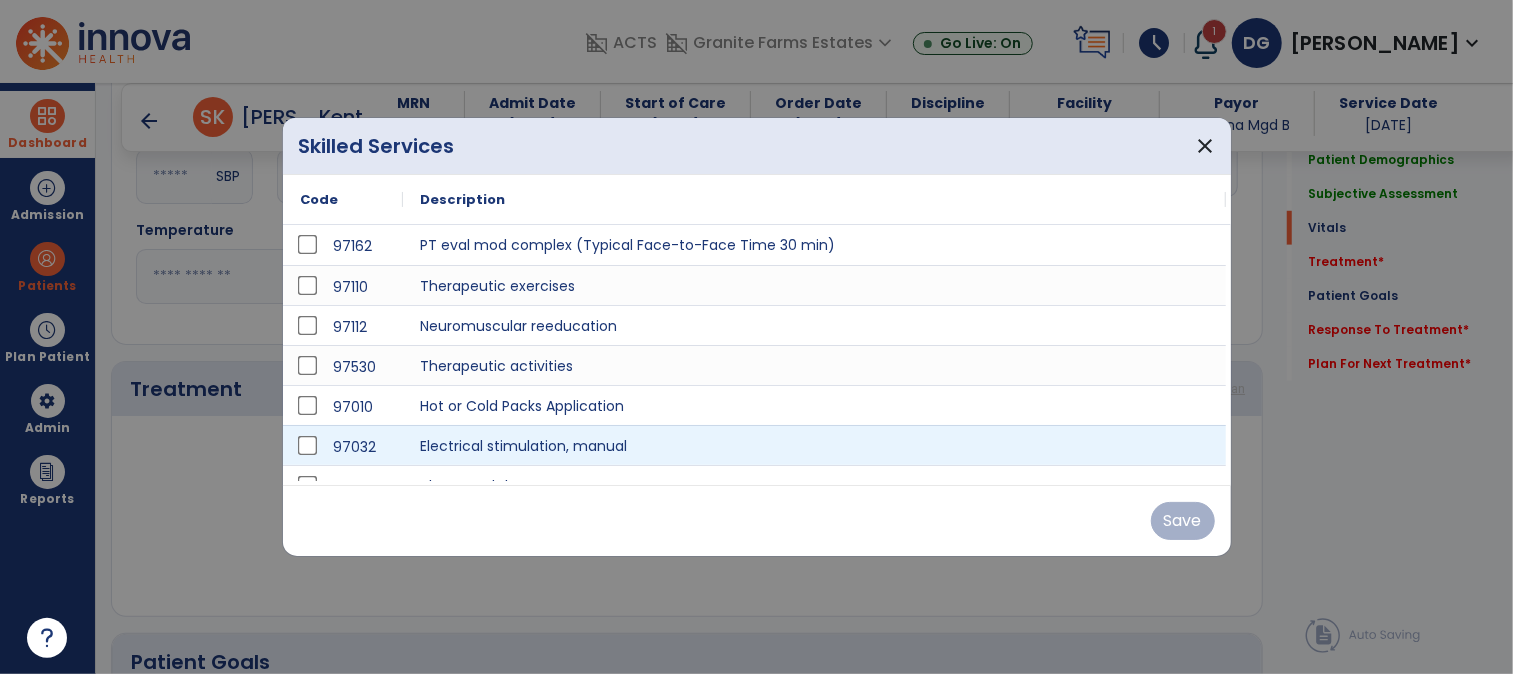 scroll, scrollTop: 888, scrollLeft: 0, axis: vertical 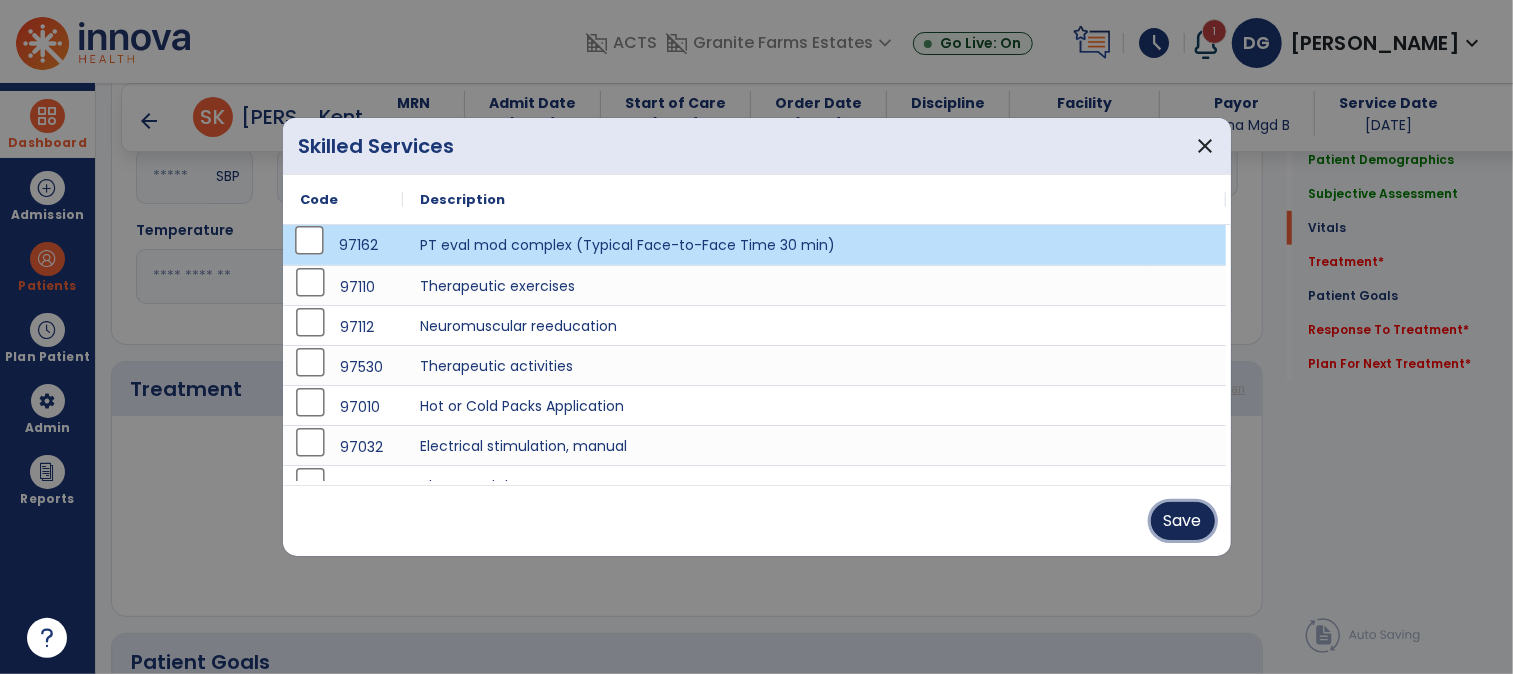 click on "Save" at bounding box center (1183, 521) 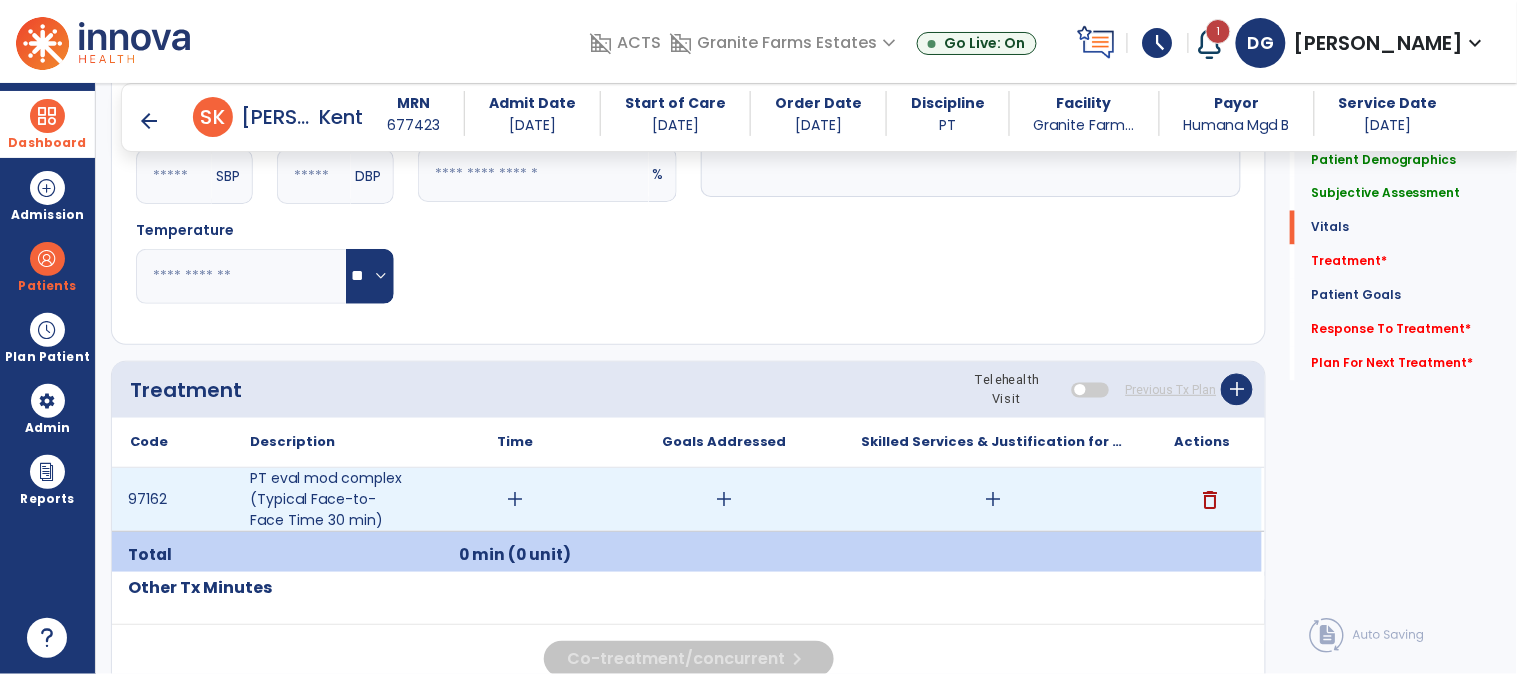 click on "add" at bounding box center [515, 499] 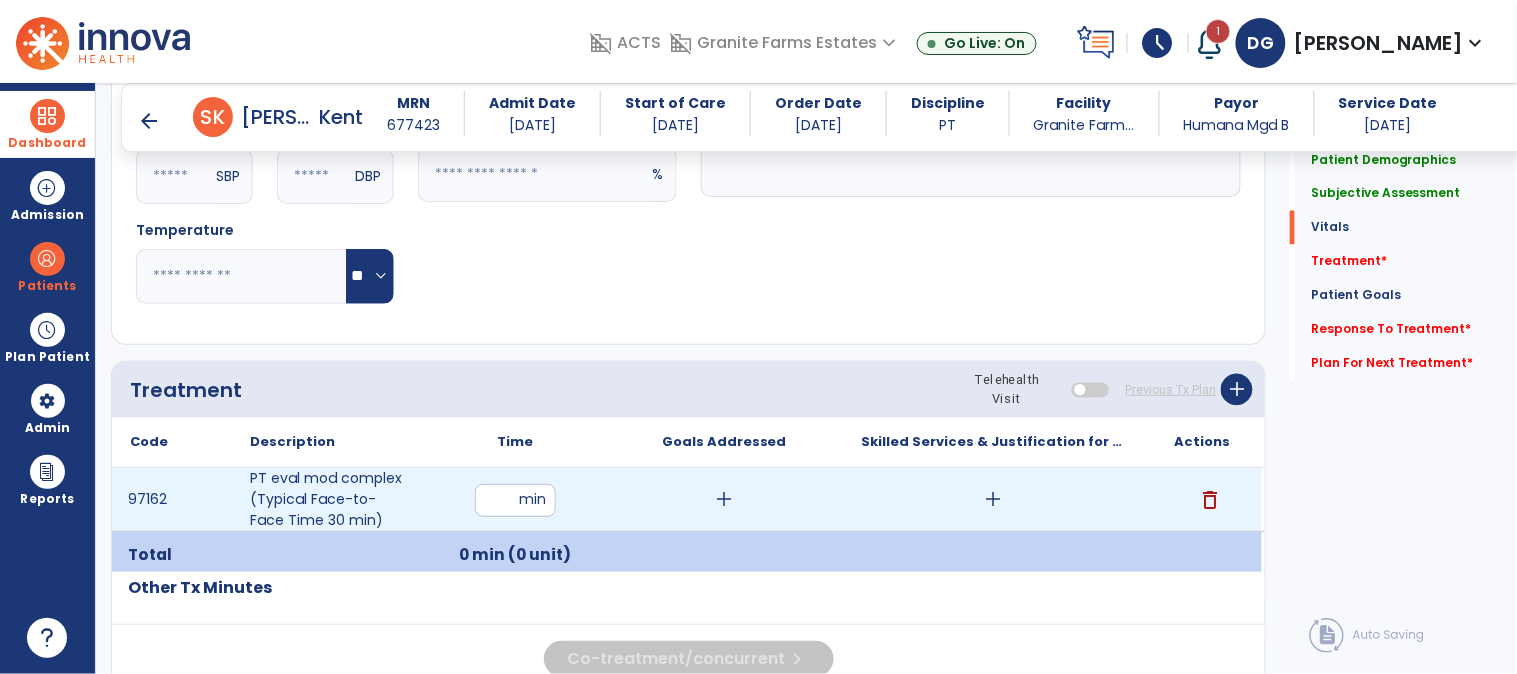 type on "**" 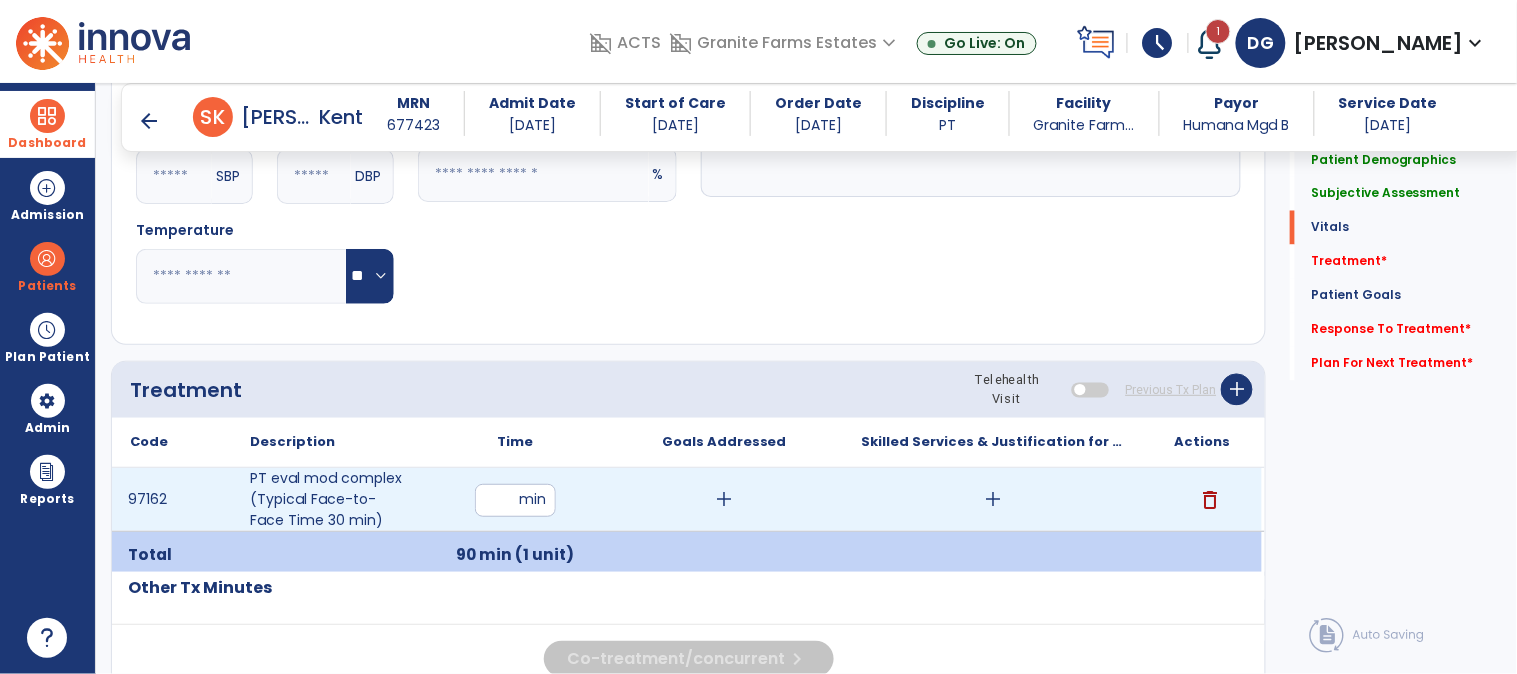 click on "add" at bounding box center (993, 499) 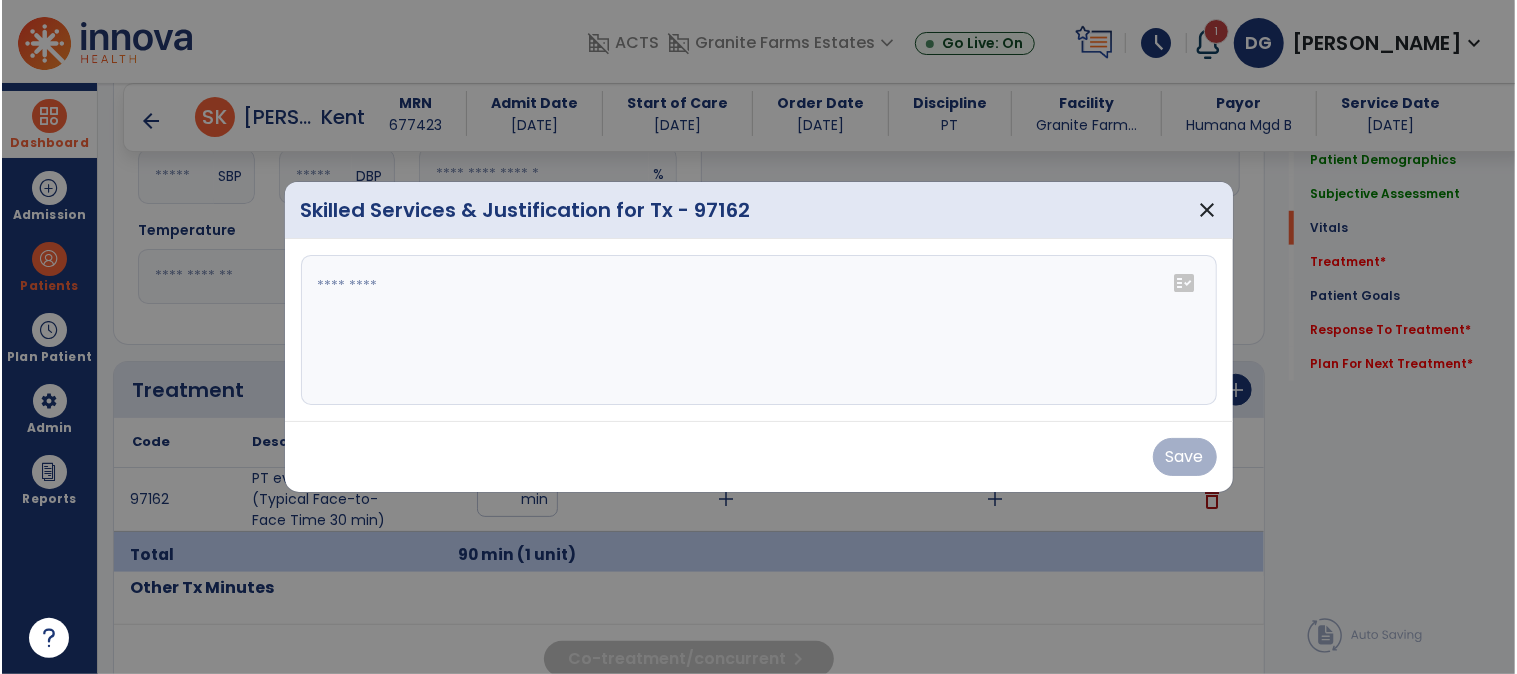 scroll, scrollTop: 888, scrollLeft: 0, axis: vertical 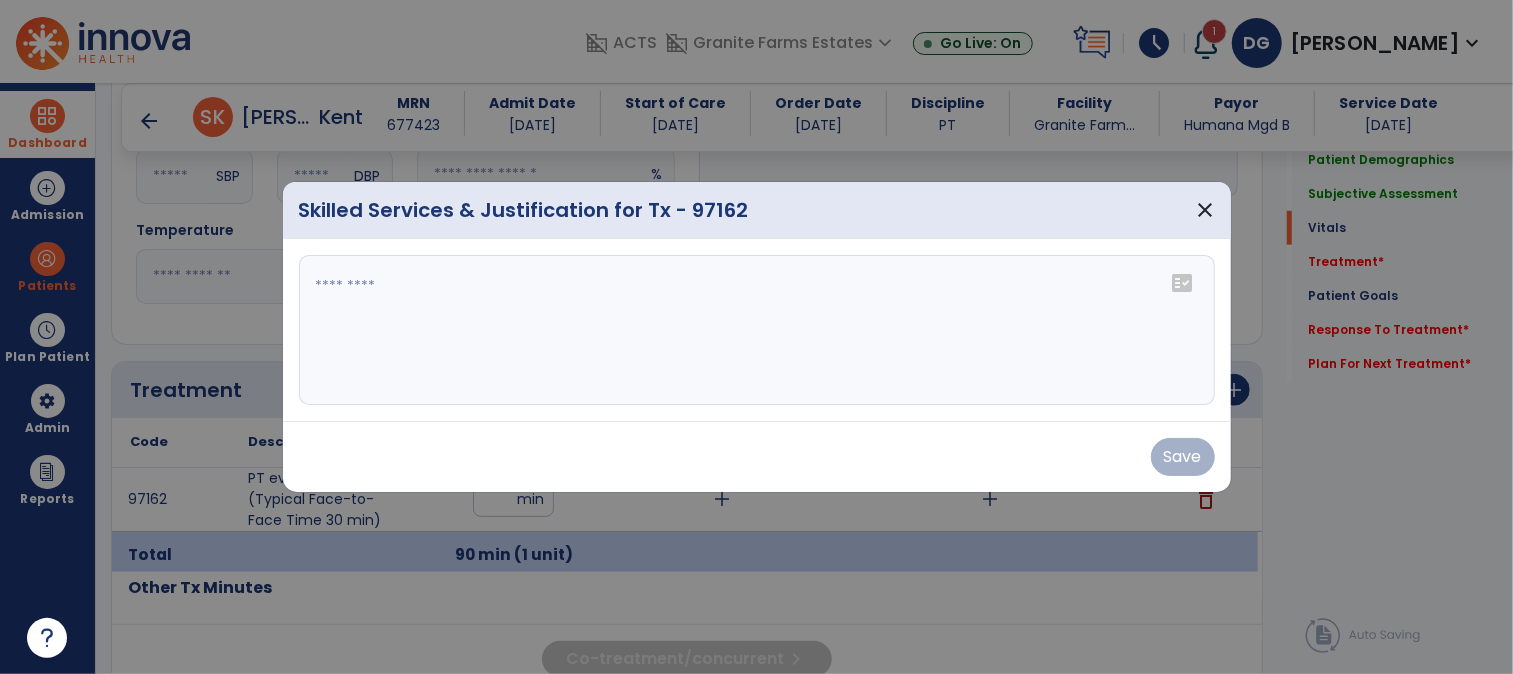 click at bounding box center (757, 330) 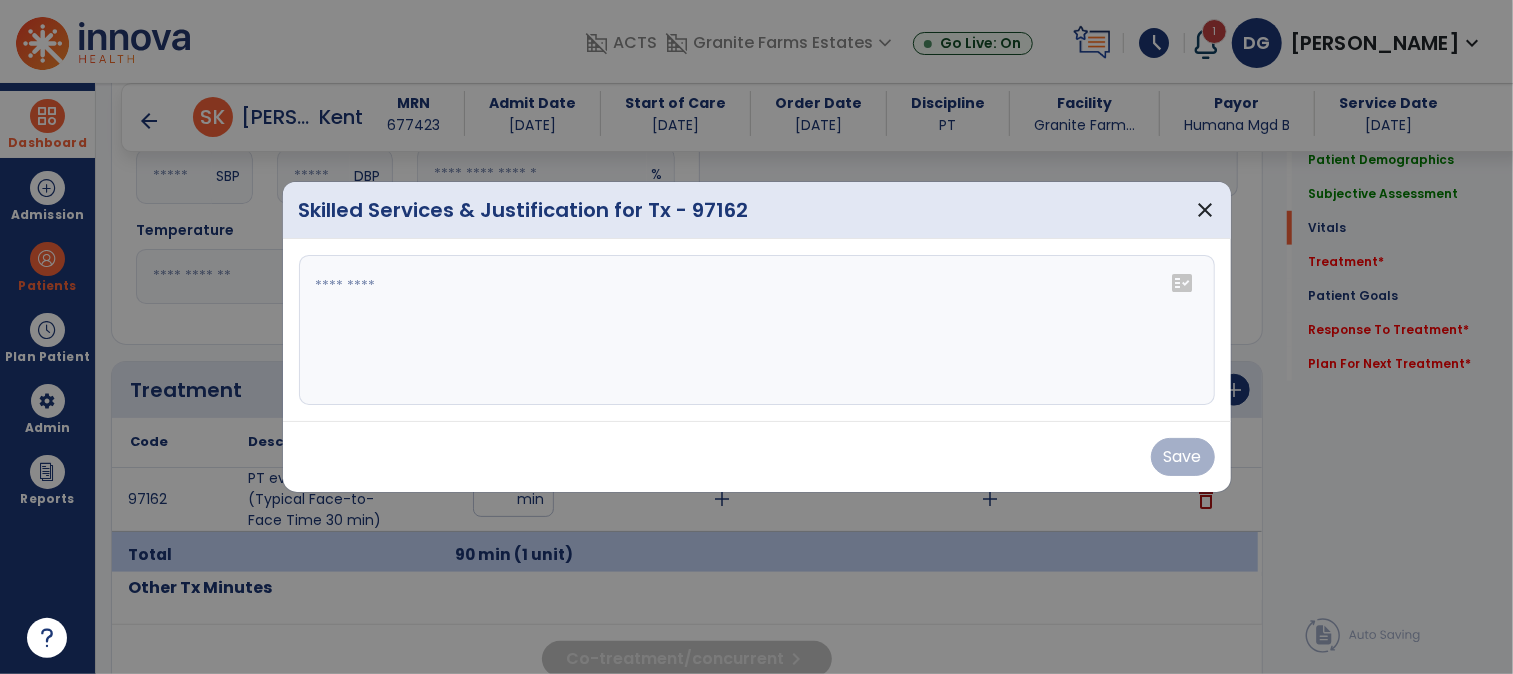 paste on "**********" 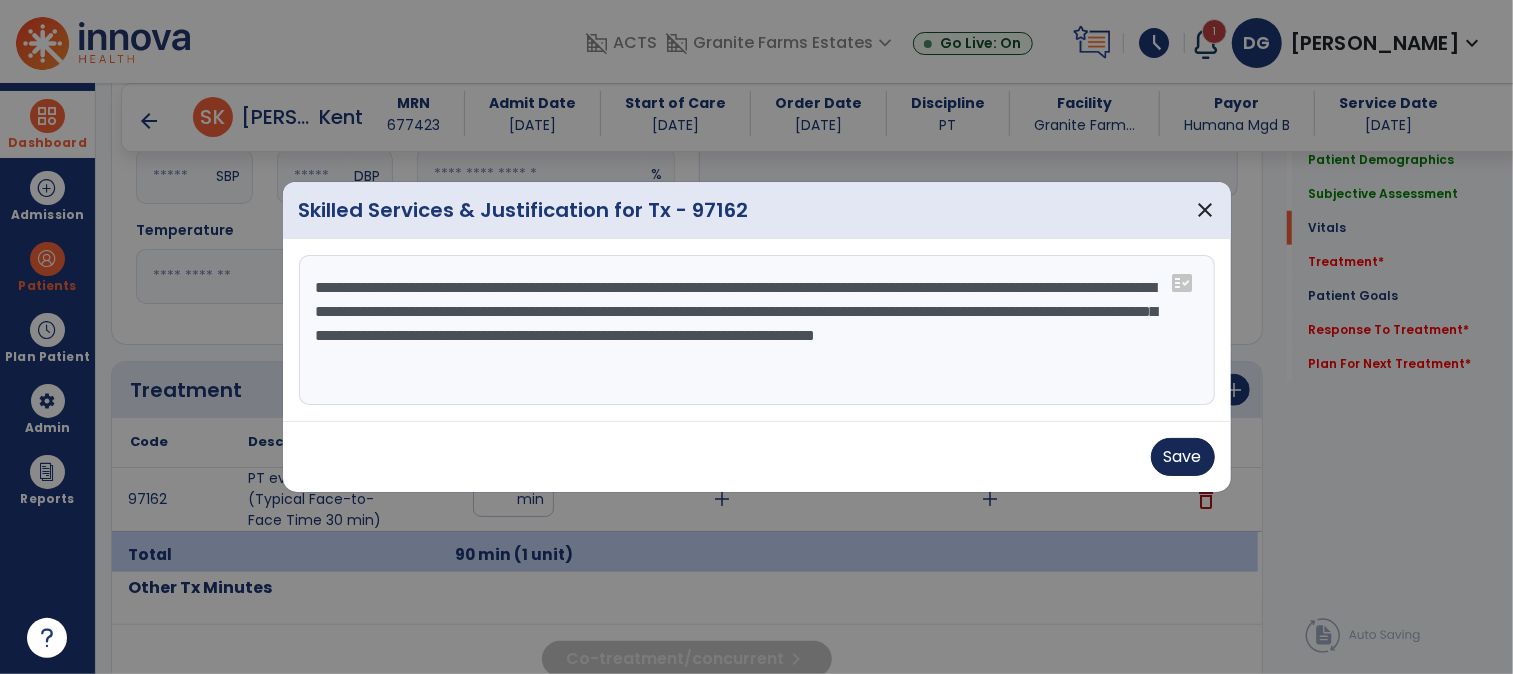 type on "**********" 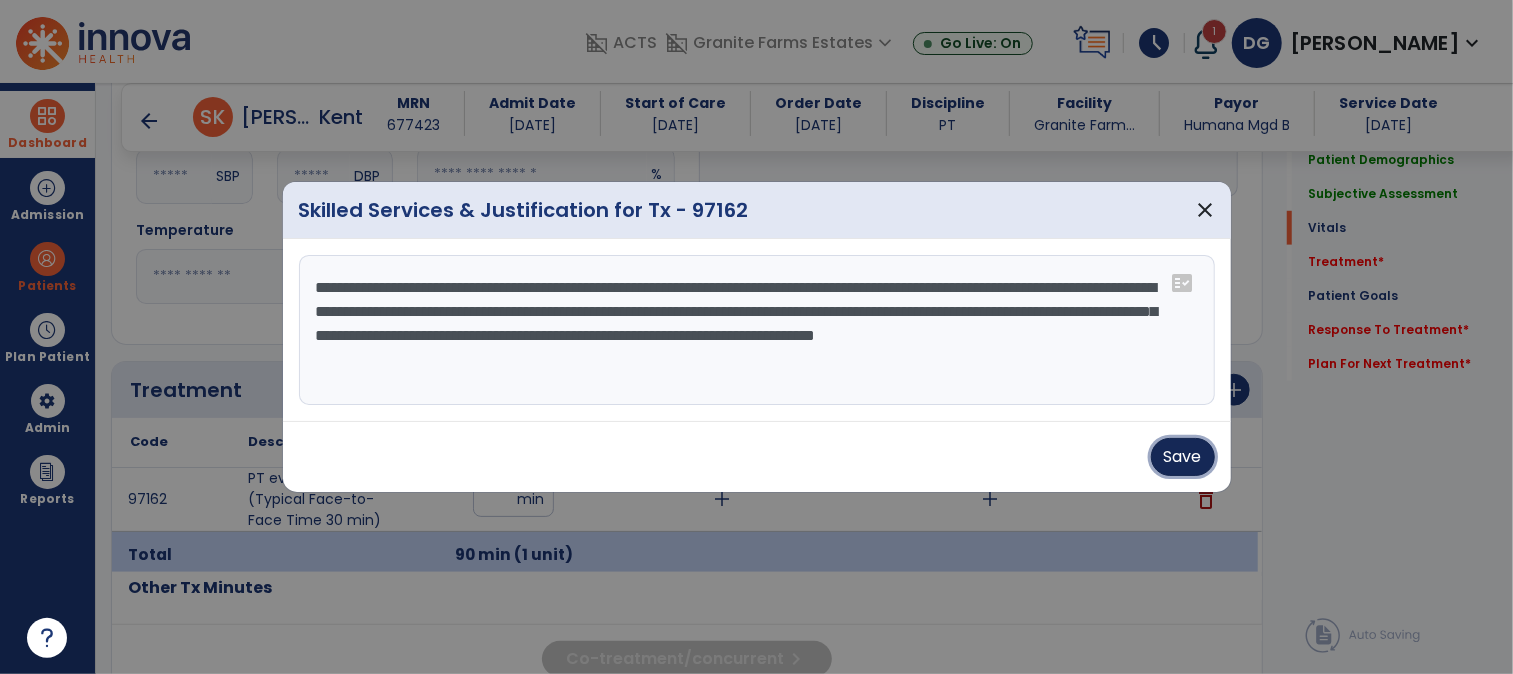 click on "Save" at bounding box center [1183, 457] 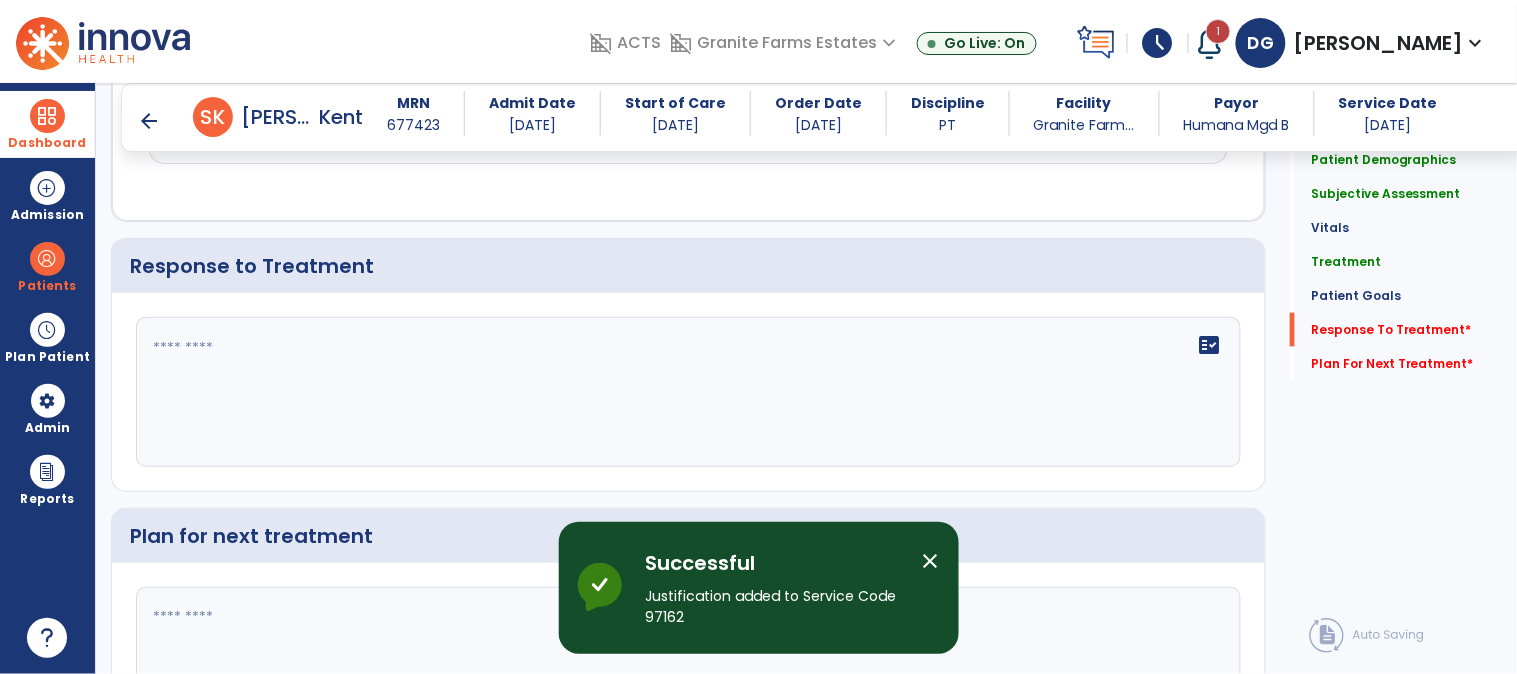 scroll, scrollTop: 2555, scrollLeft: 0, axis: vertical 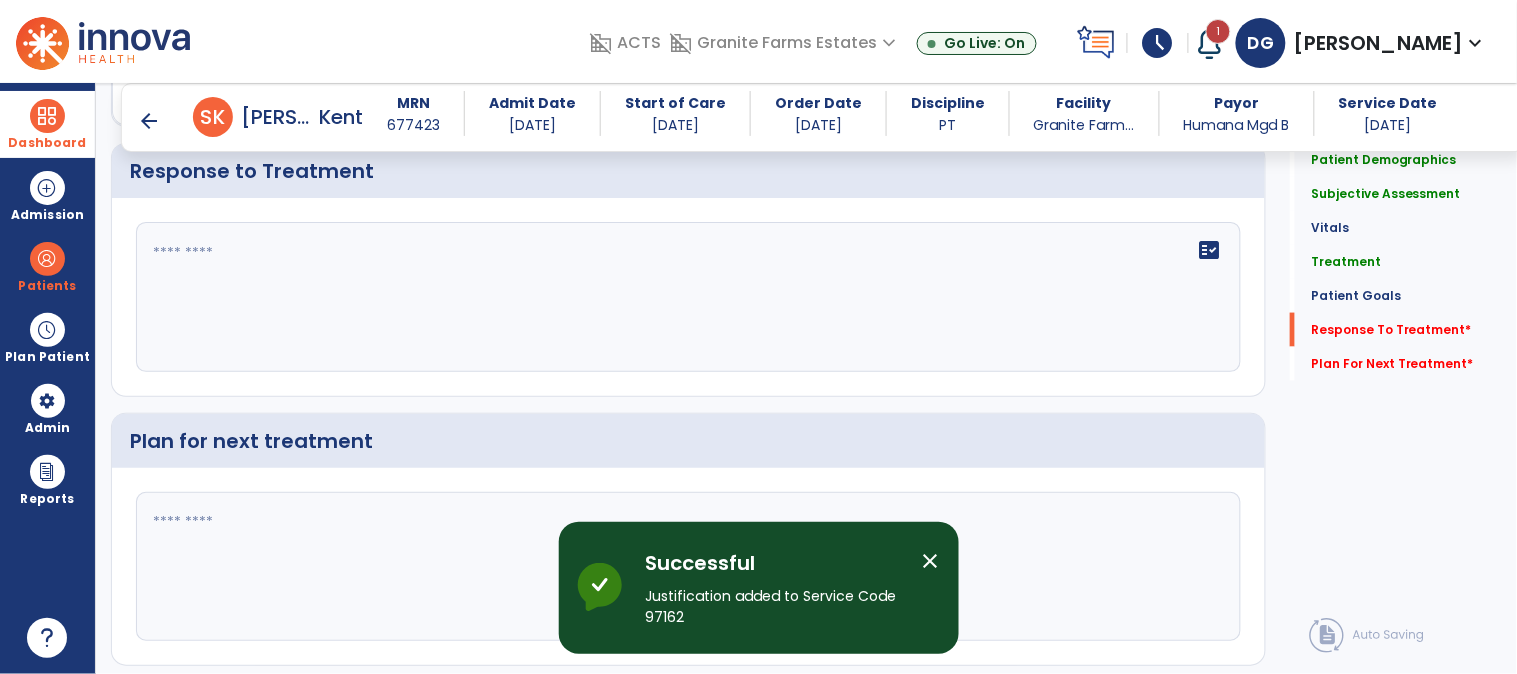 click on "fact_check" 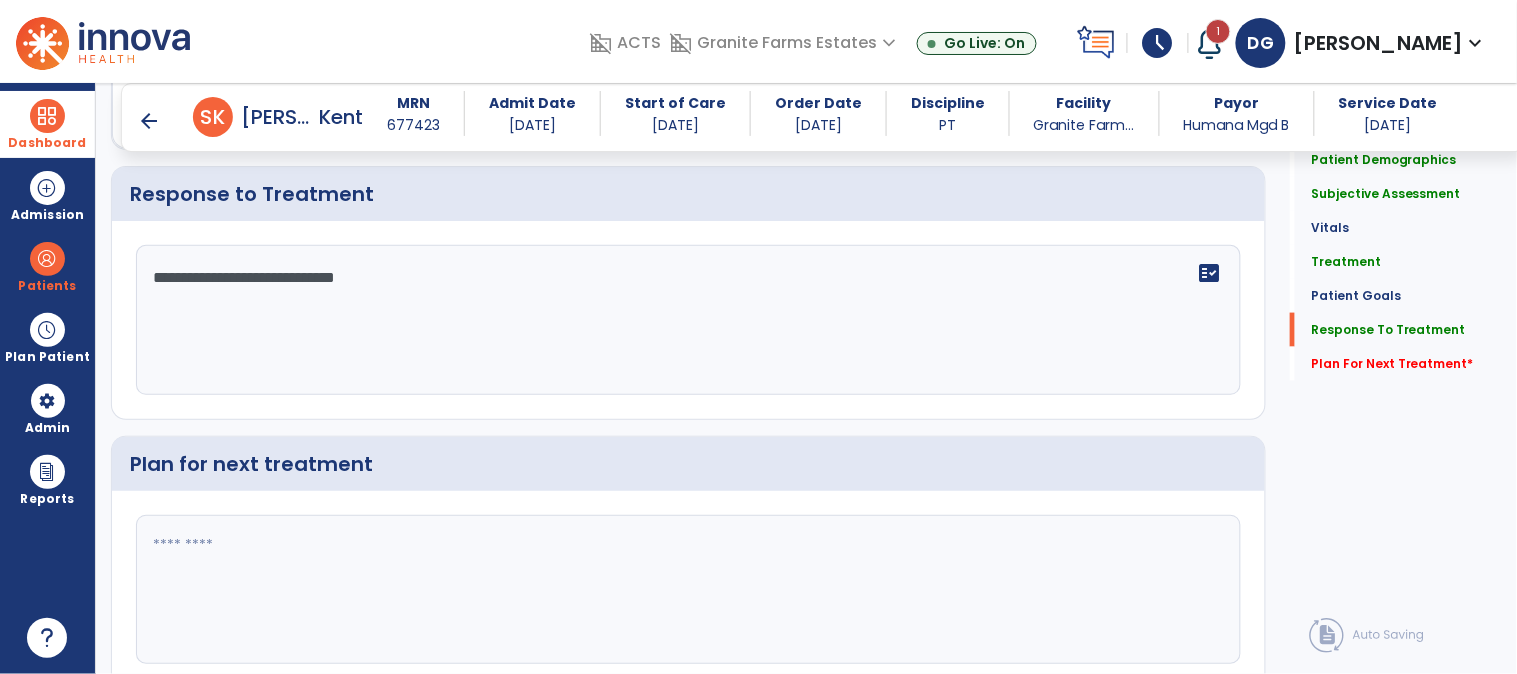 scroll, scrollTop: 2555, scrollLeft: 0, axis: vertical 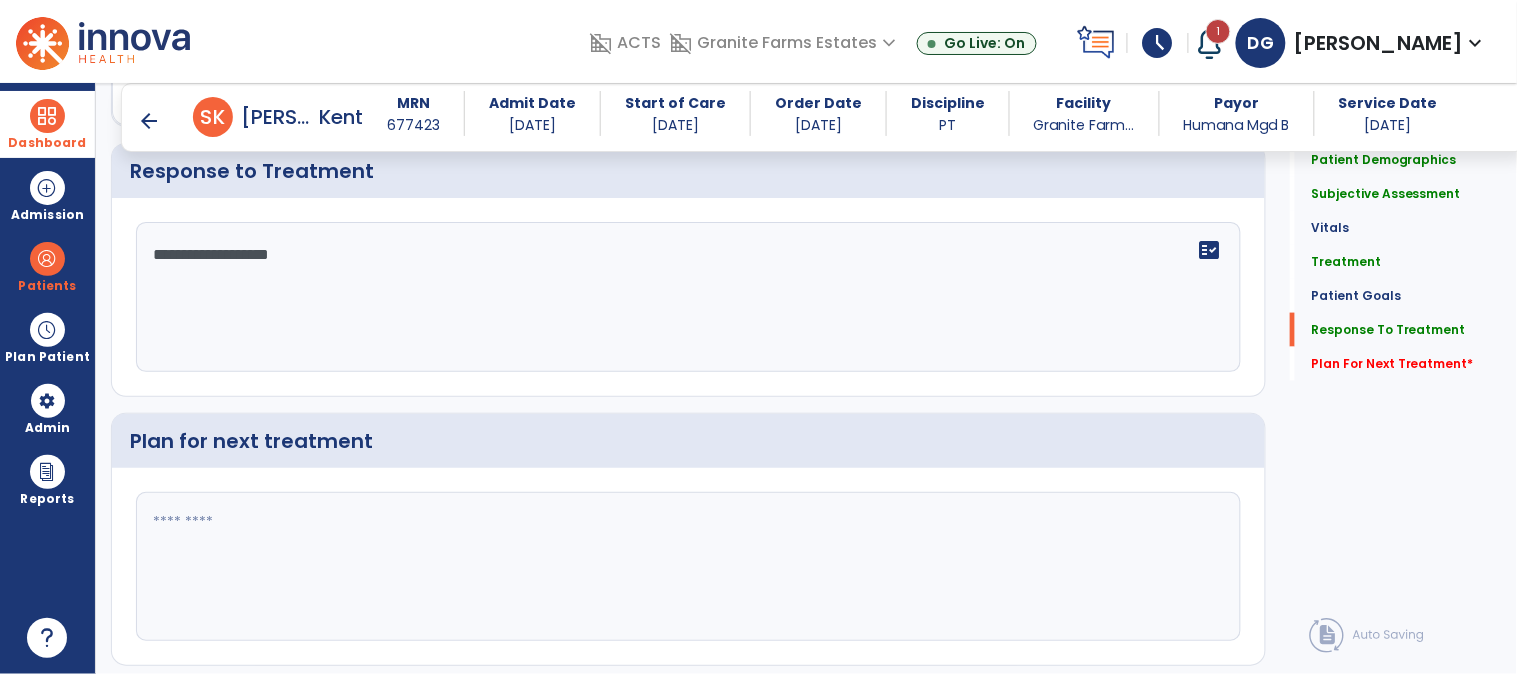 type on "**********" 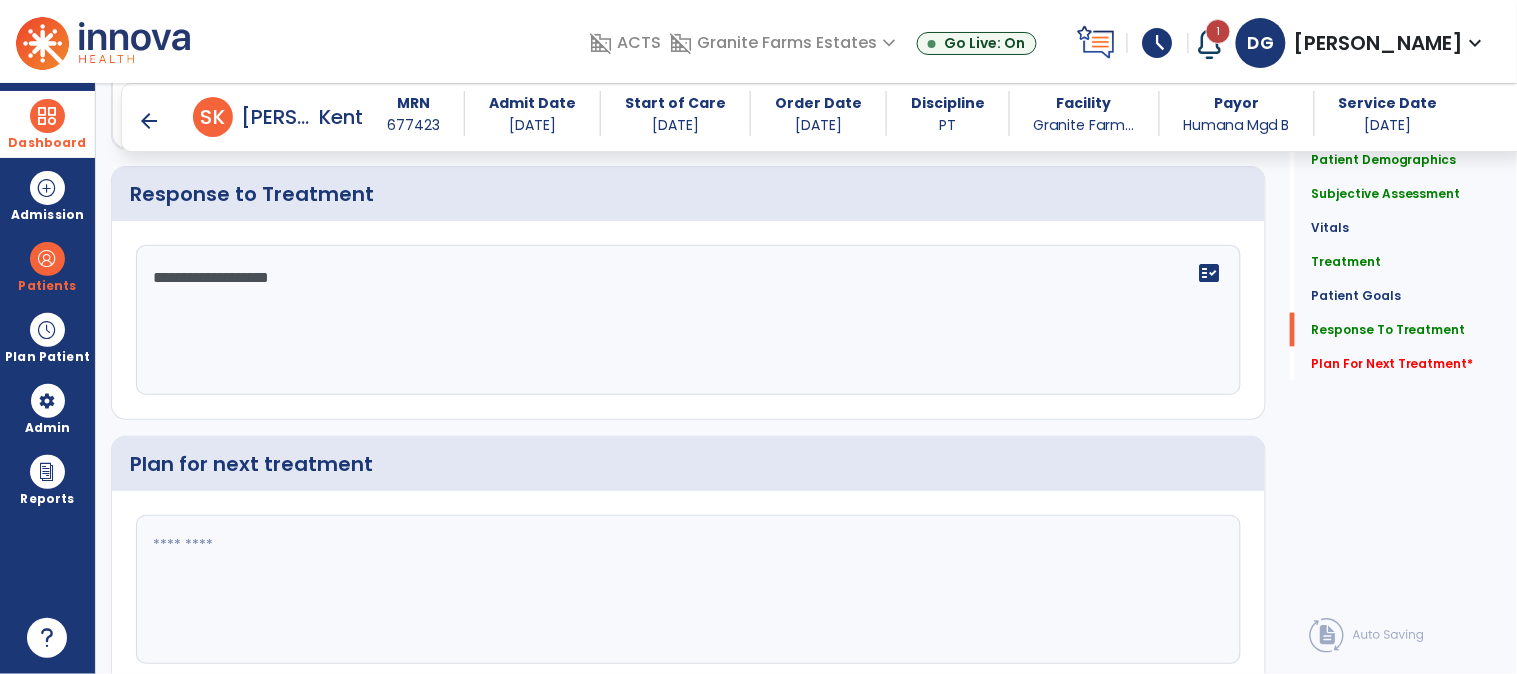 scroll, scrollTop: 2555, scrollLeft: 0, axis: vertical 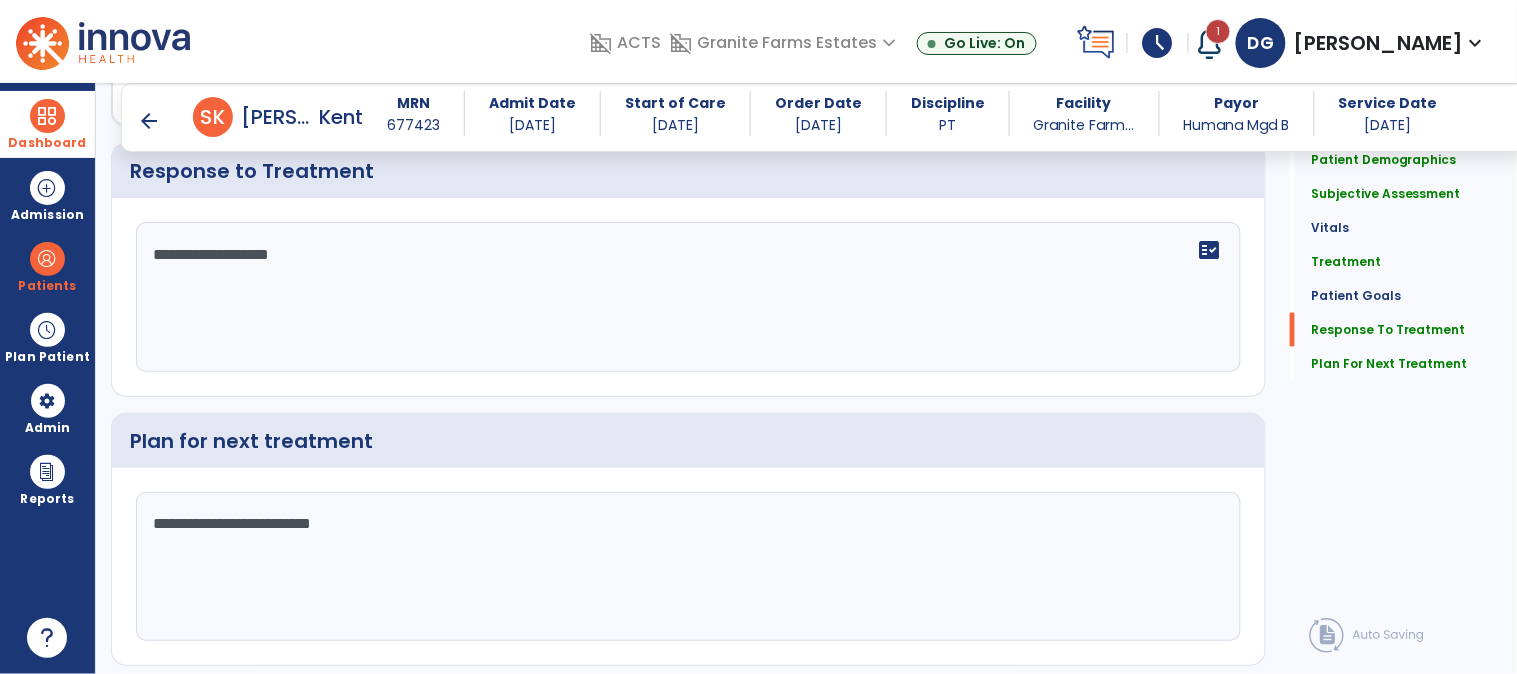 type on "**********" 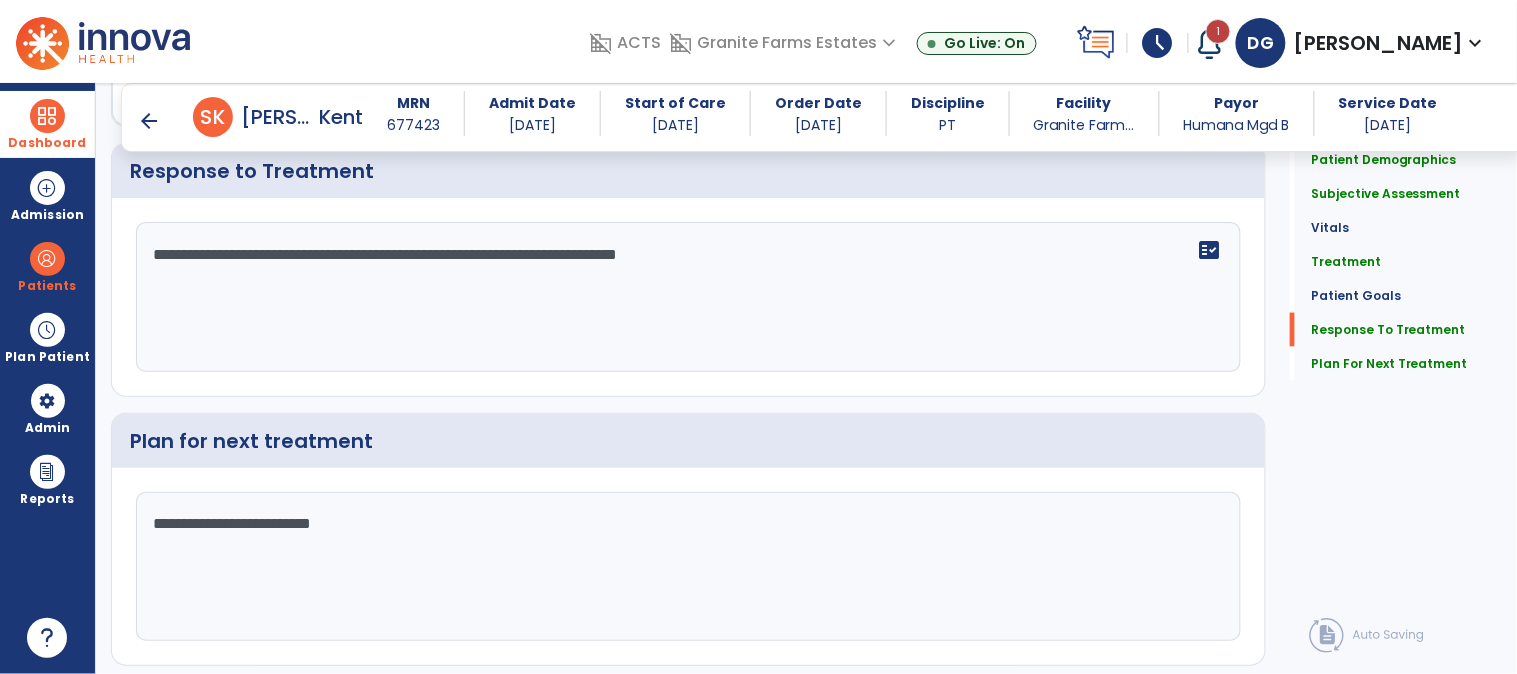 scroll, scrollTop: 2617, scrollLeft: 0, axis: vertical 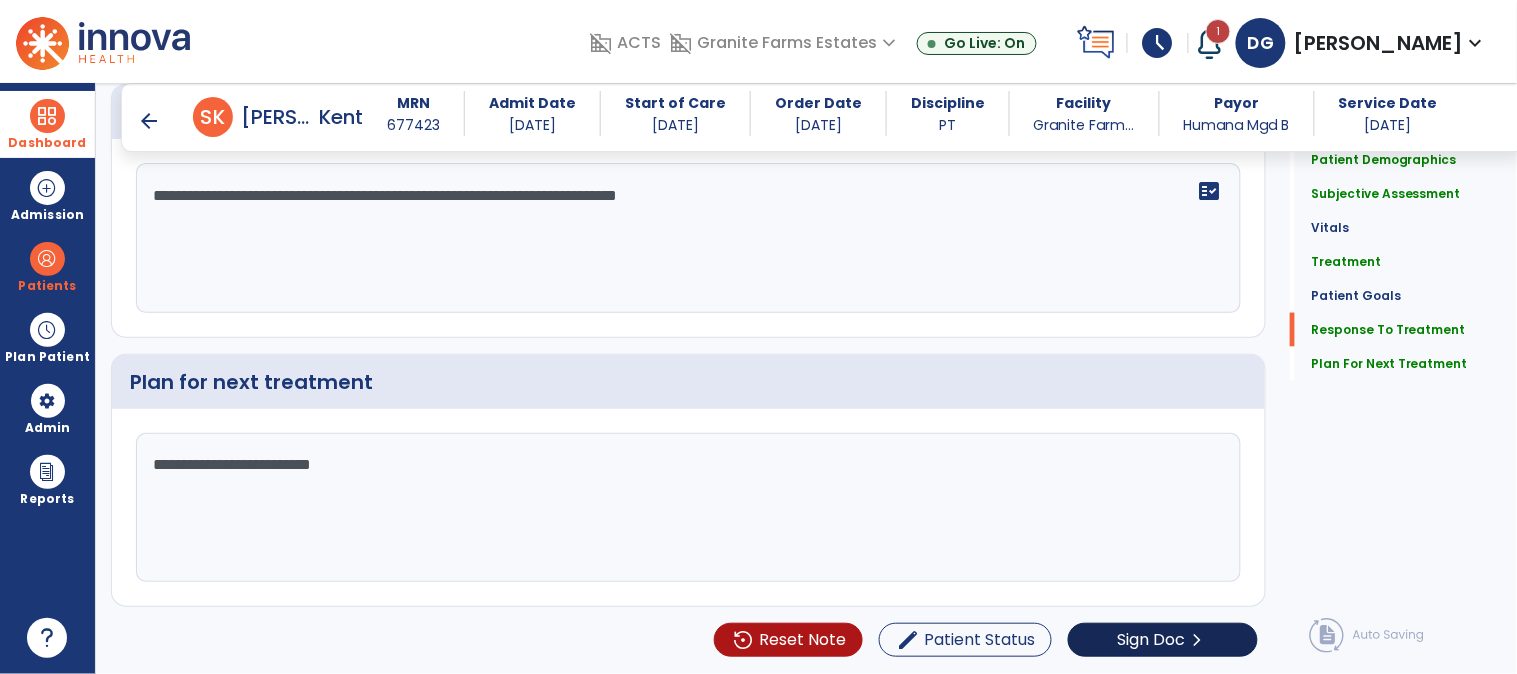 type on "**********" 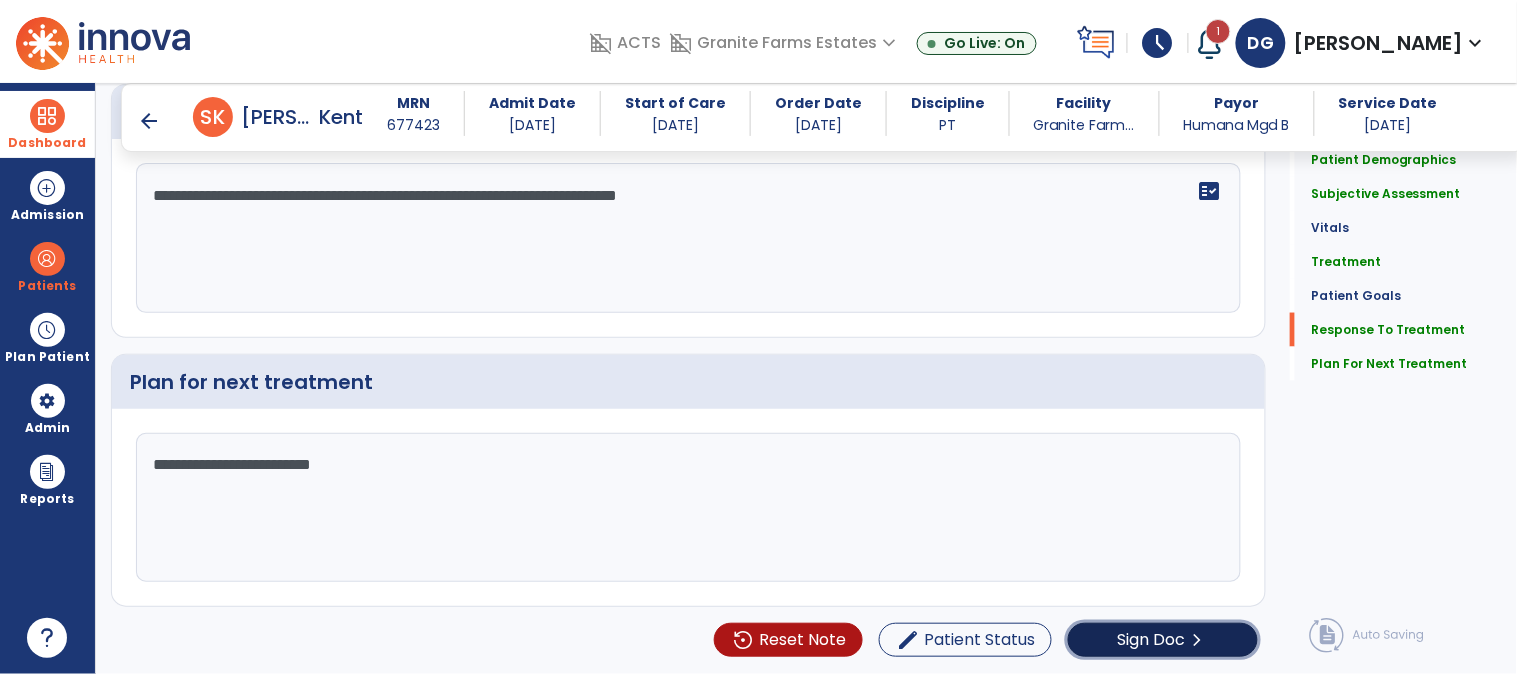 click on "chevron_right" 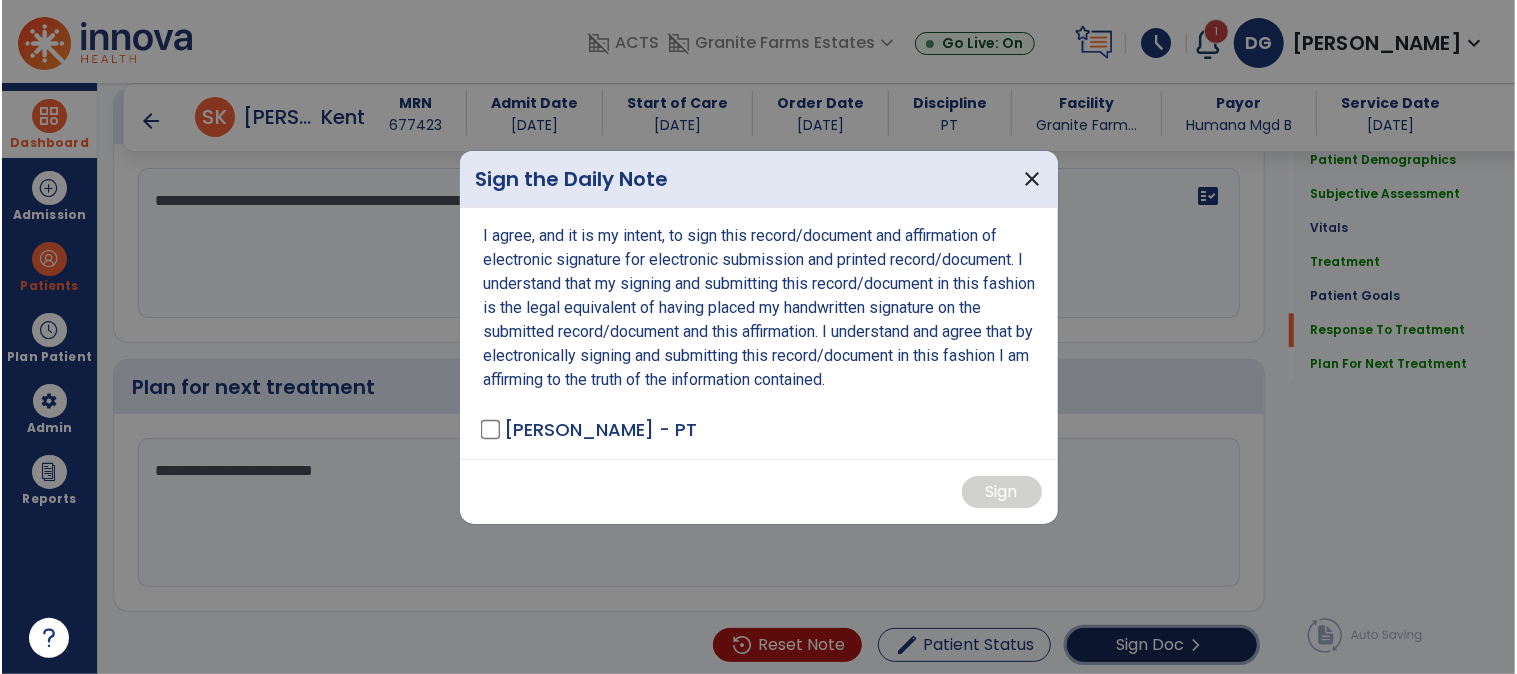 scroll, scrollTop: 2617, scrollLeft: 0, axis: vertical 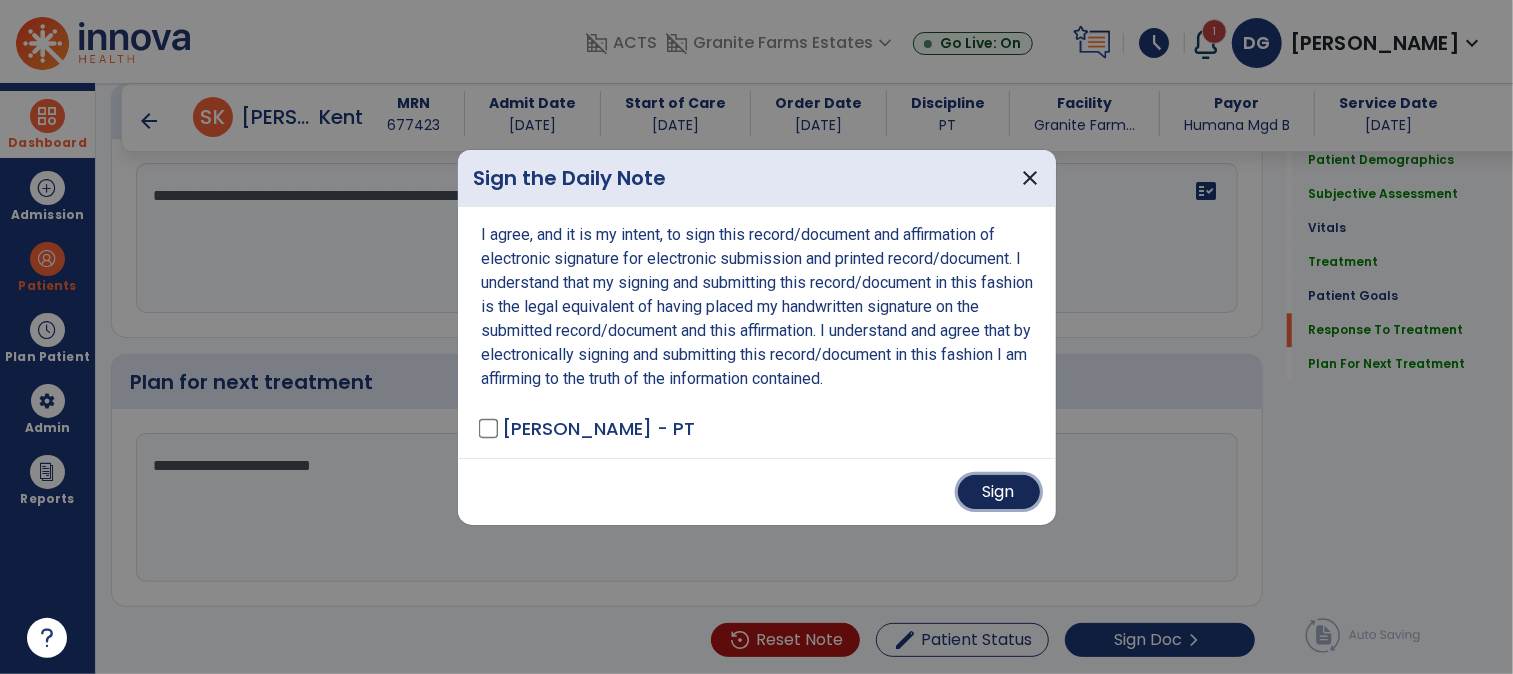 click on "Sign" at bounding box center [999, 492] 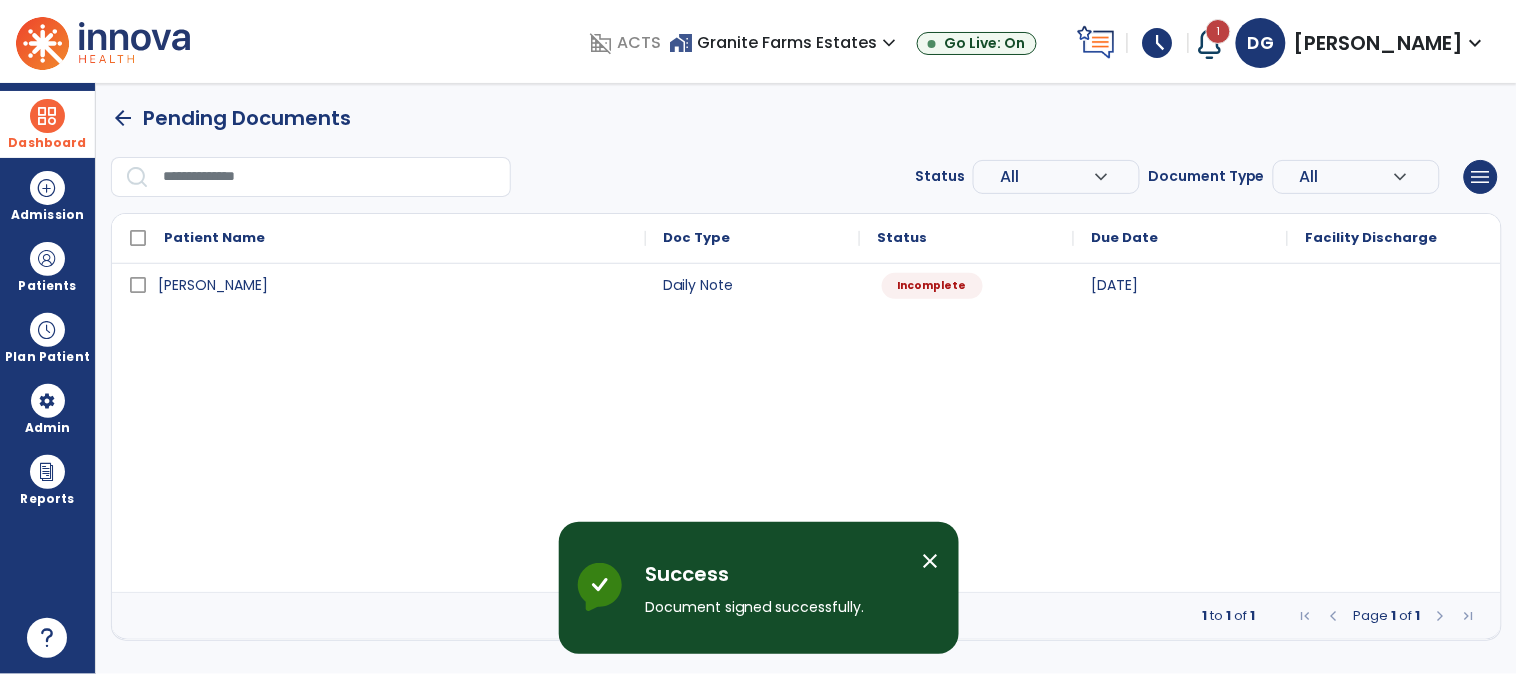 scroll, scrollTop: 0, scrollLeft: 0, axis: both 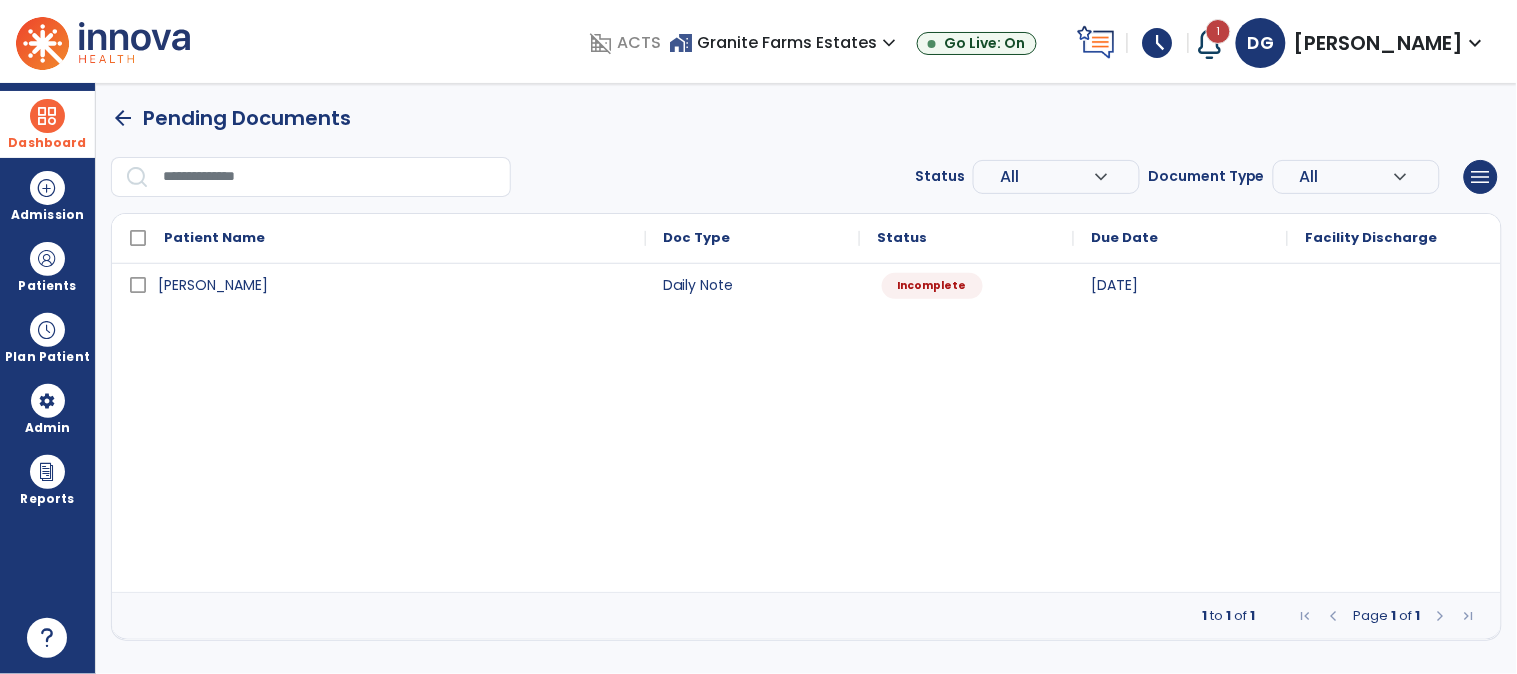 click at bounding box center [47, 116] 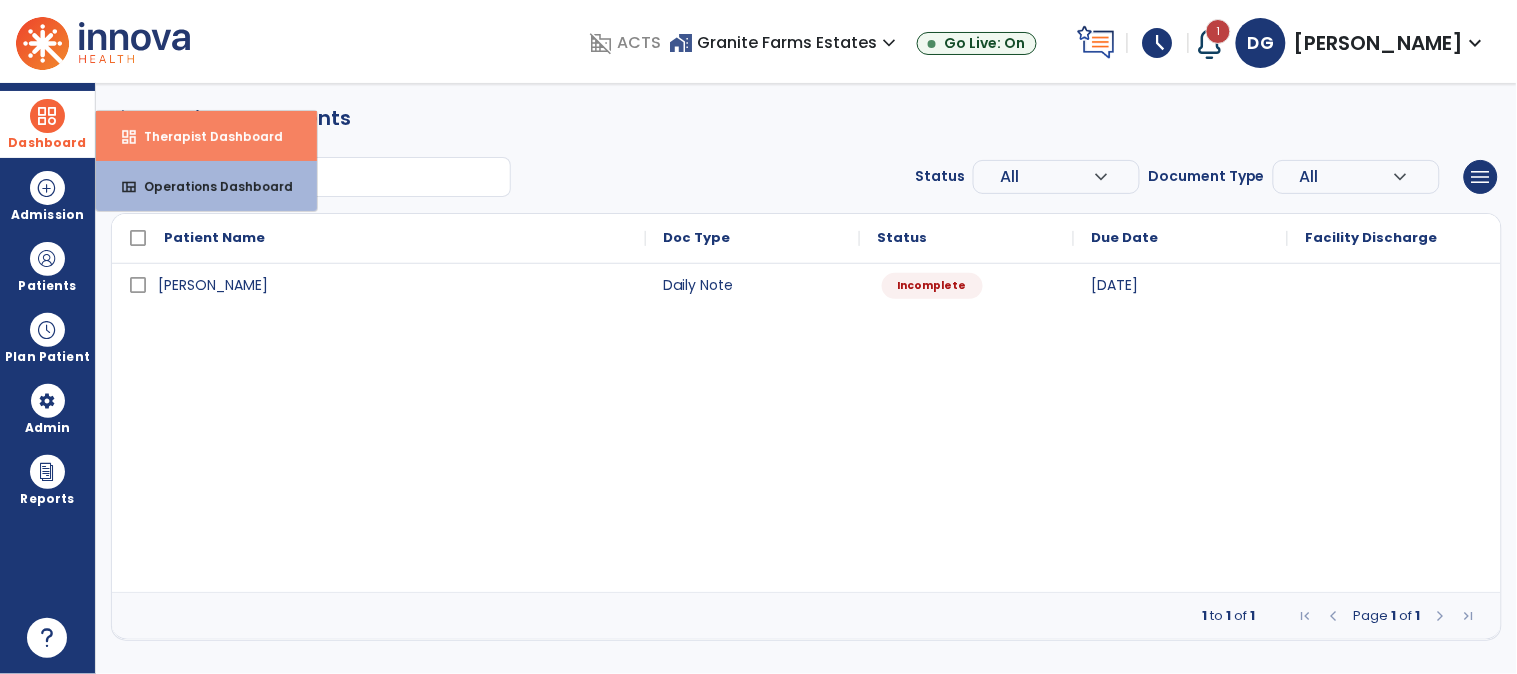 click on "Therapist Dashboard" at bounding box center [205, 136] 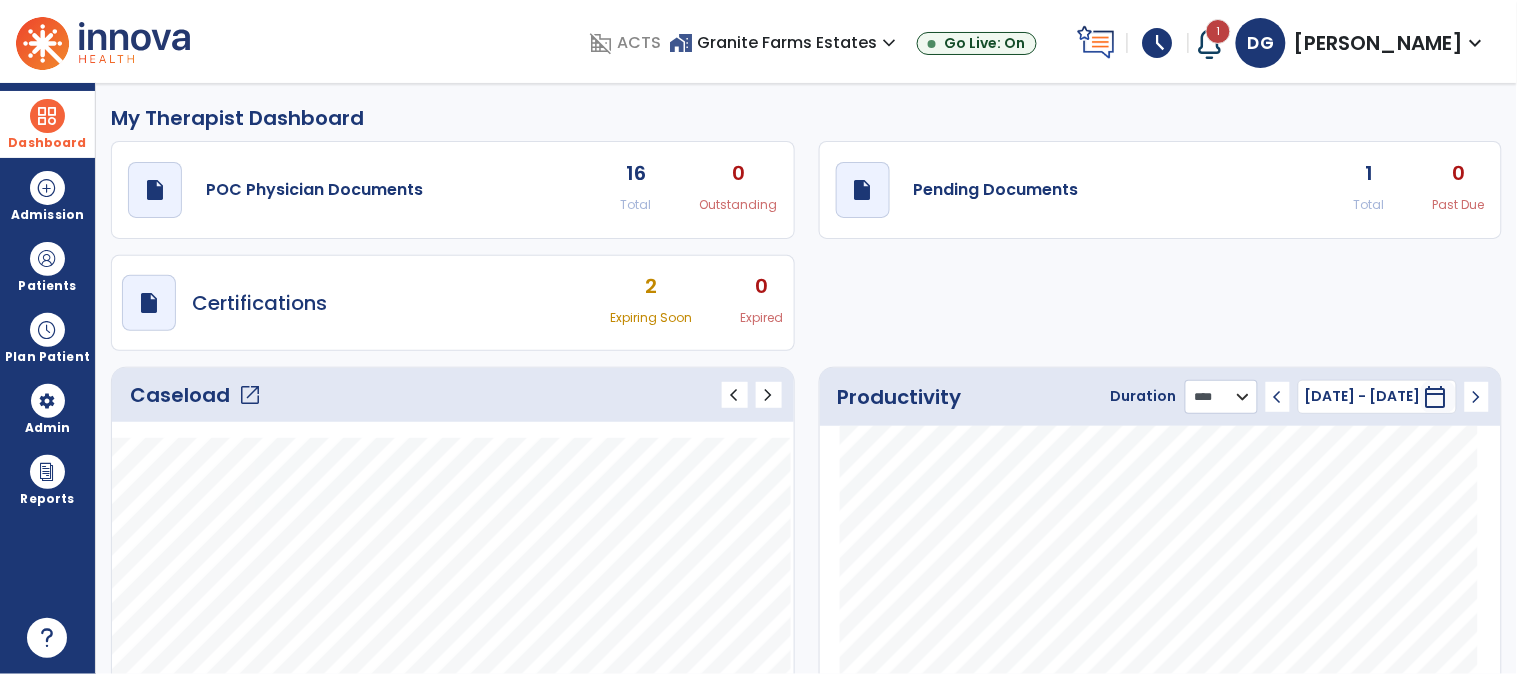 click on "******** **** ***" 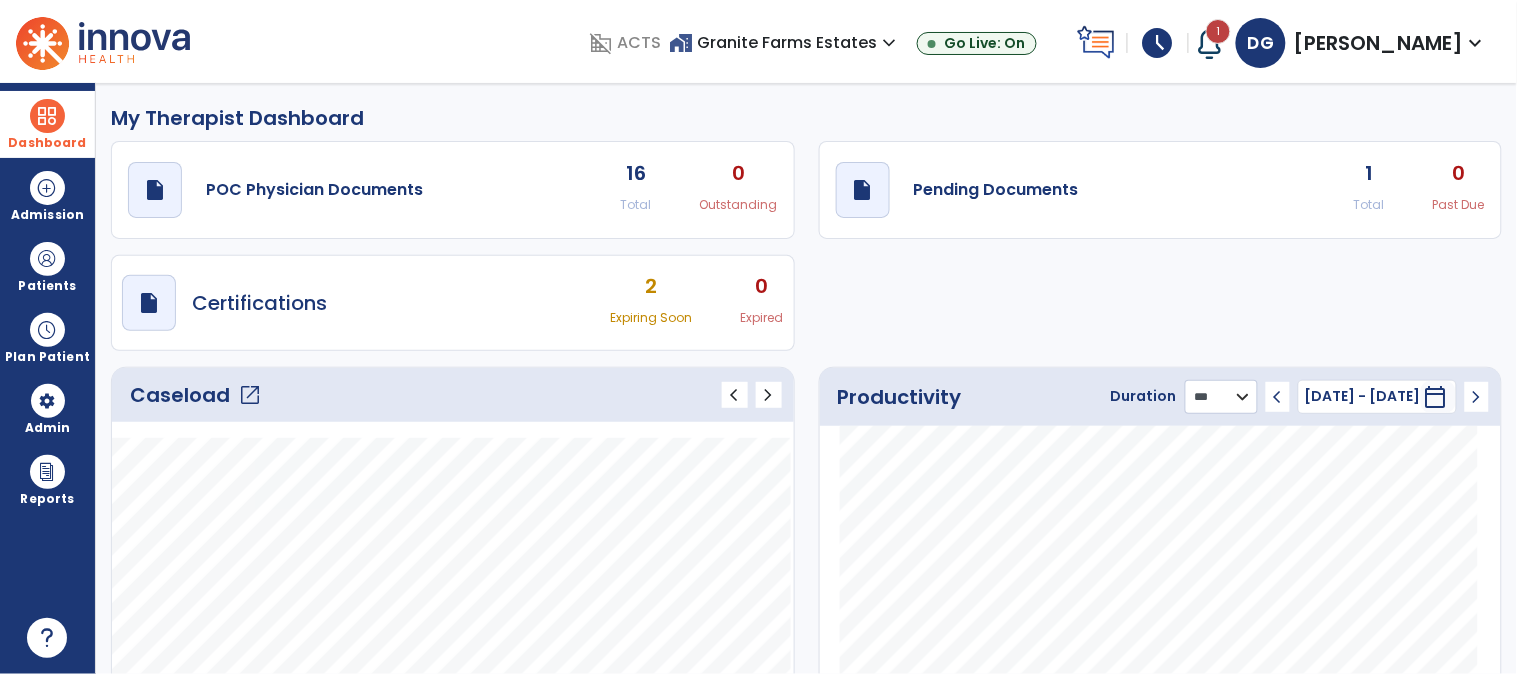 click on "******** **** ***" 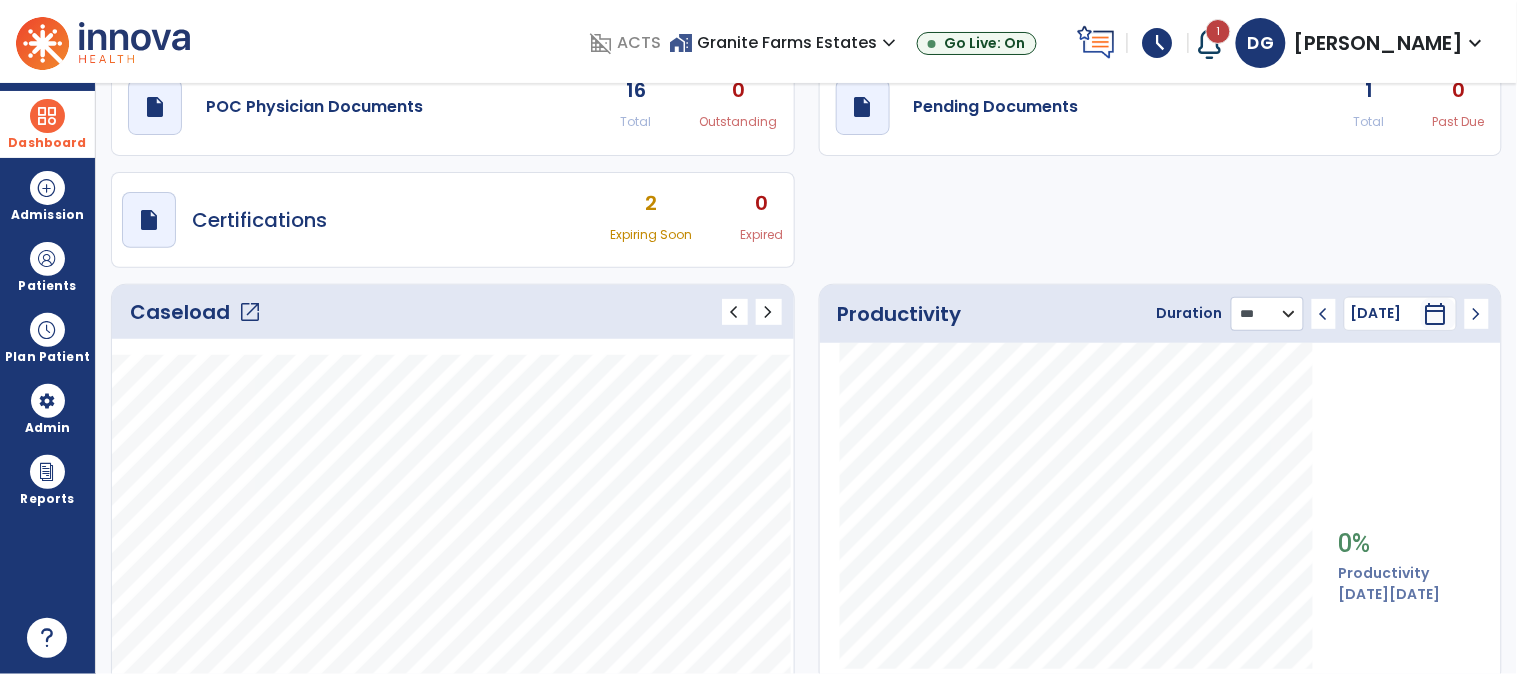 scroll, scrollTop: 0, scrollLeft: 0, axis: both 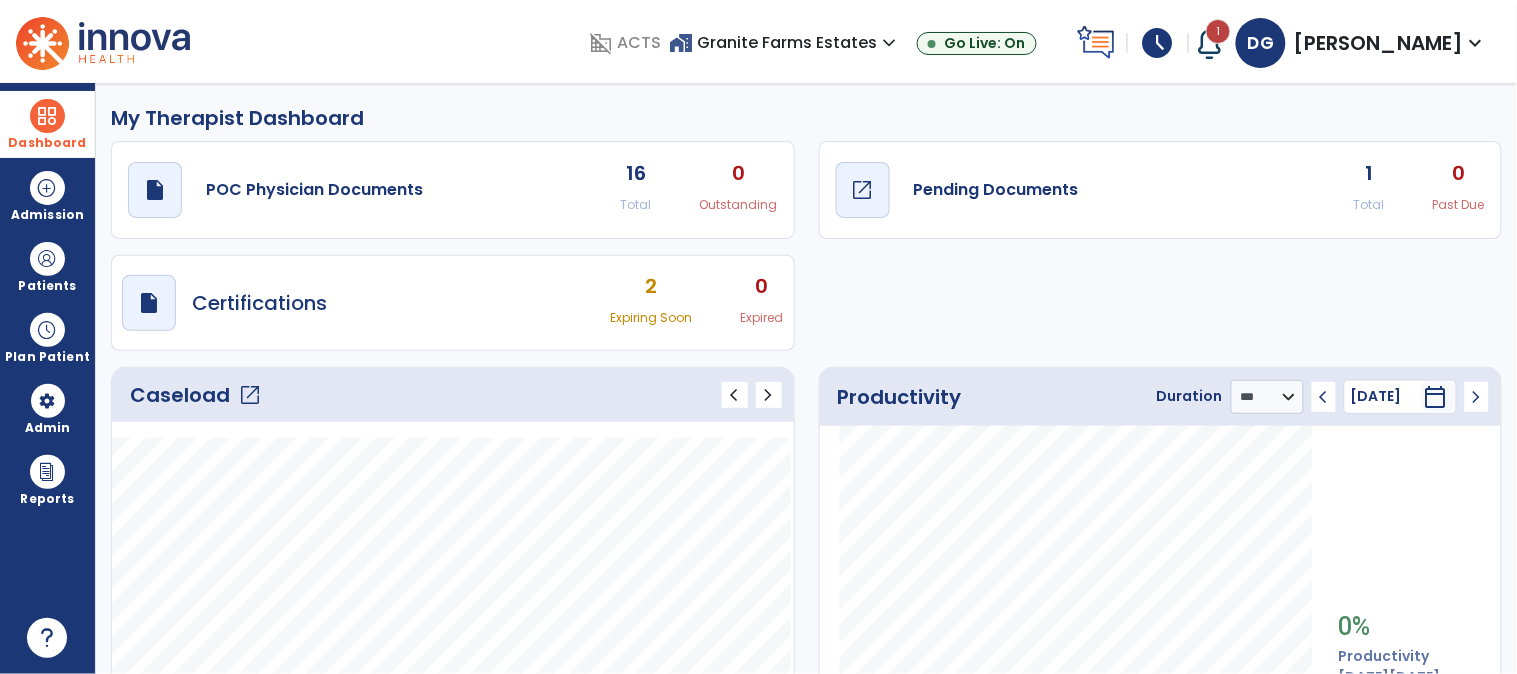 click on "open_in_new" 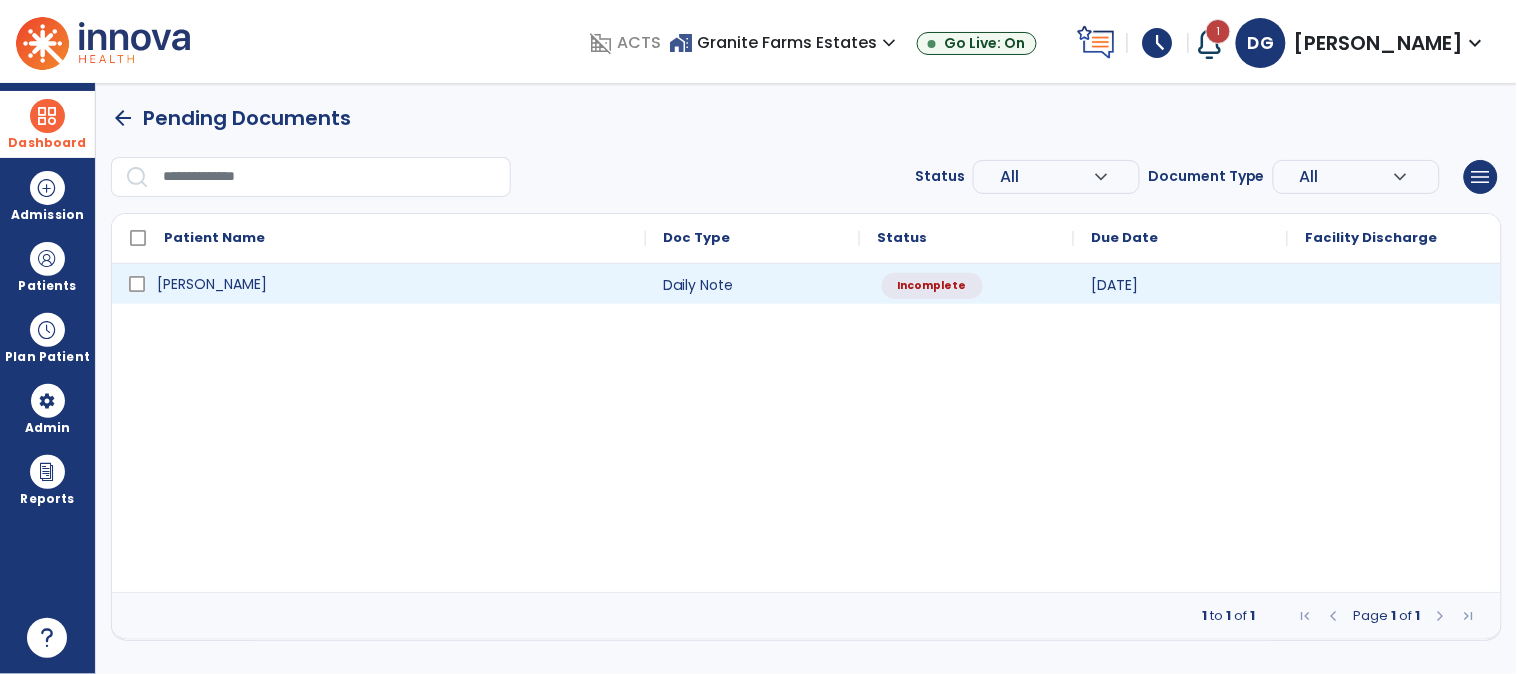 click on "[PERSON_NAME]" at bounding box center (212, 284) 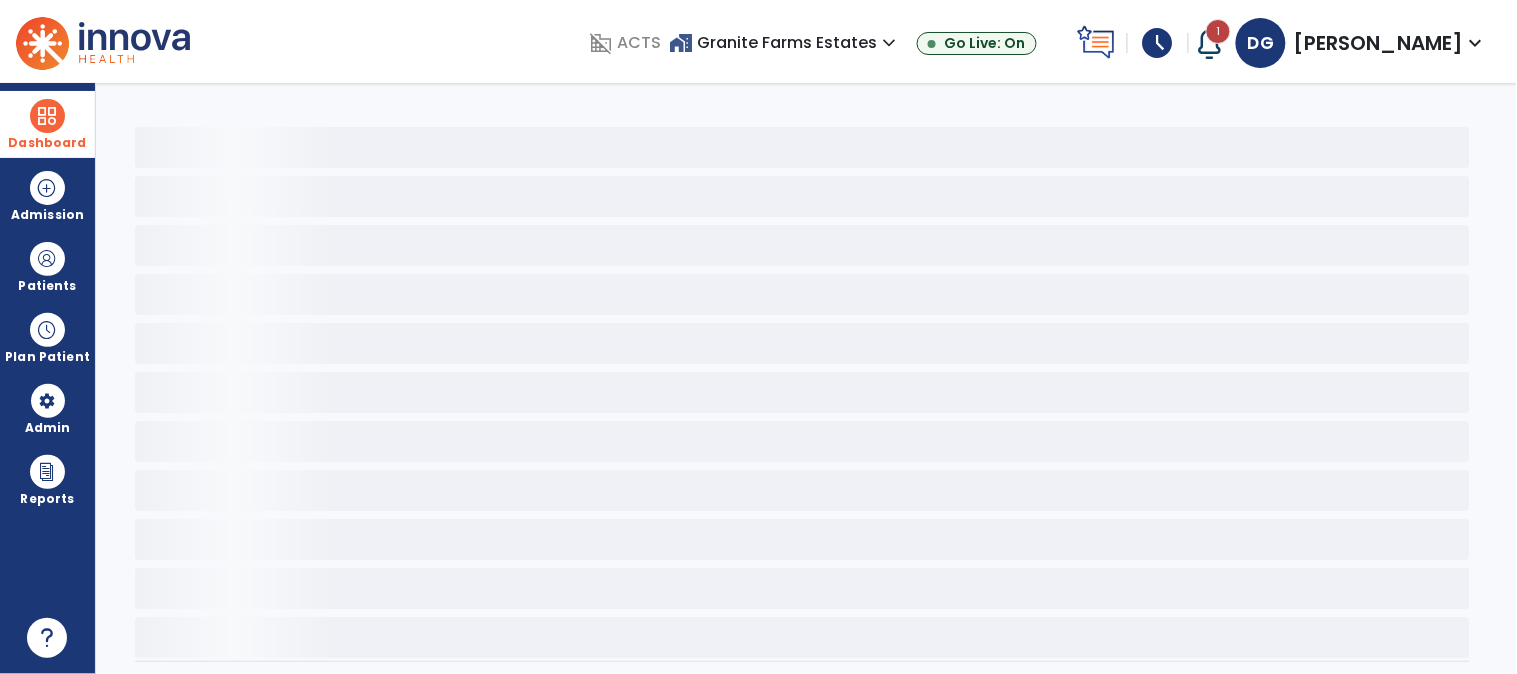 select on "*" 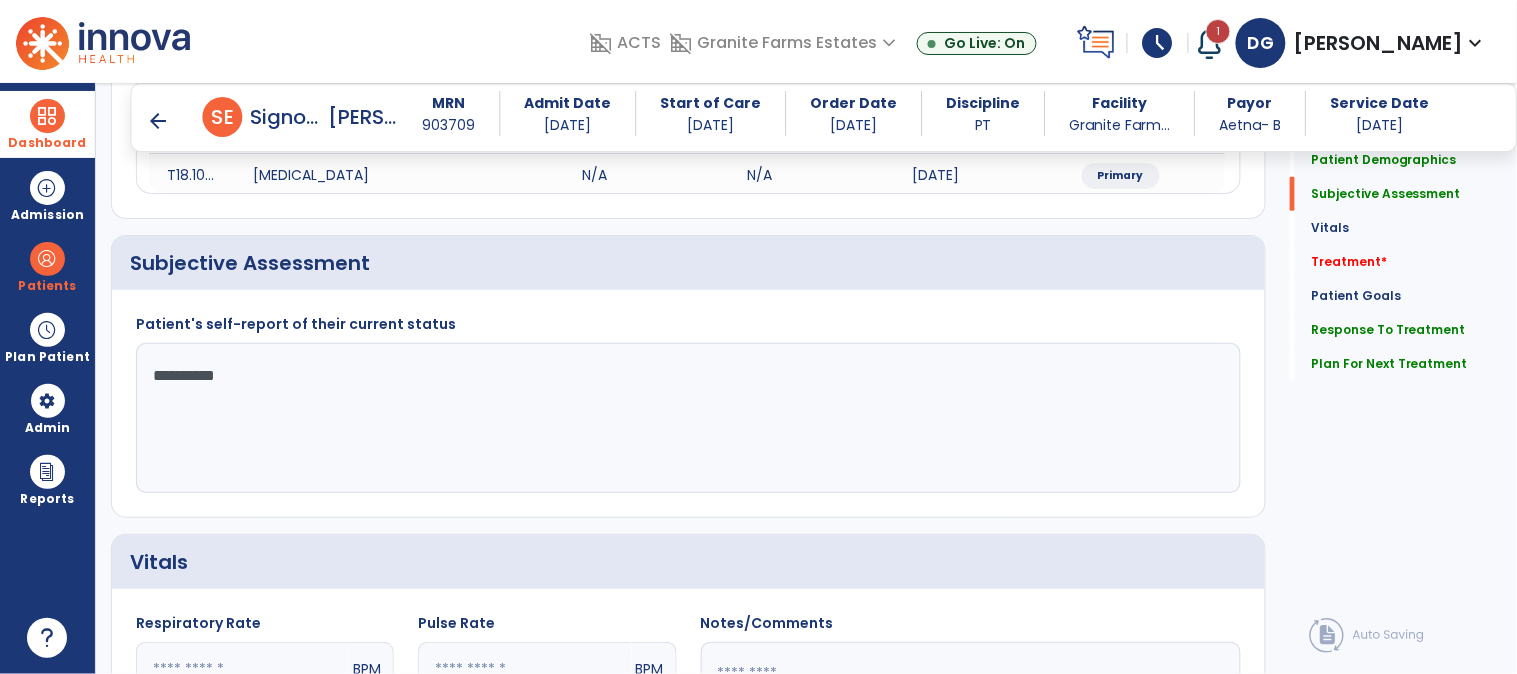 scroll, scrollTop: 444, scrollLeft: 0, axis: vertical 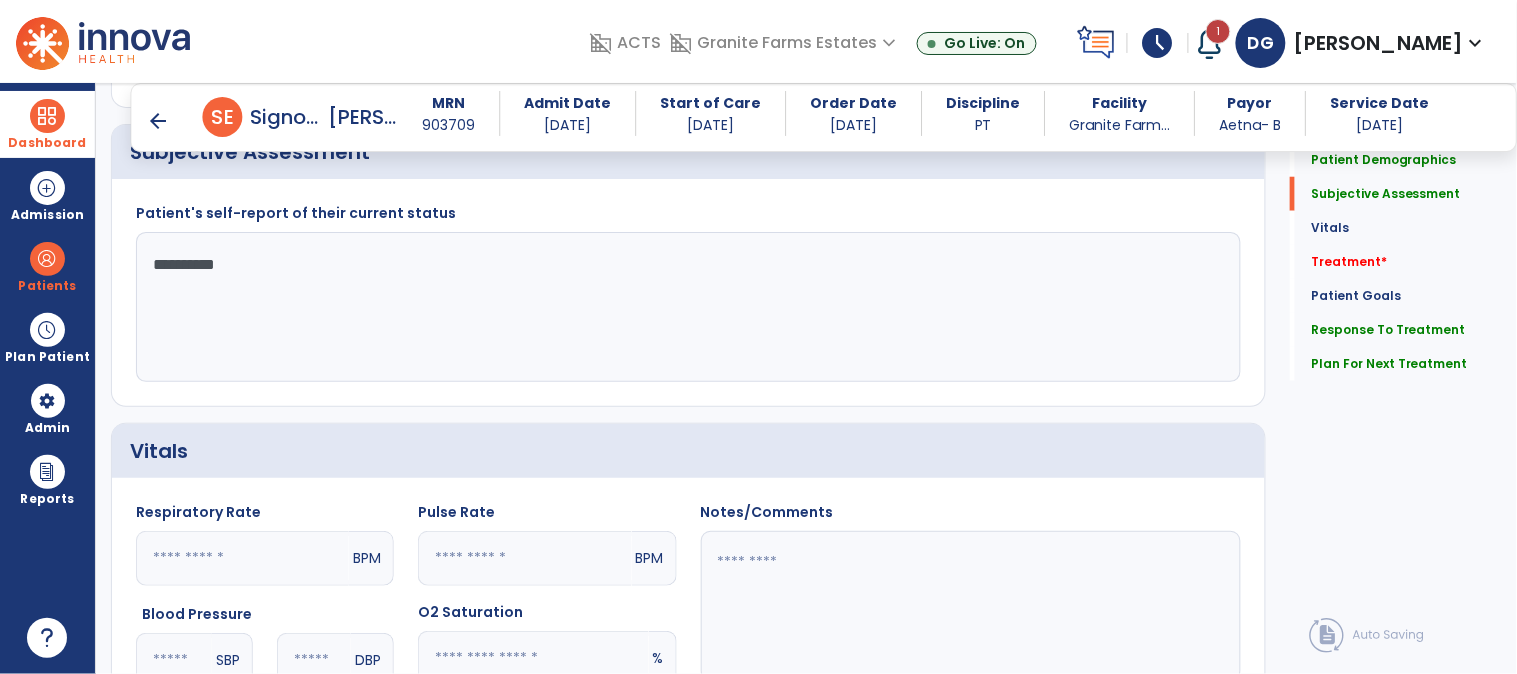 click on "**********" 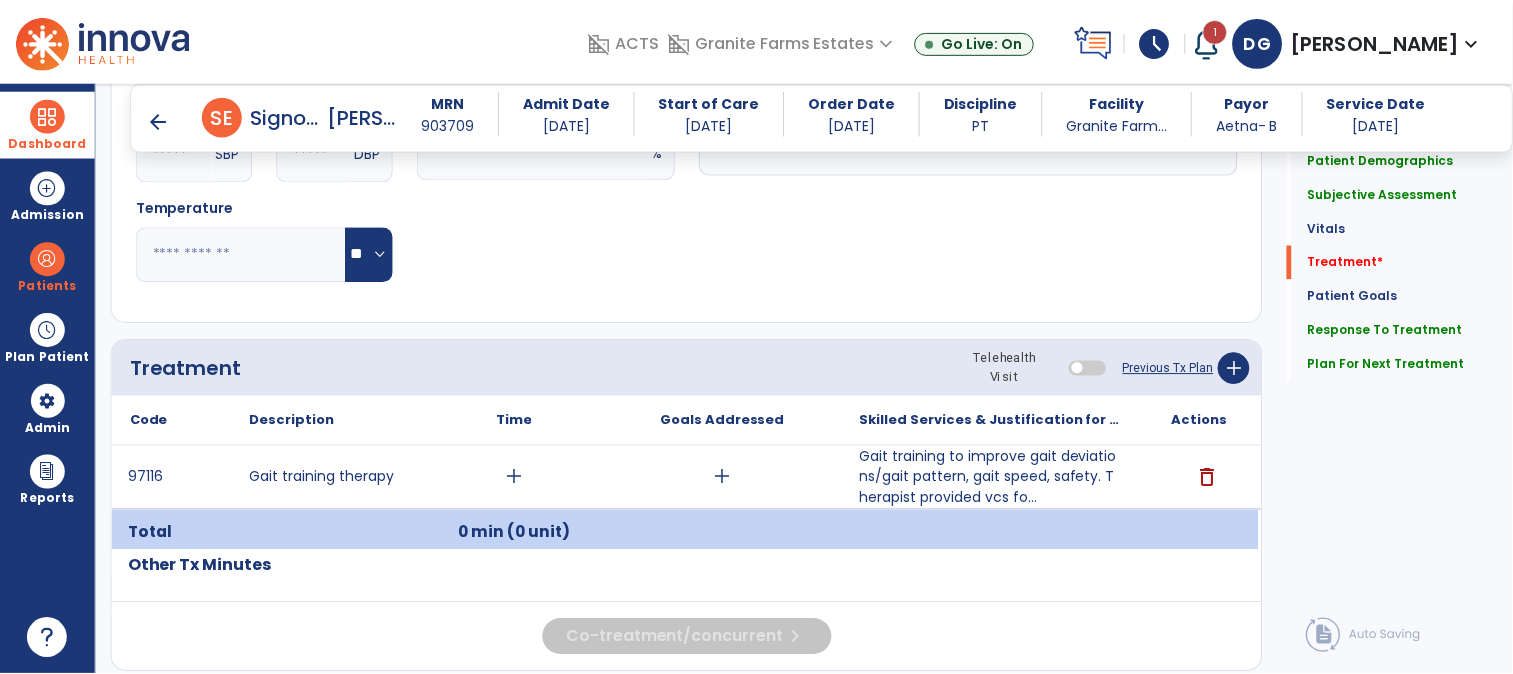 scroll, scrollTop: 1111, scrollLeft: 0, axis: vertical 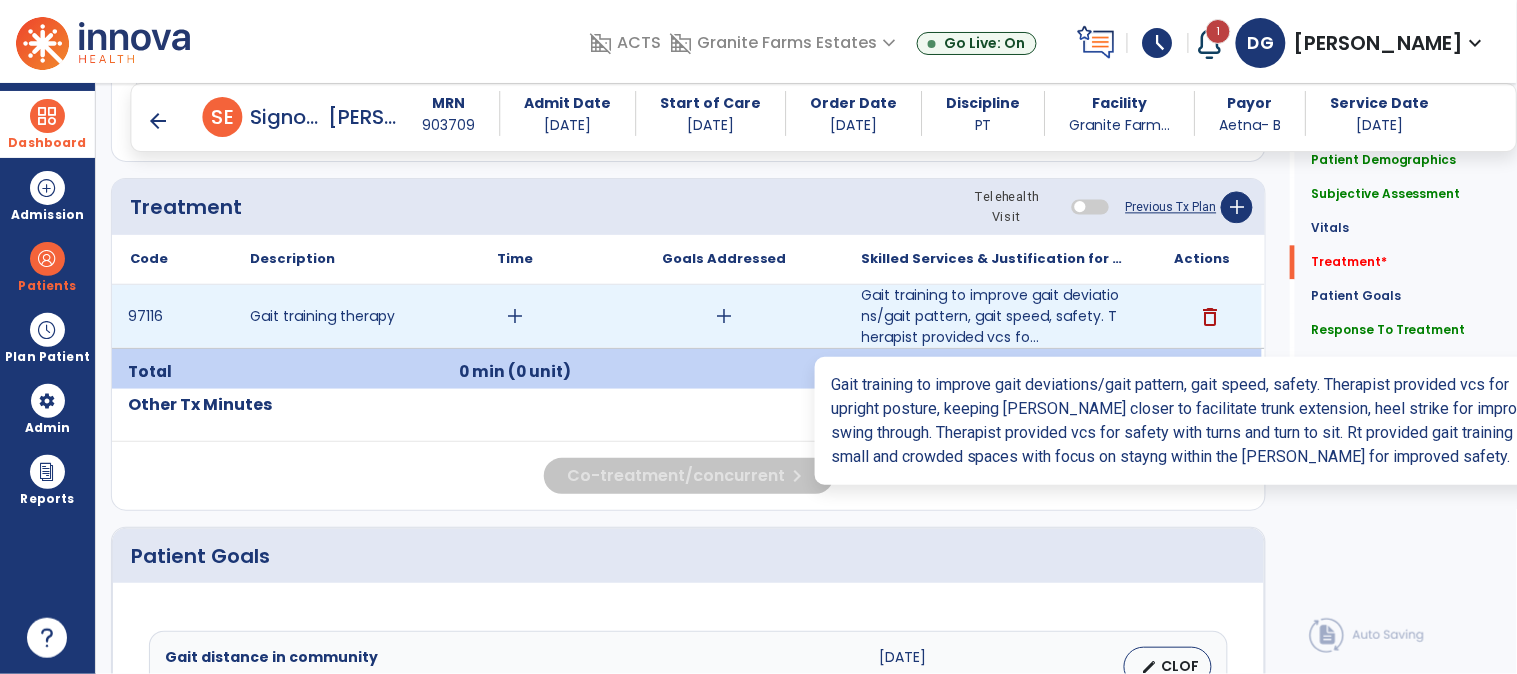 type on "**********" 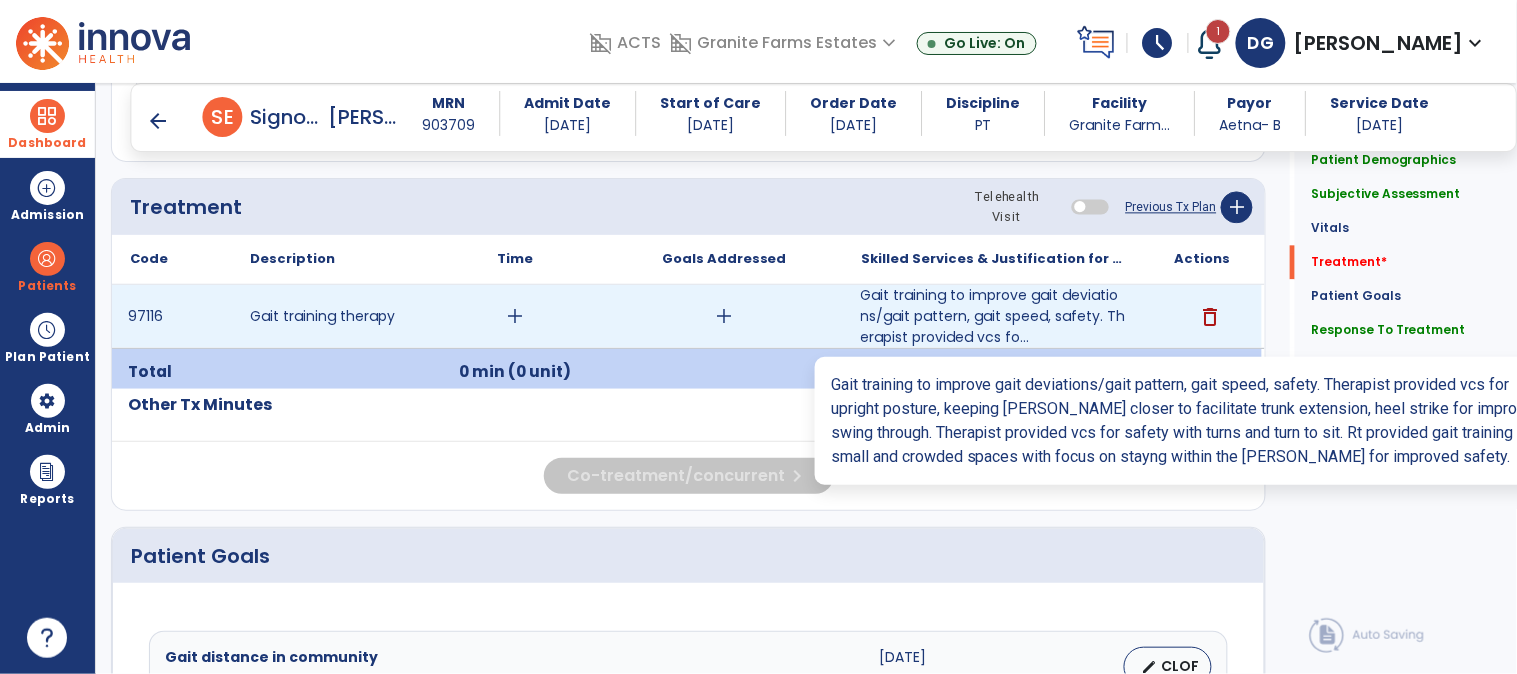 click on "Gait training to improve gait deviations/gait pattern, gait speed, safety. Therapist provided vcs fo..." at bounding box center (993, 316) 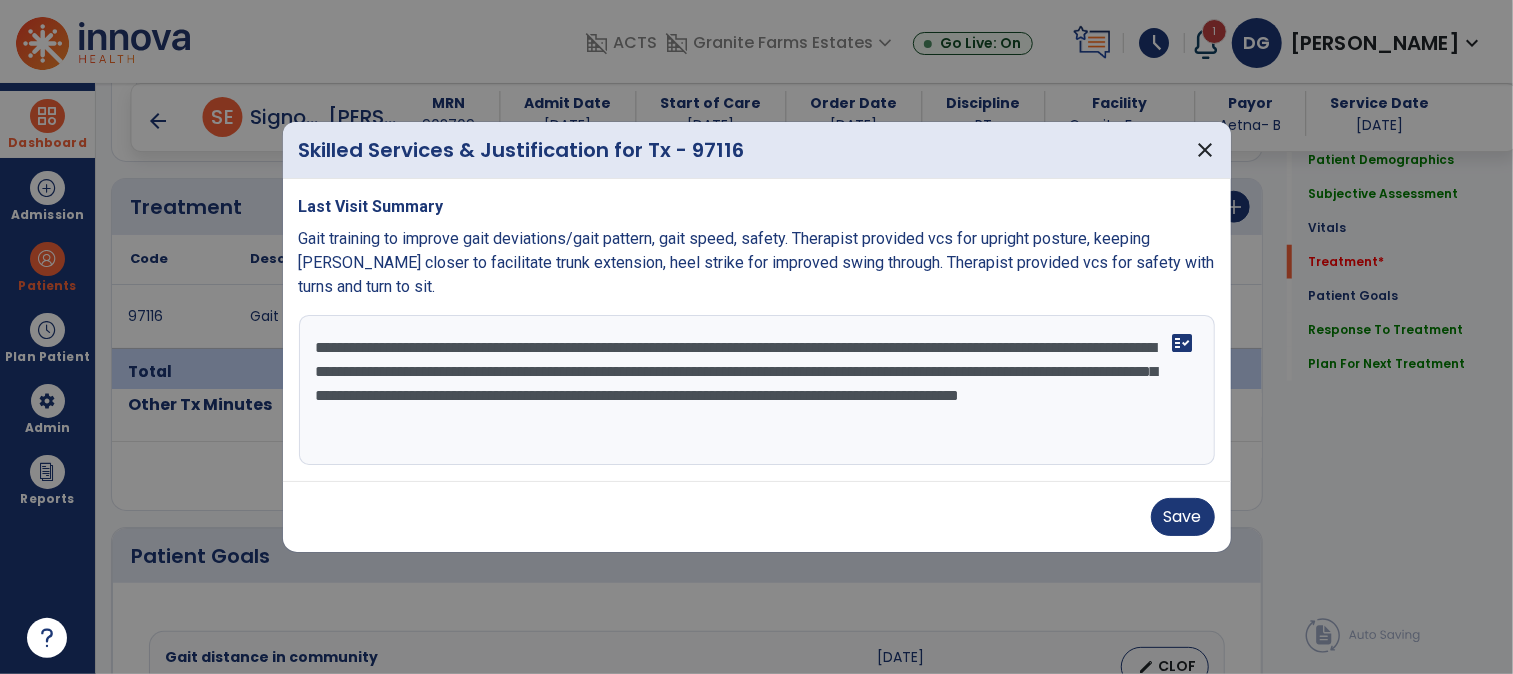 scroll, scrollTop: 1111, scrollLeft: 0, axis: vertical 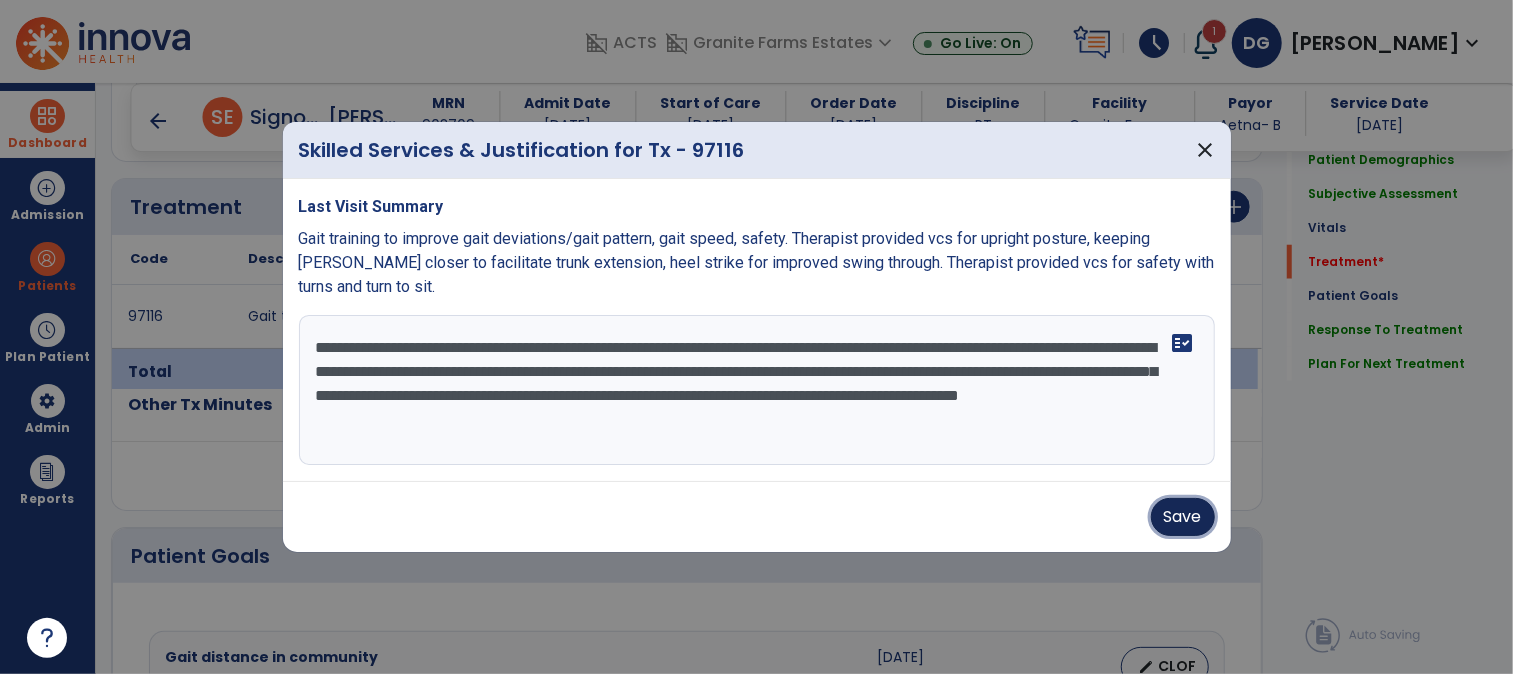 click on "Save" at bounding box center [1183, 517] 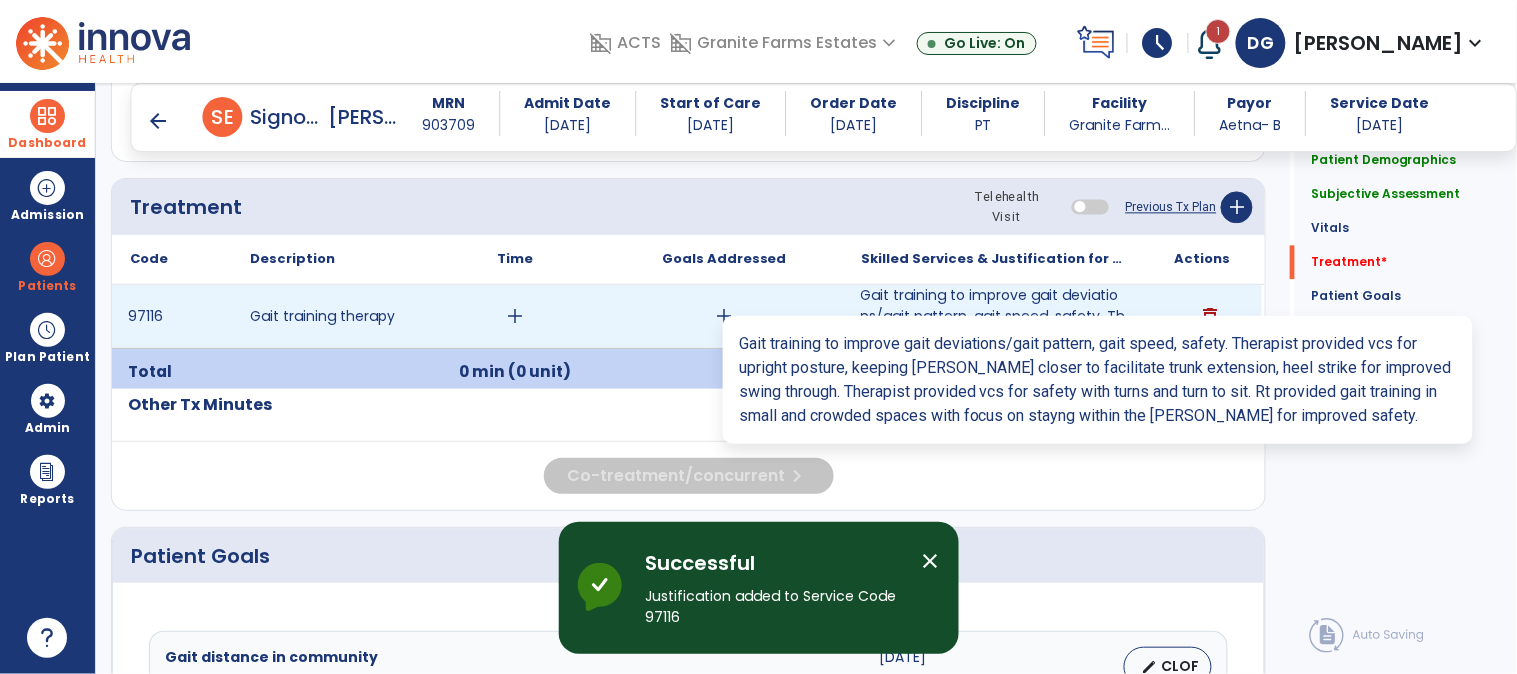 click on "Gait training to improve gait deviations/gait pattern, gait speed, safety. Therapist provided vcs fo..." at bounding box center (993, 316) 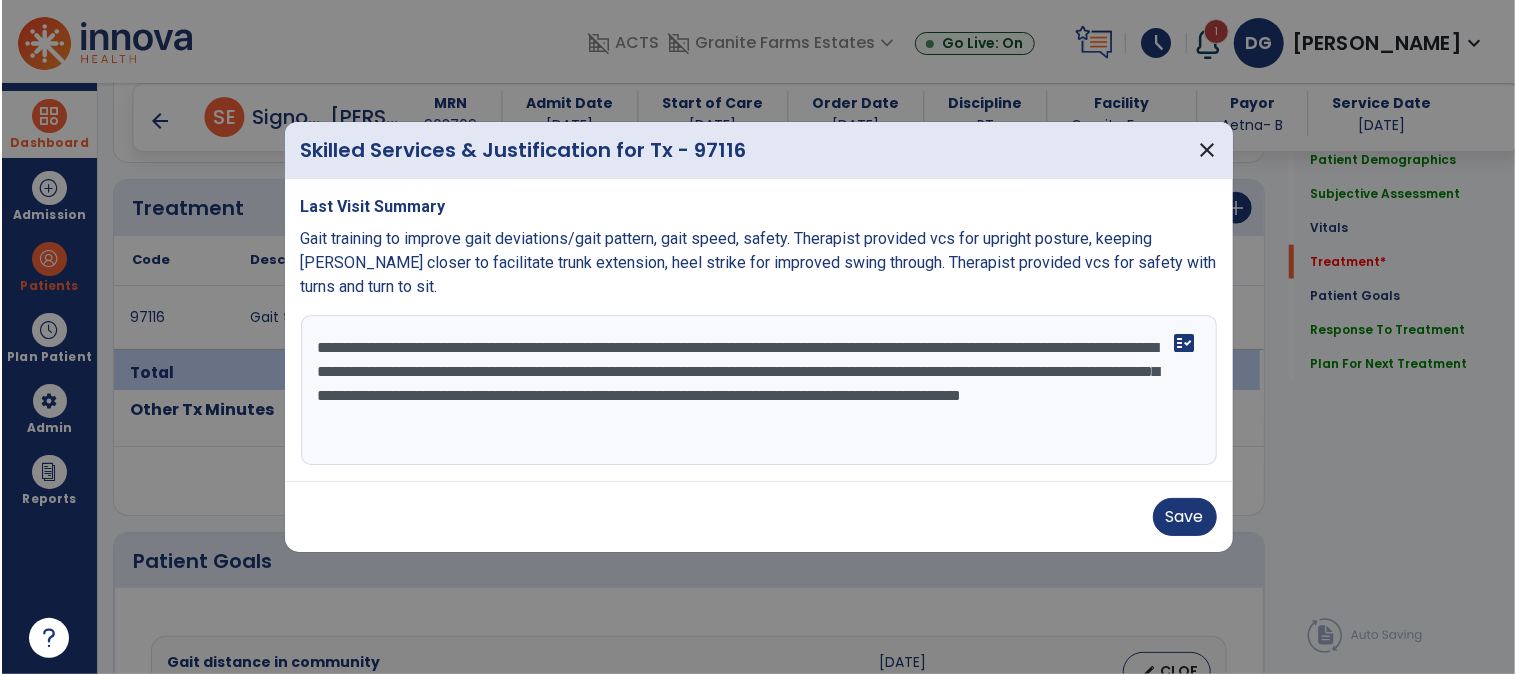 scroll, scrollTop: 1111, scrollLeft: 0, axis: vertical 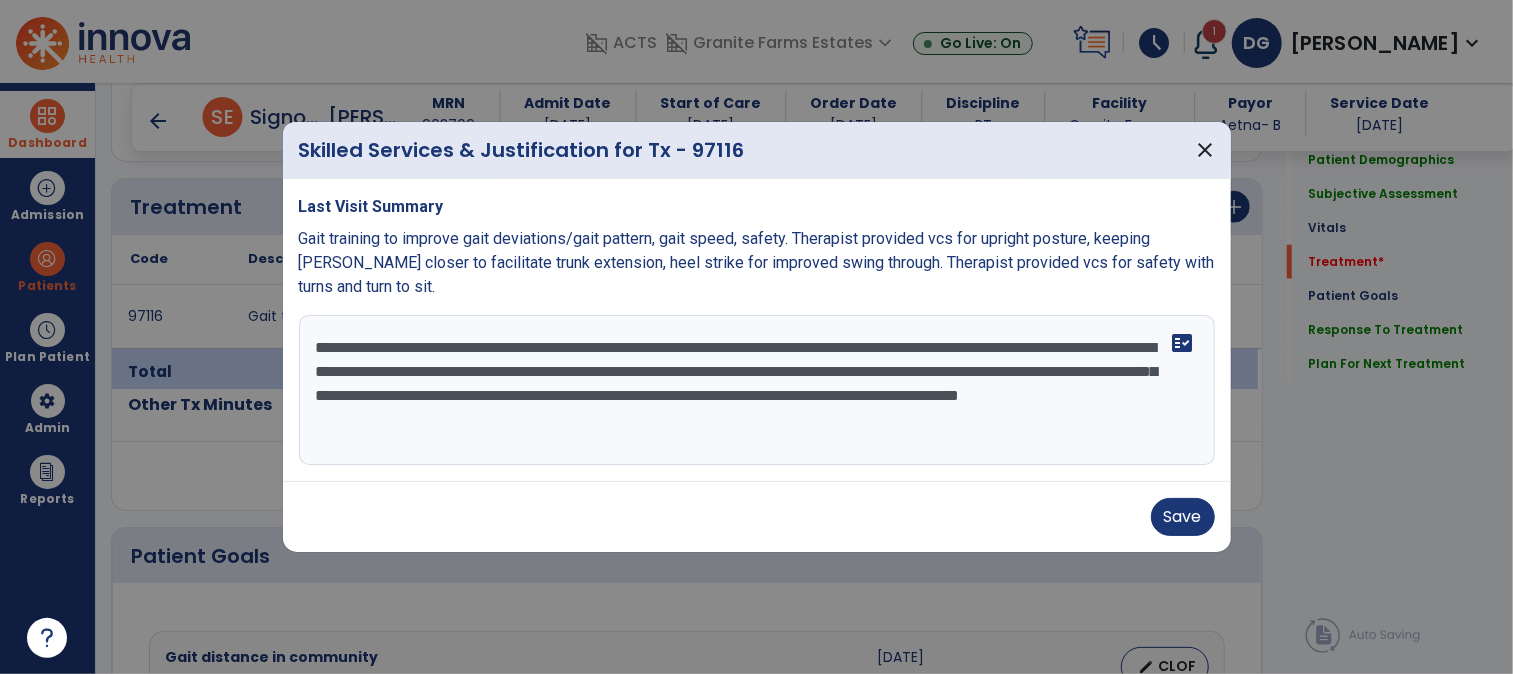 click on "**********" at bounding box center (757, 390) 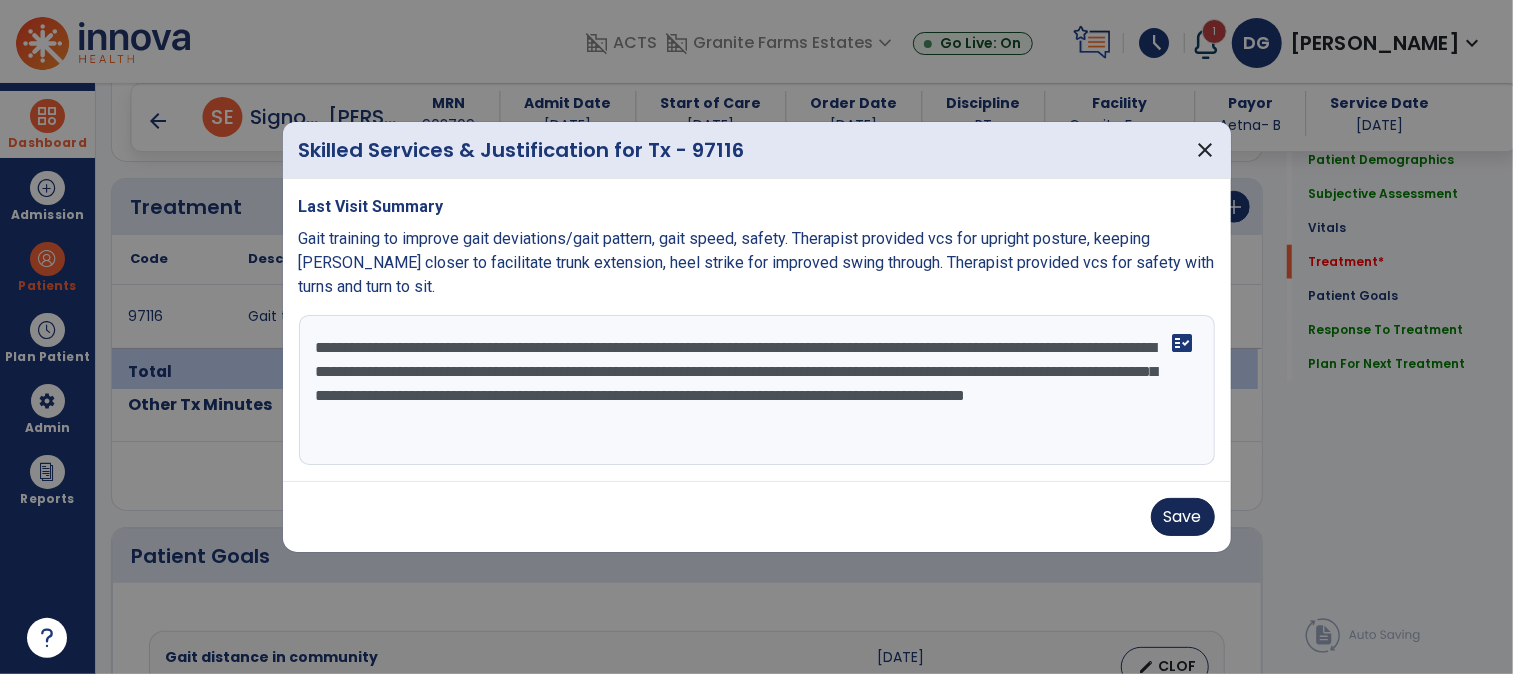 type on "**********" 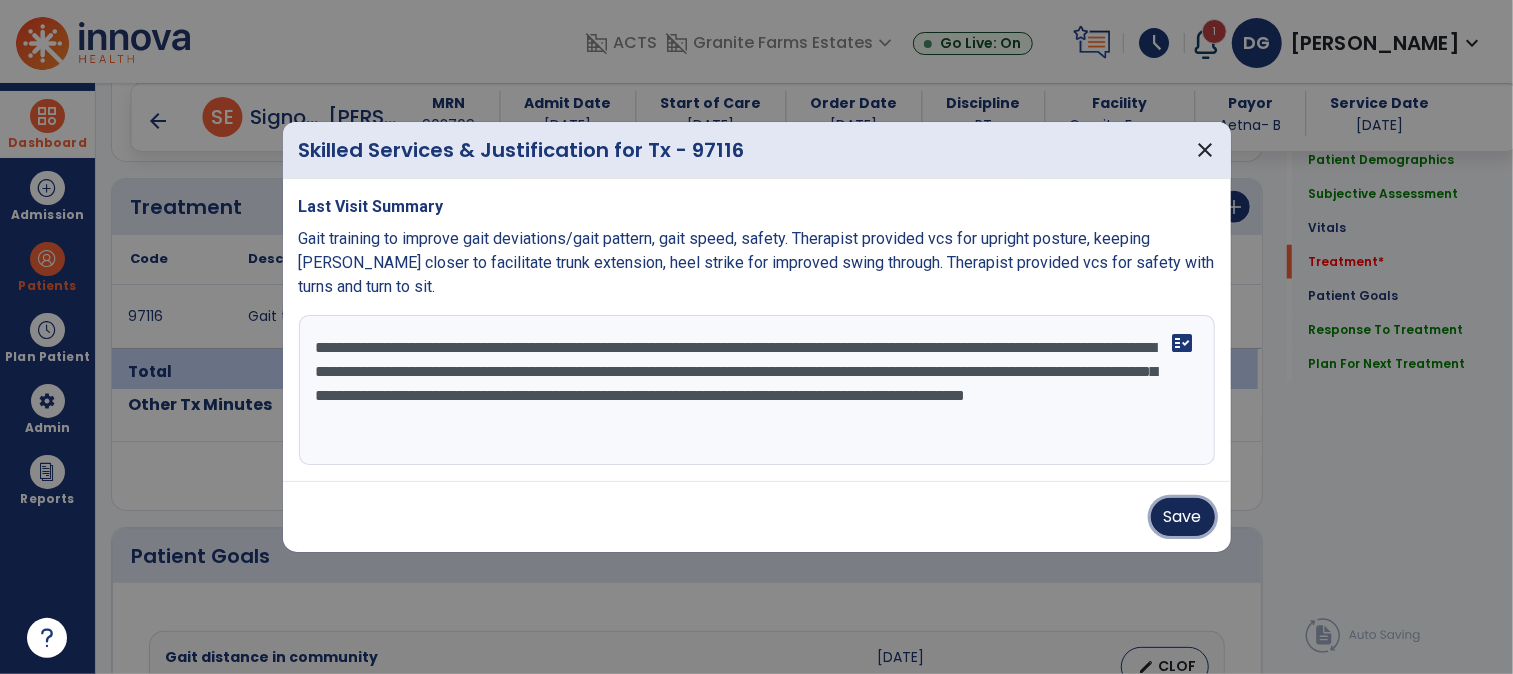 click on "Save" at bounding box center (1183, 517) 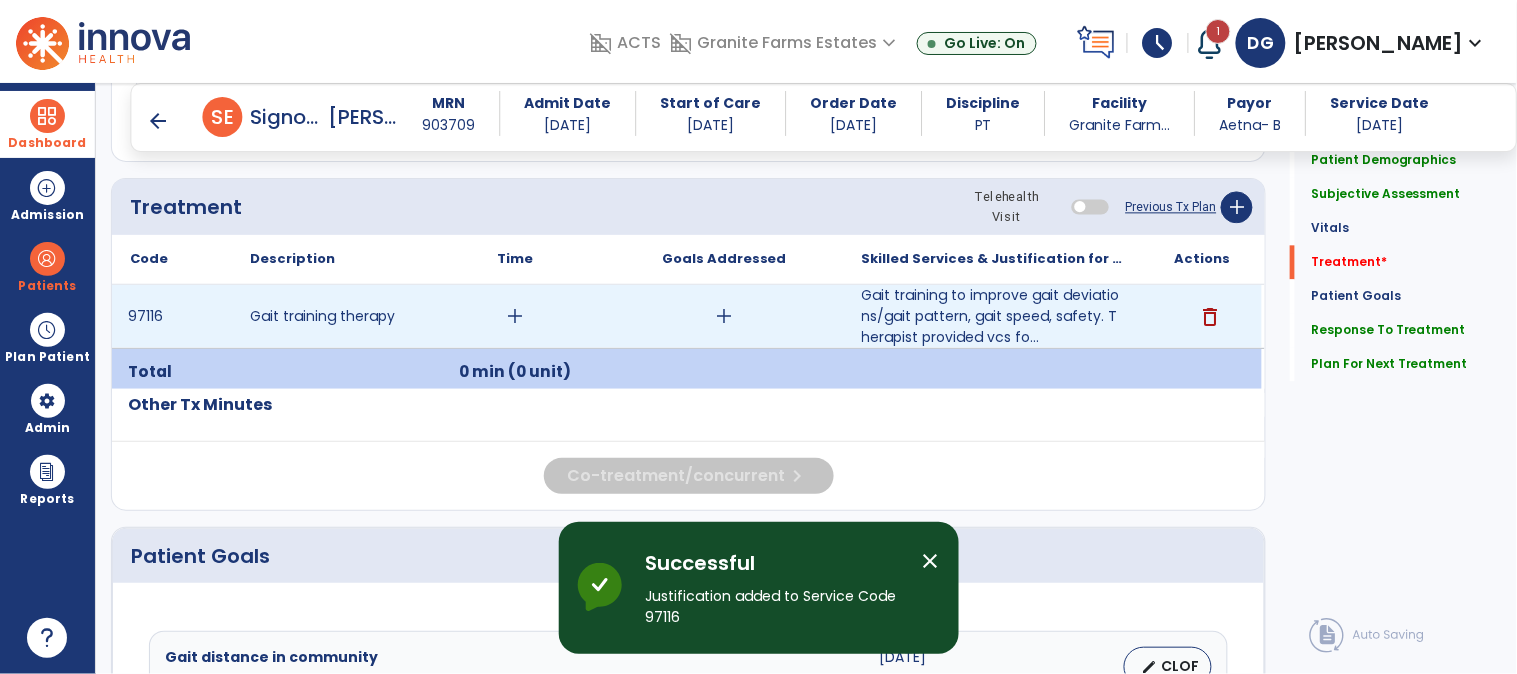 click on "add" at bounding box center (515, 316) 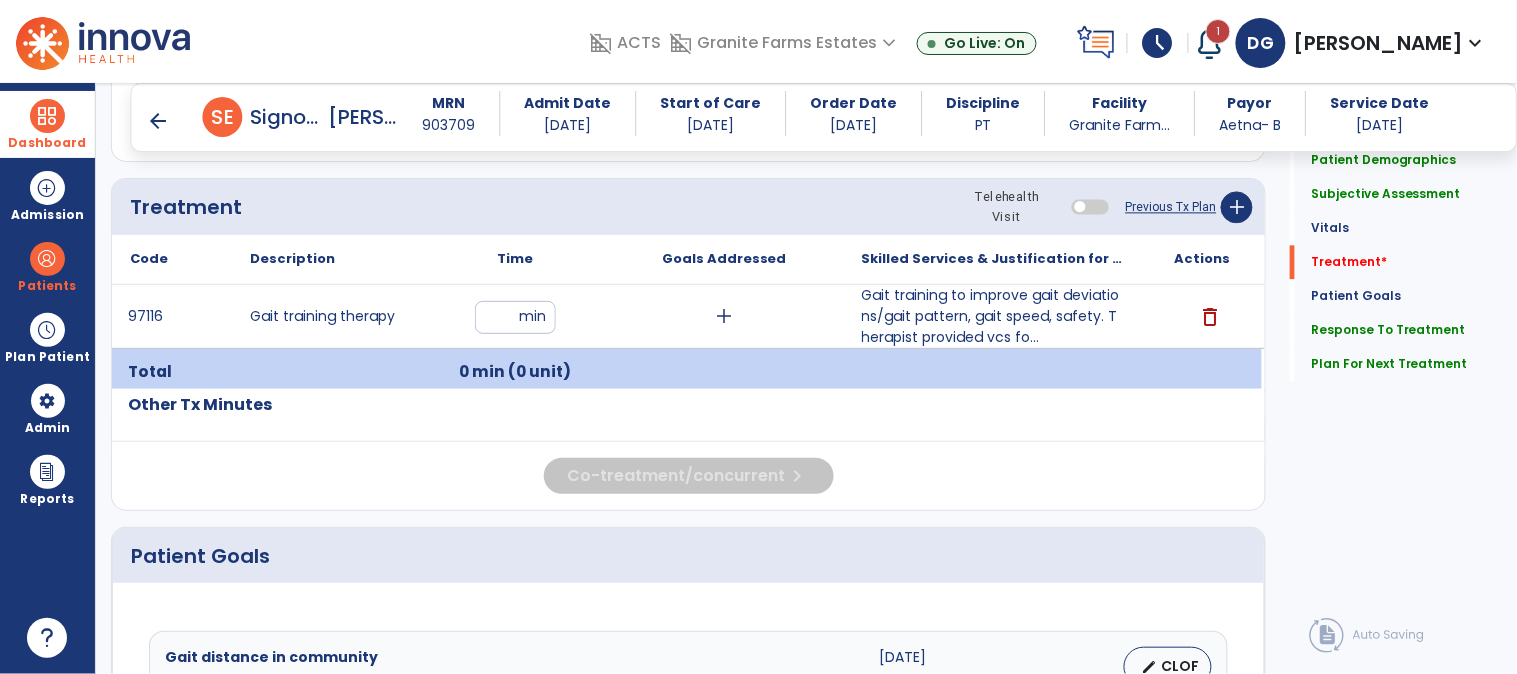 type on "**" 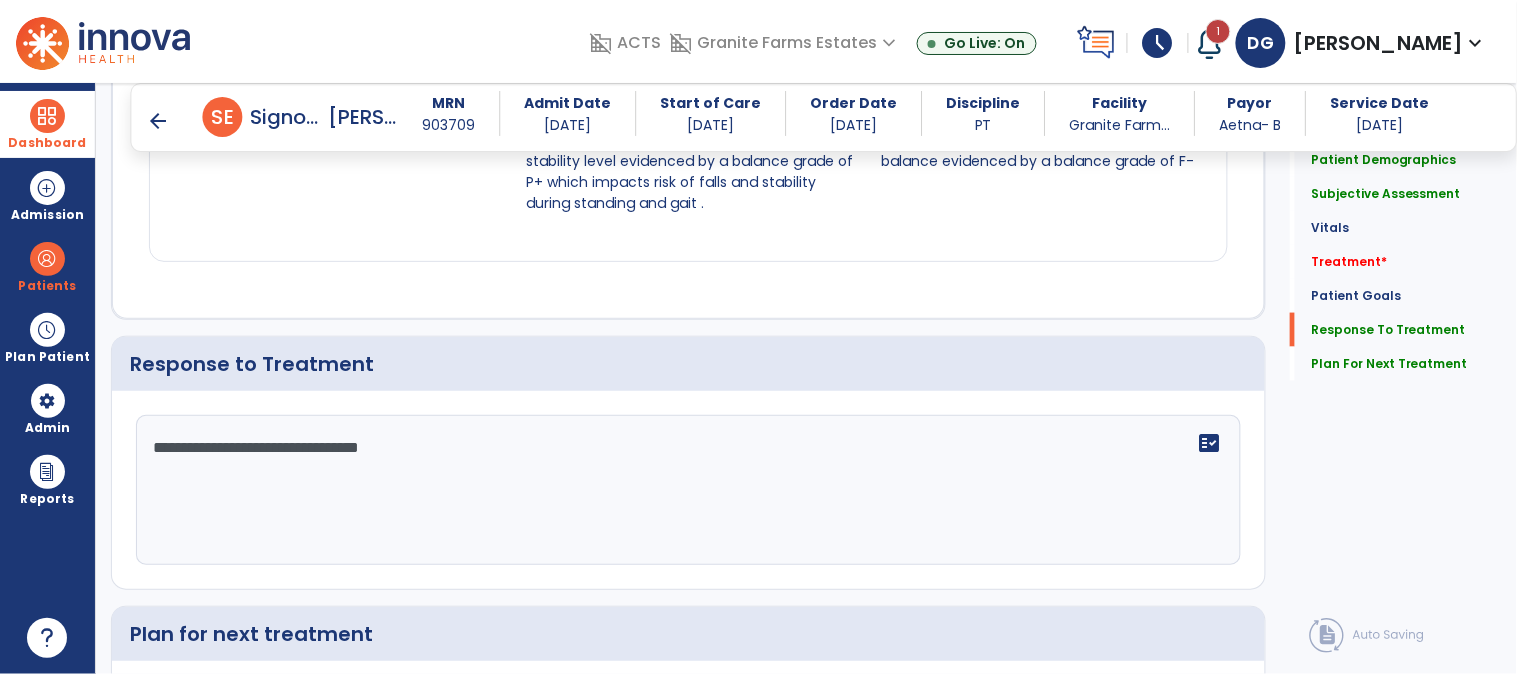 scroll, scrollTop: 2810, scrollLeft: 0, axis: vertical 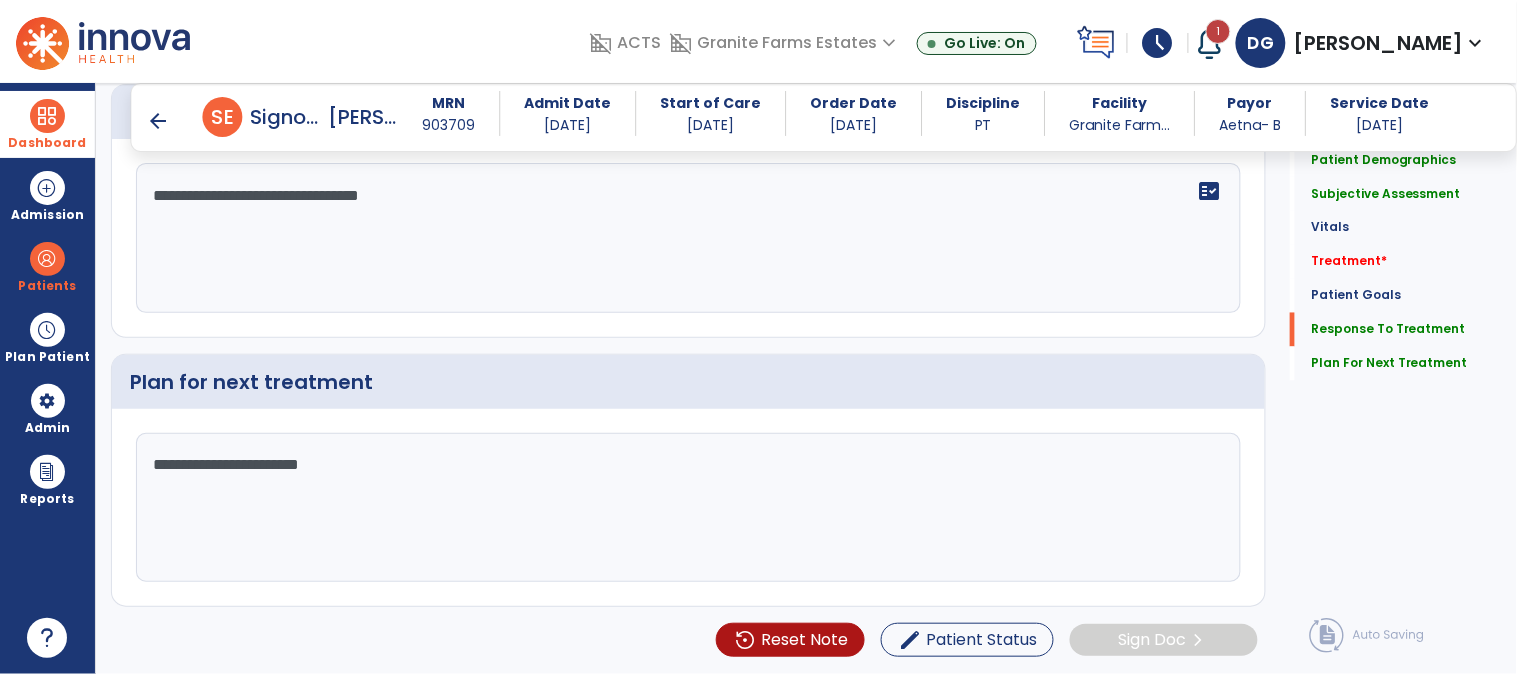 click on "**********" 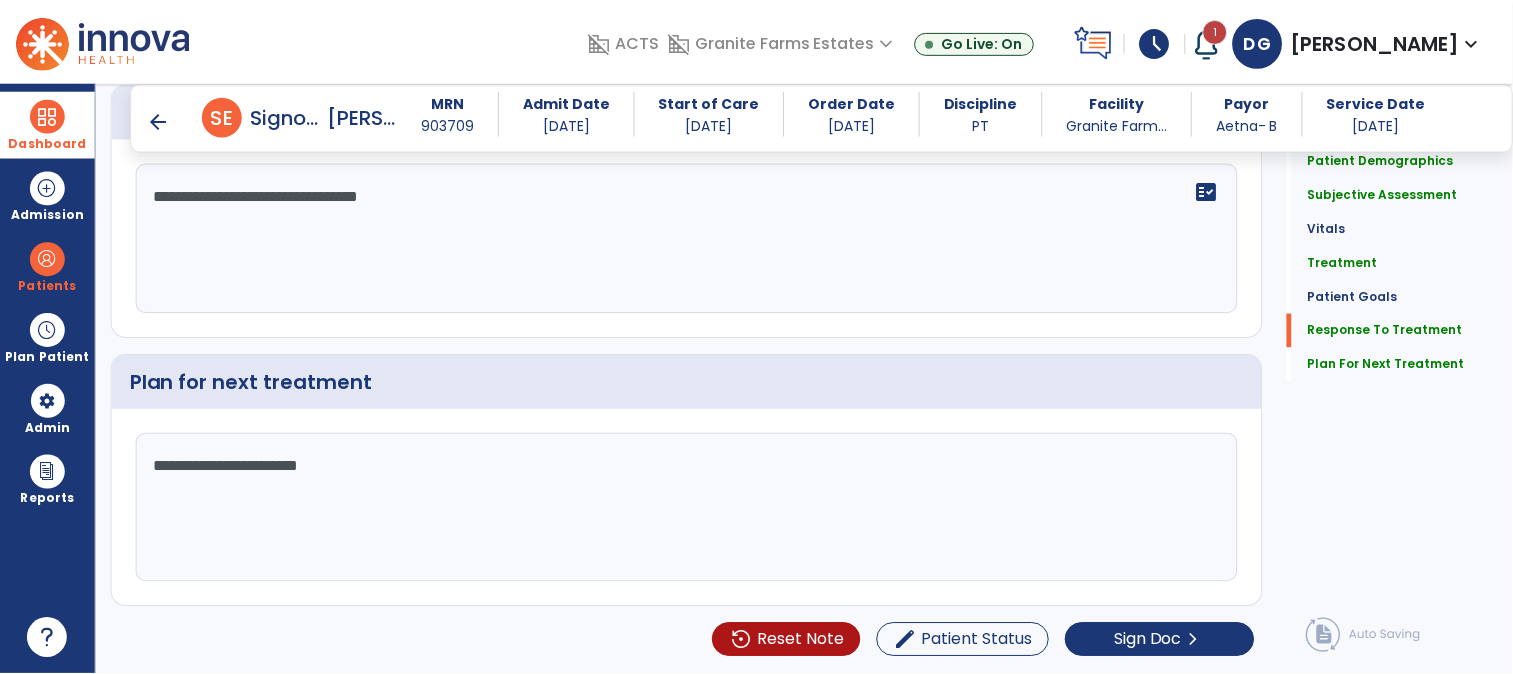 scroll, scrollTop: 2810, scrollLeft: 0, axis: vertical 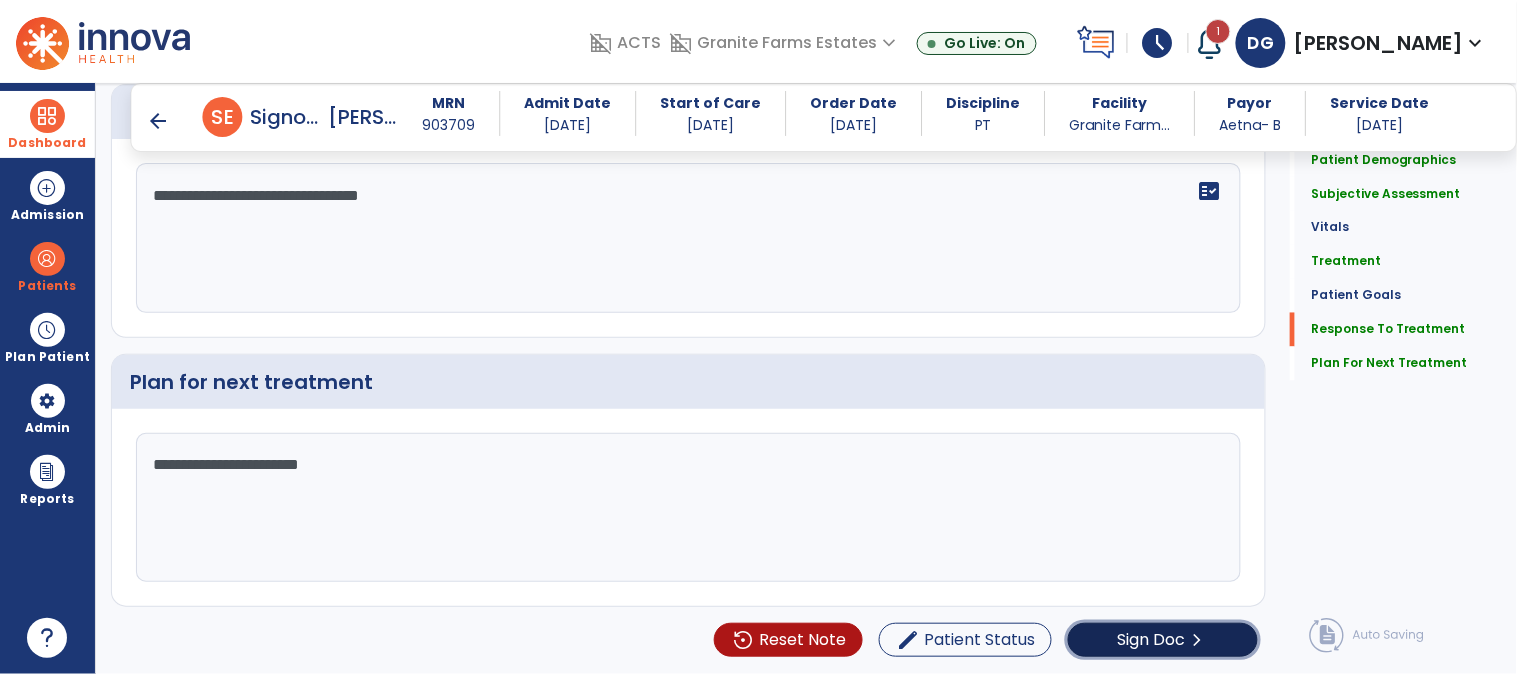 click on "Sign Doc" 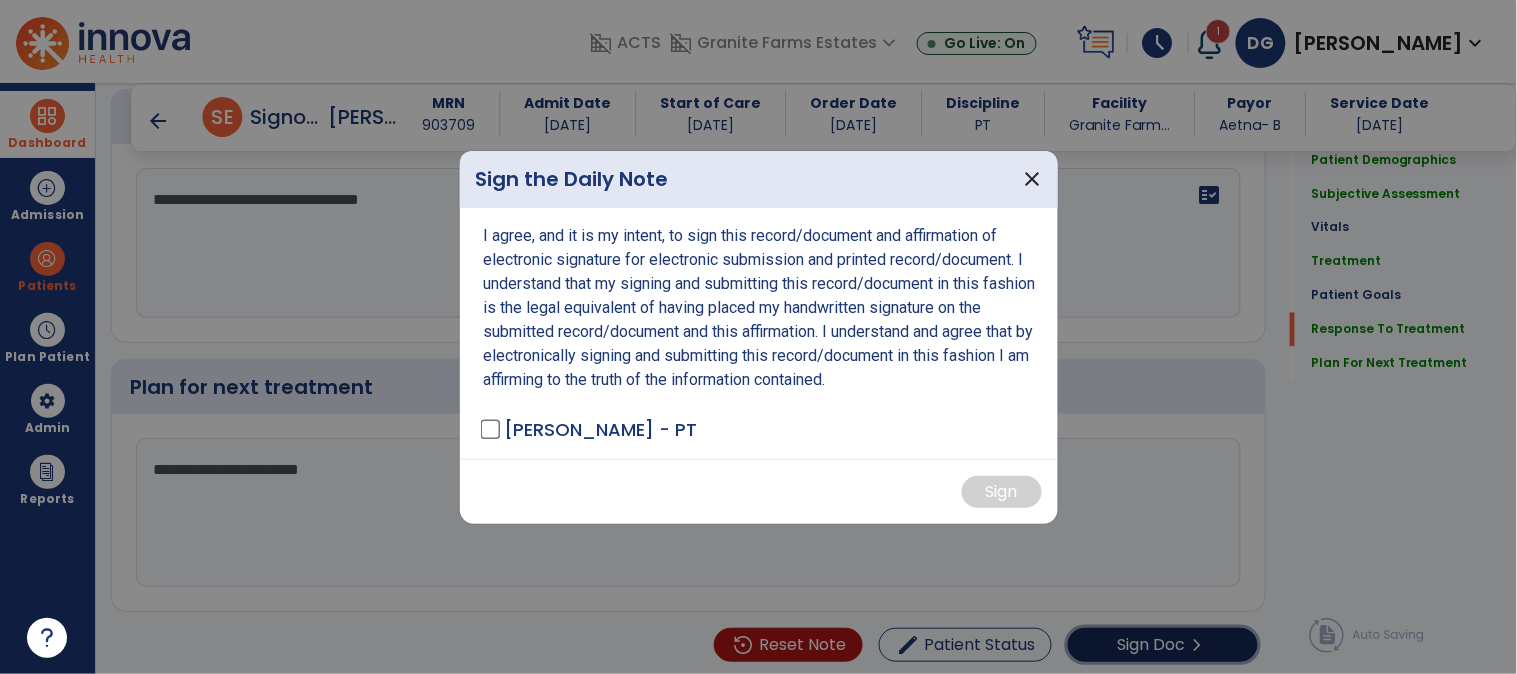 scroll, scrollTop: 2810, scrollLeft: 0, axis: vertical 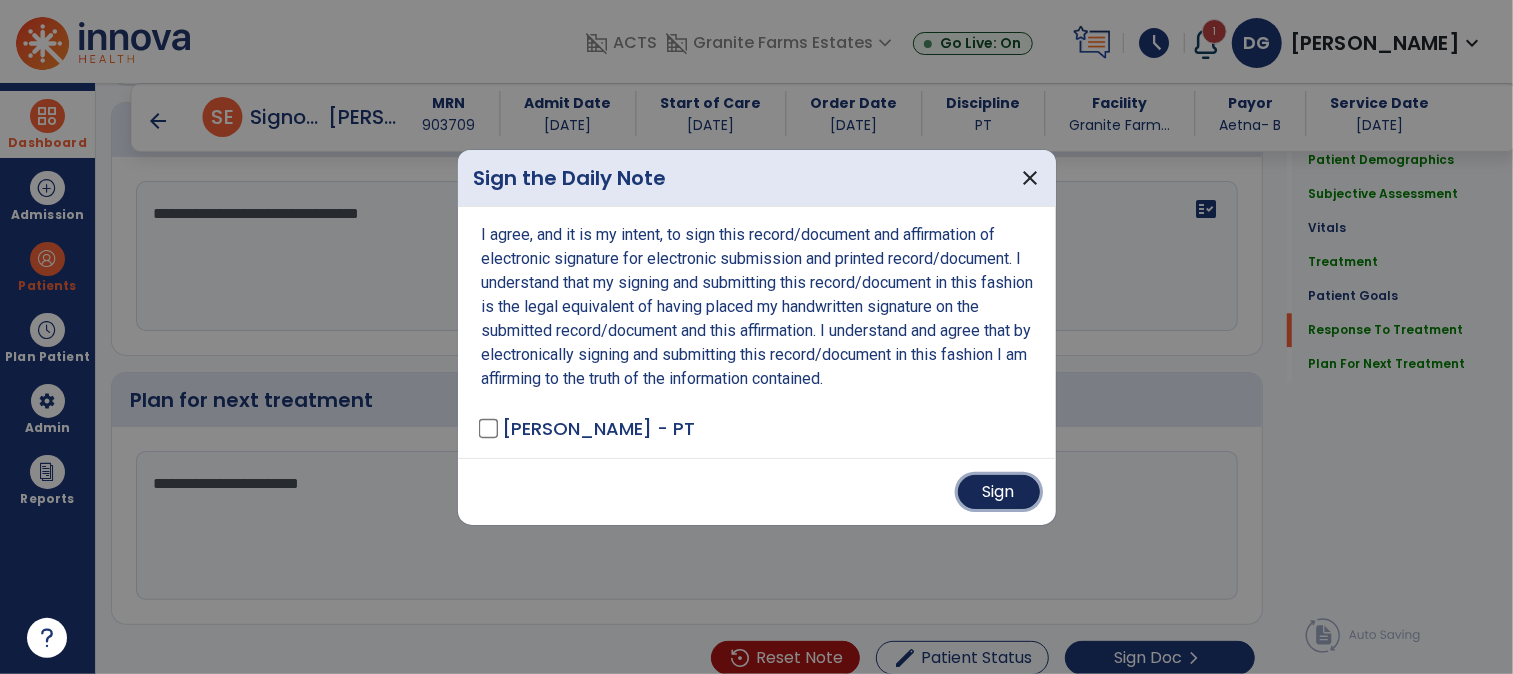 click on "Sign" at bounding box center (999, 492) 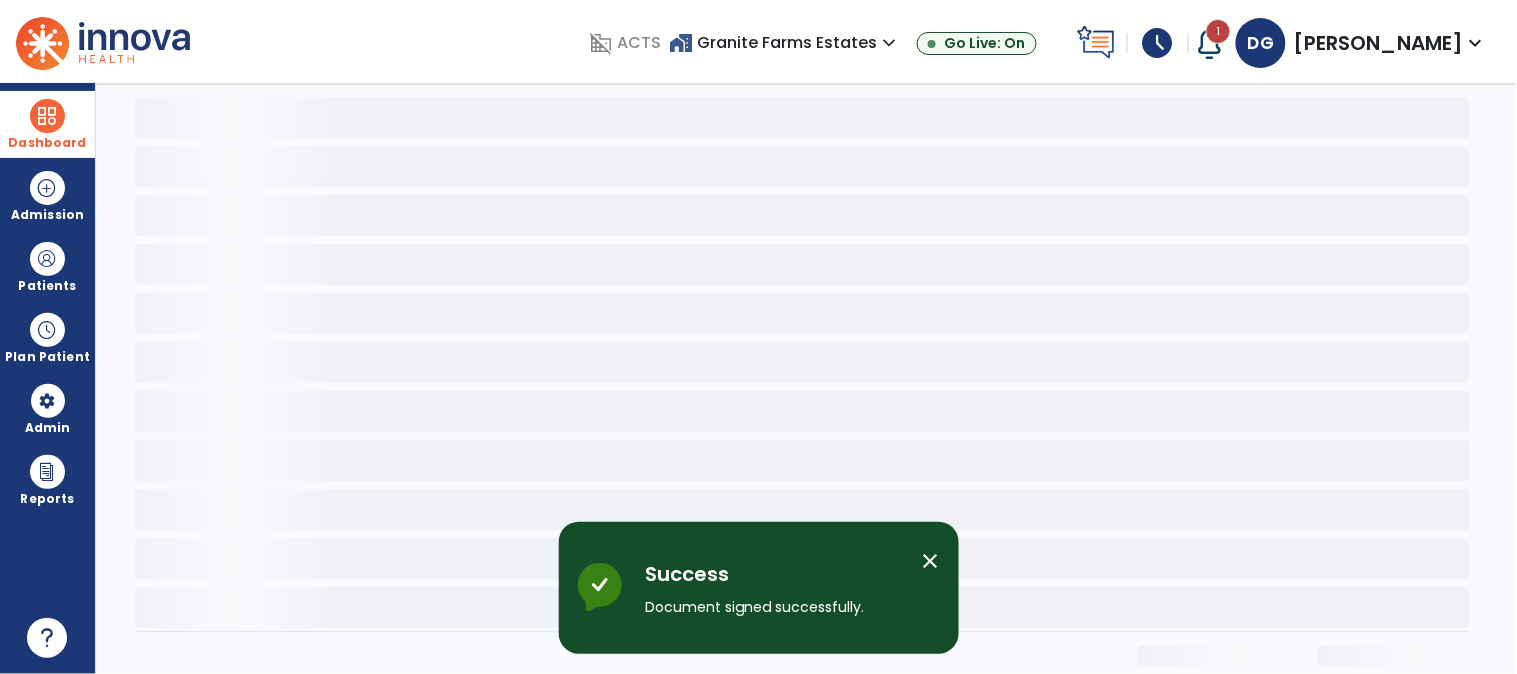scroll, scrollTop: 0, scrollLeft: 0, axis: both 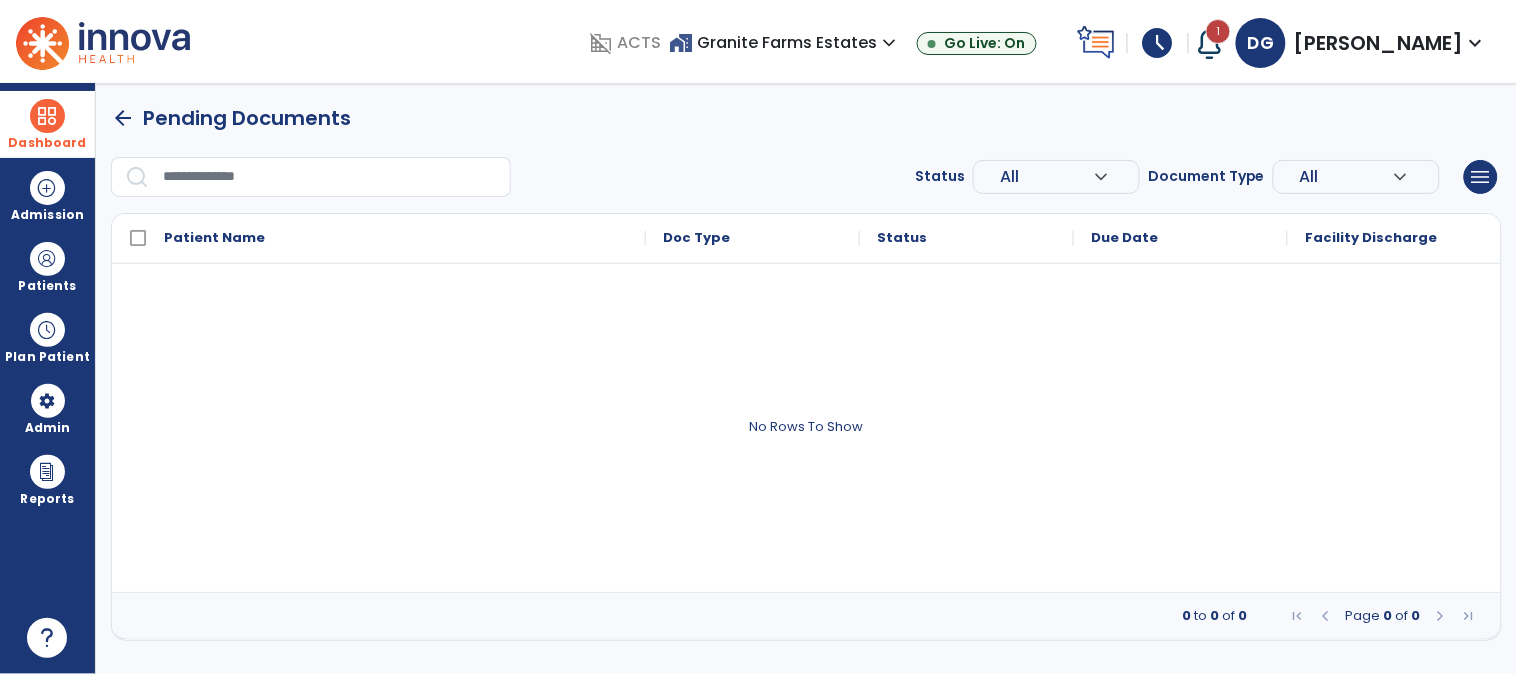 click at bounding box center (47, 116) 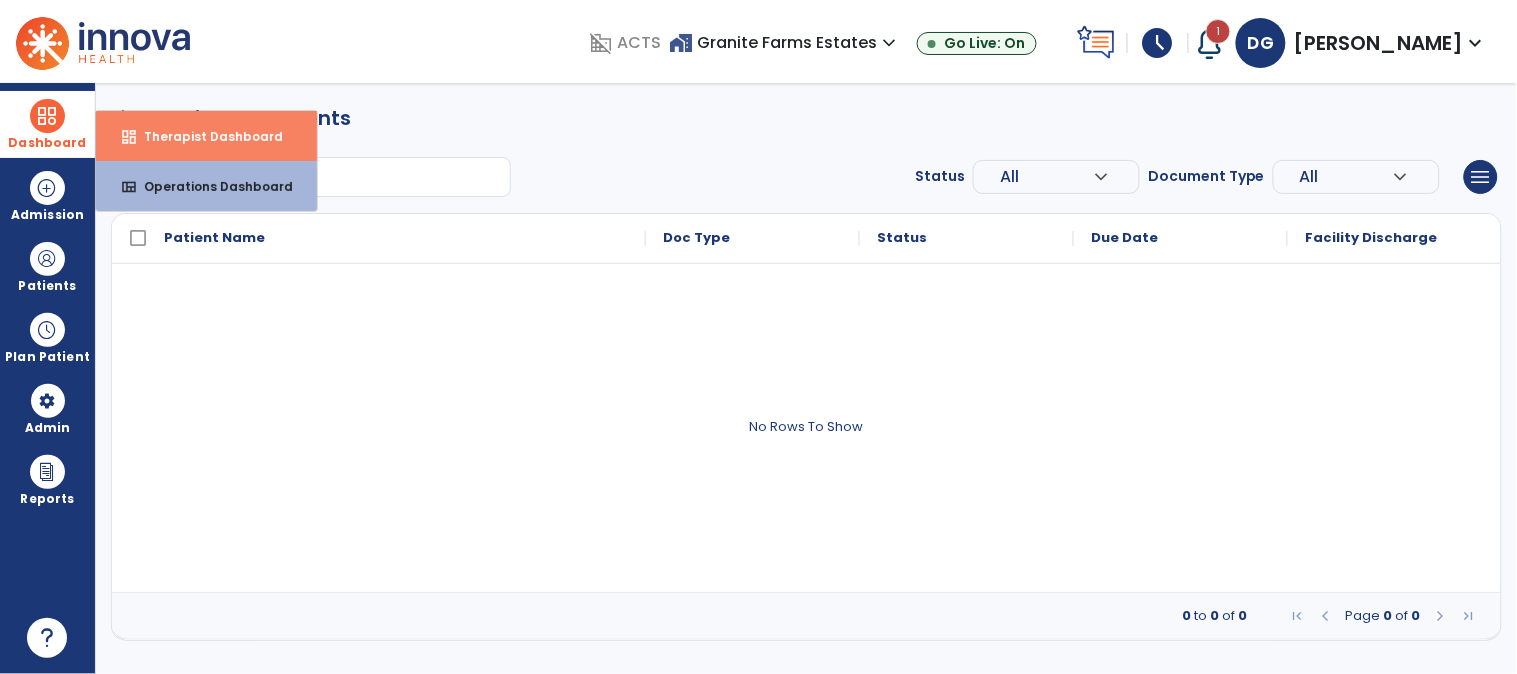 click on "Therapist Dashboard" at bounding box center [205, 136] 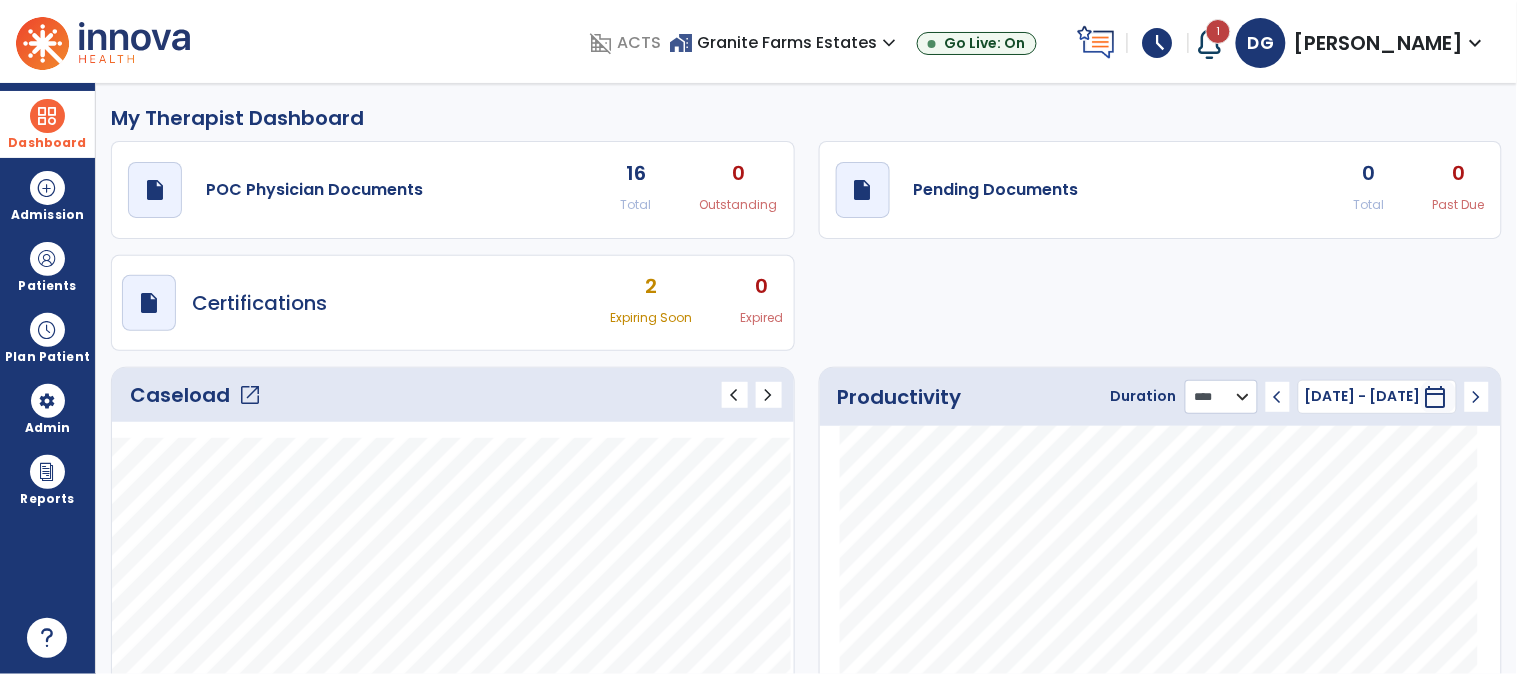 click on "******** **** ***" 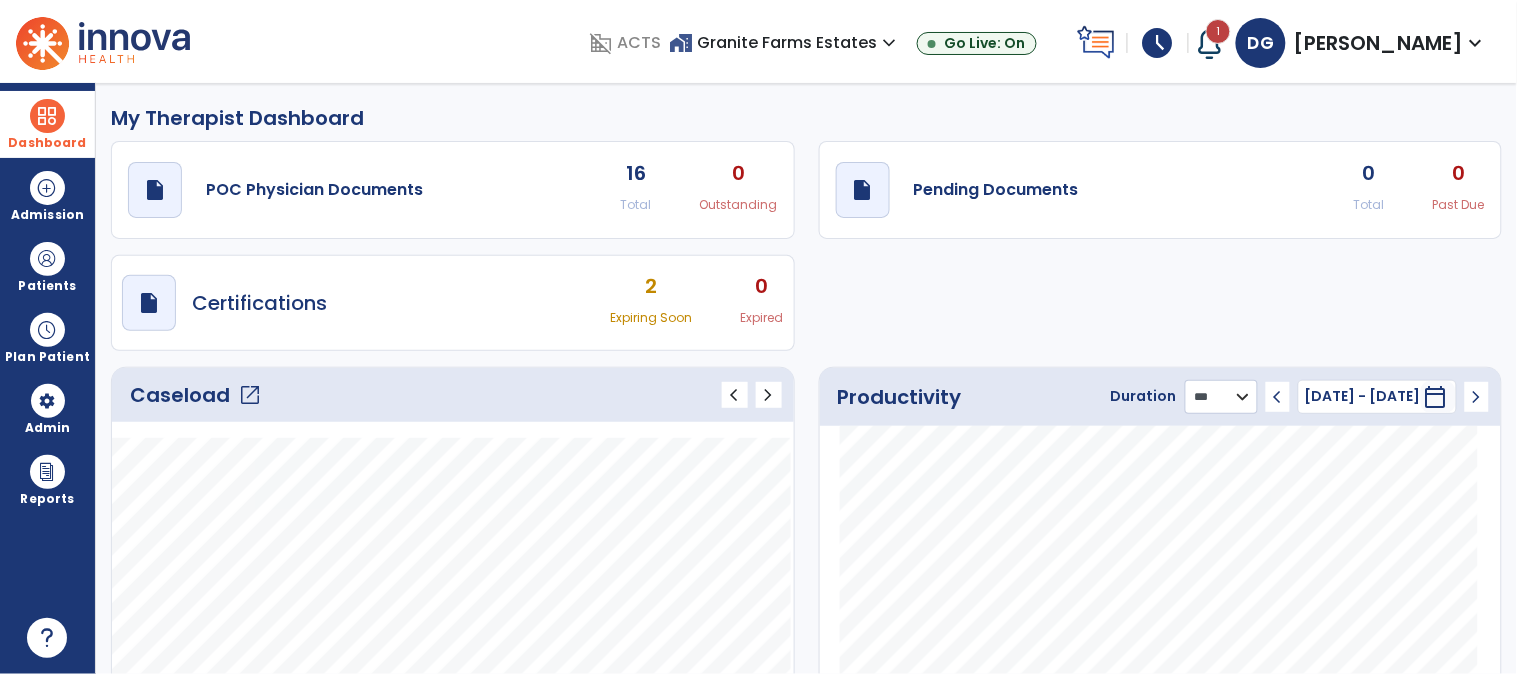 click on "******** **** ***" 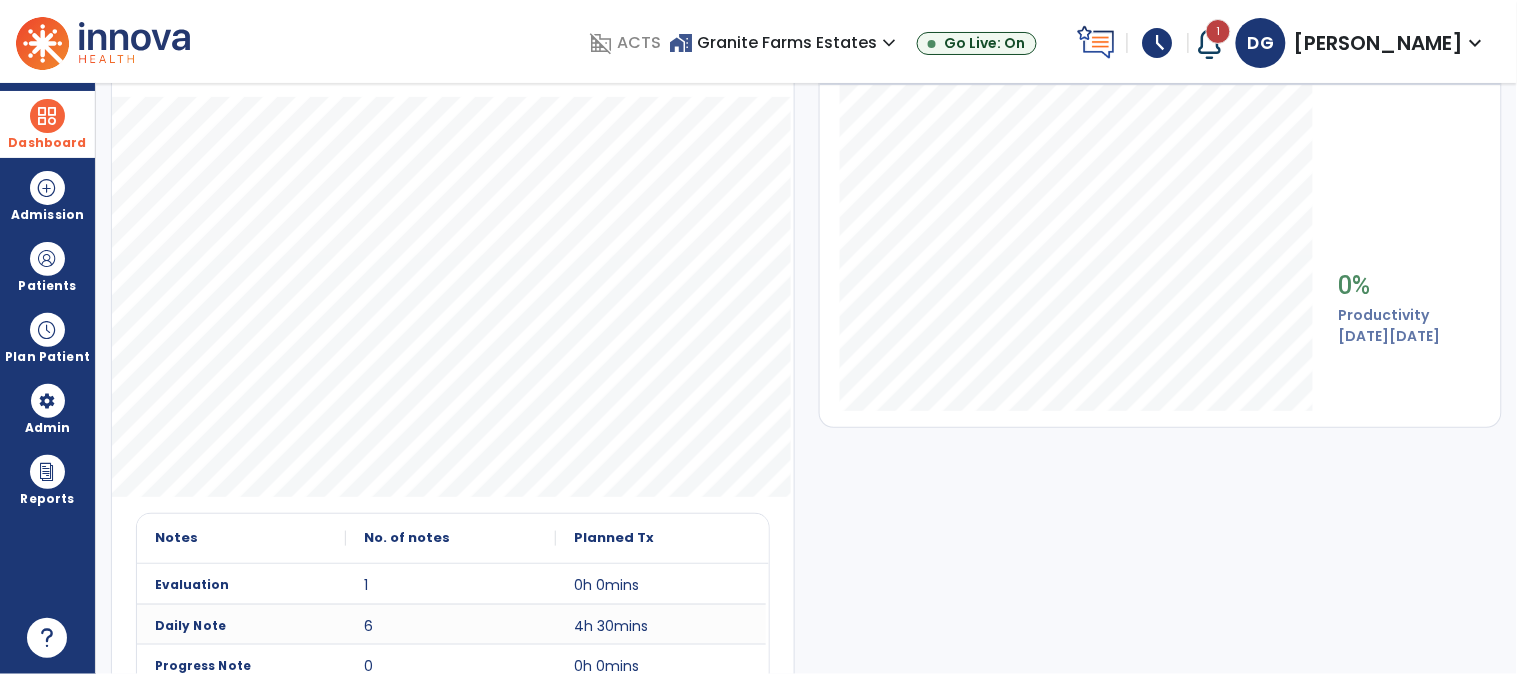 scroll, scrollTop: 444, scrollLeft: 0, axis: vertical 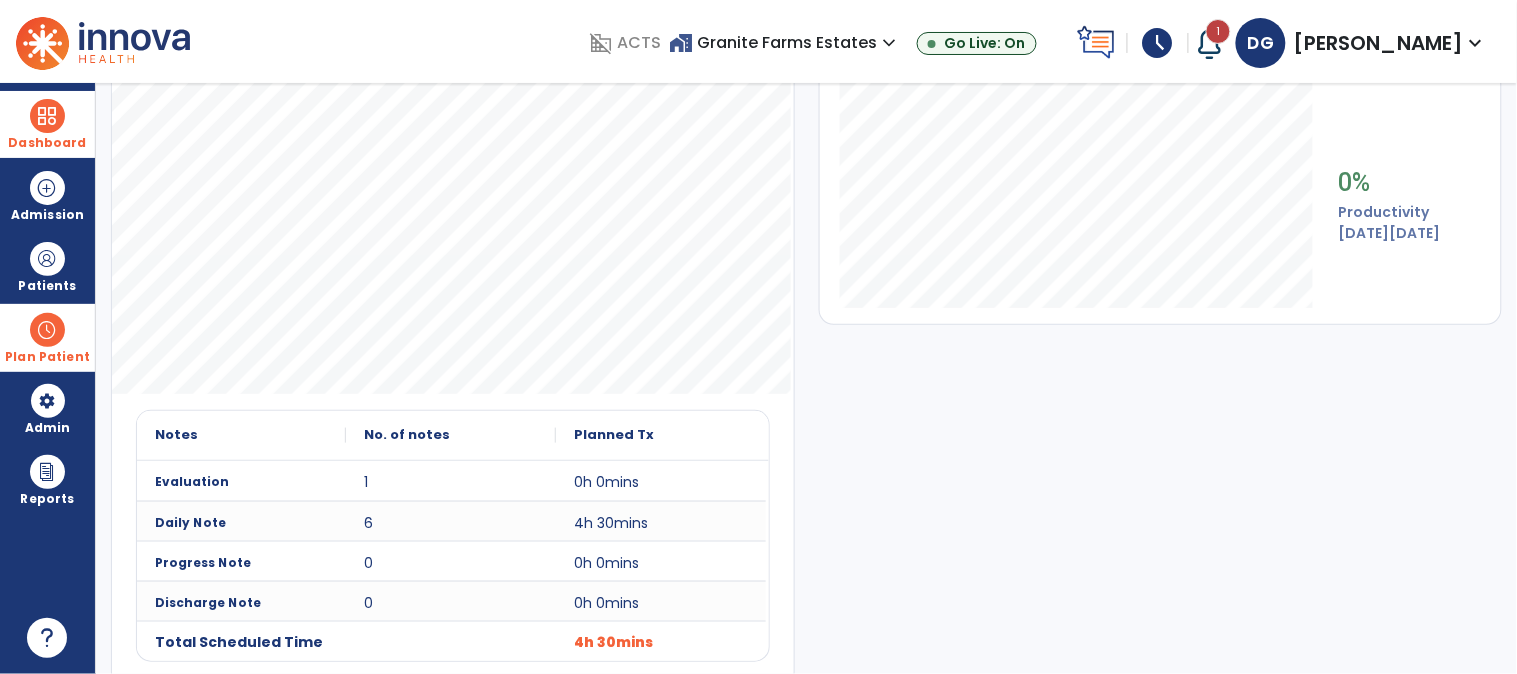 click at bounding box center (47, 330) 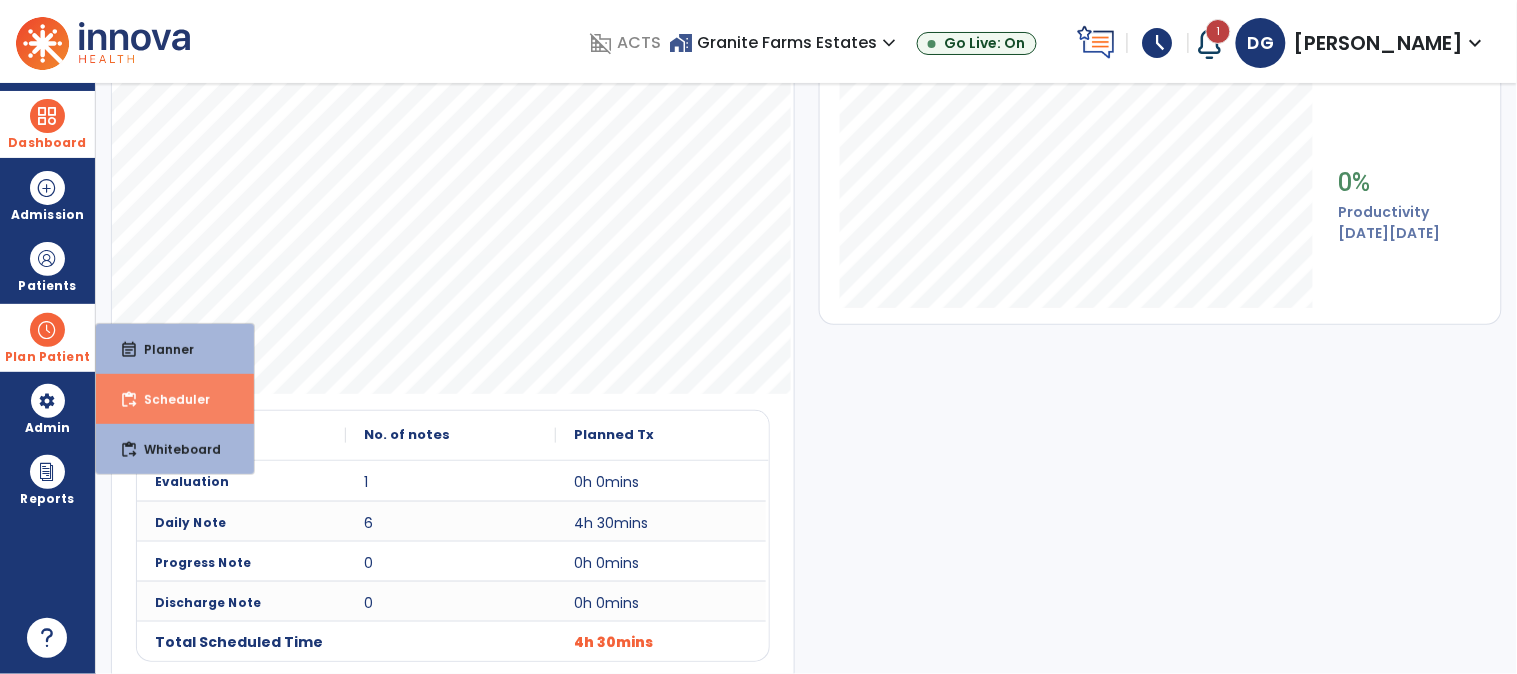 click on "content_paste_go  Scheduler" at bounding box center (175, 399) 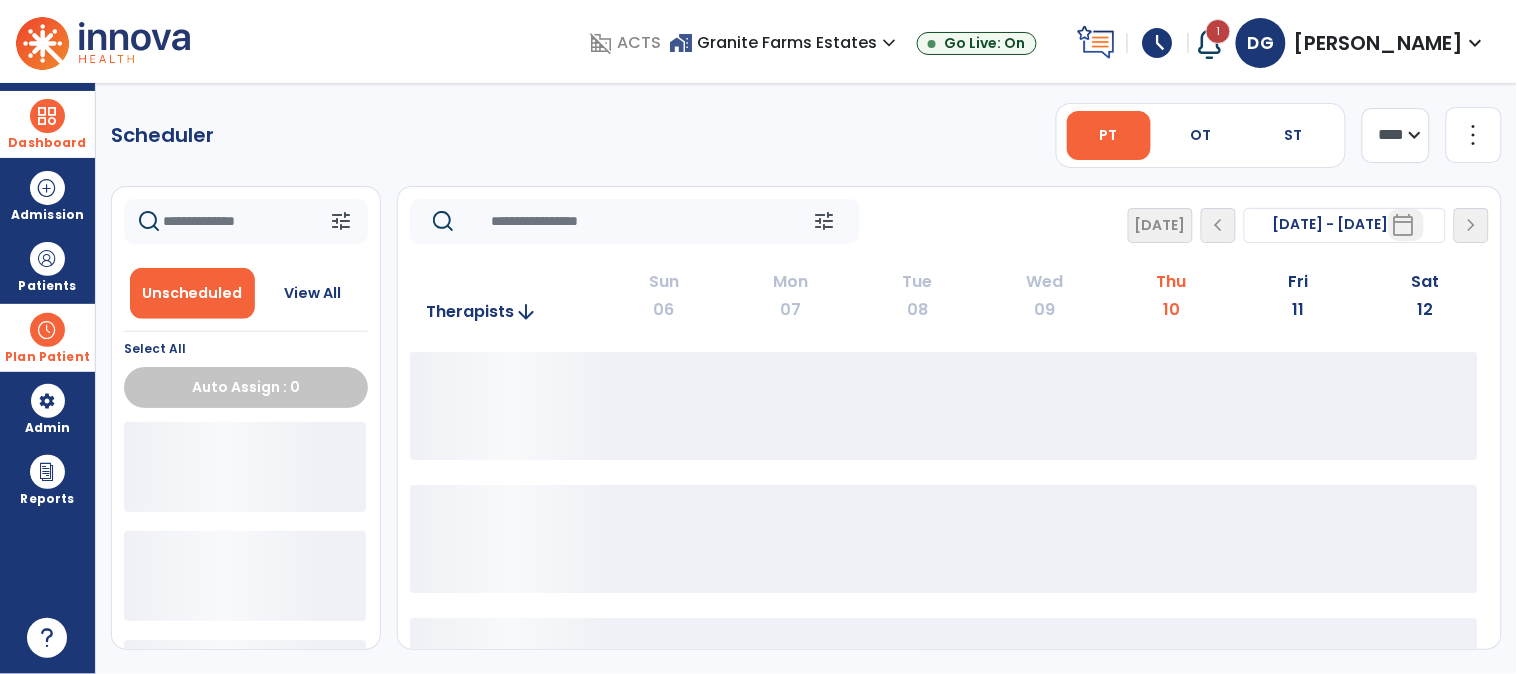 scroll, scrollTop: 0, scrollLeft: 0, axis: both 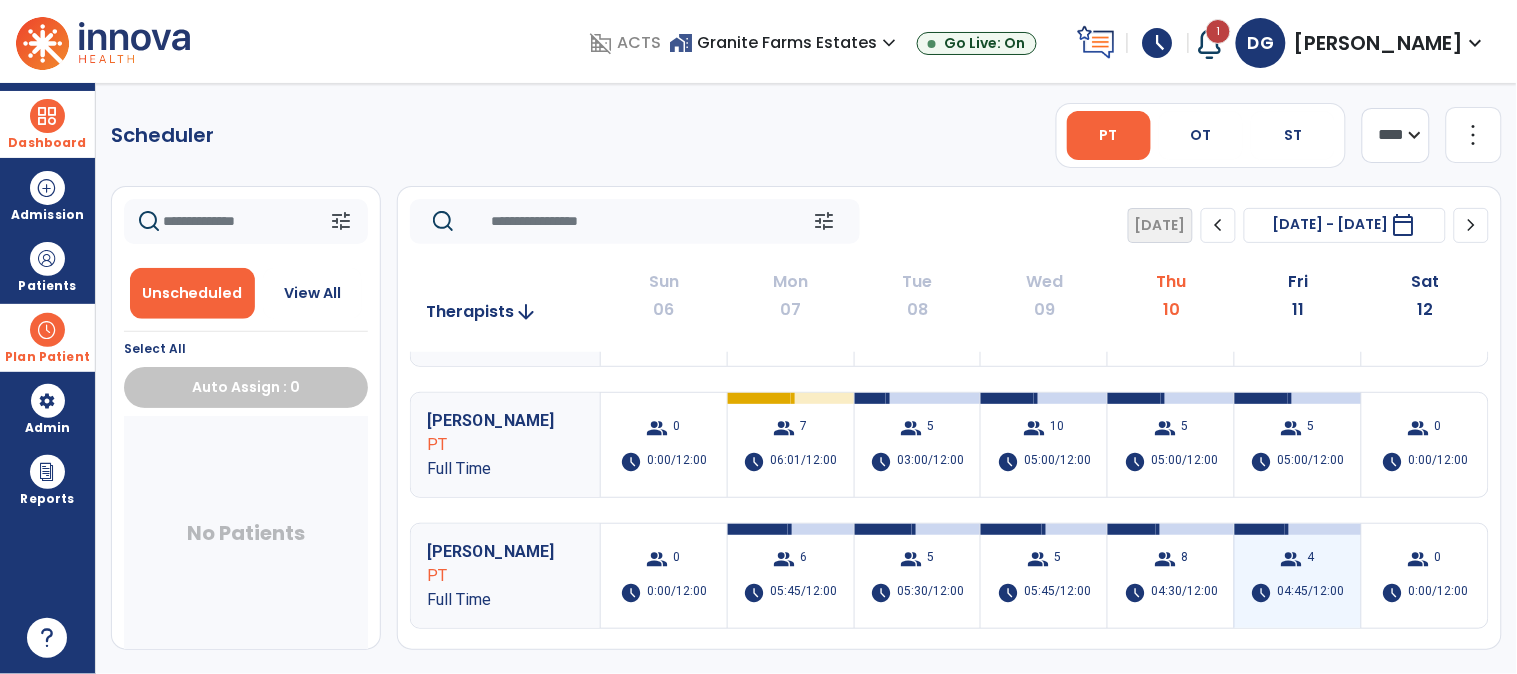 click on "group  4" at bounding box center (1298, 559) 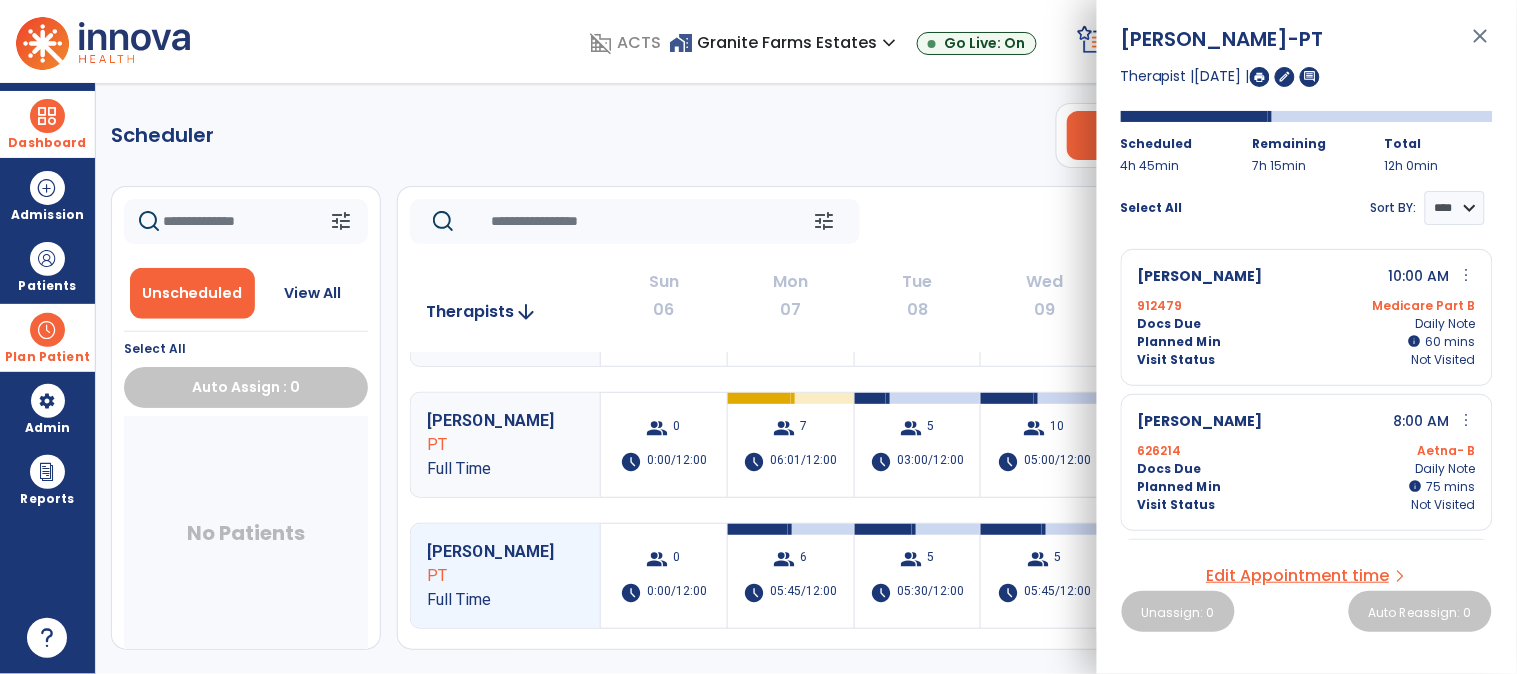 click on "close" at bounding box center [1481, 45] 